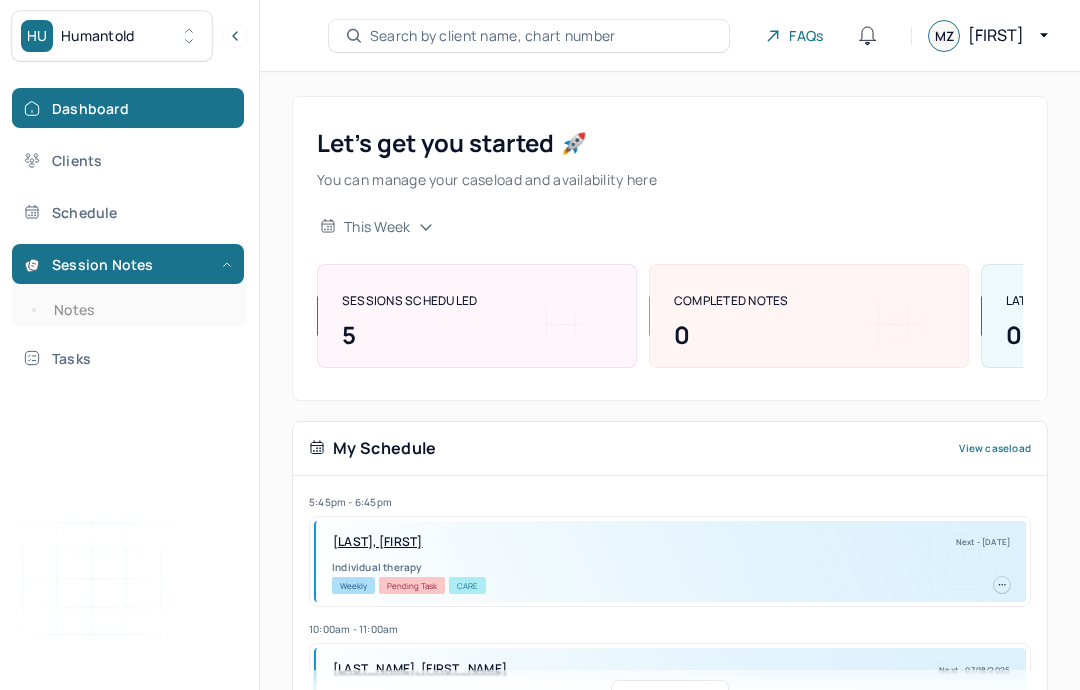 click on "Notes" at bounding box center (139, 310) 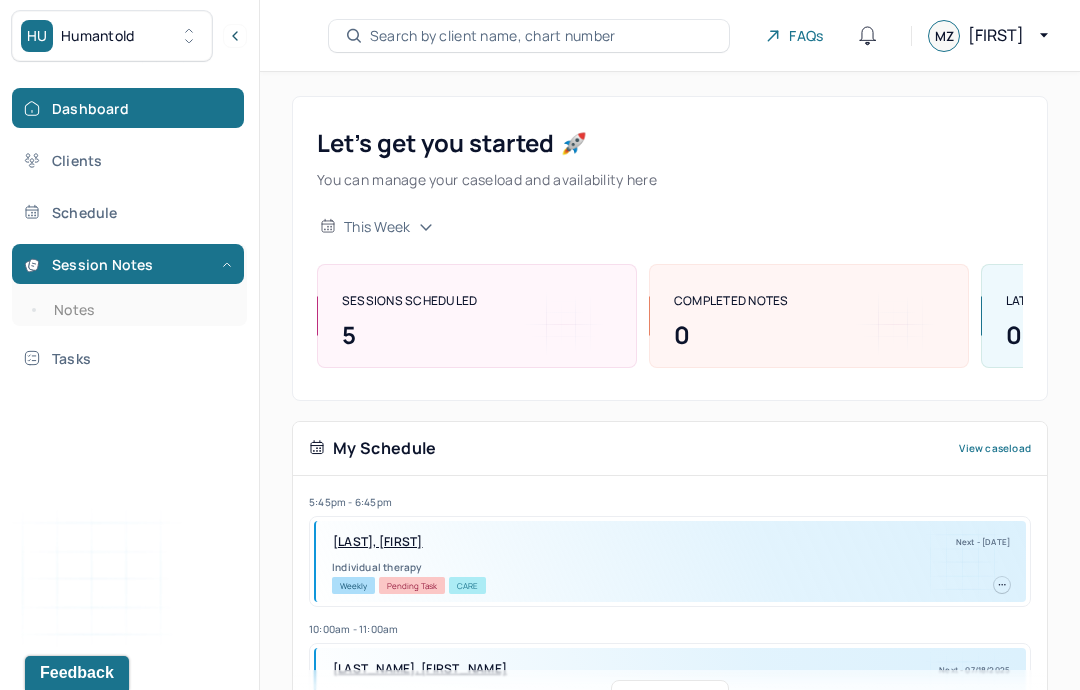 scroll, scrollTop: 0, scrollLeft: 0, axis: both 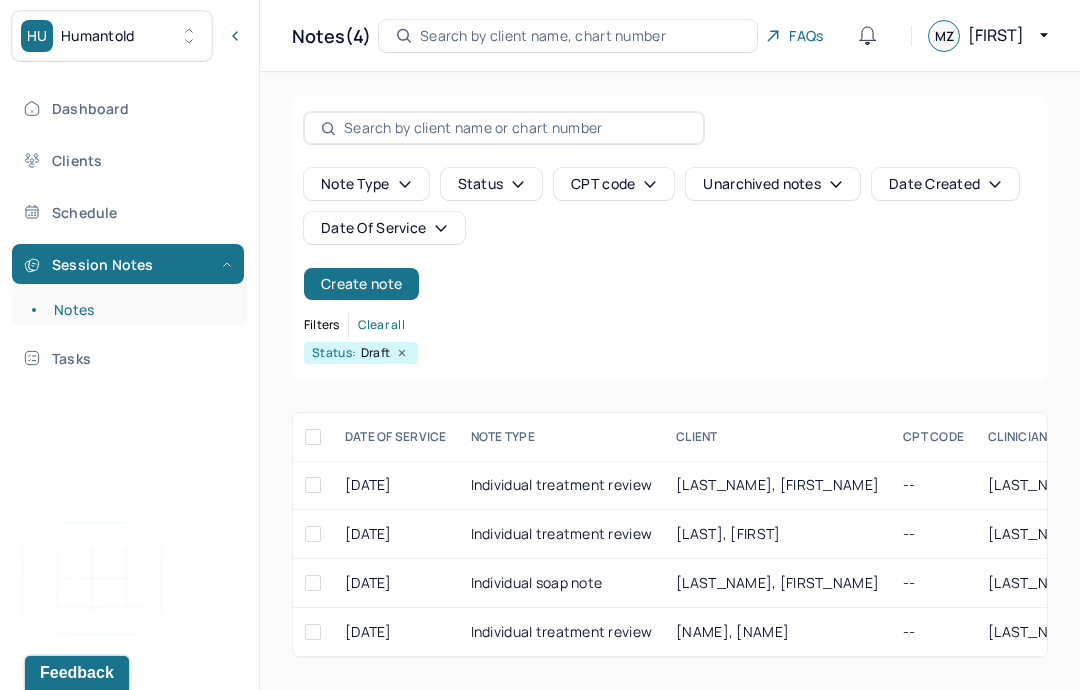 click on "[NAME], [NAME]" at bounding box center (732, 631) 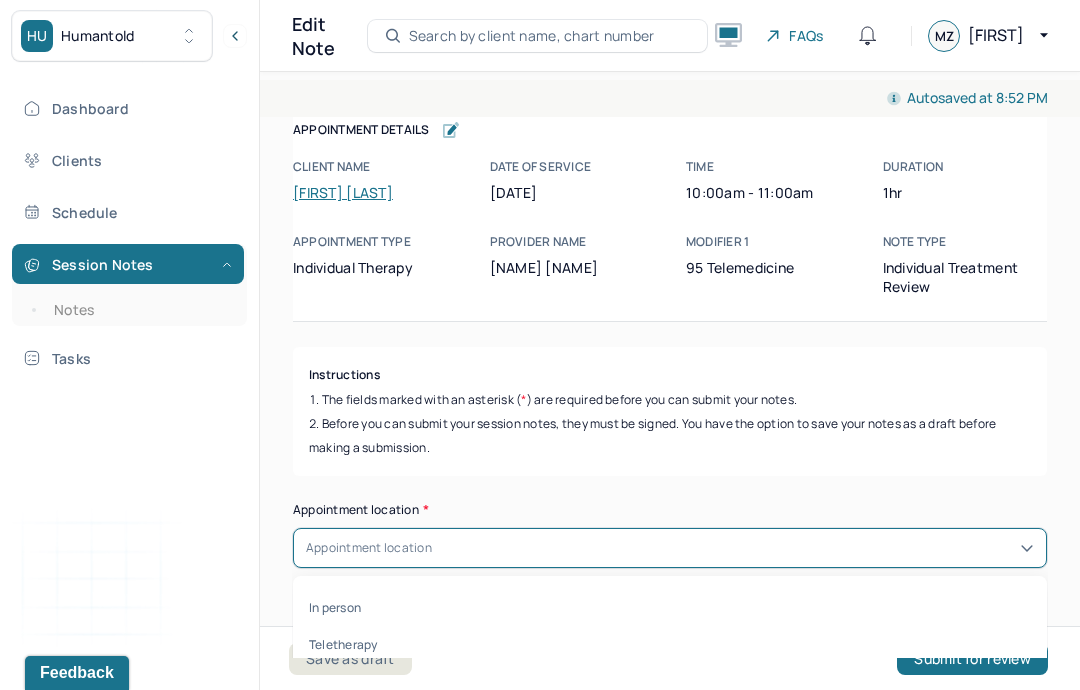 click on "Teletherapy" at bounding box center [670, 644] 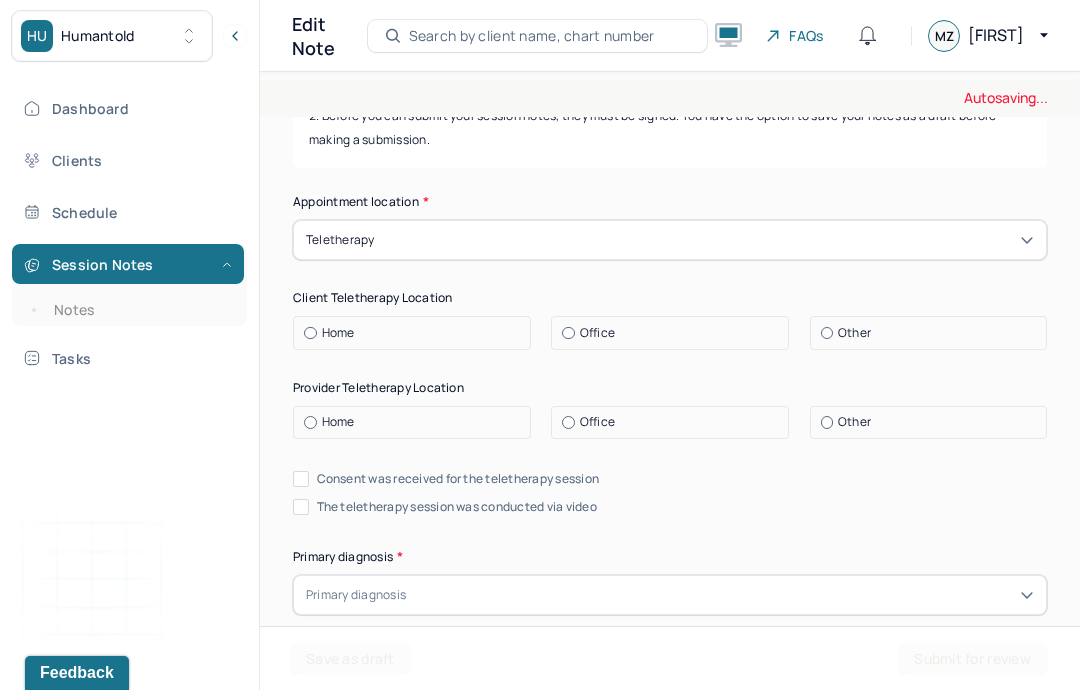 scroll, scrollTop: 309, scrollLeft: 0, axis: vertical 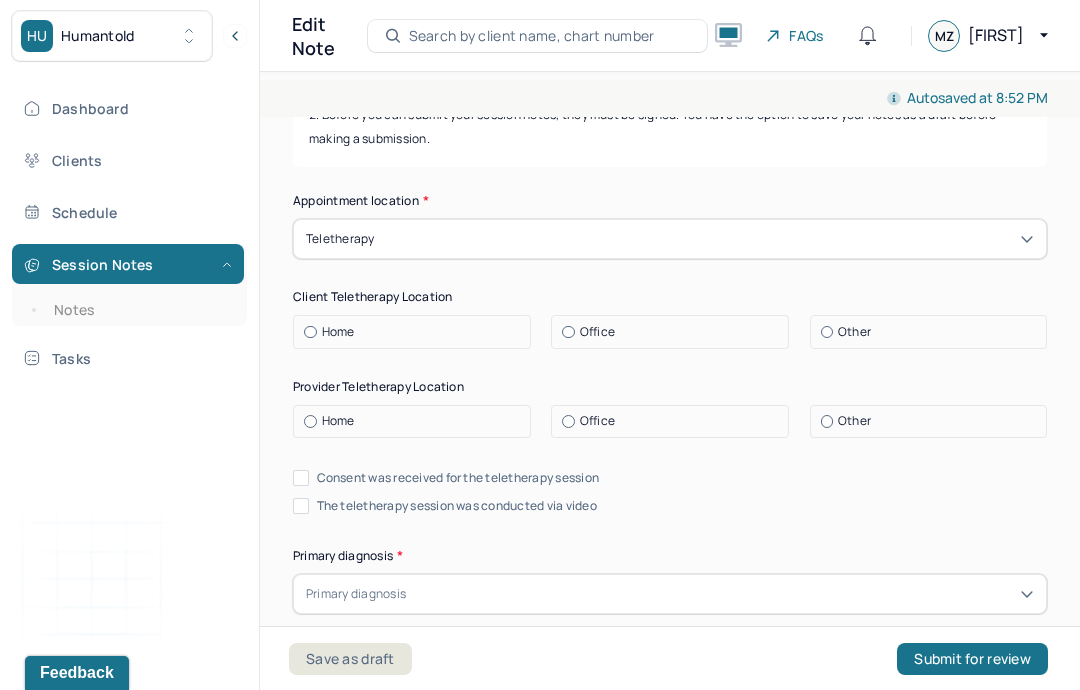 click on "Home" at bounding box center [338, 332] 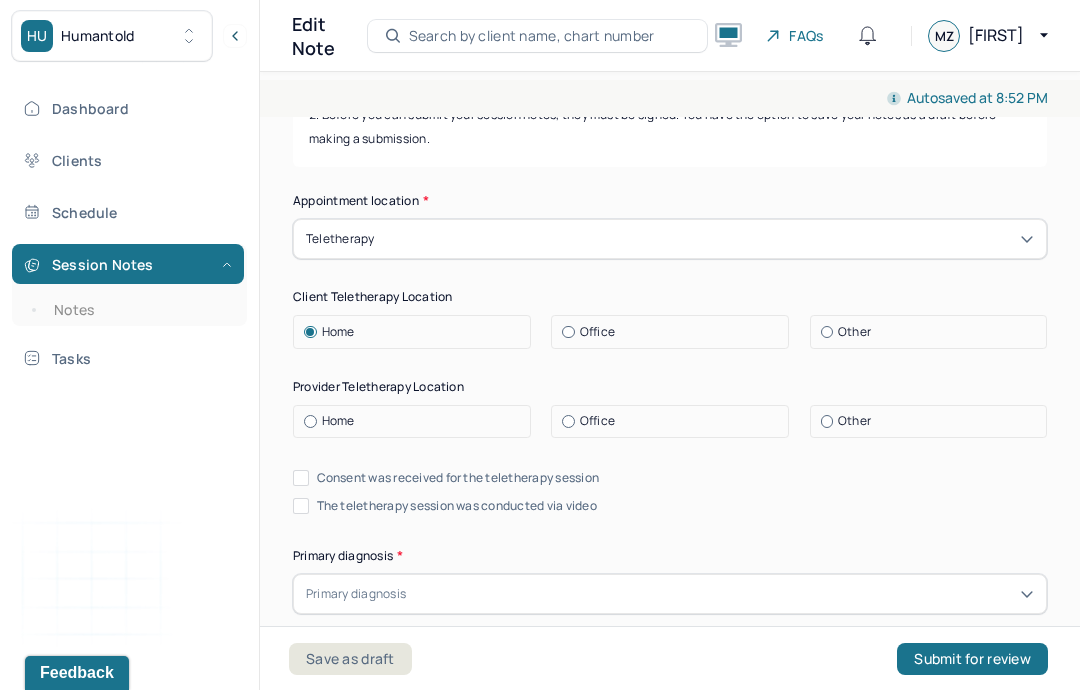 click on "Home" at bounding box center [417, 421] 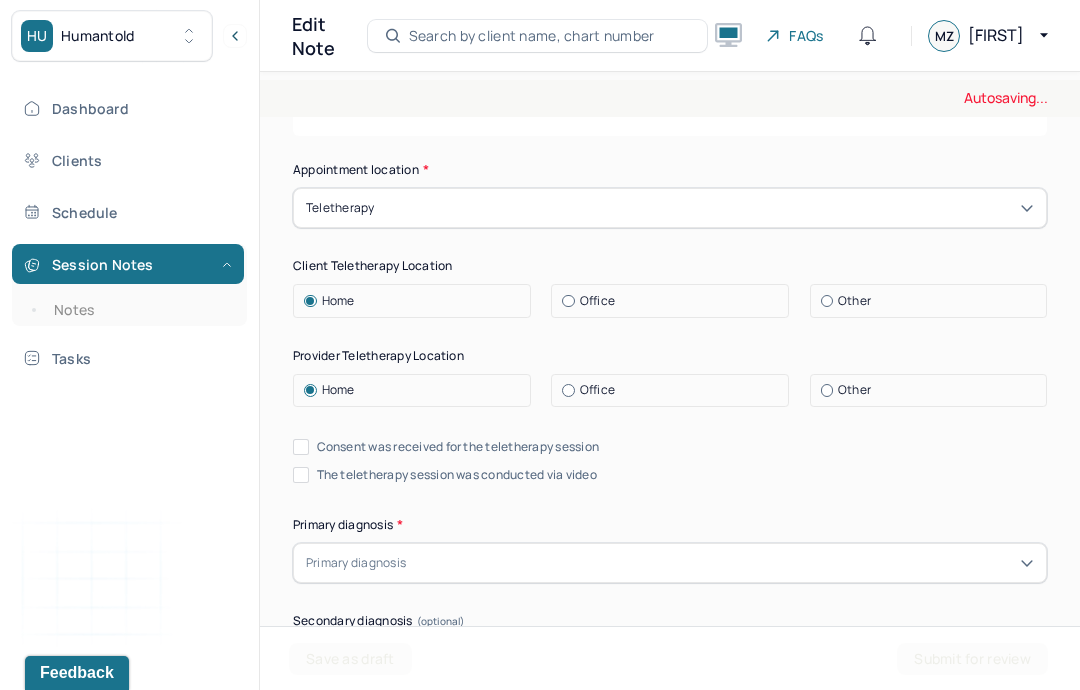 scroll, scrollTop: 343, scrollLeft: 0, axis: vertical 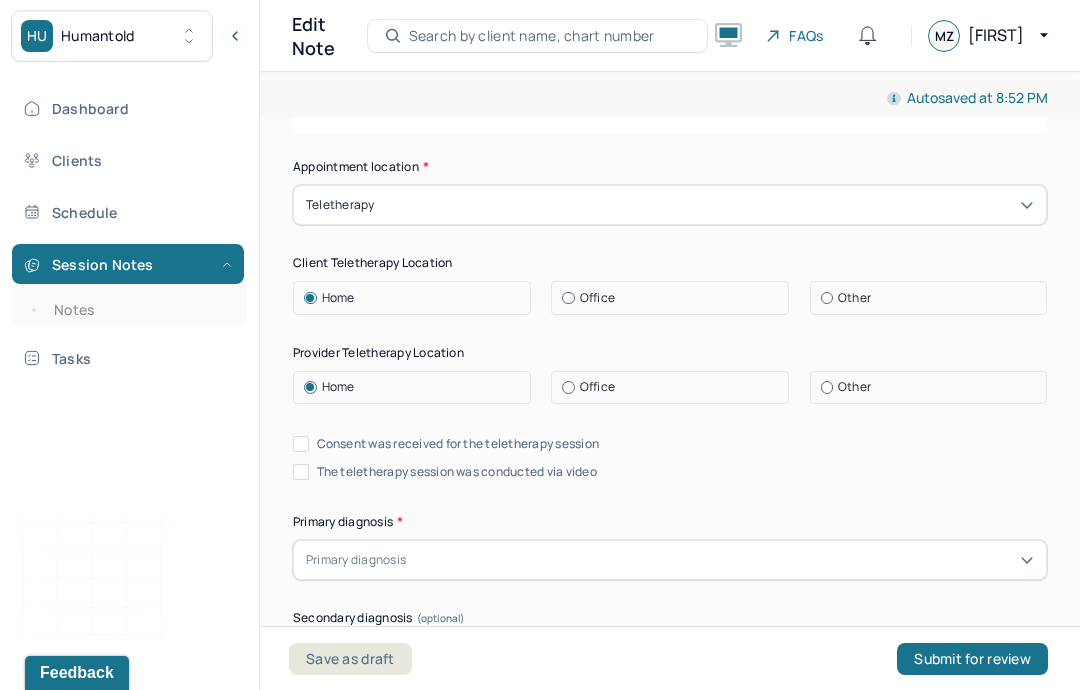 click on "Consent was received for the teletherapy session" at bounding box center [458, 444] 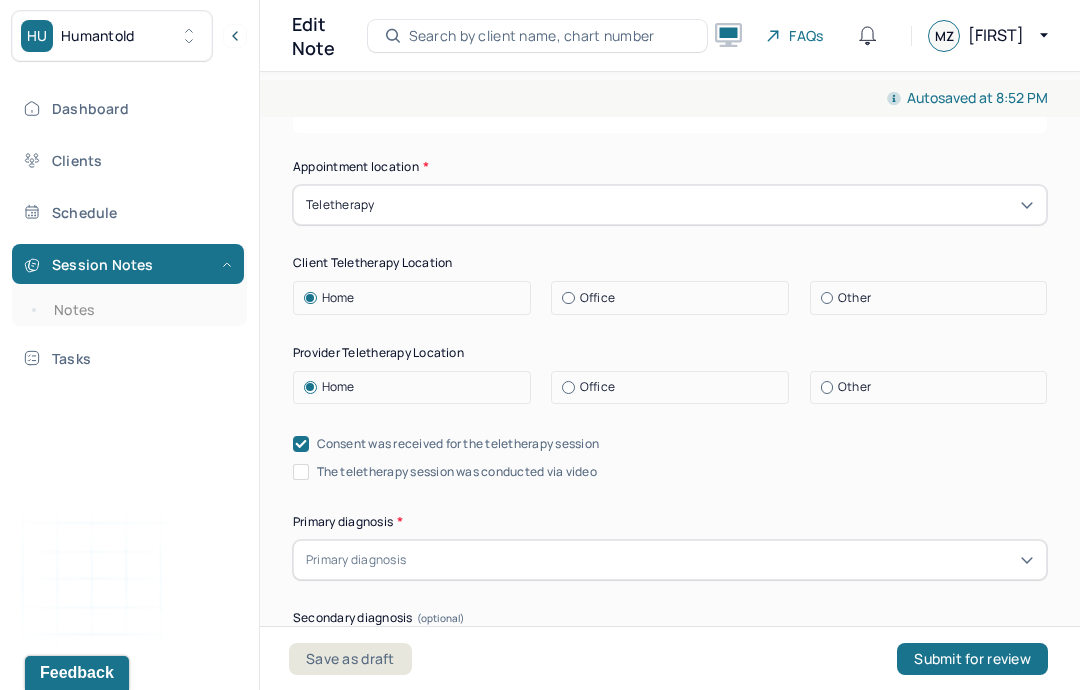 click on "The teletherapy session was conducted via video" at bounding box center [457, 472] 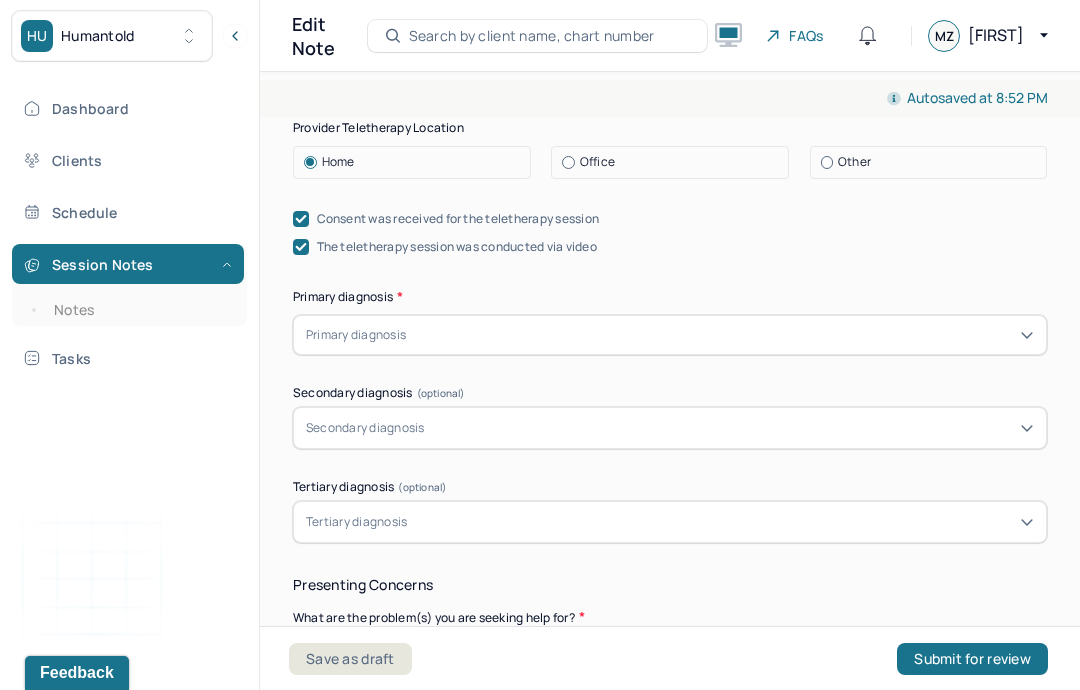 scroll, scrollTop: 596, scrollLeft: 0, axis: vertical 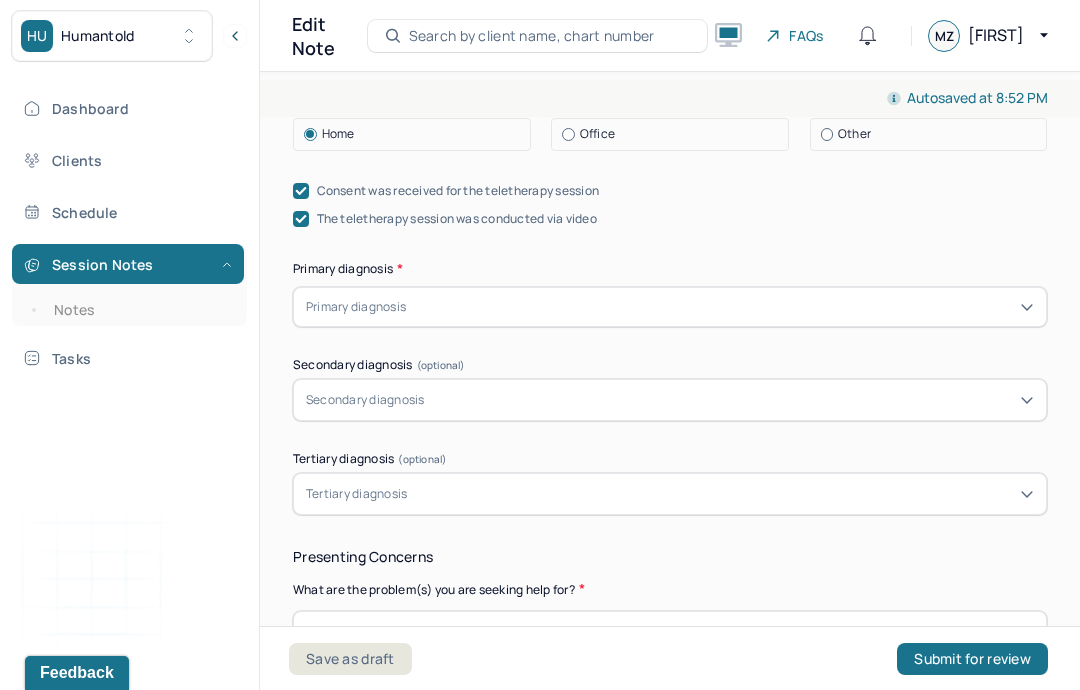 click on "Save as draft" at bounding box center (350, 659) 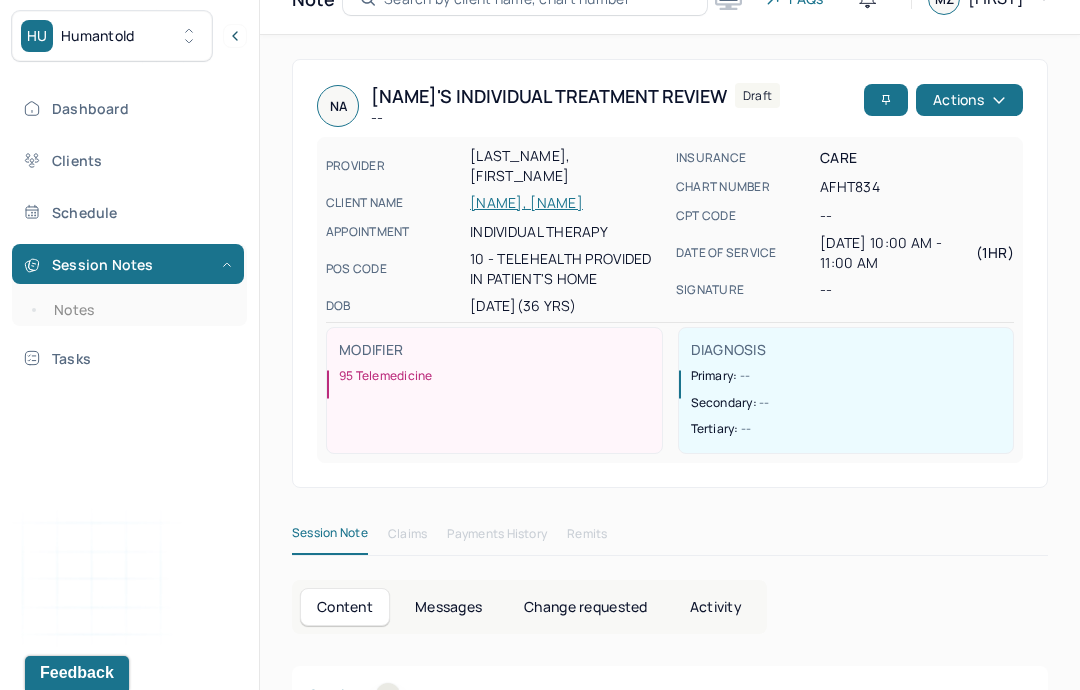 click on "[NAME], [NAME]" at bounding box center (567, 203) 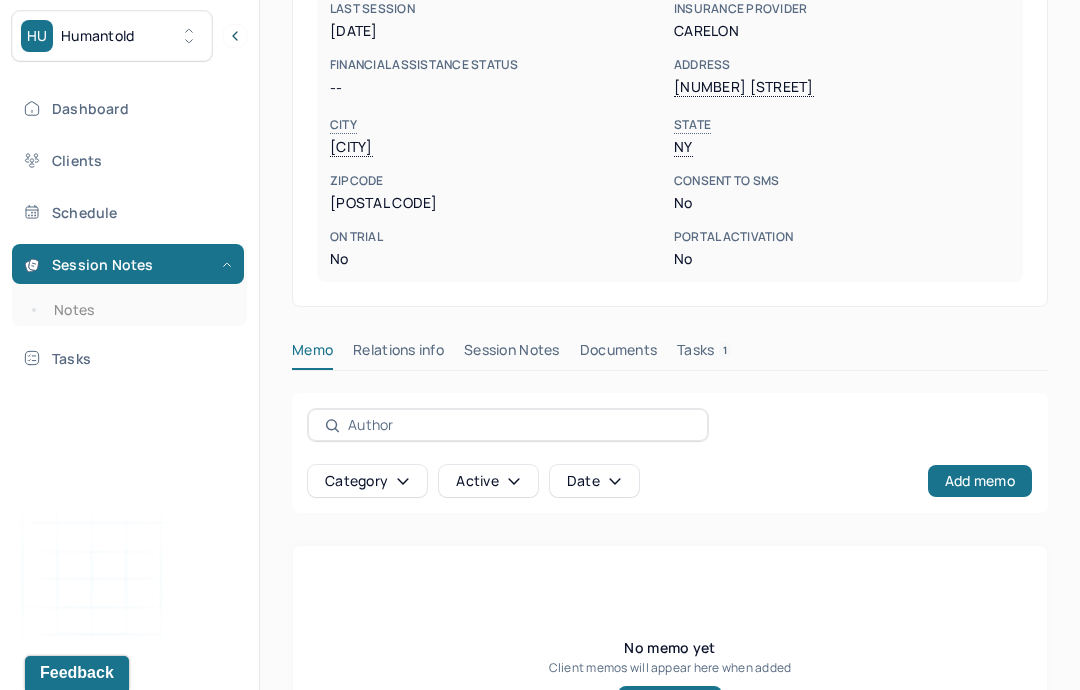 click on "Session Notes" at bounding box center (512, 354) 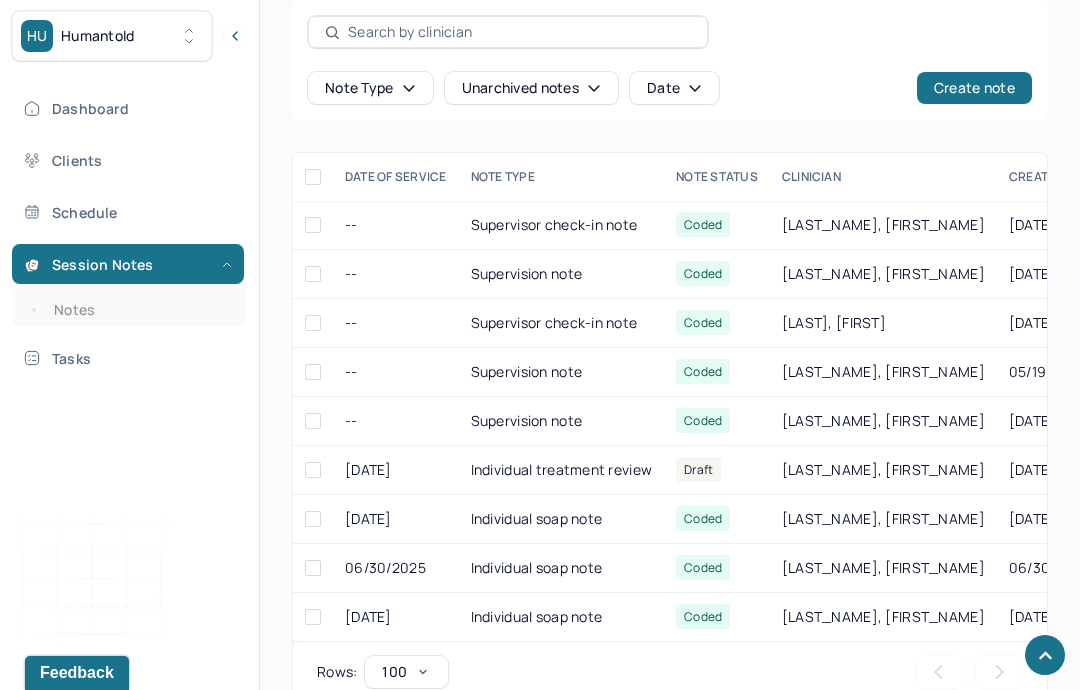 scroll, scrollTop: 918, scrollLeft: 0, axis: vertical 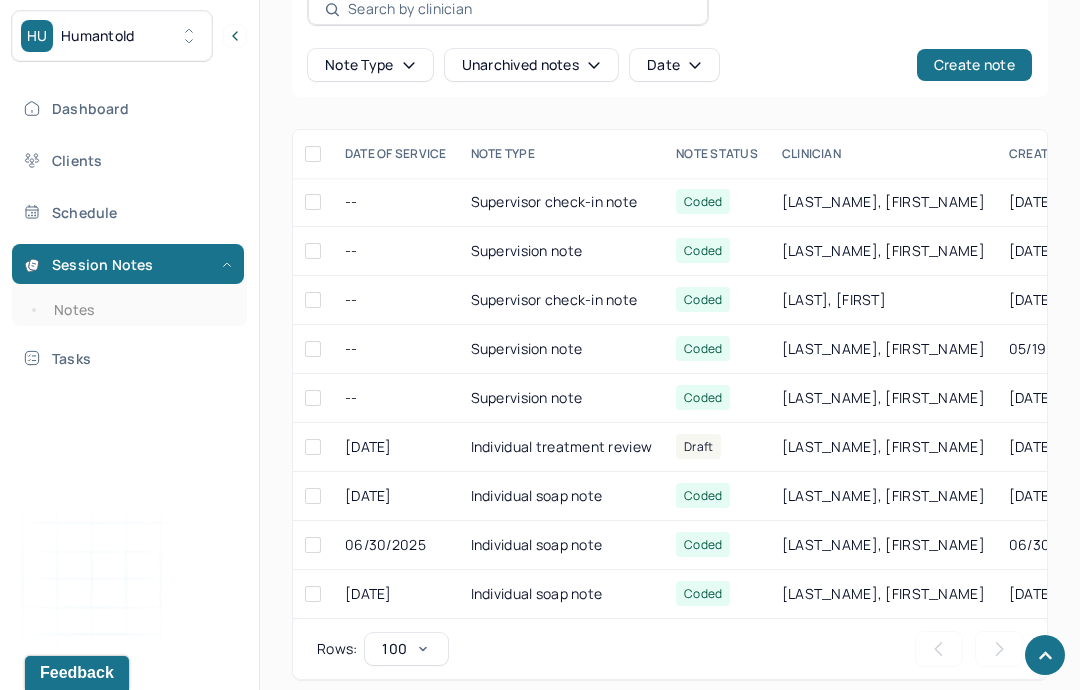 click on "Individual soap note" at bounding box center (562, 545) 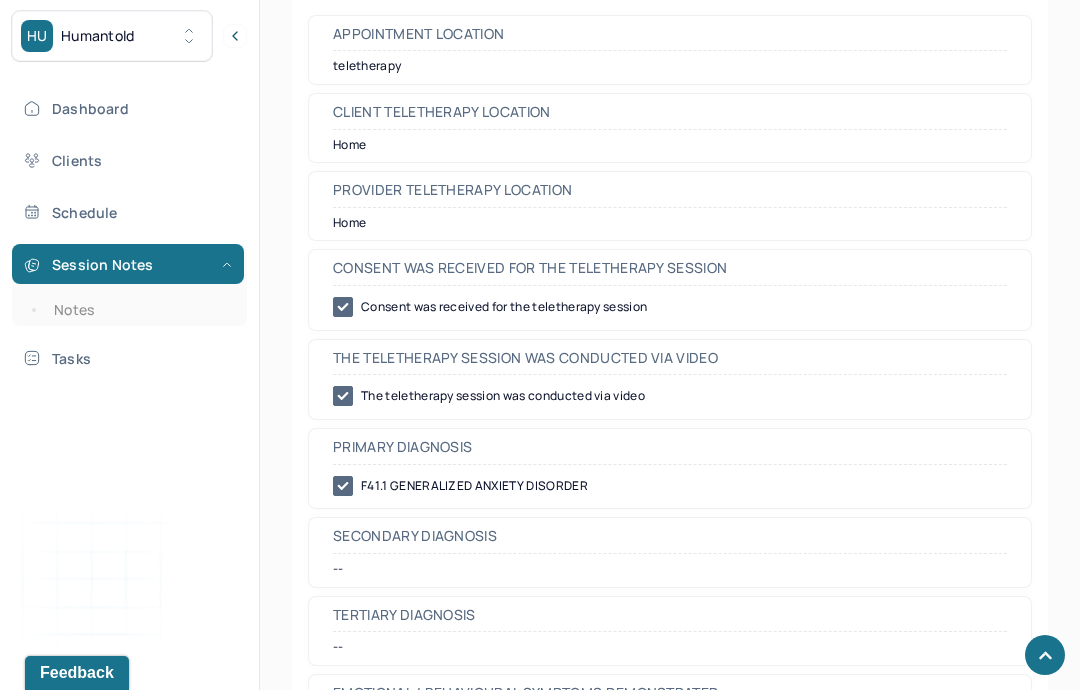 scroll, scrollTop: 872, scrollLeft: 0, axis: vertical 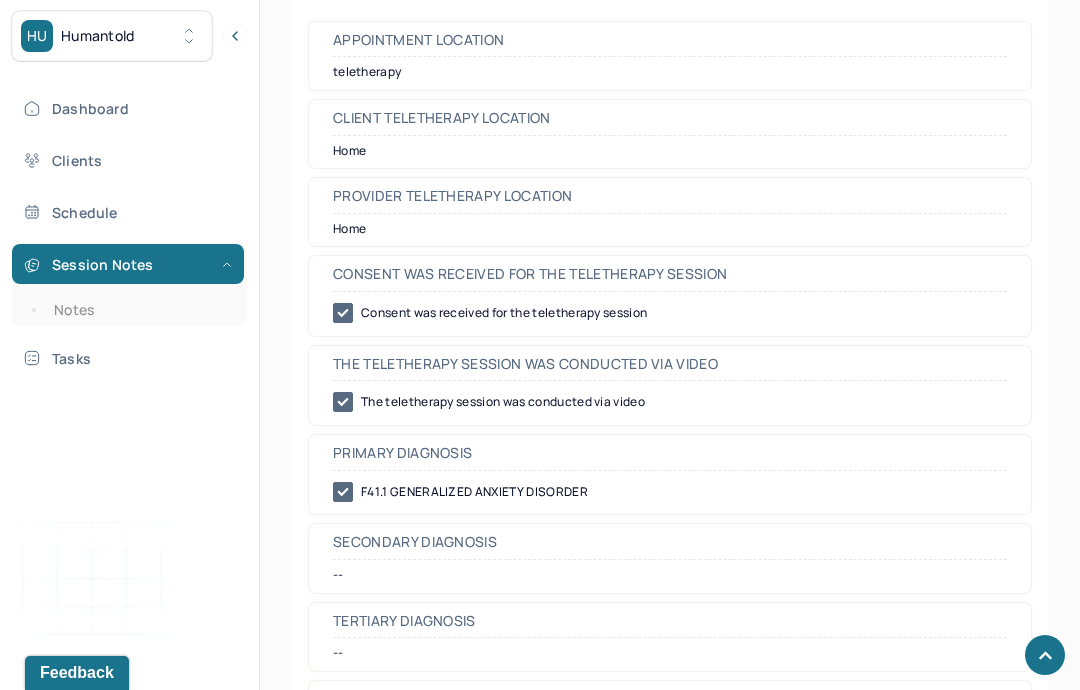 click on "Notes" at bounding box center [139, 310] 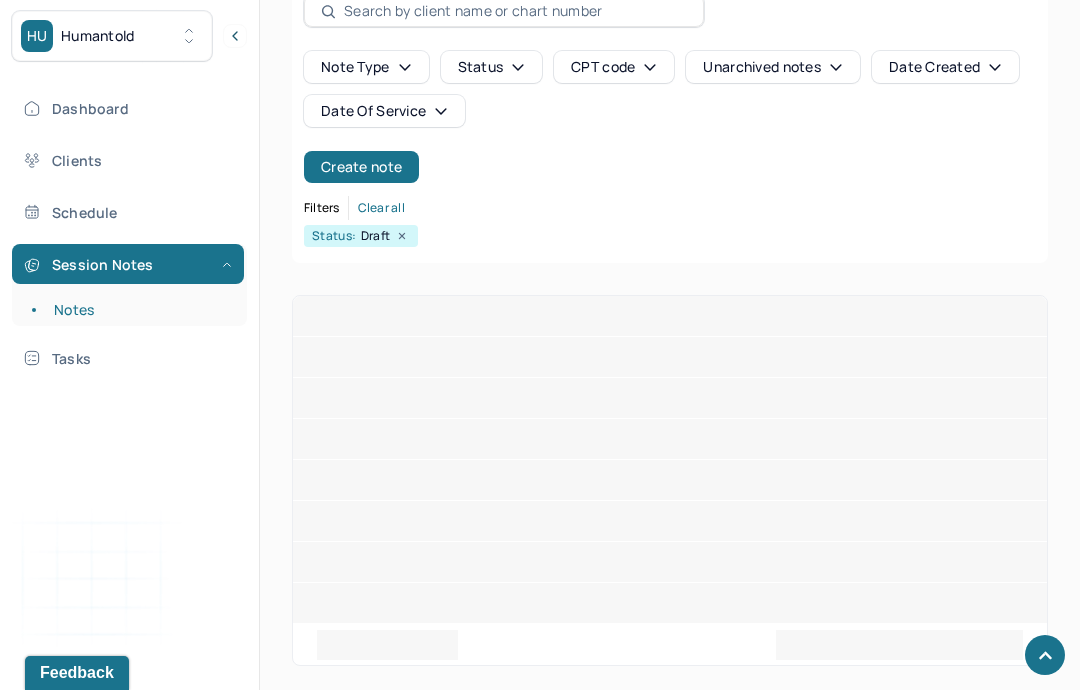 scroll, scrollTop: 38, scrollLeft: 0, axis: vertical 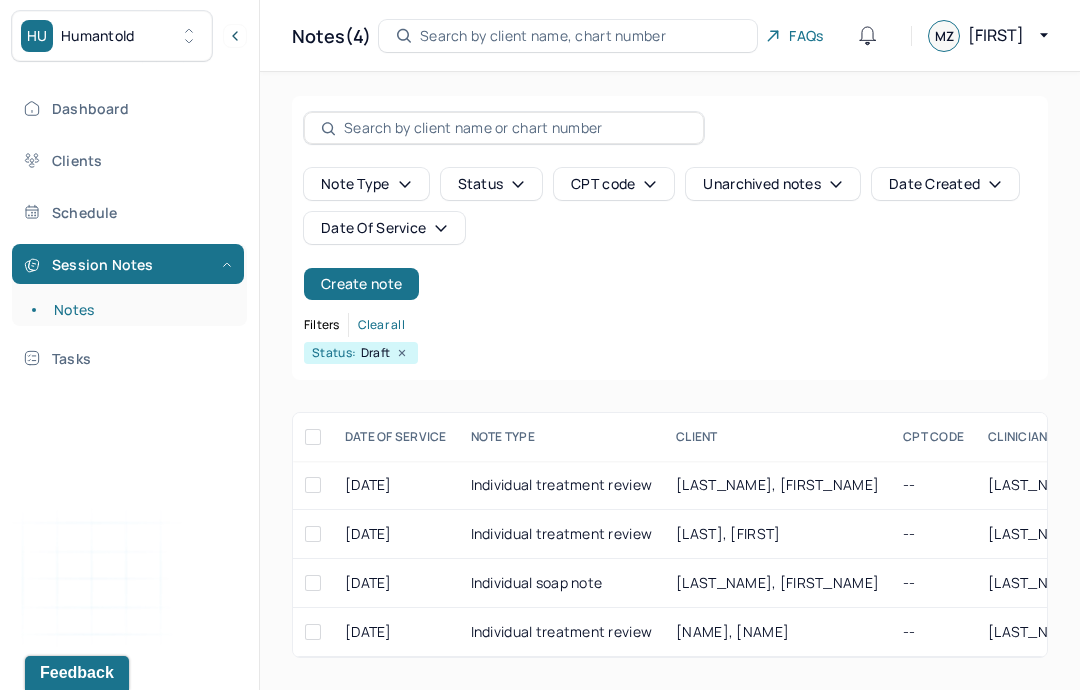 click on "[NAME], [NAME]" at bounding box center [777, 632] 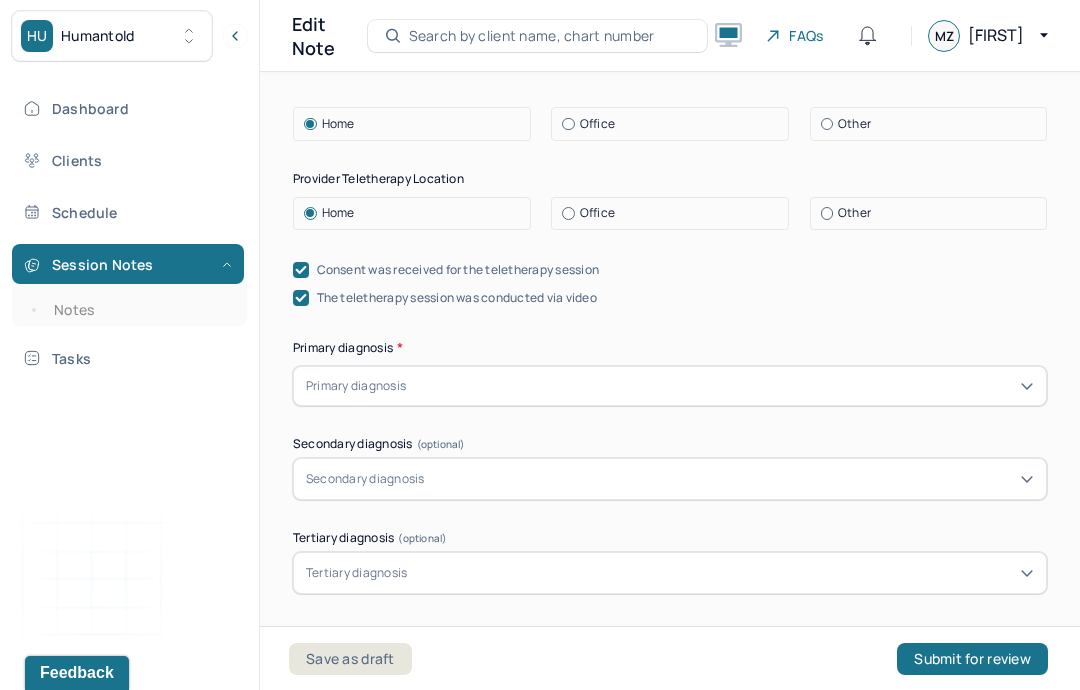 scroll, scrollTop: 535, scrollLeft: 0, axis: vertical 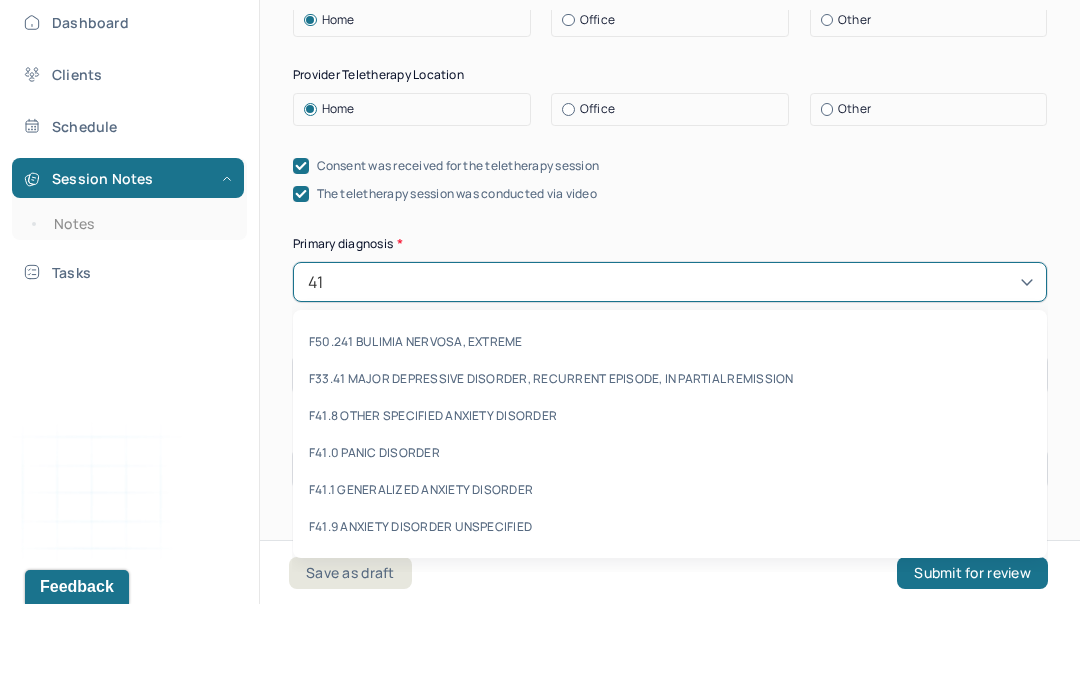 click on "F41.1 GENERALIZED ANXIETY DISORDER" at bounding box center [670, 575] 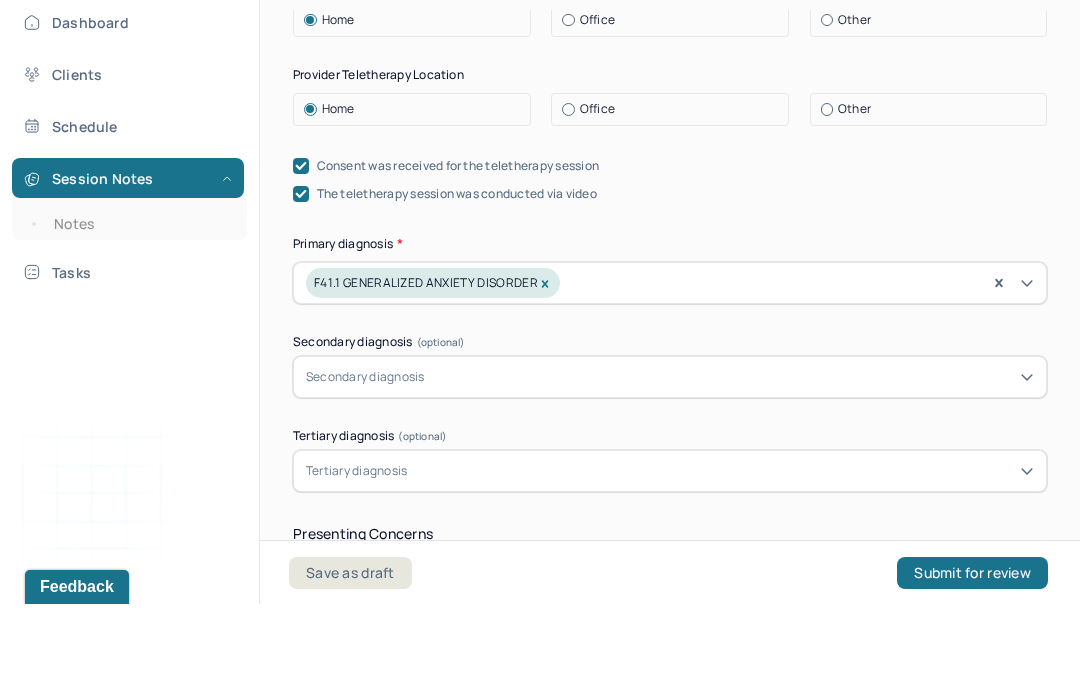 scroll, scrollTop: 80, scrollLeft: 0, axis: vertical 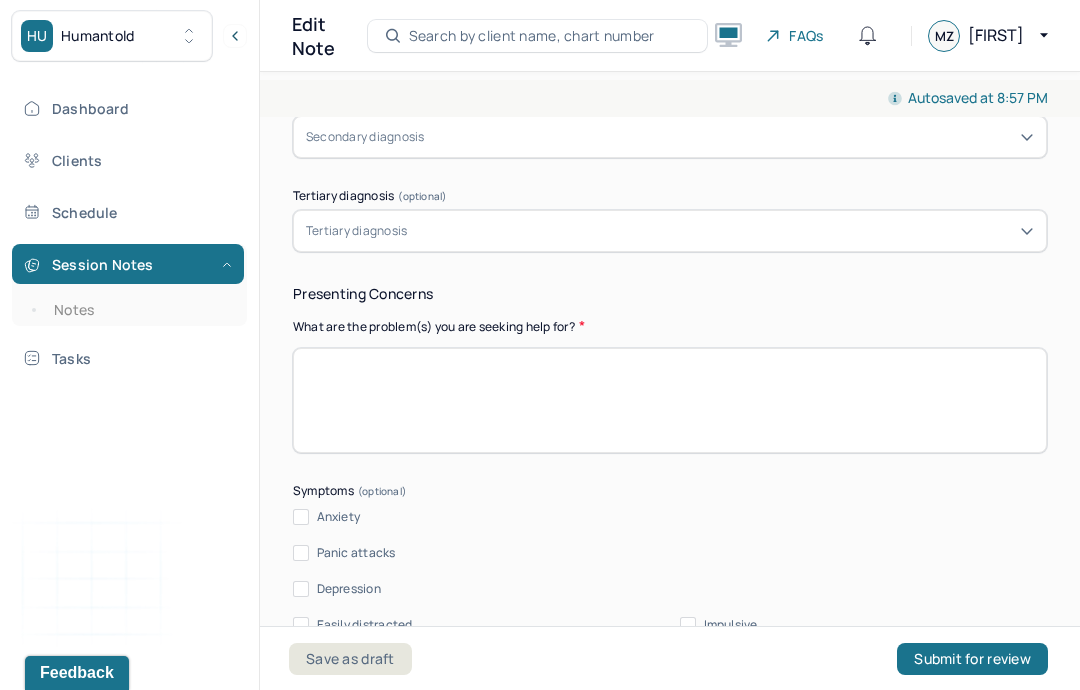 click at bounding box center [670, 400] 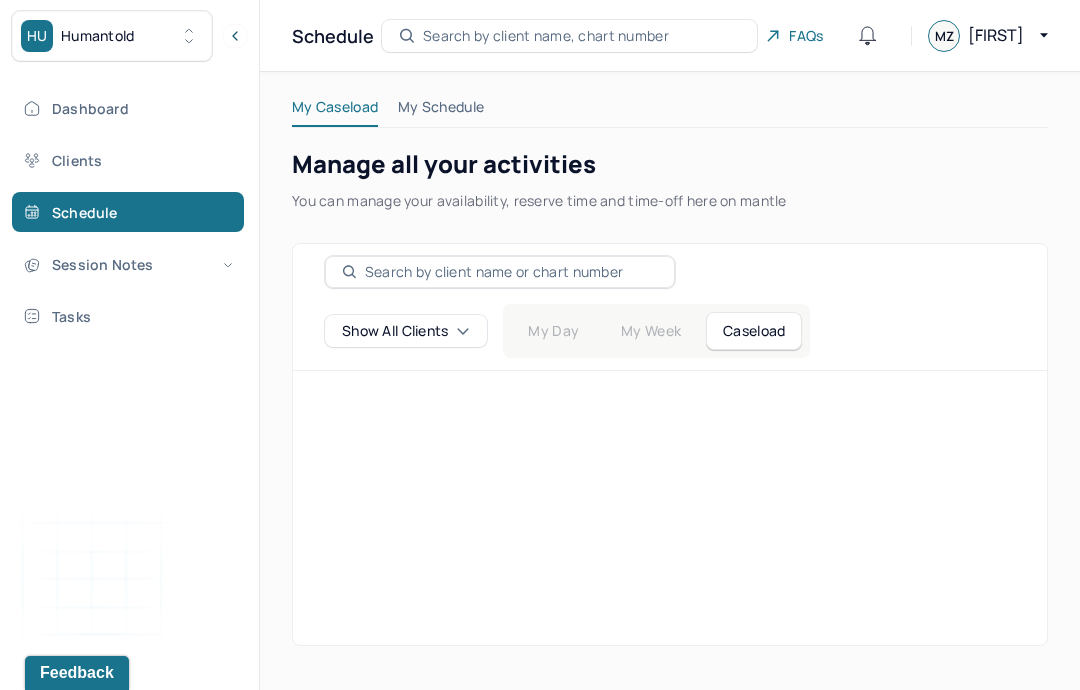 click on "Session Notes" at bounding box center (128, 264) 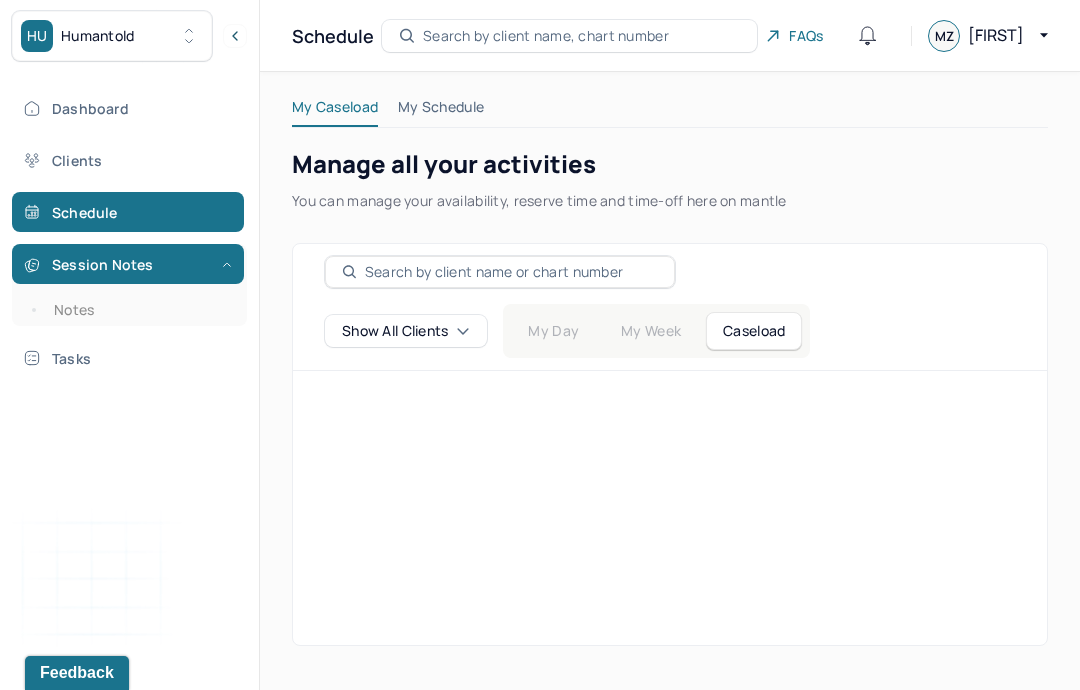 click on "Notes" at bounding box center [139, 310] 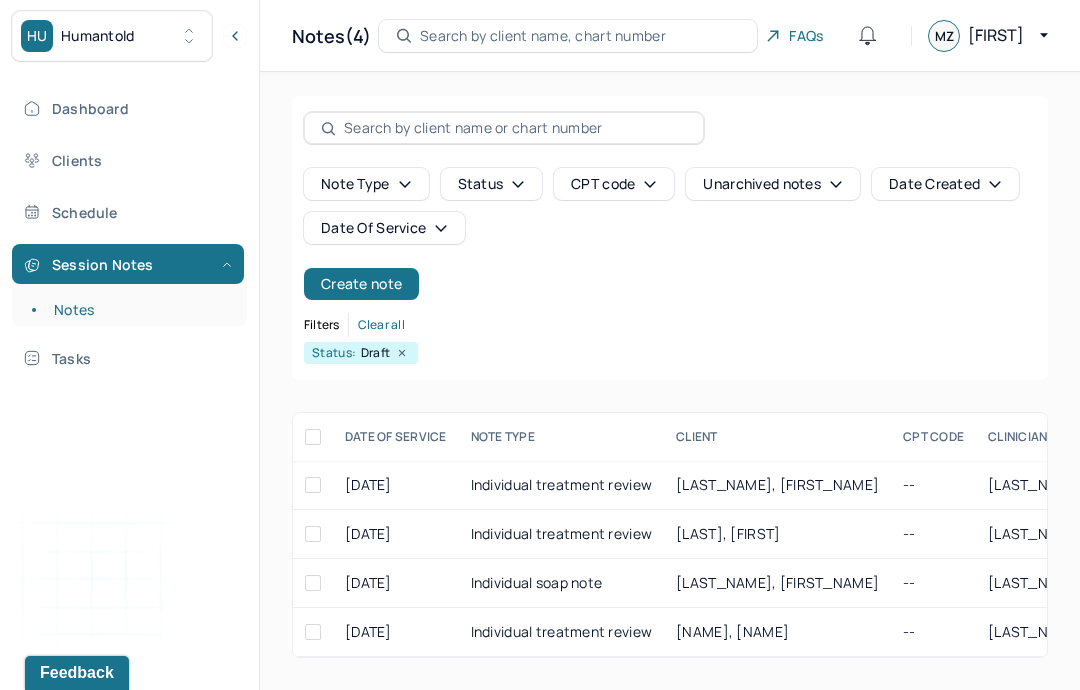 click on "Individual treatment review" at bounding box center [562, 632] 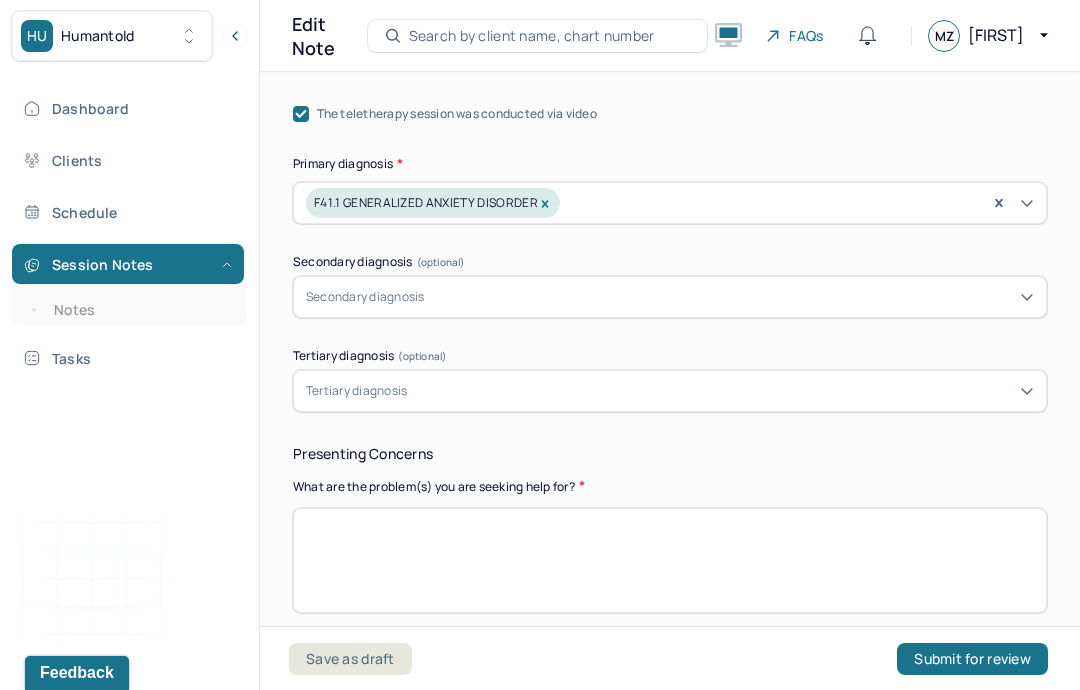 scroll, scrollTop: 762, scrollLeft: 0, axis: vertical 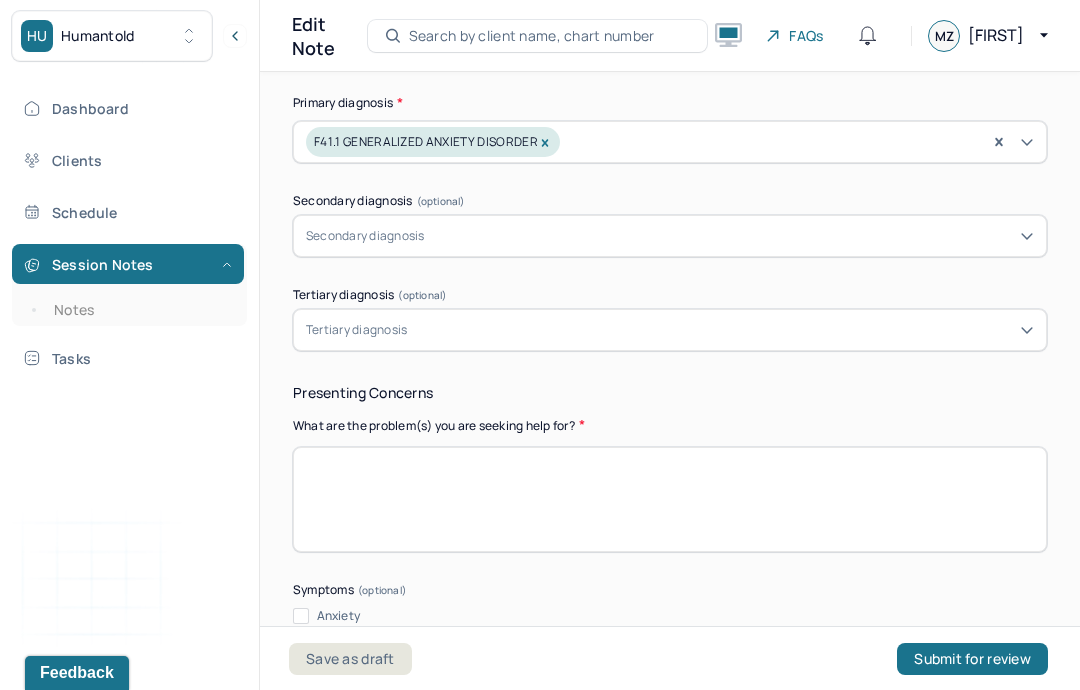click at bounding box center (670, 499) 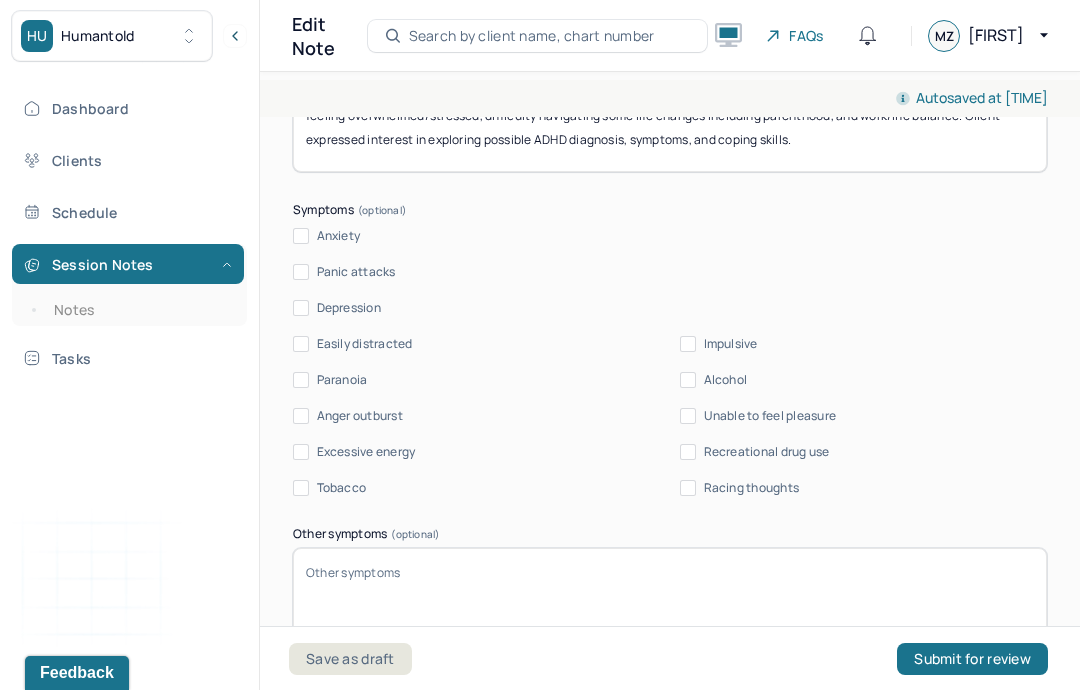 scroll, scrollTop: 1115, scrollLeft: 0, axis: vertical 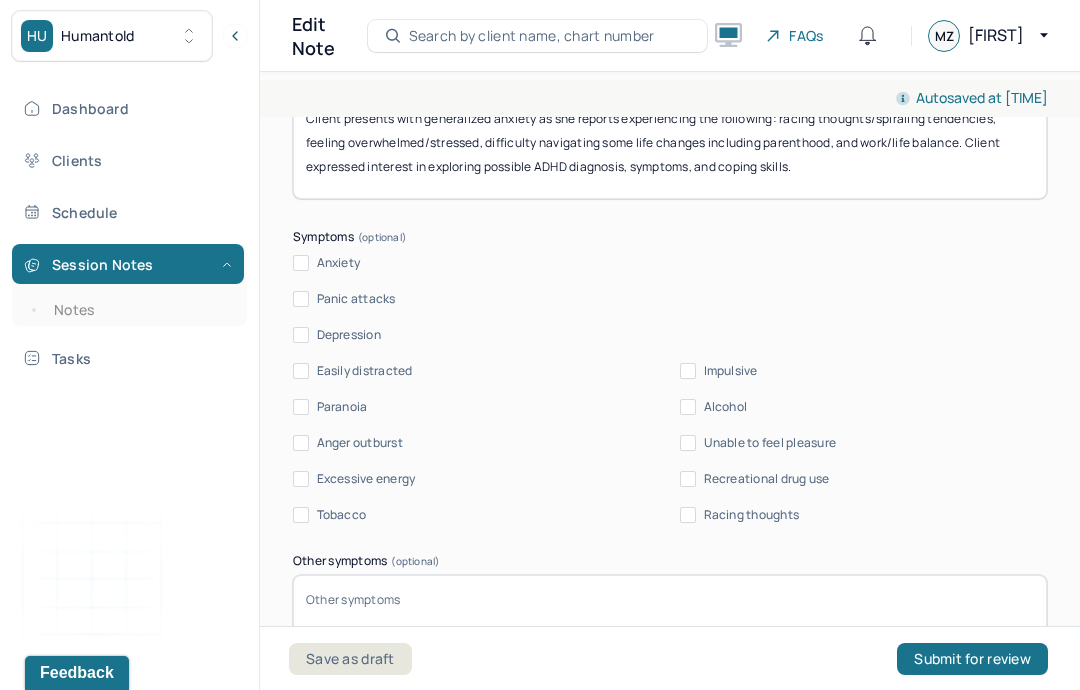 type on "Client presents with generalized anxiety as she reports experiencing the following: racing thoughts/spiraling tendencies, feeling overwhelmed/stressed, difficulty navigating some life changes including parenthood, and work/life balance. Client expressed interest in exploring possible ADHD diagnosis, symptoms, and coping skills." 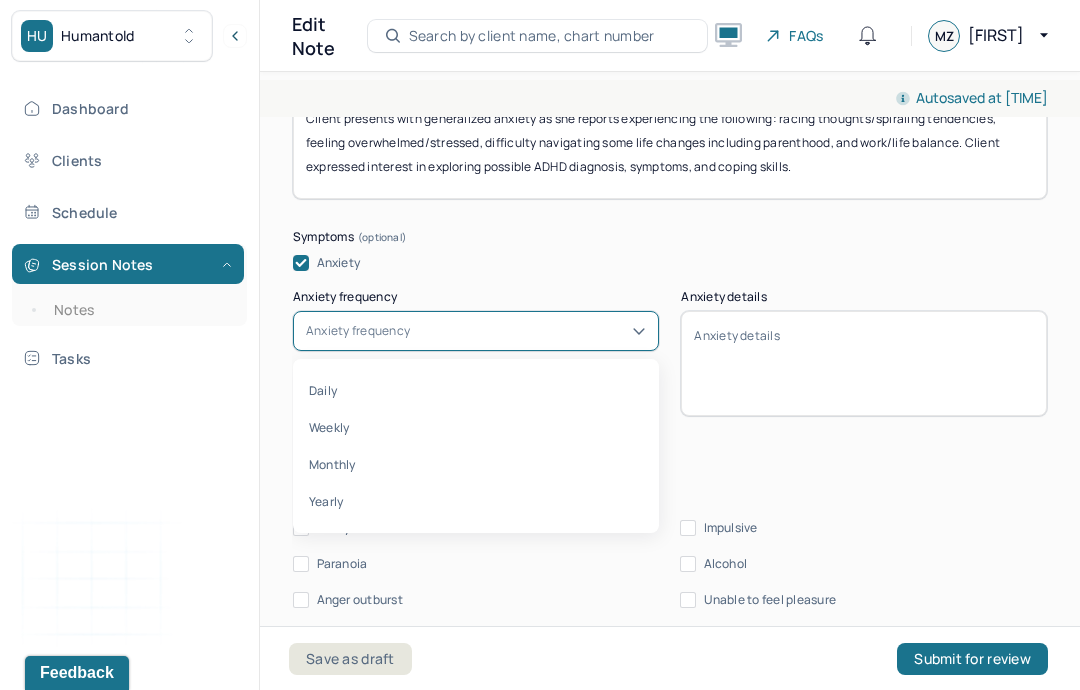 click on "Weekly" at bounding box center (476, 427) 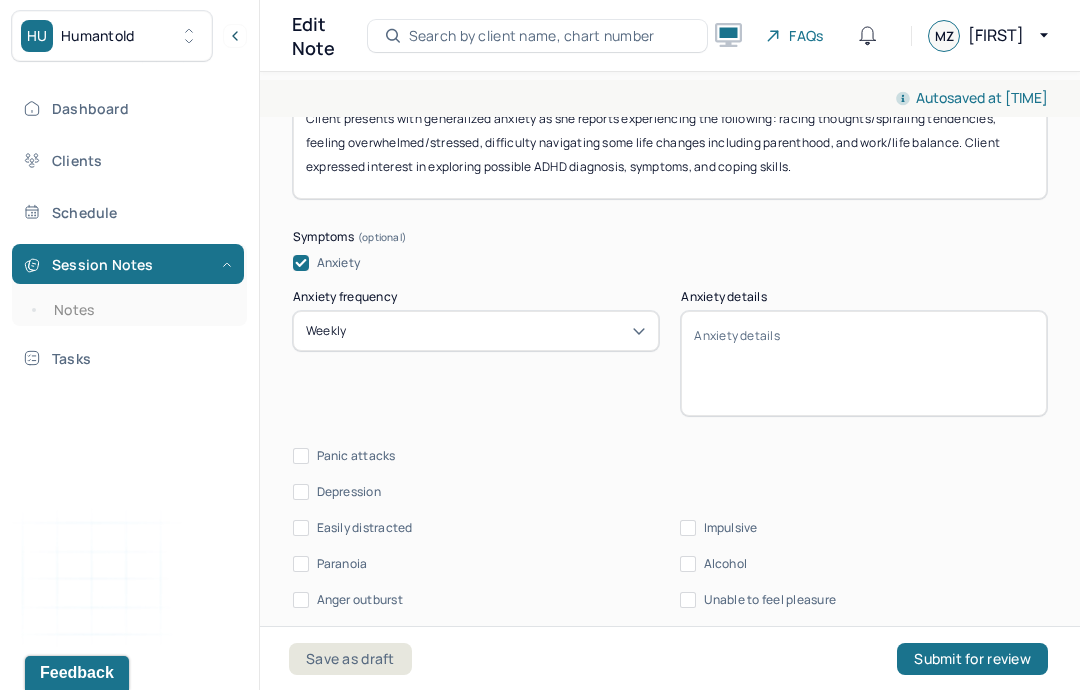 click on "Anxiety details" at bounding box center [864, 363] 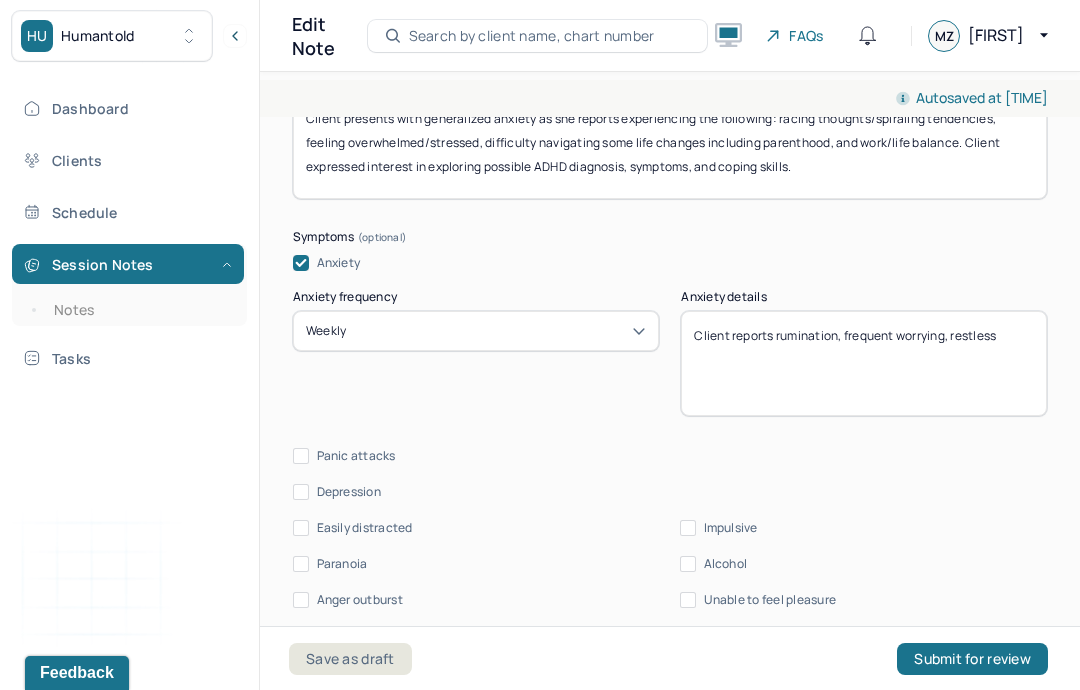 click on "Client reports rumination, frequent worrying, restless" at bounding box center [864, 363] 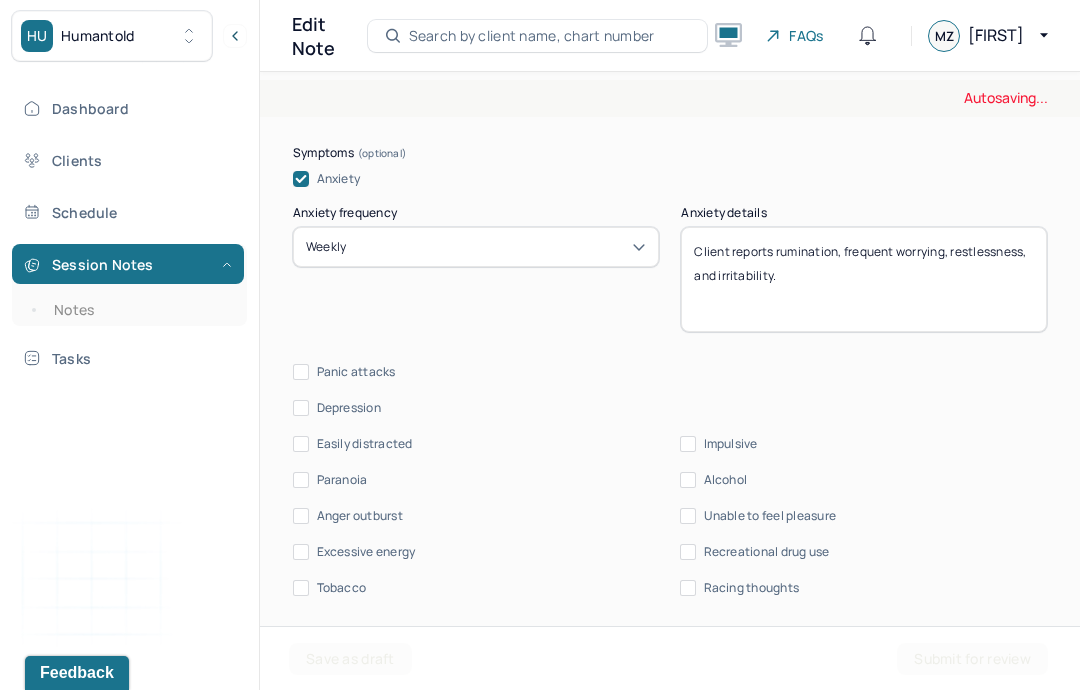 scroll, scrollTop: 1206, scrollLeft: 0, axis: vertical 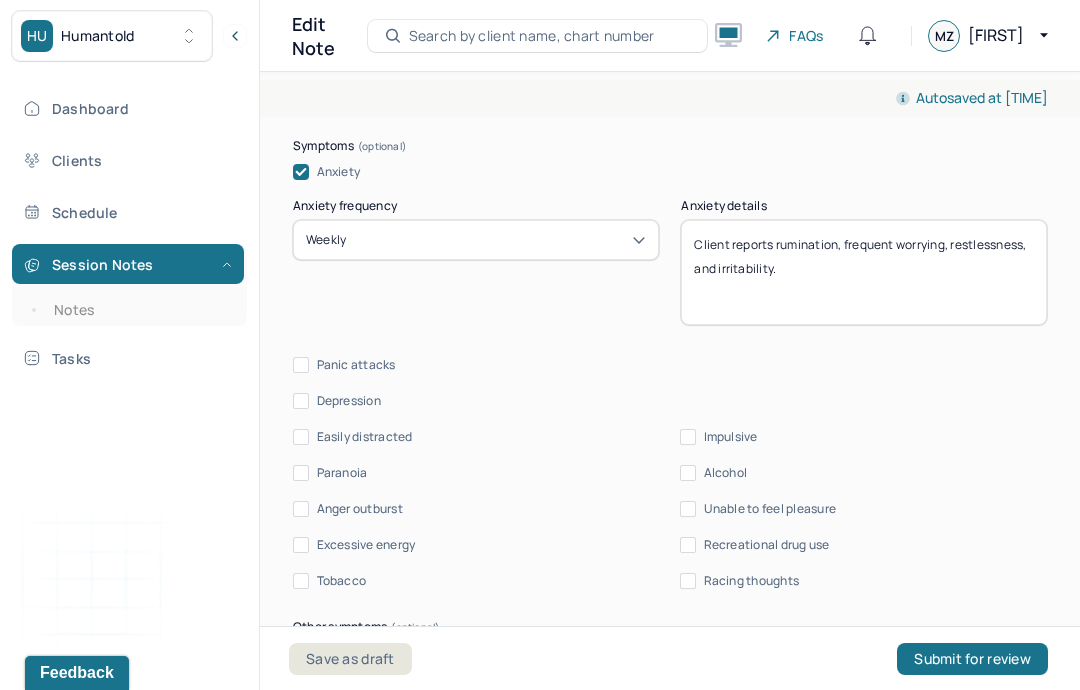 type on "Client reports rumination, frequent worrying, restlessness, and irritability." 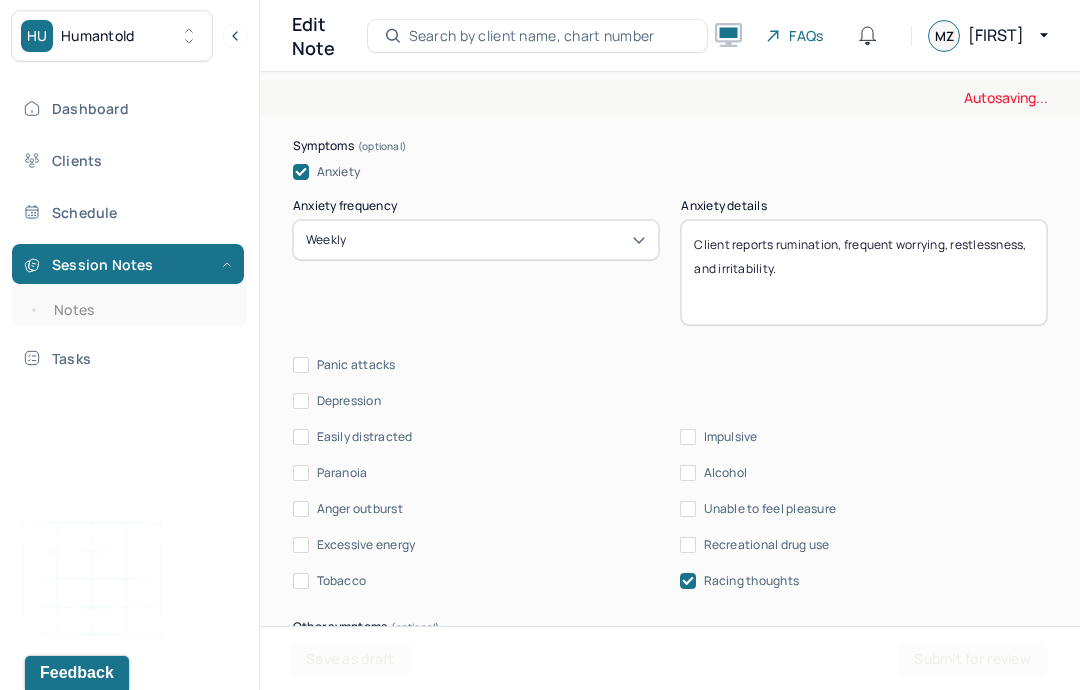 click on "Client reports rumination, frequent worrying, restlessness, and irritability." at bounding box center (864, 272) 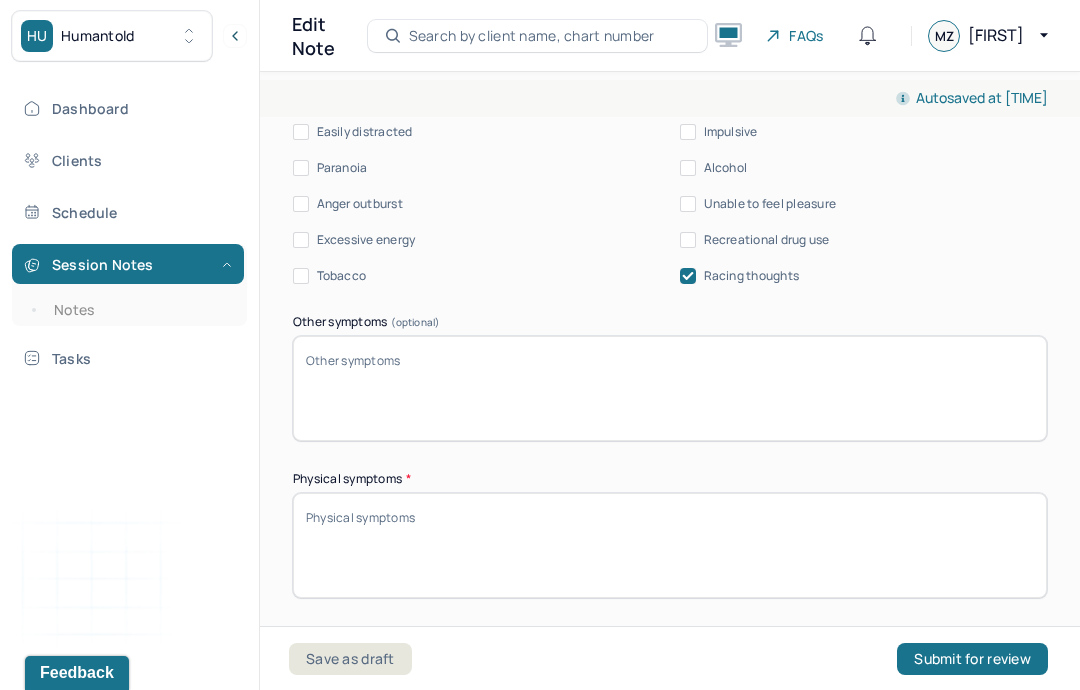 scroll, scrollTop: 1516, scrollLeft: 0, axis: vertical 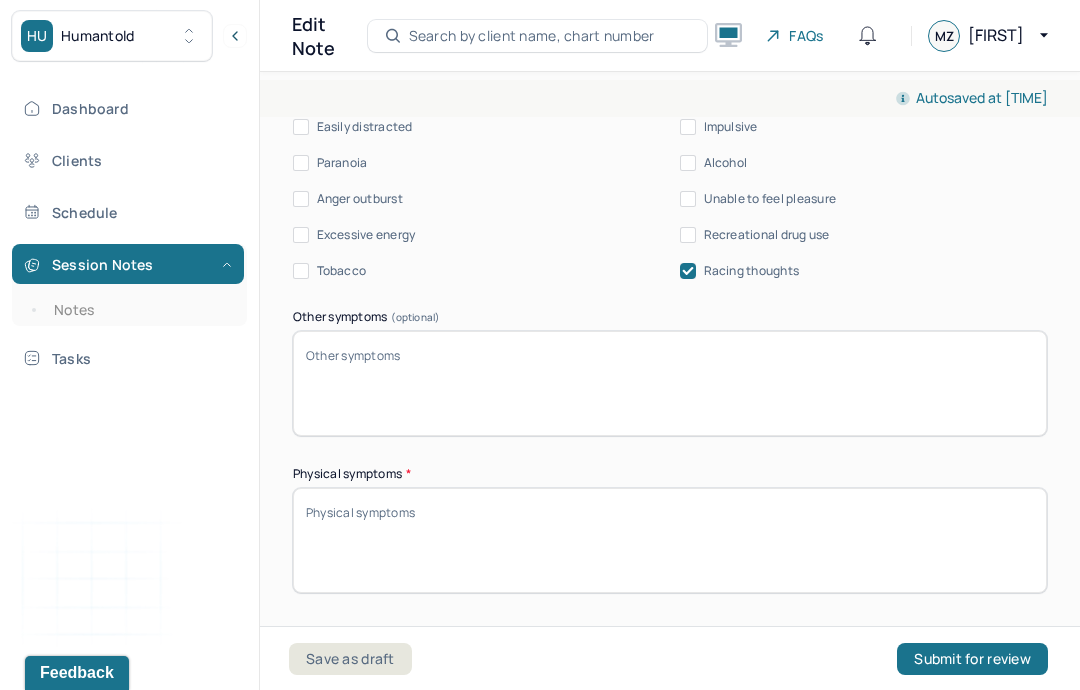 type on "Client reports rumination, difficulty relaxing, frequent worrying, restlessness, and irritability." 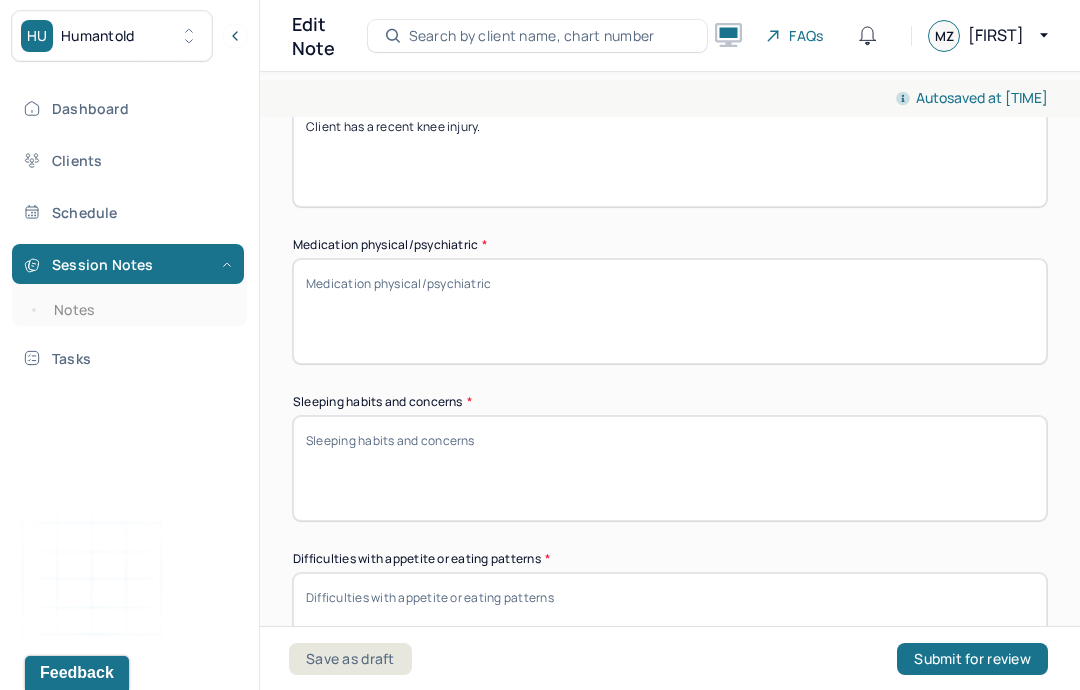 scroll, scrollTop: 1894, scrollLeft: 0, axis: vertical 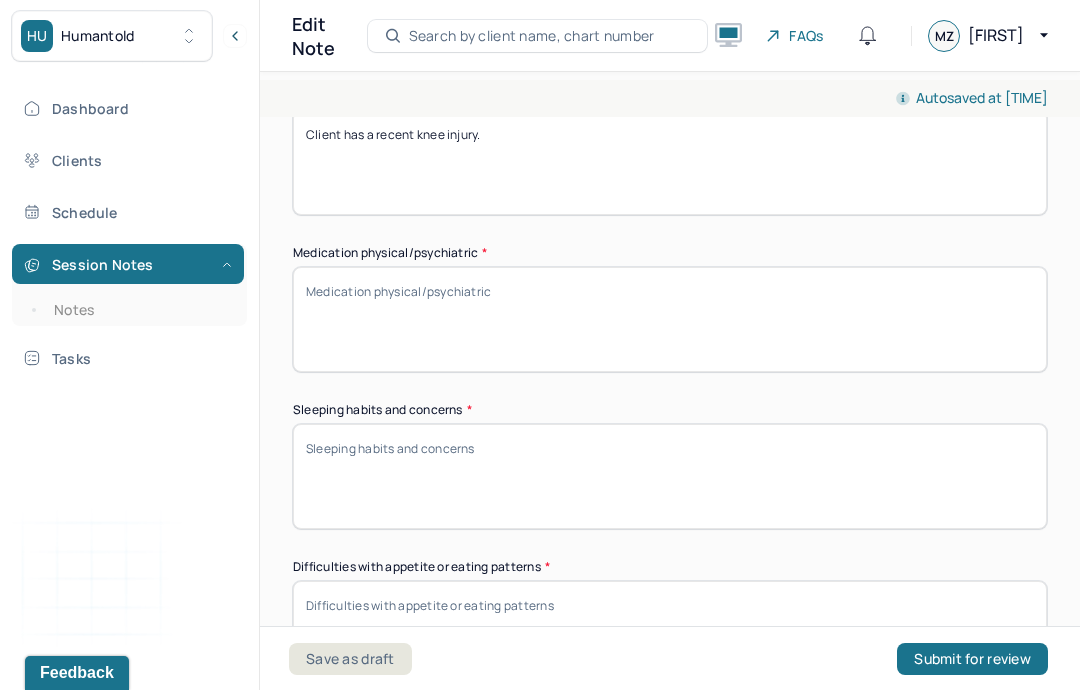 type on "Client has a recent knee injury." 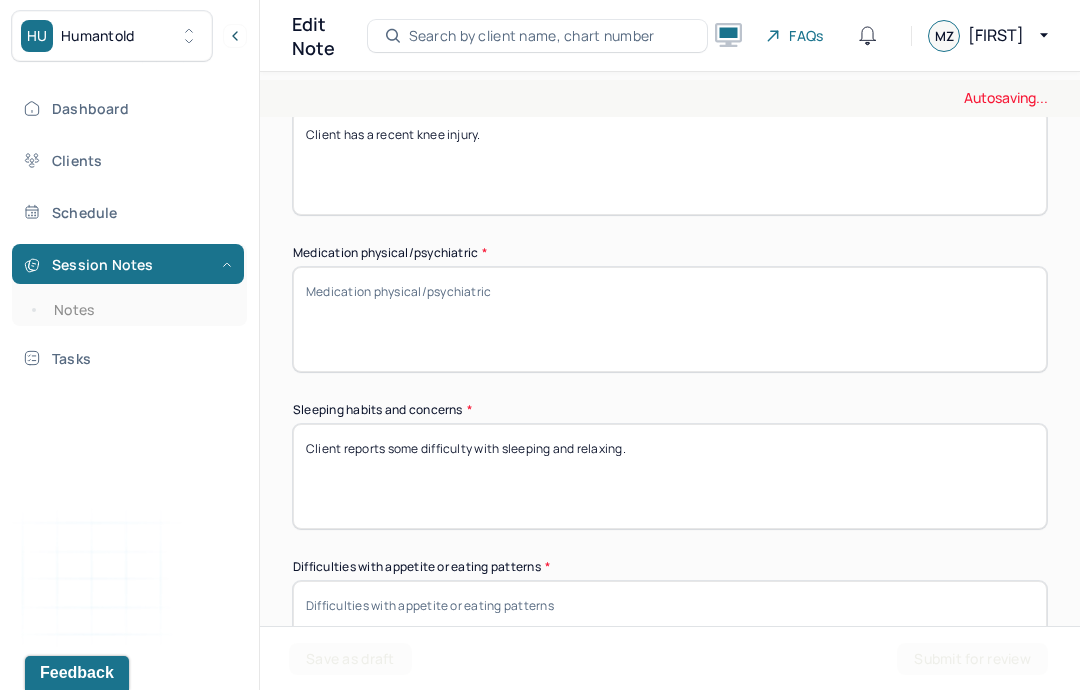 type on "Client reports some difficulty with sleeping and relaxing." 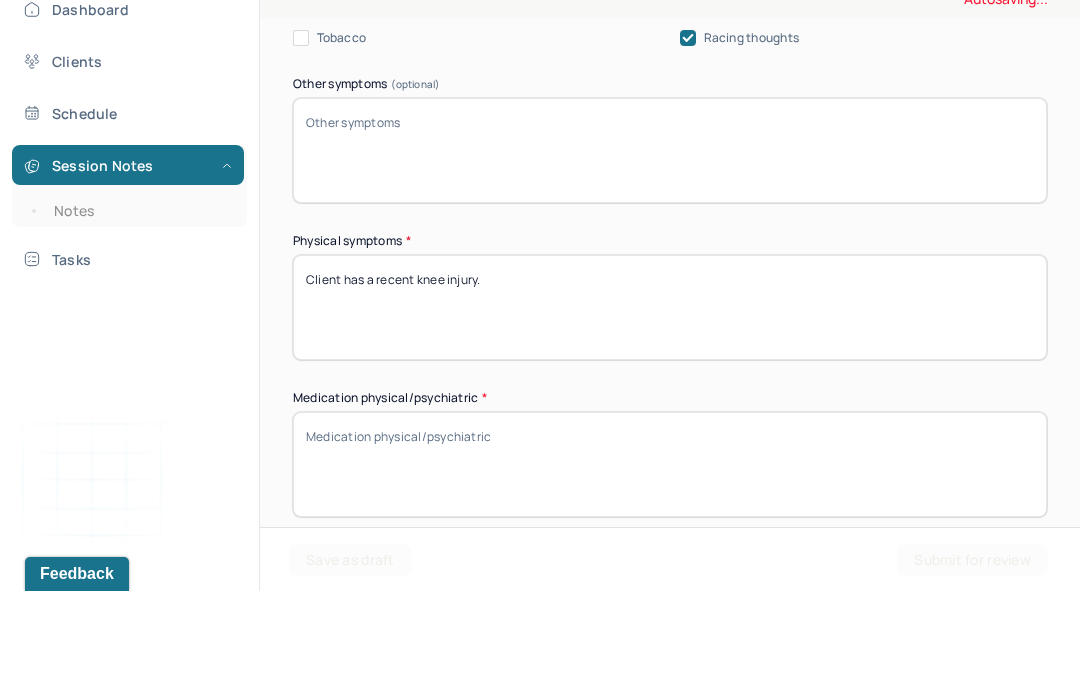 scroll, scrollTop: 1648, scrollLeft: 0, axis: vertical 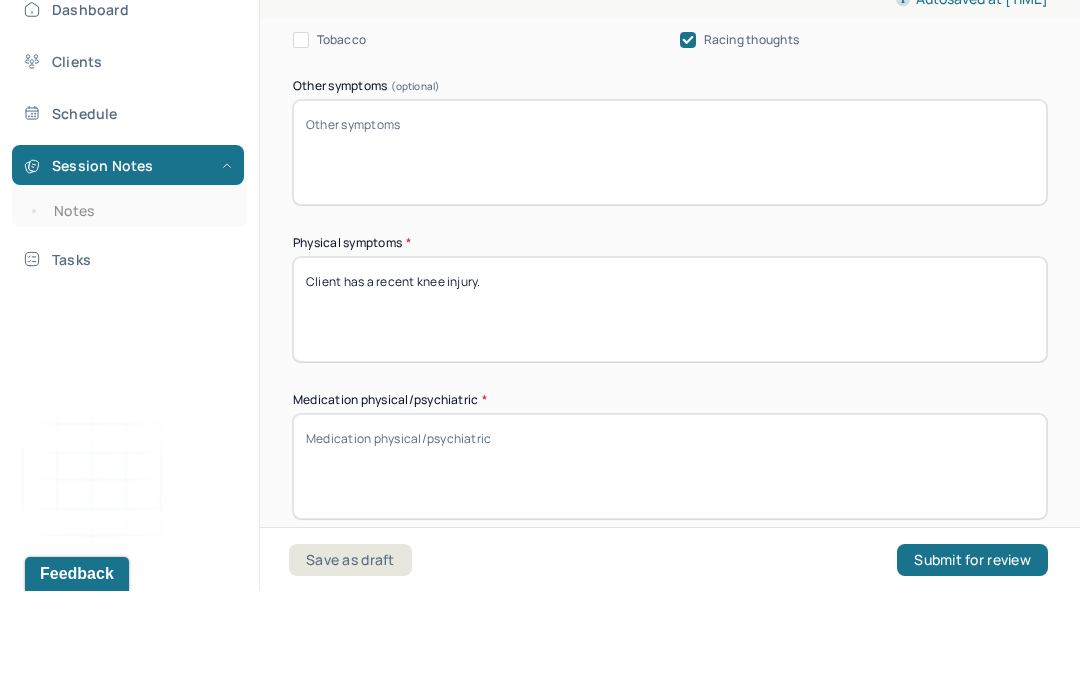 type on "Client did not report concerns with eating habits." 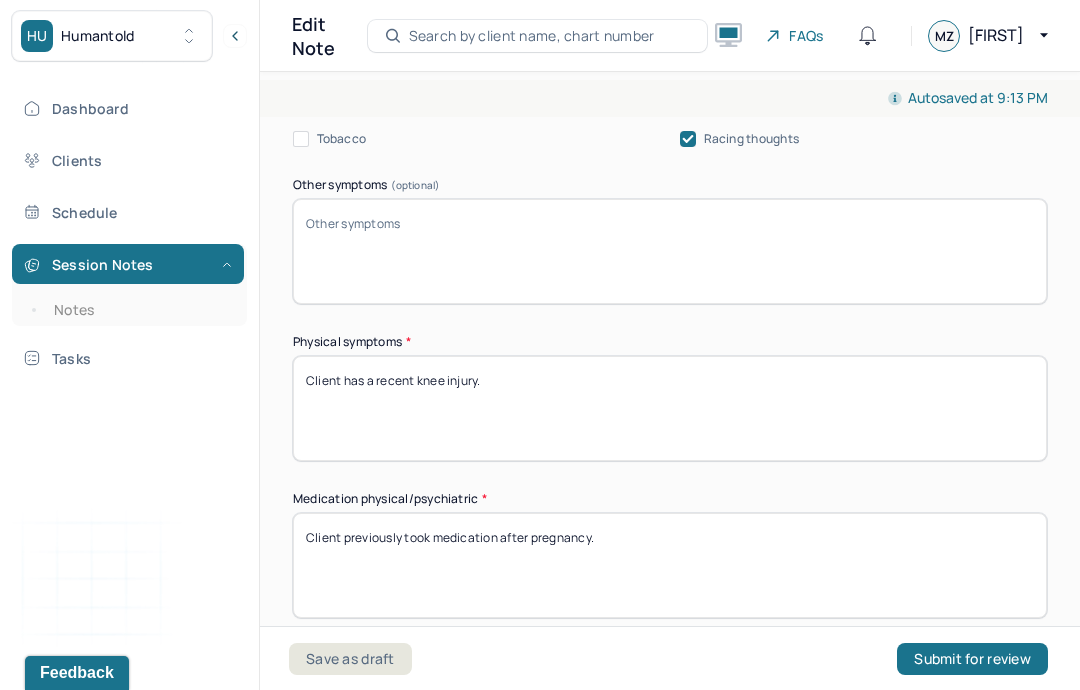 click on "Client previously took medication after pregnancy." at bounding box center [670, 565] 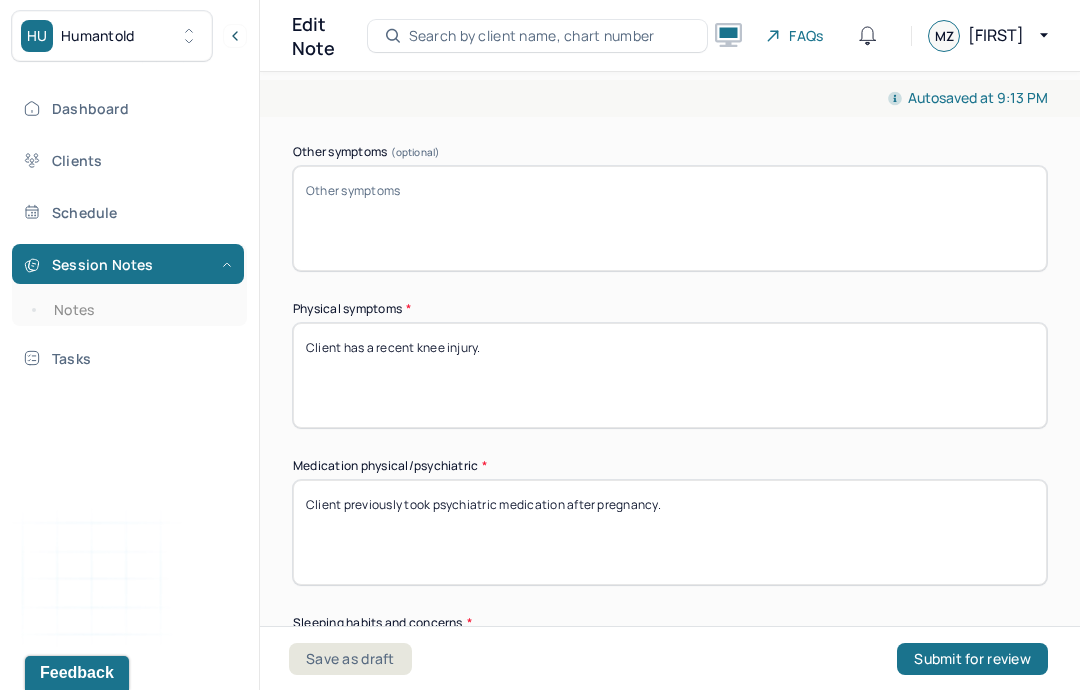 scroll, scrollTop: 1683, scrollLeft: 0, axis: vertical 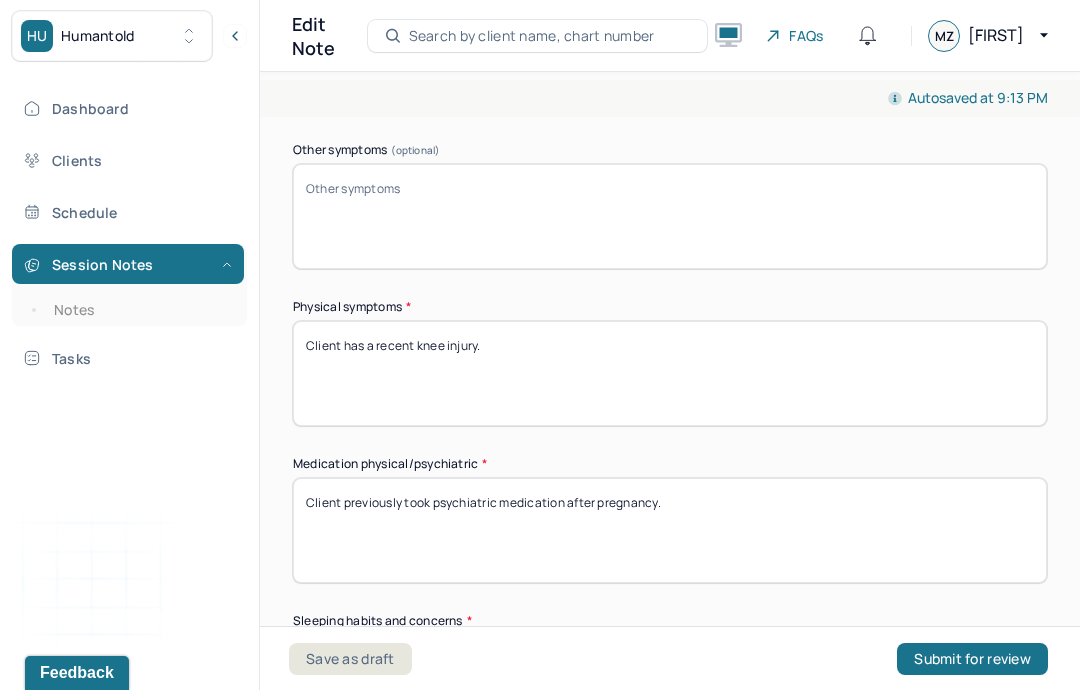click on "Client previously took medication after pregnancy." at bounding box center (670, 530) 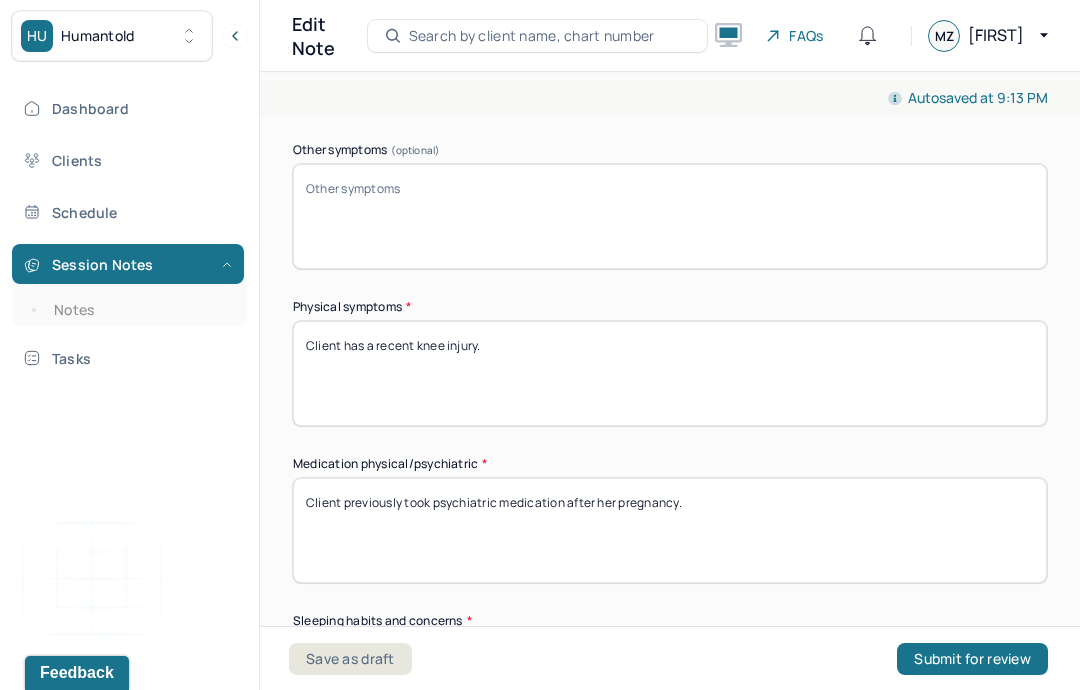 scroll, scrollTop: 1729, scrollLeft: 0, axis: vertical 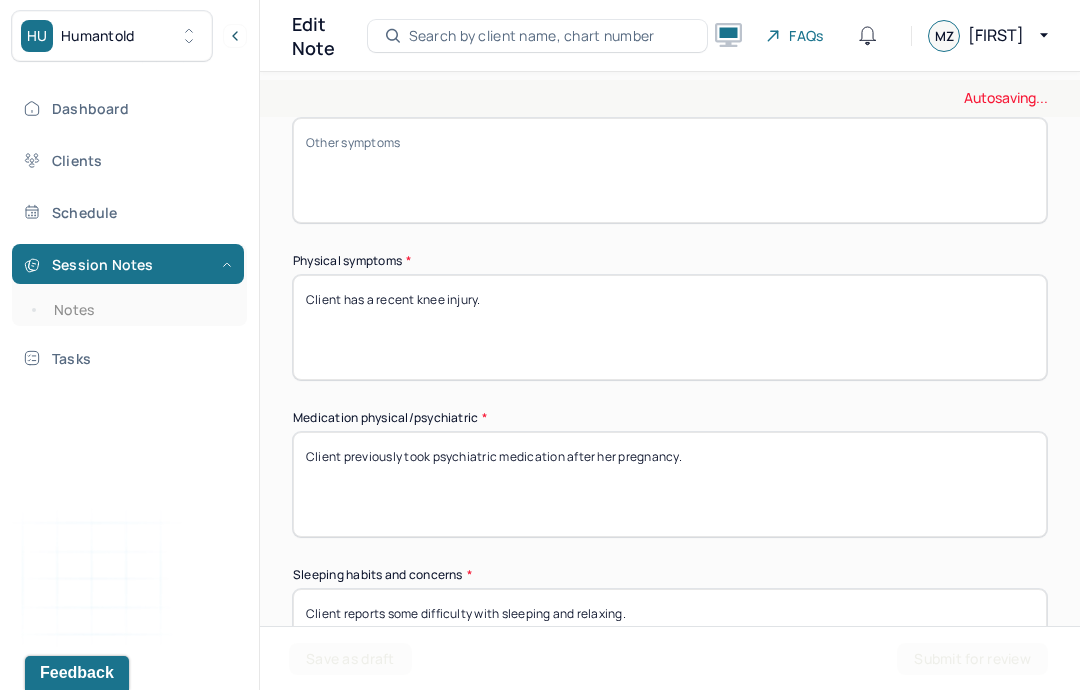 click on "Client previously took psychiatric medication after pregnancy." at bounding box center (670, 484) 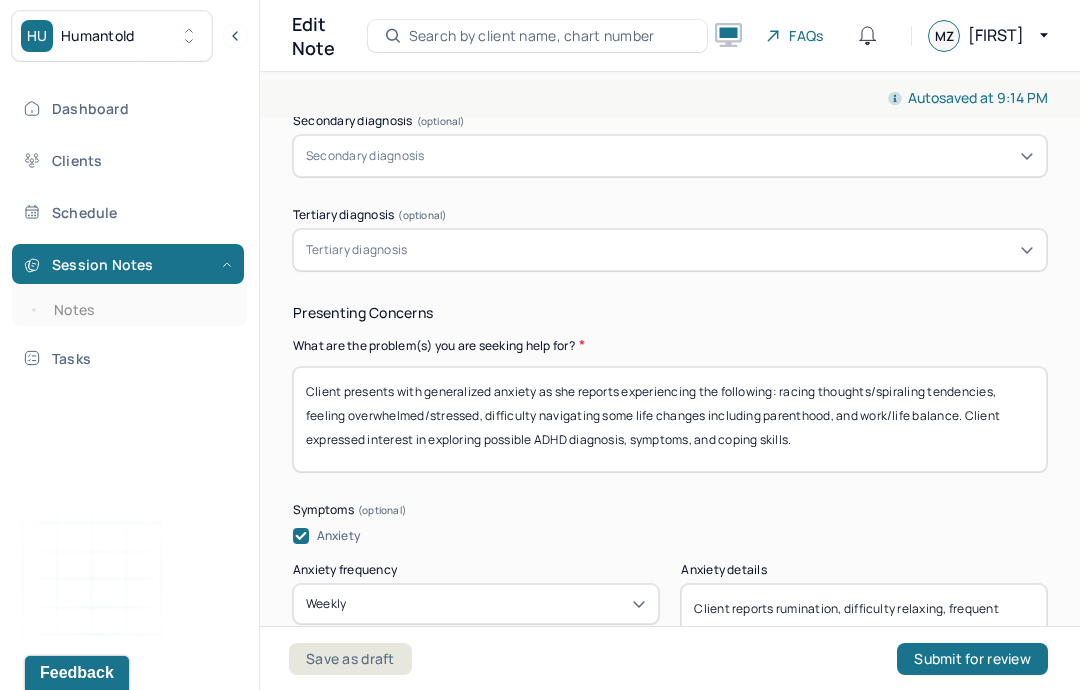 scroll, scrollTop: 841, scrollLeft: 0, axis: vertical 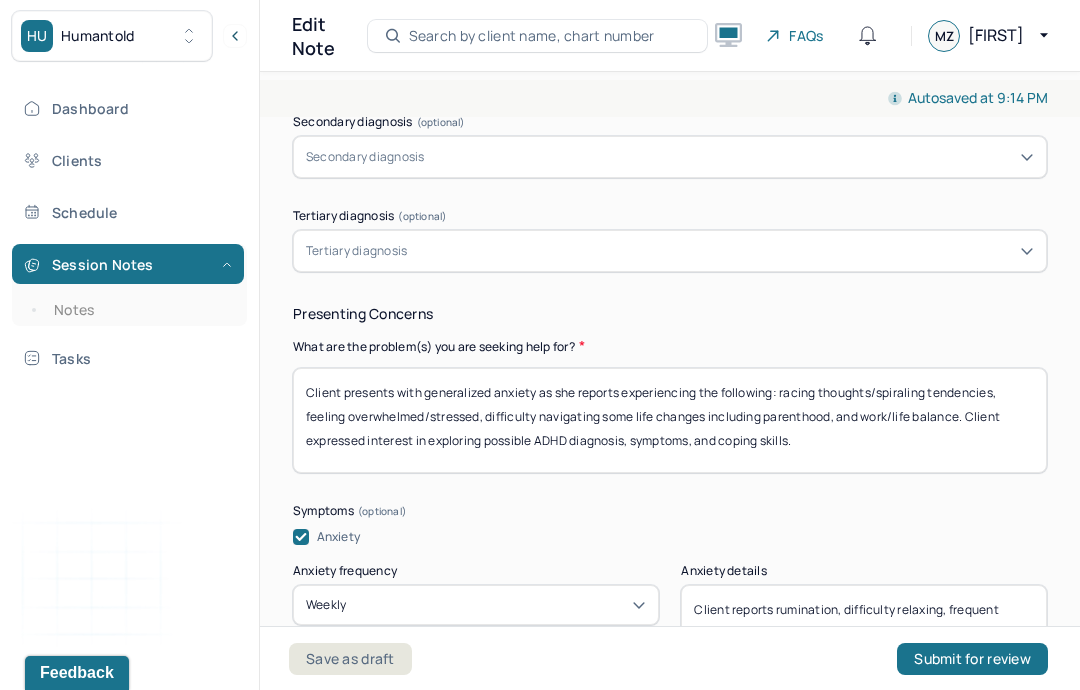 type on "Client previously took psychiatric medication after having her first child. Client is no longer taking medication." 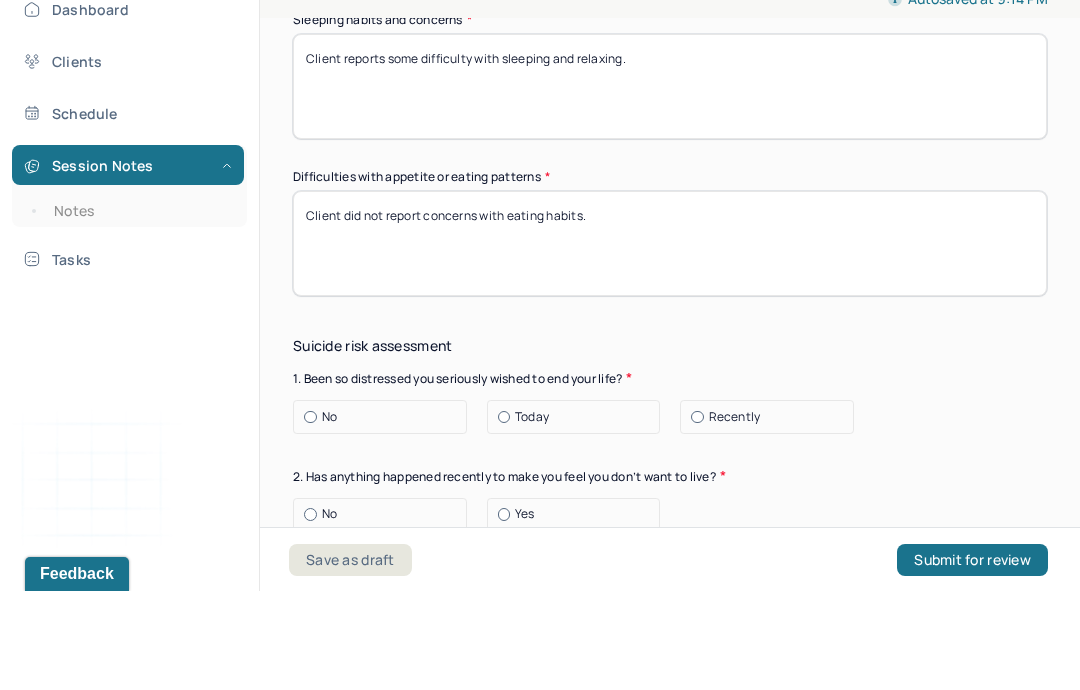 scroll, scrollTop: 2196, scrollLeft: 0, axis: vertical 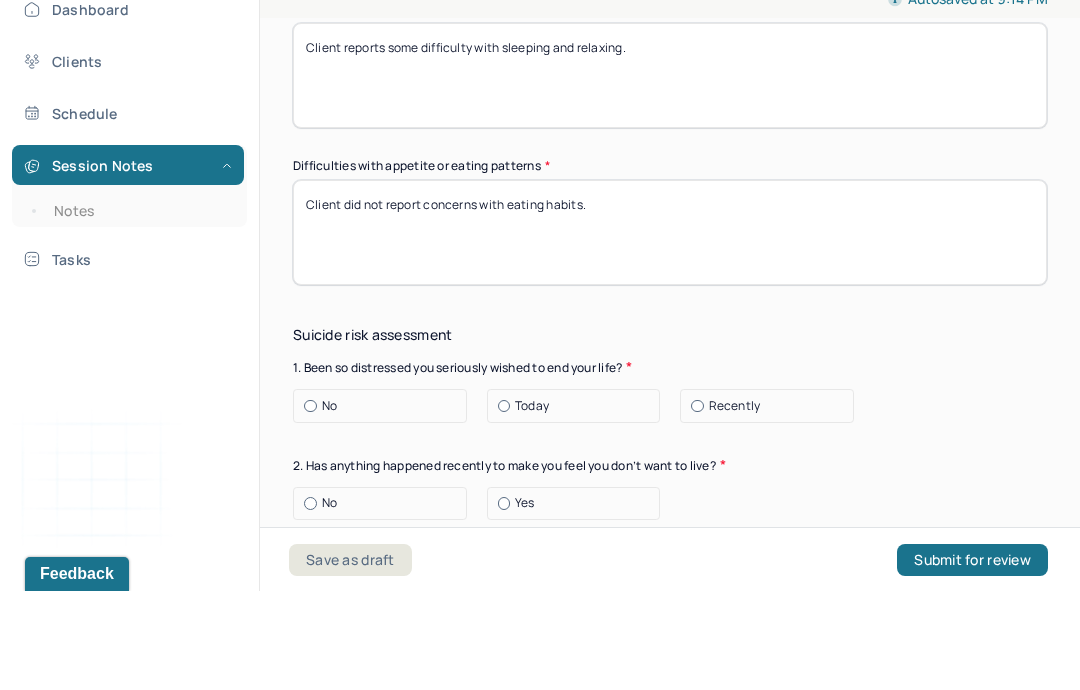 type on "Client reports rumination, difficulty relaxing, frequent worrying, feeling easily overwhelmed, restlessness, and irritability." 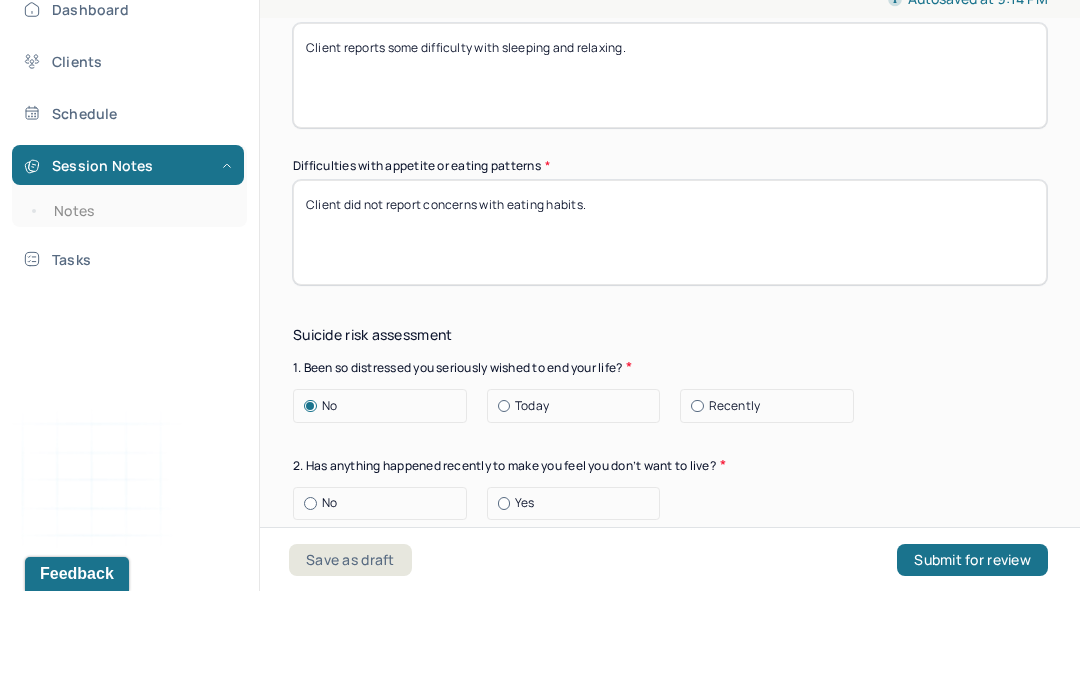 click on "No" at bounding box center [329, 602] 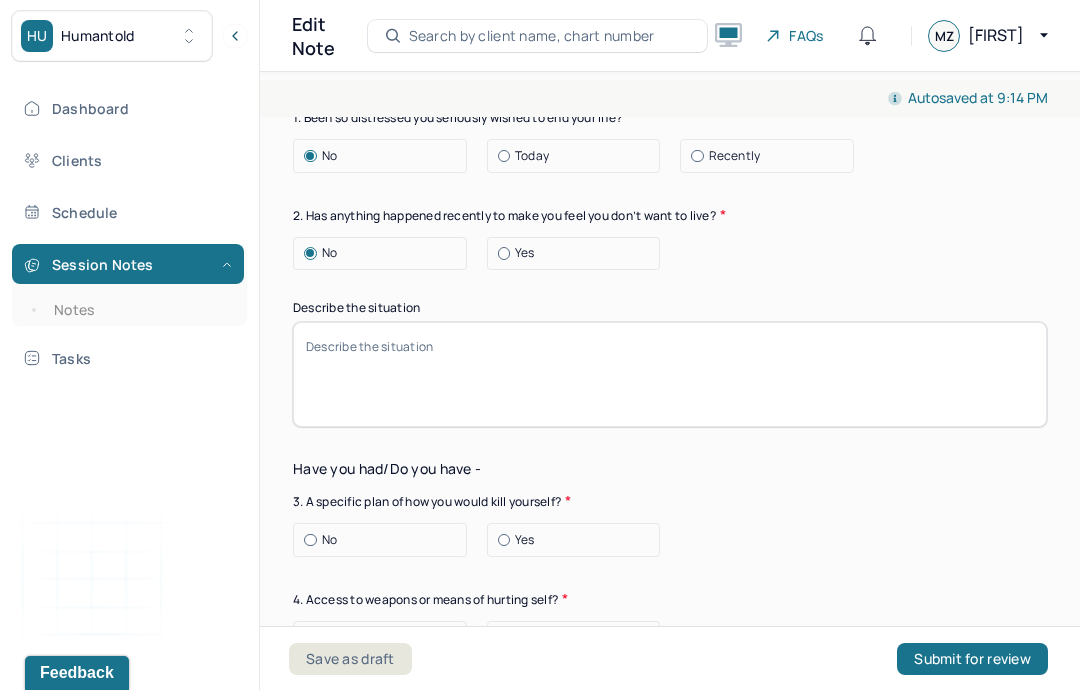 scroll, scrollTop: 2573, scrollLeft: 0, axis: vertical 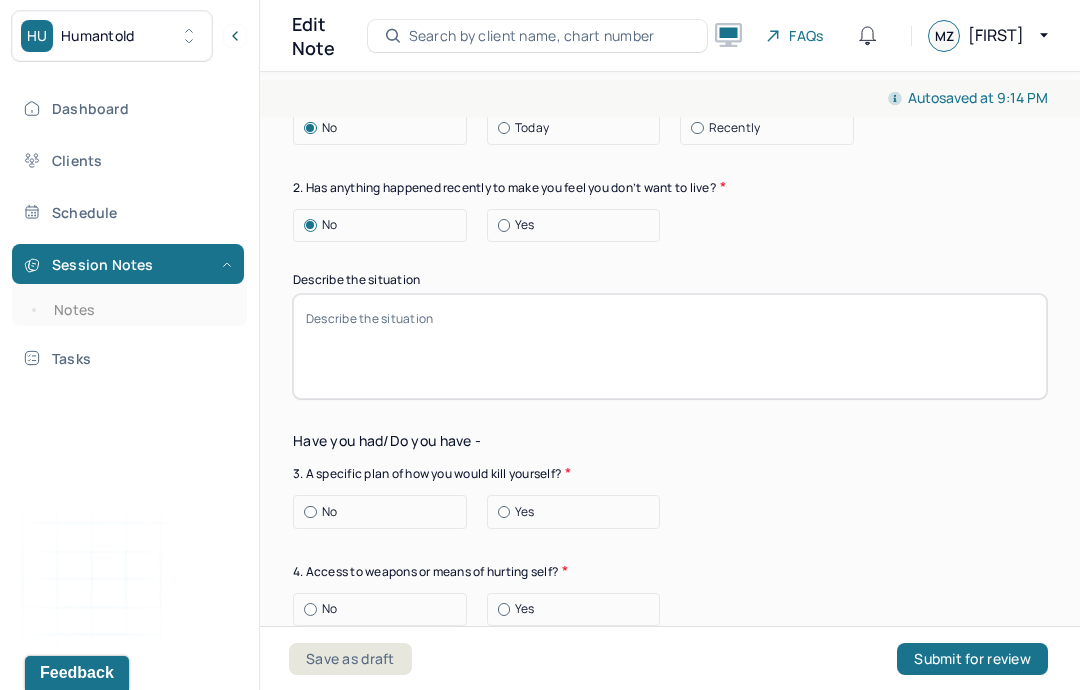 click on "No" at bounding box center (385, 512) 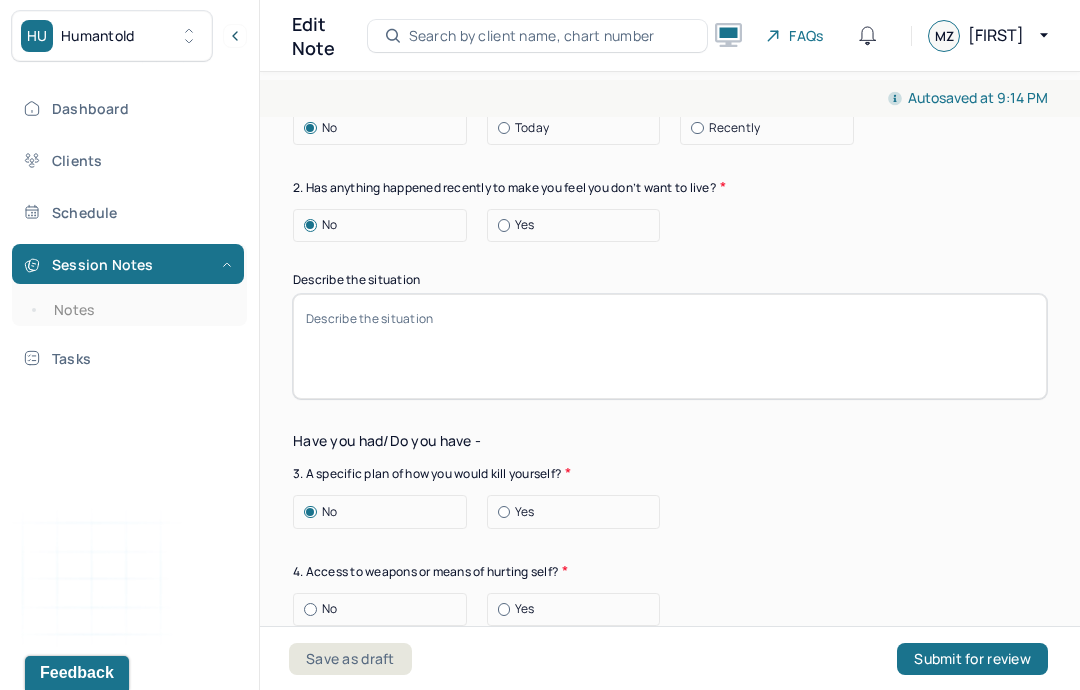 click on "No" at bounding box center [385, 609] 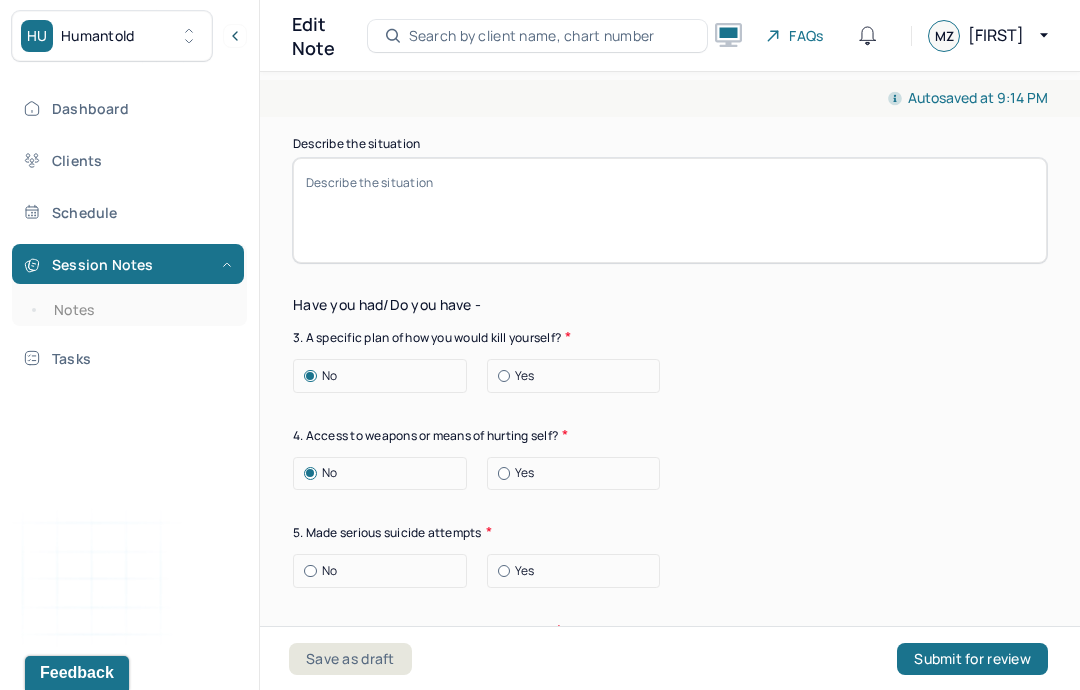 scroll, scrollTop: 2732, scrollLeft: 0, axis: vertical 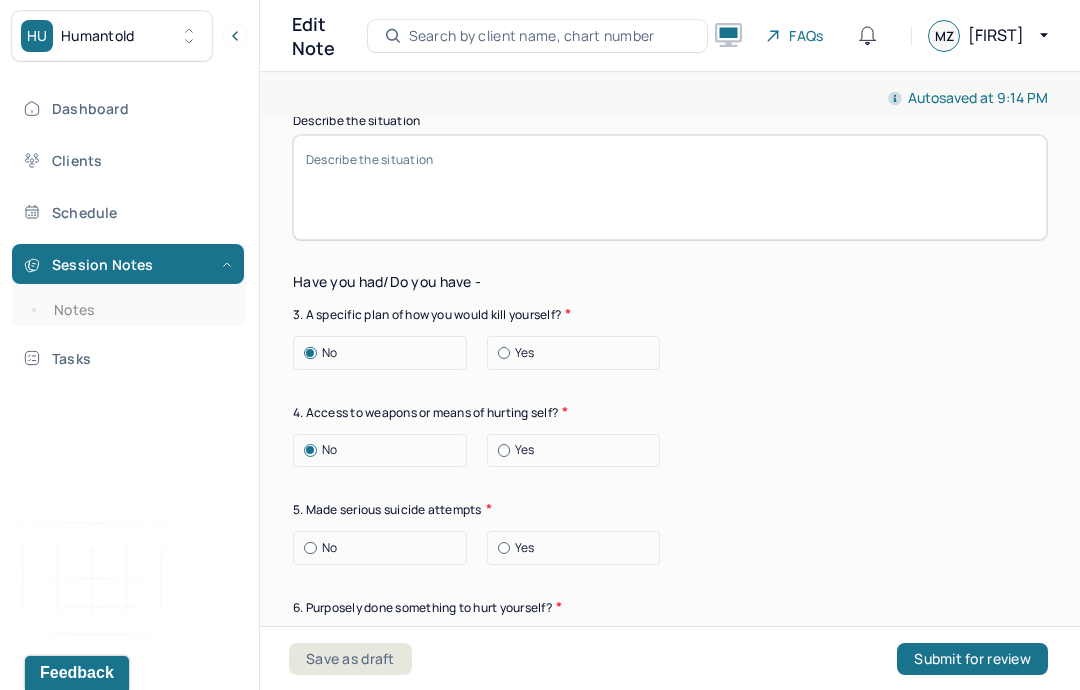 click on "No" at bounding box center [329, 548] 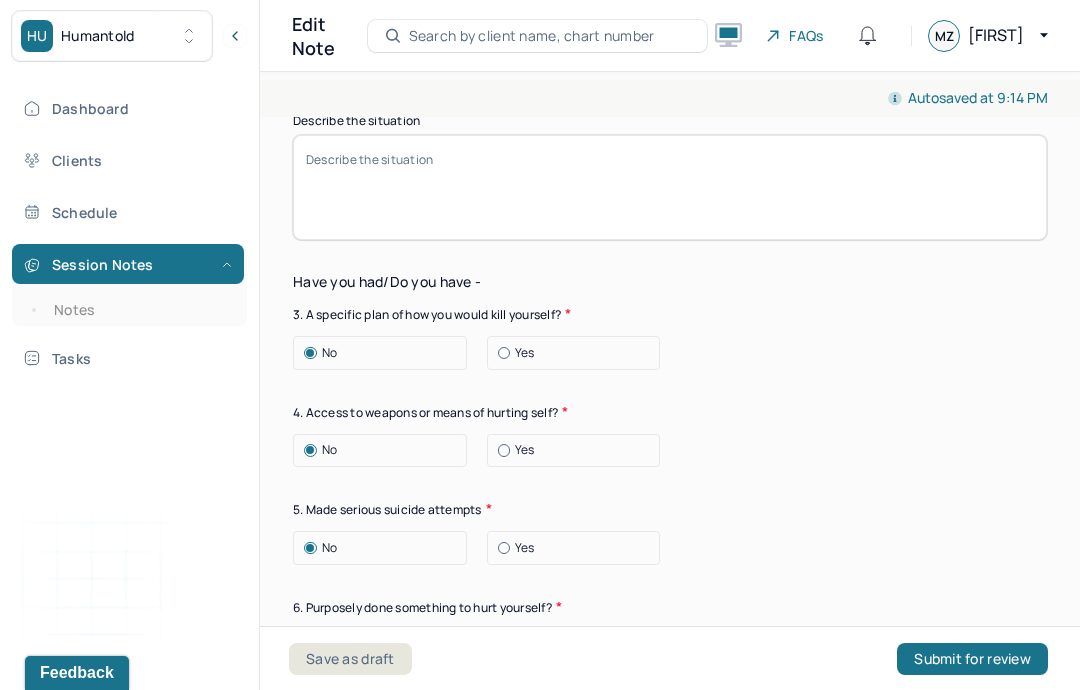 click on "No" at bounding box center (385, 645) 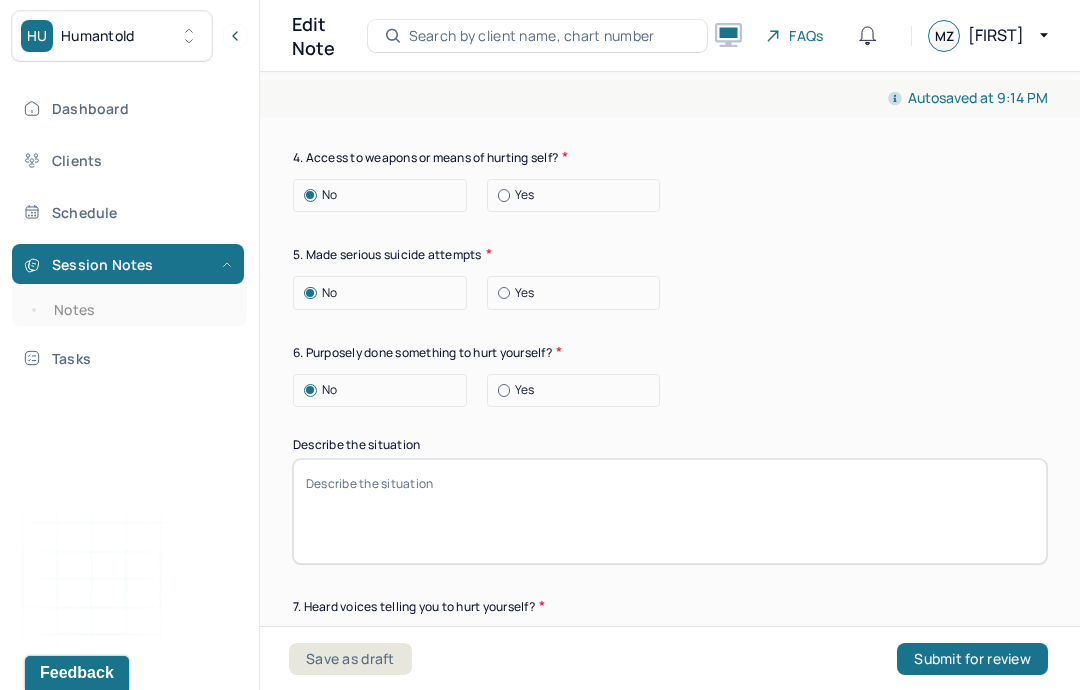 scroll, scrollTop: 2991, scrollLeft: 0, axis: vertical 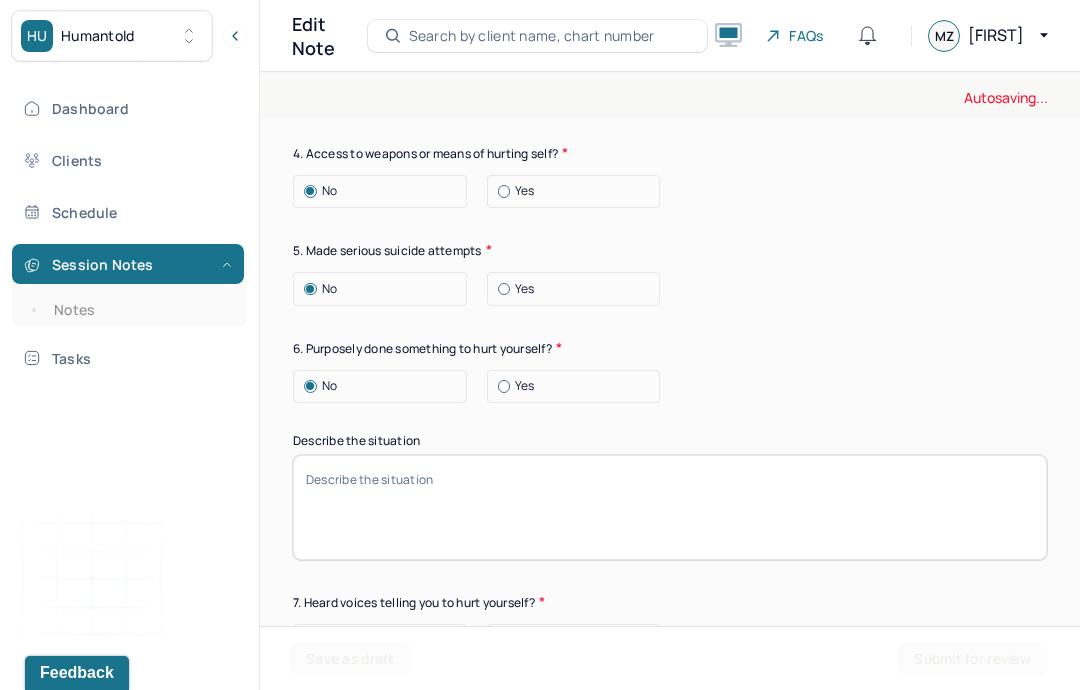 click on "No" at bounding box center [385, 641] 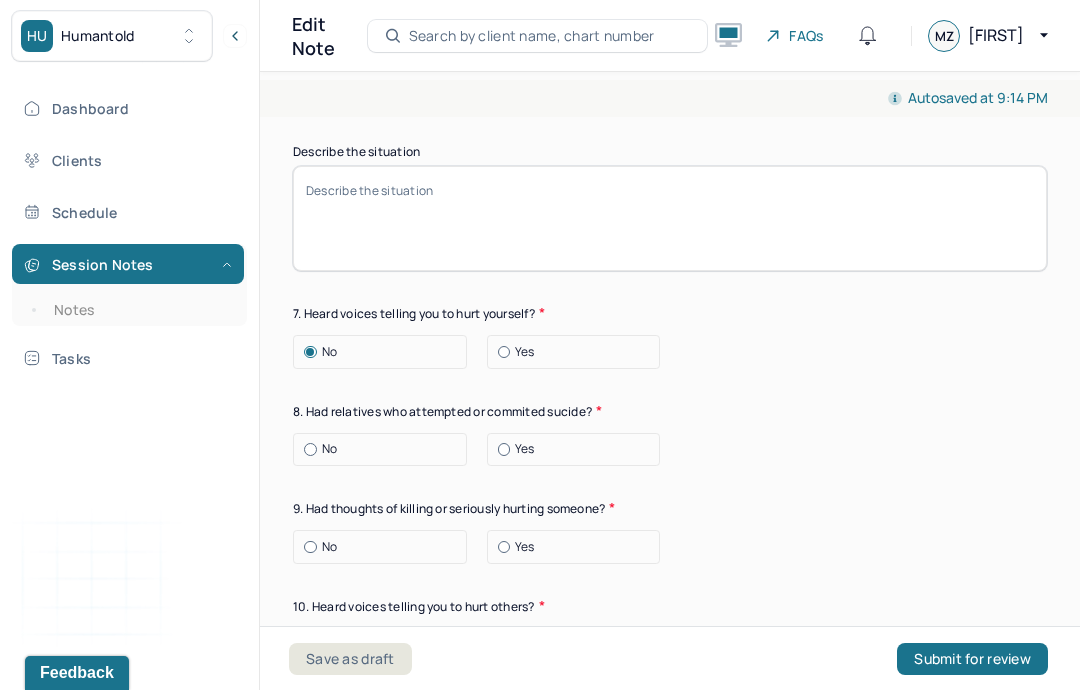 scroll, scrollTop: 3282, scrollLeft: 0, axis: vertical 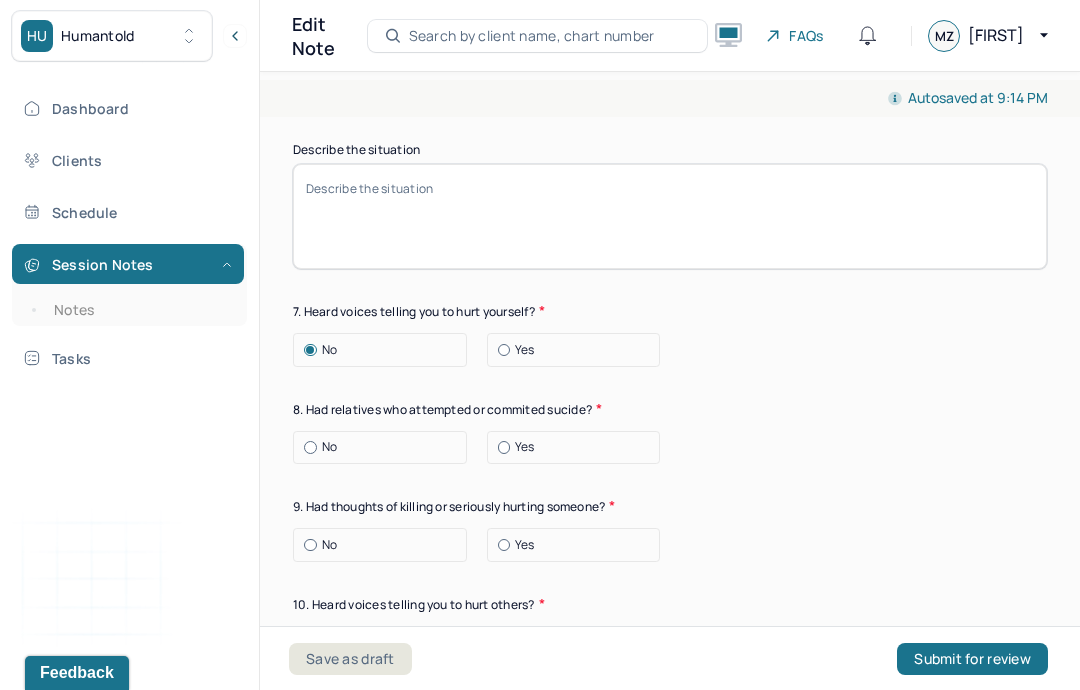click on "No" at bounding box center [385, 447] 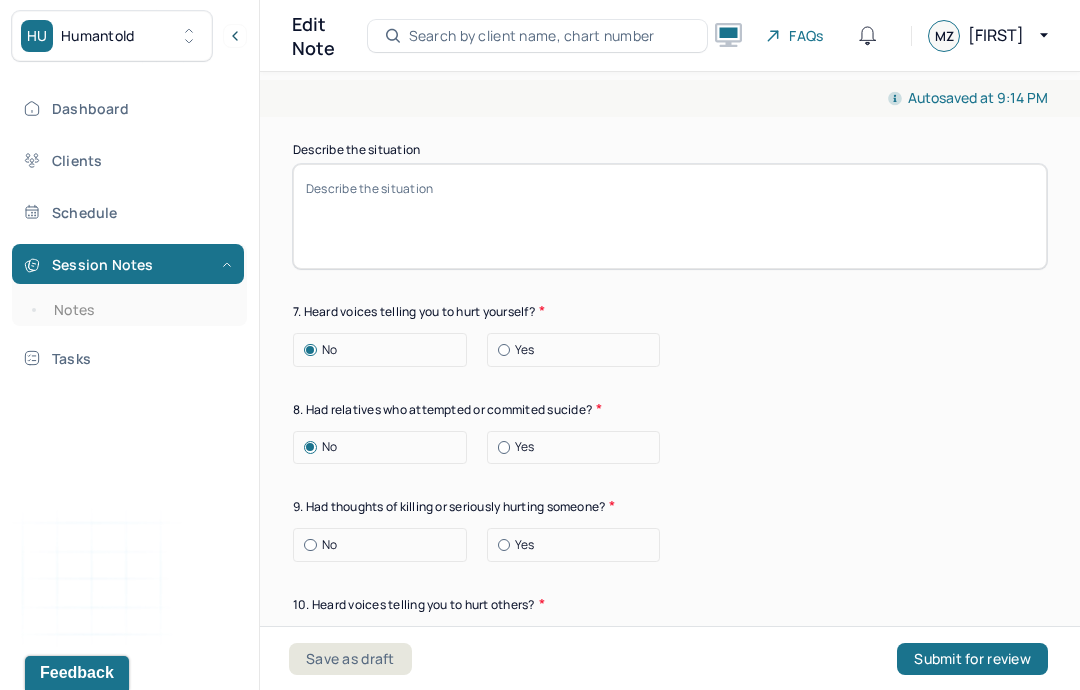 click on "No" at bounding box center (385, 545) 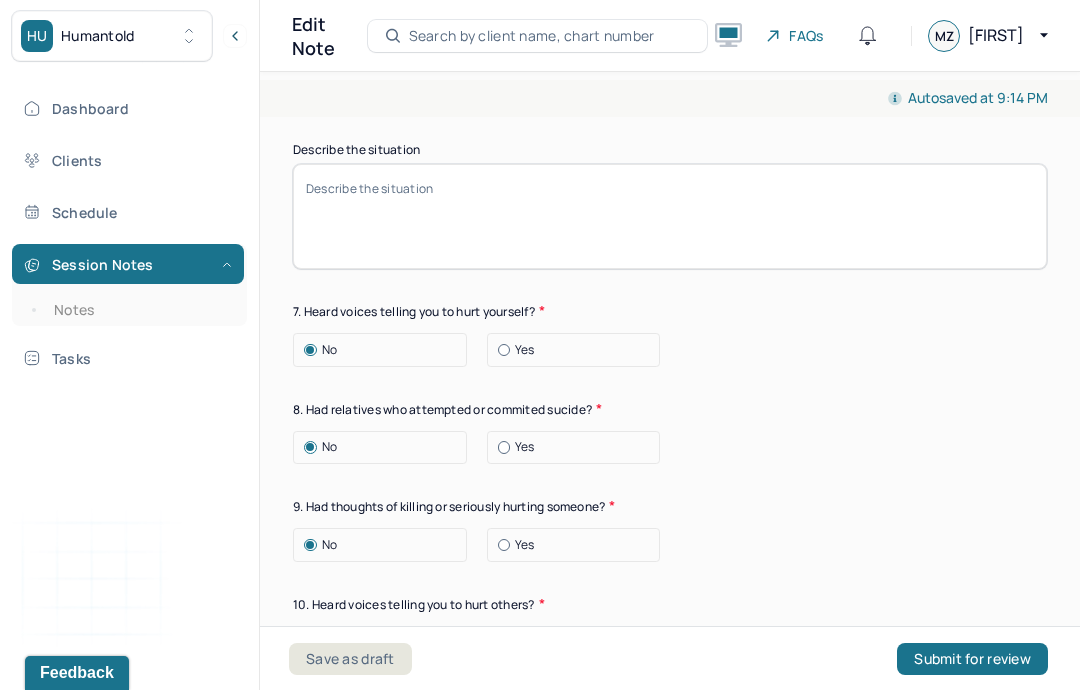 click on "No" at bounding box center [385, 642] 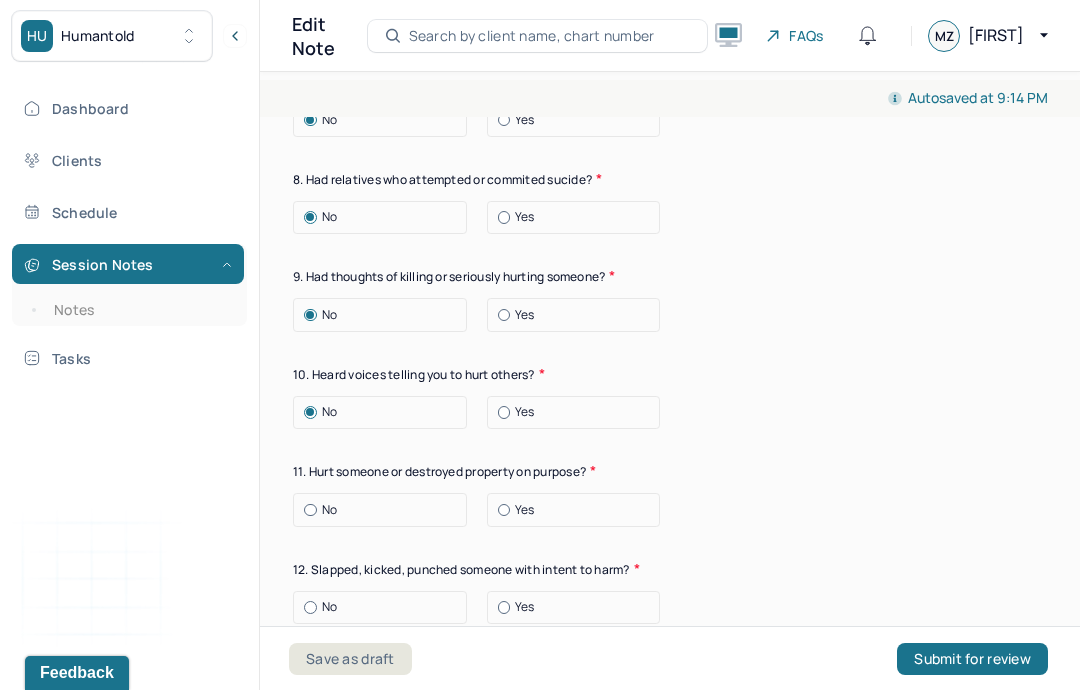 scroll, scrollTop: 3515, scrollLeft: 0, axis: vertical 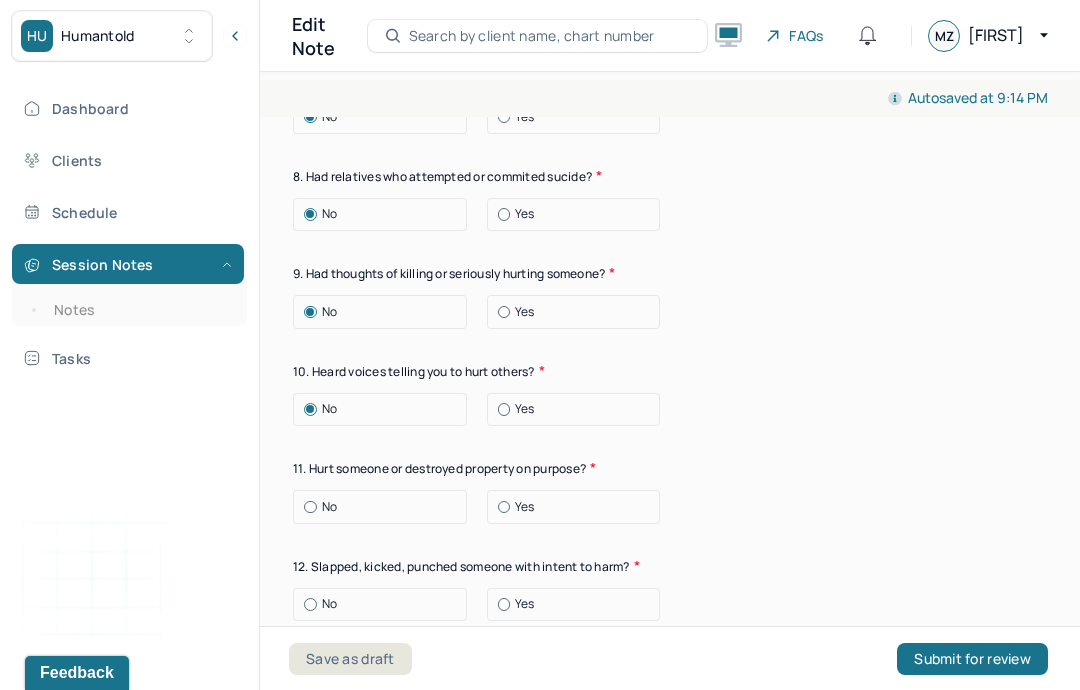 click on "No" at bounding box center (385, 507) 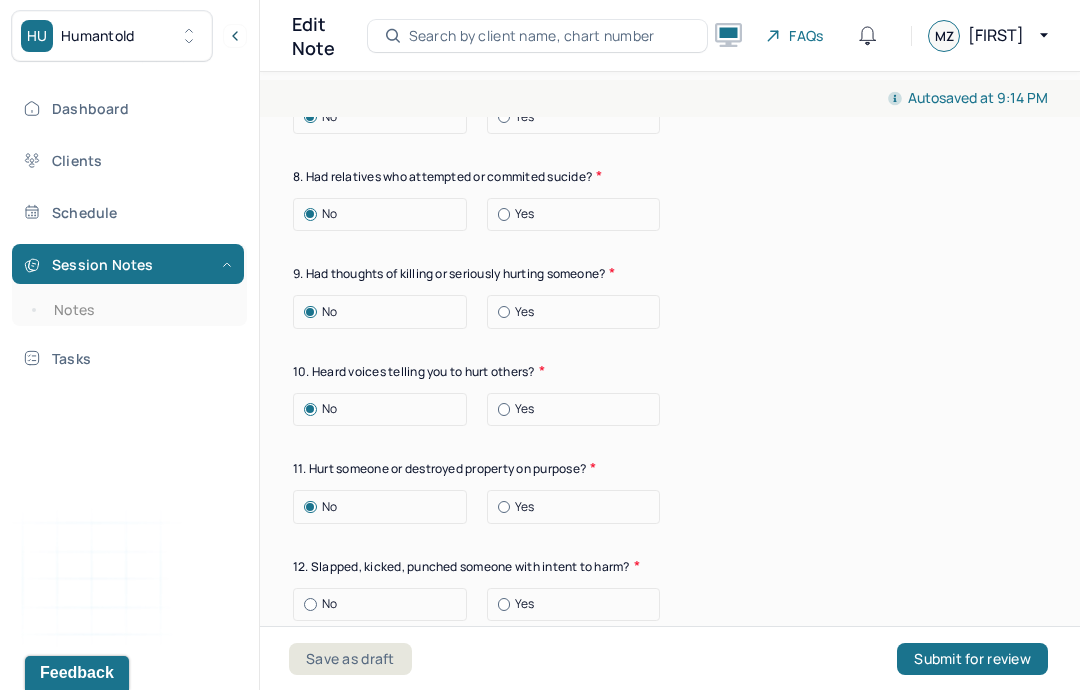 click on "No" at bounding box center [385, 604] 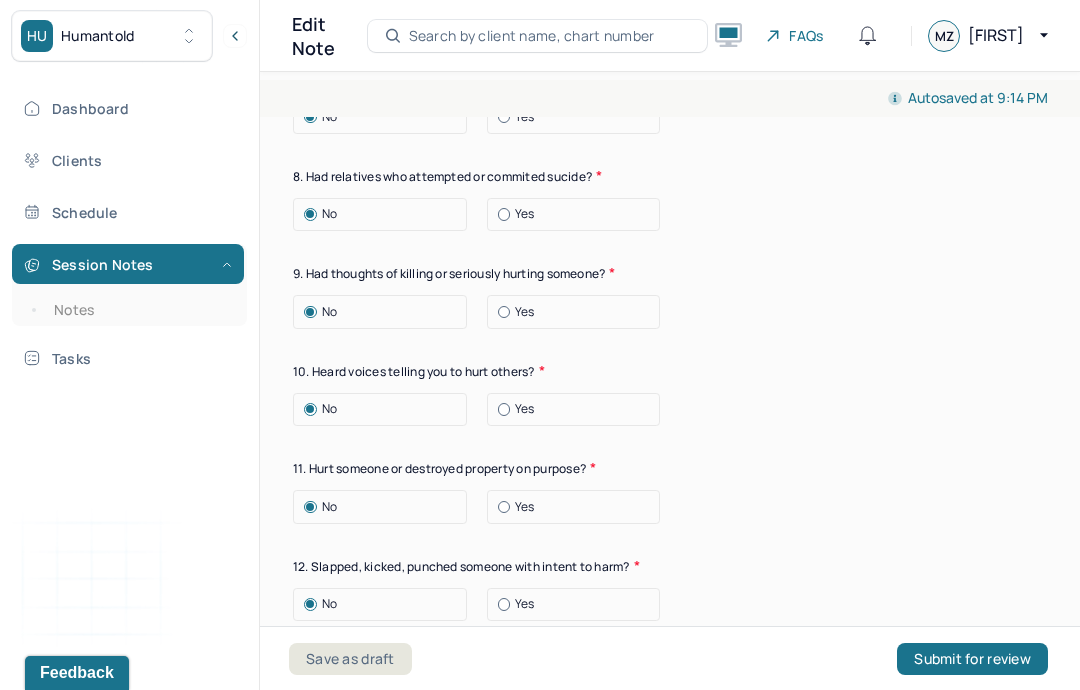 click on "No" at bounding box center (385, 702) 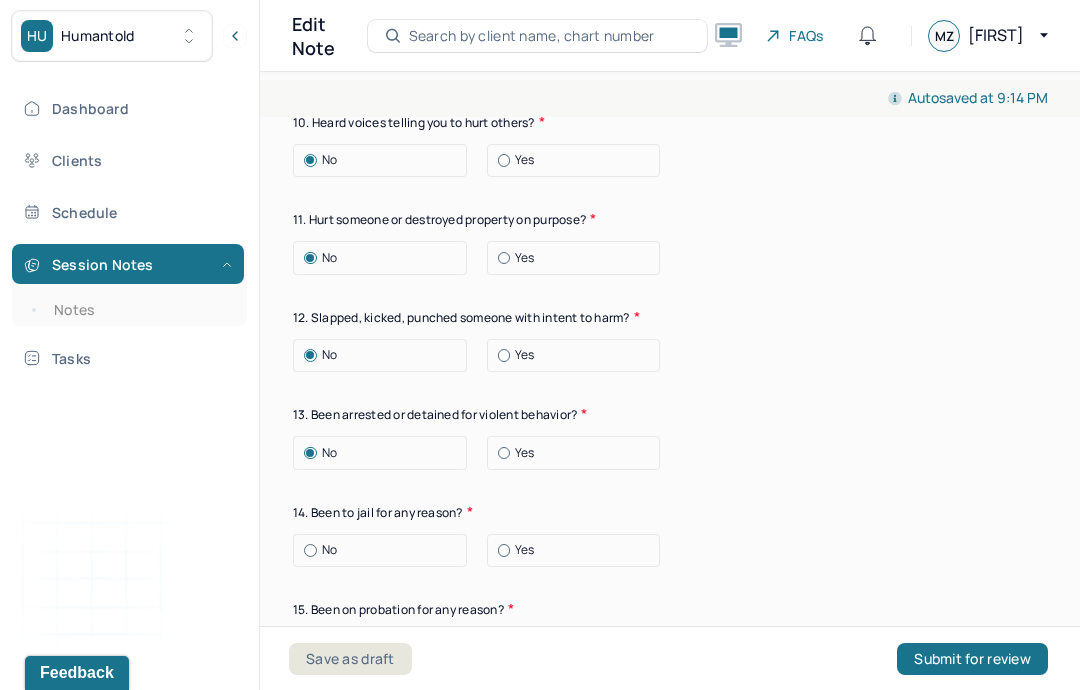 scroll, scrollTop: 3772, scrollLeft: 0, axis: vertical 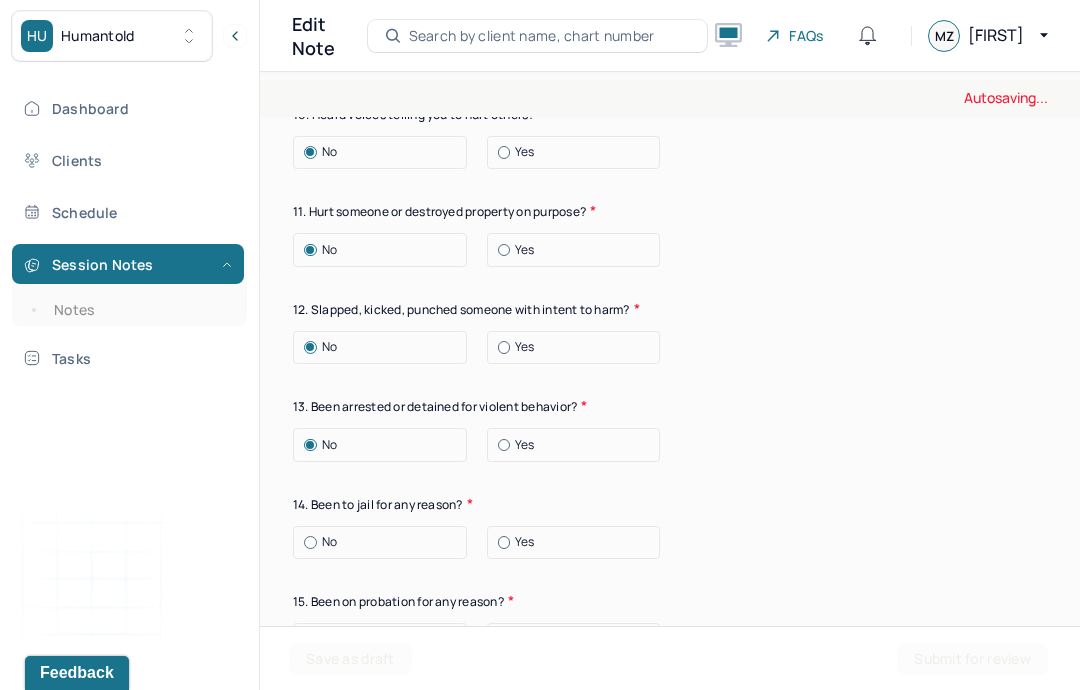 click on "No" at bounding box center (385, 542) 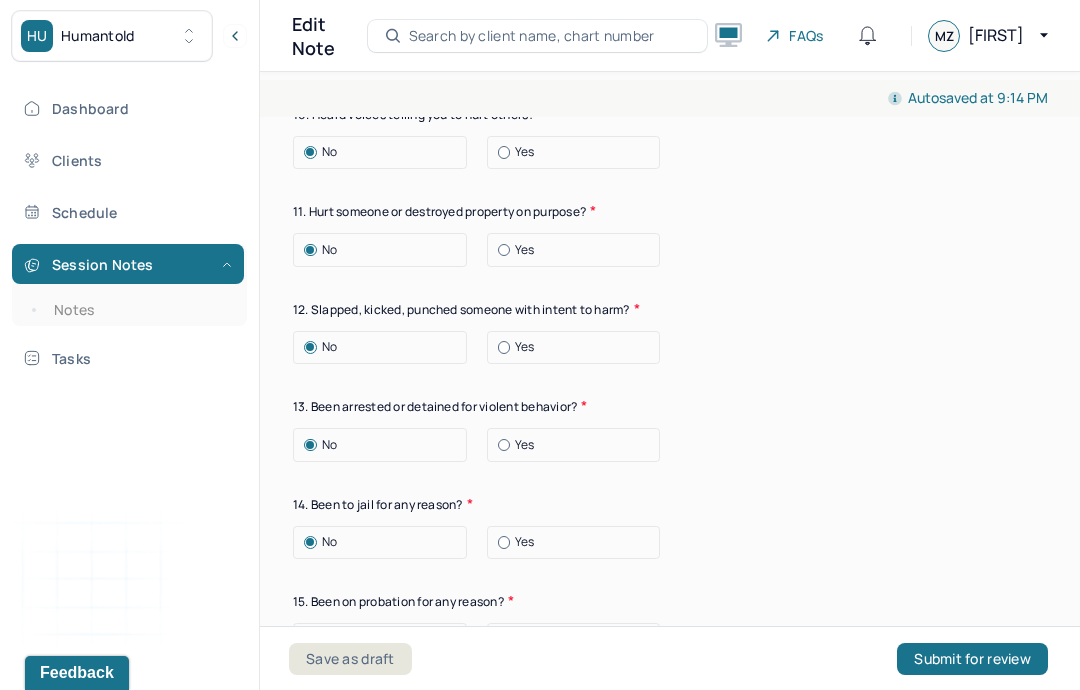 click on "No" at bounding box center (385, 640) 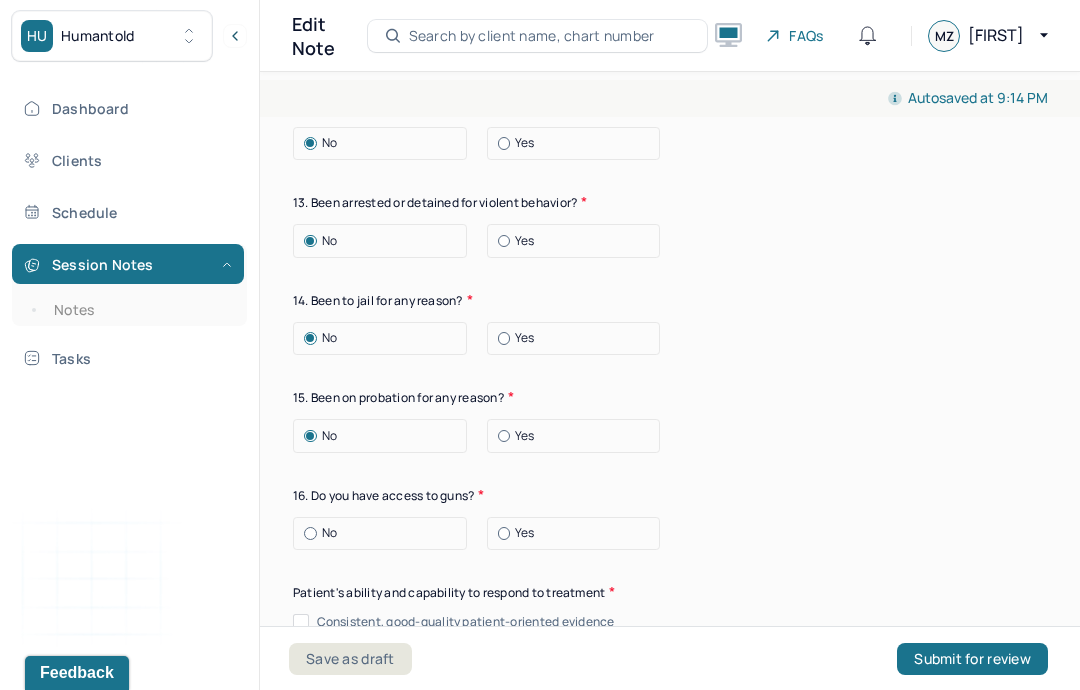 scroll, scrollTop: 3978, scrollLeft: 0, axis: vertical 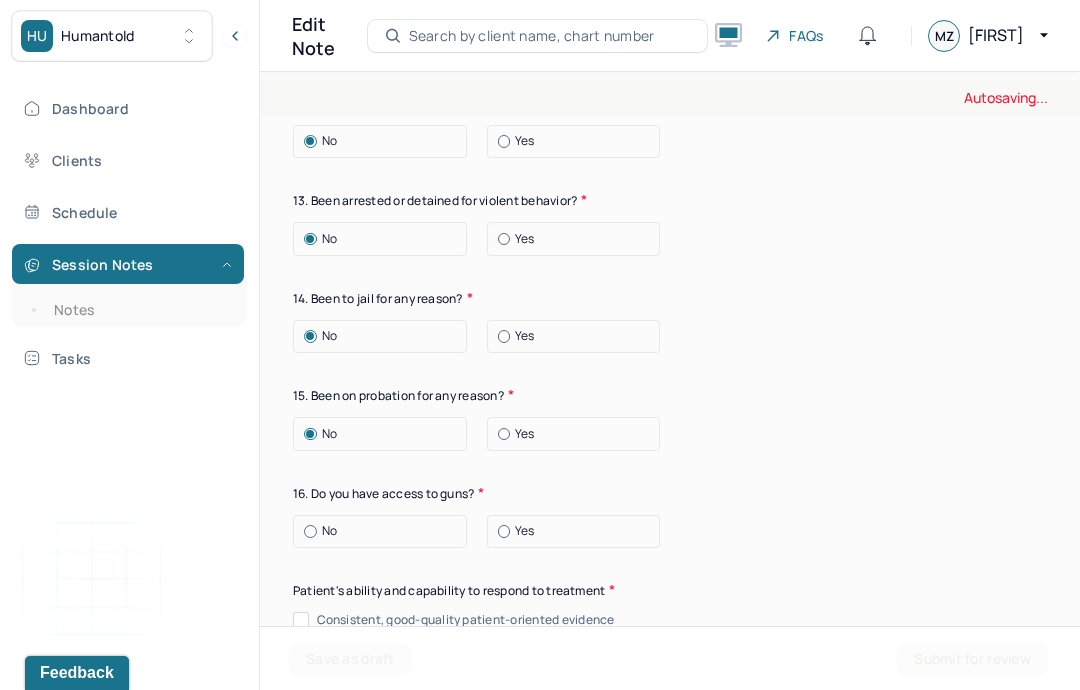 click on "No" at bounding box center [385, 531] 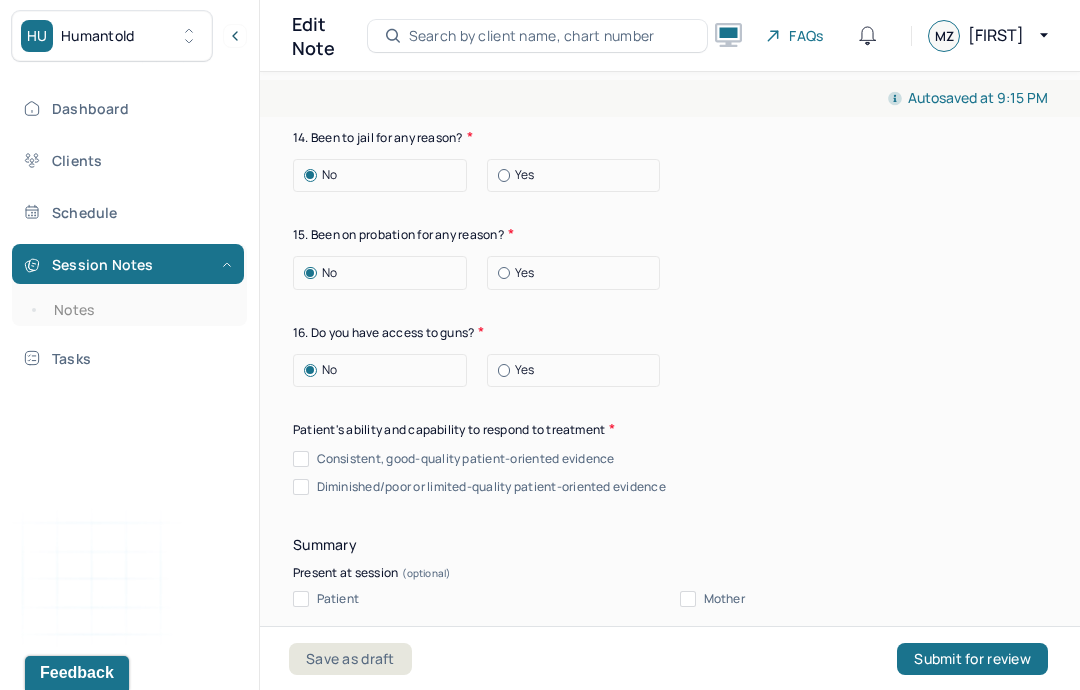 scroll, scrollTop: 4140, scrollLeft: 0, axis: vertical 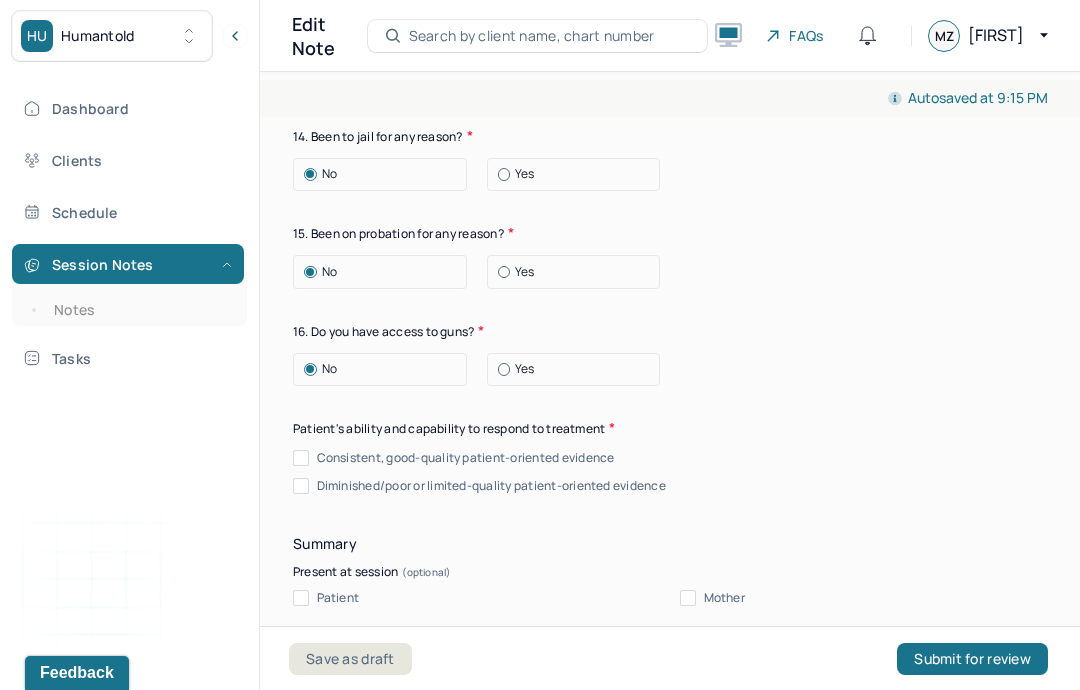 click on "Consistent, good-quality patient-oriented evidence" at bounding box center (466, 458) 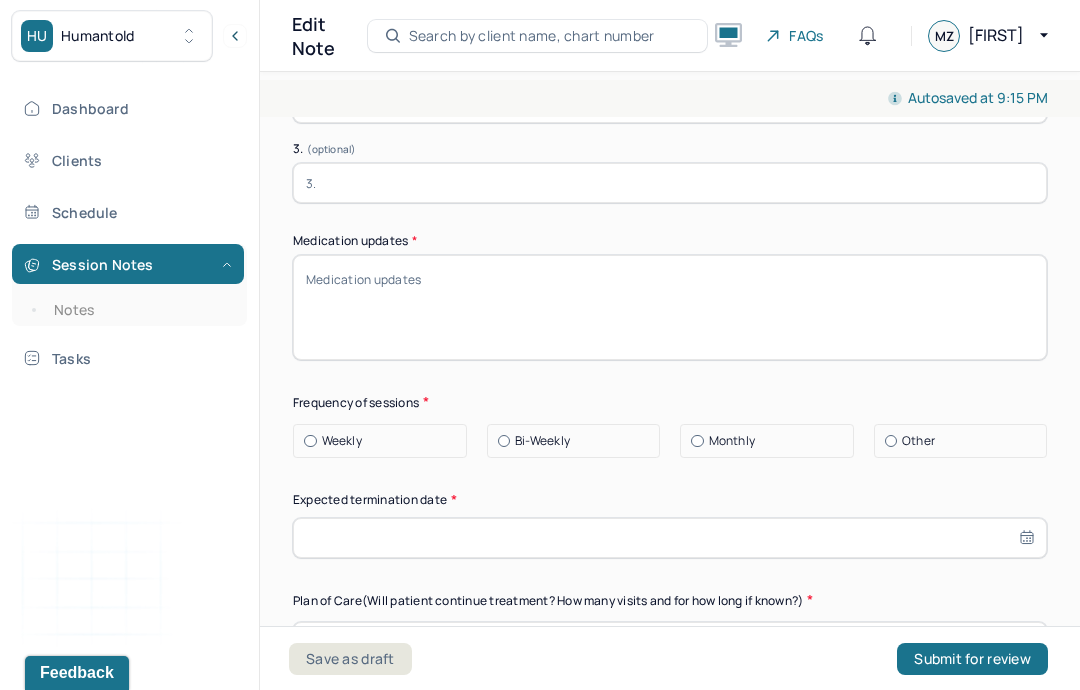 scroll, scrollTop: 5547, scrollLeft: 0, axis: vertical 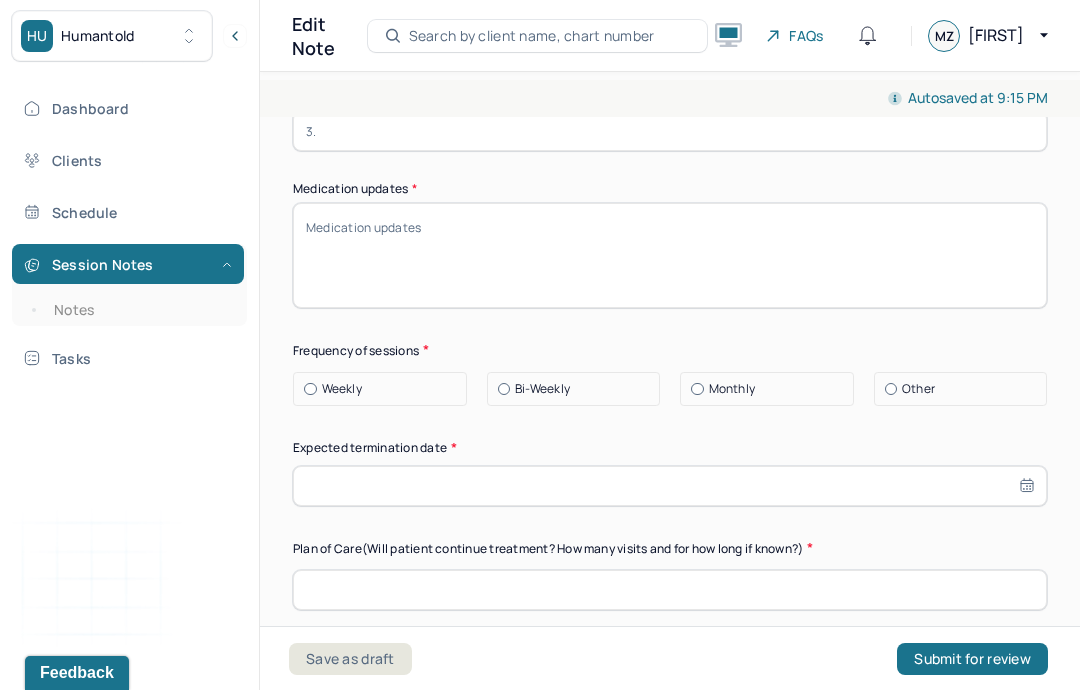 click on "Weekly" at bounding box center (342, 389) 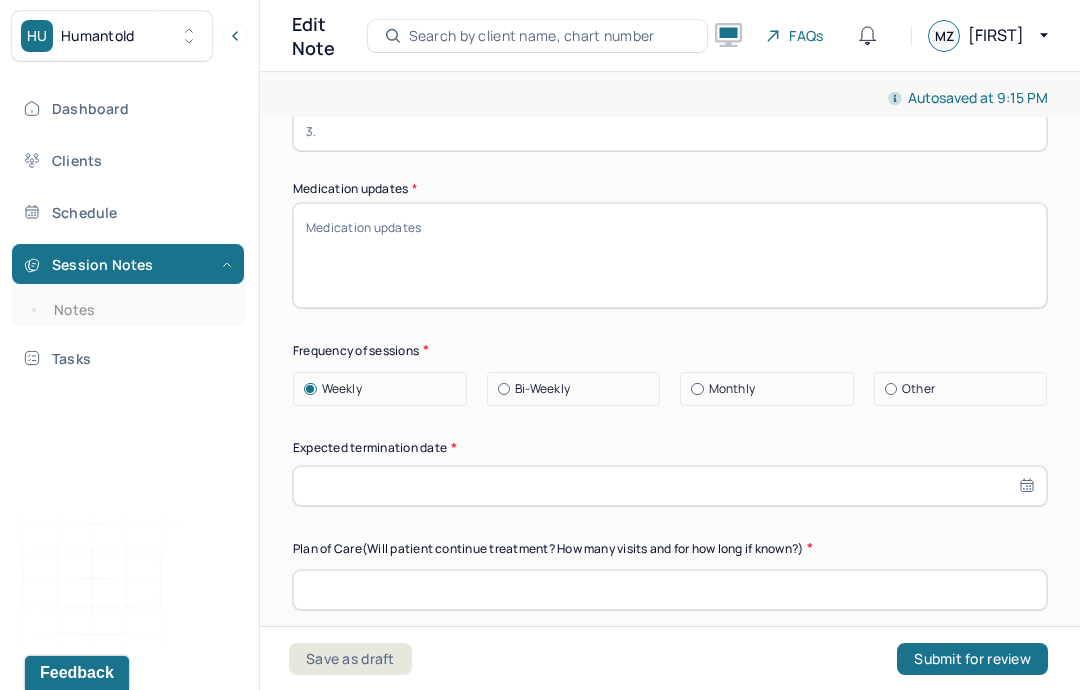 click at bounding box center (670, 486) 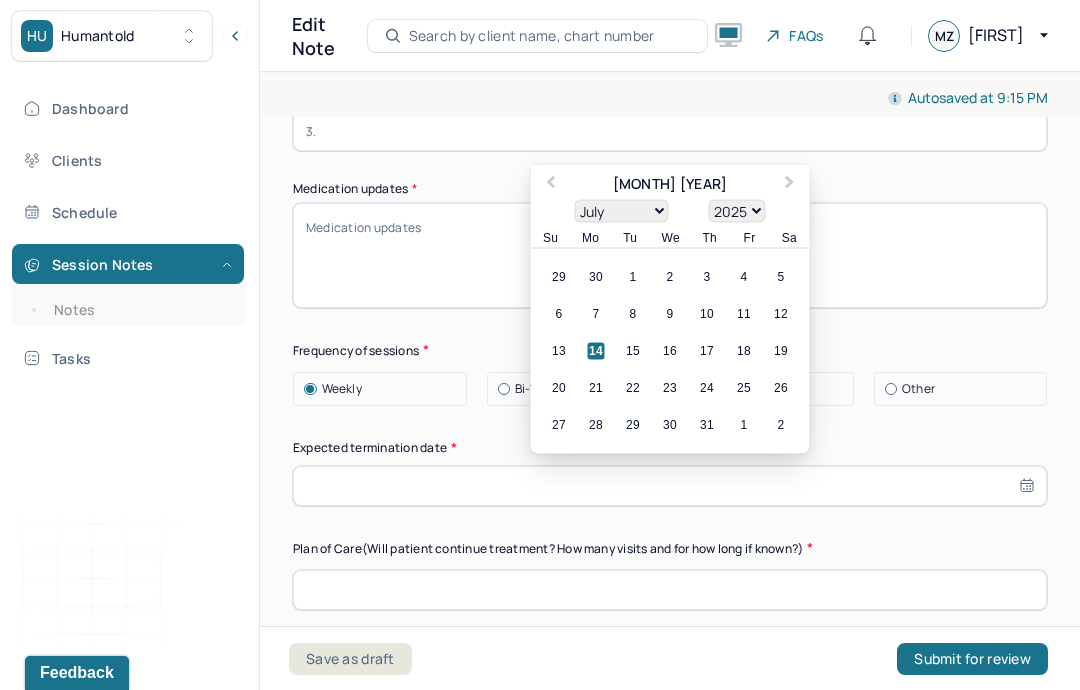 click on "Next Month" at bounding box center (792, 185) 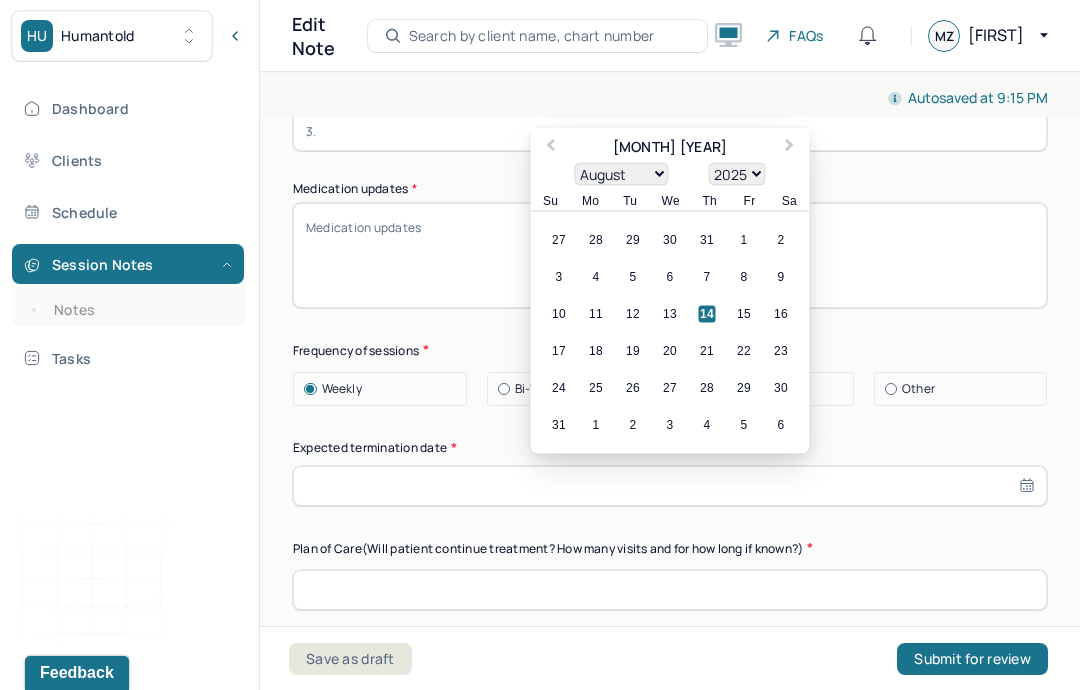 click on "January February March April May June July August September October November December 1900 1901 1902 1903 1904 1905 1906 1907 1908 1909 1910 1911 1912 1913 1914 1915 1916 1917 1918 1919 1920 1921 1922 1923 1924 1925 1926 1927 1928 1929 1930 1931 1932 1933 1934 1935 1936 1937 1938 1939 1940 1941 1942 1943 1944 1945 1946 1947 1948 1949 1950 1951 1952 1953 1954 1955 1956 1957 1958 1959 1960 1961 1962 1963 1964 1965 1966 1967 1968 1969 1970 1971 1972 1973 1974 1975 1976 1977 1978 1979 1980 1981 1982 1983 1984 1985 1986 1987 1988 1989 1990 1991 1992 1993 1994 1995 1996 1997 1998 1999 2000 2001 2002 2003 2004 2005 2006 2007 2008 2009 2010 2011 2012 2013 2014 2015 2016 2017 2018 2019 2020 2021 2022 2023 2024 2025 2026 2027 2028 2029 2030 2031 2032 2033 2034 2035 2036 2037 2038 2039 2040 2041 2042 2043 2044 2045 2046 2047 2048 2049 2050 2051 2052 2053 2054 2055 2056 2057 2058 2059 2060 2061 2062 2063 2064 2065 2066 2067 2068 2069 2070 2071 2072 2073 2074 2075 2076 2077 2078 2079 2080 2081 2082 2083 2084 2085 2086" at bounding box center [670, 173] 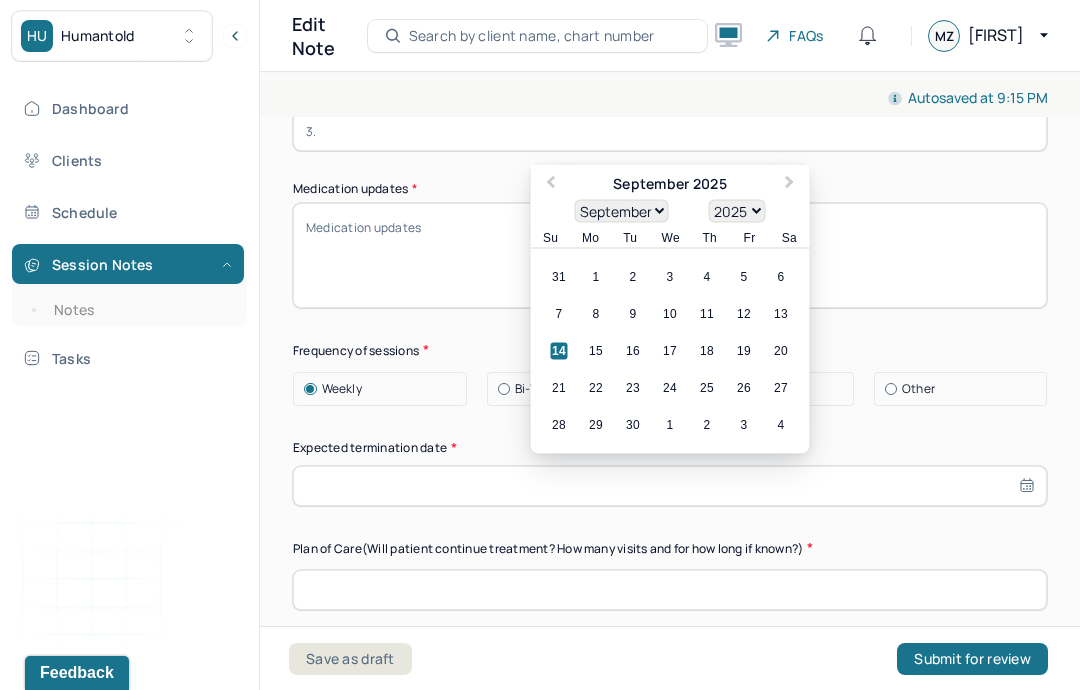 click on "Next Month" at bounding box center (792, 185) 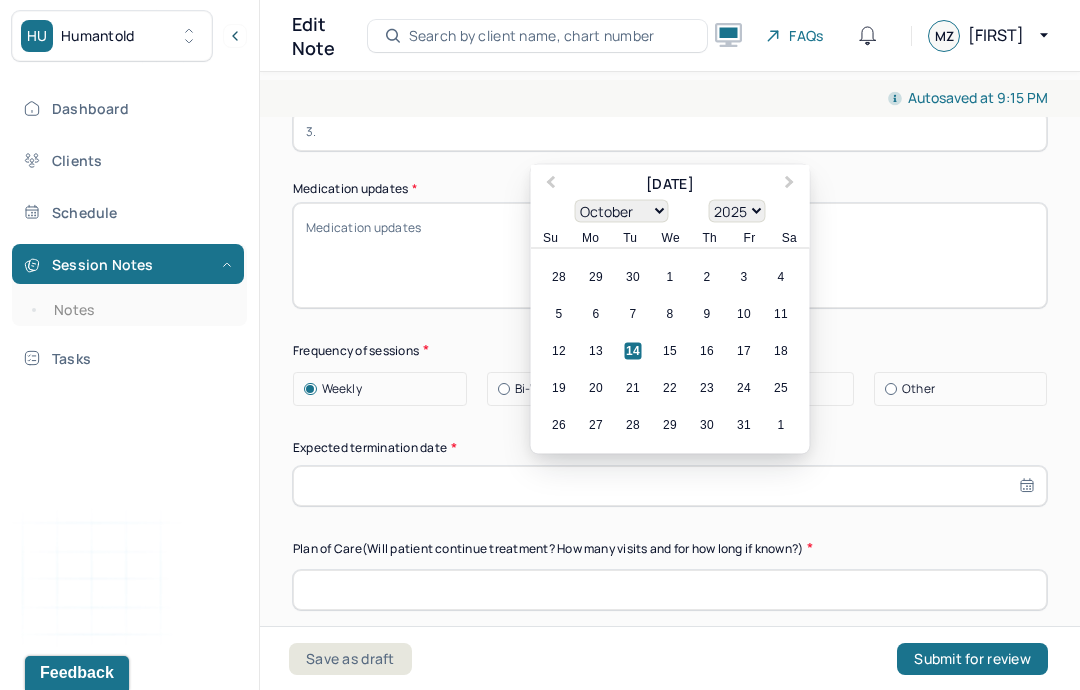 click on "Next Month" at bounding box center [792, 185] 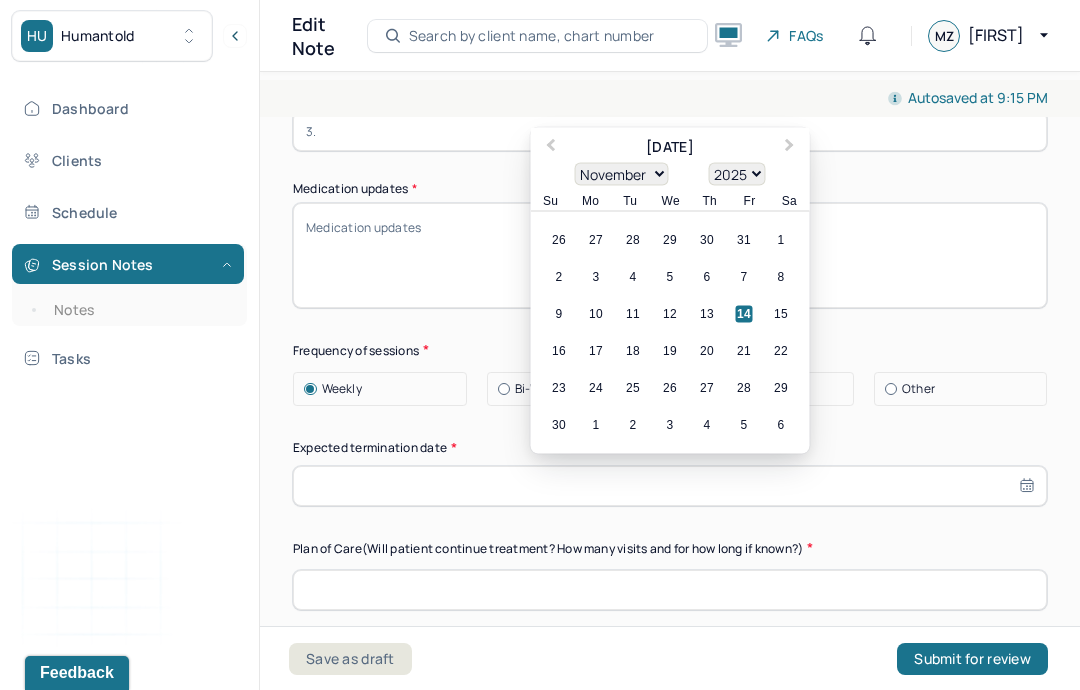 click on "Next Month" at bounding box center [792, 148] 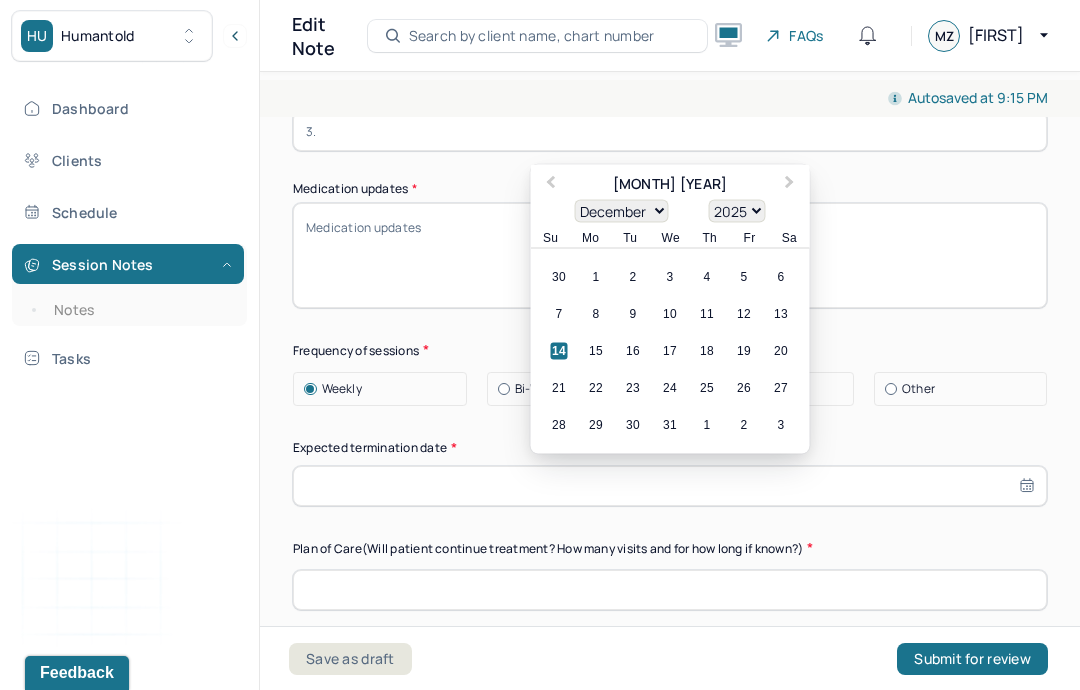 click on "Next Month" at bounding box center (792, 185) 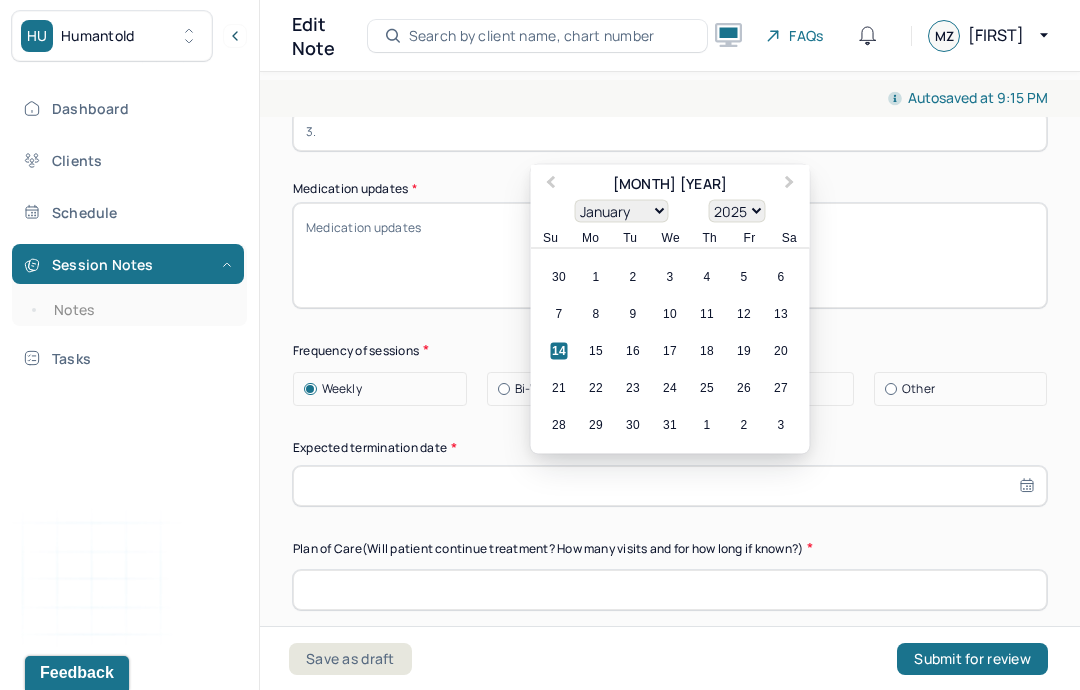 select on "2026" 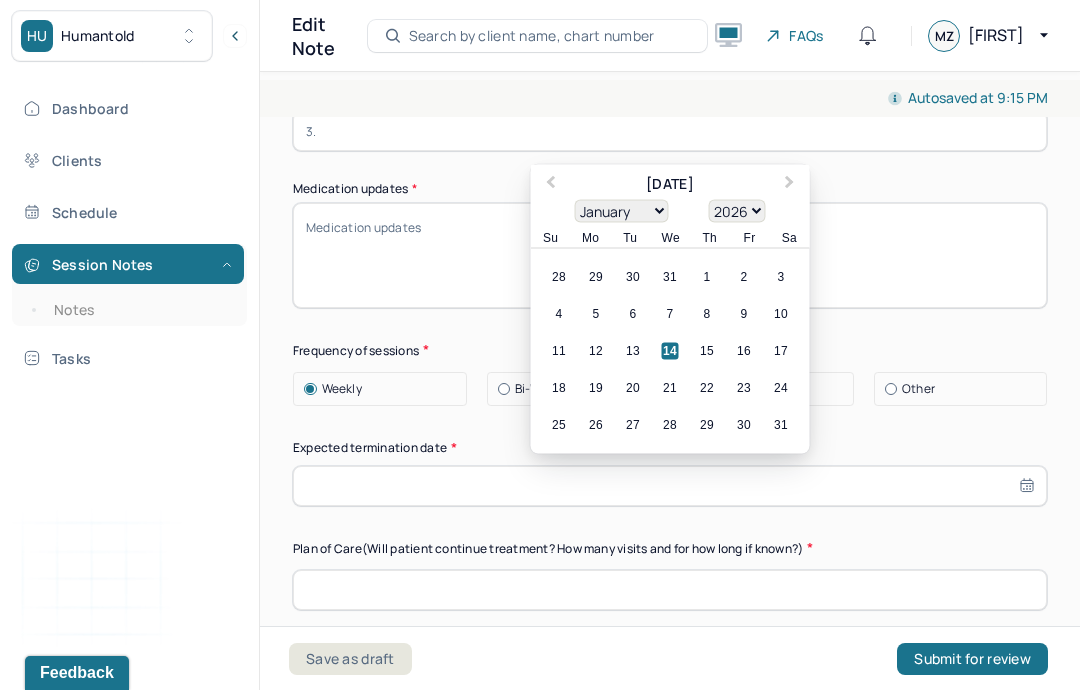click on "14" at bounding box center (670, 350) 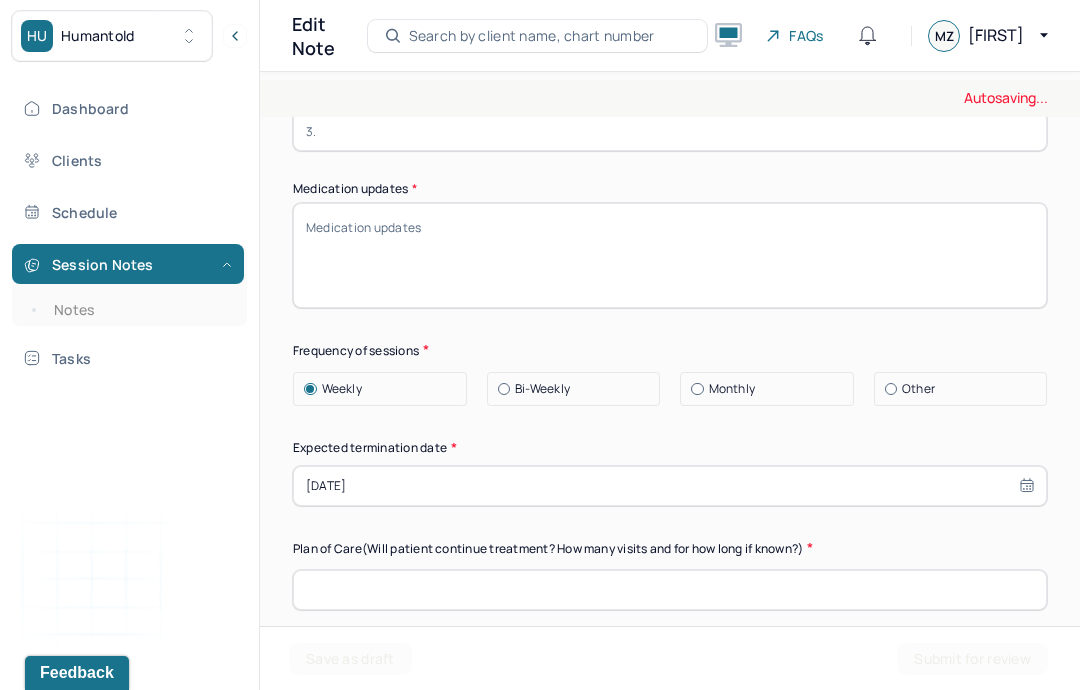 click at bounding box center (670, 590) 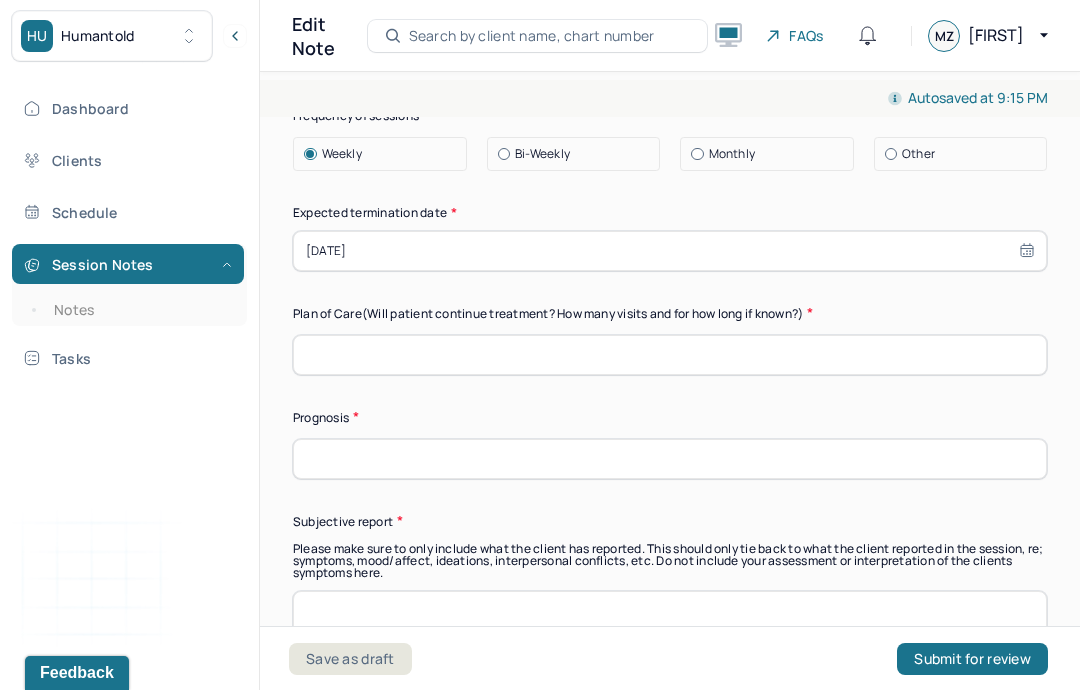 scroll, scrollTop: 5780, scrollLeft: 0, axis: vertical 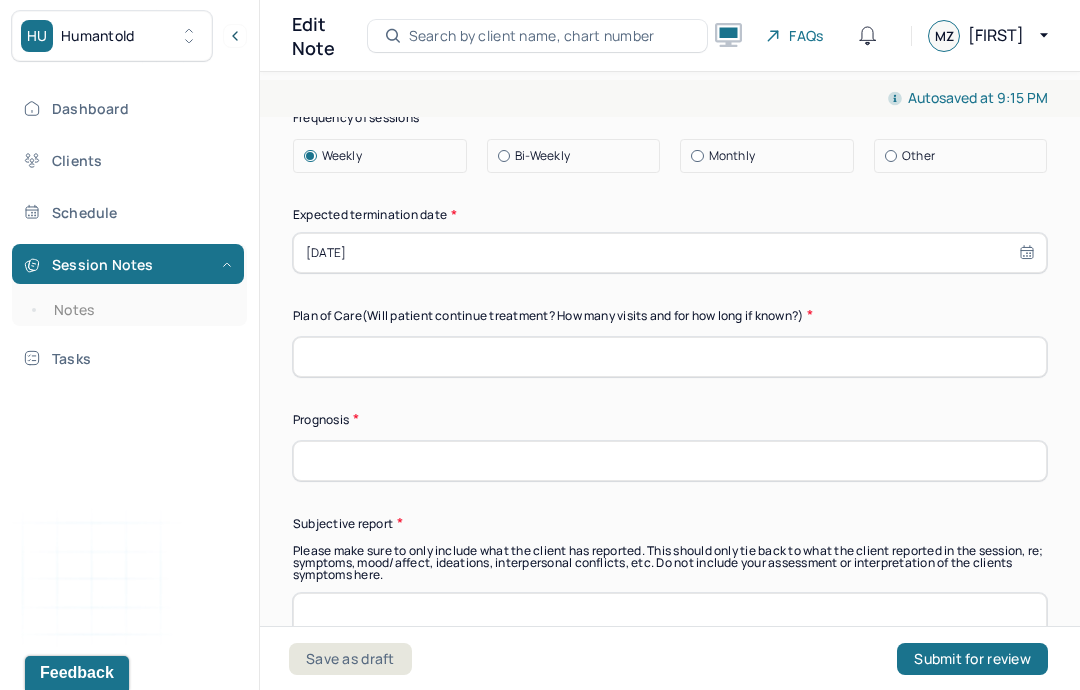 click at bounding box center (670, 461) 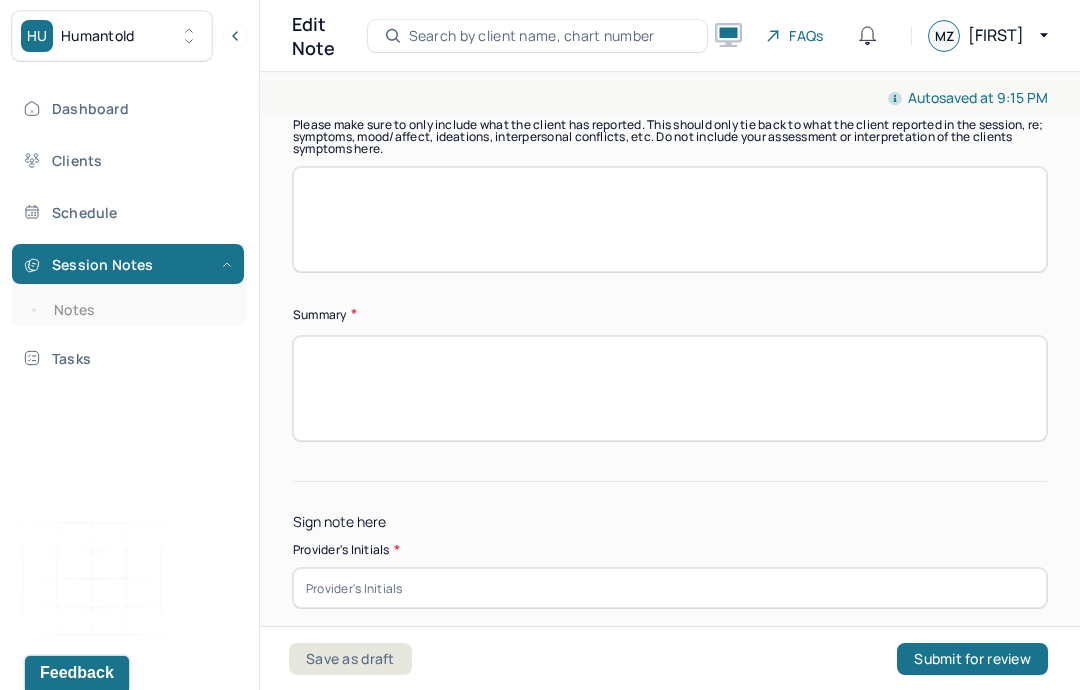 scroll, scrollTop: 6205, scrollLeft: 0, axis: vertical 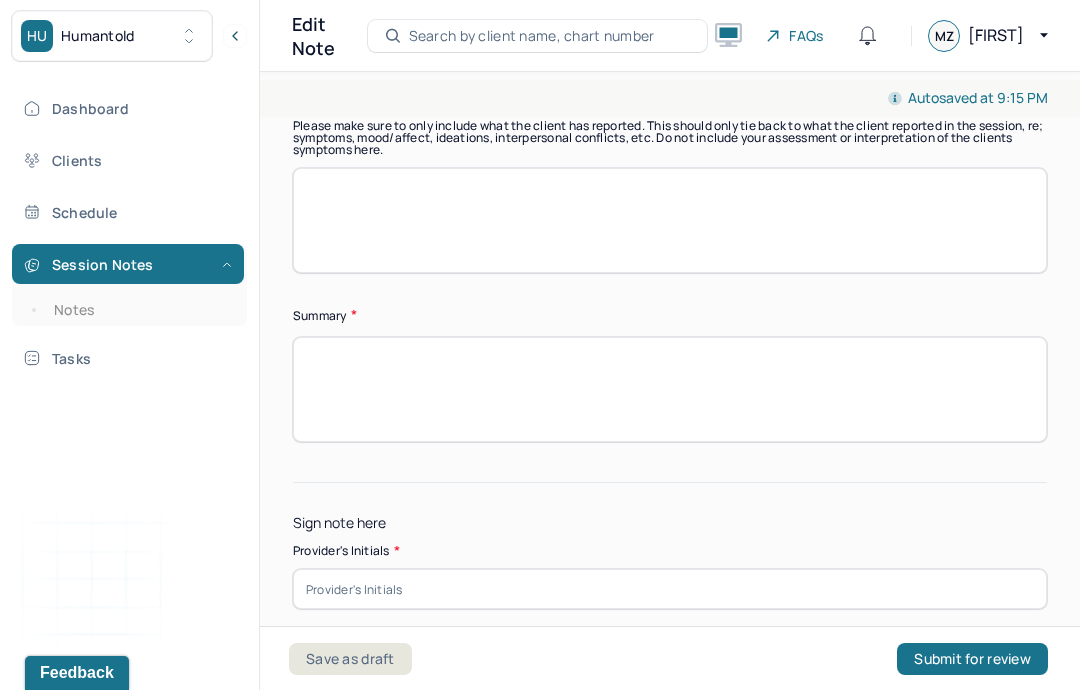 type on "Good" 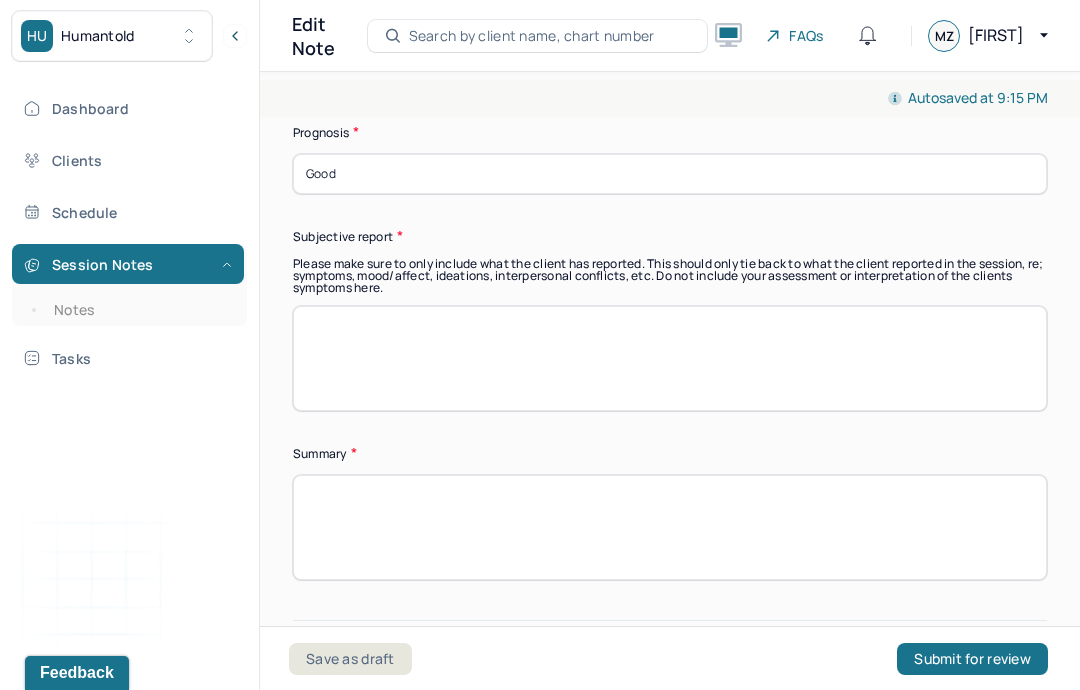 scroll, scrollTop: 6036, scrollLeft: 0, axis: vertical 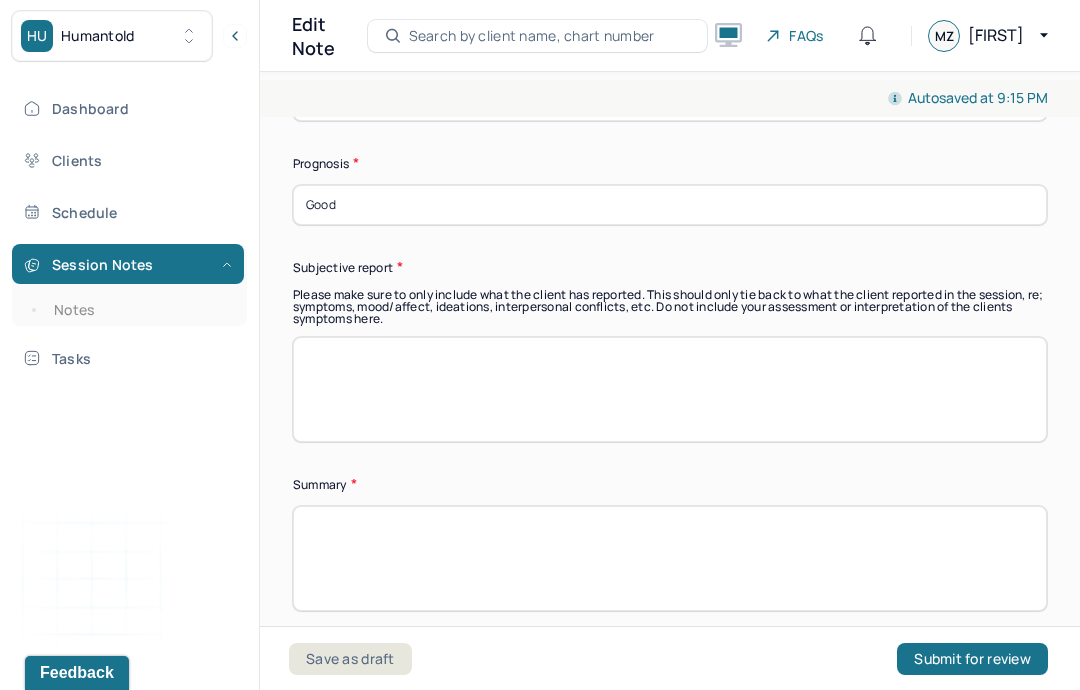 type on "MZ" 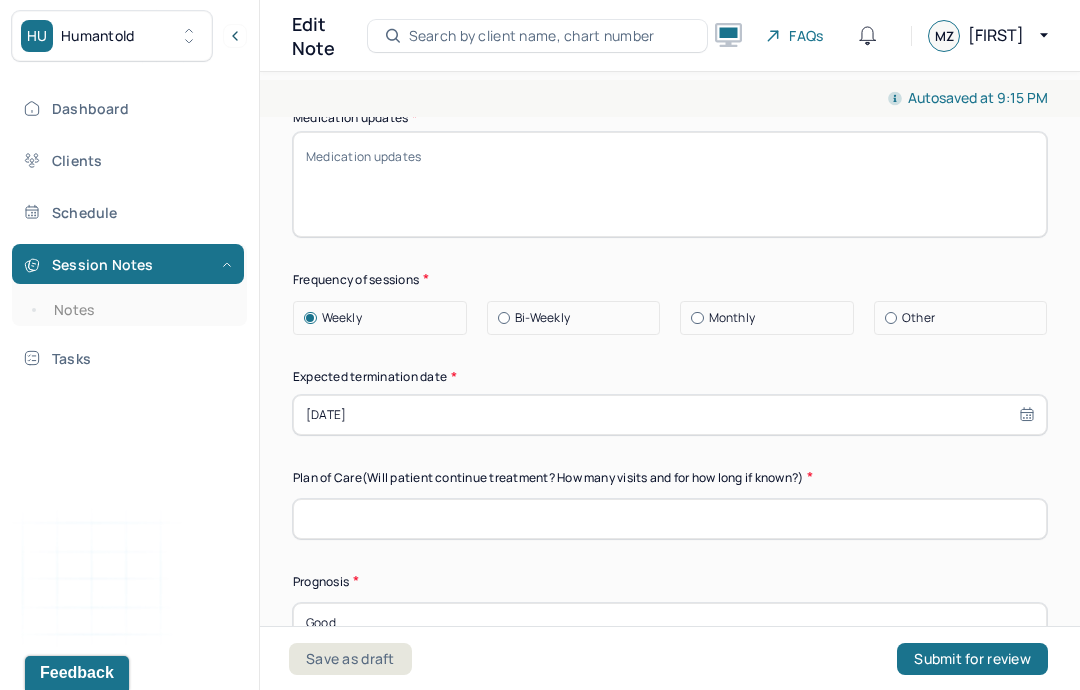 scroll, scrollTop: 5616, scrollLeft: 0, axis: vertical 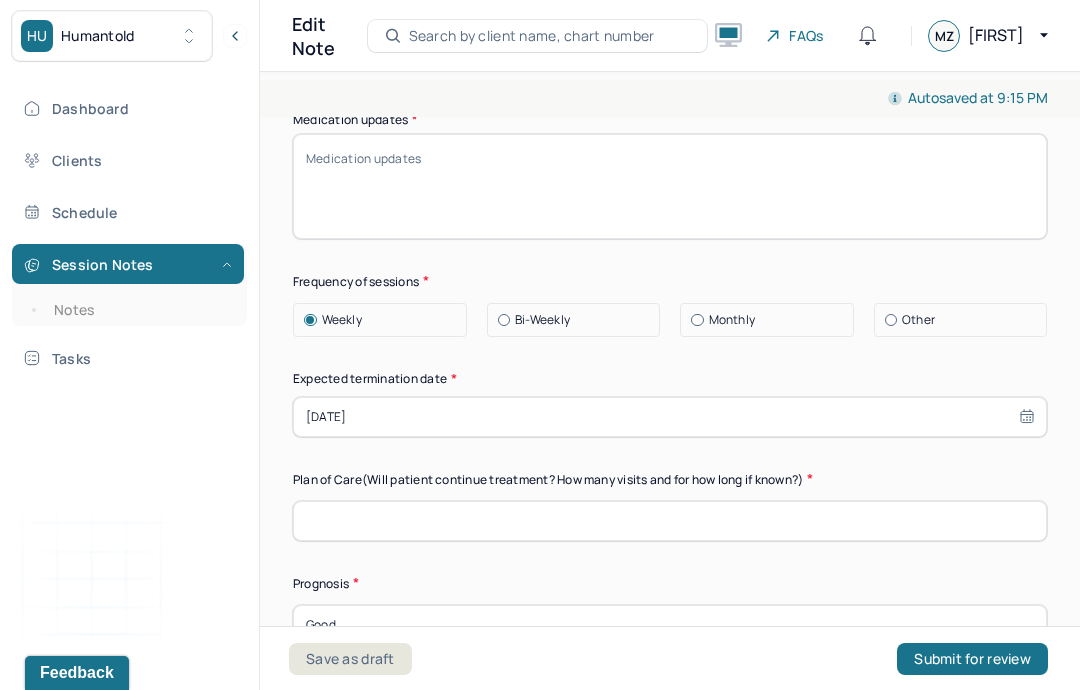 click at bounding box center [670, 521] 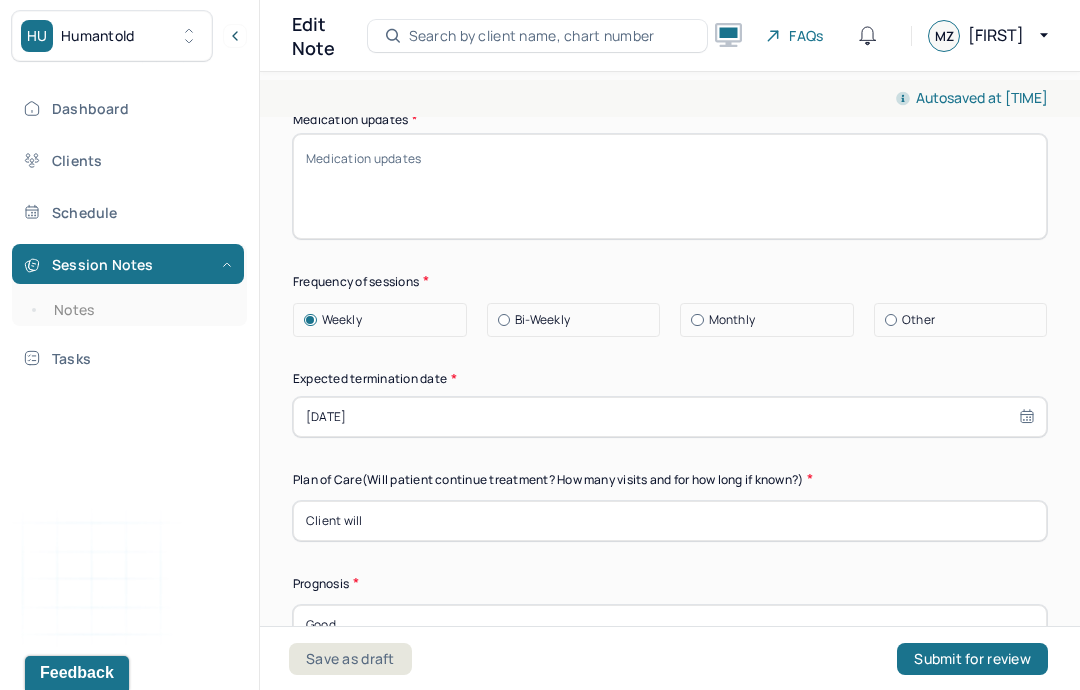 type on "Client will" 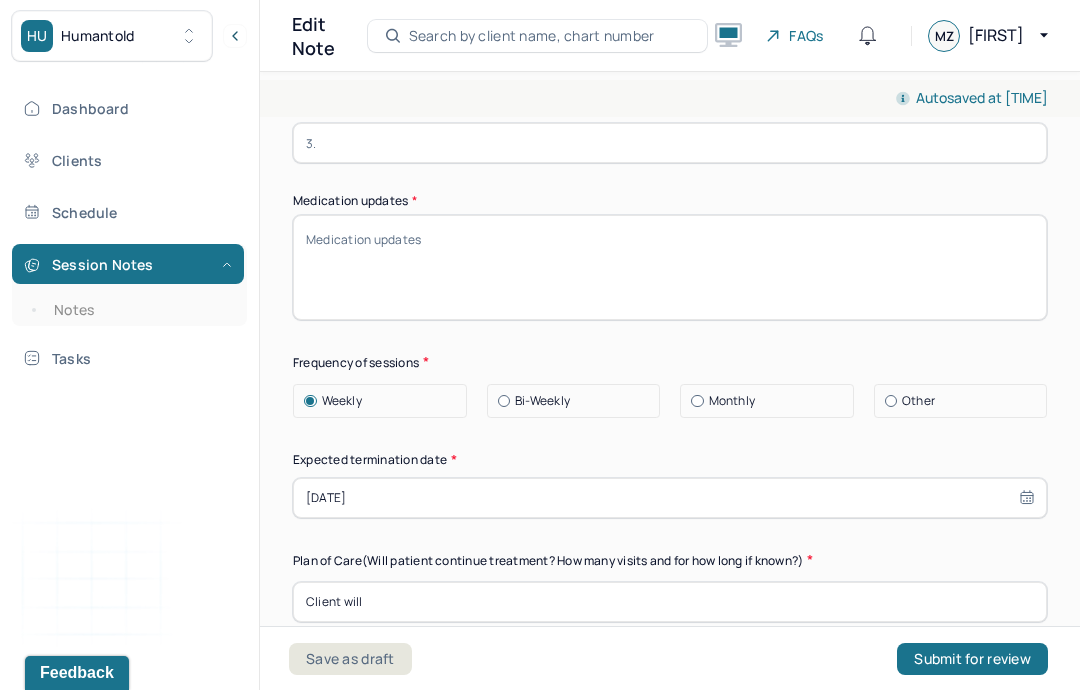 scroll, scrollTop: 5530, scrollLeft: 0, axis: vertical 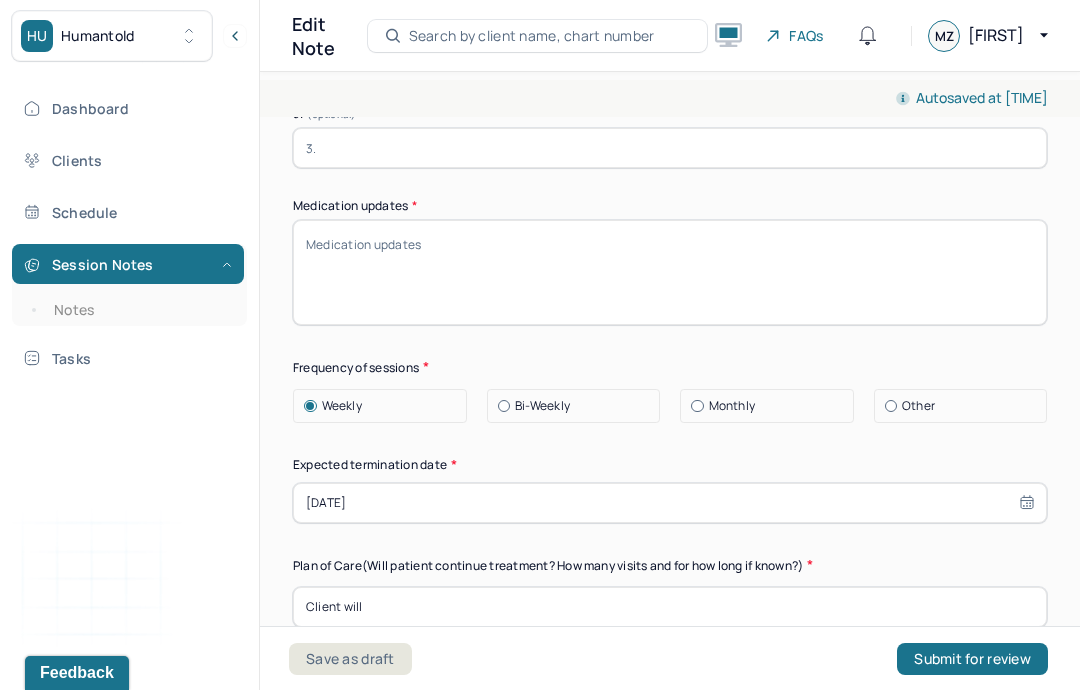 click on "[DATE]" at bounding box center [670, 503] 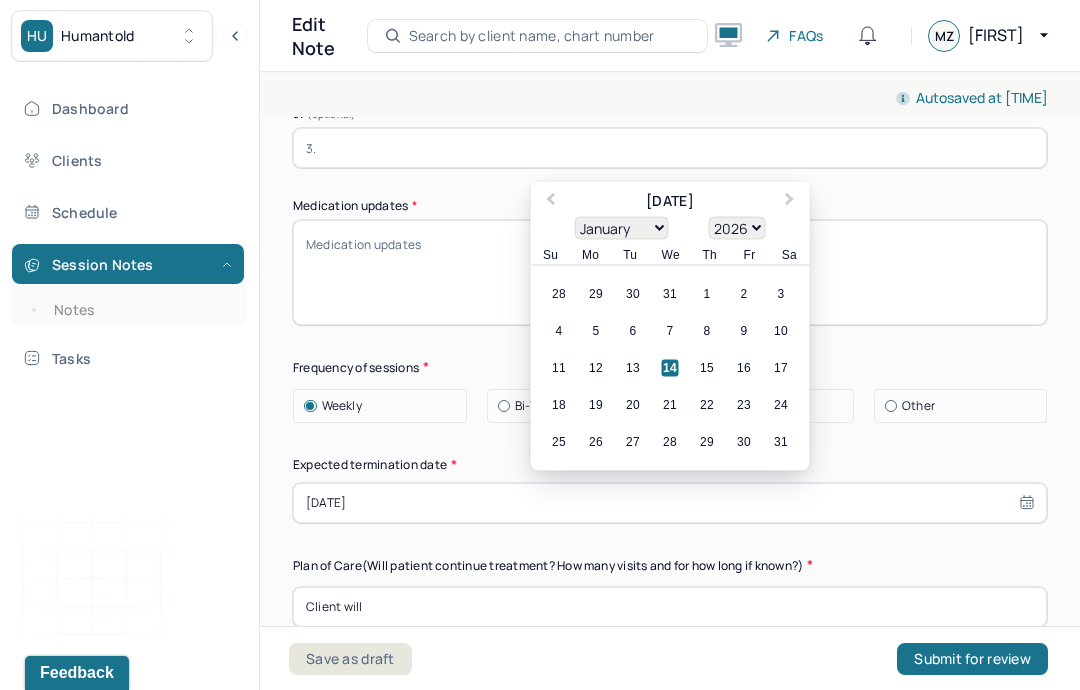 click on "Next Month" at bounding box center [790, 201] 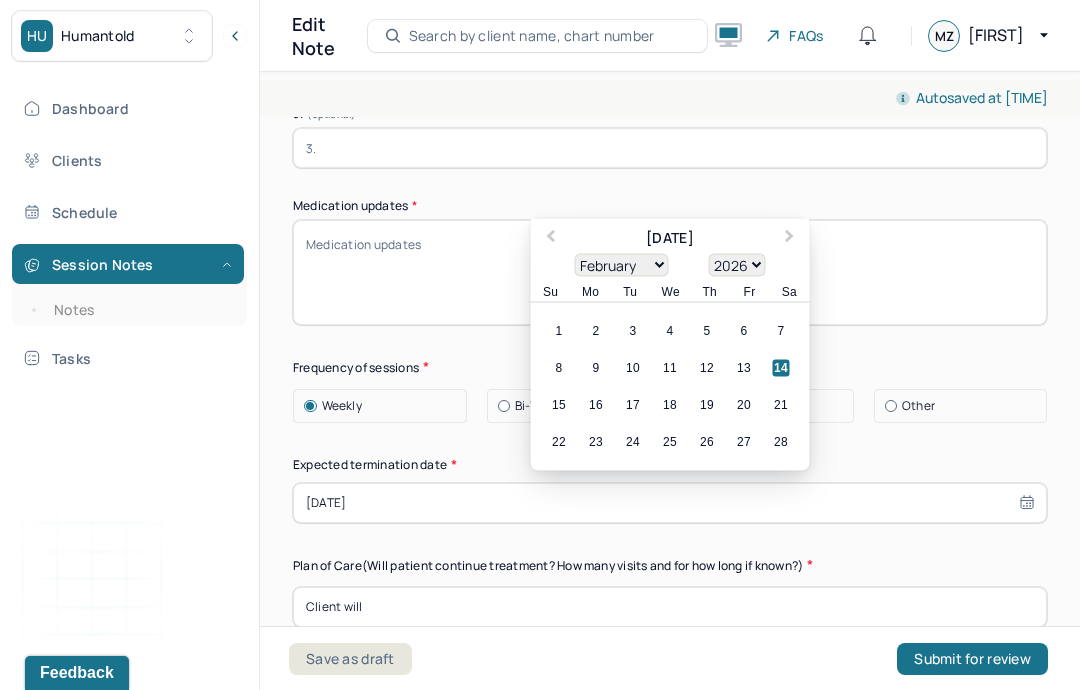 click on "Next Month" at bounding box center (792, 239) 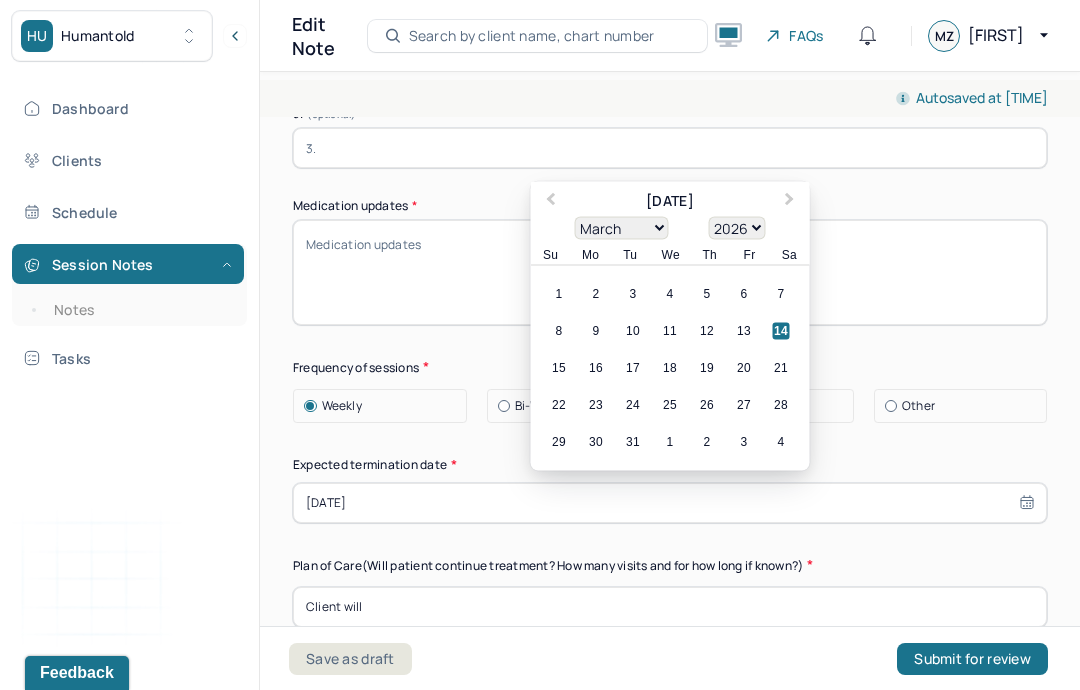 click on "Next Month" at bounding box center [792, 202] 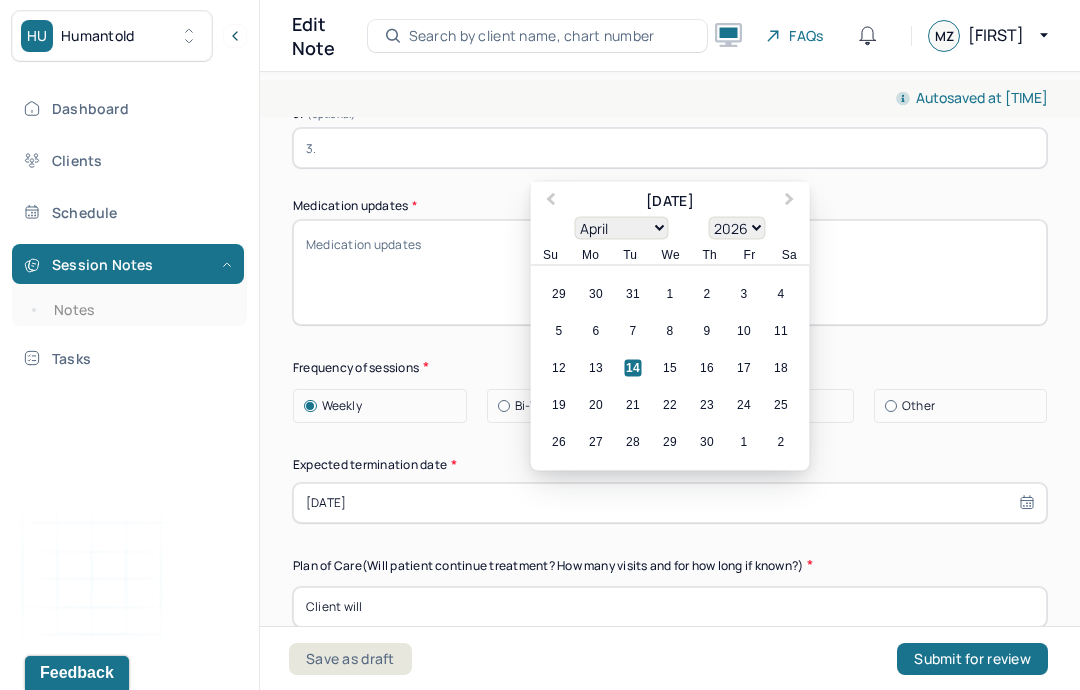 click on "Next Month" at bounding box center (792, 202) 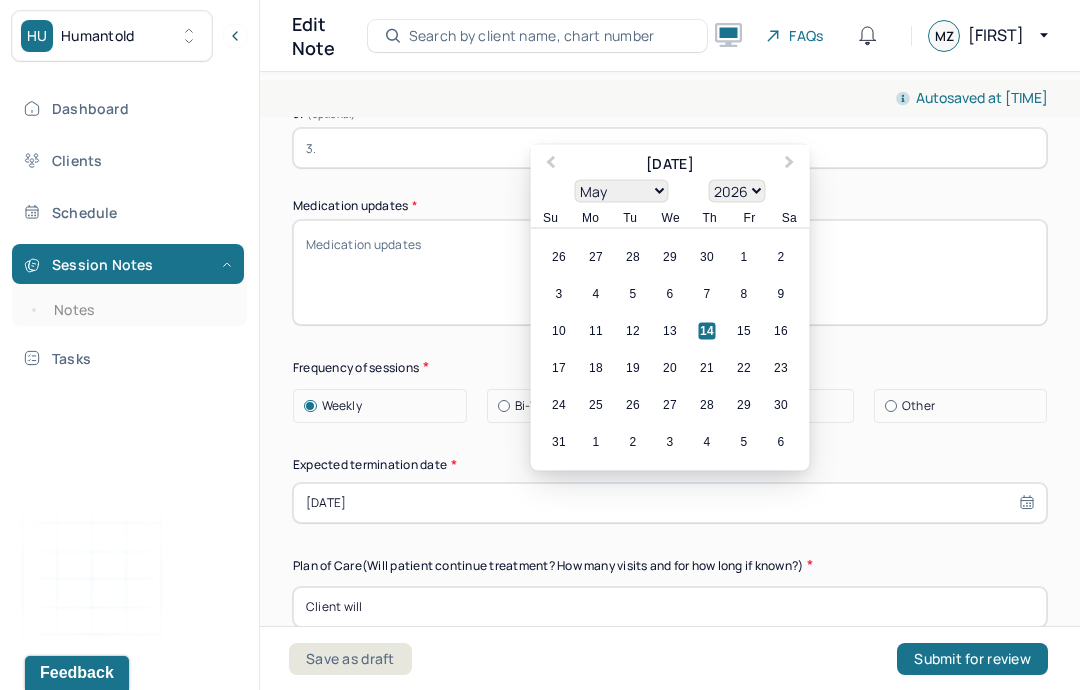 click on "Next Month" at bounding box center [792, 165] 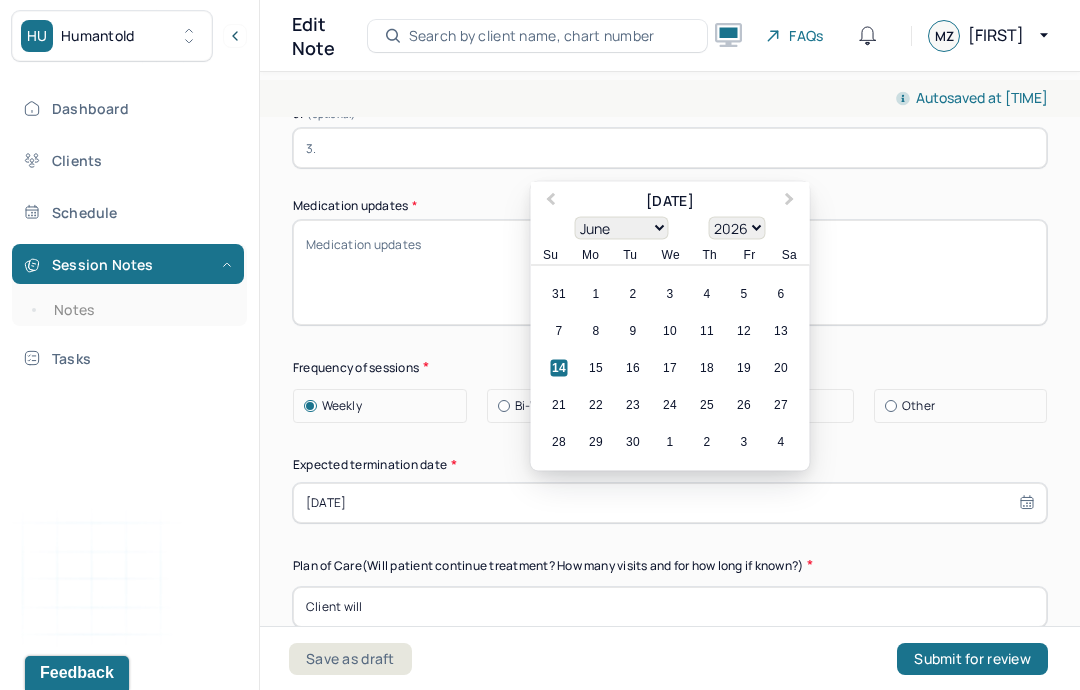 click on "Next Month" at bounding box center (792, 202) 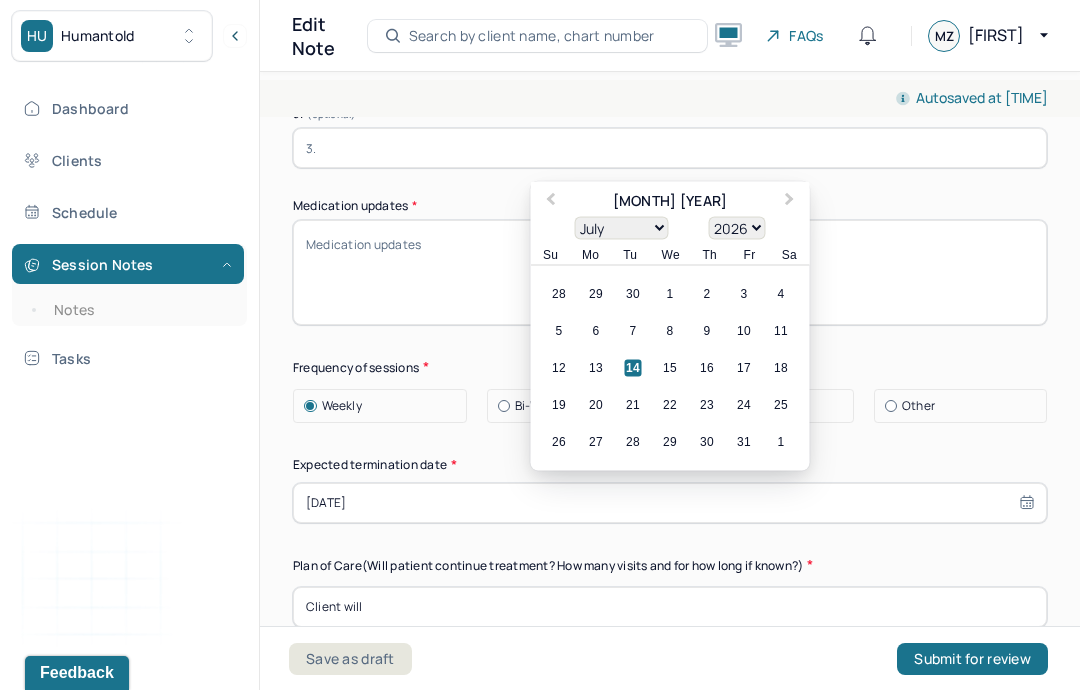 click on "14" at bounding box center (633, 367) 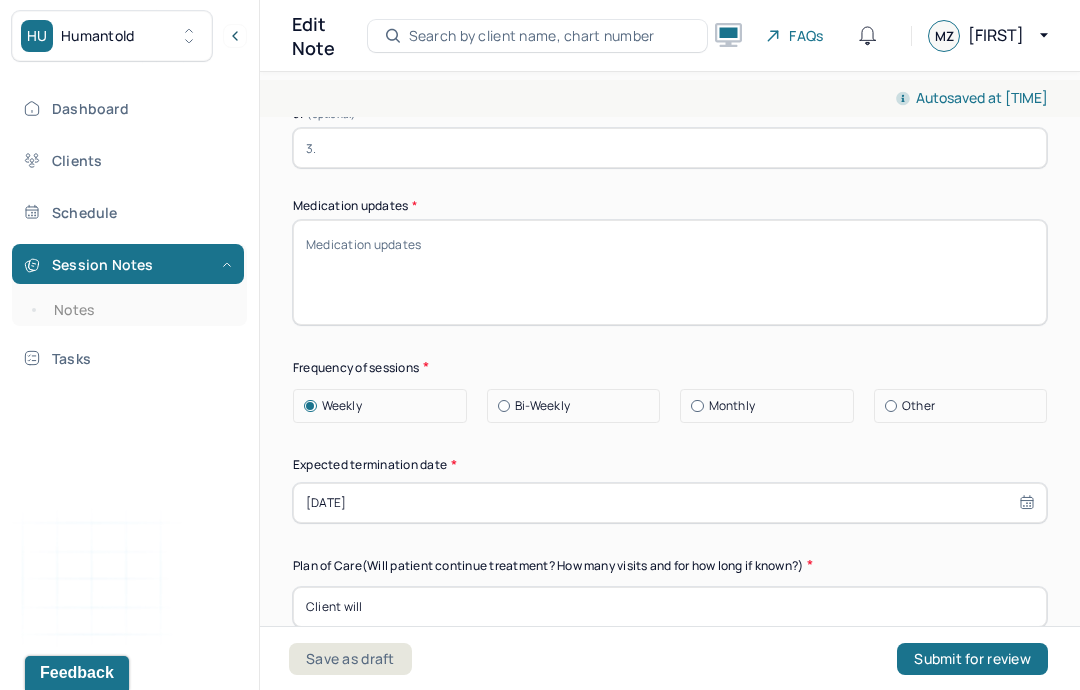 type on "[DATE]" 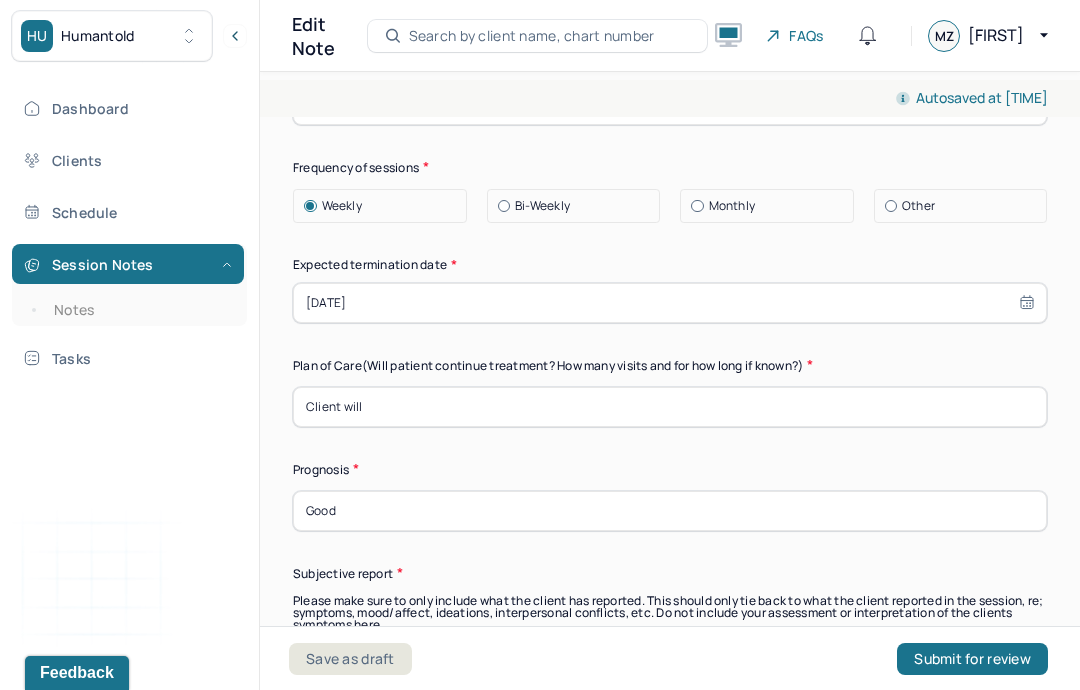 scroll, scrollTop: 5738, scrollLeft: 0, axis: vertical 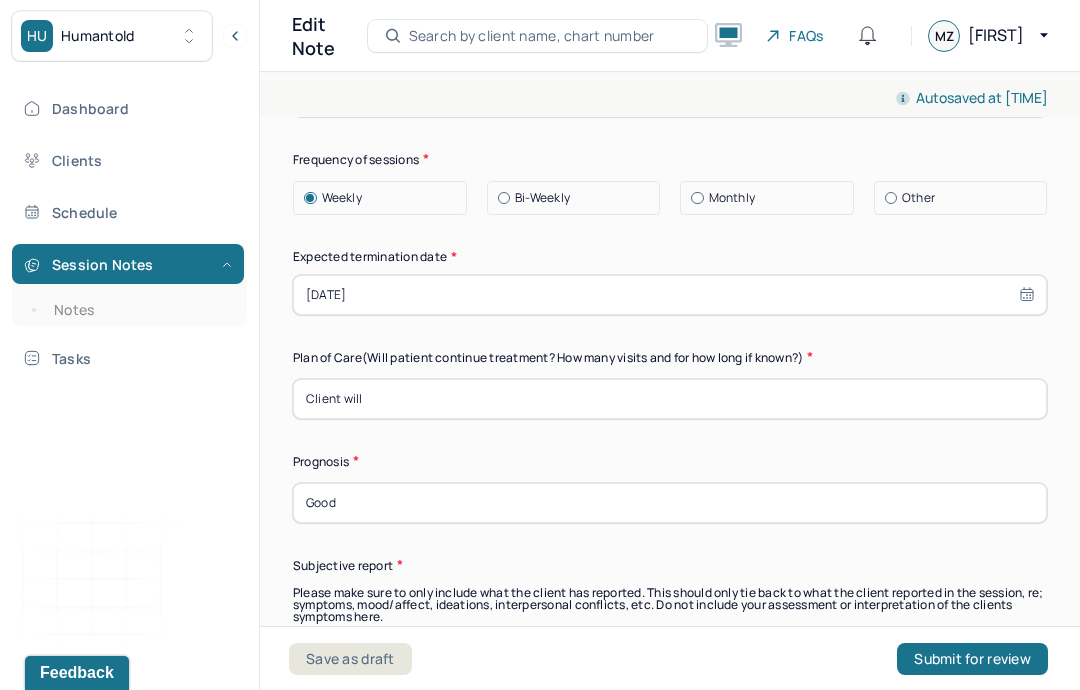 click on "Client will" at bounding box center (670, 399) 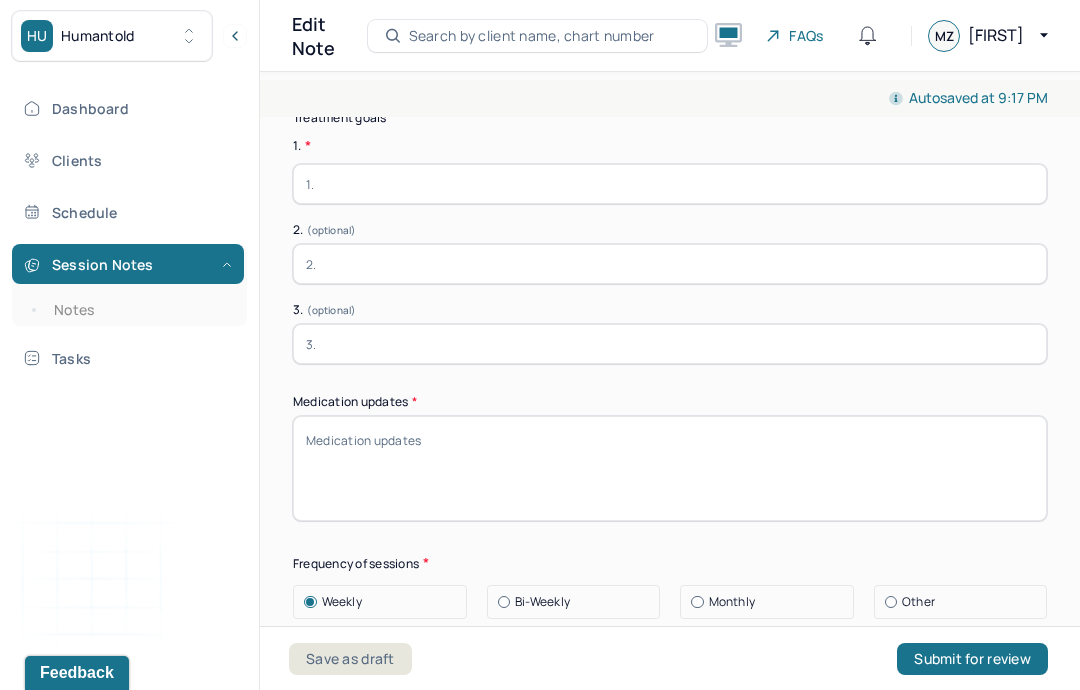 scroll, scrollTop: 5273, scrollLeft: 0, axis: vertical 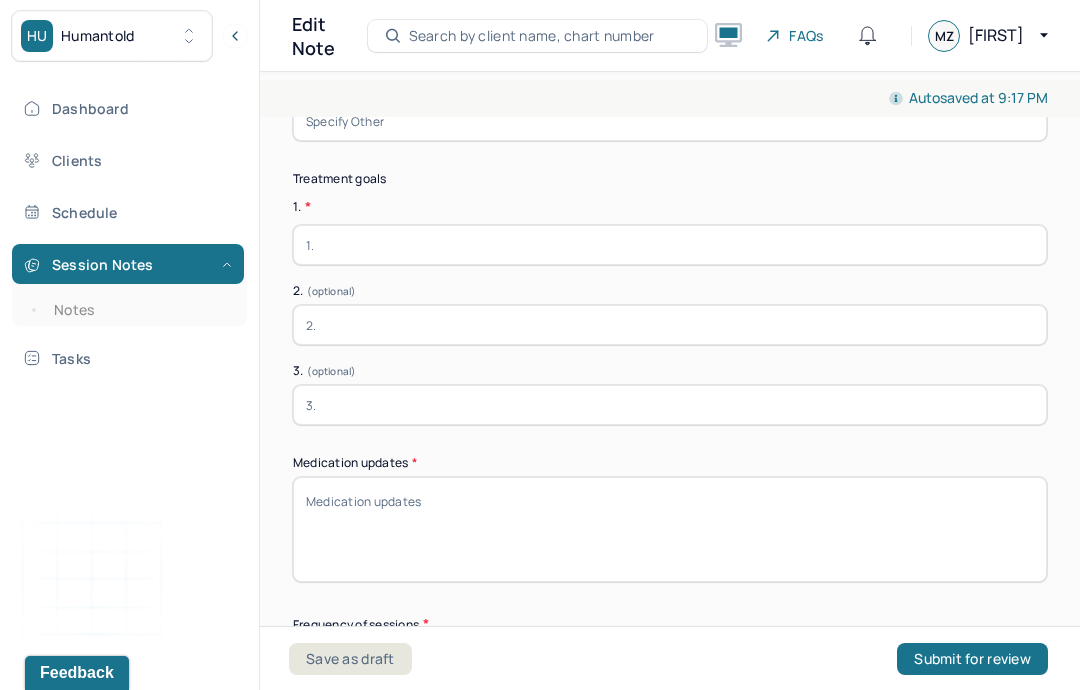 type on "Client will continue 12 months of sessions due to positive outcome on maintenance of anxiety symptoms." 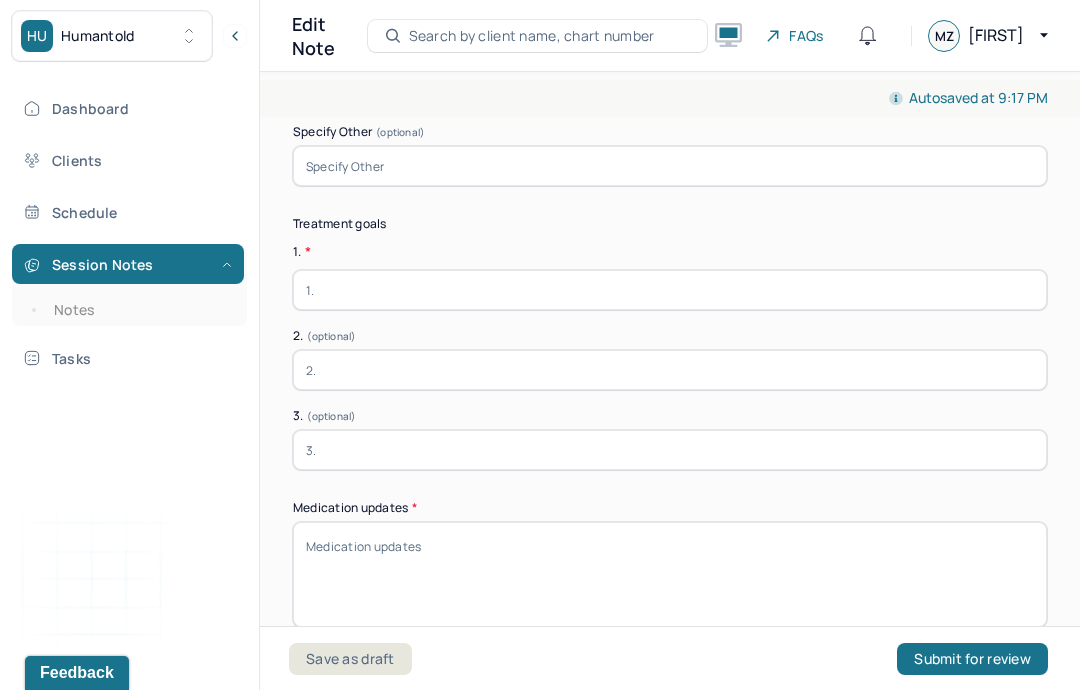scroll, scrollTop: 5217, scrollLeft: 0, axis: vertical 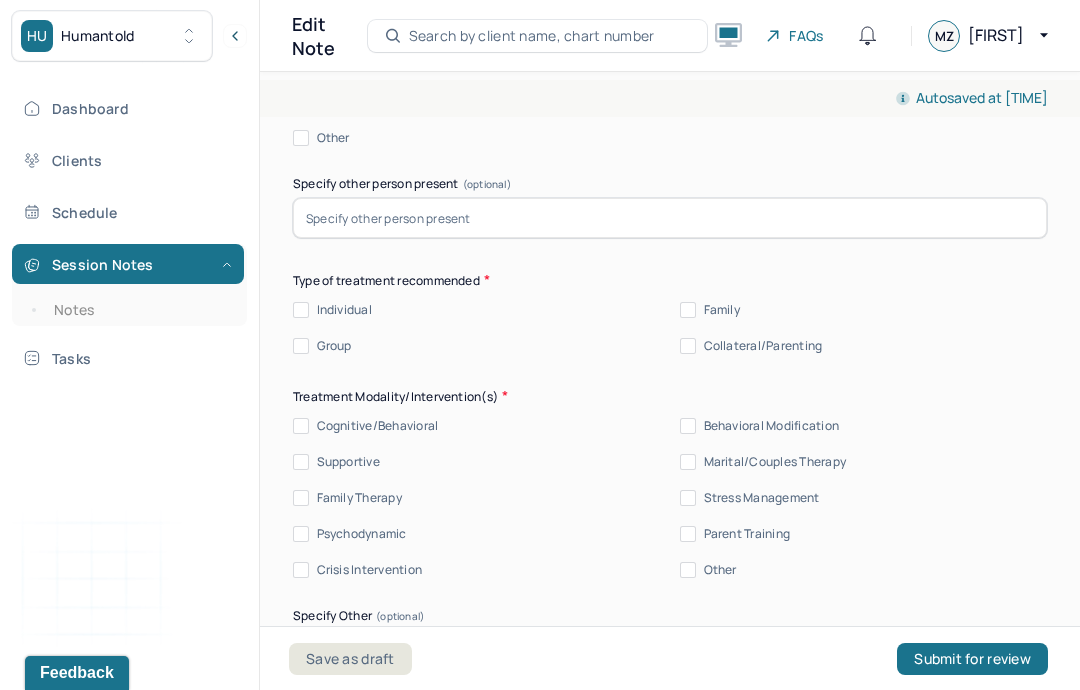 type on "None to report." 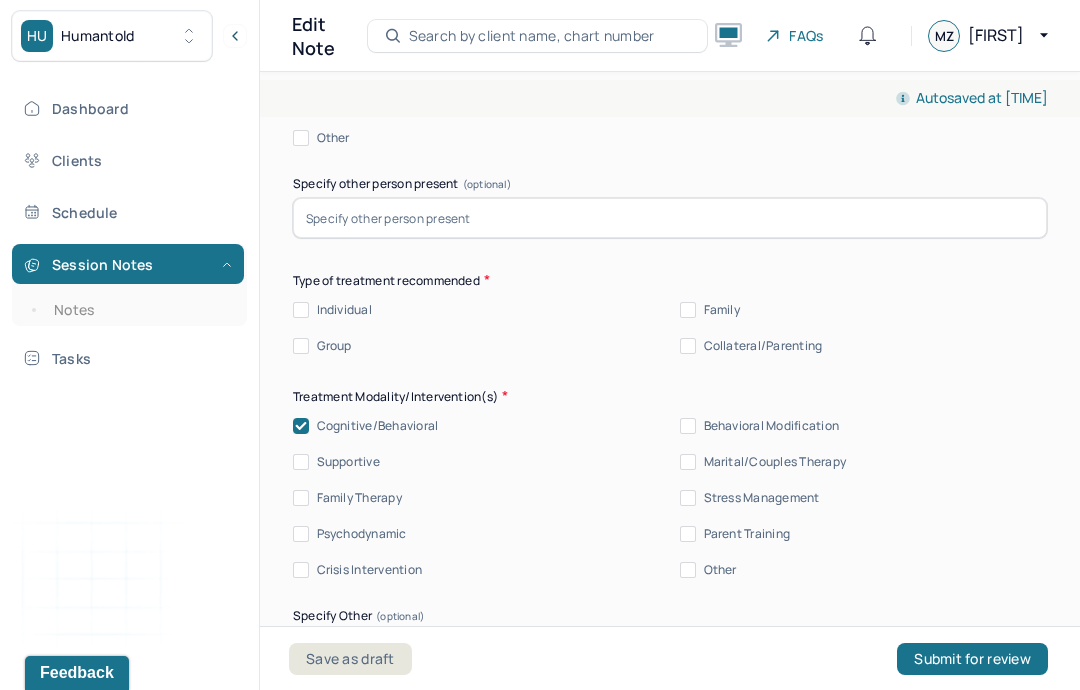 click on "Supportive" at bounding box center (348, 462) 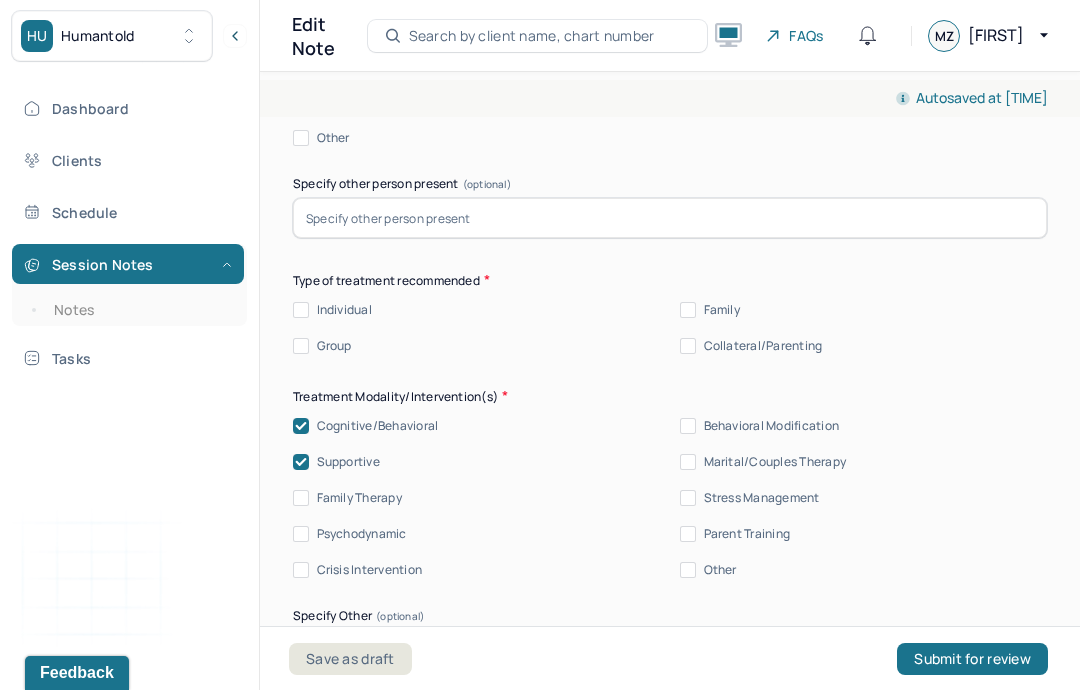 click on "Individual" at bounding box center [344, 310] 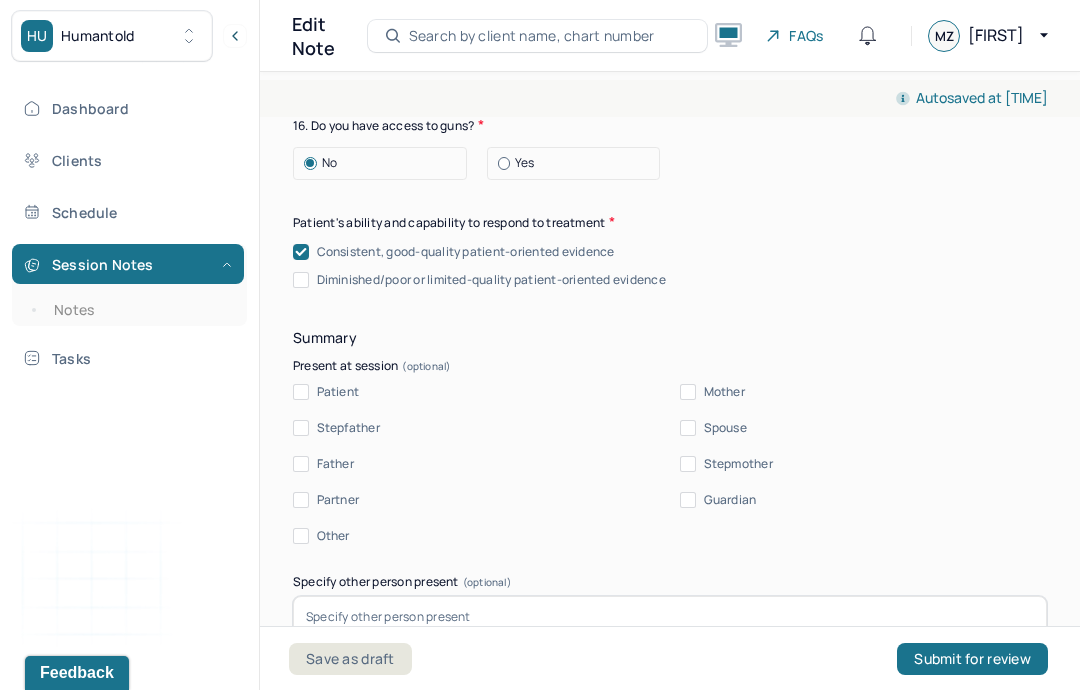 scroll, scrollTop: 4345, scrollLeft: 0, axis: vertical 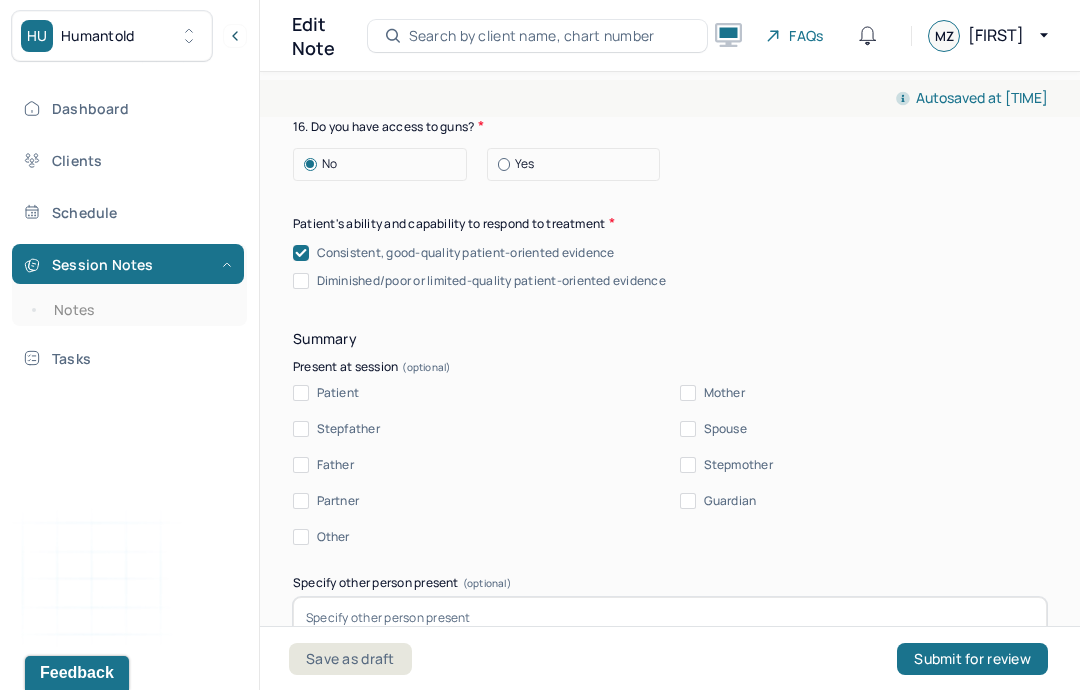 click on "Patient" at bounding box center (338, 393) 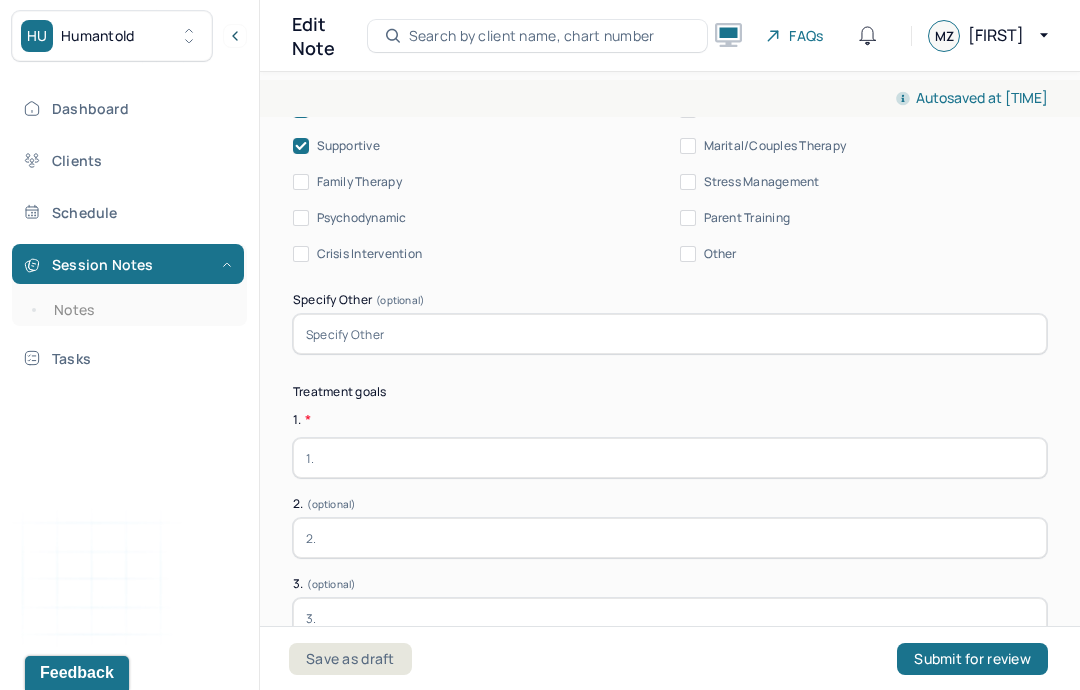 scroll, scrollTop: 5090, scrollLeft: 0, axis: vertical 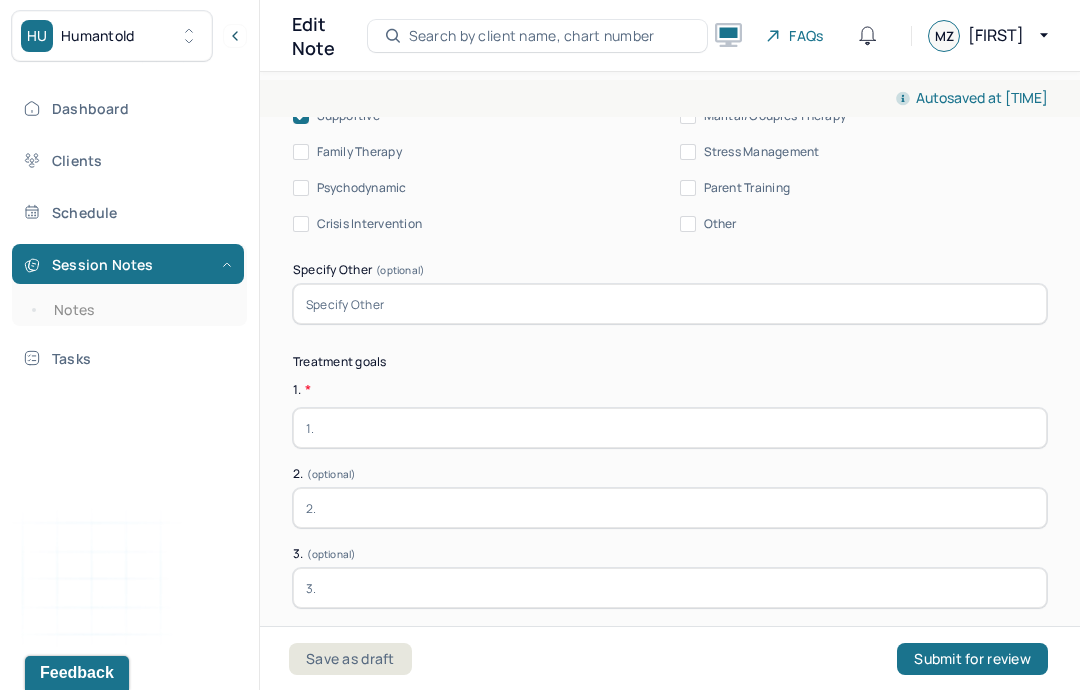 click at bounding box center (670, 428) 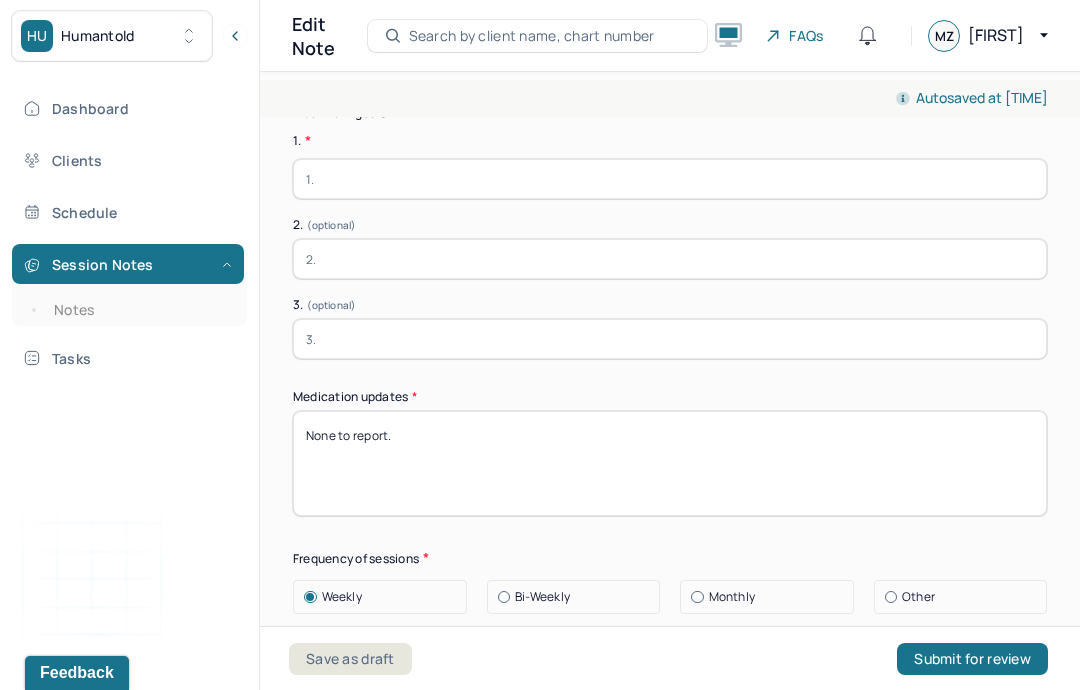 scroll, scrollTop: 5345, scrollLeft: 0, axis: vertical 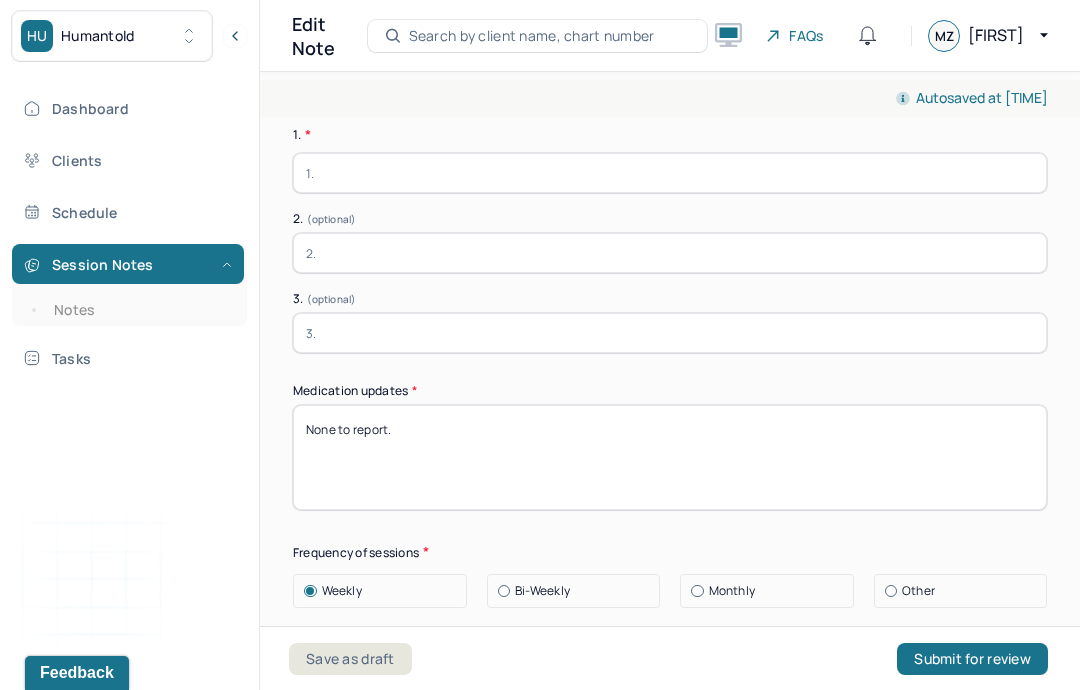 click on "None to report." at bounding box center [670, 457] 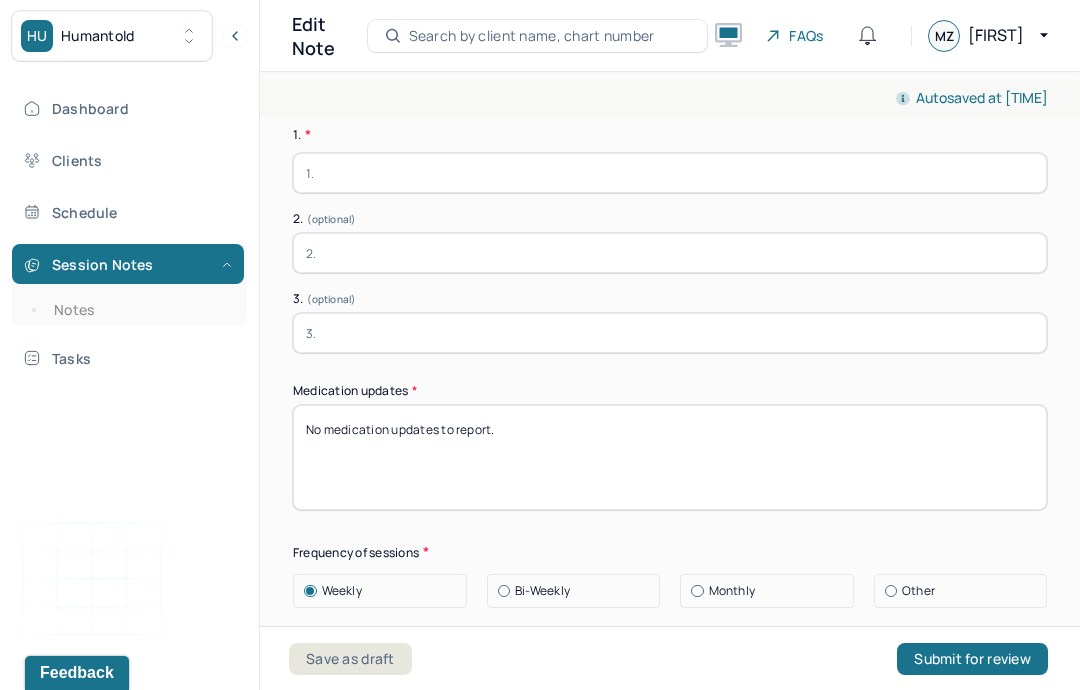 scroll, scrollTop: 5228, scrollLeft: 0, axis: vertical 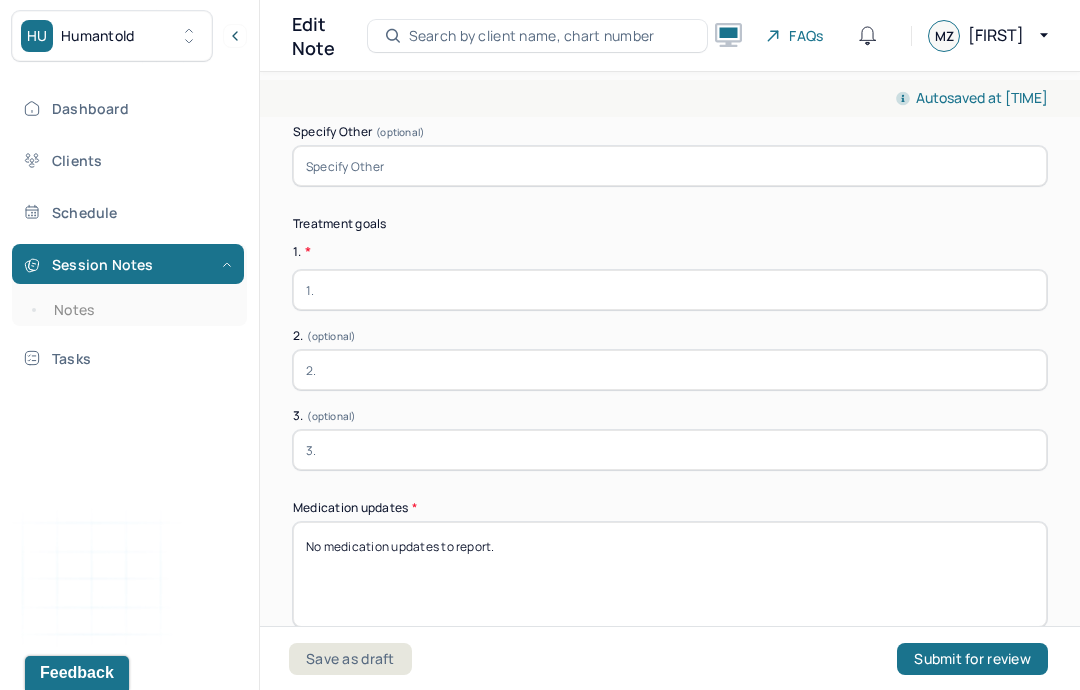 type on "No medication updates to report." 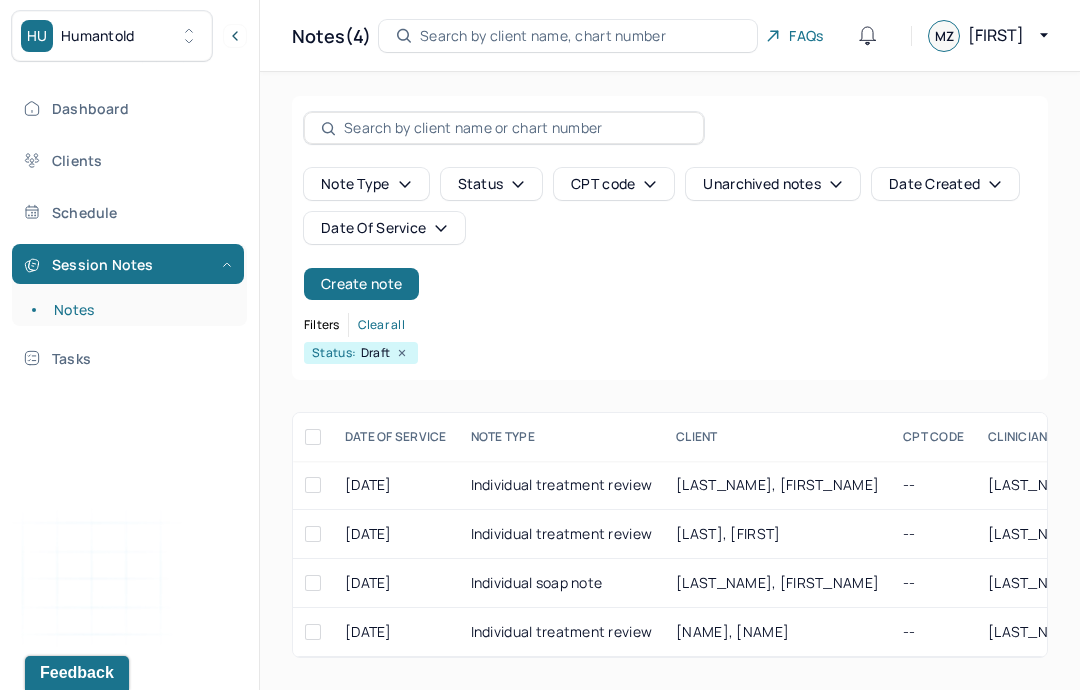 click on "Clients" at bounding box center (128, 160) 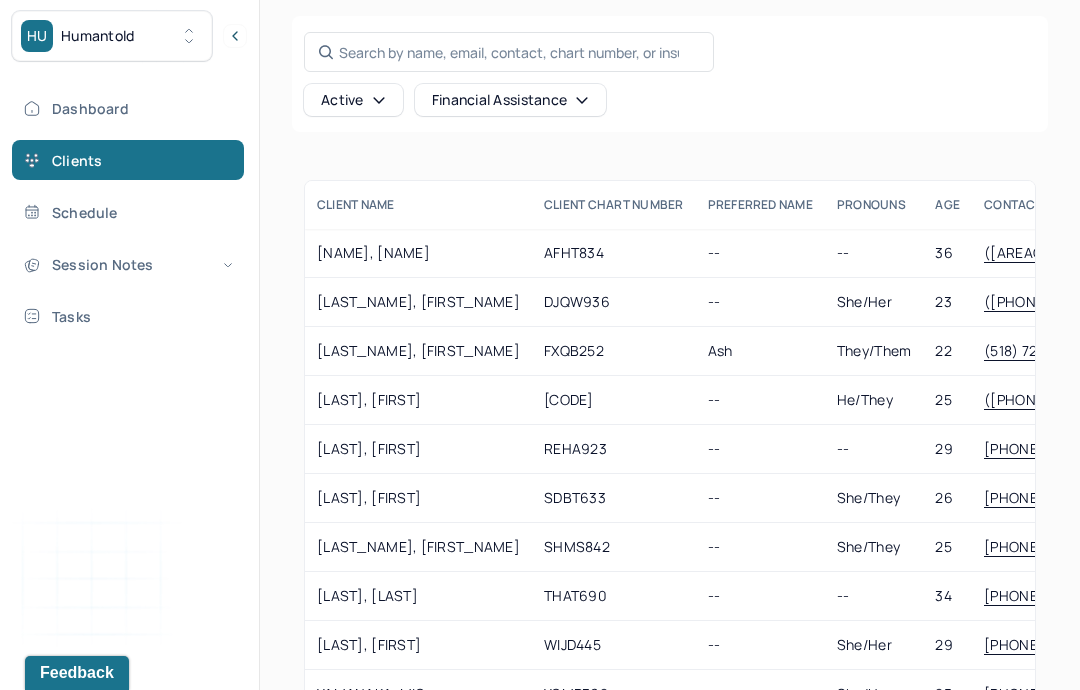scroll, scrollTop: 0, scrollLeft: 0, axis: both 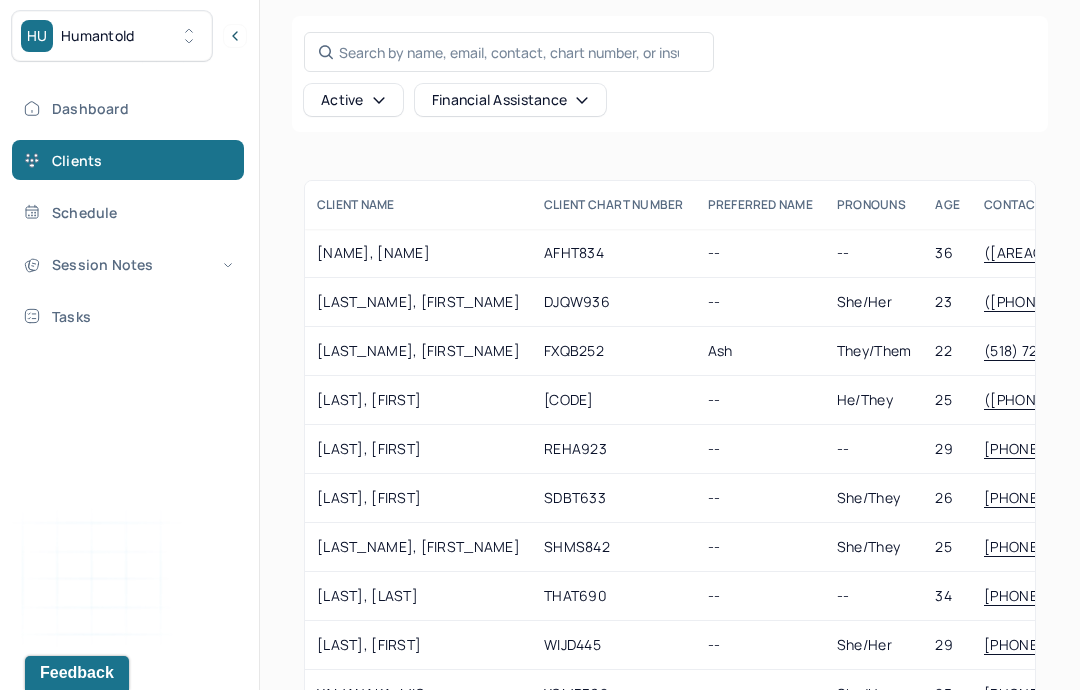 click on "AFHT834" at bounding box center (614, 253) 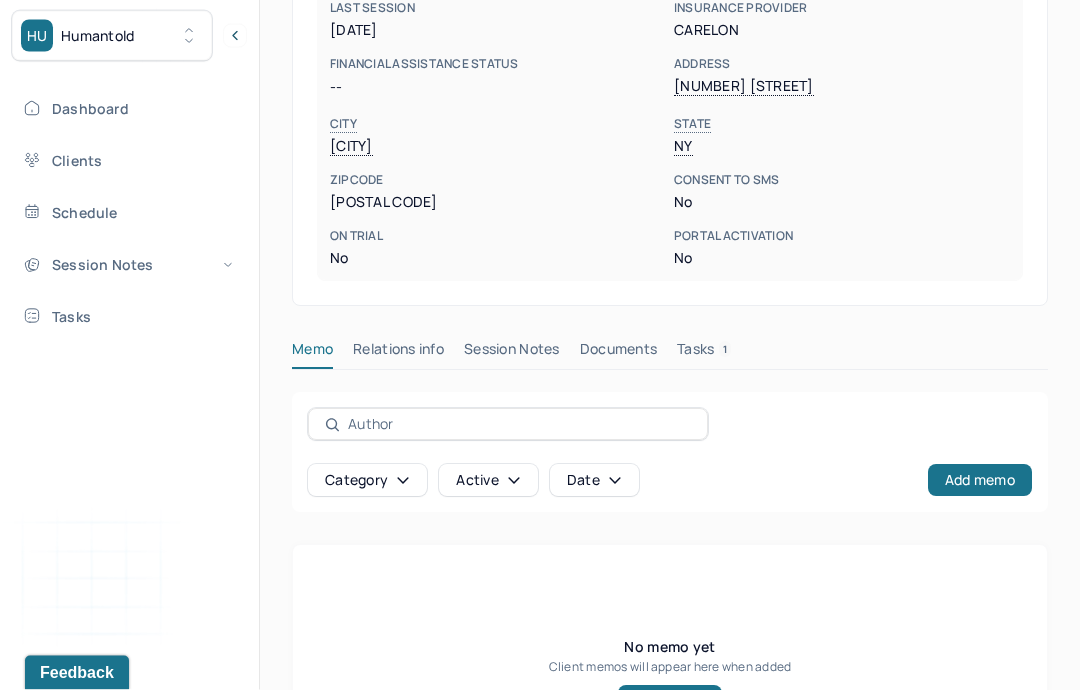 click on "Session Notes" at bounding box center [512, 354] 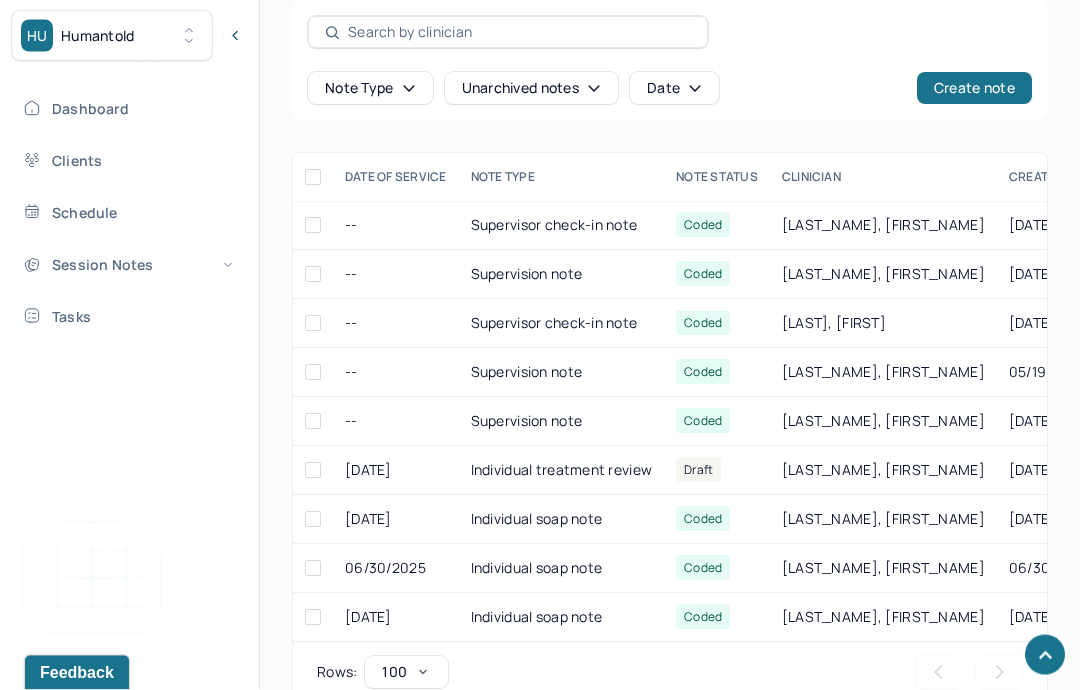 scroll, scrollTop: 895, scrollLeft: 0, axis: vertical 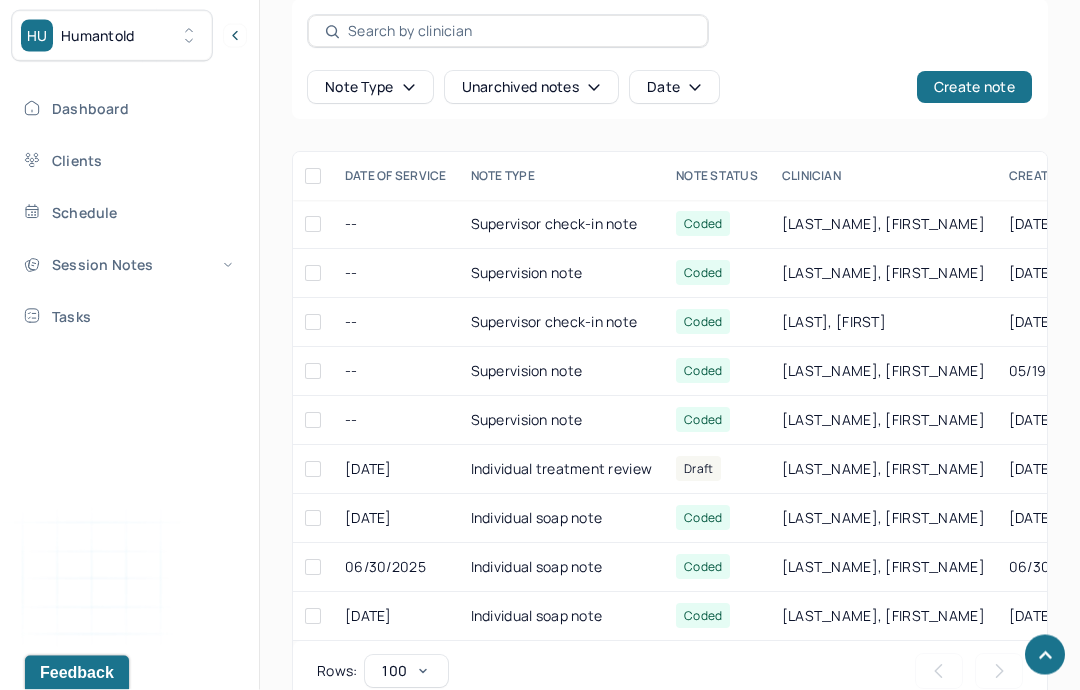 click on "Individual soap note" at bounding box center [562, 519] 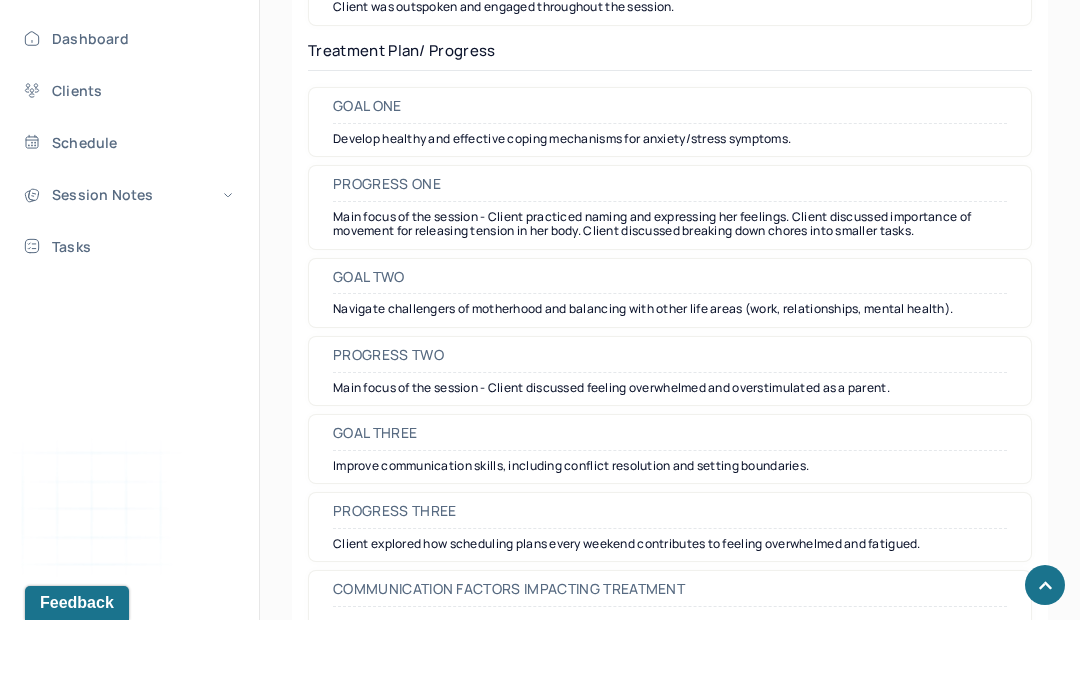 scroll, scrollTop: 3037, scrollLeft: 0, axis: vertical 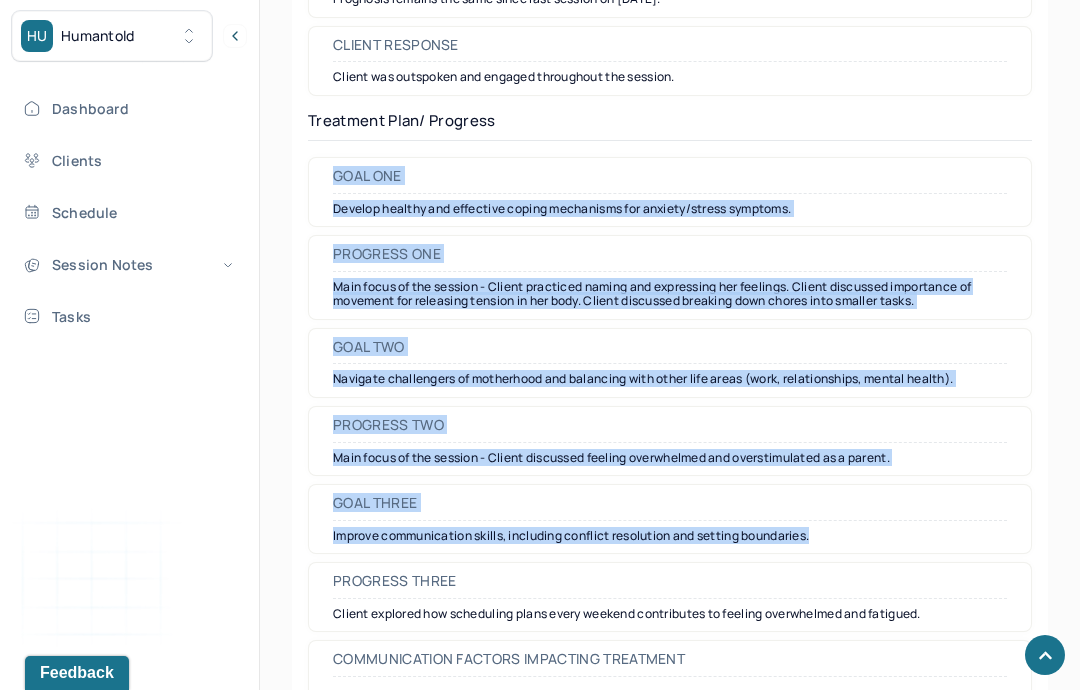 copy on "Goal one Develop healthy and effective coping mechanisms for anxiety/stress symptoms. Progress one Main focus of the session - Client practiced naming and expressing her feelings. Client discussed importance of movement for releasing tension in her body. Client discussed breaking down chores into smaller tasks. Goal two Navigate challenges of motherhood and balancing with other life areas (work, relationships, mental health). Progress two Main focus of the session - Client discussed feeling overwhelmed and overstimulated as a parent. Goal three Improve communication skills, including conflict resolution and setting boundaries." 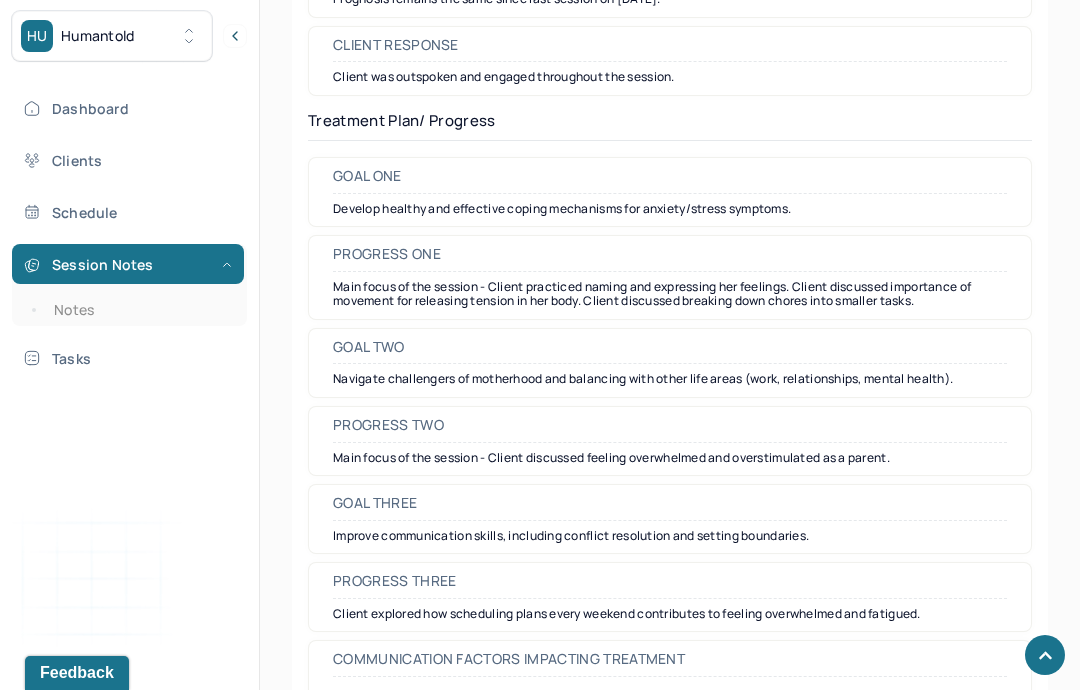 click on "Notes" at bounding box center [139, 310] 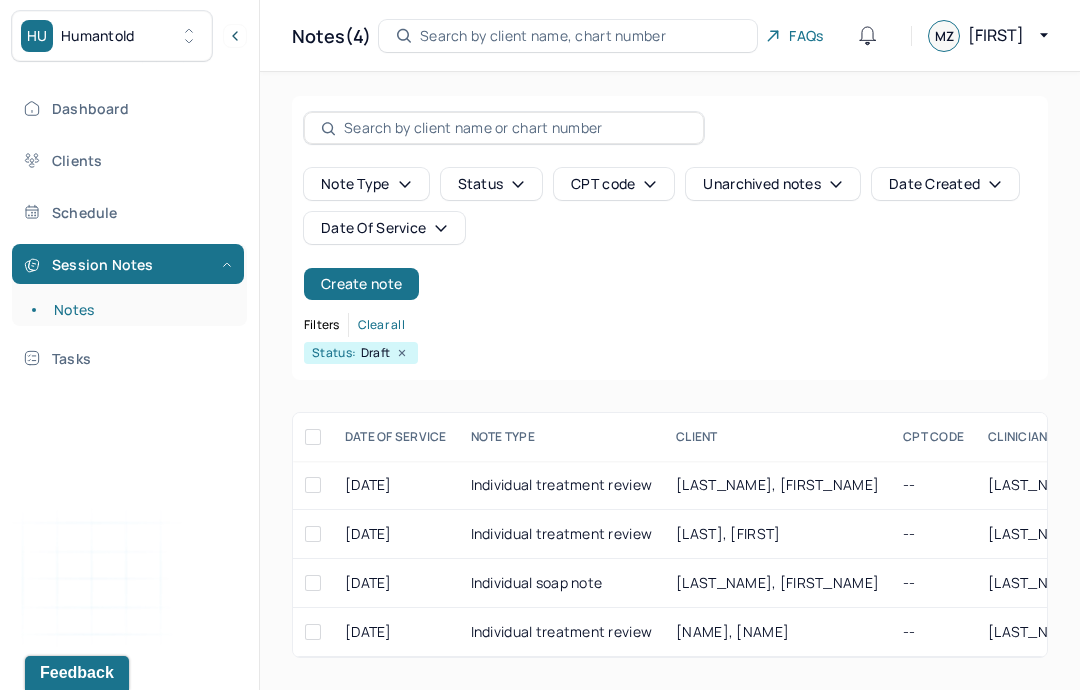 scroll, scrollTop: 80, scrollLeft: 0, axis: vertical 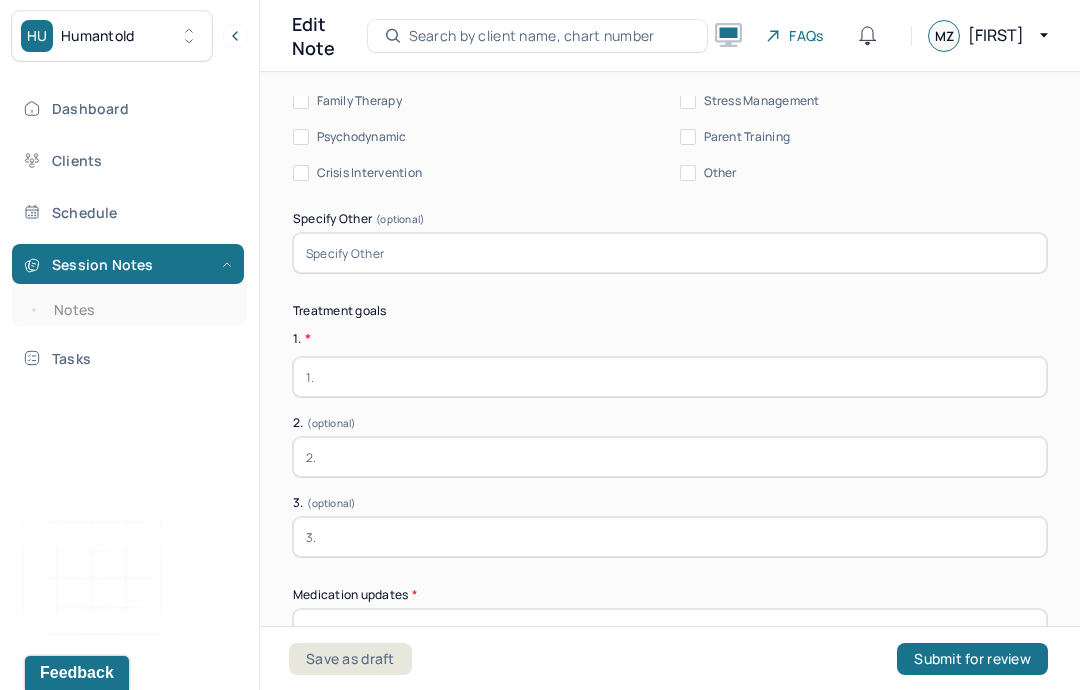 click at bounding box center [670, 377] 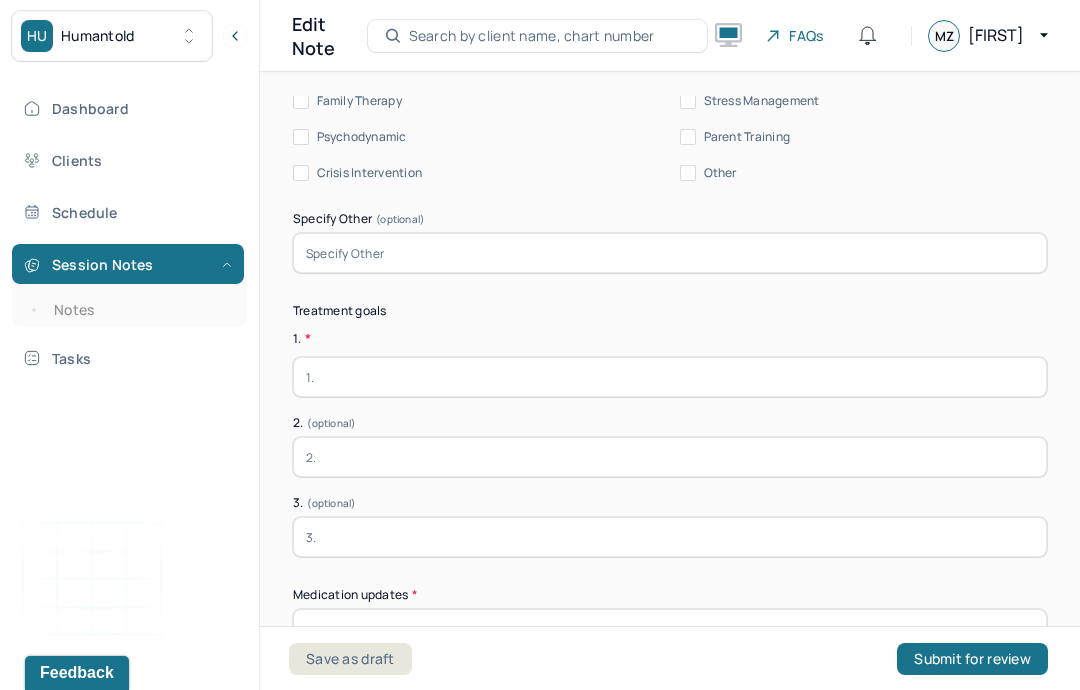 paste on "GOAL ONE Develop healthy and effective coping mechanisms for anxiety/stress symptoms. PROGRESS ONE Main focus of the session - Client practiced naming and expressing her feelings. Client discussed importance of movement for releasing tension in her body. Client discussed breaking down chores into smaller tasks. GOAL TWO Navigate challengers of motherhood and balancing with other life areas (work, relationships, mental health). PROGRESS TWO Main focus of the session - Client discussed feeling overwhelmed and overstimulated as a parent. GOAL THREE Improve communication skills, including conflict resolution and setting boundaries." 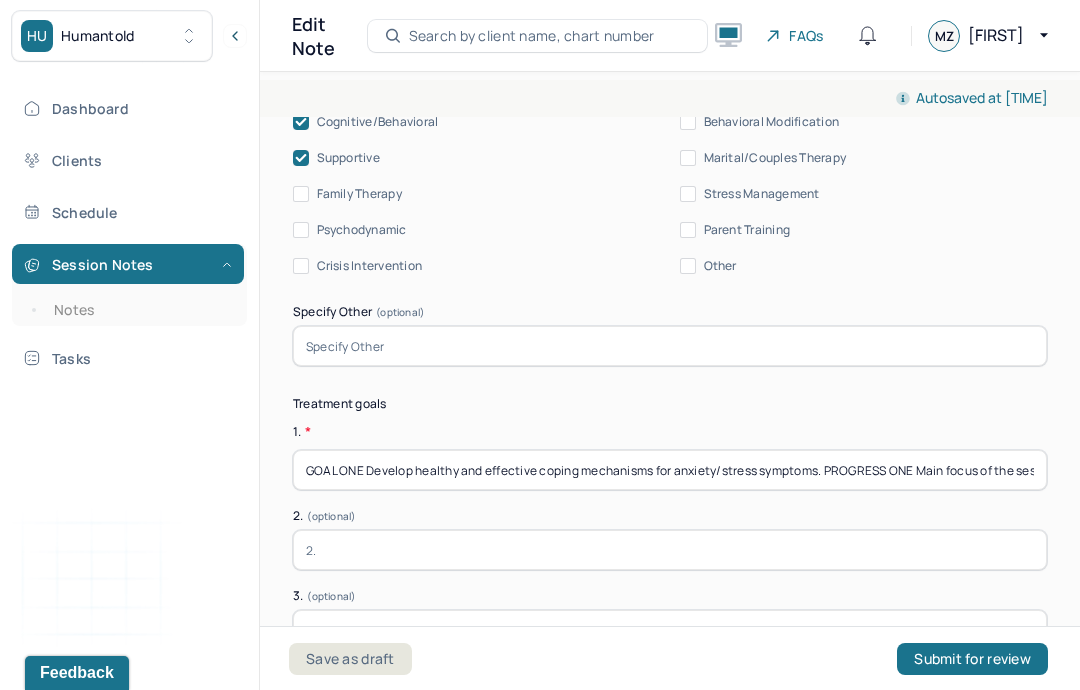 scroll, scrollTop: 5056, scrollLeft: 0, axis: vertical 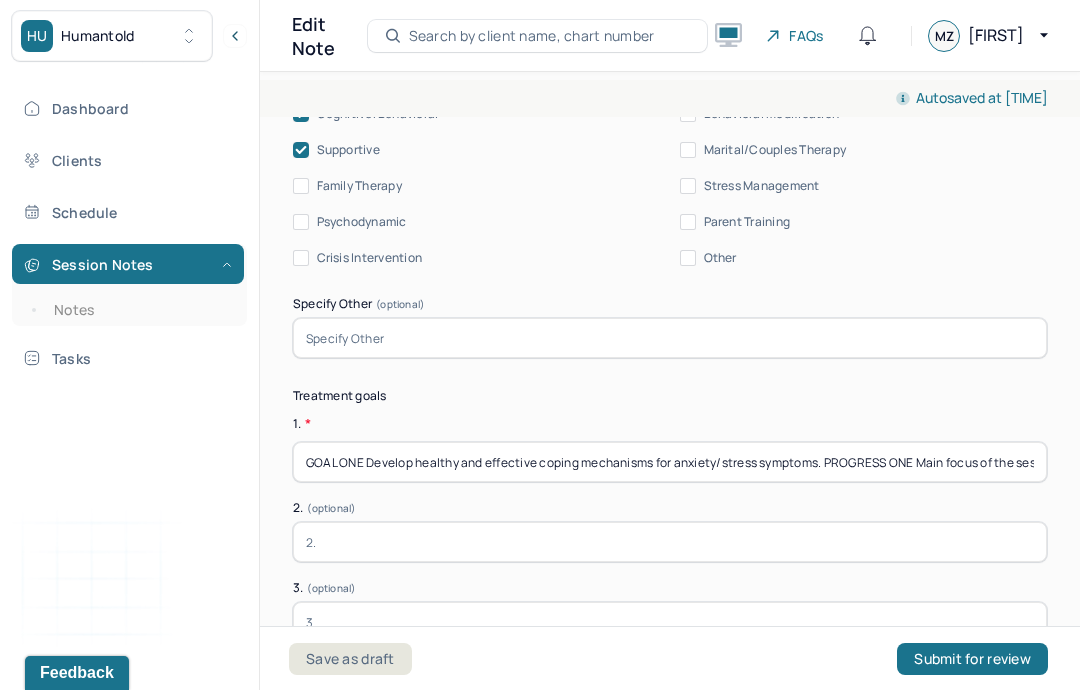 click on "GOAL ONE Develop healthy and effective coping mechanisms for anxiety/stress symptoms. PROGRESS ONE Main focus of the session - Client practiced naming and expressing her feelings. Client discussed importance of movement for releasing tension in her body. Client discussed breaking down chores into smaller tasks. GOAL TWO Navigate challengers of motherhood and balancing with other life areas (work, relationships, mental health). PROGRESS TWO Main focus of the session - Client discussed feeling overwhelmed and overstimulated as a parent. GOAL THREE Improve communication skills, including conflict resolution and setting boundaries." at bounding box center [670, 462] 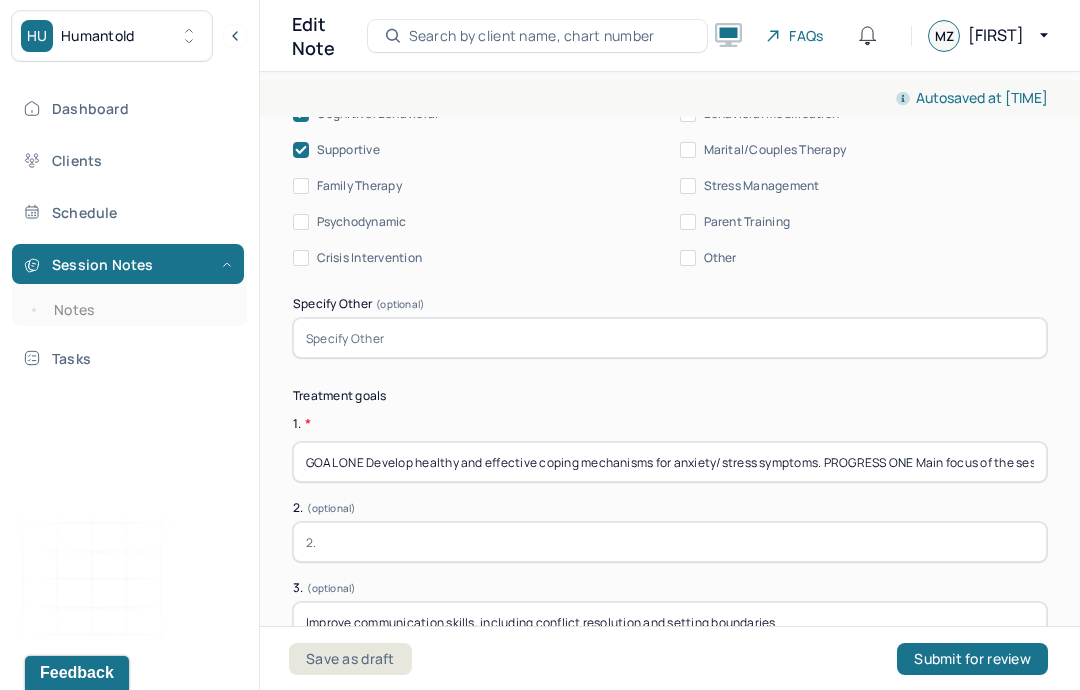 type on "Improve communication skills, including conflict resolution and setting boundaries." 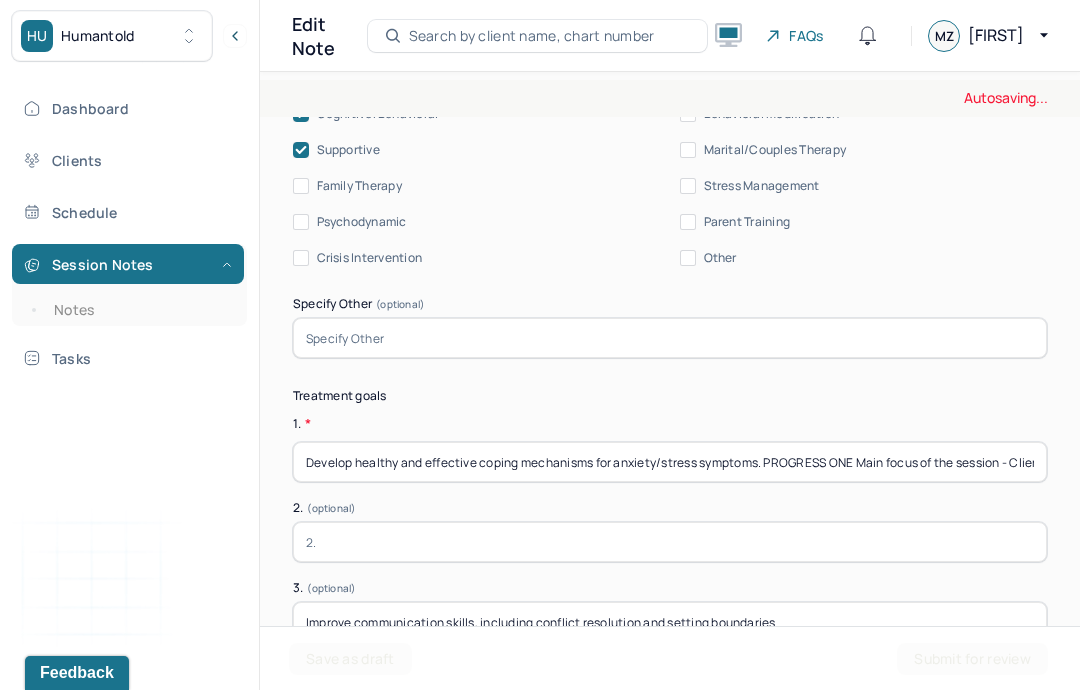 click on "Develop healthy and effective coping mechanisms for anxiety/stress symptoms. PROGRESS ONE Main focus of the session - Client practiced naming and expressing her feelings. Client discussed importance of movement for releasing tension in her body. Client discussed breaking down chores into smaller tasks. GOAL TWO Navigate challengers of motherhood and balancing with other life areas (work, relationships, mental health). PROGRESS TWO Main focus of the session - Client discussed feeling overwhelmed and overstimulated as a parent. GOAL THREE" at bounding box center (670, 462) 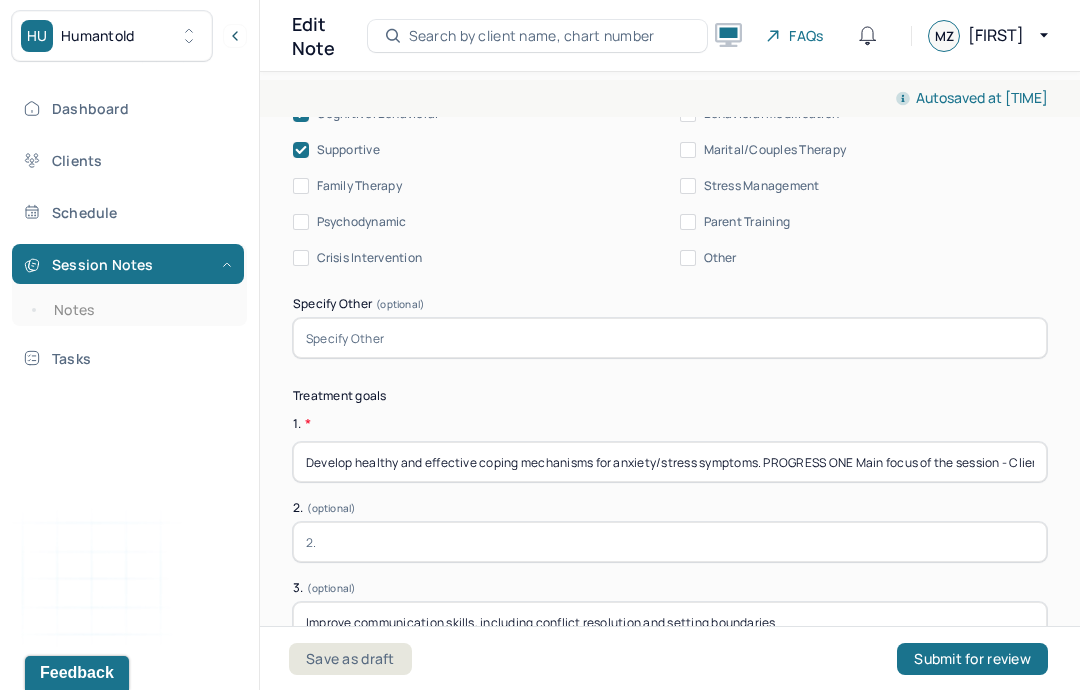 click on "Develop healthy and effective coping mechanisms for anxiety/stress symptoms. PROGRESS ONE Main focus of the session - Client practiced naming and expressing her feelings. Client discussed importance of movement for releasing tension in her body. Client discussed breaking down chores into smaller tasks. GOAL TWO Navigate challengers of motherhood and balancing with other life areas (work, relationships, mental health). PROGRESS TWO Main focus of the session - Client discussed feeling overwhelmed and overstimulated as a parent. GOAL THREE" at bounding box center (670, 462) 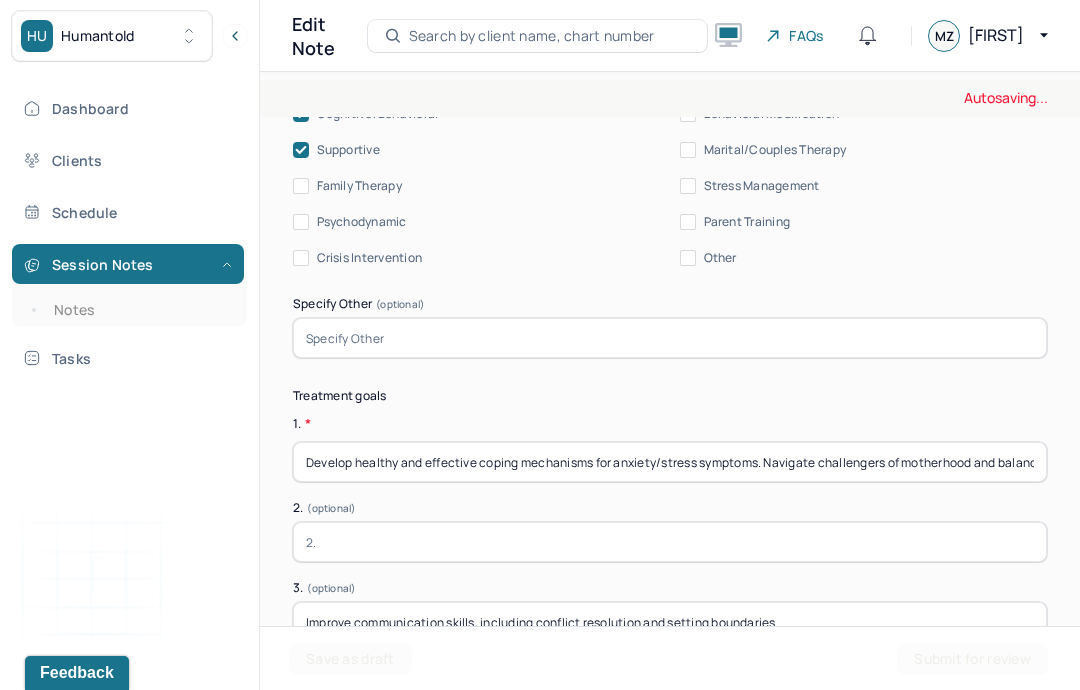 click on "Develop healthy and effective coping mechanisms for anxiety/stress symptoms. Navigate challengers of motherhood and balancing with other life areas (work, relationships, mental health). PROGRESS TWO Main focus of the session - Client discussed feeling overwhelmed and overstimulated as a parent. GOAL THREE" at bounding box center (670, 462) 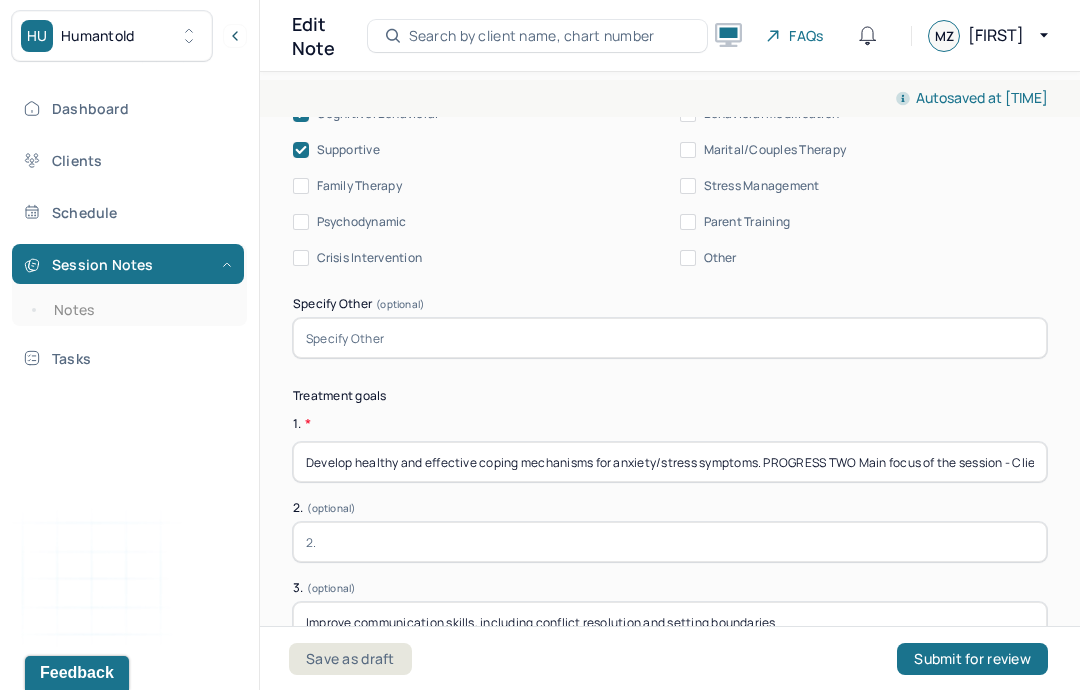 type on "Develop healthy and effective coping mechanisms for anxiety/stress symptoms. PROGRESS TWO Main focus of the session - Client discussed feeling overwhelmed and overstimulated as a parent. GOAL THREE" 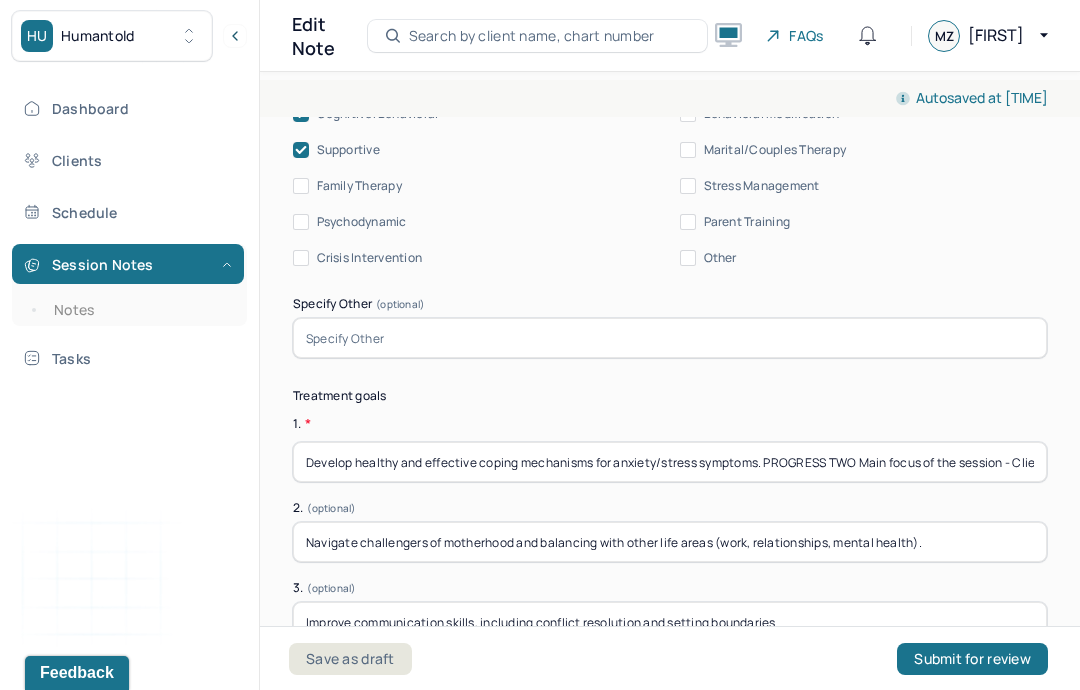 type on "Navigate challengers of motherhood and balancing with other life areas (work, relationships, mental health)." 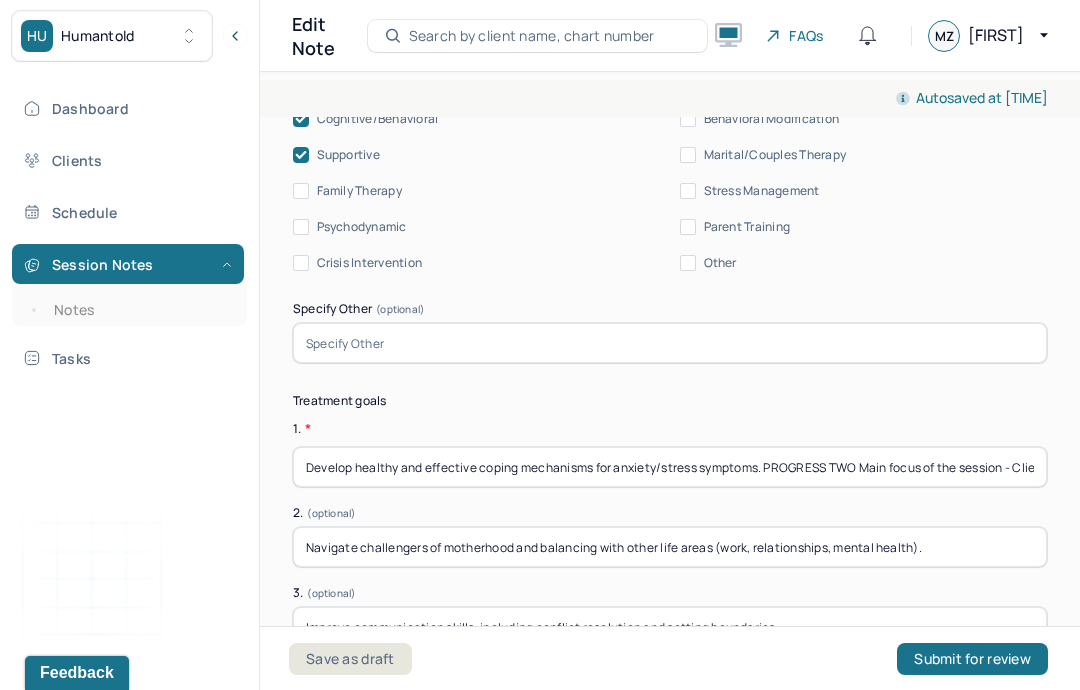 scroll, scrollTop: 5049, scrollLeft: 0, axis: vertical 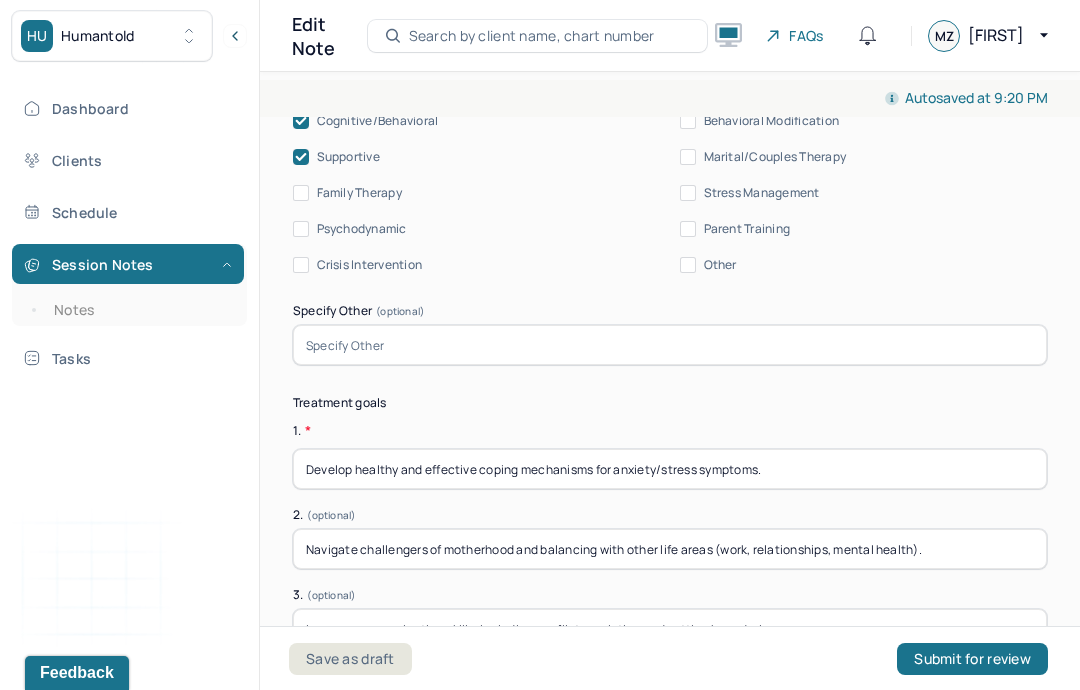 type on "Develop healthy and effective coping mechanisms for anxiety/stress symptoms." 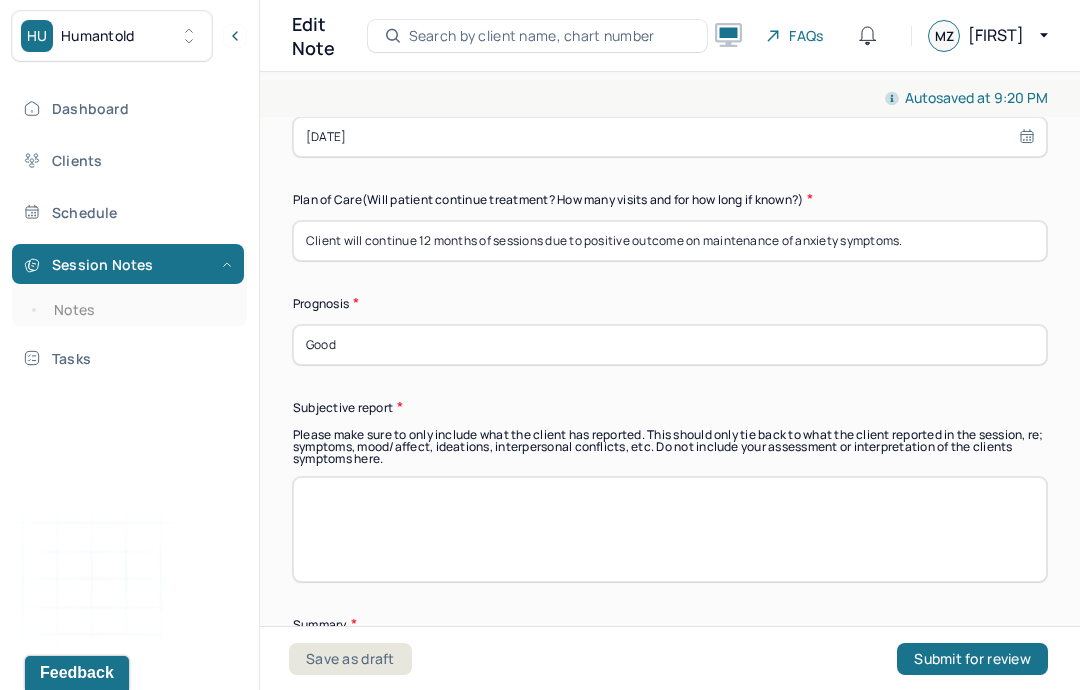 scroll, scrollTop: 5900, scrollLeft: 0, axis: vertical 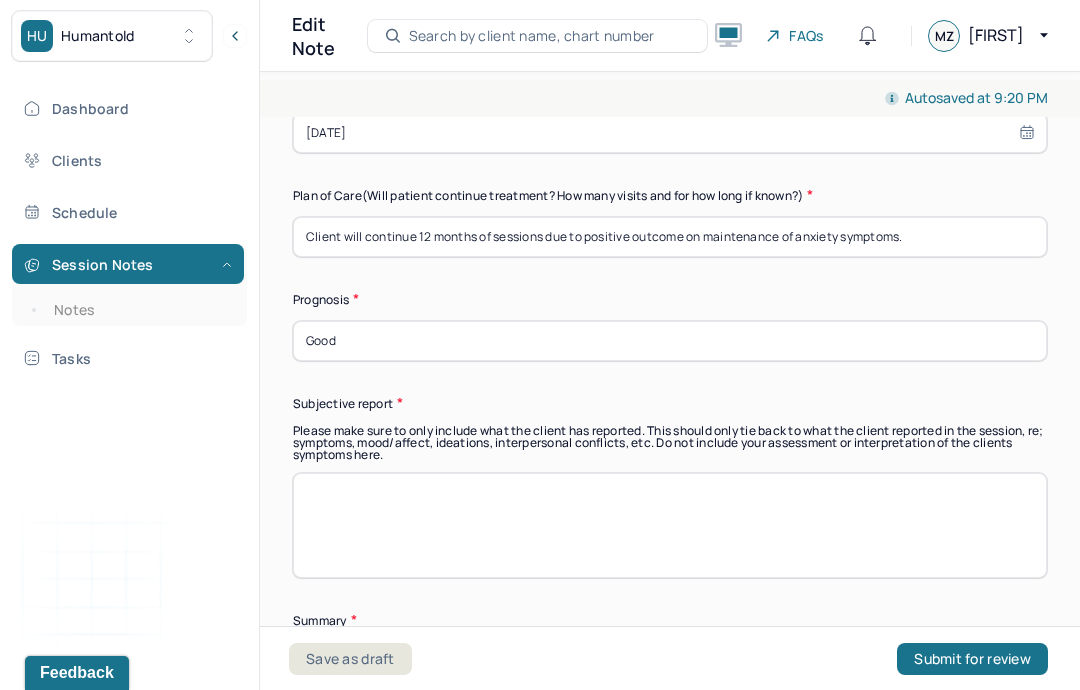 type on "Navigate challenges of motherhood and balancing with other life areas (work, relationships, mental health)." 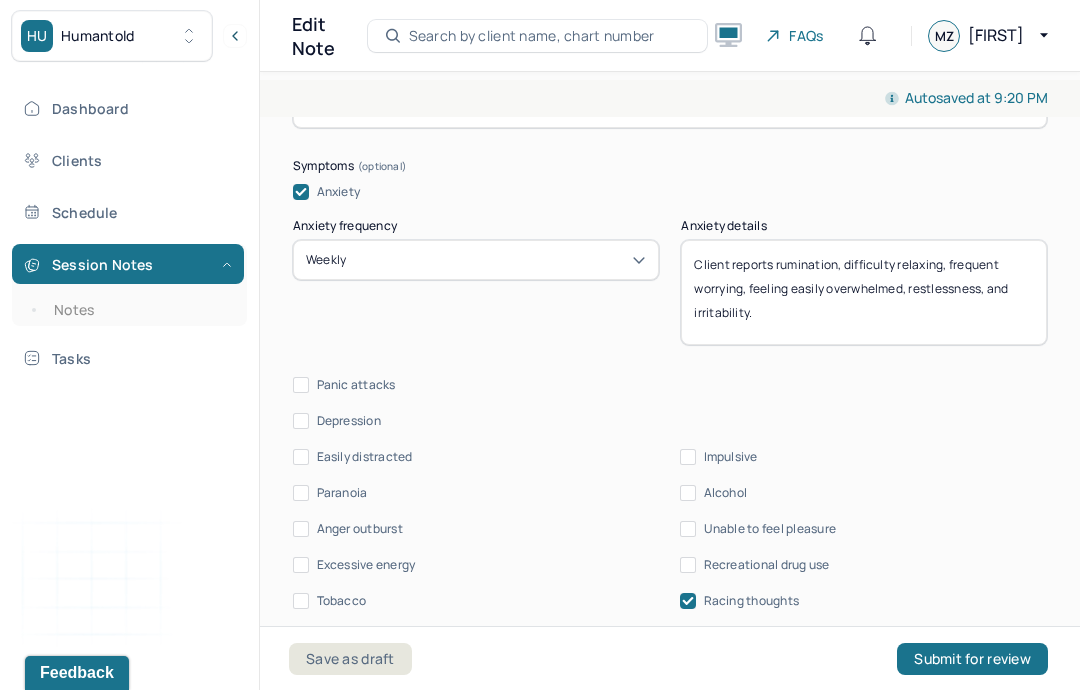 scroll, scrollTop: 1211, scrollLeft: 0, axis: vertical 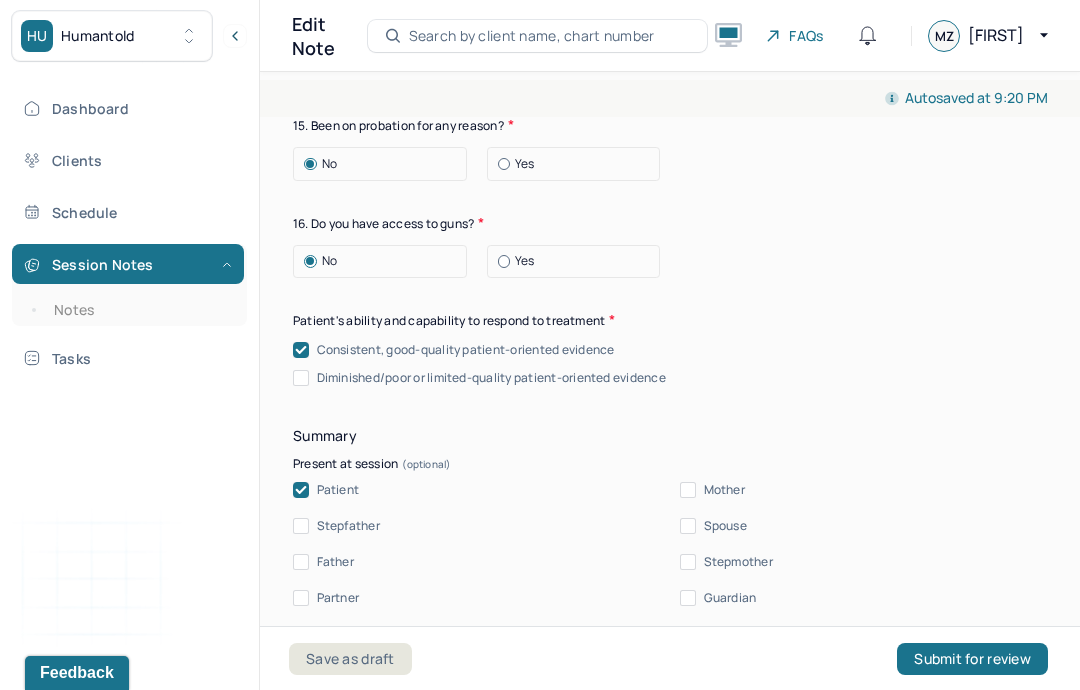 type on "Client has been discussing frequent worrying, irritability, fatigue, and" 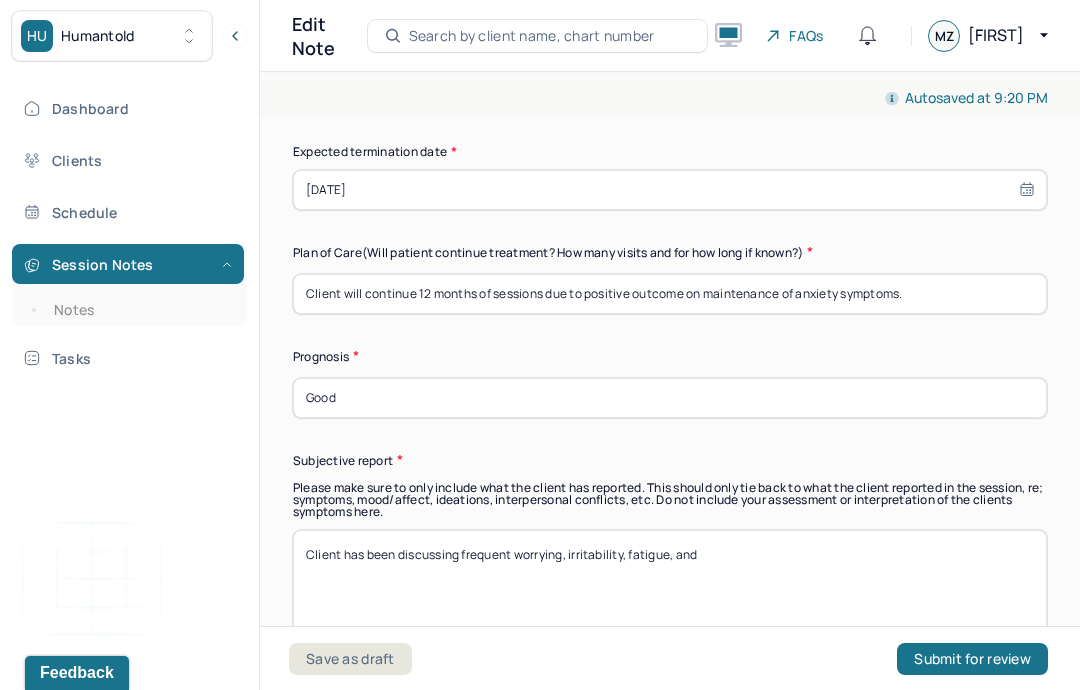 scroll, scrollTop: 5846, scrollLeft: 0, axis: vertical 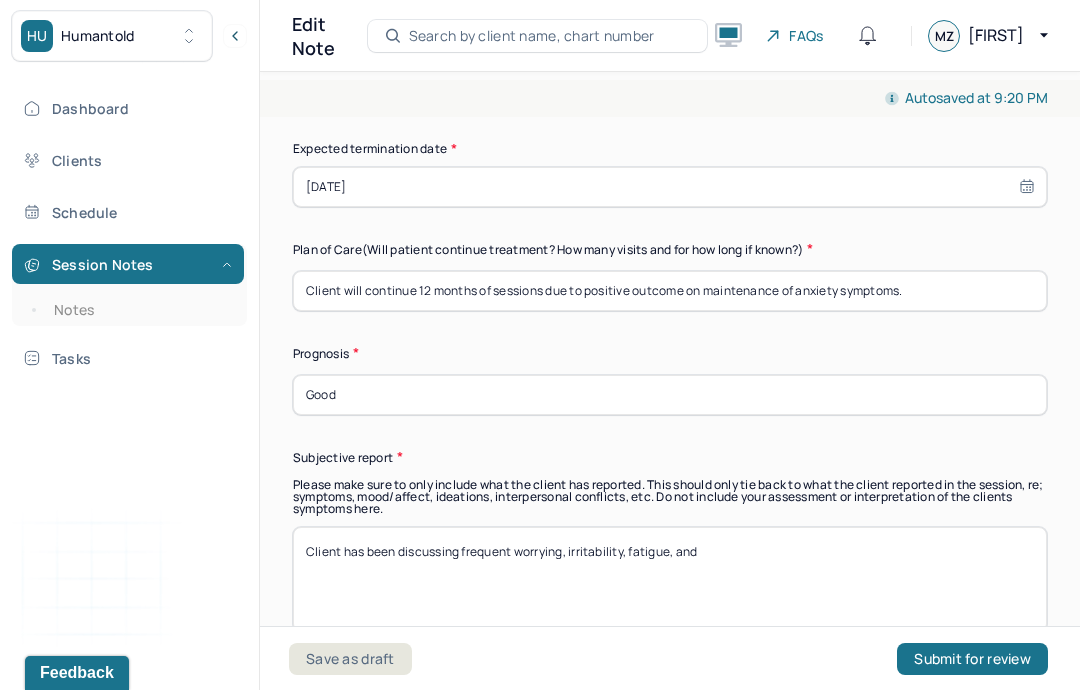 click on "Client has been discussing frequent worrying, irritability, fatigue, and" at bounding box center [670, 579] 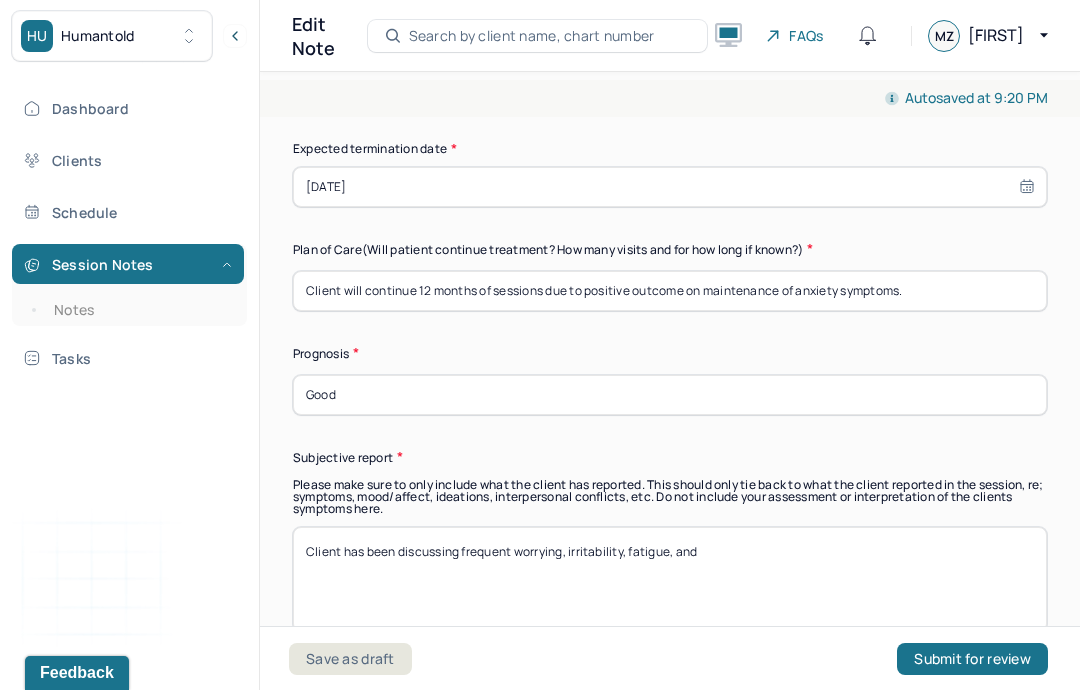 click on "Good" at bounding box center [670, 395] 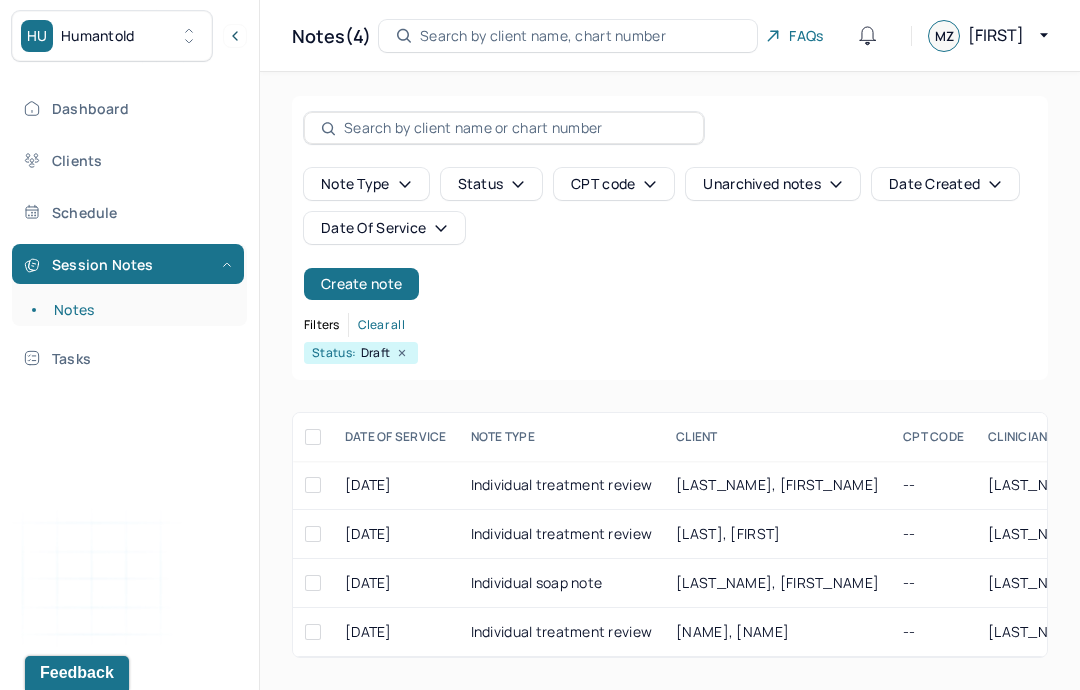 click on "Clients" at bounding box center [128, 160] 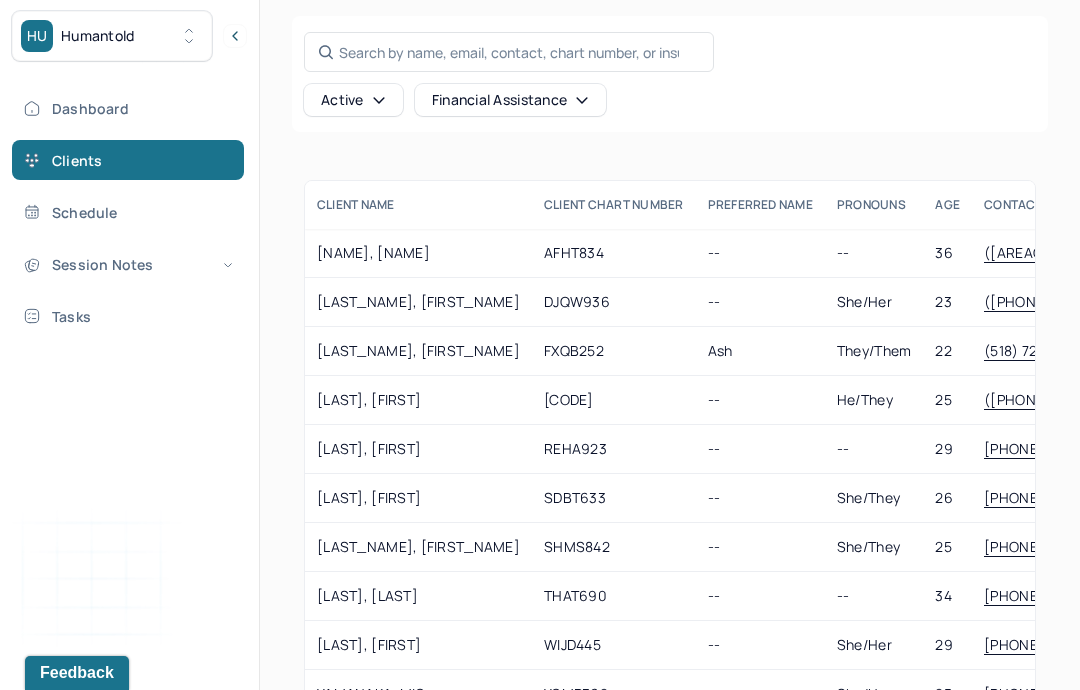 click on "AFHT834" at bounding box center (614, 253) 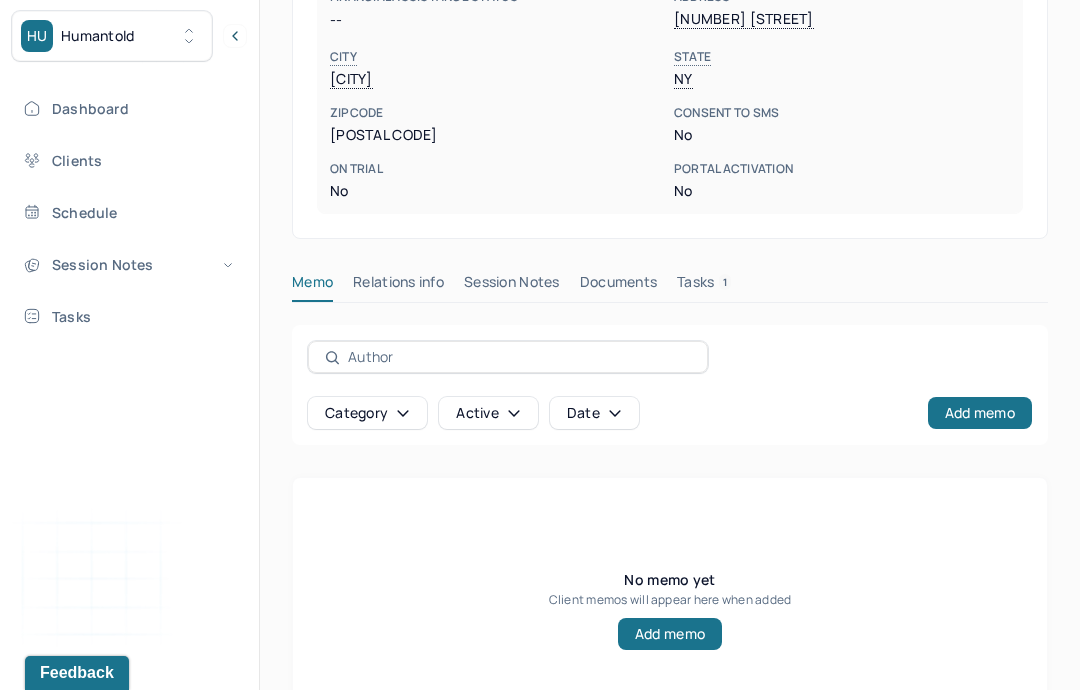 scroll, scrollTop: 600, scrollLeft: 0, axis: vertical 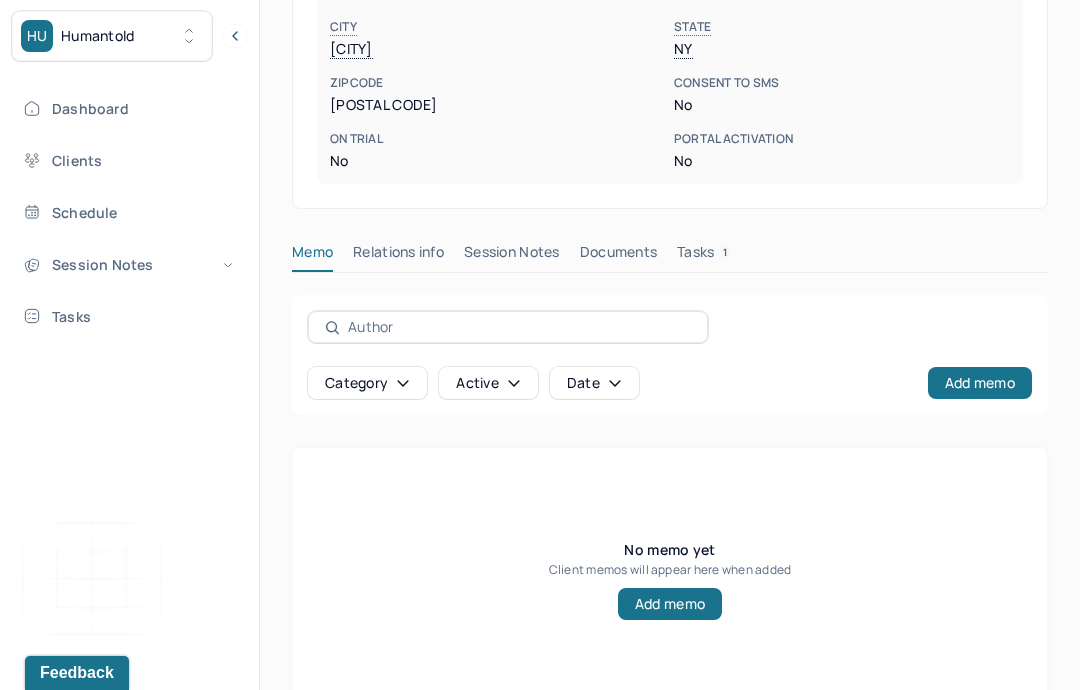 click on "Session Notes" at bounding box center [512, 256] 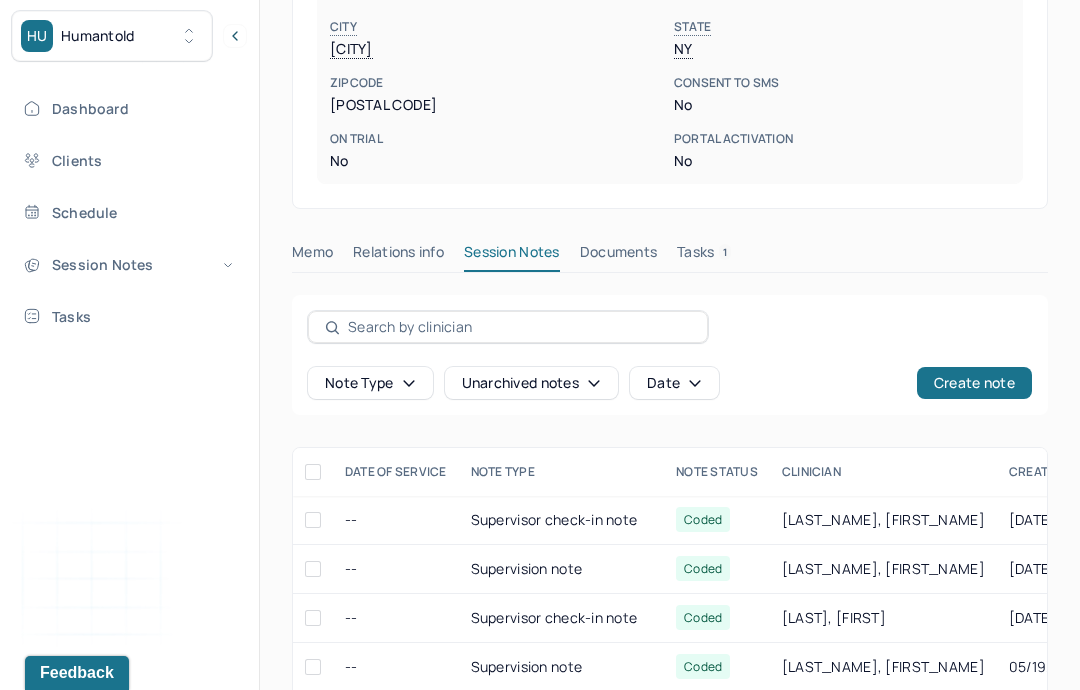 click on "Tasks 1" at bounding box center (704, 256) 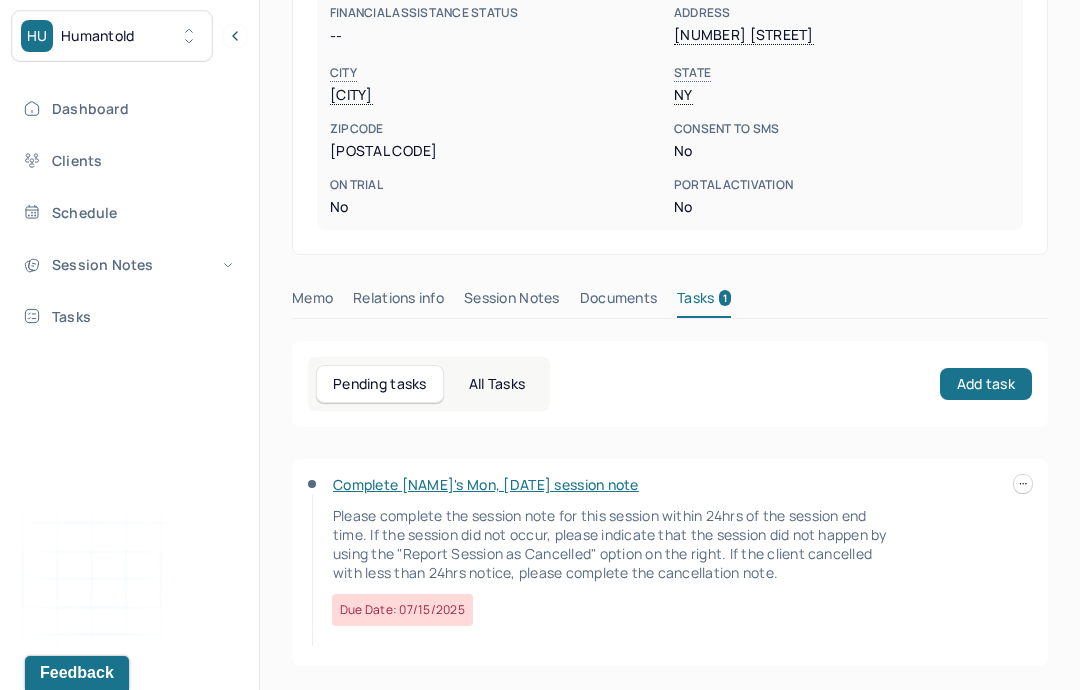 click on "Session Notes" at bounding box center [512, 302] 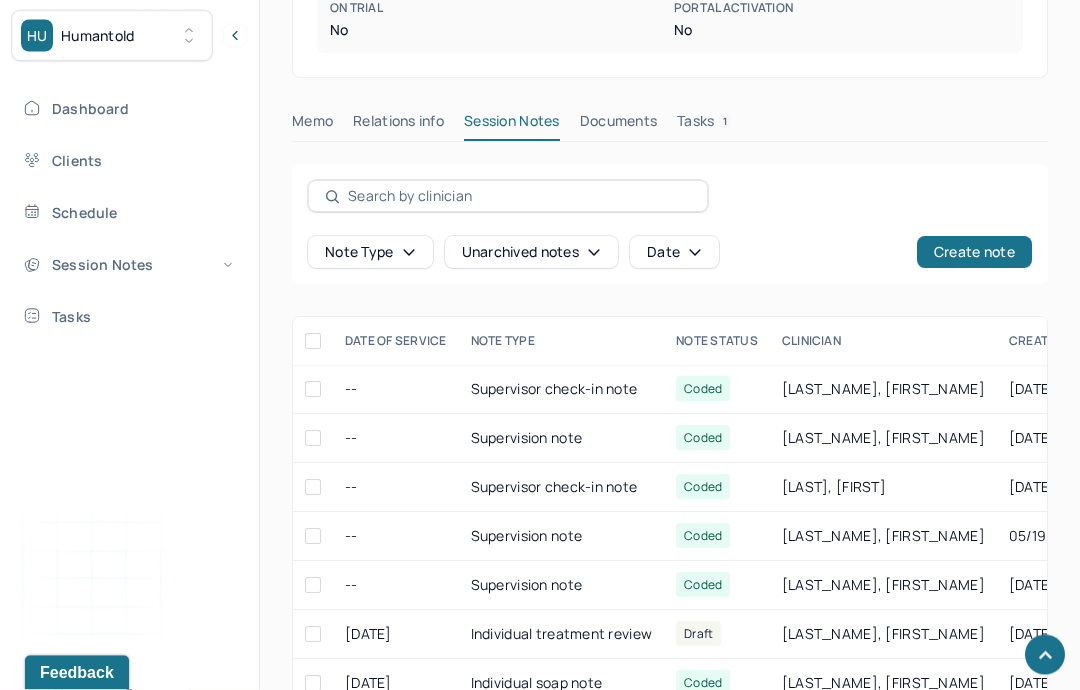 scroll, scrollTop: 732, scrollLeft: 0, axis: vertical 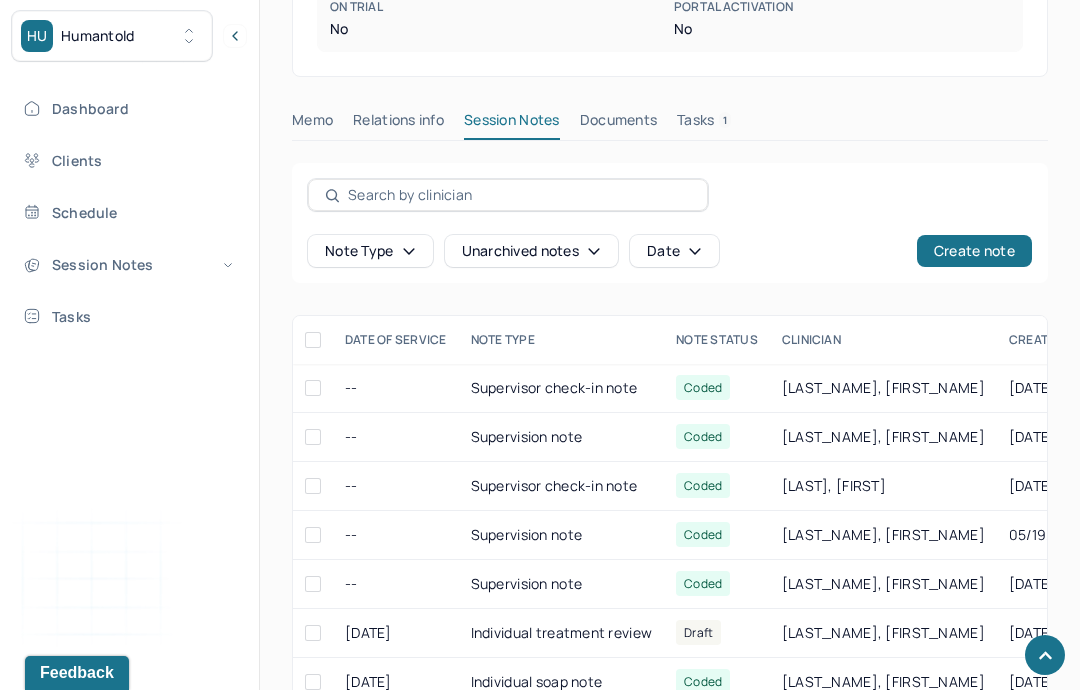click on "Individual soap note" at bounding box center [562, 682] 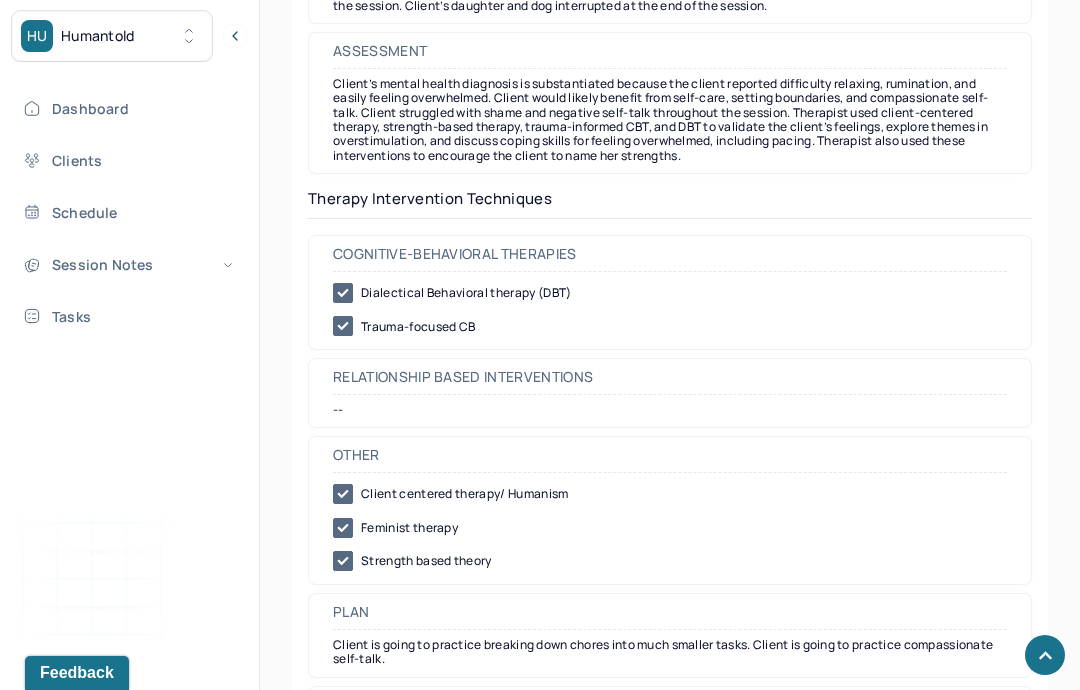 scroll, scrollTop: 2034, scrollLeft: 0, axis: vertical 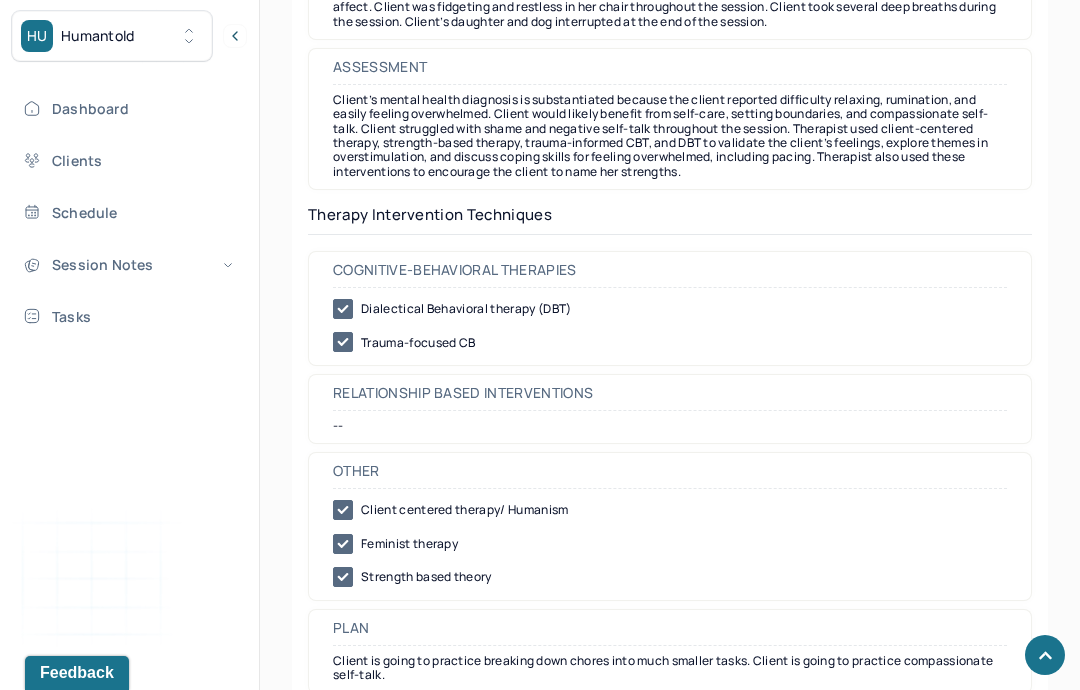 click on "Session Notes" at bounding box center (128, 264) 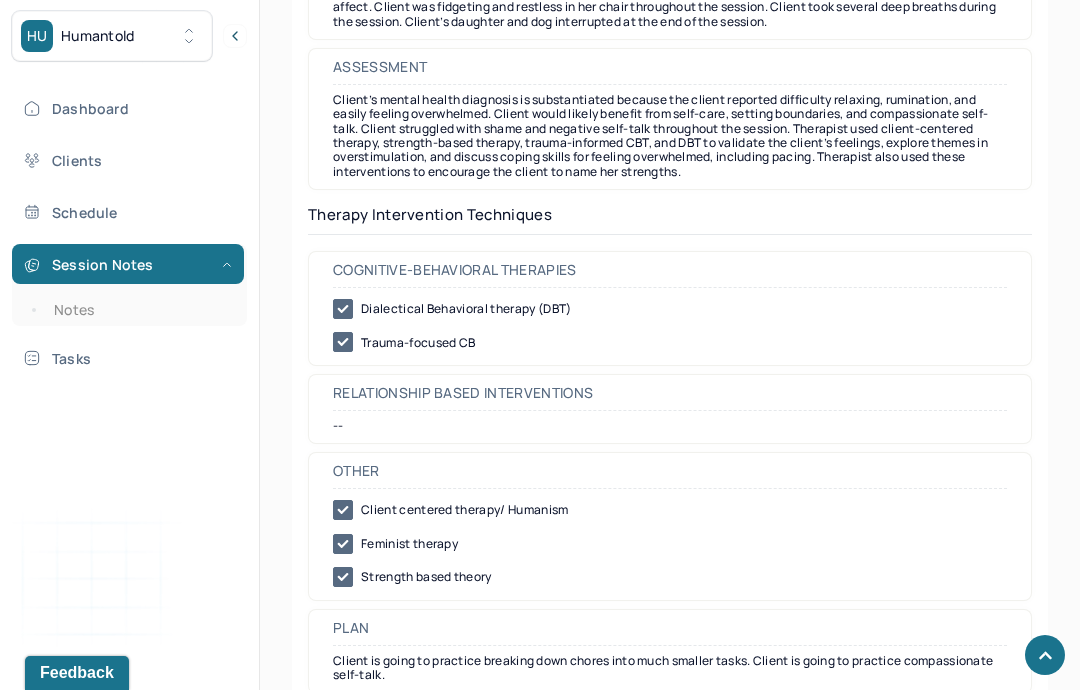 click on "Tasks" at bounding box center (128, 358) 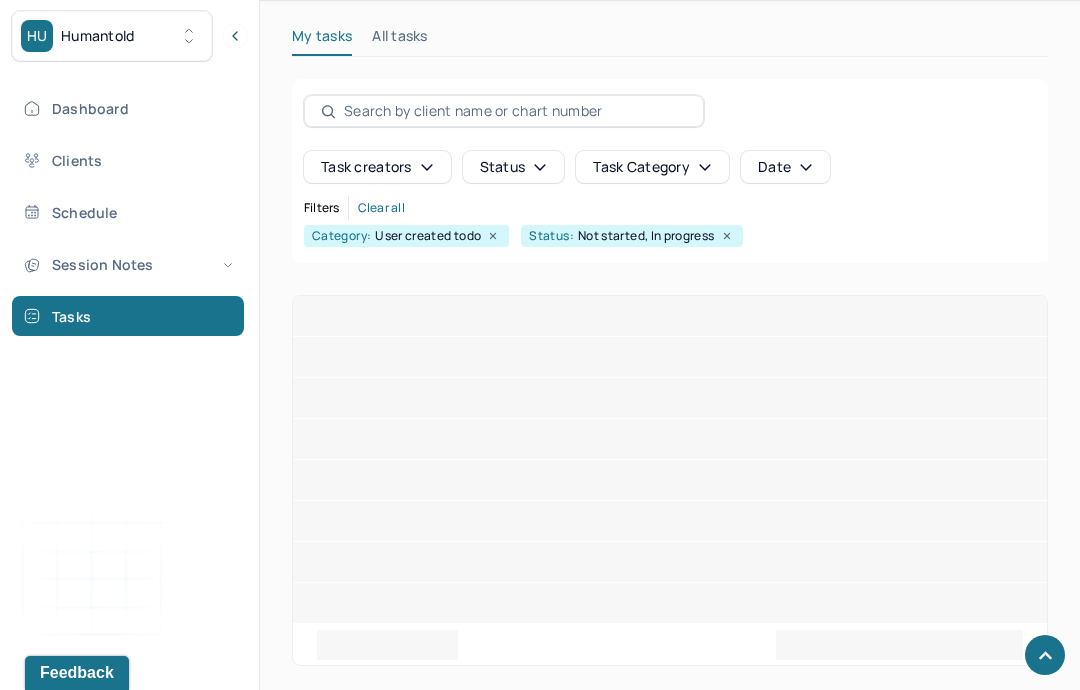 scroll, scrollTop: 80, scrollLeft: 0, axis: vertical 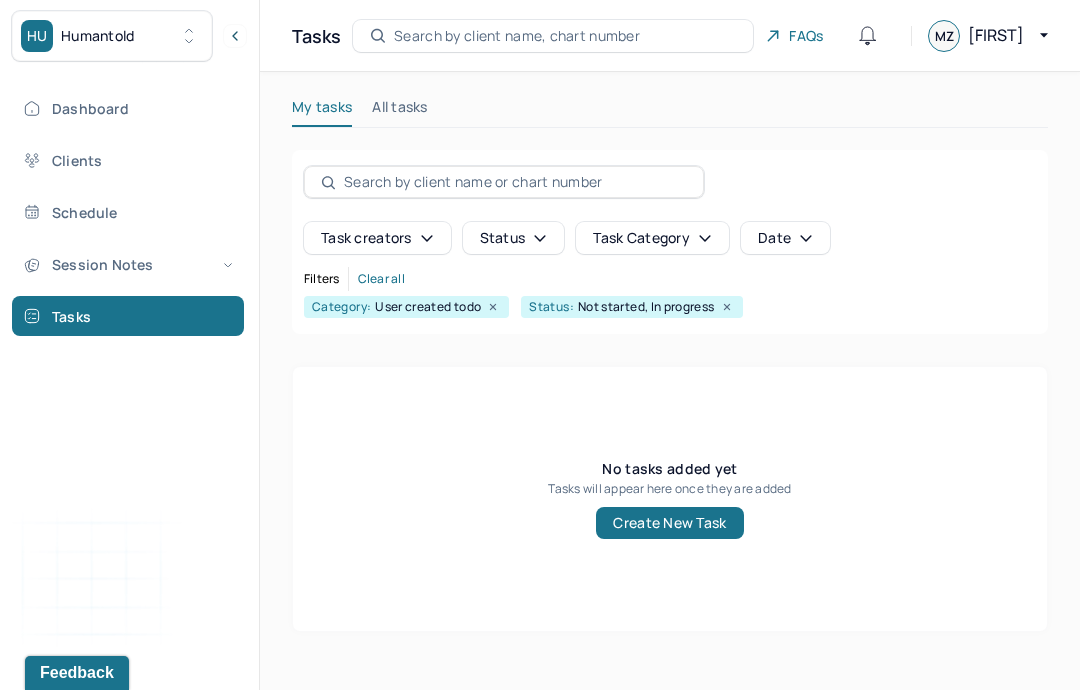 click on "Session Notes" at bounding box center (128, 264) 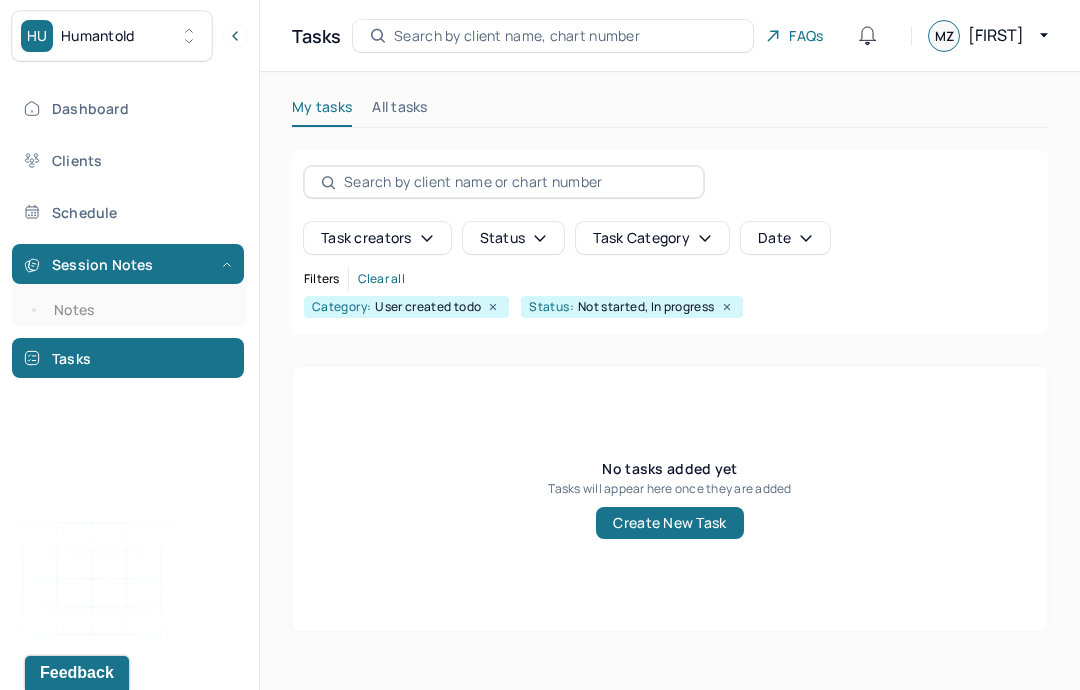click on "Notes" at bounding box center (139, 310) 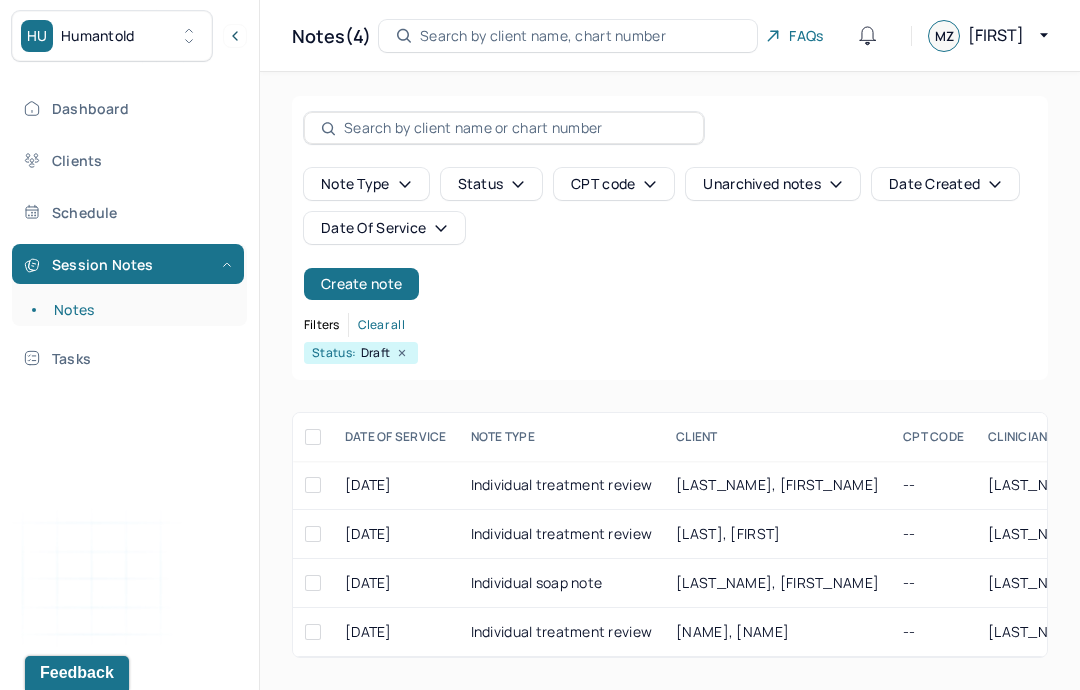 click on "[NAME], [NAME]" at bounding box center (777, 632) 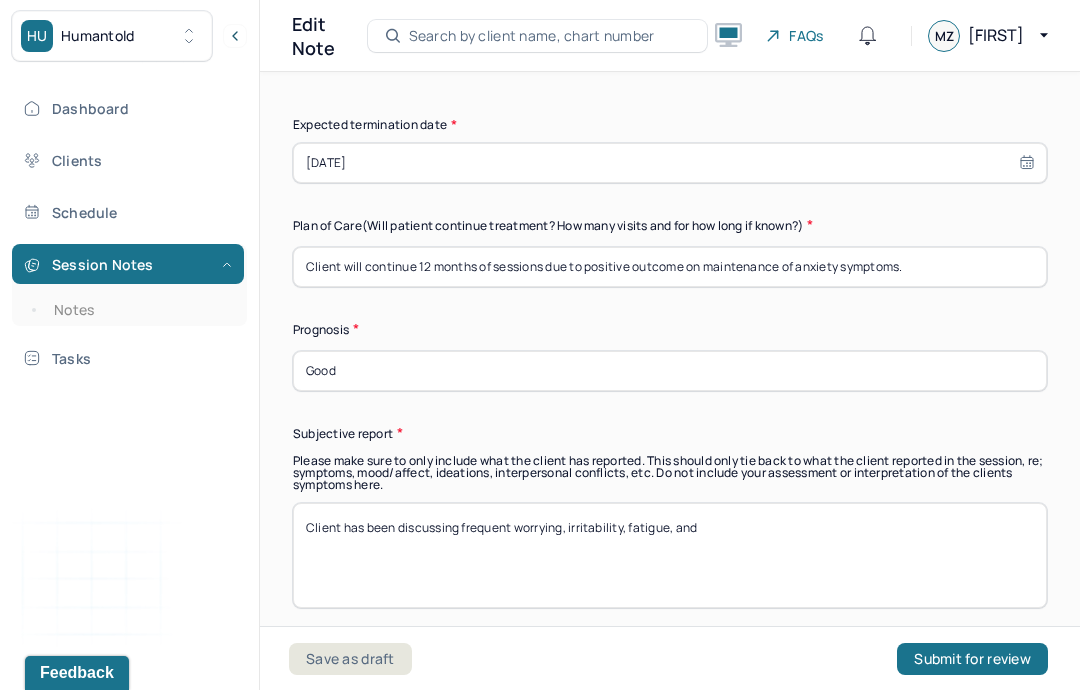scroll, scrollTop: 5700, scrollLeft: 0, axis: vertical 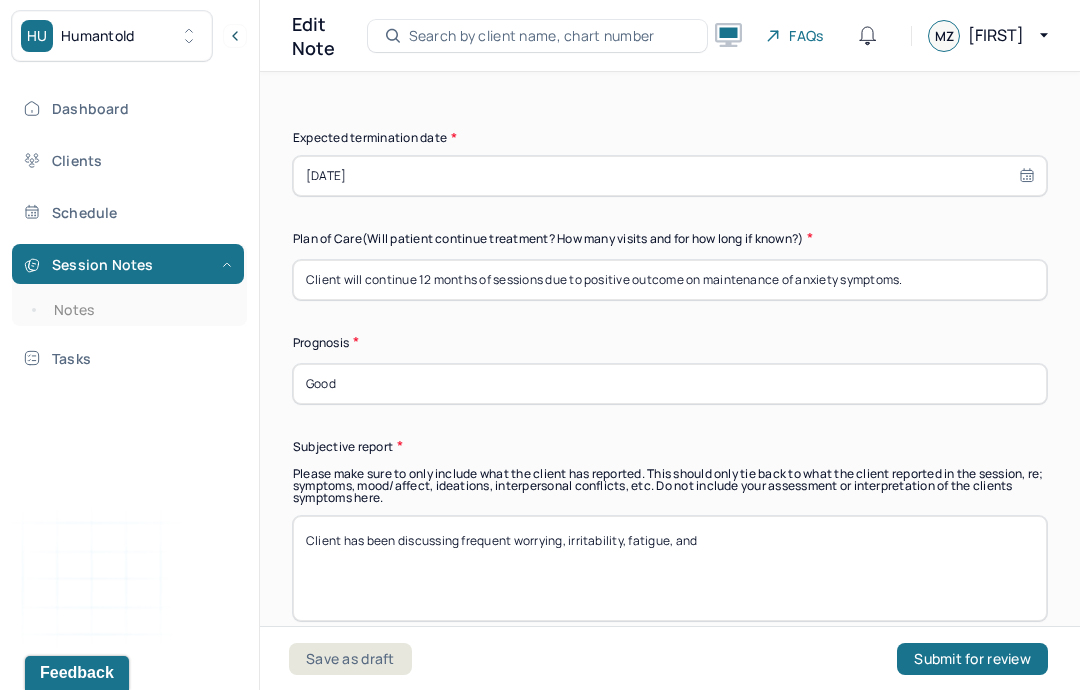 click on "Client has been discussing frequent worrying, irritability, fatigue, and" at bounding box center (670, 568) 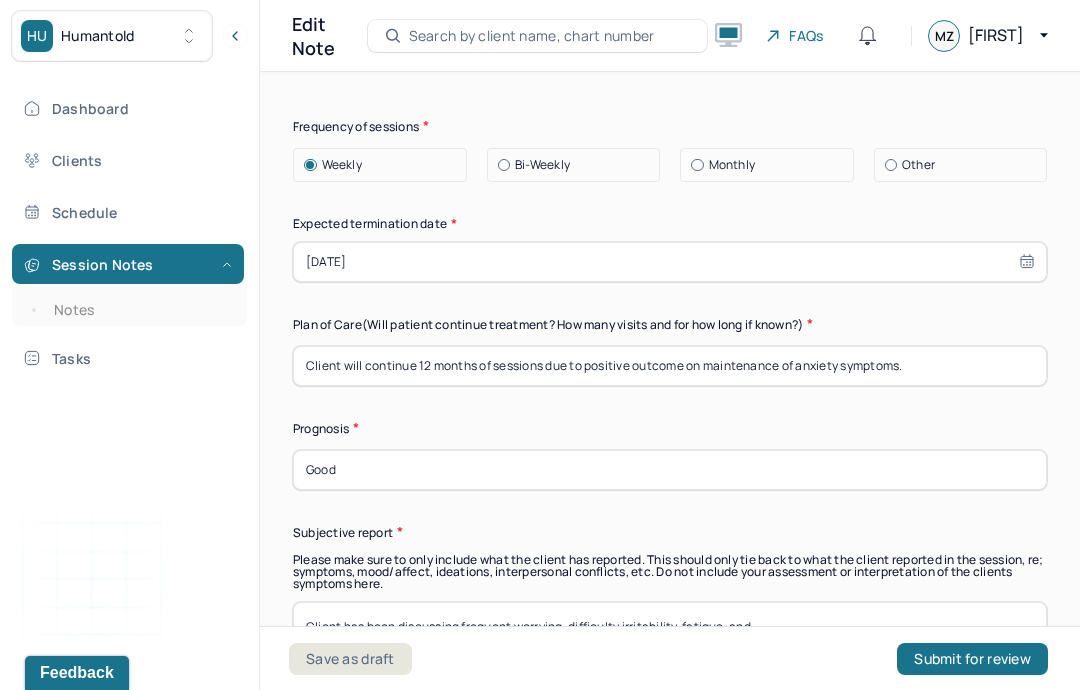 scroll, scrollTop: 5805, scrollLeft: 0, axis: vertical 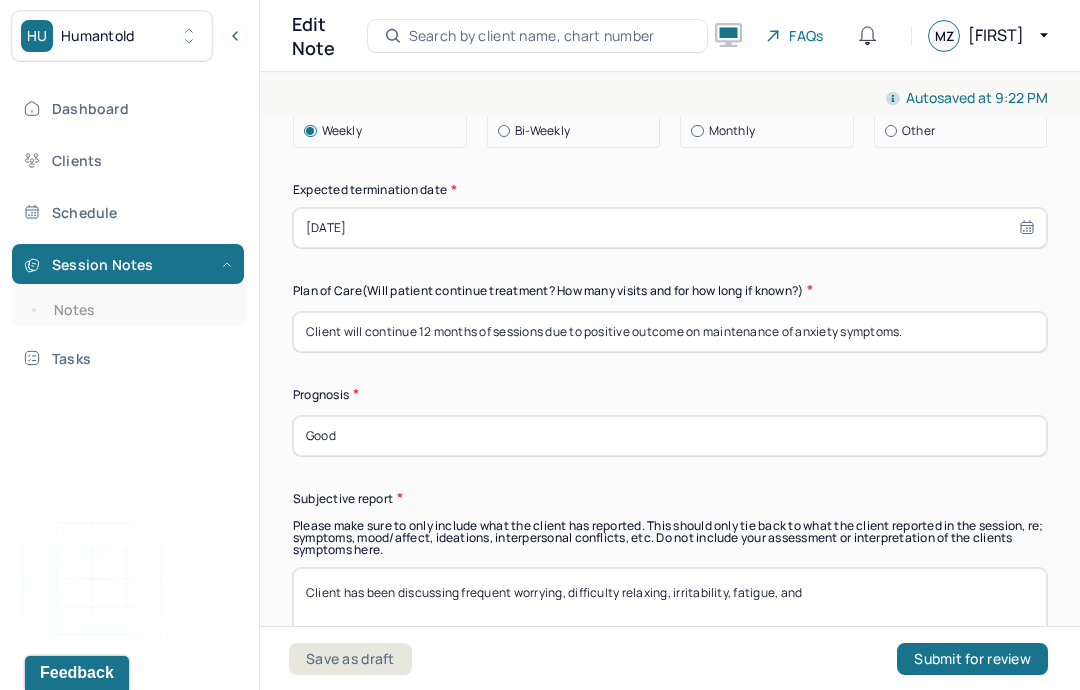 click on "Client has been discussing frequent worrying, difficulty irritability, fatigue, and" at bounding box center [670, 620] 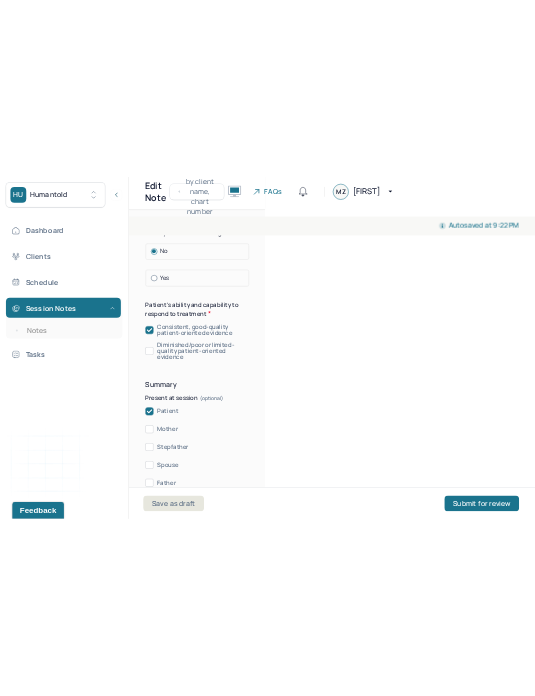 scroll, scrollTop: 30, scrollLeft: 0, axis: vertical 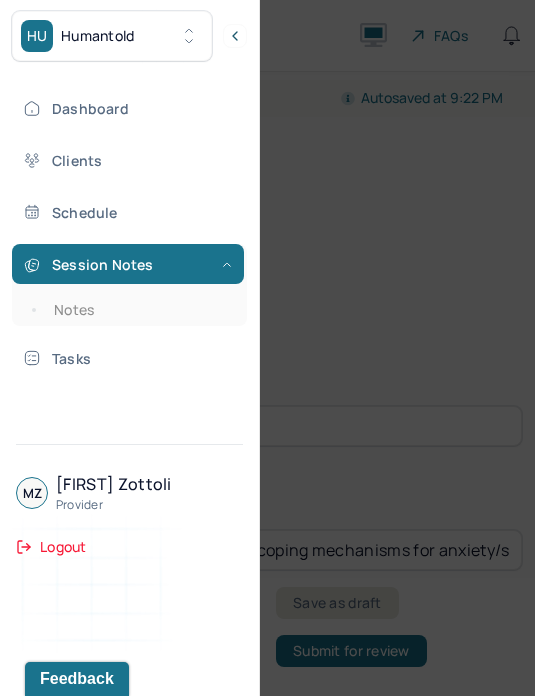 type on "Client has been discussing frequent worrying, difficulty relaxing, irritability, and fatigue over the last month." 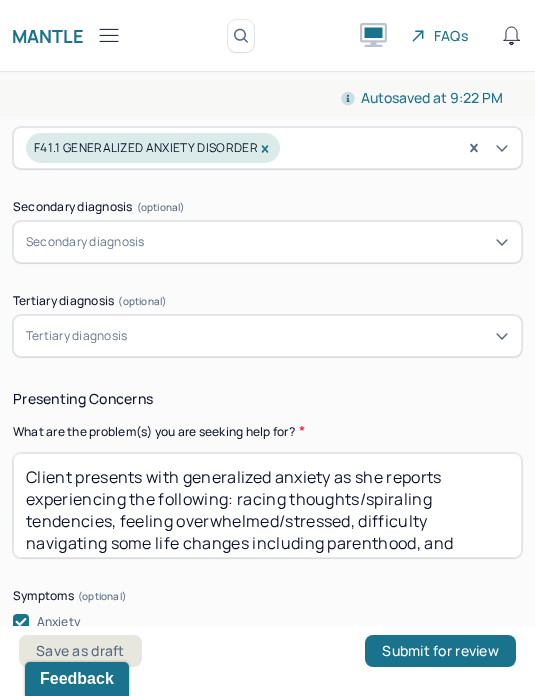 scroll, scrollTop: 940, scrollLeft: 0, axis: vertical 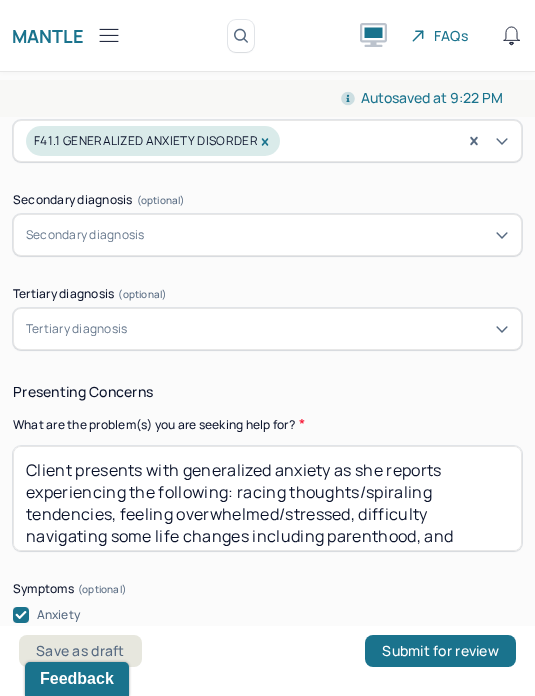 click on "Client presents with generalized anxiety as she reports experiencing the following: racing thoughts/spiraling tendencies, feeling overwhelmed/stressed, difficulty navigating some life changes including parenthood, and work/life balance. Client expressed interest in exploring possible ADHD diagnosis, symptoms, and coping skills." at bounding box center (267, 498) 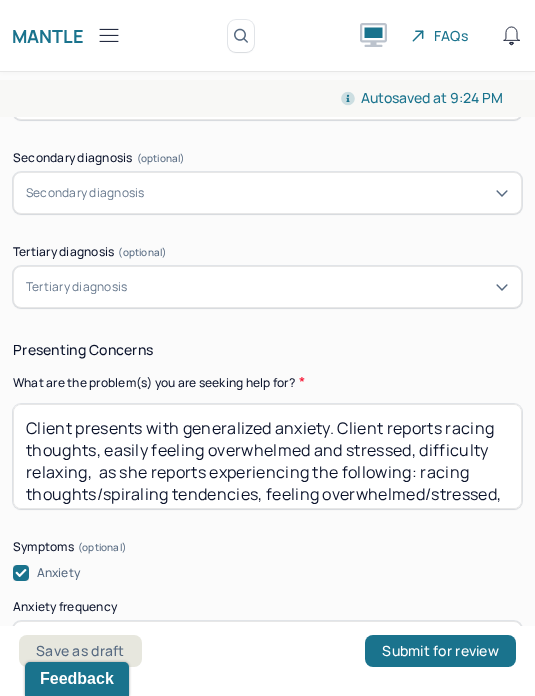 scroll, scrollTop: 1001, scrollLeft: 0, axis: vertical 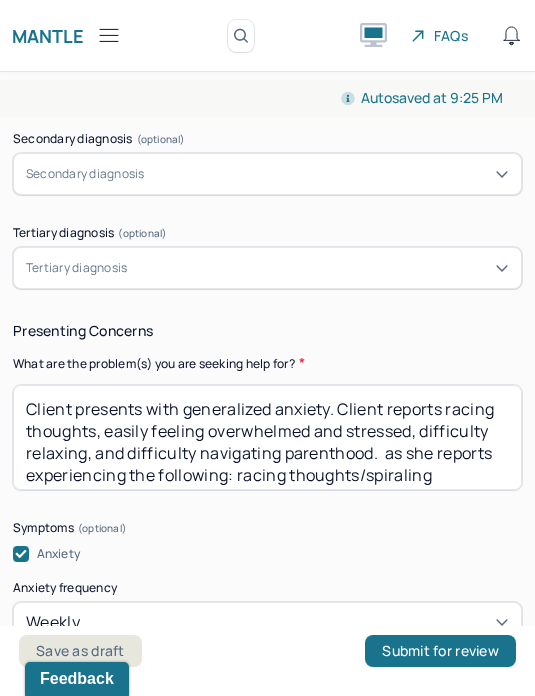 click on "Client presents with generalized anxiety. Client reports racing thoughts, easily feeling overwhelmed and stressed, difficulty relaxing, and difficulty navigating parenthood.  as she reports experiencing the following: racing thoughts/spiraling tendencies, feeling overwhelmed/stressed, difficulty navigating some life changes including parenthood, and work/life balance. Client expressed interest in exploring possible ADHD diagnosis, symptoms, and coping skills." at bounding box center [267, 437] 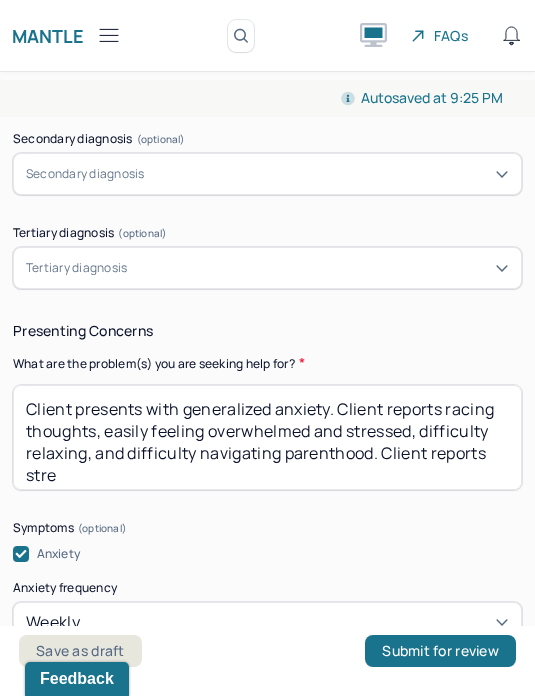 scroll, scrollTop: 1, scrollLeft: 0, axis: vertical 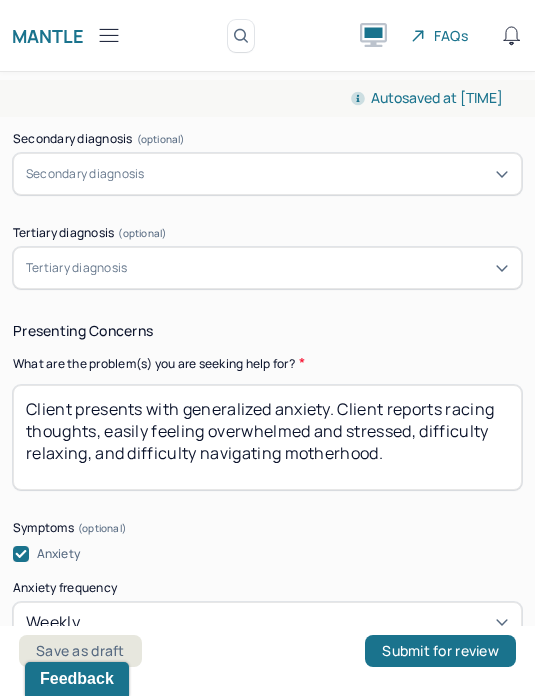 click on "Client presents with generalized anxiety. Client reports racing thoughts, easily feeling overwhelmed and stressed, difficulty relaxing, and difficulty navigating motherhood." at bounding box center [267, 437] 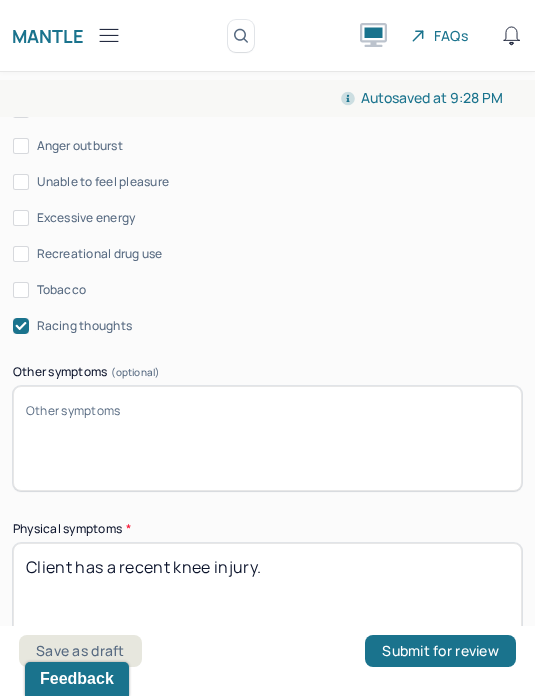 scroll, scrollTop: 1891, scrollLeft: 0, axis: vertical 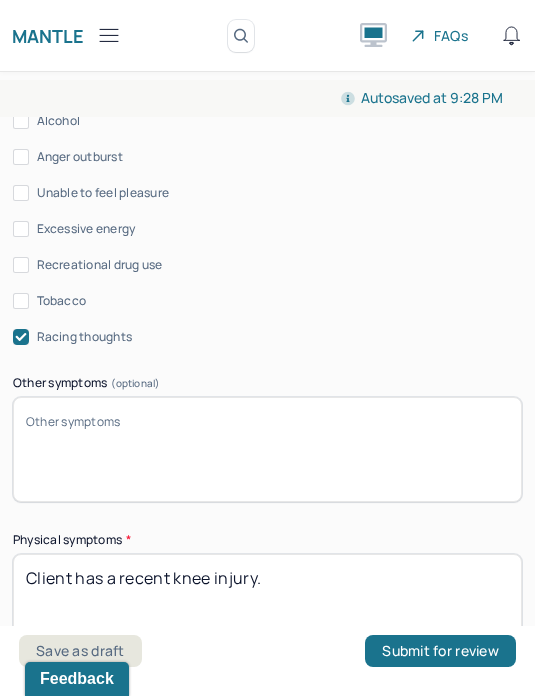 type on "Client presents with generalized anxiety. Client reports racing thoughts, easily feeling overwhelmed and stressed, difficulty relaxing, challenges with advocating for herself, and difficulty navigating motherhood." 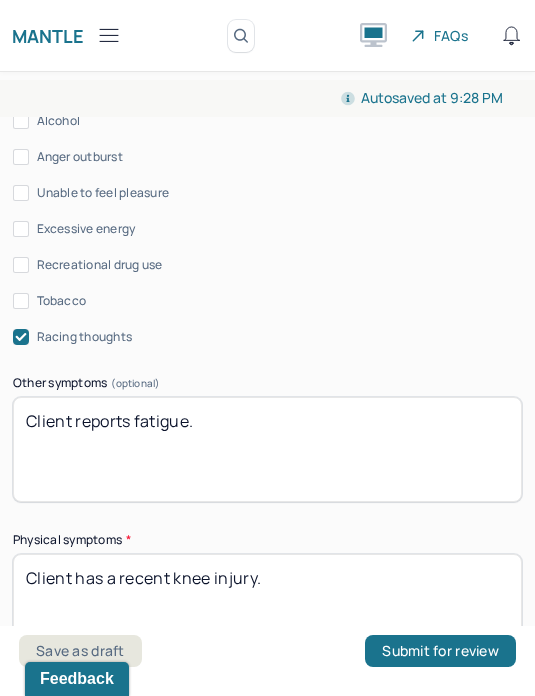 type on "Client reports fatigue." 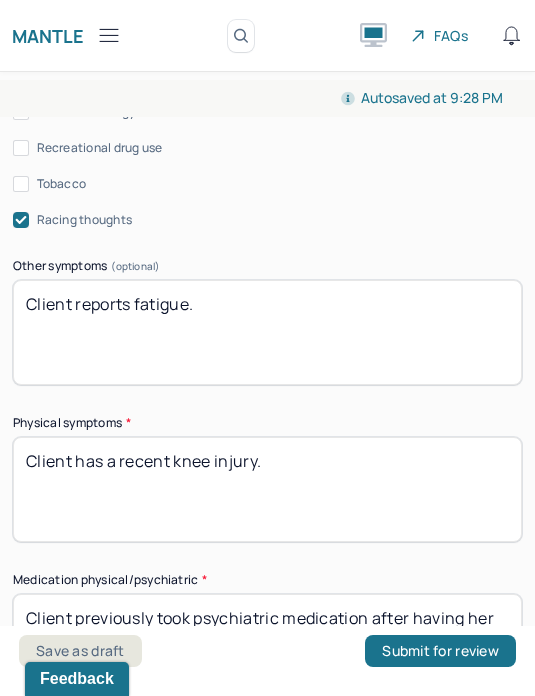 scroll, scrollTop: 2017, scrollLeft: 0, axis: vertical 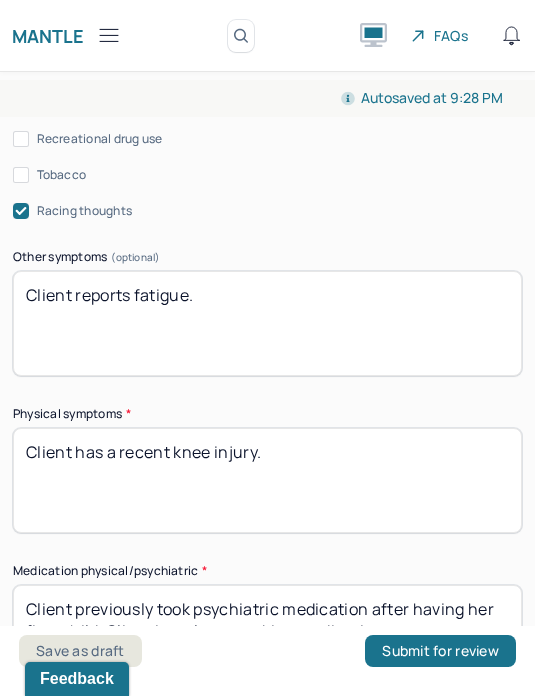 click on "Client reports fatigue." at bounding box center [267, 323] 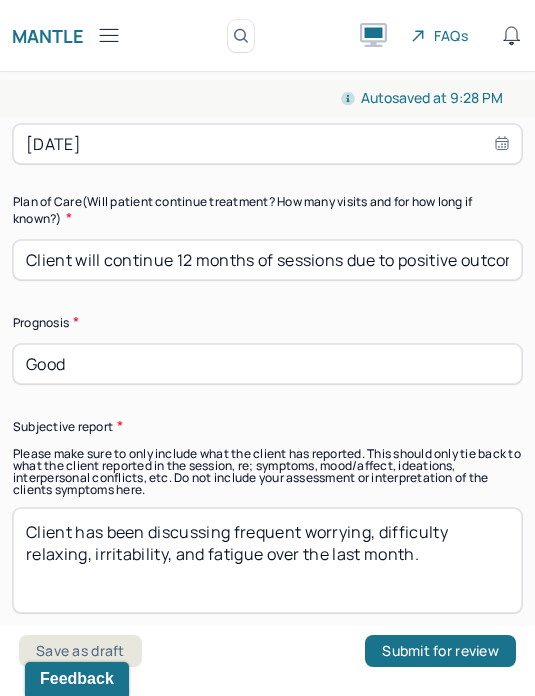 scroll, scrollTop: 6783, scrollLeft: 0, axis: vertical 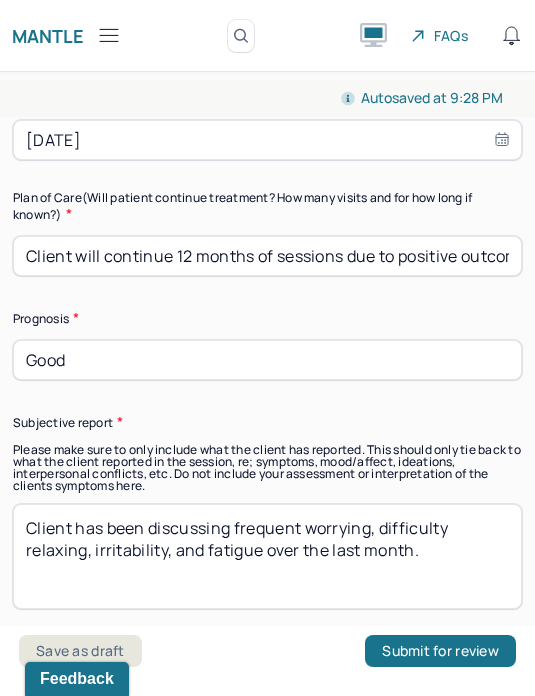 click on "Client has been discussing frequent worrying, difficulty relaxing, irritability, and fatigue over the last month." at bounding box center [267, 556] 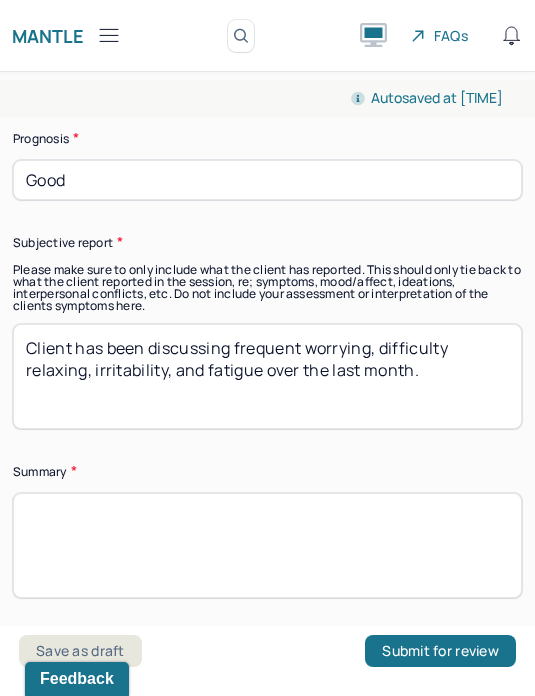 scroll, scrollTop: 6964, scrollLeft: 0, axis: vertical 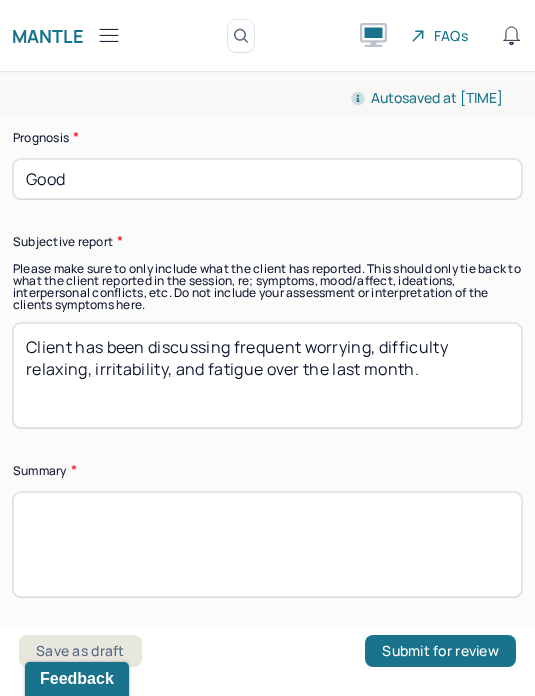 type on "Client has been discussing frequent worrying, difficulty relaxing, irritability, and fatigue over the last month." 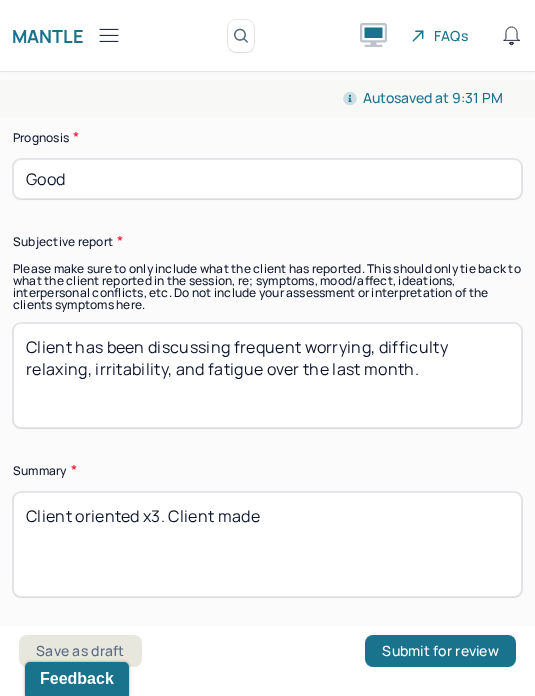 scroll, scrollTop: 0, scrollLeft: 0, axis: both 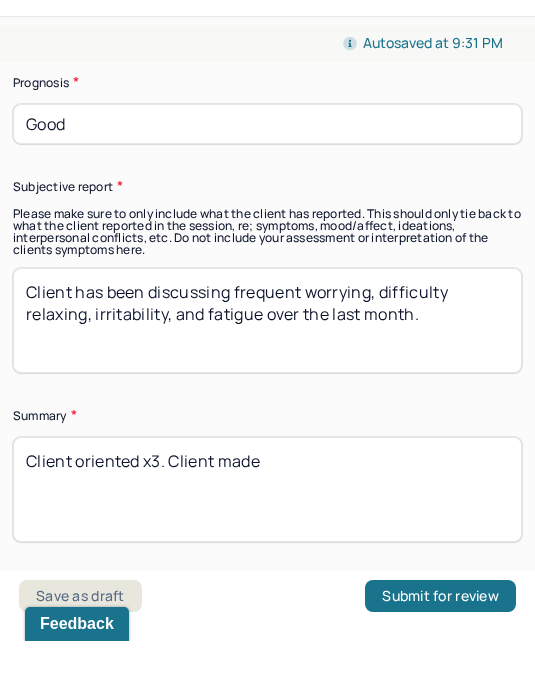 click on "Client oriented x3. Client made" at bounding box center [267, 544] 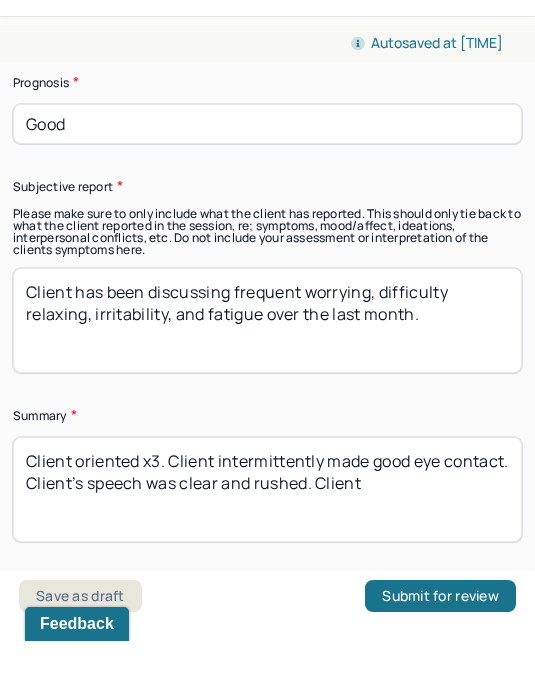 type on "Client oriented x3. Client intermittently made good eye contact. Client’s speech was clear and rushed. Client" 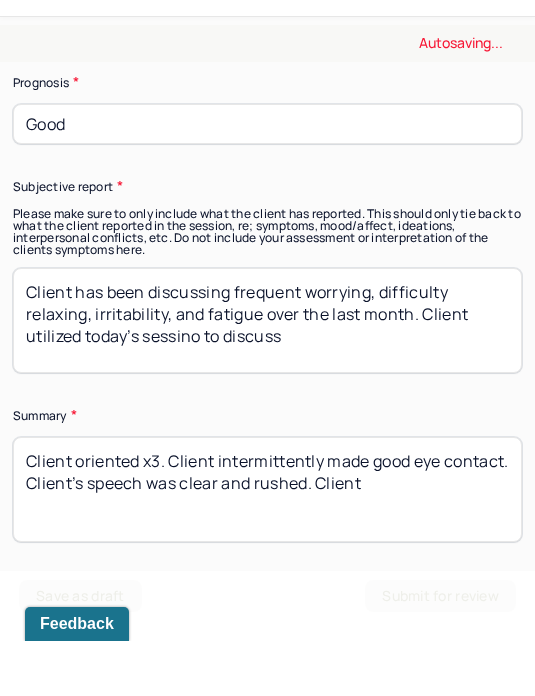 click on "Client has been discussing frequent worrying, difficulty relaxing, irritability, and fatigue over the last month." at bounding box center [267, 375] 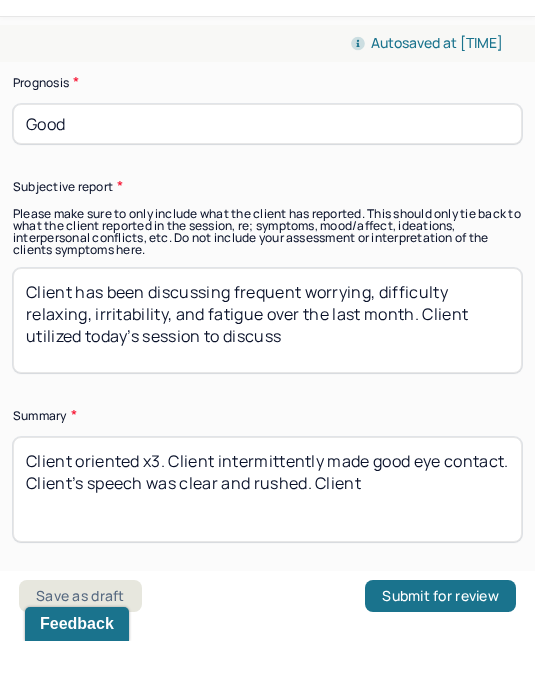 click on "Client has been discussing frequent worrying, difficulty relaxing, irritability, and fatigue over the last month. Client utilized today’s sessino to discuss" at bounding box center (267, 375) 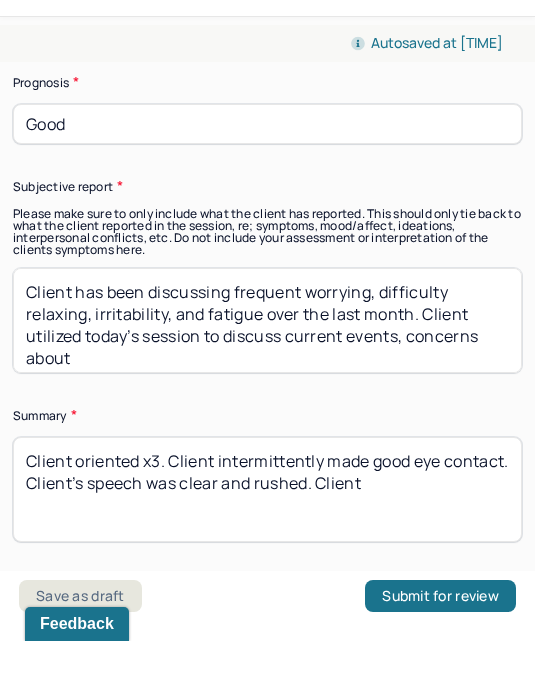 scroll, scrollTop: 1, scrollLeft: 0, axis: vertical 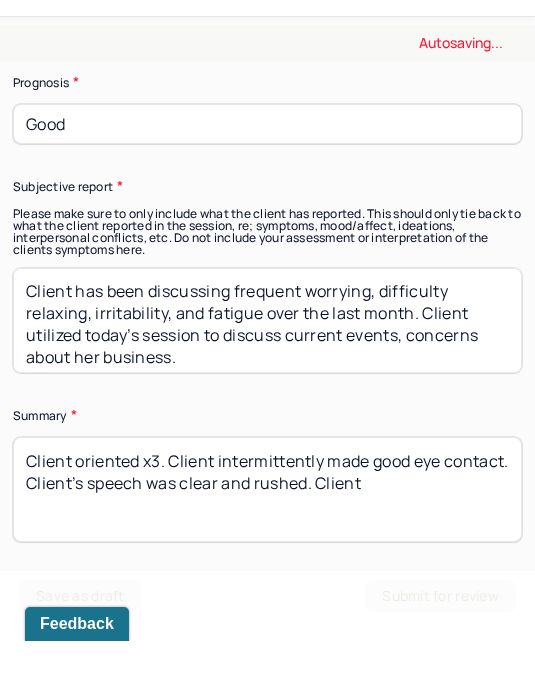 click on "Client has been discussing frequent worrying, difficulty relaxing, irritability, and fatigue over the last month. Client utilized today’s session to discuss current events, concerns about her business, and" at bounding box center (267, 375) 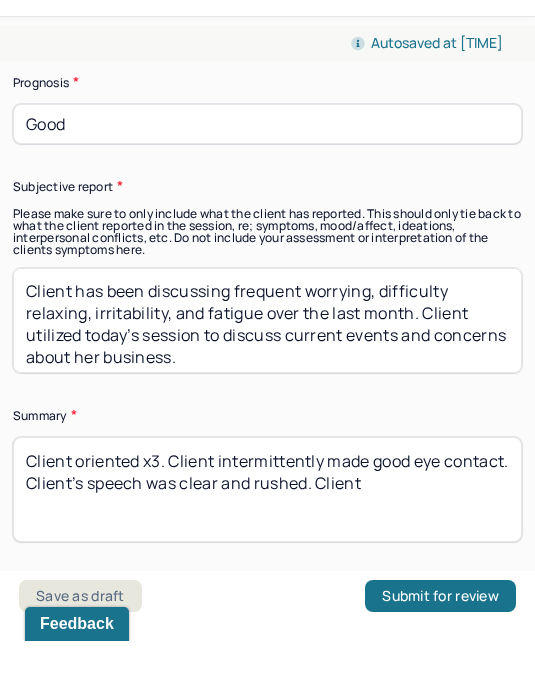 click on "Client has been discussing frequent worrying, difficulty relaxing, irritability, and fatigue over the last month. Client utilized today’s session to discuss current events and concerns about her business." at bounding box center [267, 375] 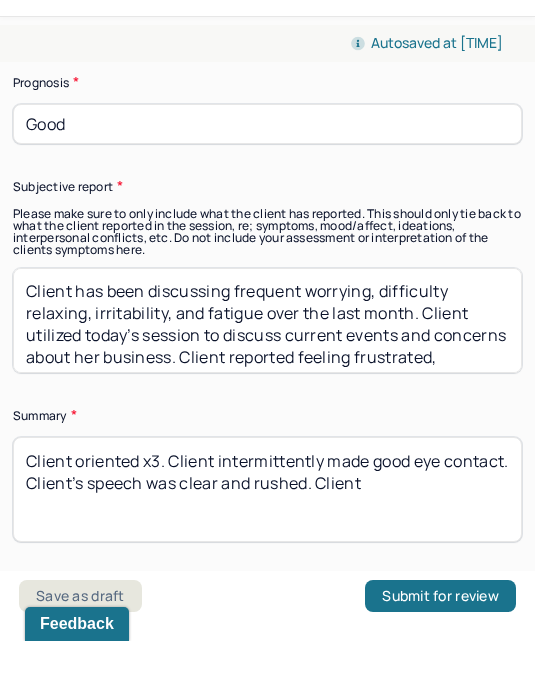 scroll, scrollTop: 24, scrollLeft: 0, axis: vertical 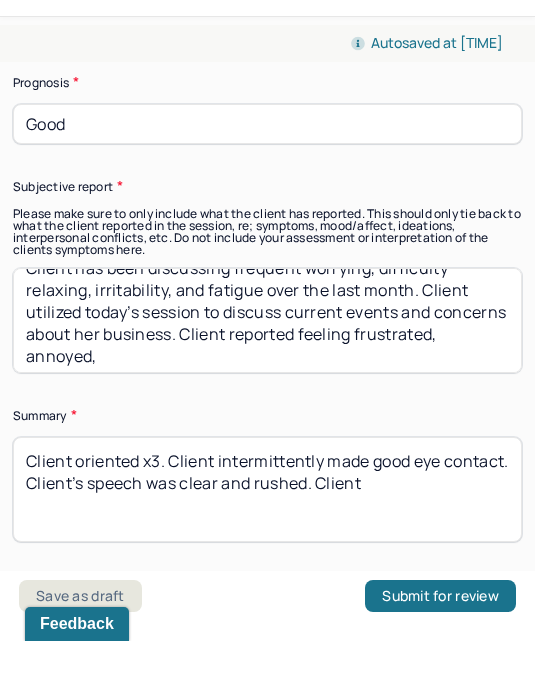 click on "Client has been discussing frequent worrying, difficulty relaxing, irritability, and fatigue over the last month. Client utilized today’s session to discuss current events and concerns about her business. Client reported feeling frustrated, annoyed," at bounding box center (267, 375) 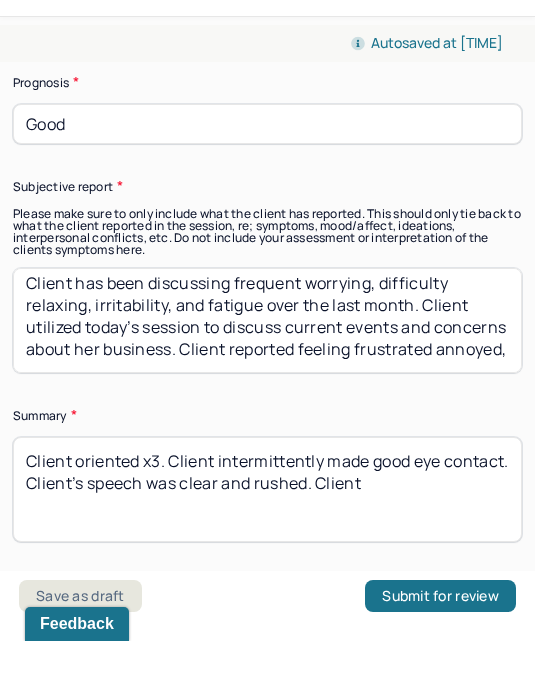 scroll, scrollTop: 12, scrollLeft: 0, axis: vertical 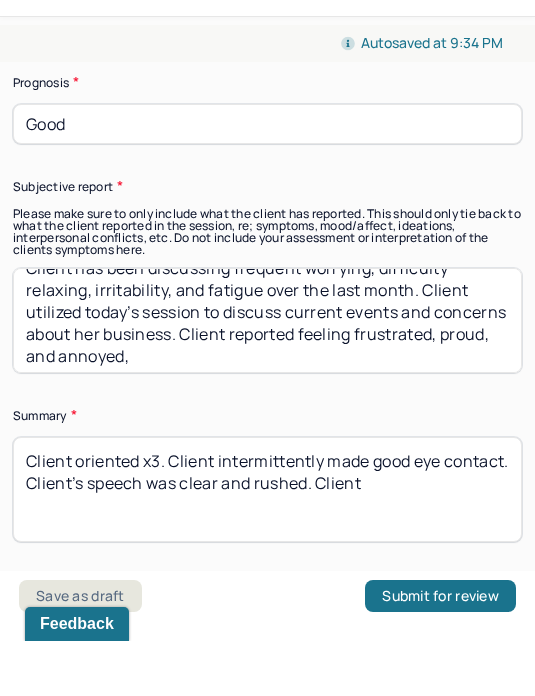 click on "Client has been discussing frequent worrying, difficulty relaxing, irritability, and fatigue over the last month. Client utilized today’s session to discuss current events and concerns about her business. Client reported feeling frustrated annoyed," at bounding box center [267, 375] 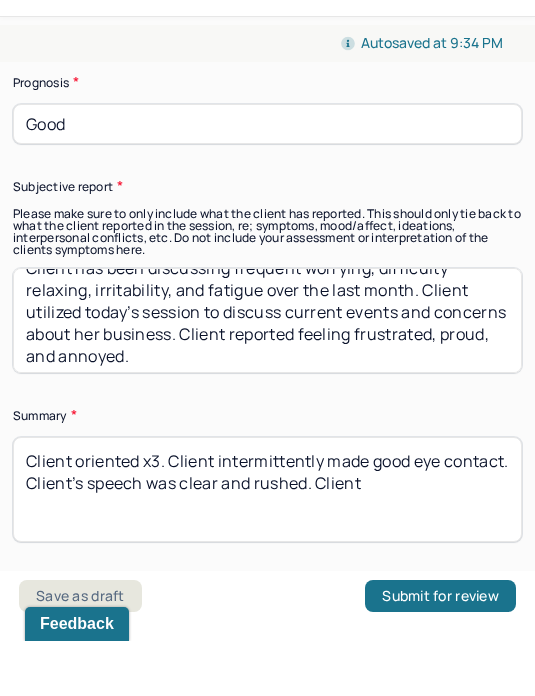 scroll, scrollTop: 74, scrollLeft: 0, axis: vertical 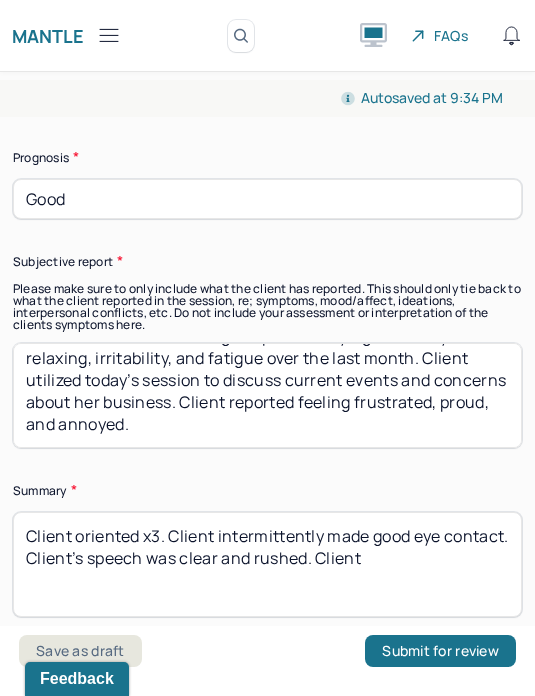 click on "Client has been discussing frequent worrying, difficulty relaxing, irritability, and fatigue over the last month. Client utilized today’s session to discuss current events and concerns about her business. Client reported feeling frustrated, proud, and annoyed." at bounding box center (267, 395) 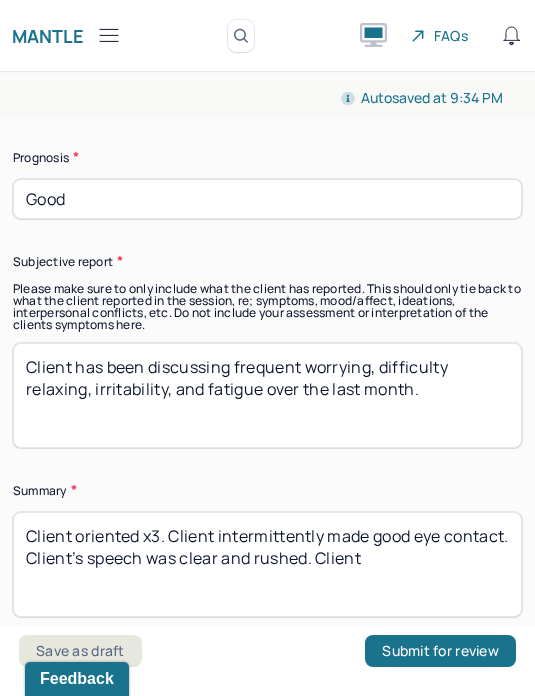 scroll, scrollTop: 0, scrollLeft: 0, axis: both 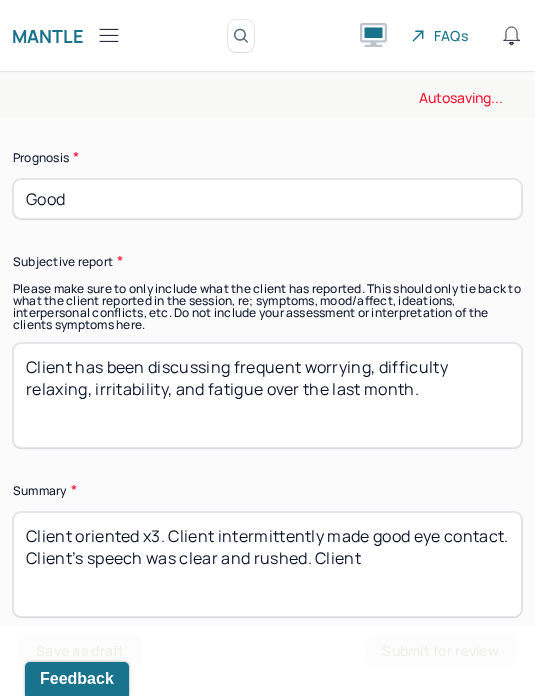 click on "Client oriented x3. Client intermittently made good eye contact. Client’s speech was clear and rushed. Client" at bounding box center (267, 564) 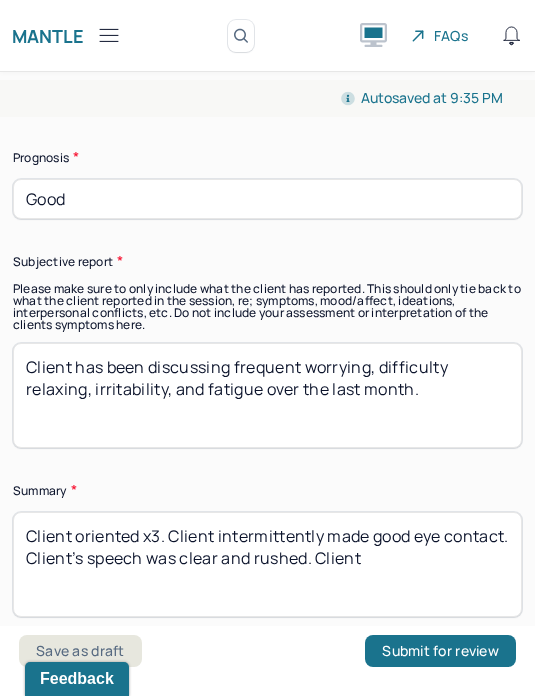 click on "Client has been discussing frequent worrying, difficulty relaxing, irritability, and fatigue over the last month." at bounding box center (267, 395) 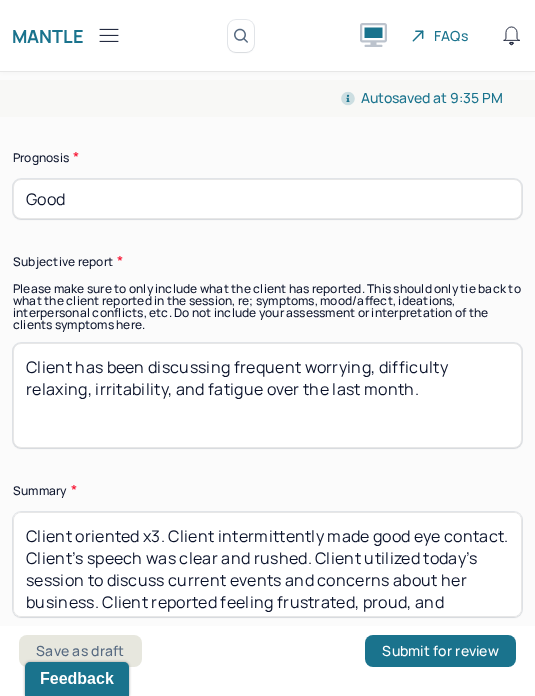 scroll, scrollTop: 24, scrollLeft: 0, axis: vertical 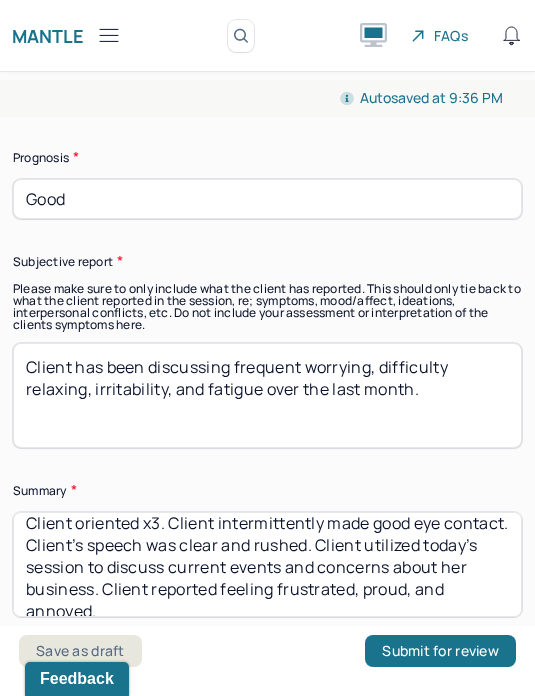 click on "Client oriented x3. Client intermittently made good eye contact. Client’s speech was clear and rushed. Client utilized today’s session to discuss current events and concerns about her business. Client reported feeling frustrated, proud, and annoyed." at bounding box center [267, 564] 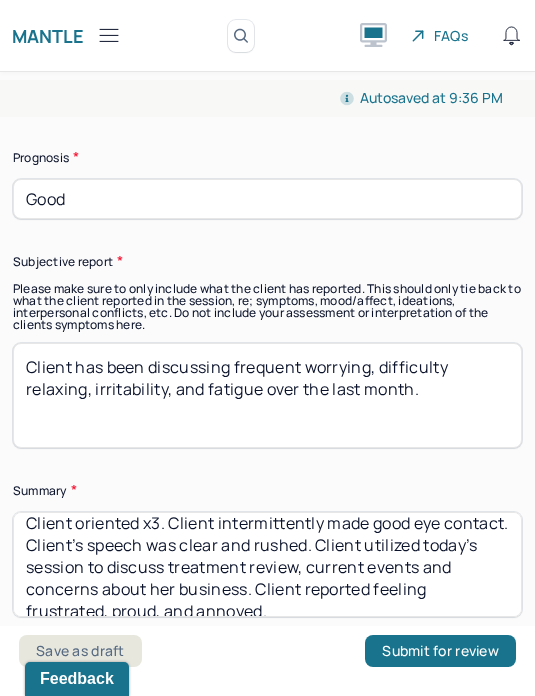 click on "Client oriented x3. Client intermittently made good eye contact. Client’s speech was clear and rushed. Client utilized today’s session to discuss current events and concerns about her business. Client reported feeling frustrated, proud, and annoyed." at bounding box center (267, 564) 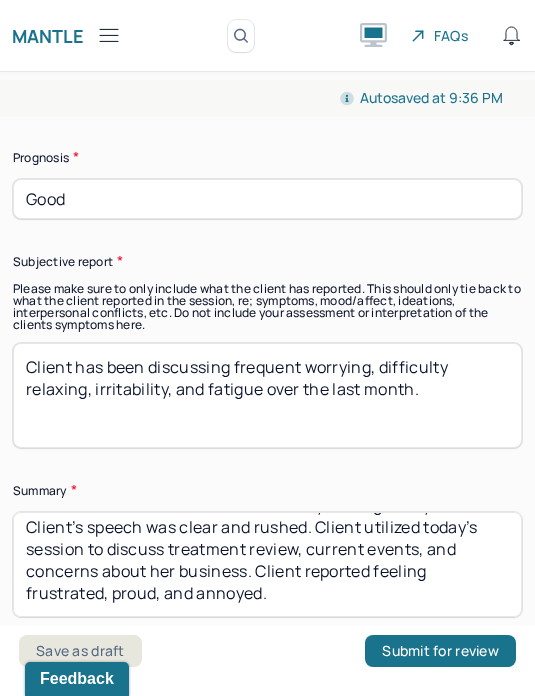 scroll, scrollTop: 35, scrollLeft: 0, axis: vertical 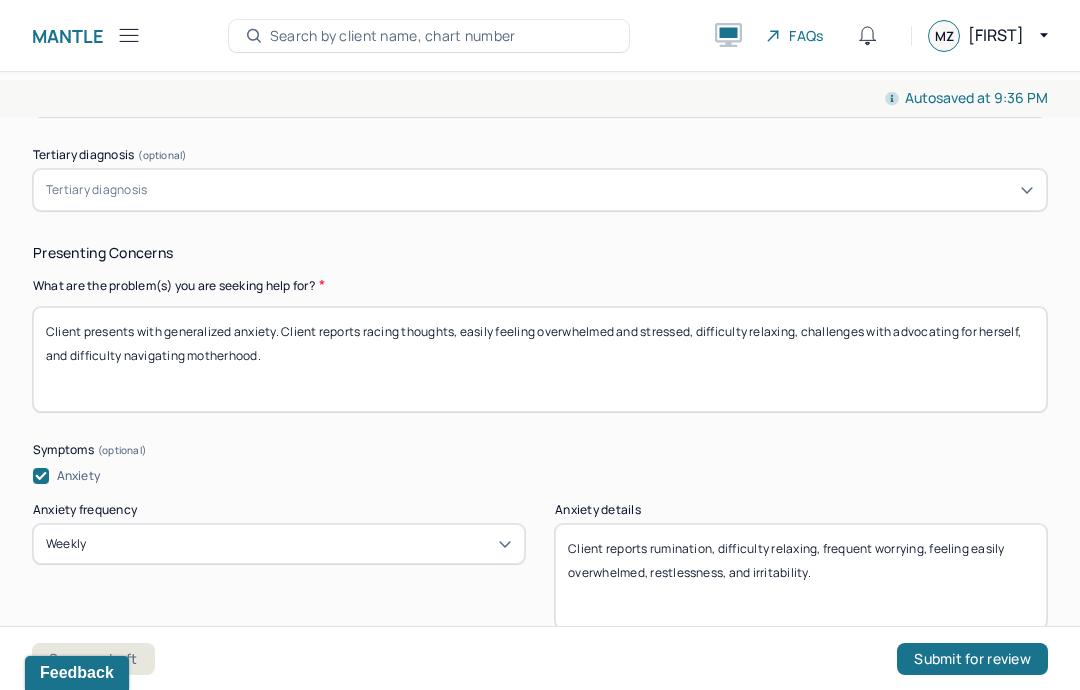 type on "Client oriented x3. Client intermittently made good eye contact. Client’s speech was clear and rushed. Client utilized today’s session to discuss treatment review, current events, and concerns about her business." 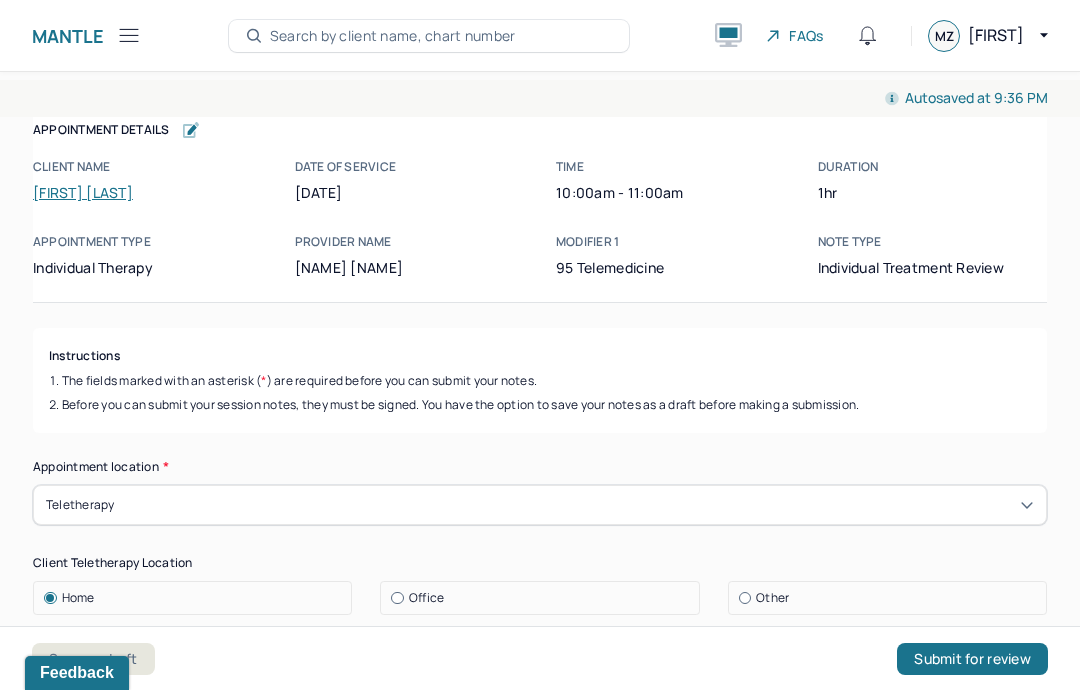 scroll, scrollTop: 0, scrollLeft: 0, axis: both 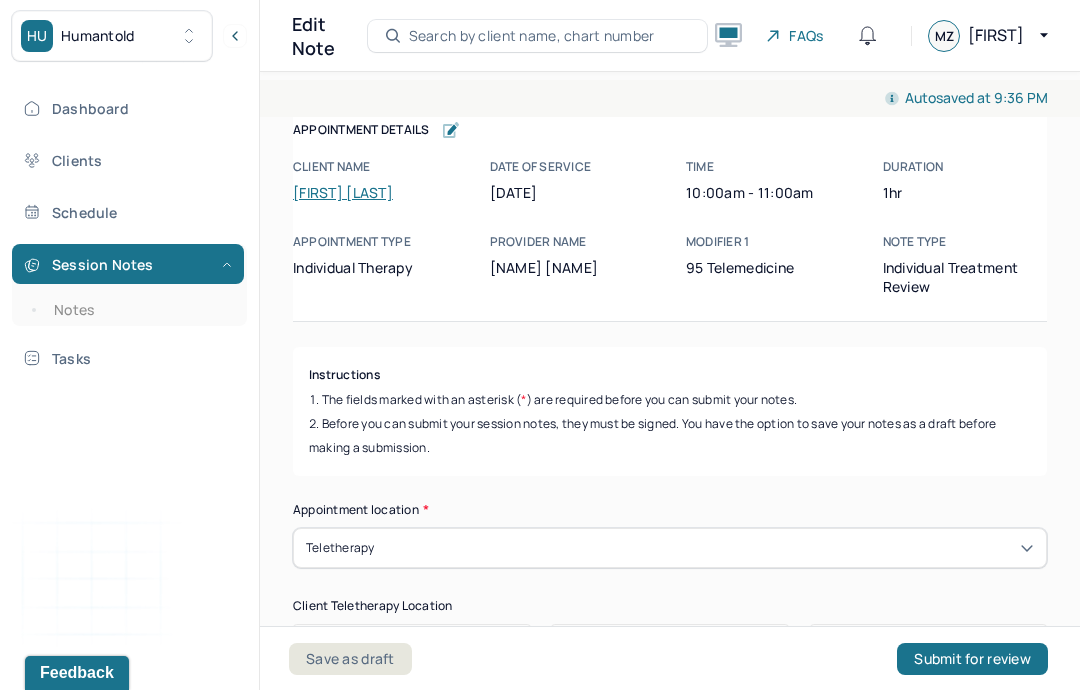 click on "Clients" at bounding box center (128, 160) 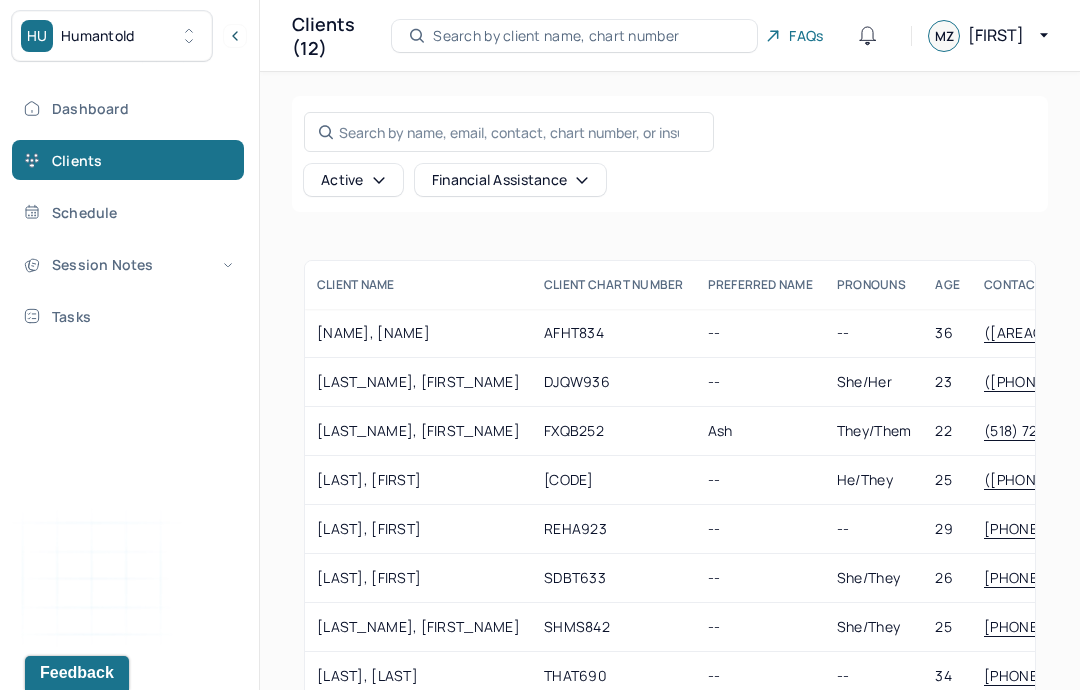 click on "REHA923" at bounding box center [614, 529] 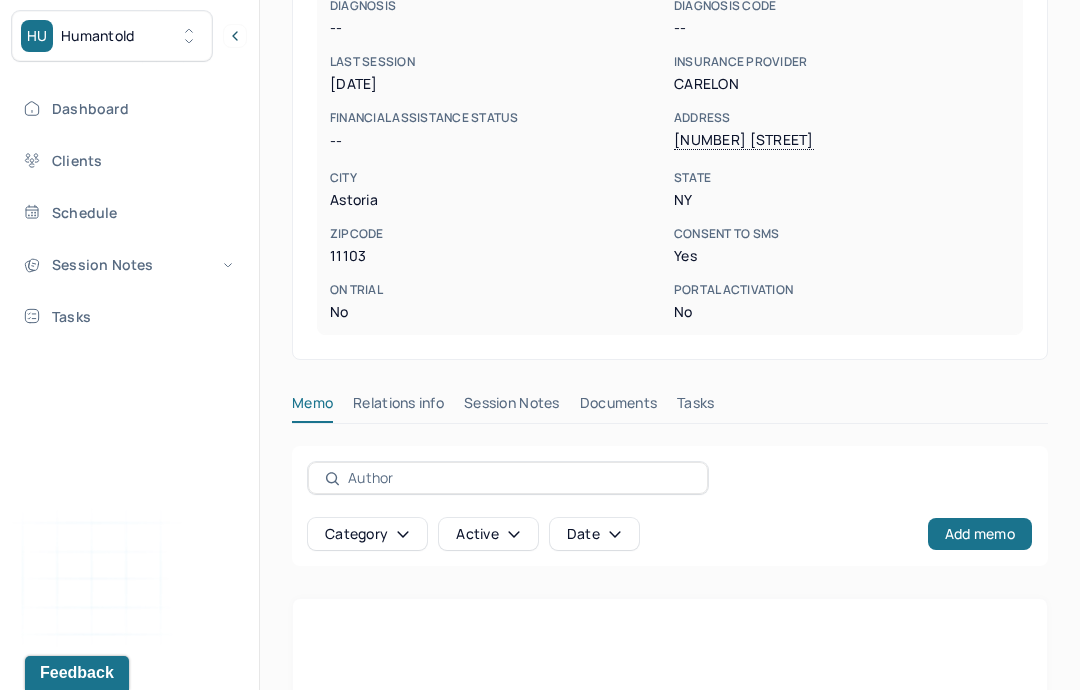 click on "Session Notes" at bounding box center (512, 407) 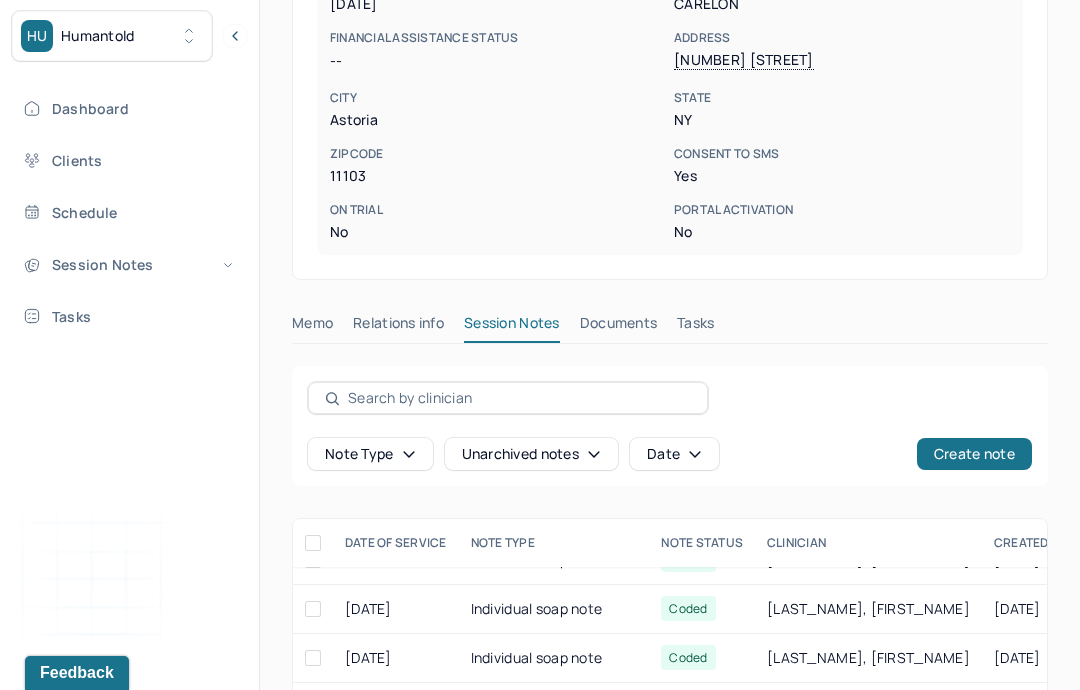 scroll, scrollTop: 170, scrollLeft: 0, axis: vertical 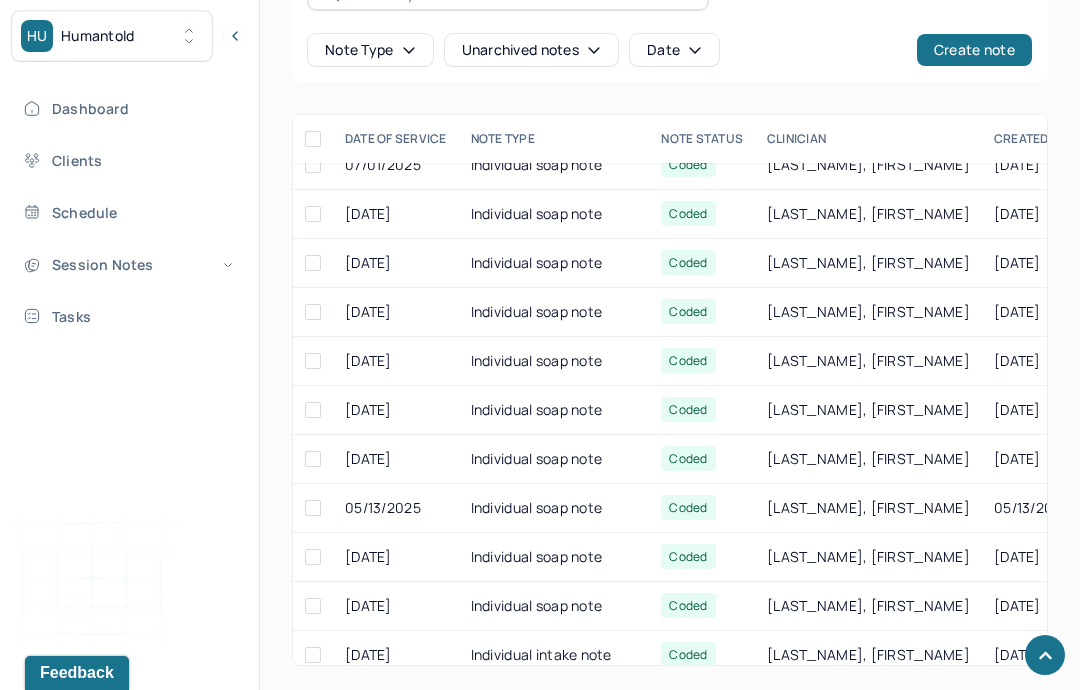 click on "Individual intake note" at bounding box center [554, 655] 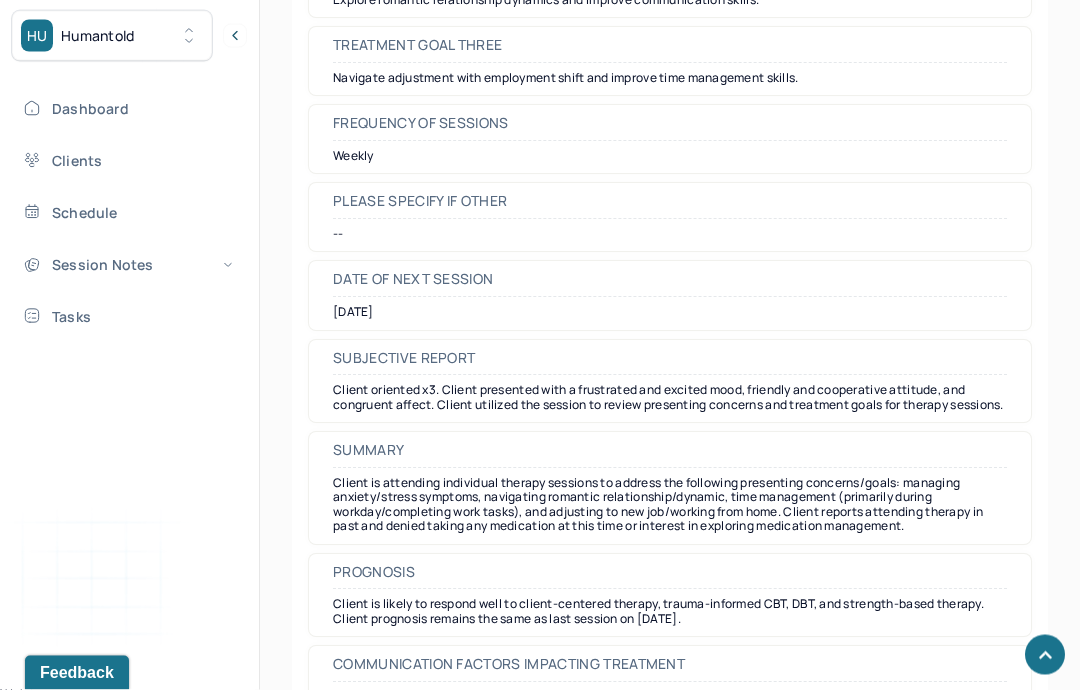 scroll, scrollTop: 9646, scrollLeft: 0, axis: vertical 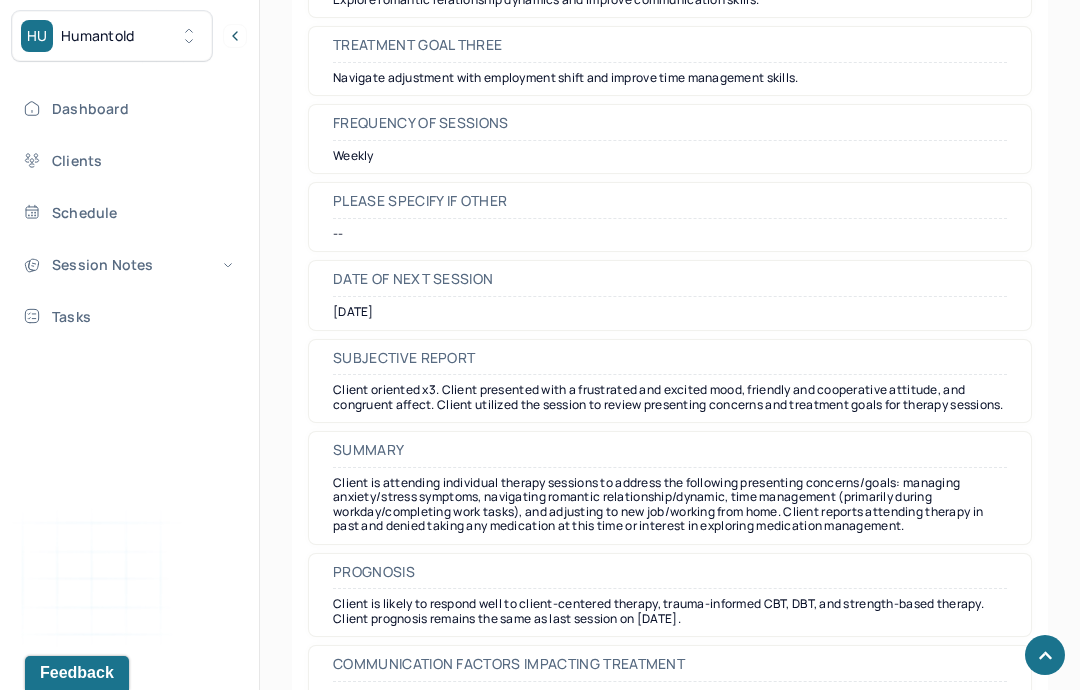 click on "Session Notes" at bounding box center (128, 264) 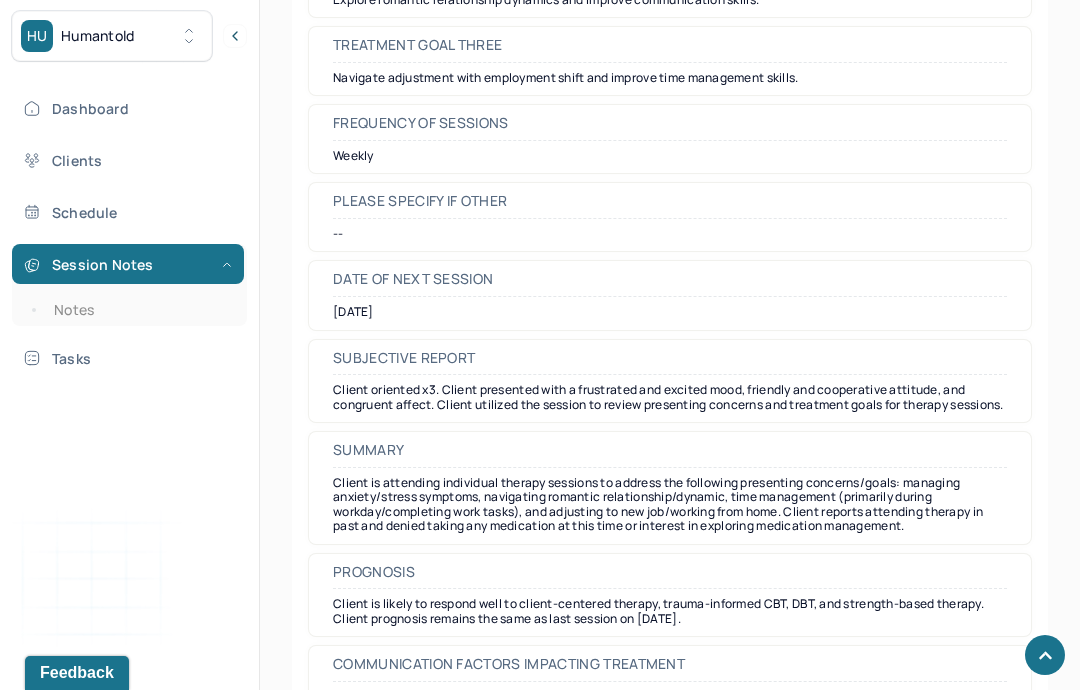click on "Notes" at bounding box center (139, 310) 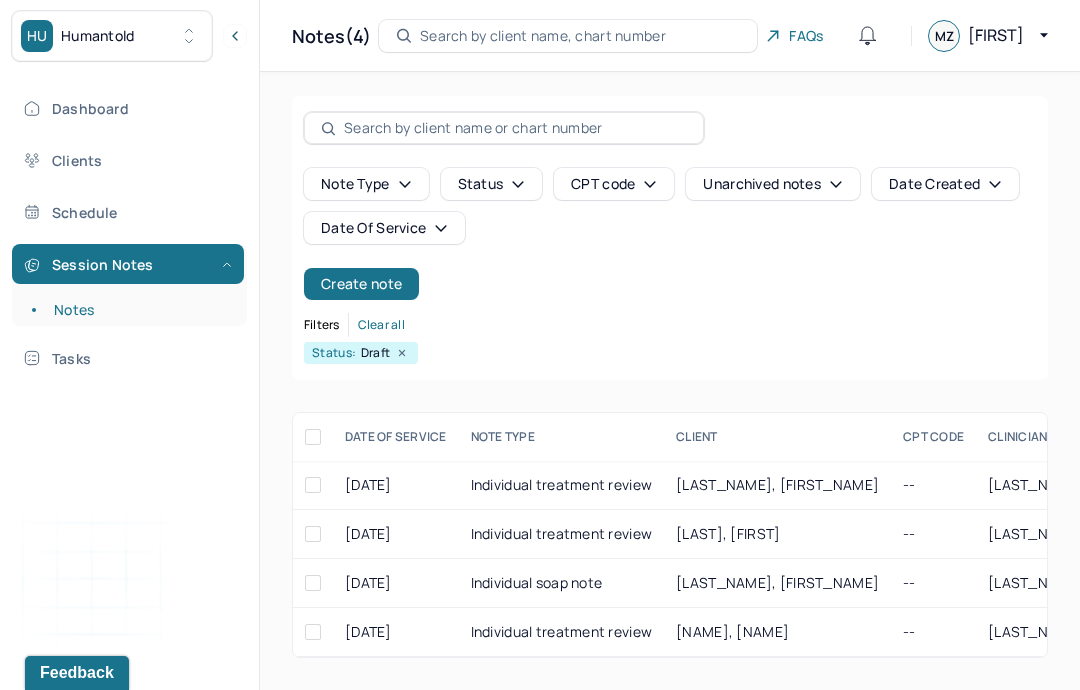 scroll, scrollTop: 80, scrollLeft: 0, axis: vertical 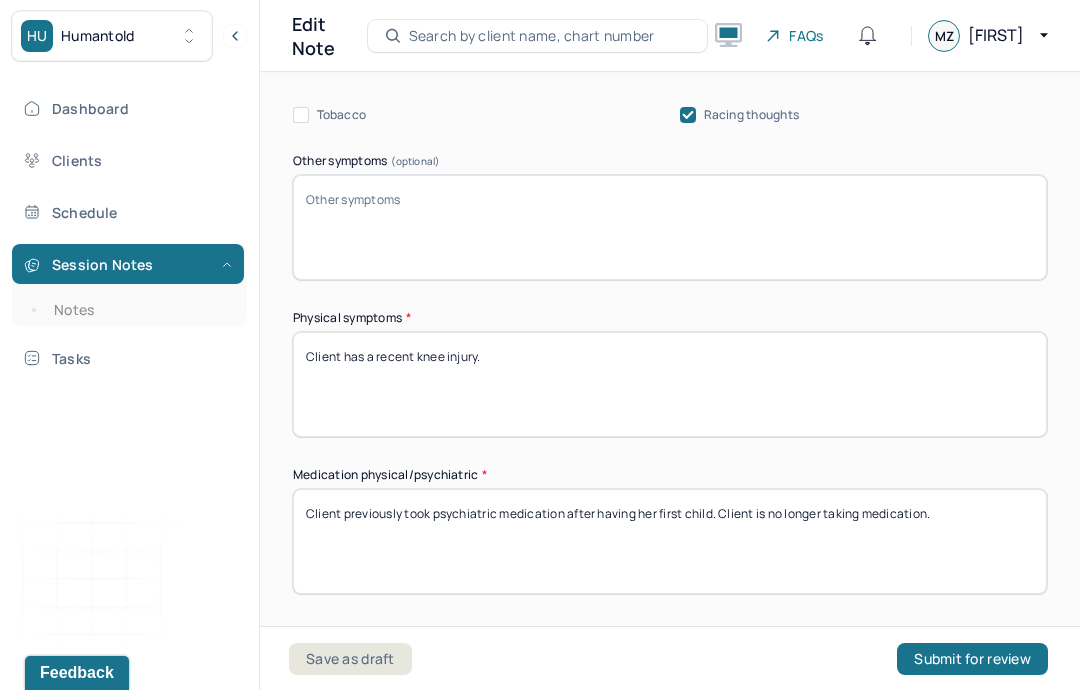 click on "Client has a recent knee injury." at bounding box center (670, 384) 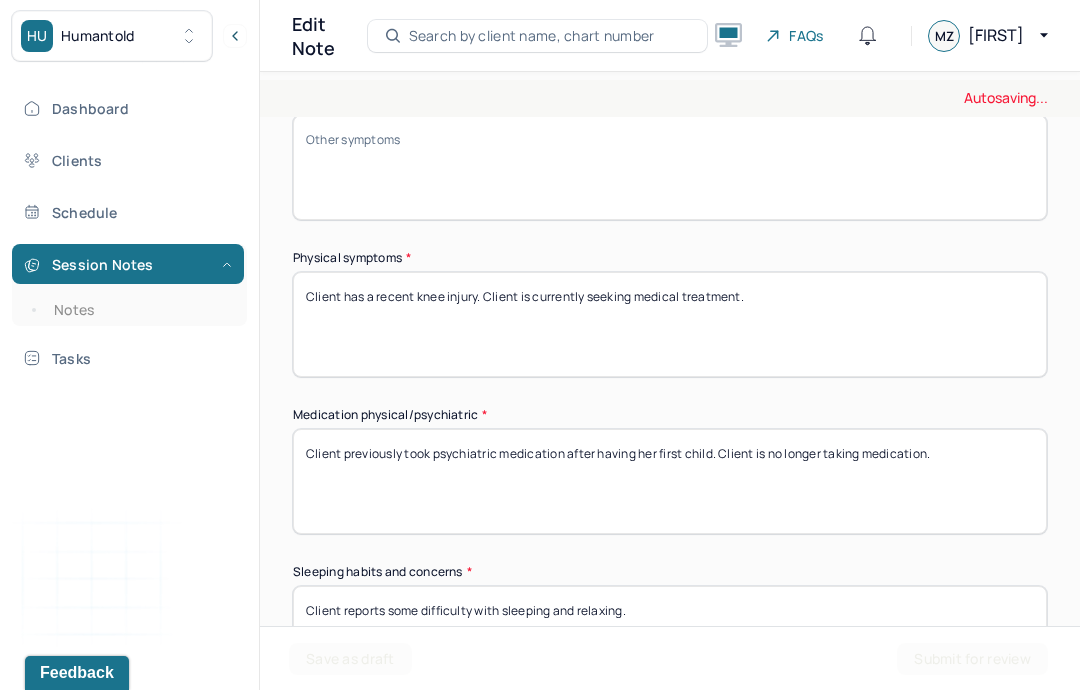 scroll, scrollTop: 1771, scrollLeft: 0, axis: vertical 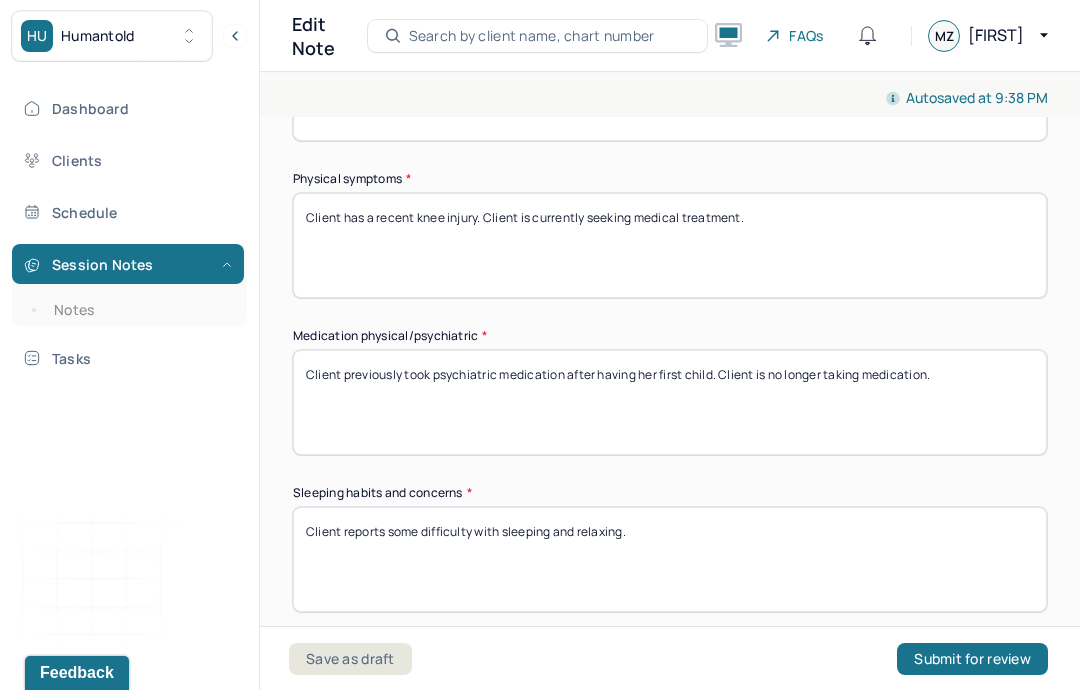 type on "Client has a recent knee injury. Client is currently seeking medical treatment." 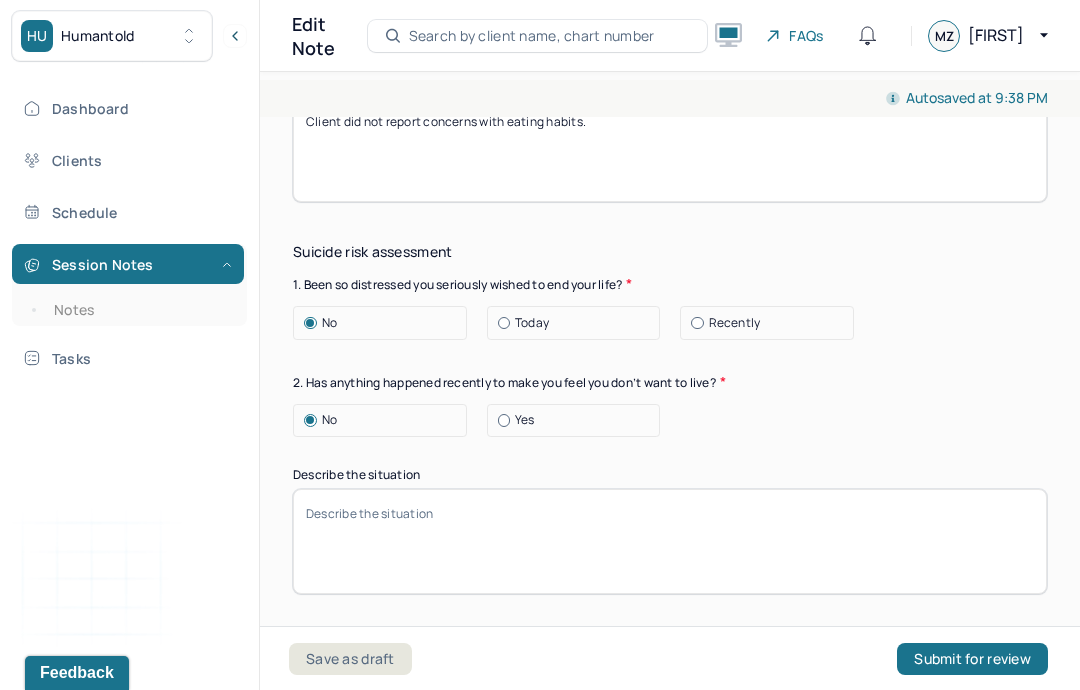 click on "Describe the situation" at bounding box center (670, 541) 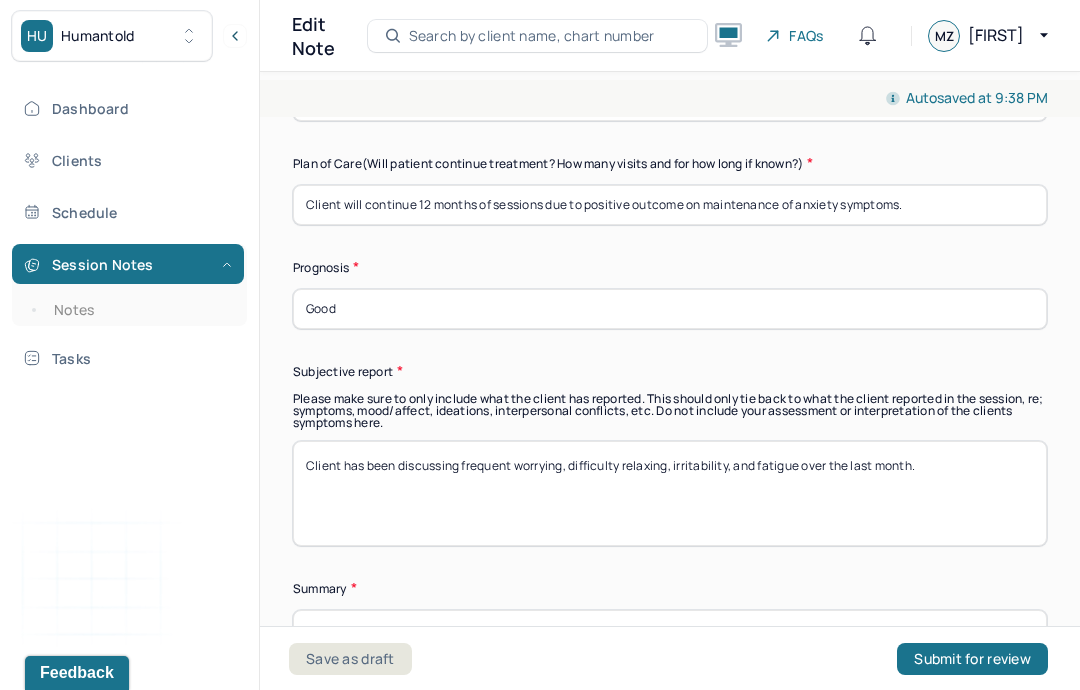 scroll, scrollTop: 5947, scrollLeft: 0, axis: vertical 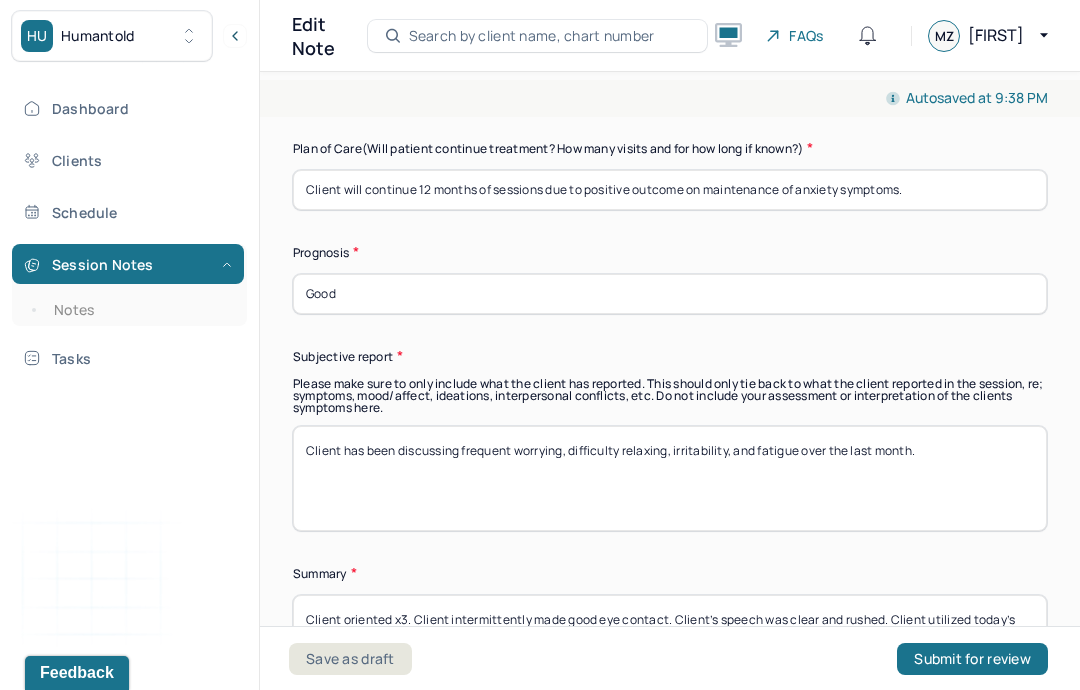 click on "Client has been discussing frequent worrying, difficulty relaxing, irritability, and fatigue over the last month." at bounding box center (670, 478) 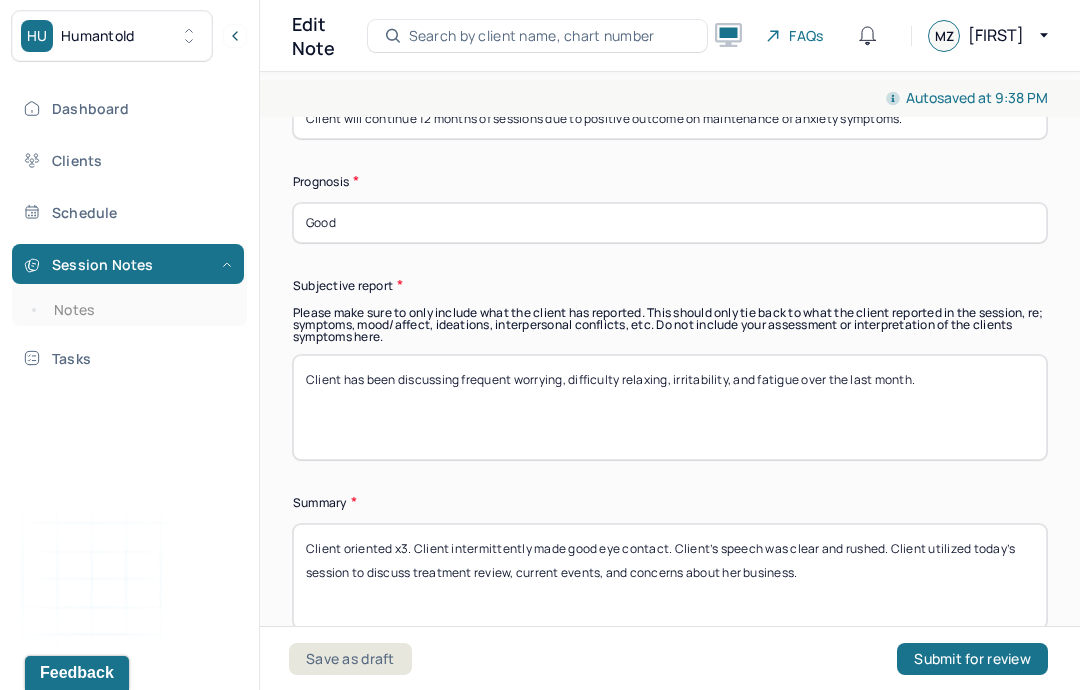 scroll, scrollTop: 6075, scrollLeft: 0, axis: vertical 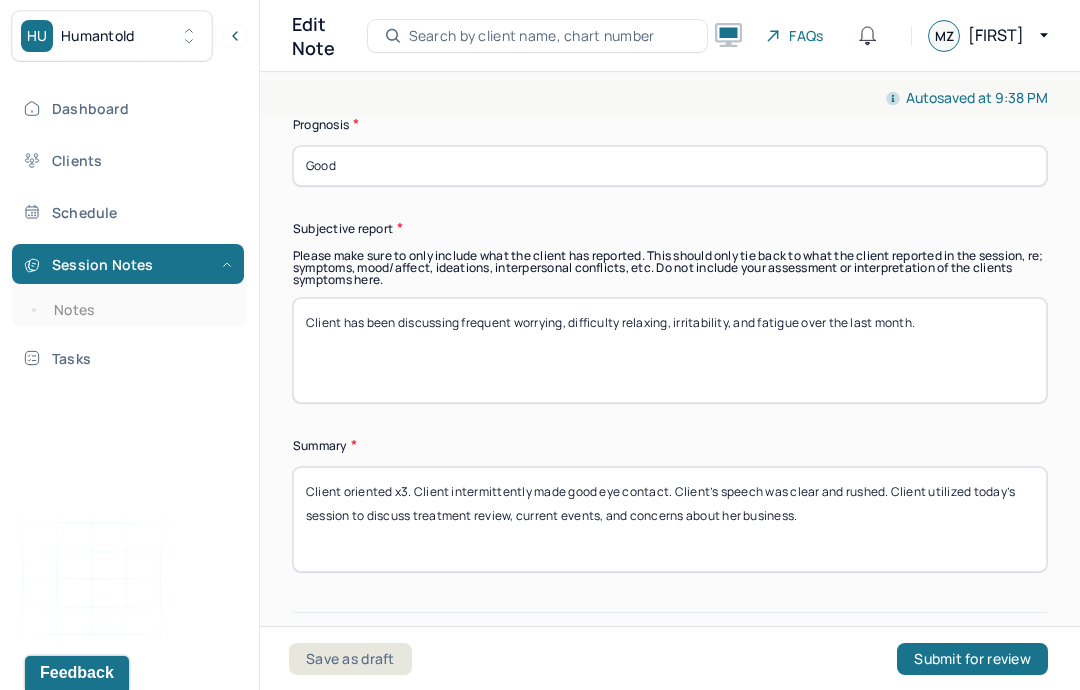 click on "Client oriented x3. Client intermittently made good eye contact. Client’s speech was clear and rushed. Client utilized today’s session to discuss treatment review, current events, and concerns about her business." at bounding box center [670, 519] 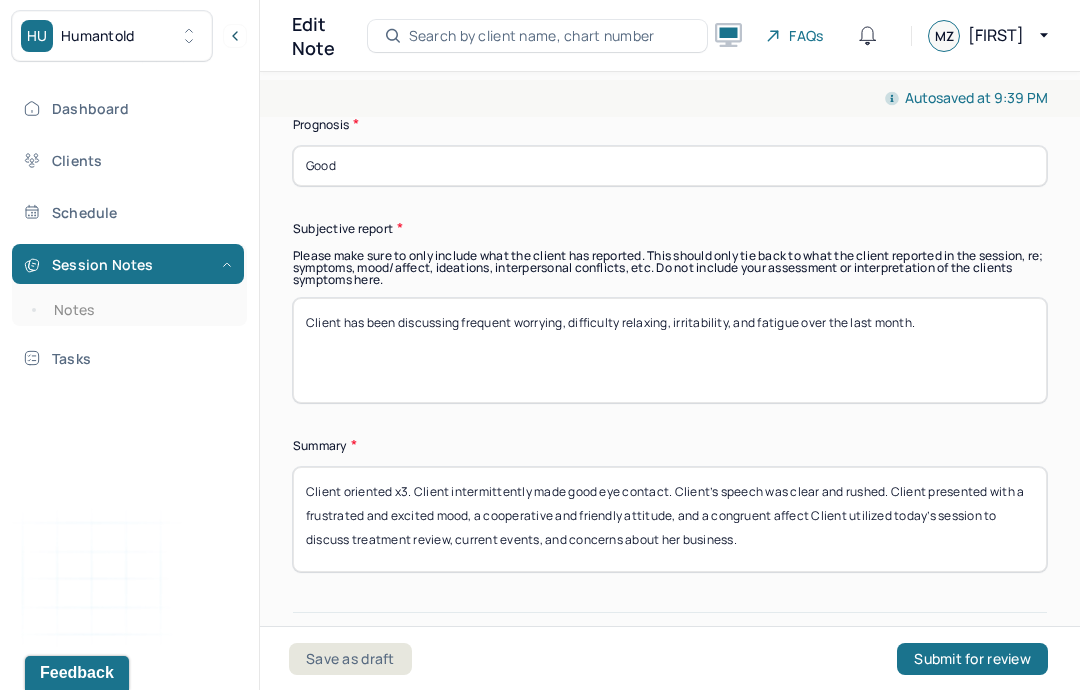 type on "Client oriented x3. Client intermittently made good eye contact. Client’s speech was clear and rushed. Client presented with a frustrated and excited mood, a cooperative and friendly attitude, and a congruent affect. Client utilized today’s session to discuss treatment review, current events, and concerns about her business." 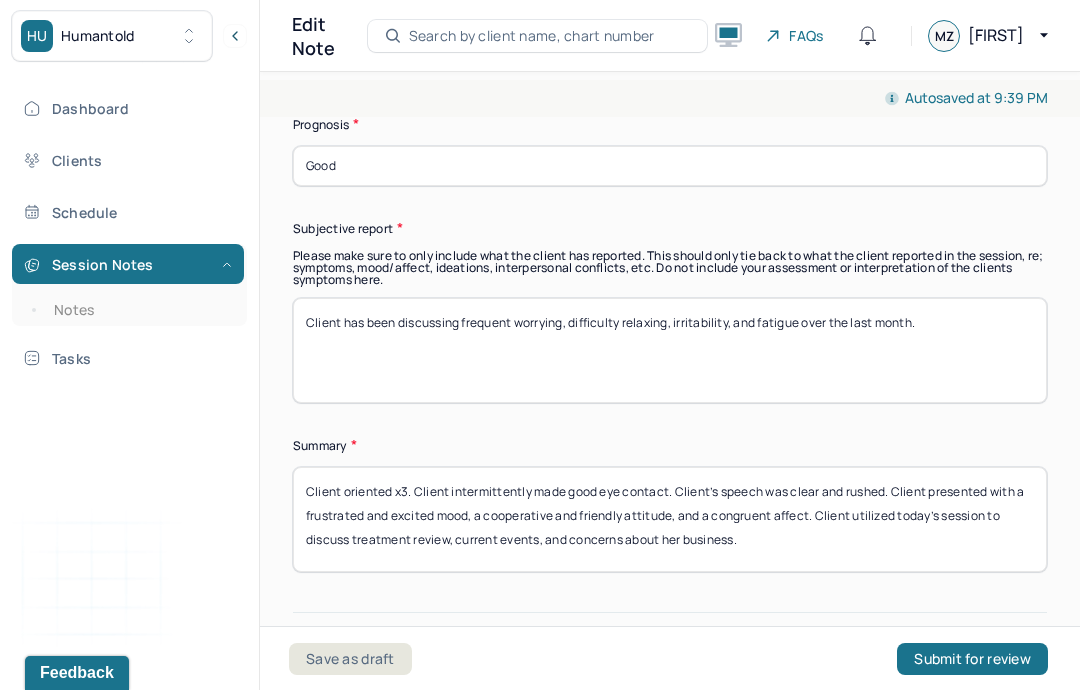 click on "Client oriented x3. Client intermittently made good eye contact. Client’s speech was clear and rushed. Client presented with a frustrated and excited mood, a cooperative and friendly attitude, and a congruent affect. Client utilized today’s session to discuss treatment review, current events, and concerns about her business." at bounding box center (670, 519) 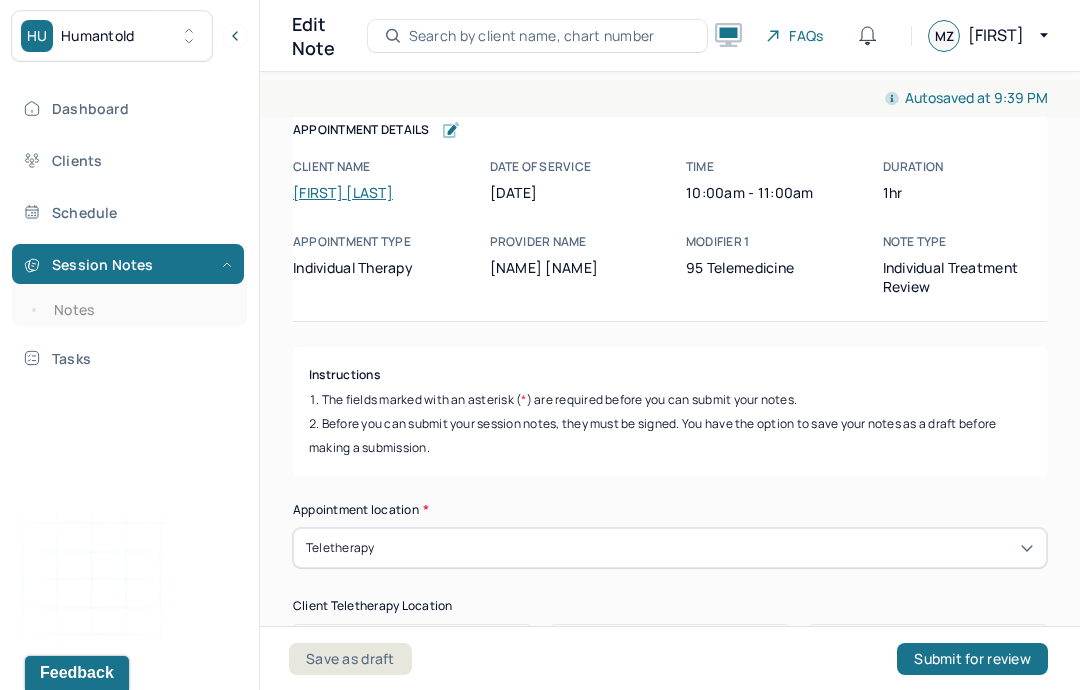 scroll, scrollTop: 0, scrollLeft: 0, axis: both 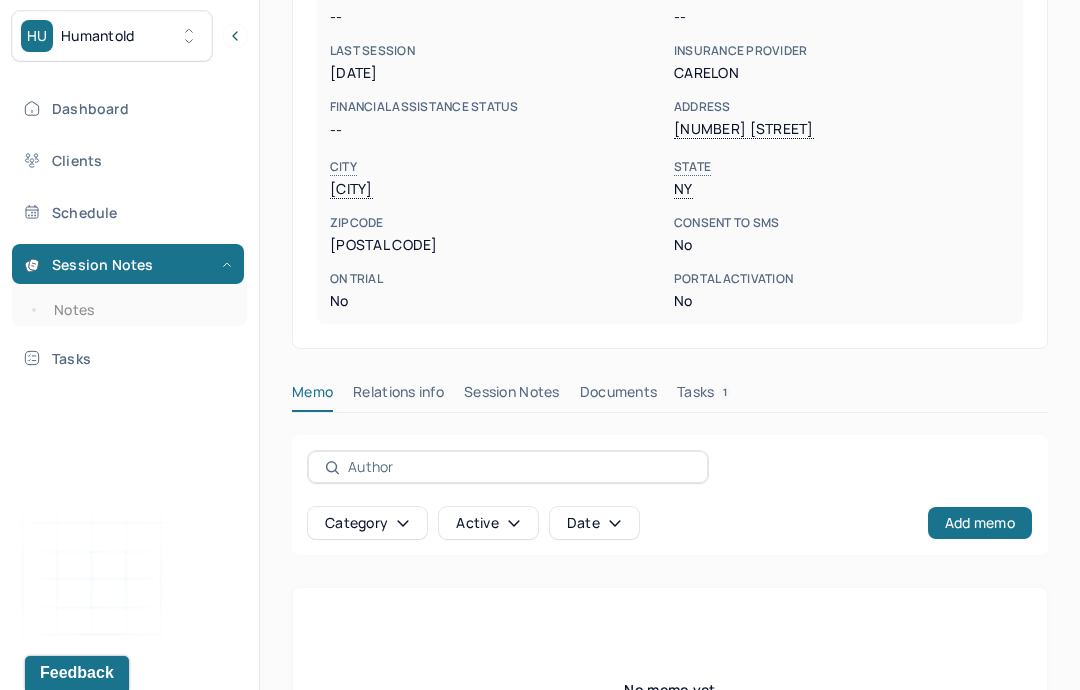 click on "Session Notes" at bounding box center (512, 396) 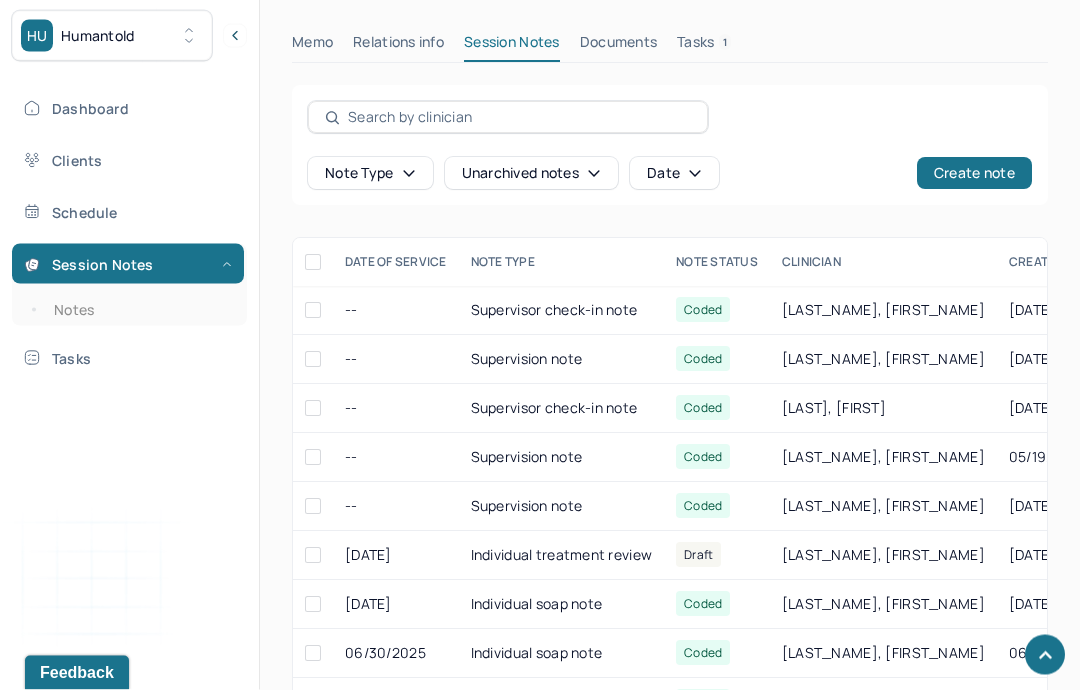 scroll, scrollTop: 810, scrollLeft: 0, axis: vertical 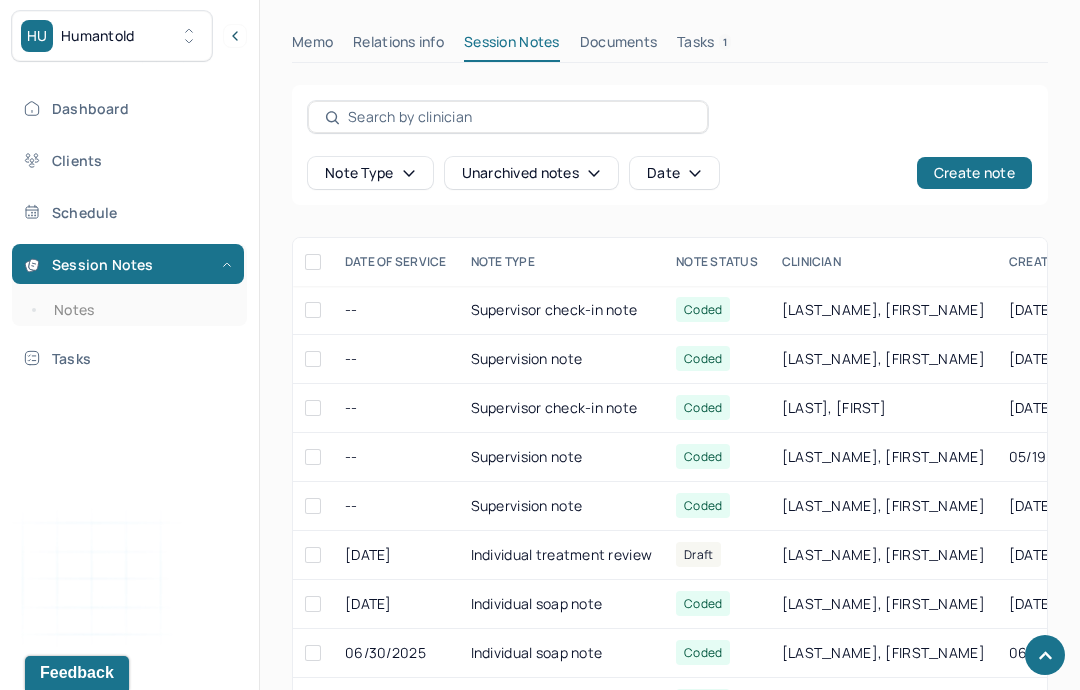 click on "Notes" at bounding box center (139, 310) 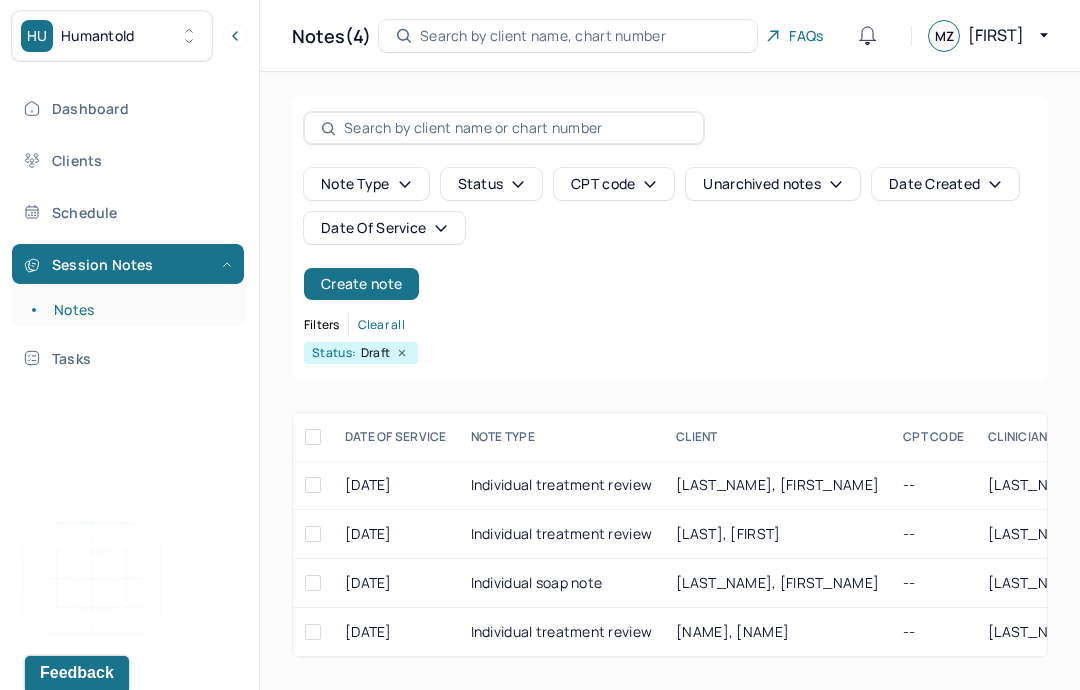 scroll, scrollTop: 80, scrollLeft: 0, axis: vertical 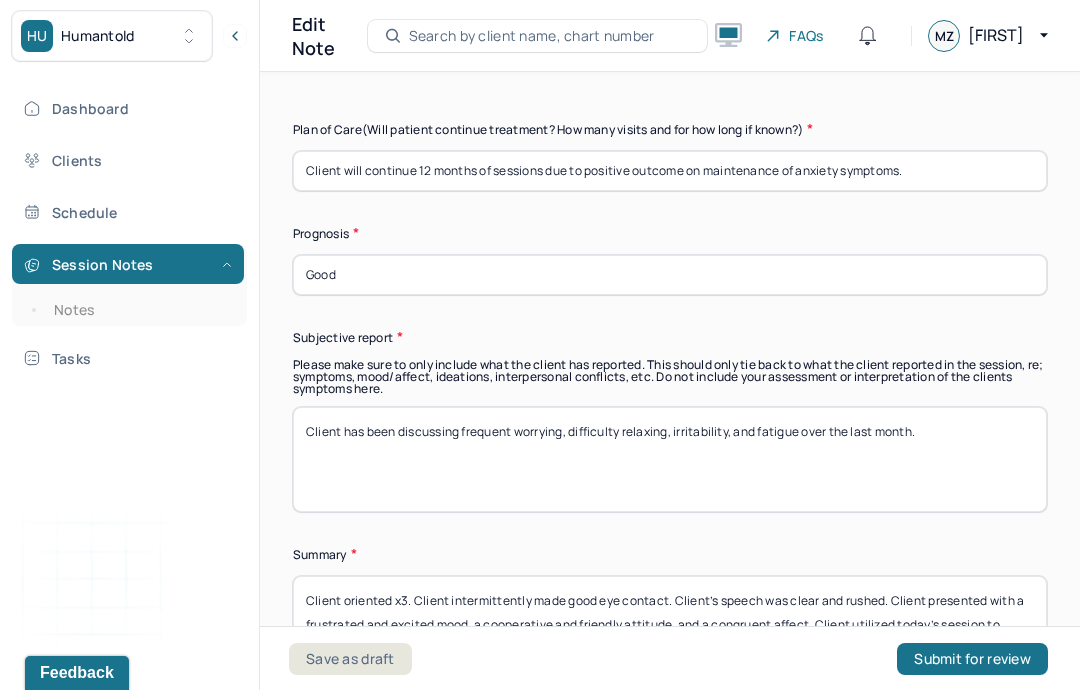 click on "Good" at bounding box center [670, 275] 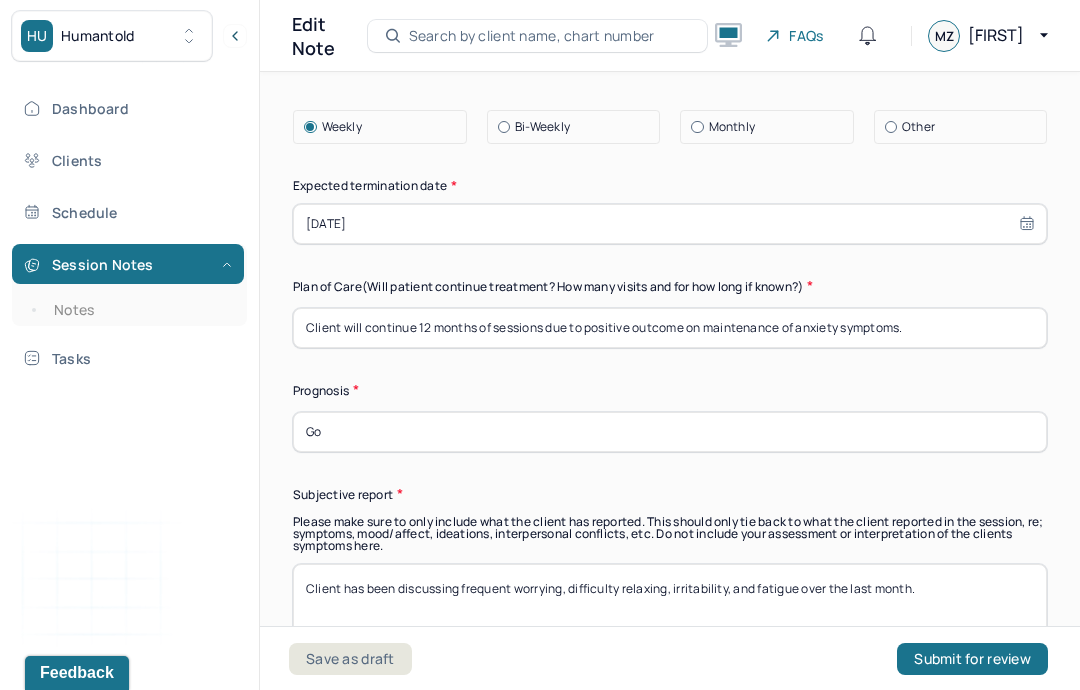 type on "G" 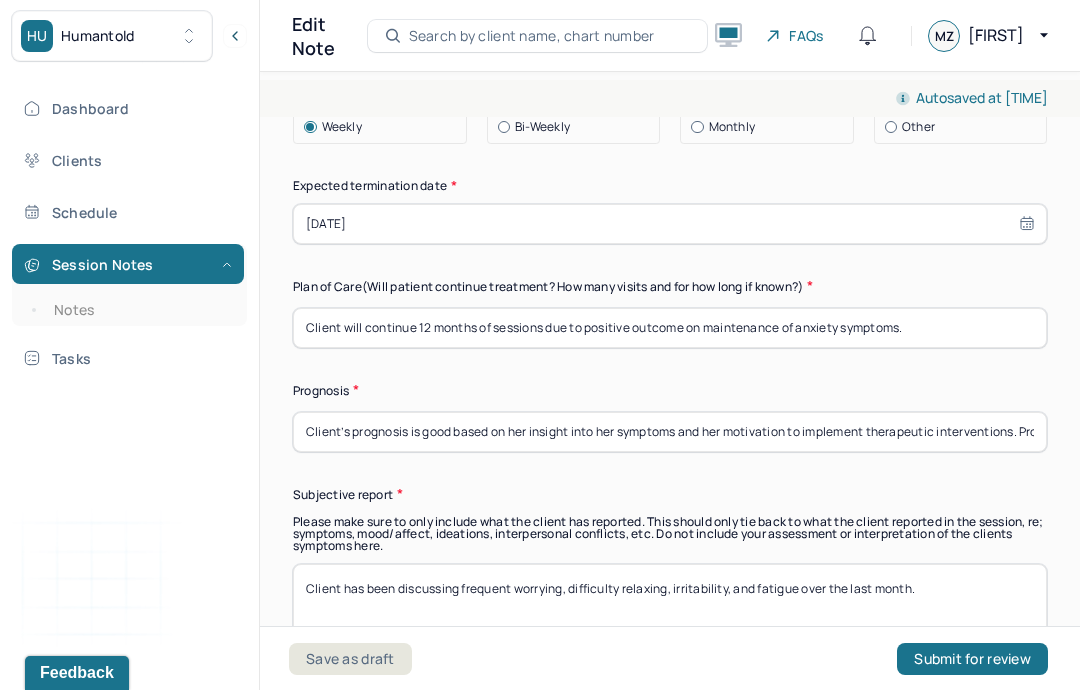 scroll, scrollTop: 5869, scrollLeft: 0, axis: vertical 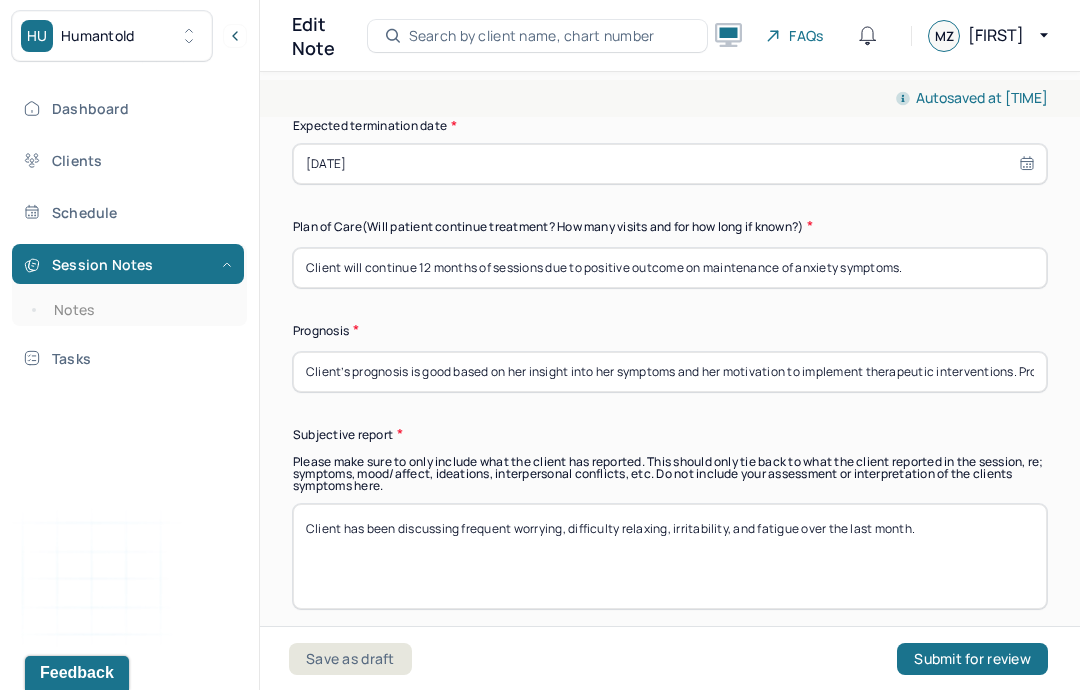 type on "Client’s prognosis is good based on her insight into her symptoms and her motivation to implement therapeutic interventions. Prognosis remains the same since last session on [DATE]." 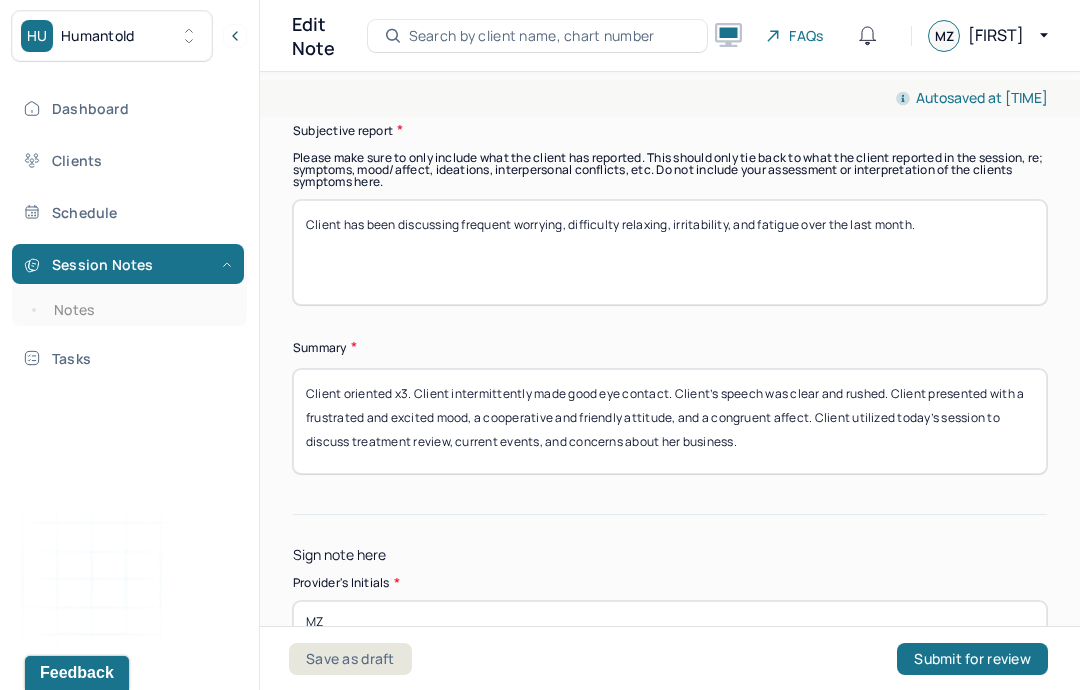 scroll, scrollTop: 6102, scrollLeft: 0, axis: vertical 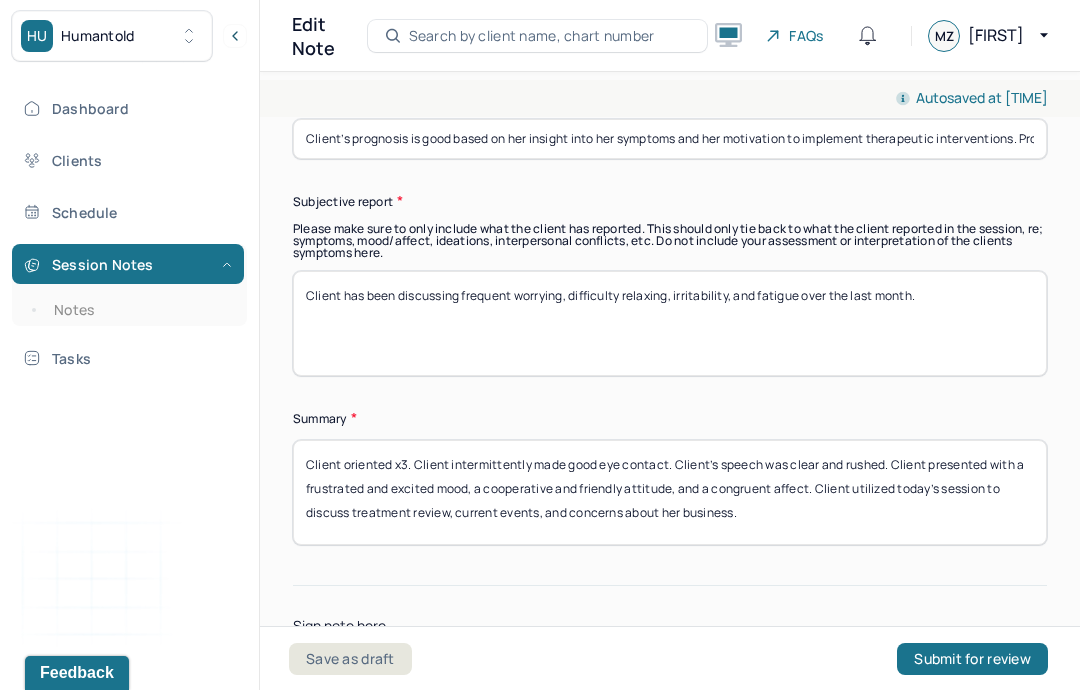 click on "Client oriented x3. Client intermittently made good eye contact. Client’s speech was clear and rushed. Client presented with a frustrated and excited mood, a cooperative and friendly attitude, and a congruent affect. Client utilized today’s session to discuss treatment review, current events, and concerns about her business." at bounding box center (670, 492) 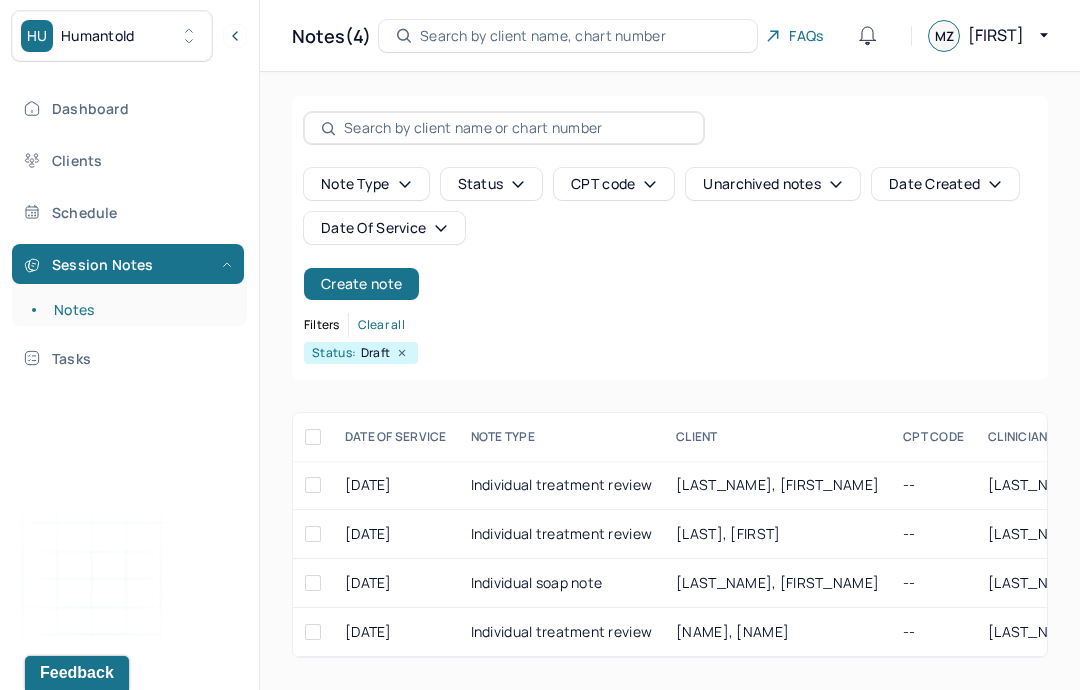 click on "Clients" at bounding box center [128, 160] 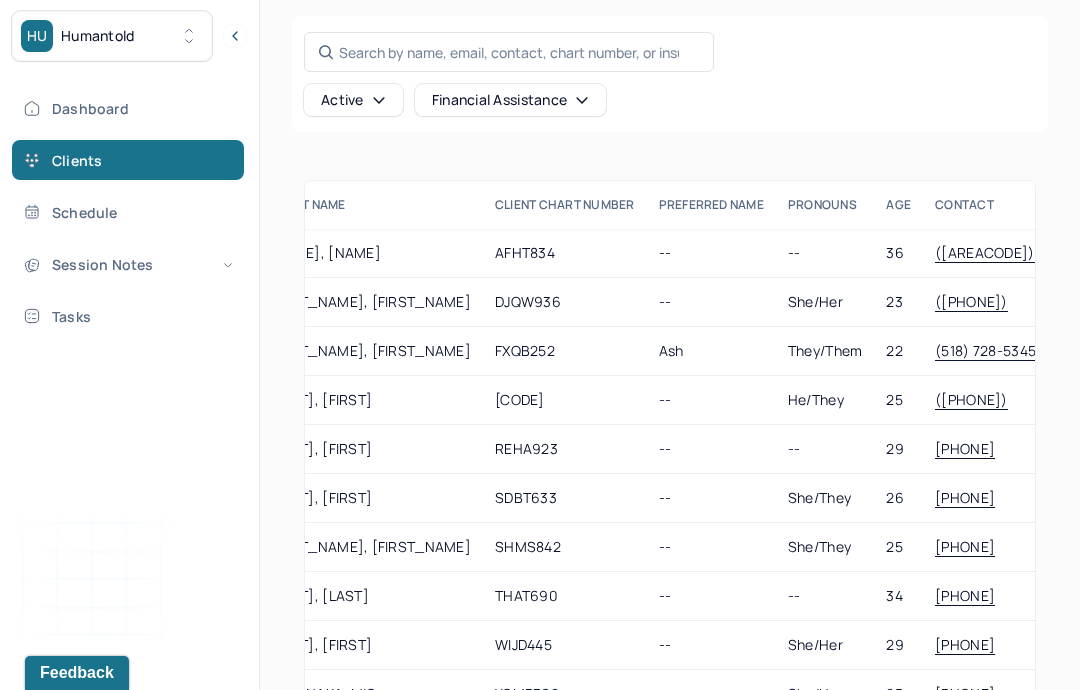scroll, scrollTop: 0, scrollLeft: 52, axis: horizontal 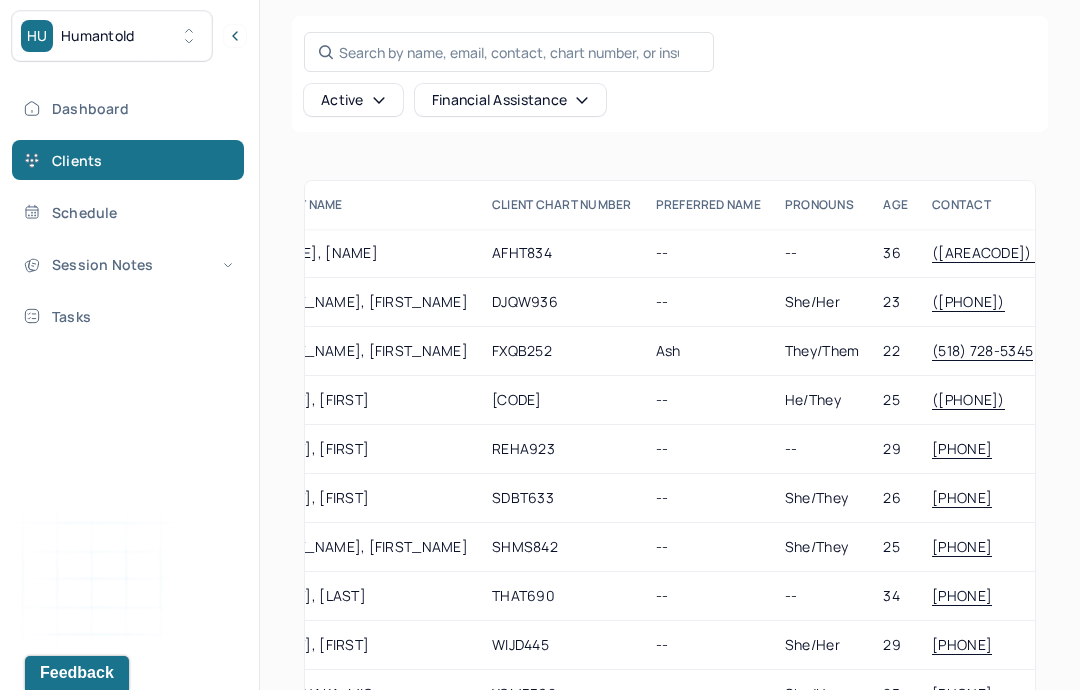 click on "--" at bounding box center [708, 253] 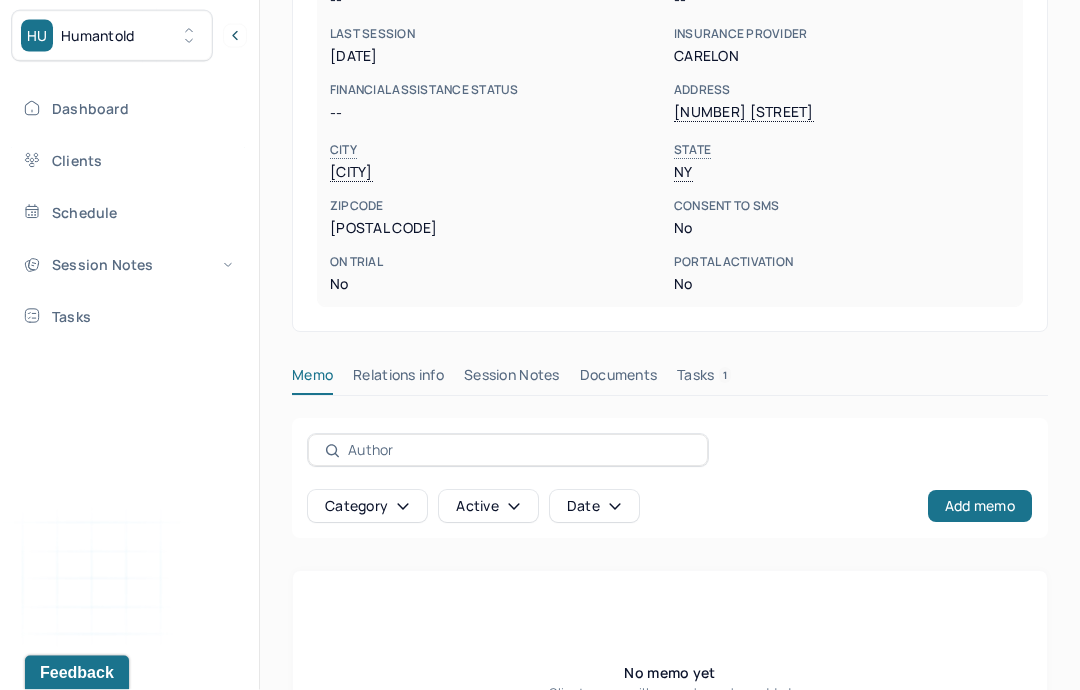 click on "Session Notes" at bounding box center (512, 380) 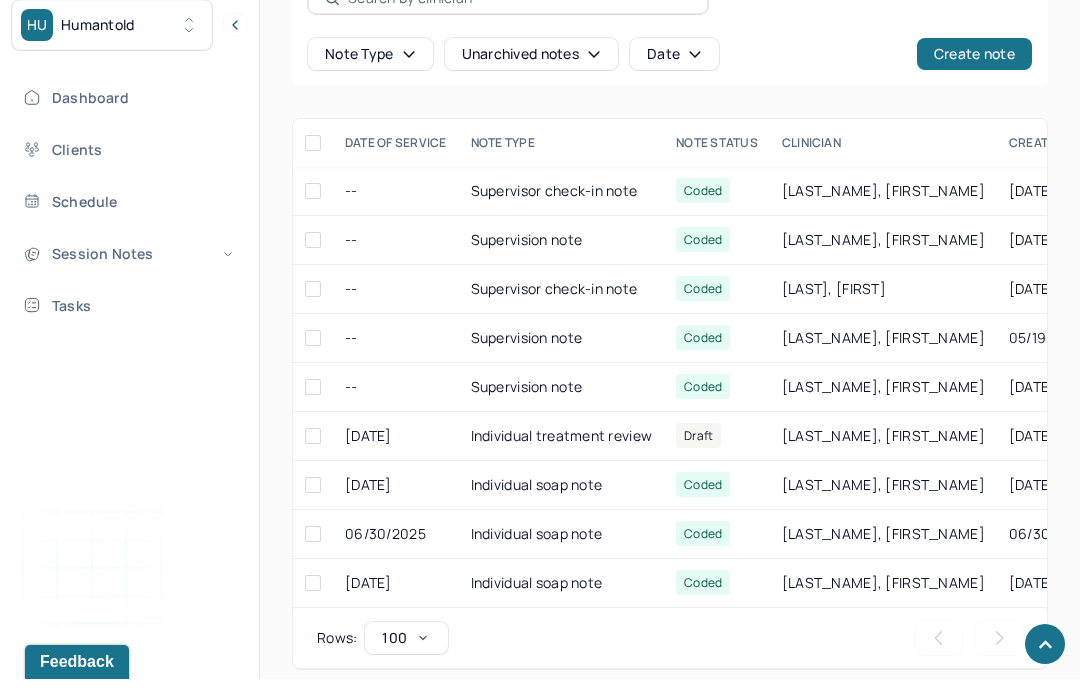 scroll, scrollTop: 918, scrollLeft: 0, axis: vertical 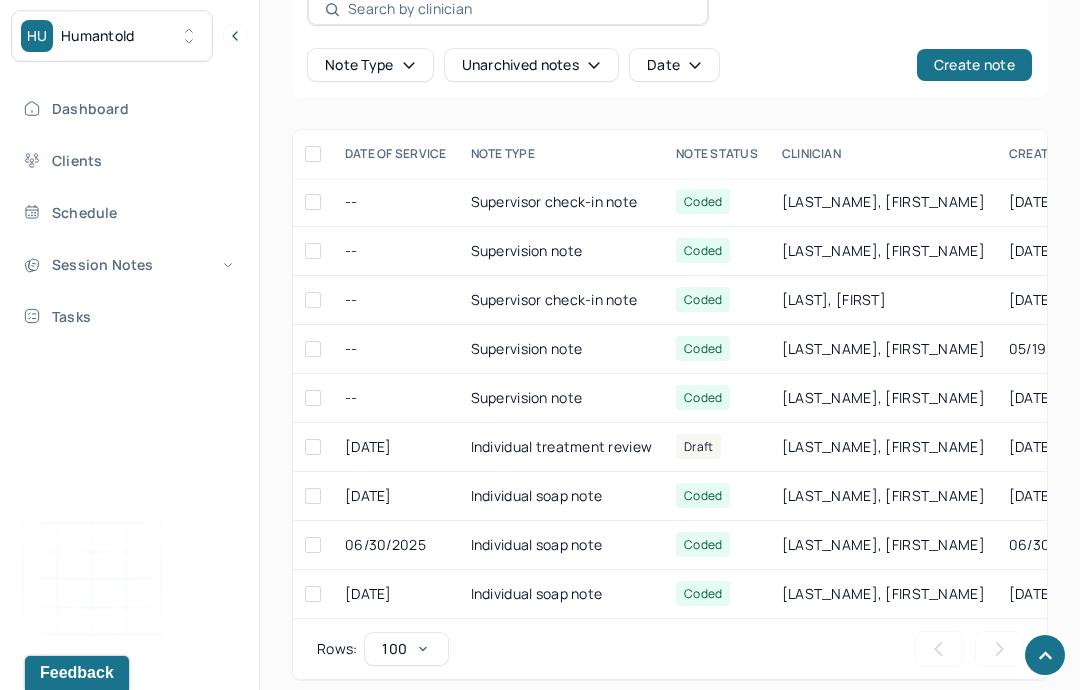 click on "Individual soap note" at bounding box center [562, 643] 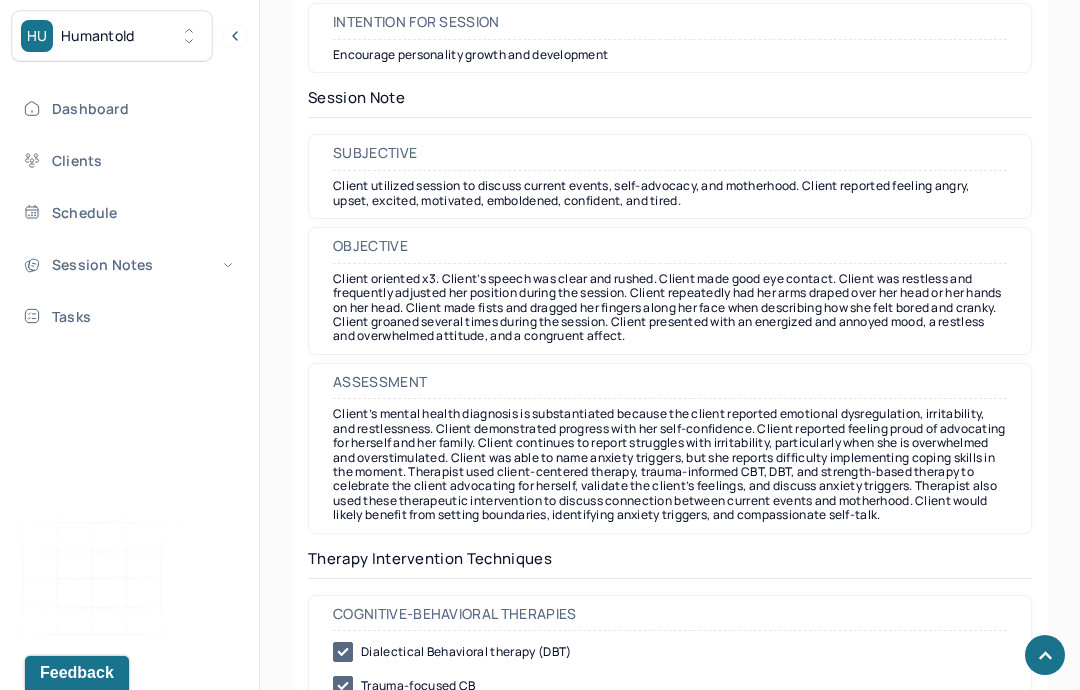 scroll, scrollTop: 1695, scrollLeft: 0, axis: vertical 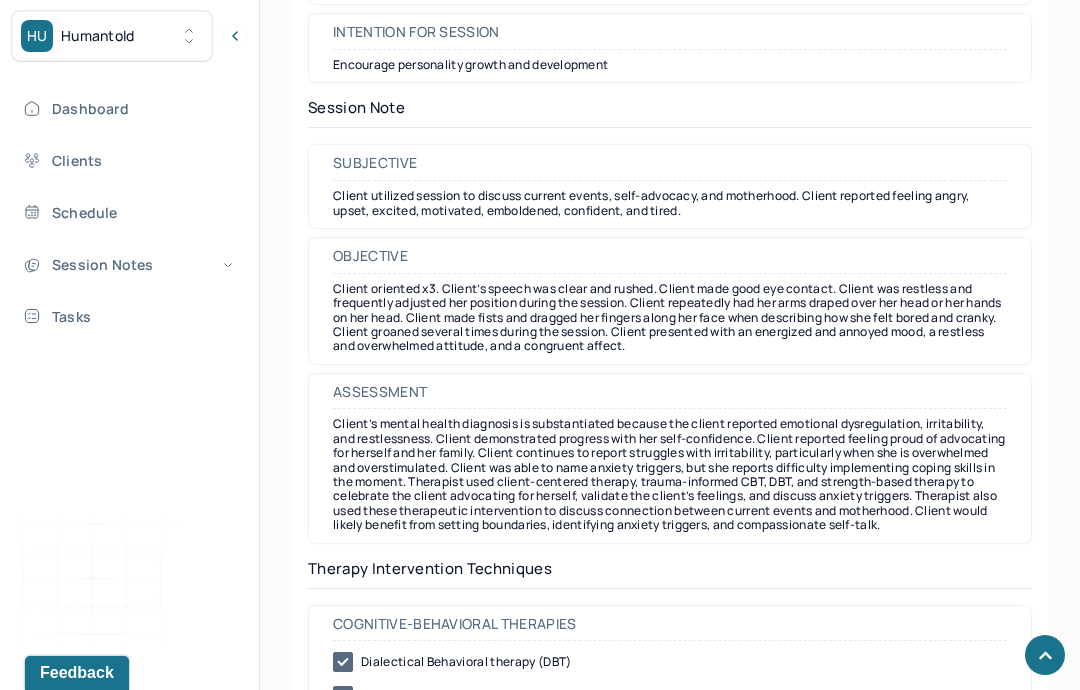click on "Session Notes" at bounding box center [128, 264] 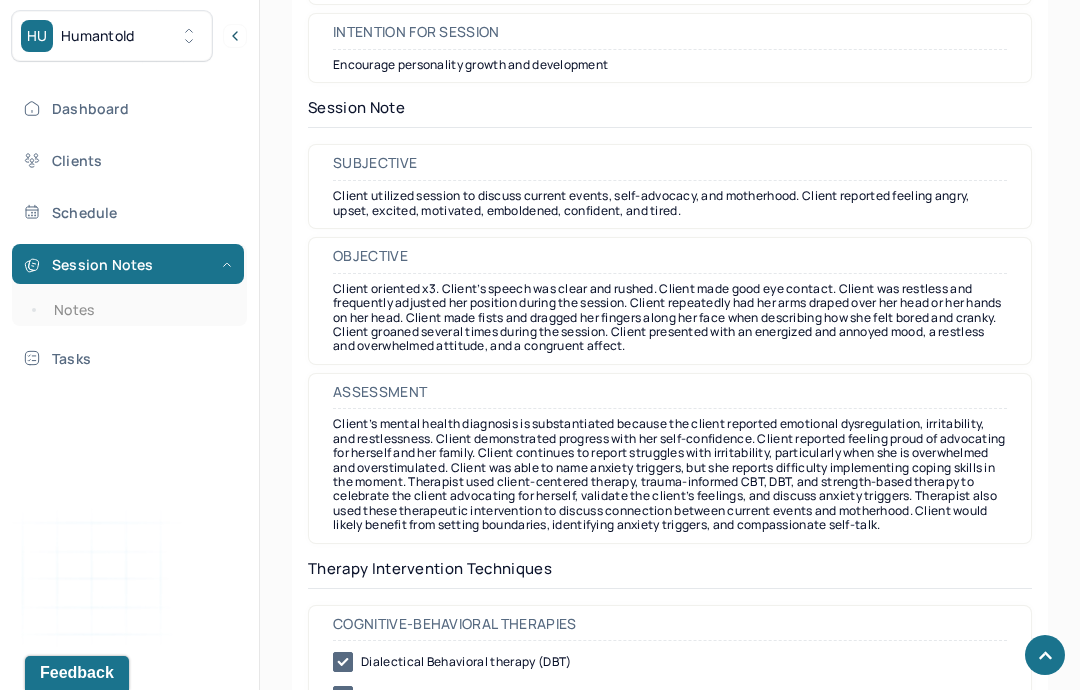 click on "Clients" at bounding box center (128, 160) 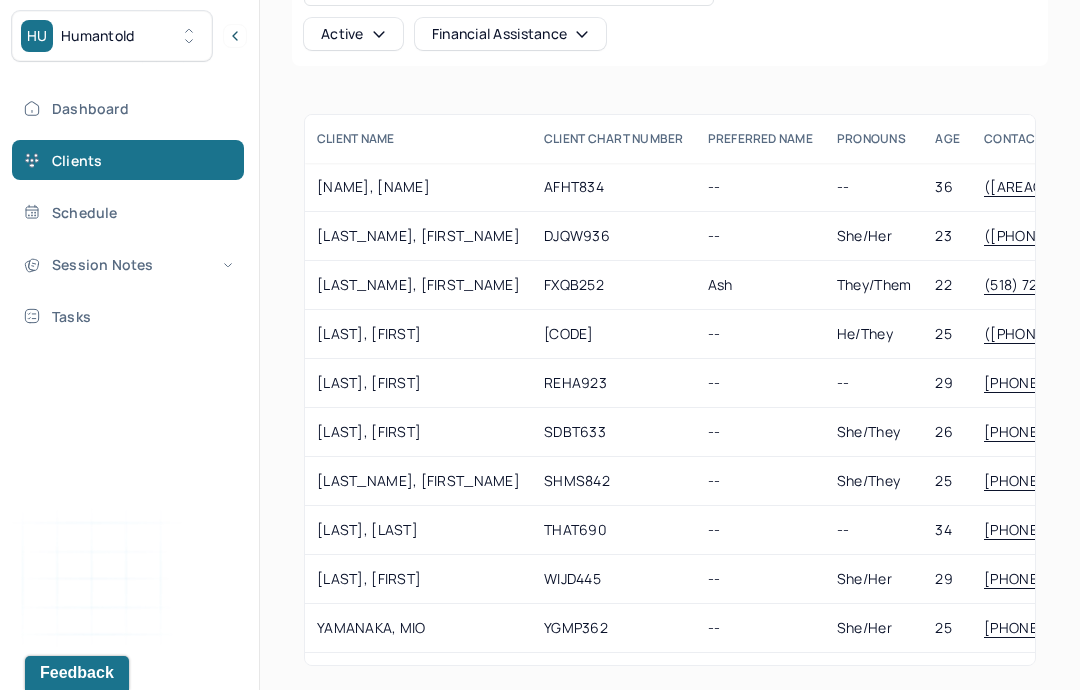 click on "AFHT834" at bounding box center [614, 187] 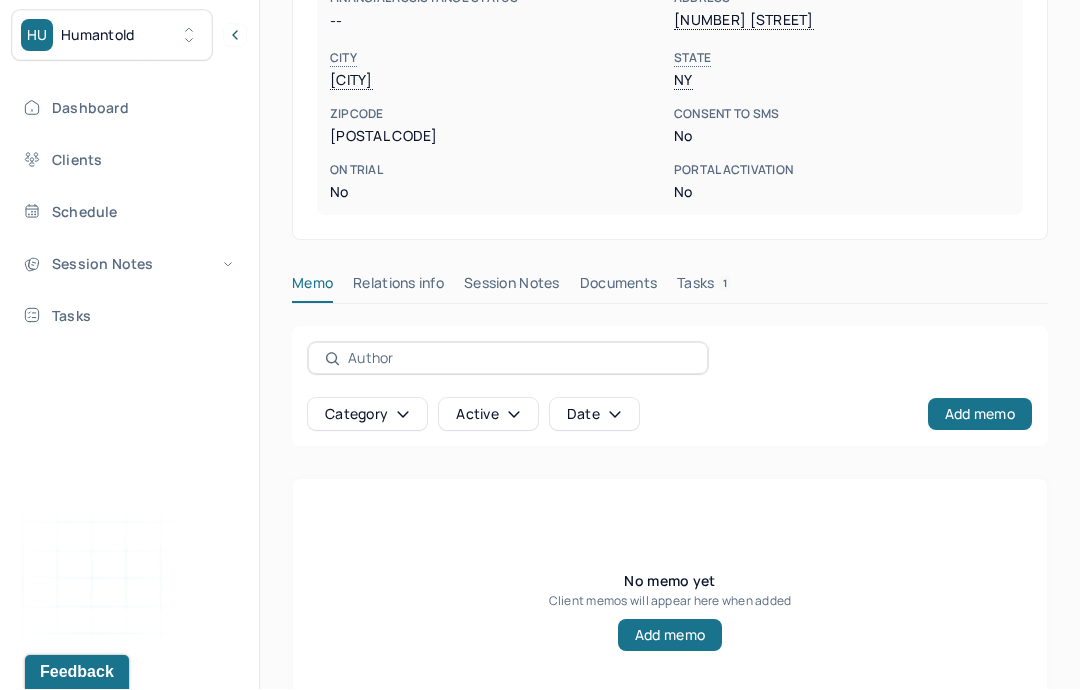 scroll, scrollTop: 648, scrollLeft: 0, axis: vertical 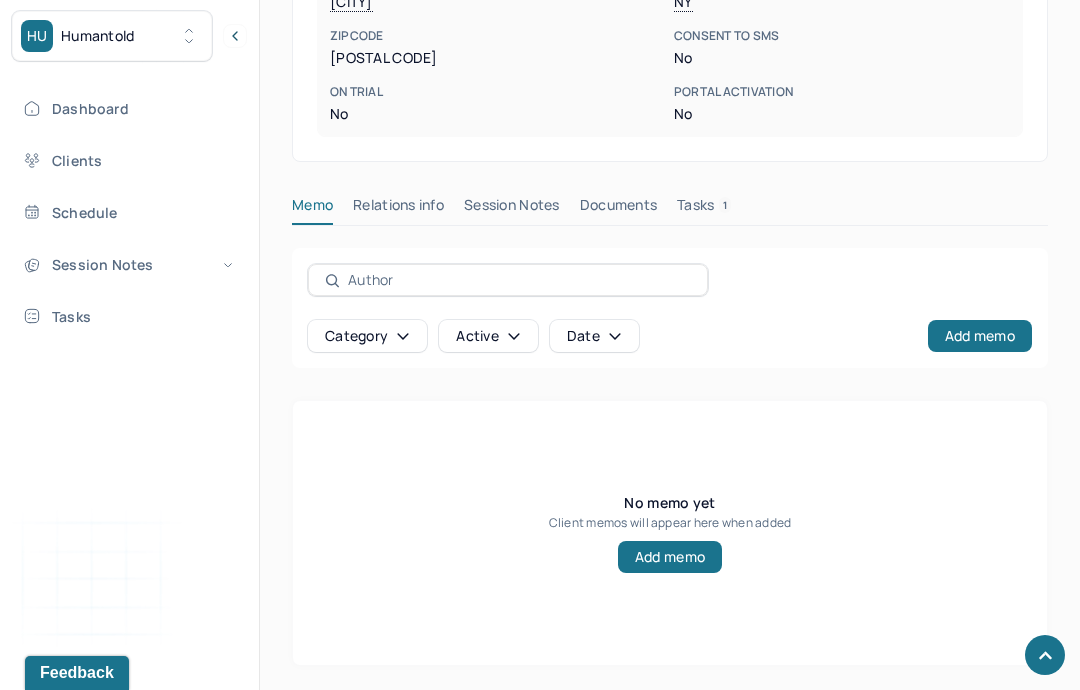 click on "Session Notes" at bounding box center (512, 209) 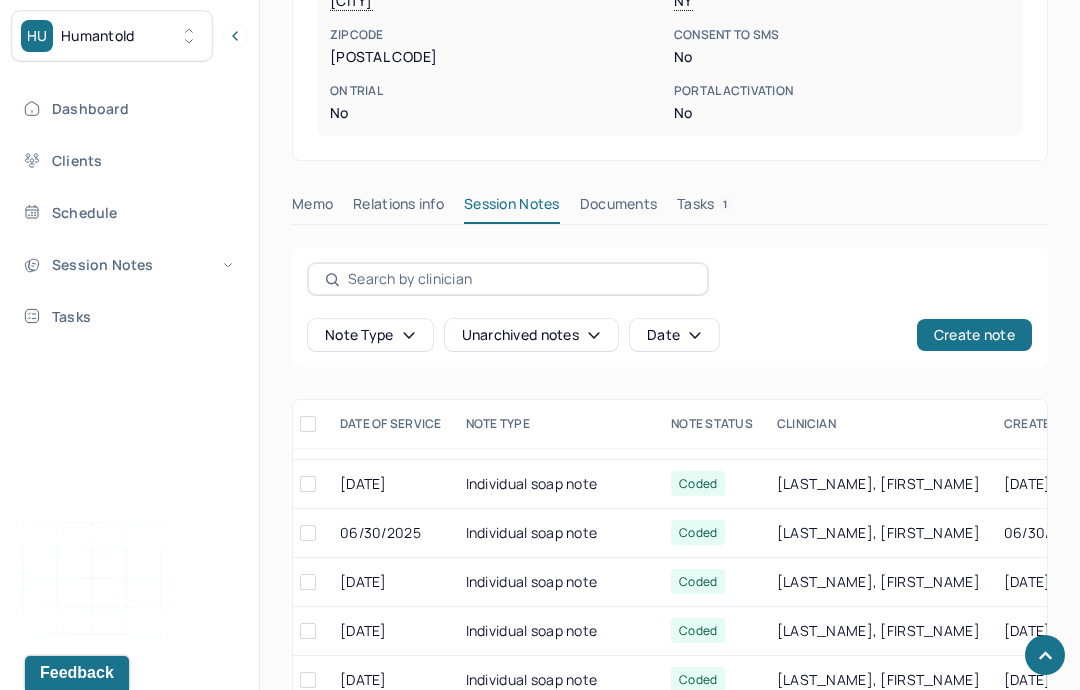 scroll, scrollTop: 282, scrollLeft: 4, axis: both 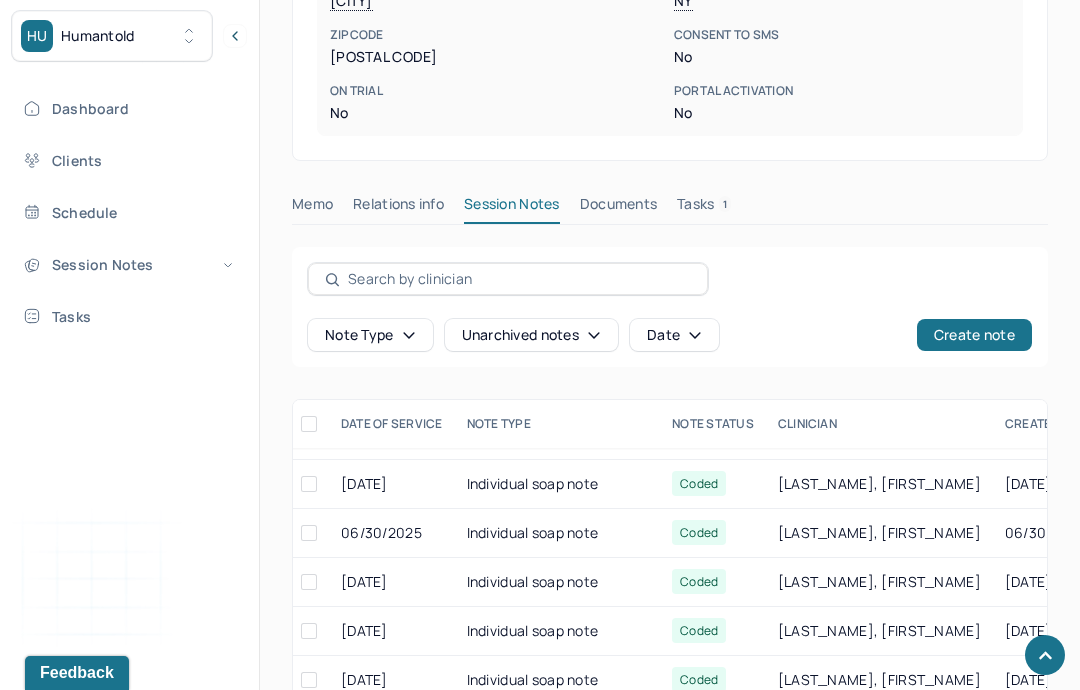 click on "Individual soap note" at bounding box center (558, 533) 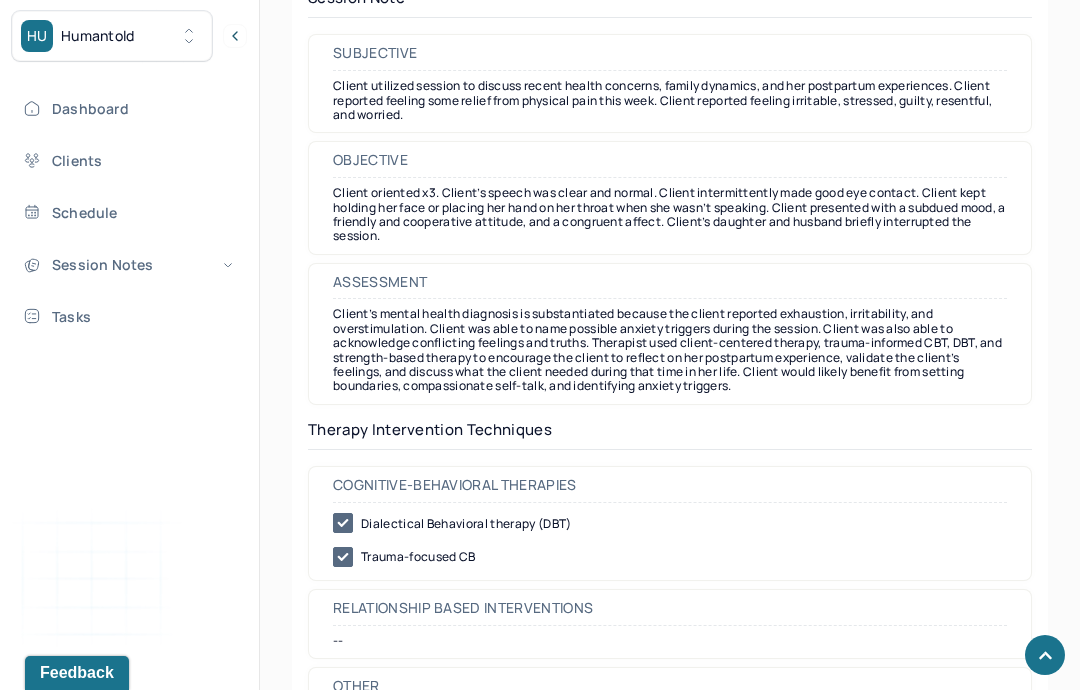 scroll, scrollTop: 1800, scrollLeft: 0, axis: vertical 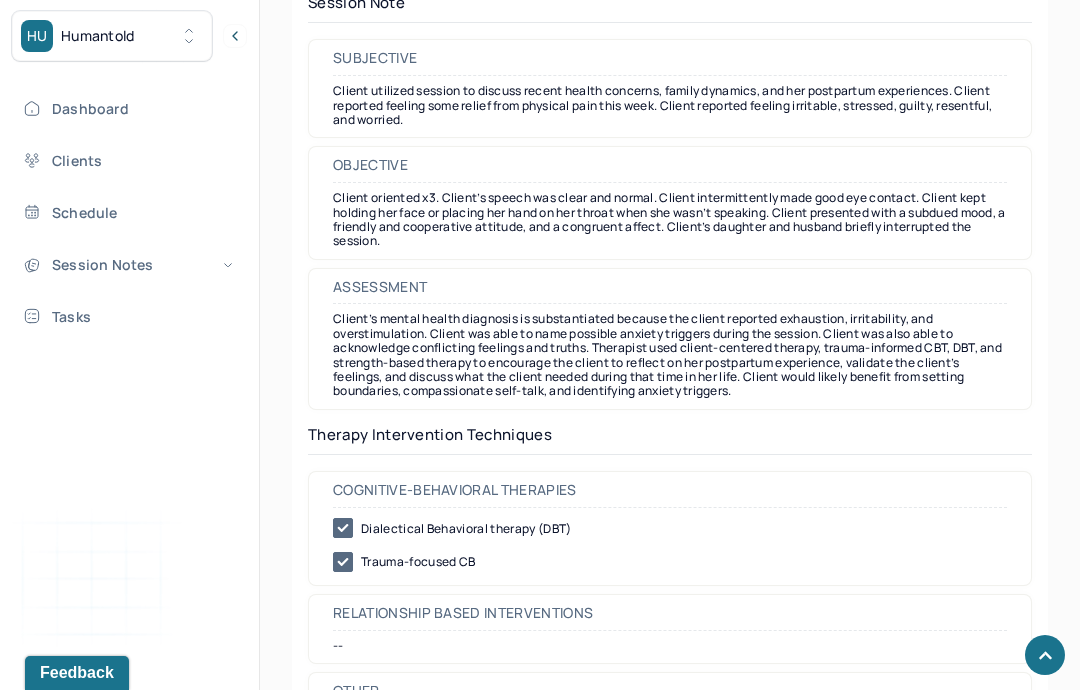 click on "Session Notes" at bounding box center (128, 264) 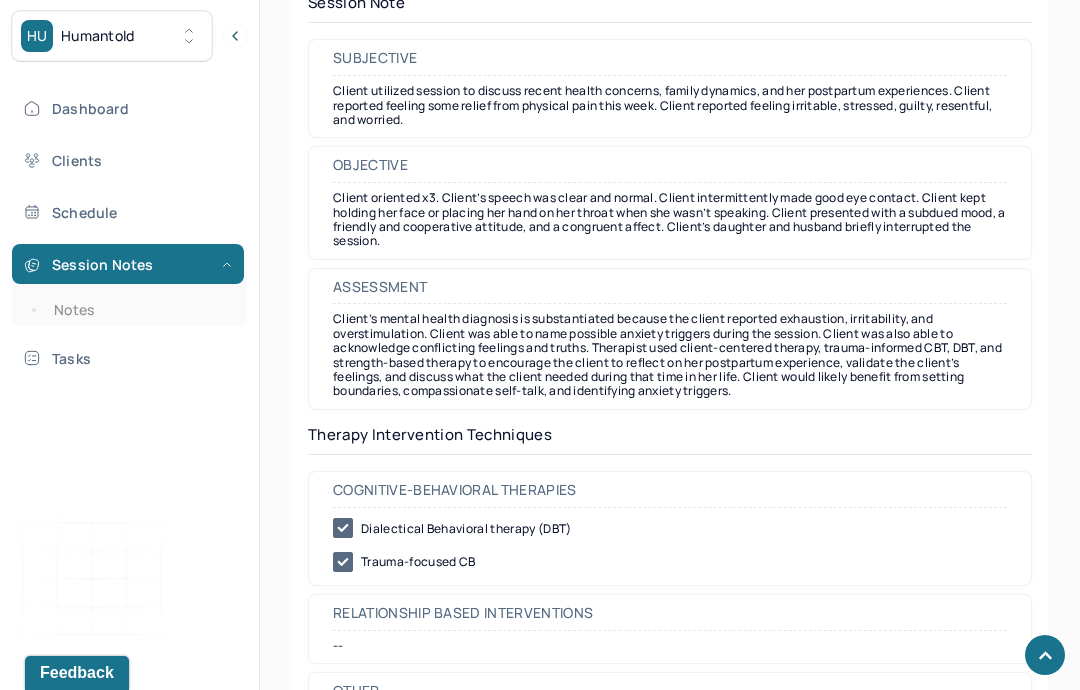 click on "Notes" at bounding box center (139, 310) 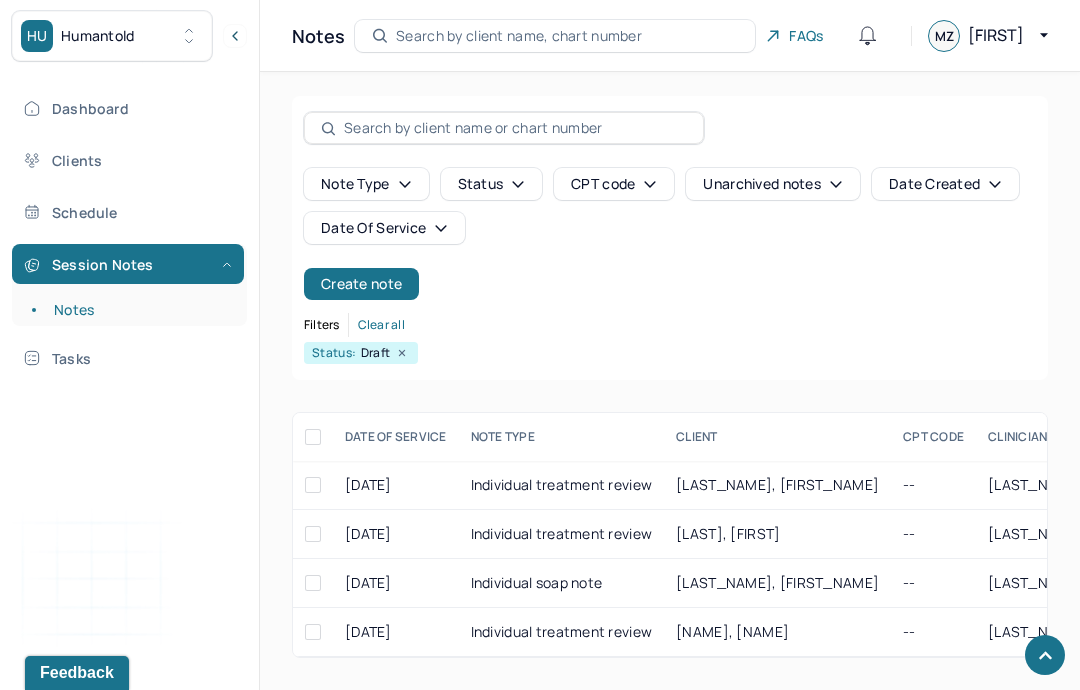 scroll, scrollTop: 80, scrollLeft: 0, axis: vertical 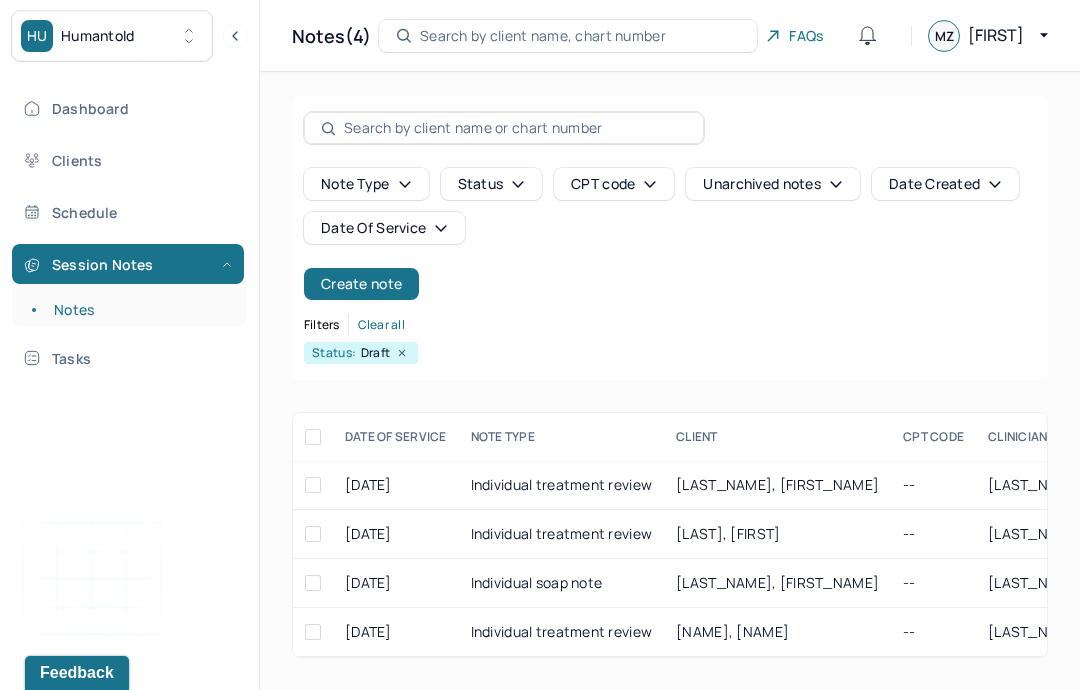 click on "[NAME], [NAME]" at bounding box center (732, 631) 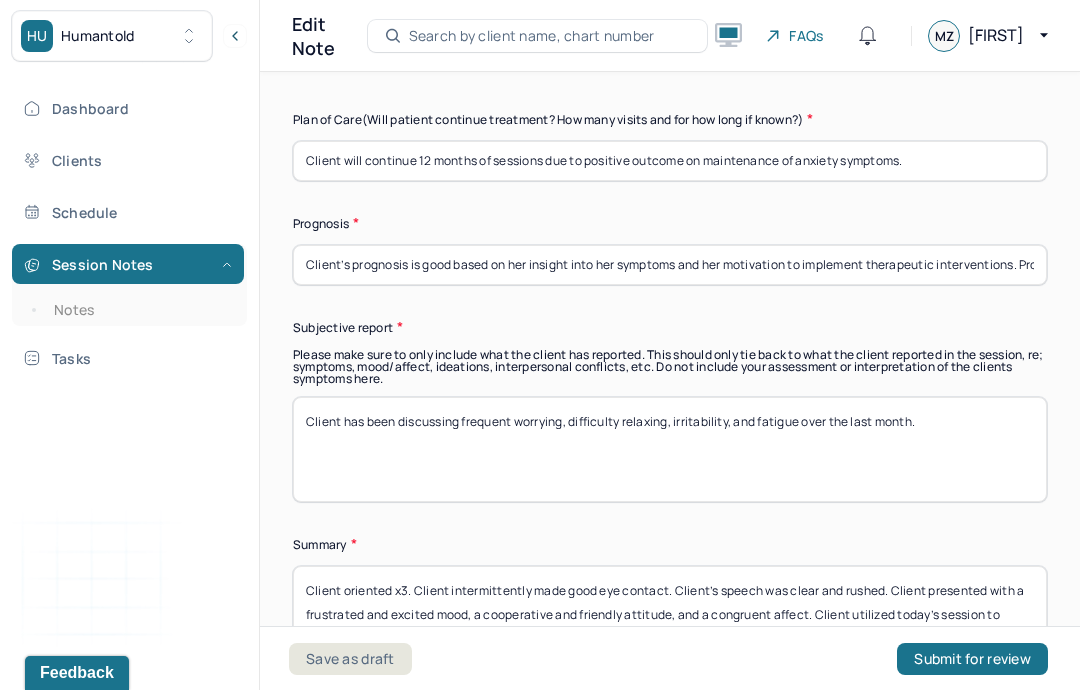scroll, scrollTop: 5809, scrollLeft: 0, axis: vertical 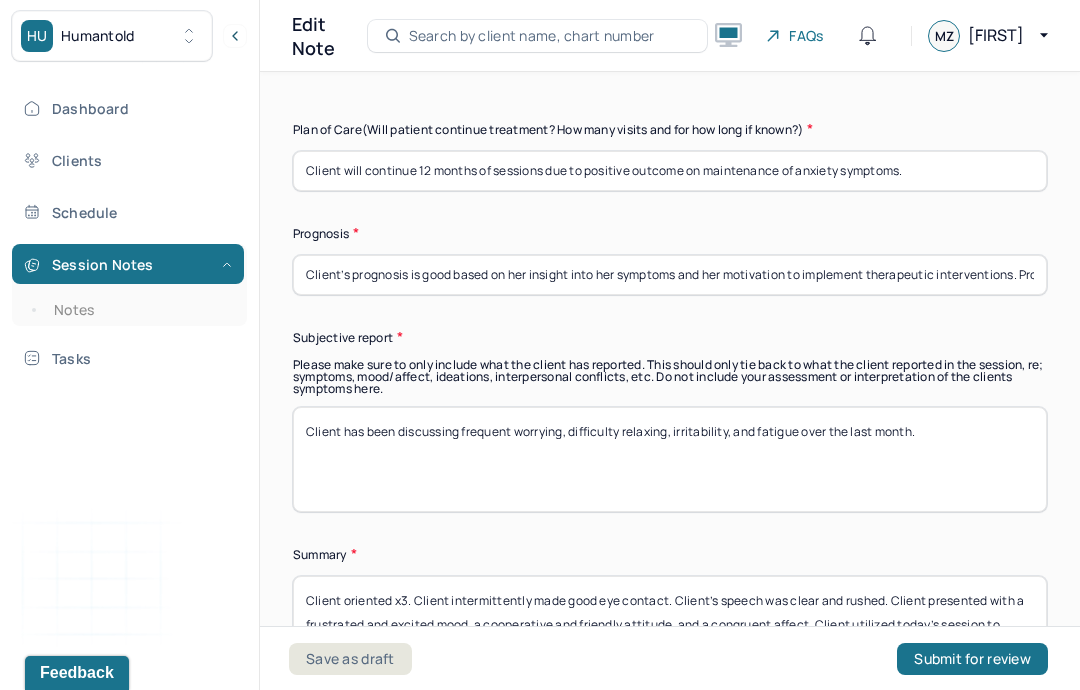click on "Client has been discussing frequent worrying, difficulty relaxing, irritability, and fatigue over the last month." at bounding box center (670, 459) 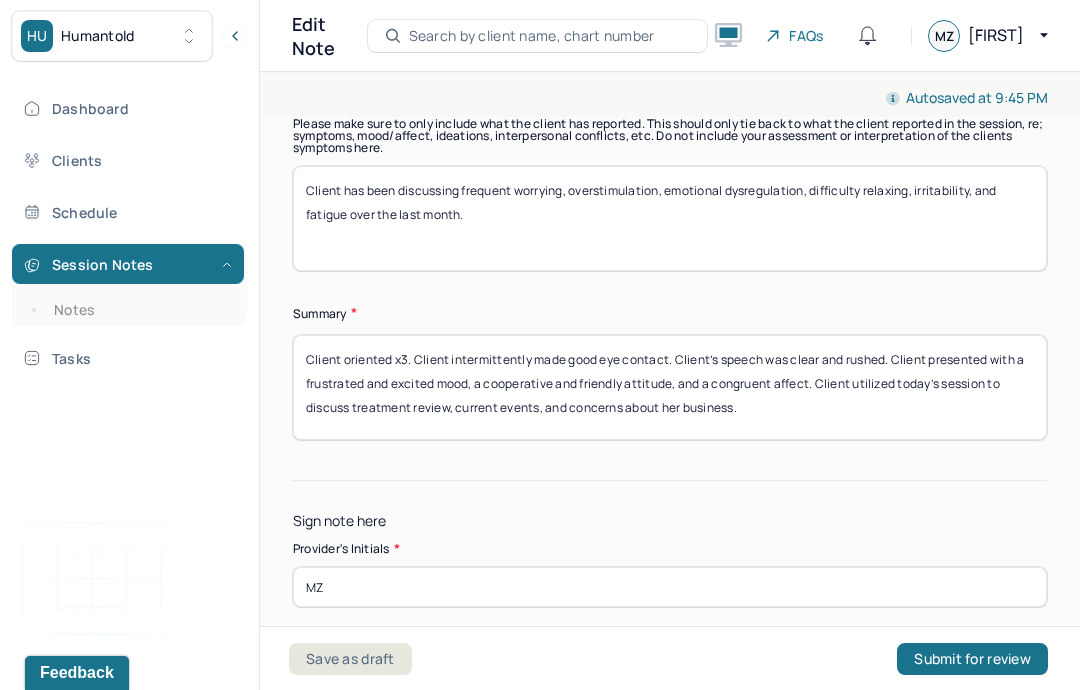 scroll, scrollTop: 6205, scrollLeft: 0, axis: vertical 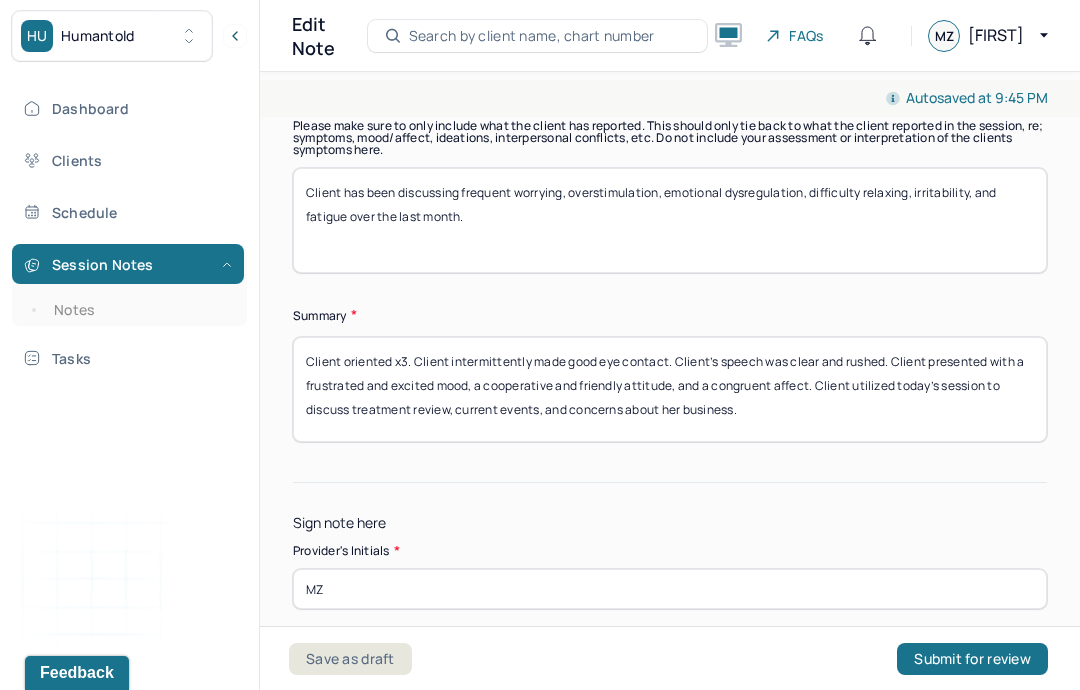 type on "Client has been discussing frequent worrying, overstimulation, emotional dysregulation, difficulty relaxing, irritability, and fatigue over the last month." 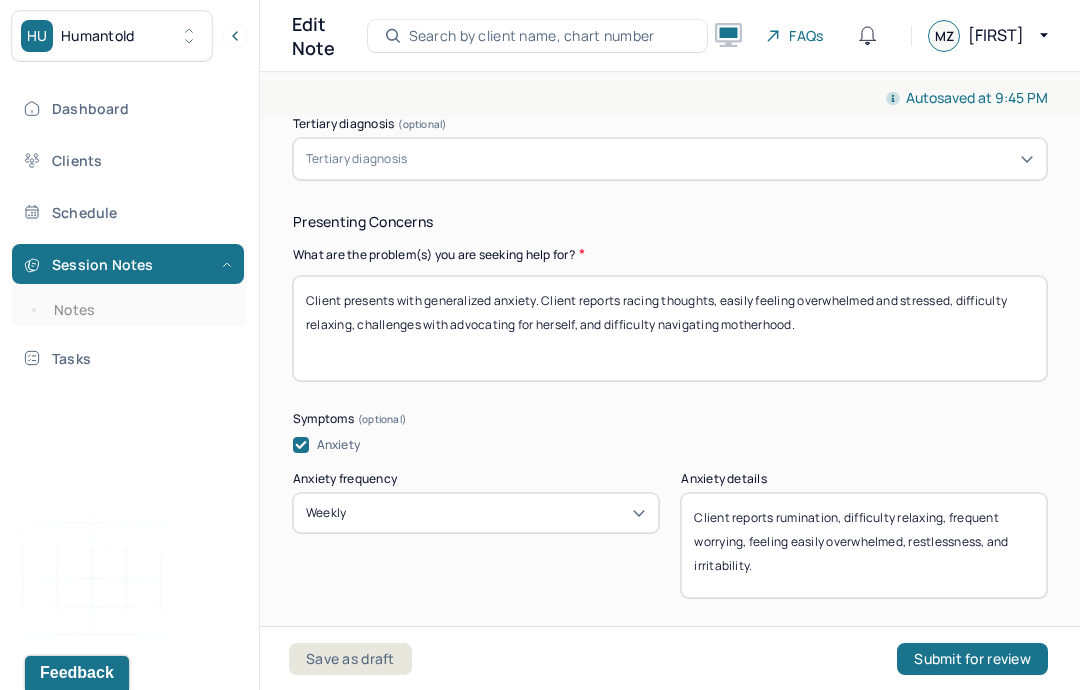 scroll, scrollTop: 933, scrollLeft: 0, axis: vertical 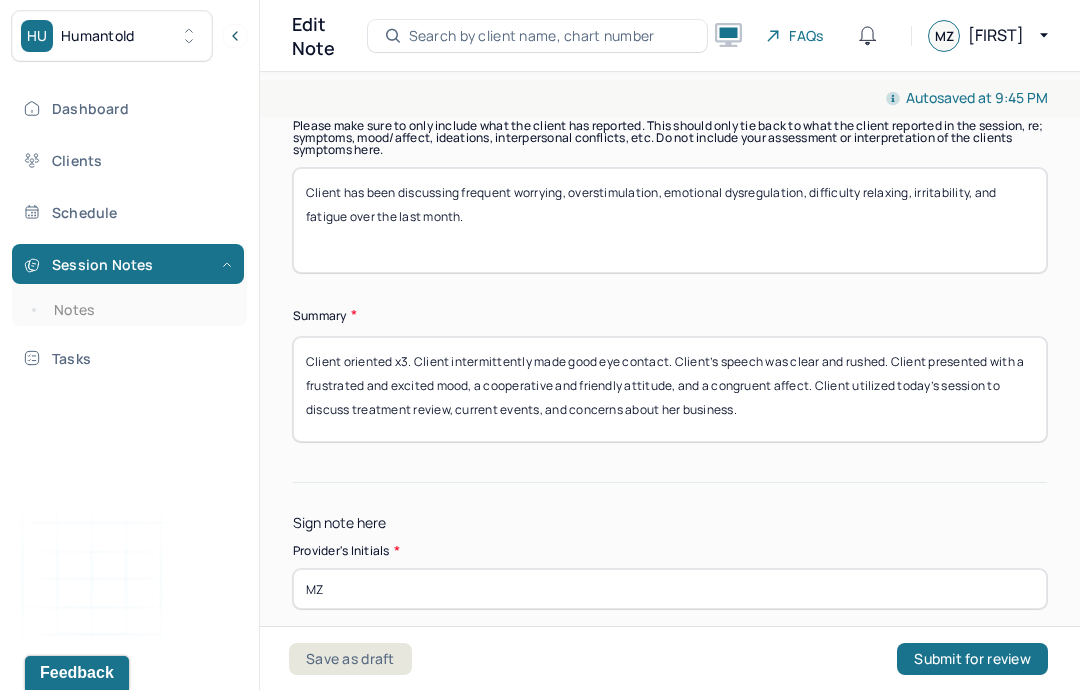type on "Client reports rumination, intense emotions, overstimulation, difficulty relaxing, frequent worrying, feeling easily overwhelmed, restlessness, and irritability." 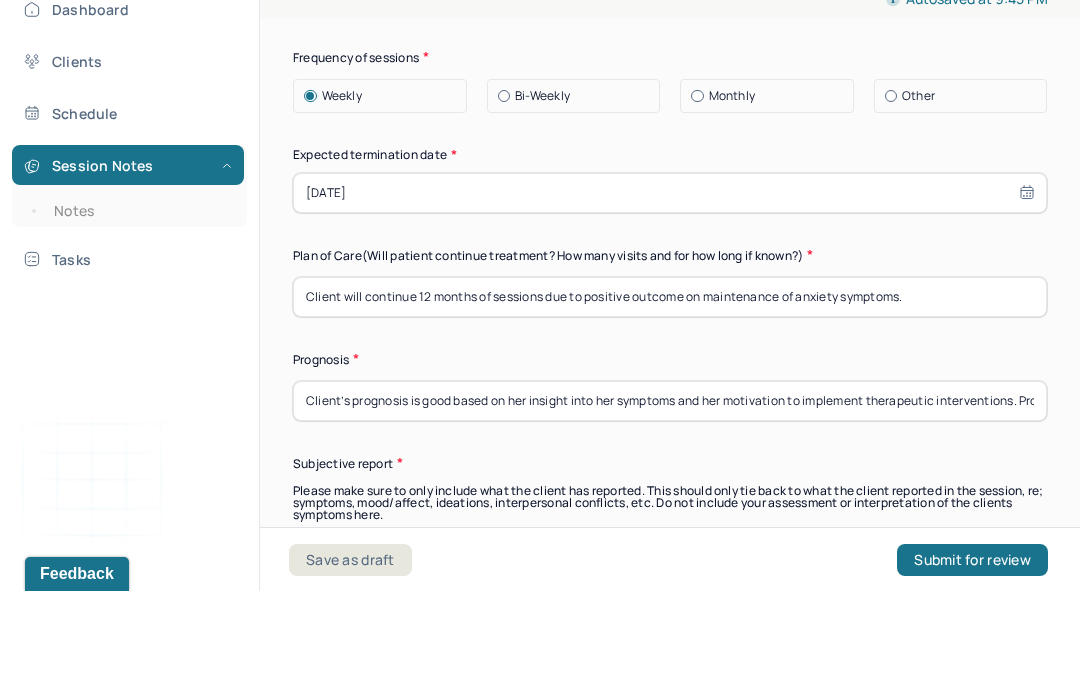scroll, scrollTop: 5740, scrollLeft: 0, axis: vertical 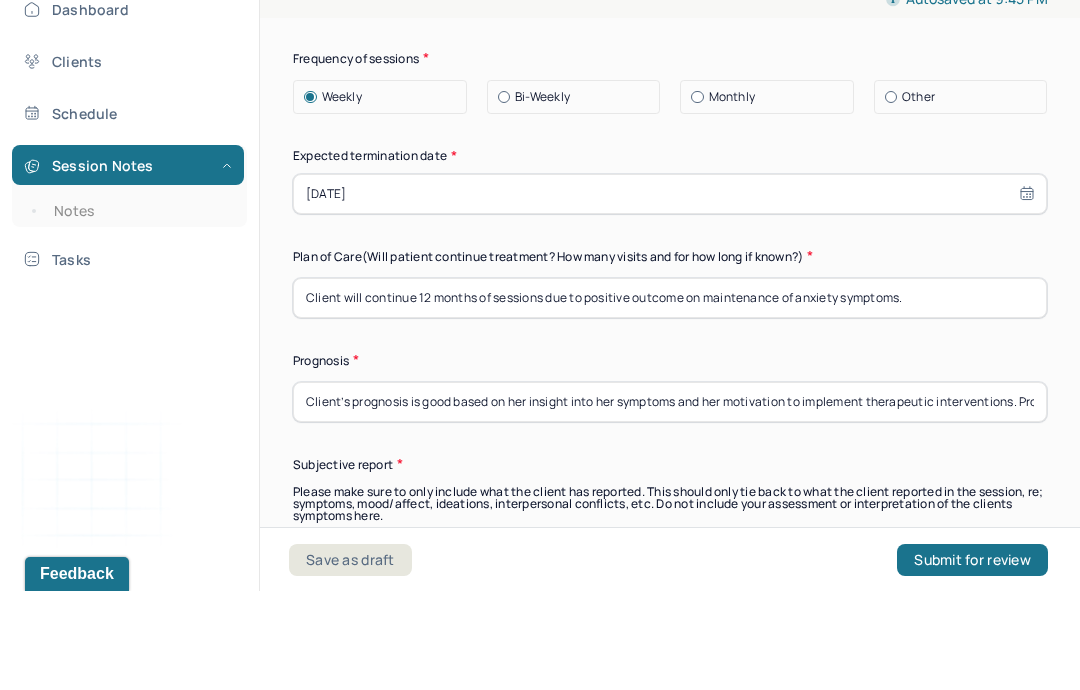 click on "Submit for review" at bounding box center [972, 659] 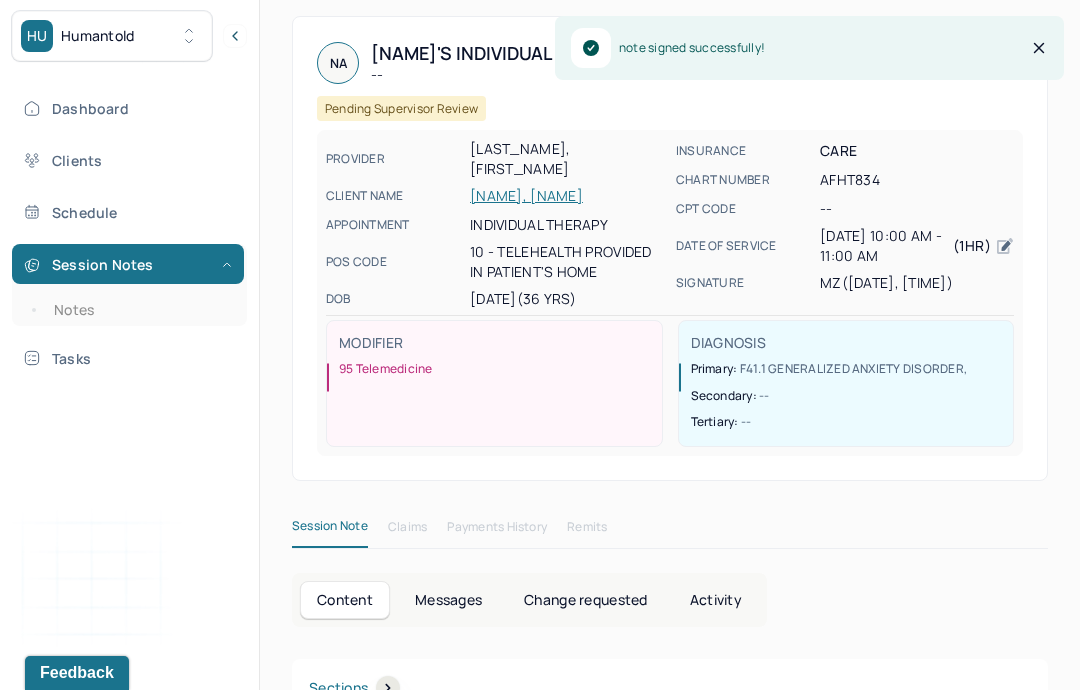 click on "Notes" at bounding box center (139, 310) 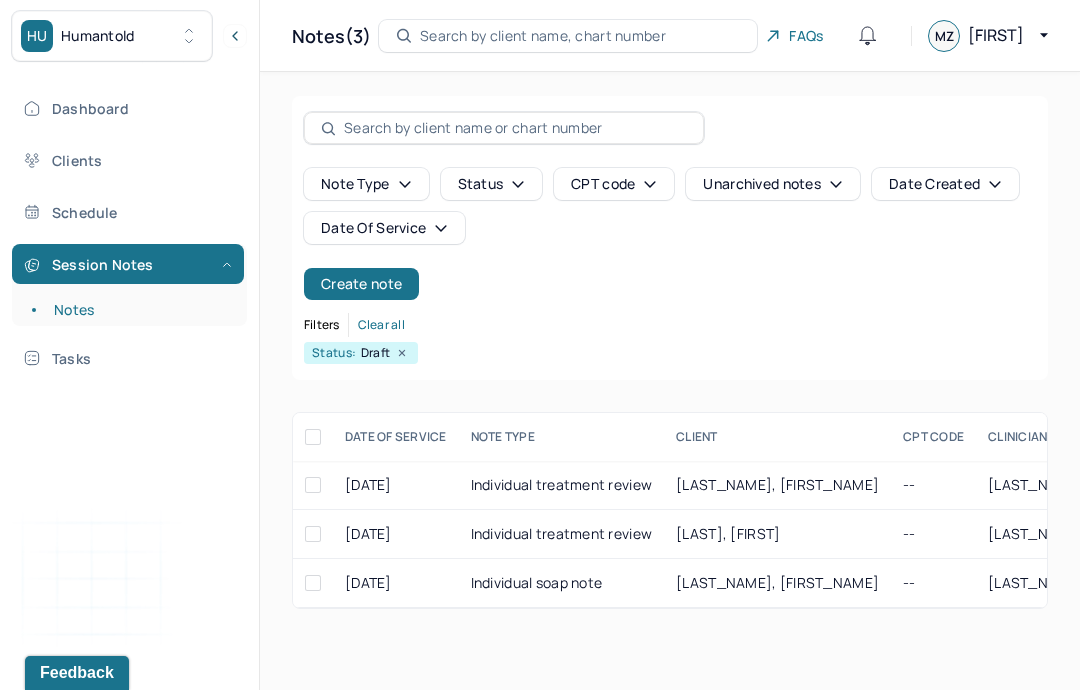 click on "[LAST_NAME], [FIRST_NAME]" at bounding box center (777, 582) 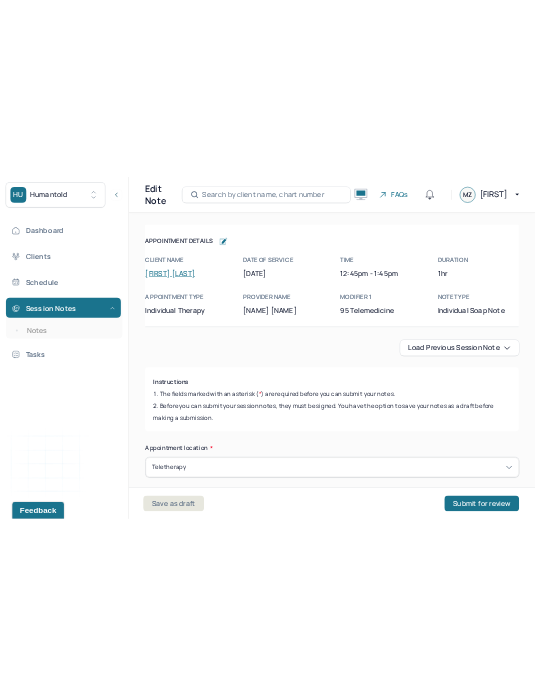 scroll, scrollTop: 30, scrollLeft: 0, axis: vertical 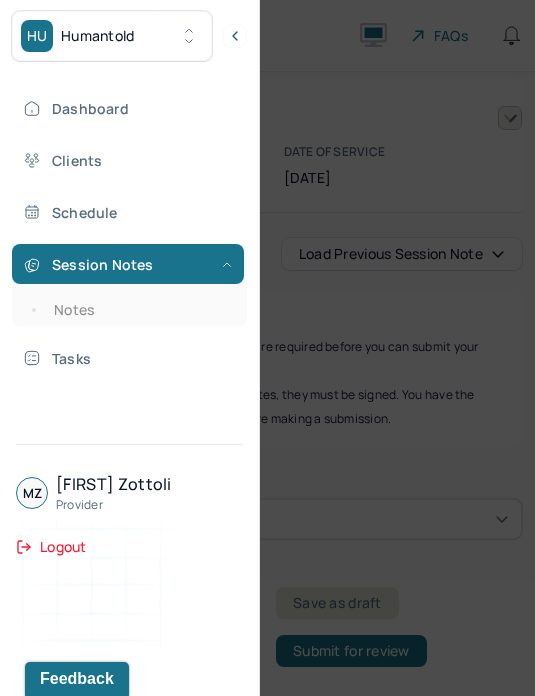 click at bounding box center (267, 348) 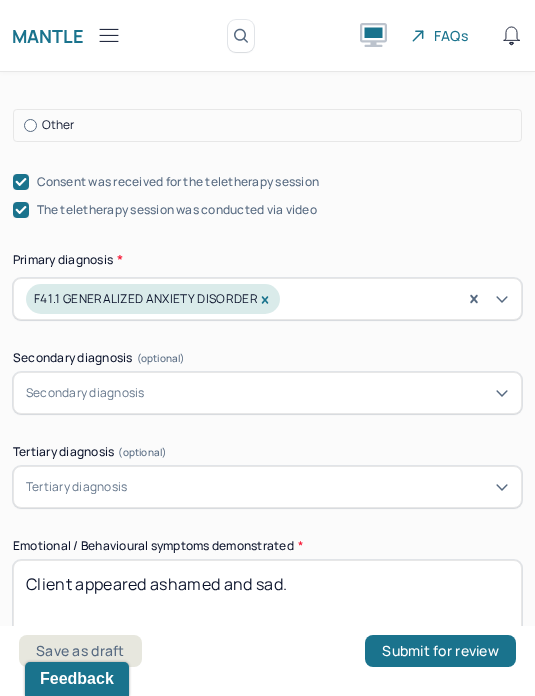 scroll, scrollTop: 862, scrollLeft: 0, axis: vertical 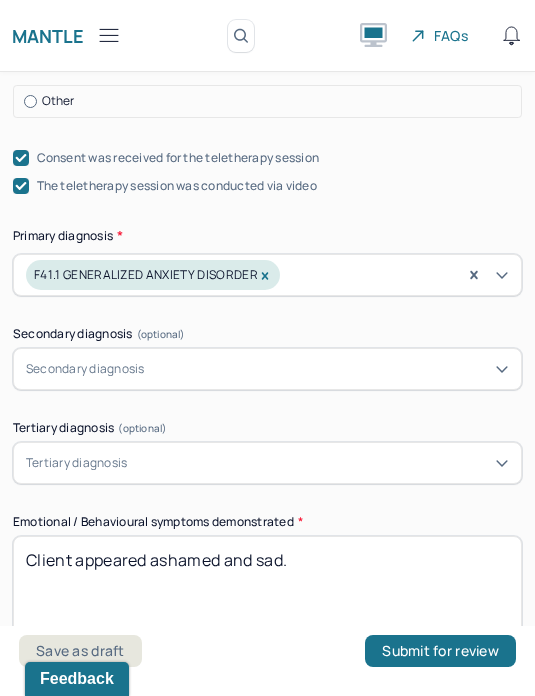 click on "Client appeared ashamed and sad." at bounding box center [267, 588] 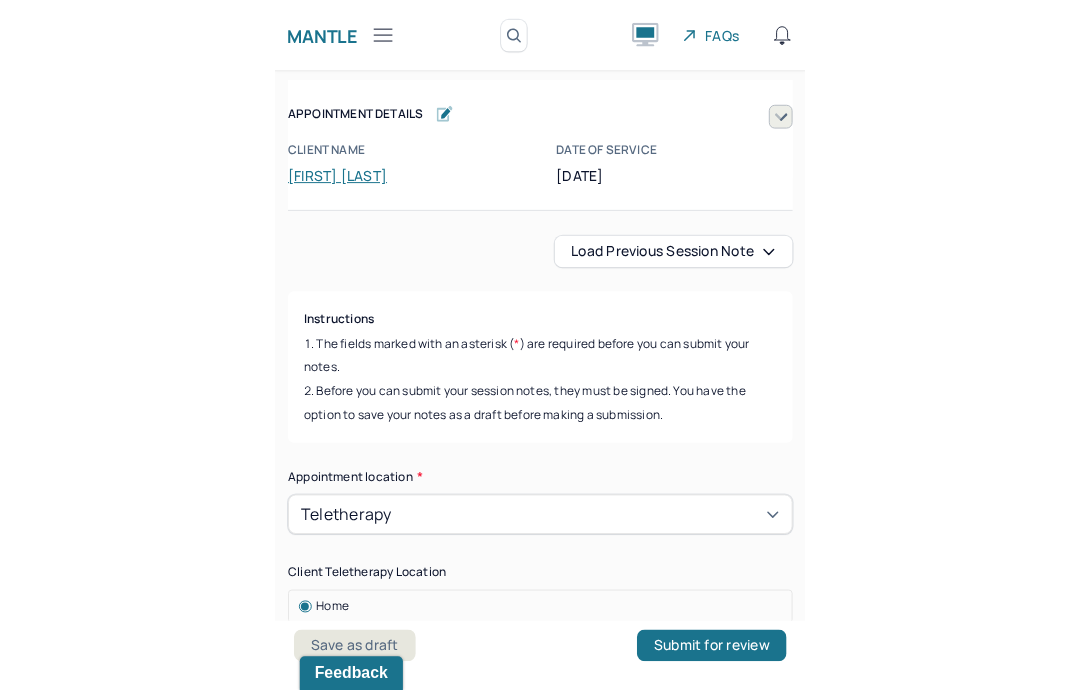 scroll, scrollTop: 0, scrollLeft: 0, axis: both 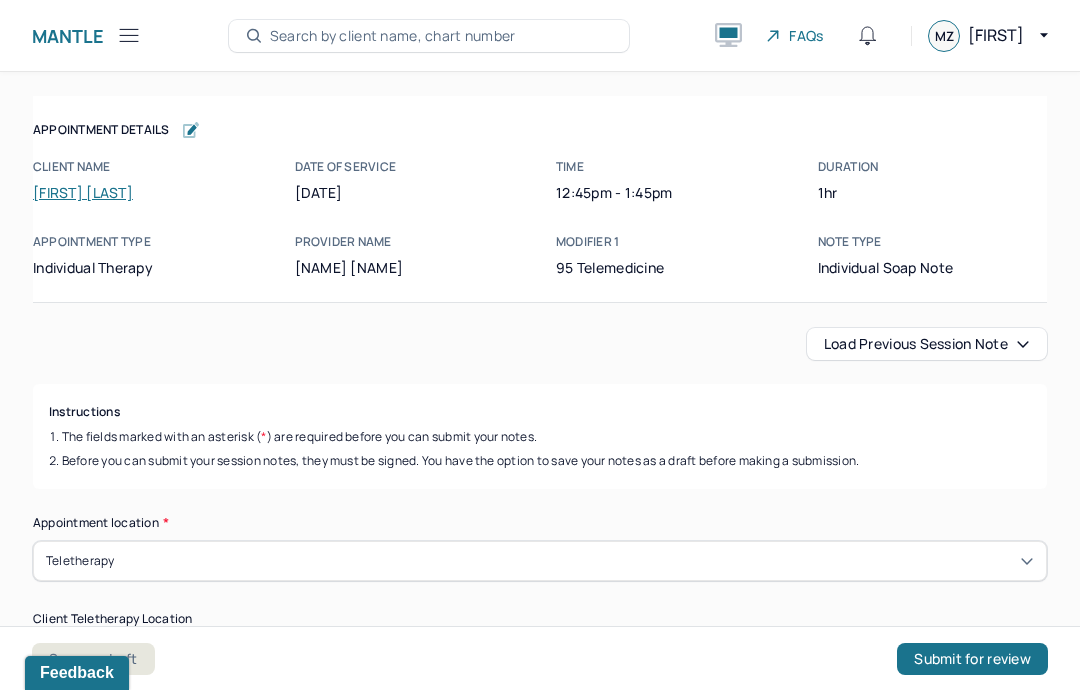 click 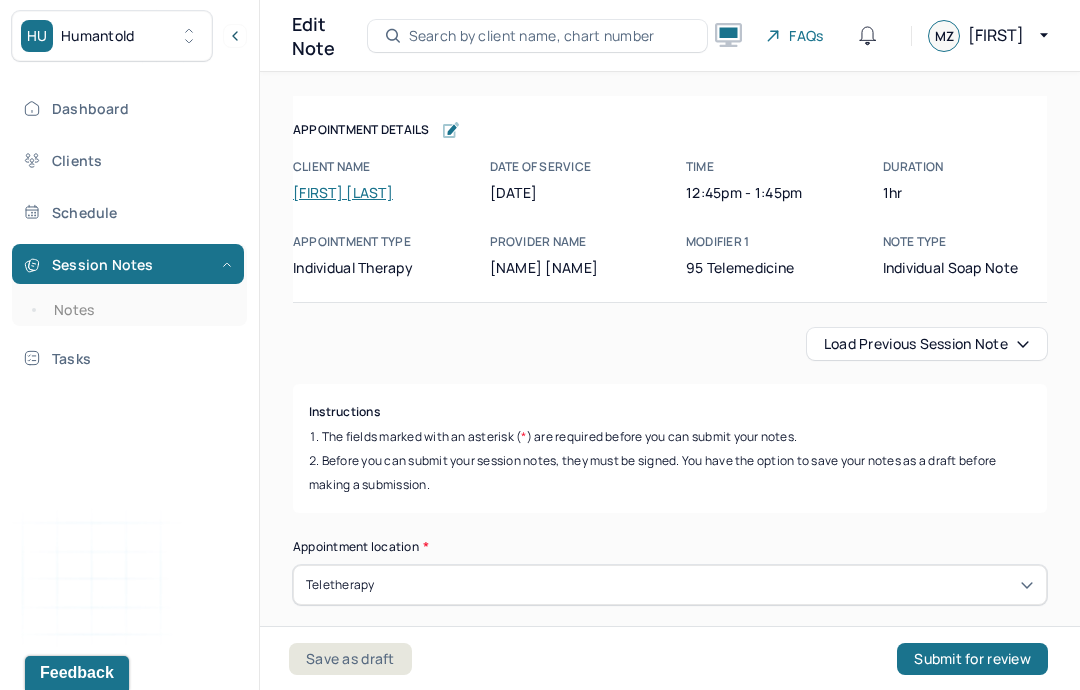 click on "Session Notes" at bounding box center [128, 264] 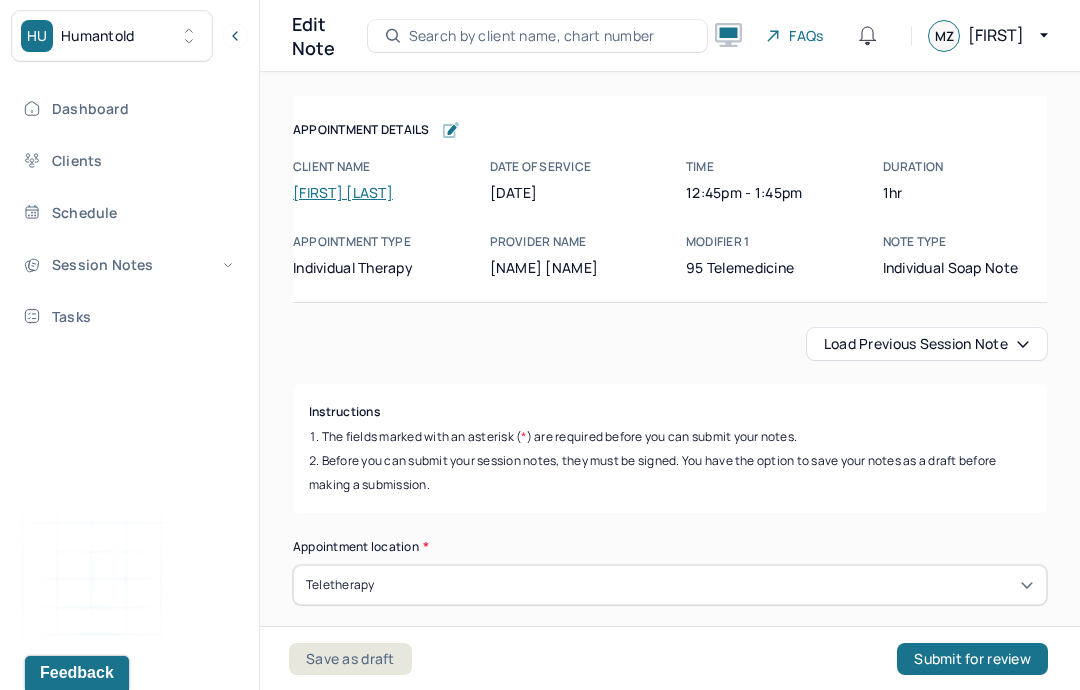 click on "Session Notes" at bounding box center (128, 264) 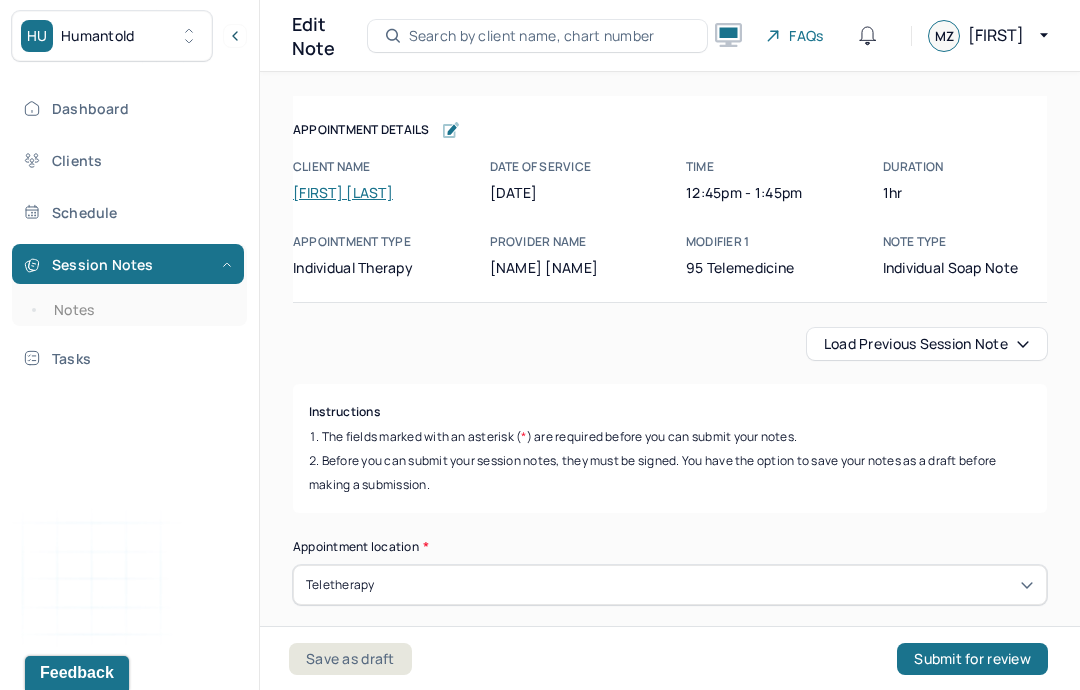 click on "Notes" at bounding box center (139, 310) 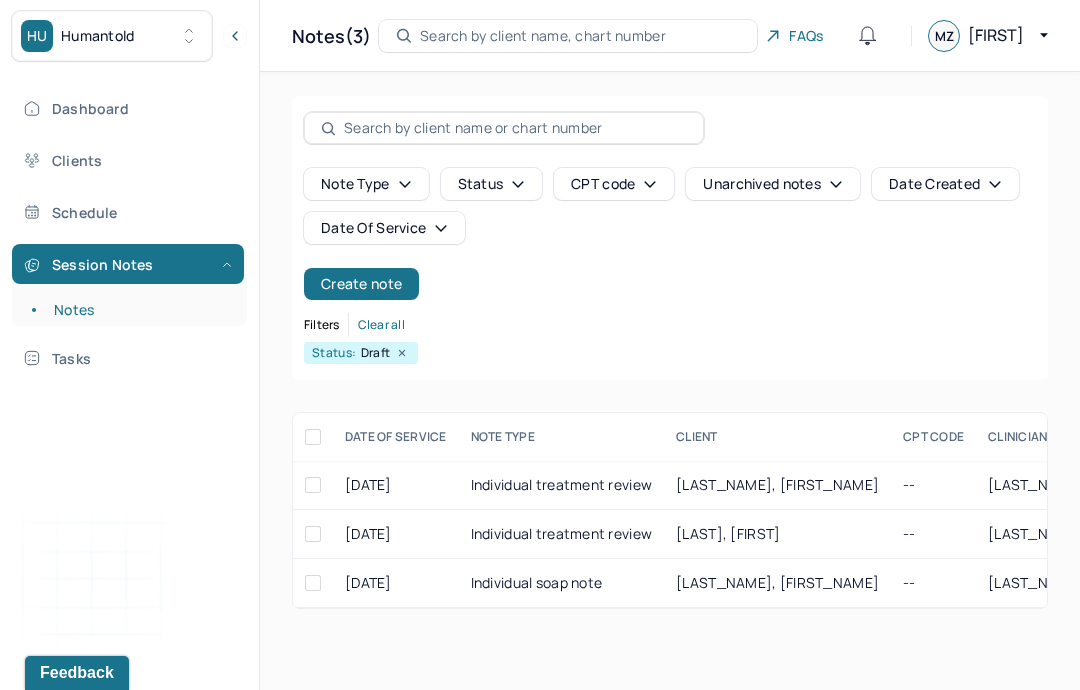 click on "Create note" at bounding box center (361, 284) 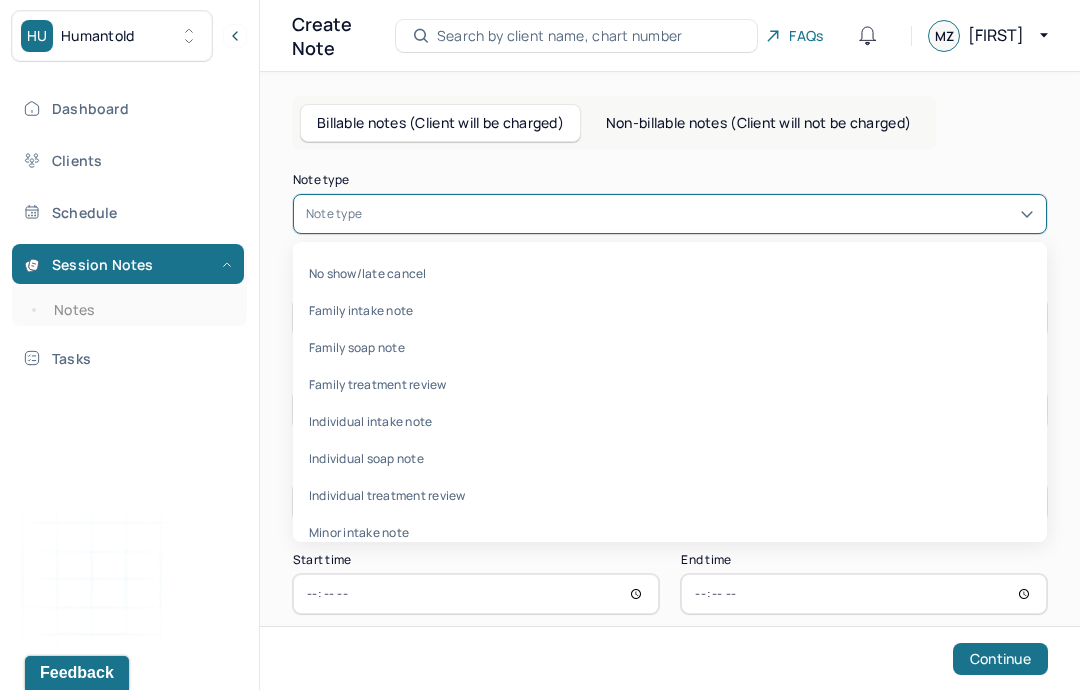 click on "Non-billable notes (Client will not be charged)" at bounding box center [758, 123] 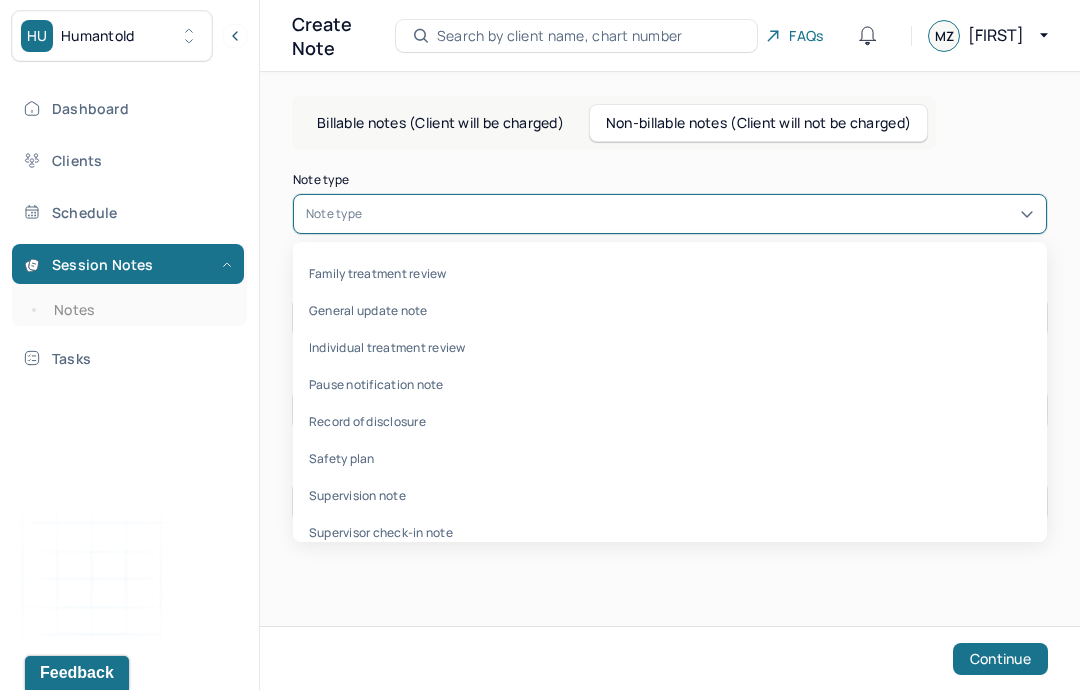 click on "Supervision note" at bounding box center [670, 495] 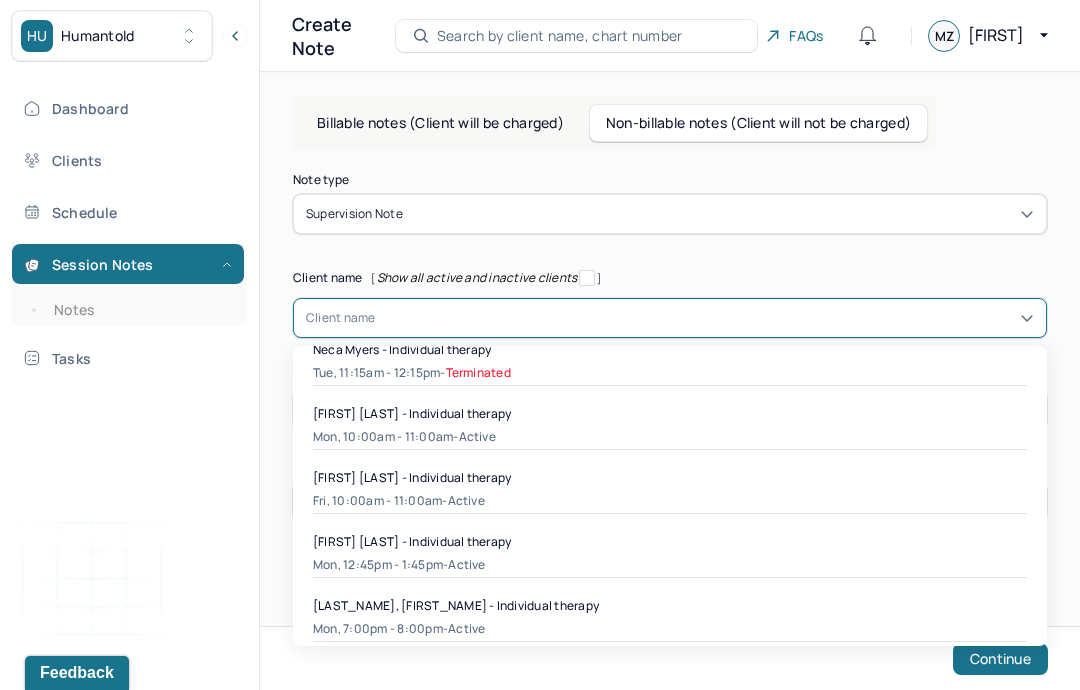 scroll, scrollTop: 655, scrollLeft: 0, axis: vertical 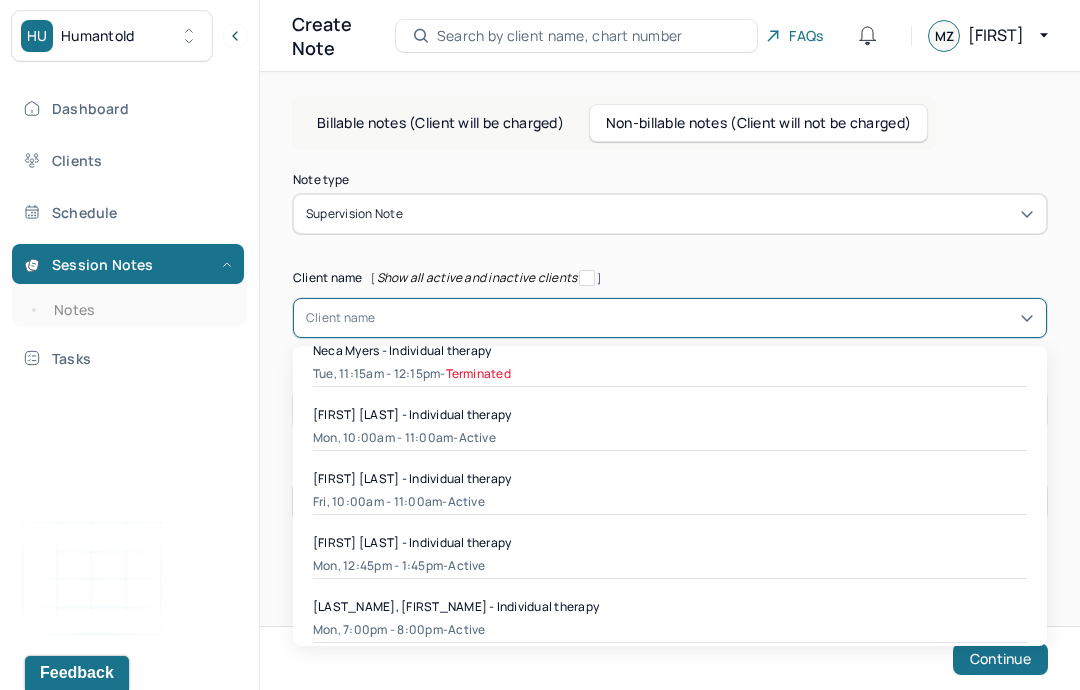 click on "[FIRST] [LAST] - Individual therapy" at bounding box center (670, 414) 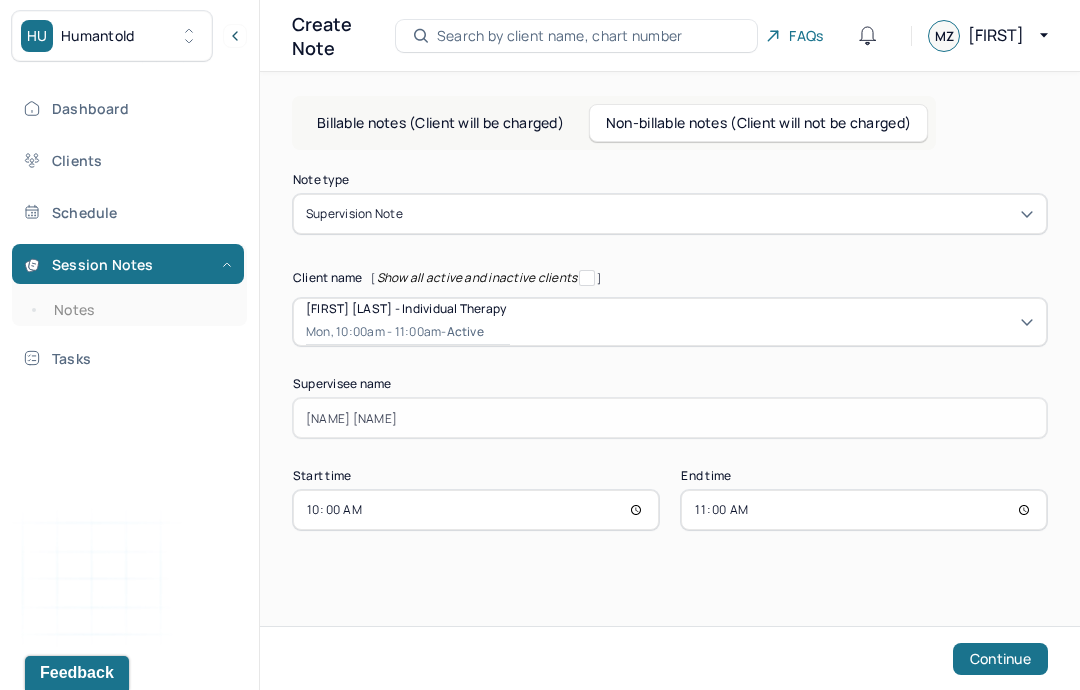 click on "Continue" at bounding box center (1000, 659) 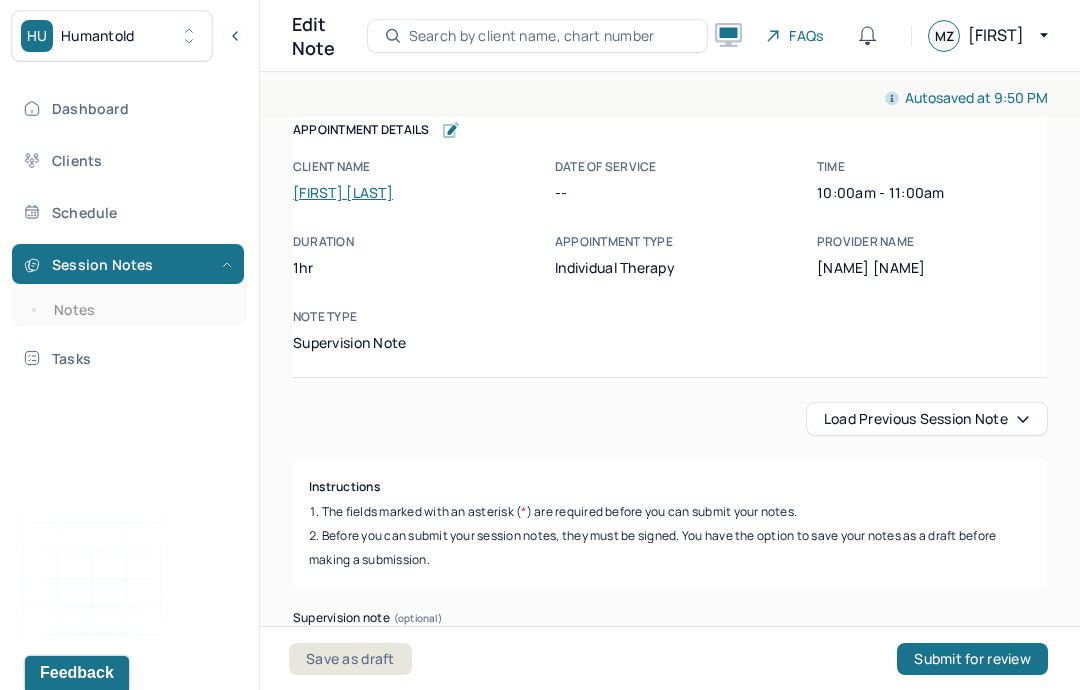 click on "Notes" at bounding box center (139, 310) 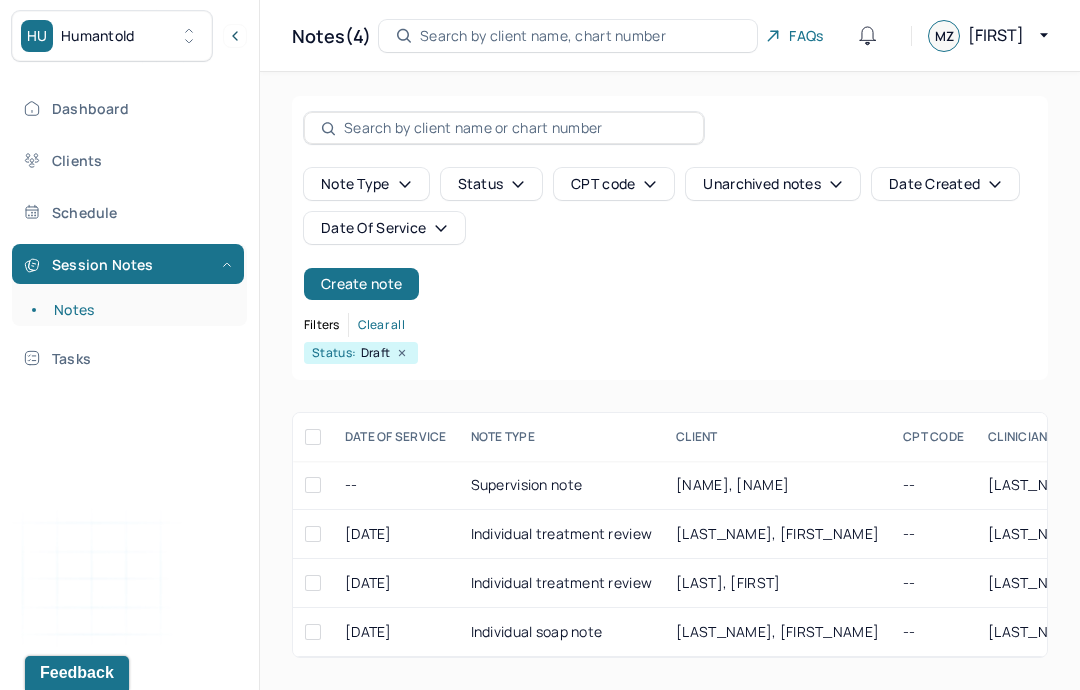 click on "Create note" at bounding box center (361, 284) 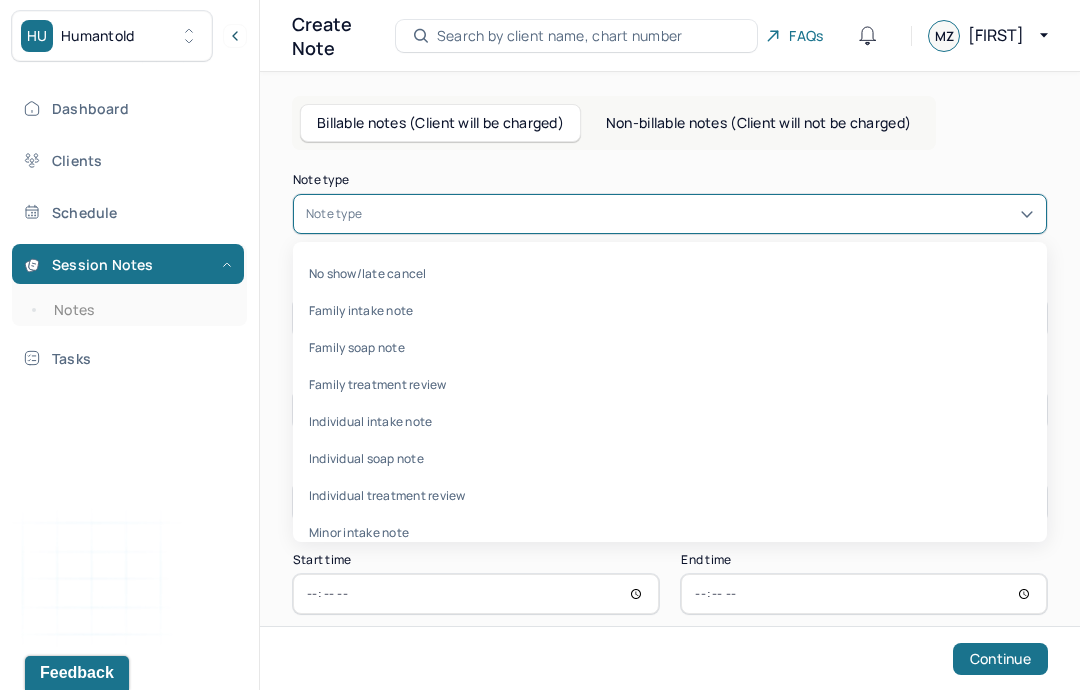 click on "Non-billable notes (Client will not be charged)" at bounding box center [758, 123] 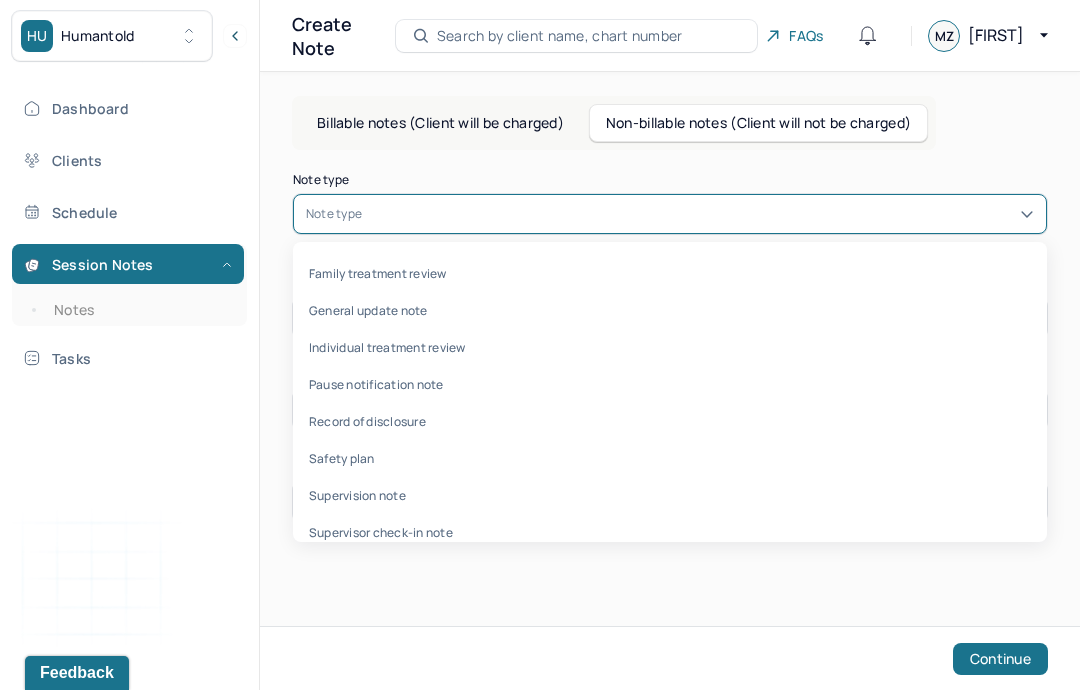 click on "Supervision note" at bounding box center [670, 495] 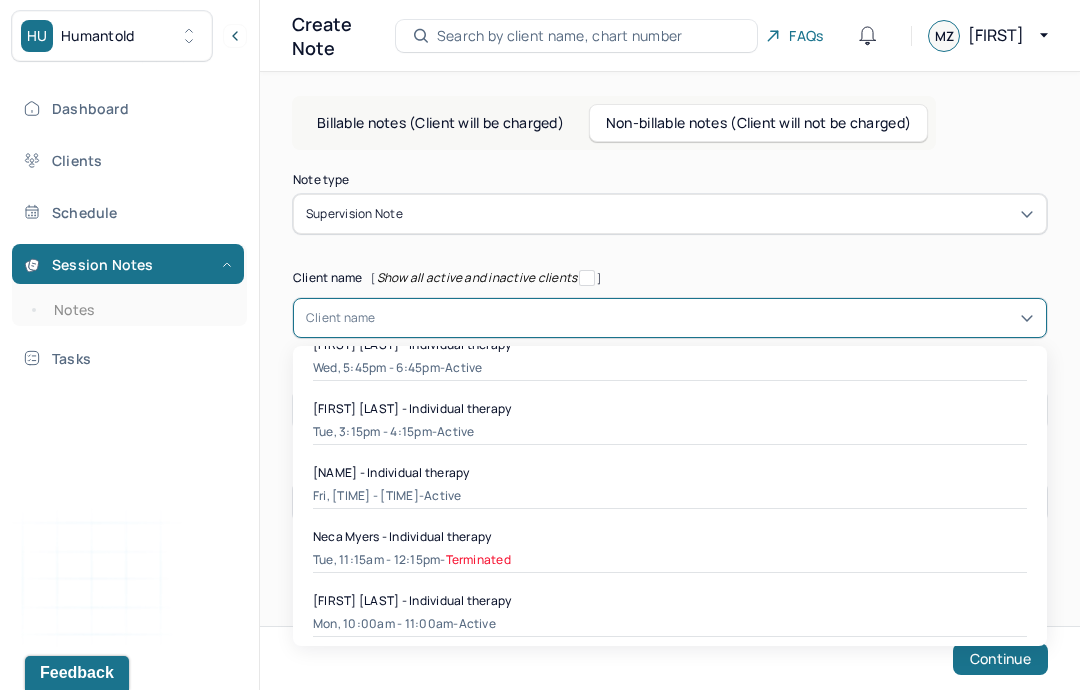 scroll, scrollTop: 465, scrollLeft: 0, axis: vertical 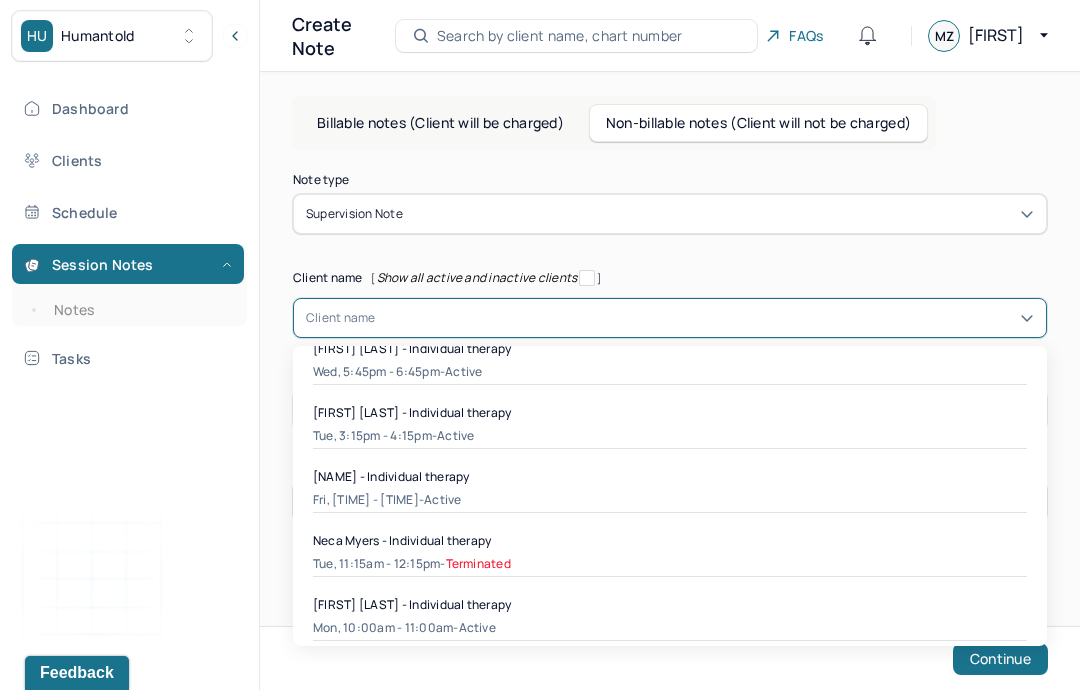 click on "[FIRST] [LAST] - Individual therapy" at bounding box center [670, 348] 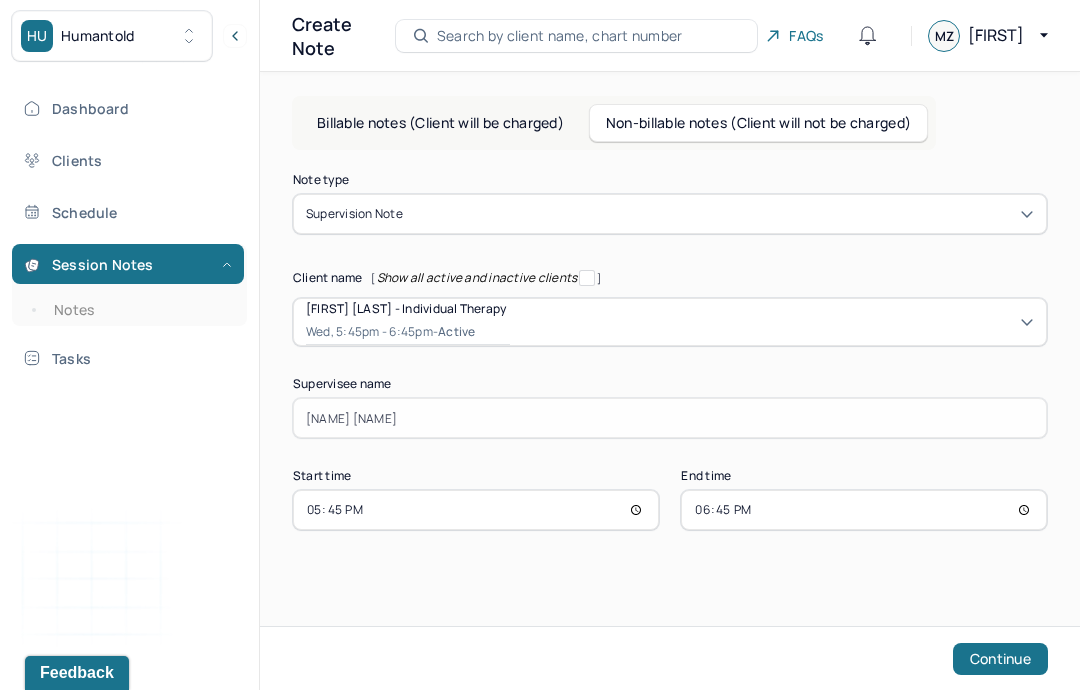 click on "Continue" at bounding box center [1000, 659] 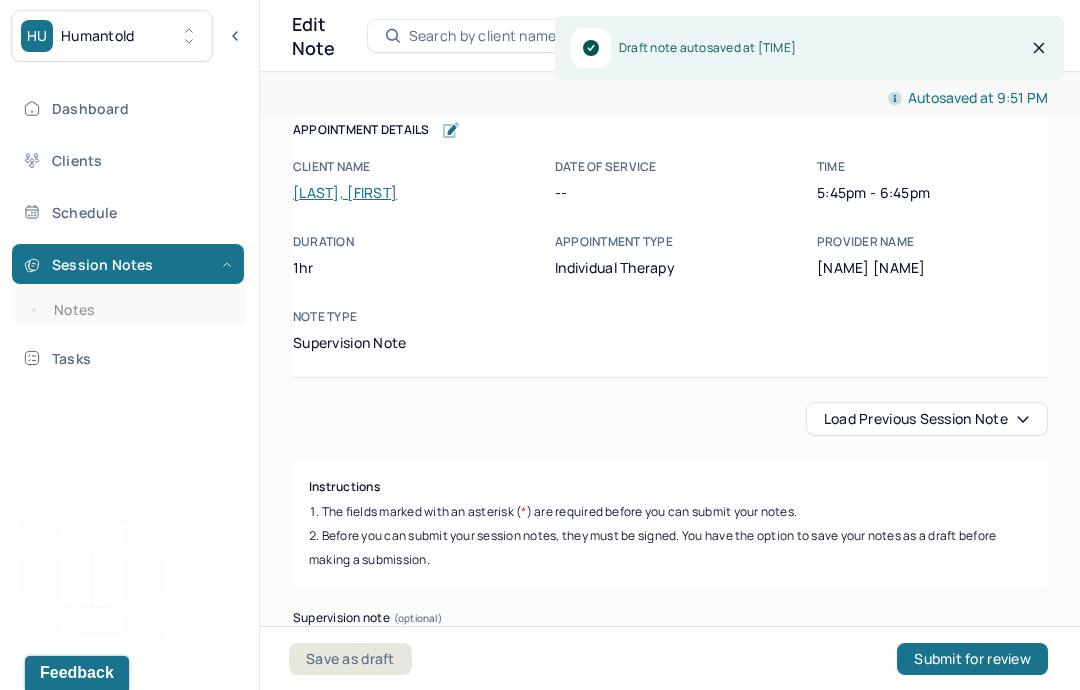 click on "Save as draft" at bounding box center (350, 659) 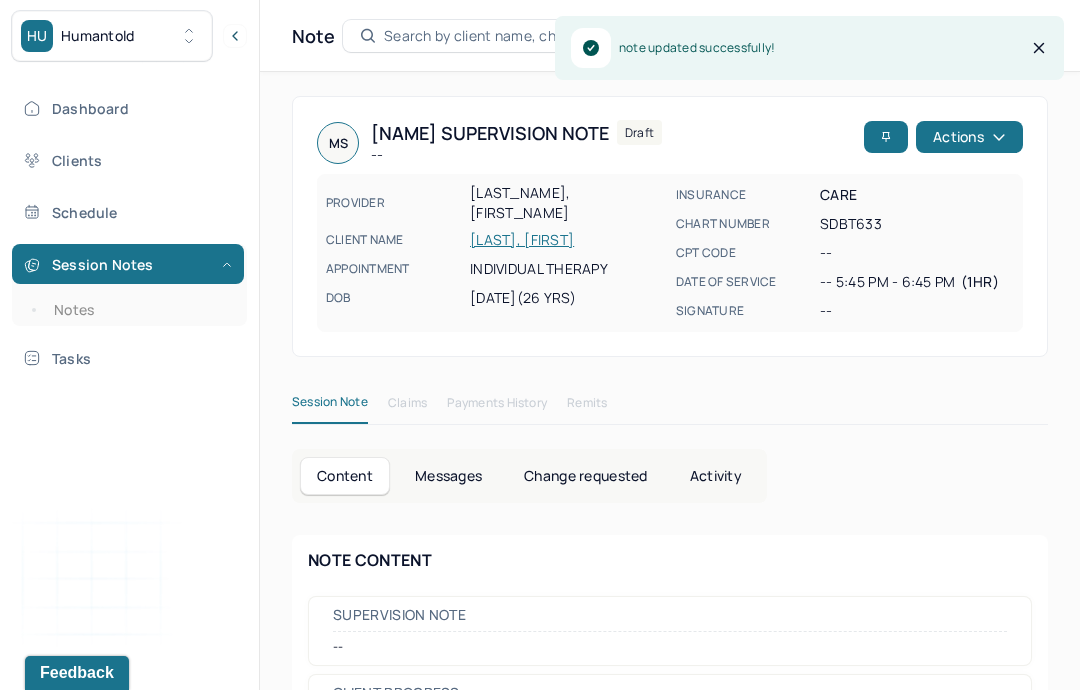 click on "Notes" at bounding box center (139, 310) 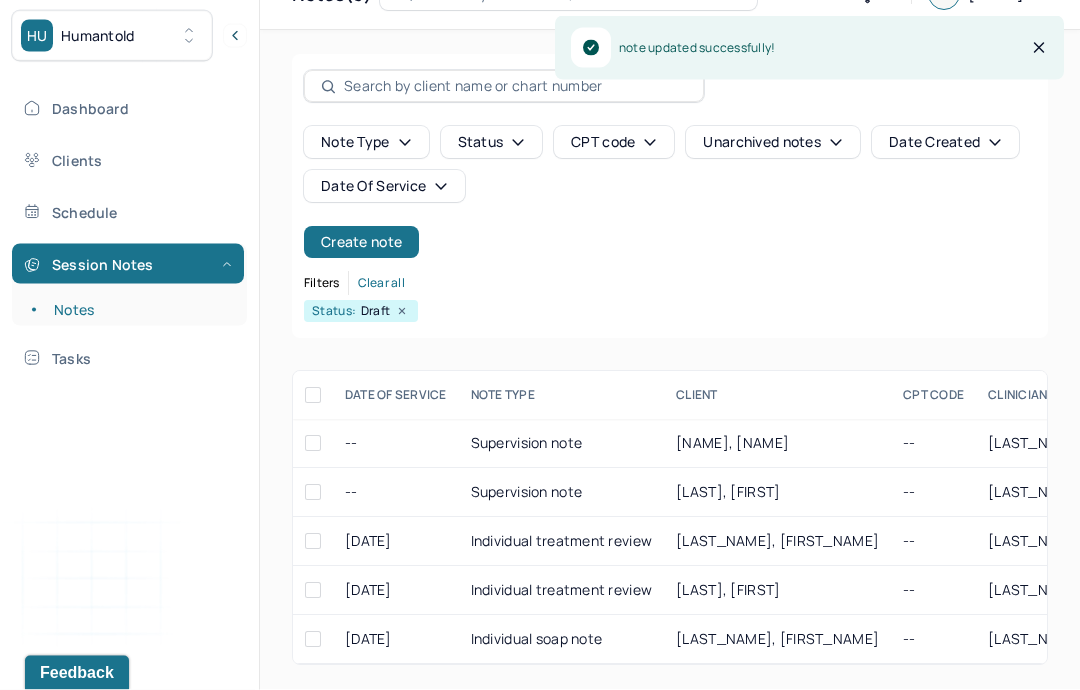 scroll, scrollTop: 54, scrollLeft: 0, axis: vertical 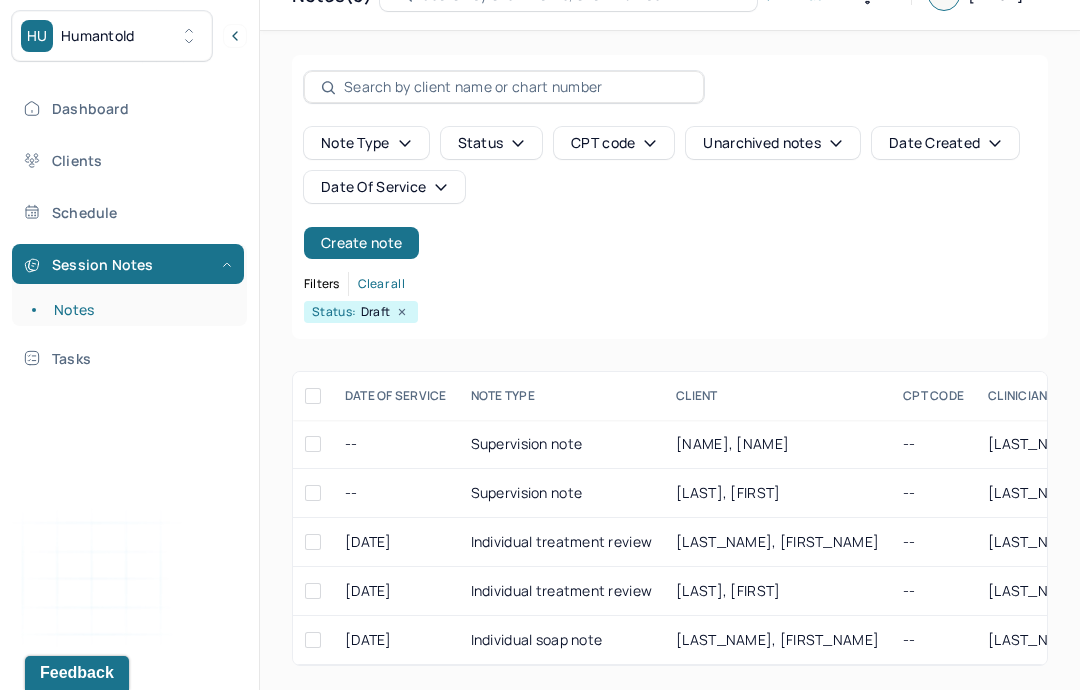 click on "[LAST_NAME], [FIRST_NAME]" at bounding box center [777, 639] 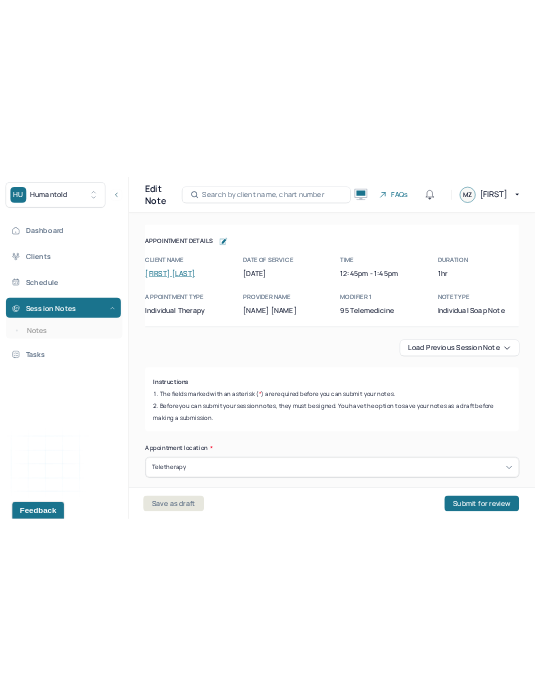scroll, scrollTop: 4, scrollLeft: 0, axis: vertical 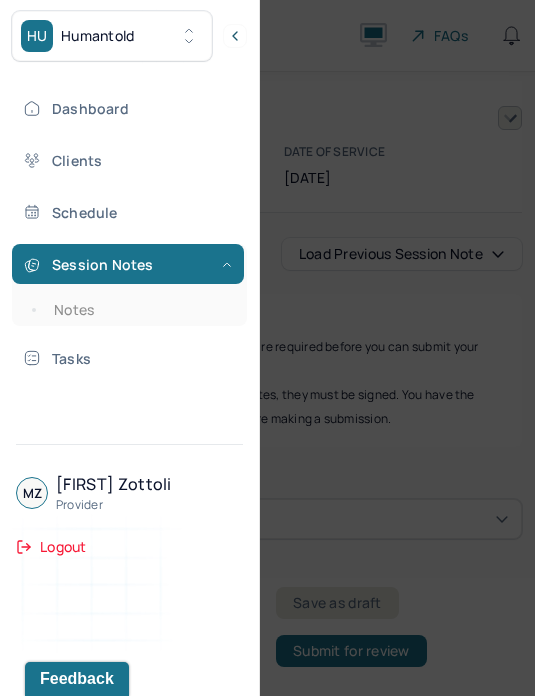 click at bounding box center [267, 348] 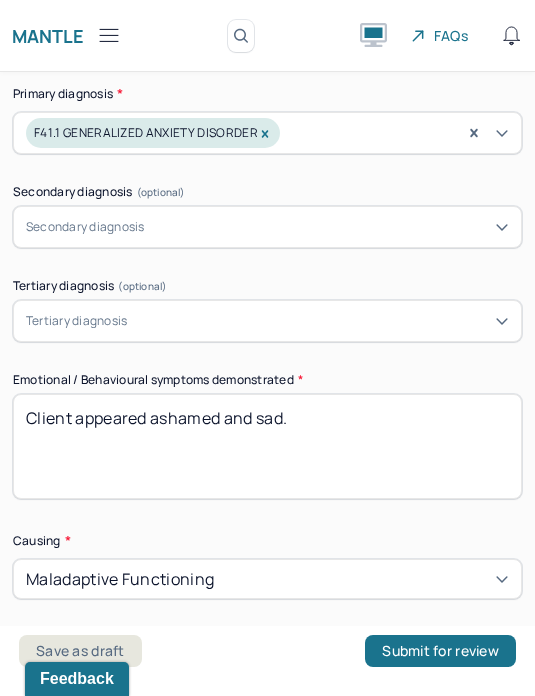 scroll, scrollTop: 1005, scrollLeft: 0, axis: vertical 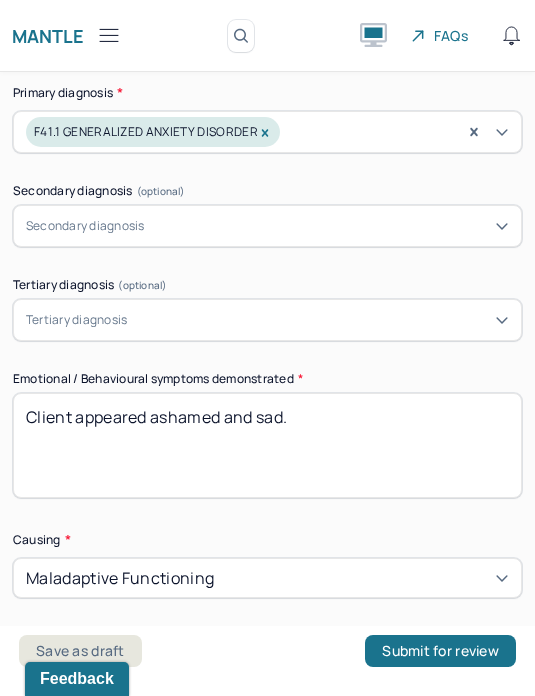 click on "Client appeared ashamed and sad." at bounding box center [267, 445] 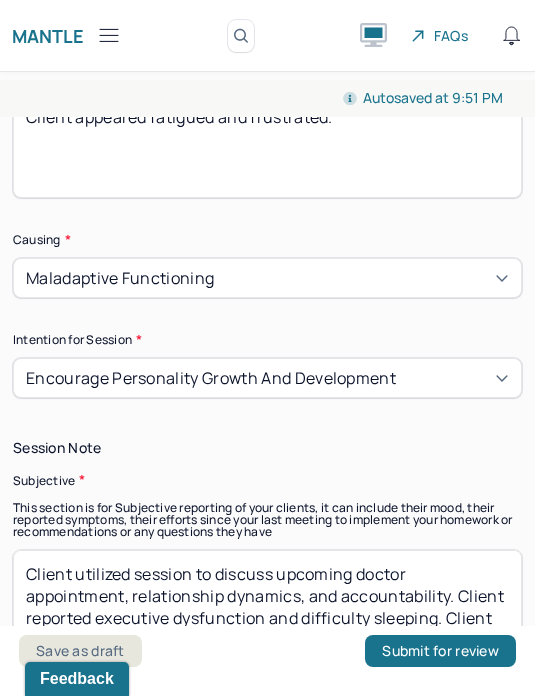 scroll, scrollTop: 1358, scrollLeft: 0, axis: vertical 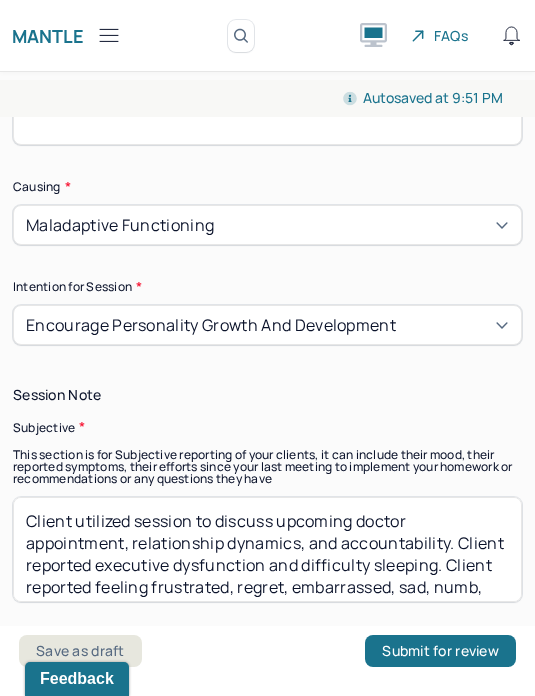 type on "Client appeared fatigued and frustrated." 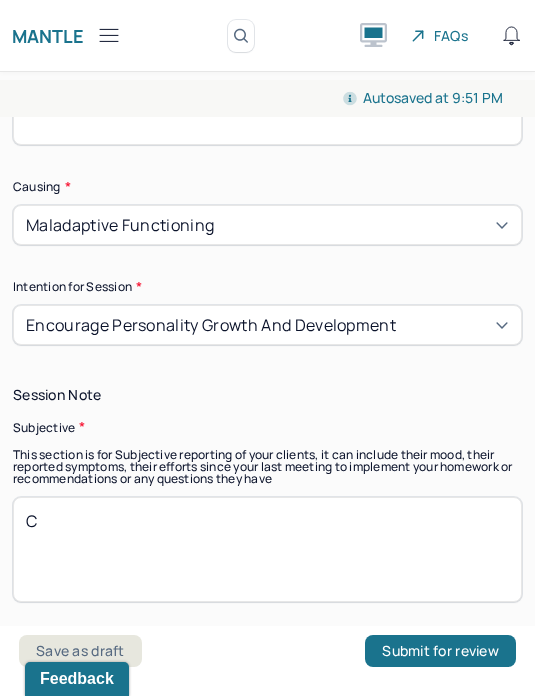 scroll, scrollTop: 0, scrollLeft: 0, axis: both 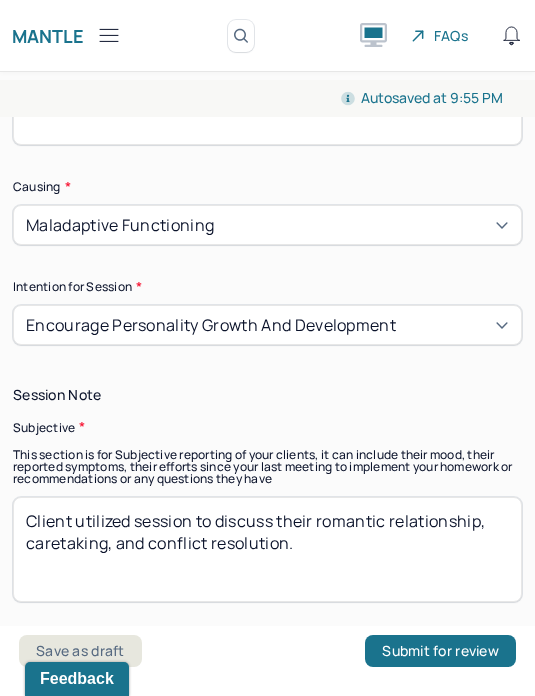 click on "Client utilized session to discuss their romantic relationship, caretaking, and conflict resolution." at bounding box center (267, 549) 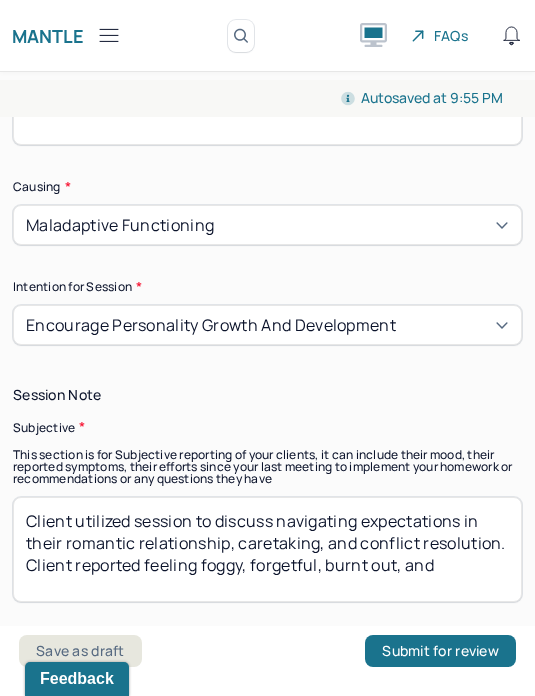 click on "Client utilized session to discuss navigating expectations in their romantic relationship, caretaking, and conflict resolution. Client reported feeling foggy, forgetful, burnt out, and" at bounding box center [267, 549] 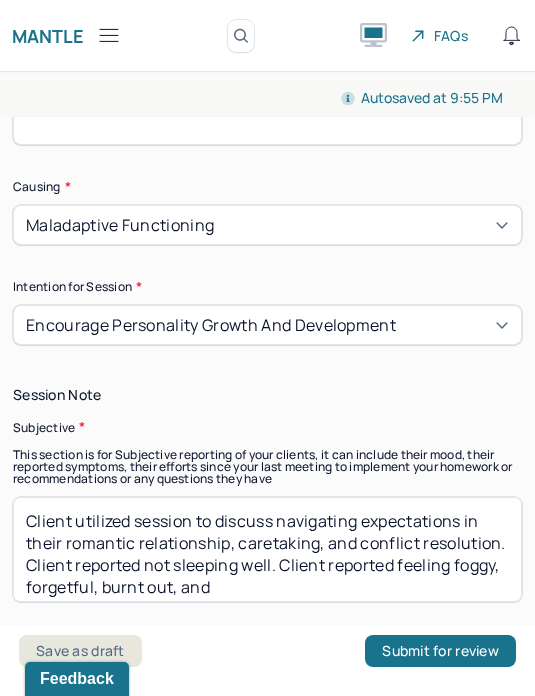 click on "Client utilized session to discuss navigating expectations in their romantic relationship, caretaking, and conflict resolution. Client reported not sleeping wellClient reported feeling foggy, forgetful, burnt out, and" at bounding box center (267, 549) 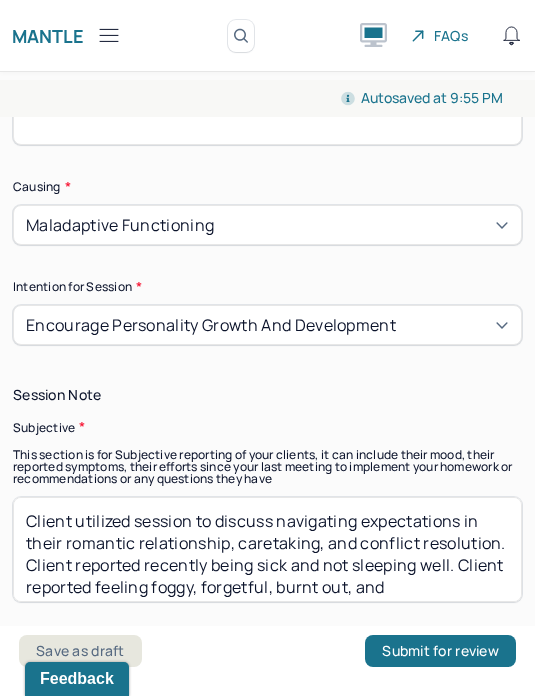 scroll, scrollTop: 1, scrollLeft: 0, axis: vertical 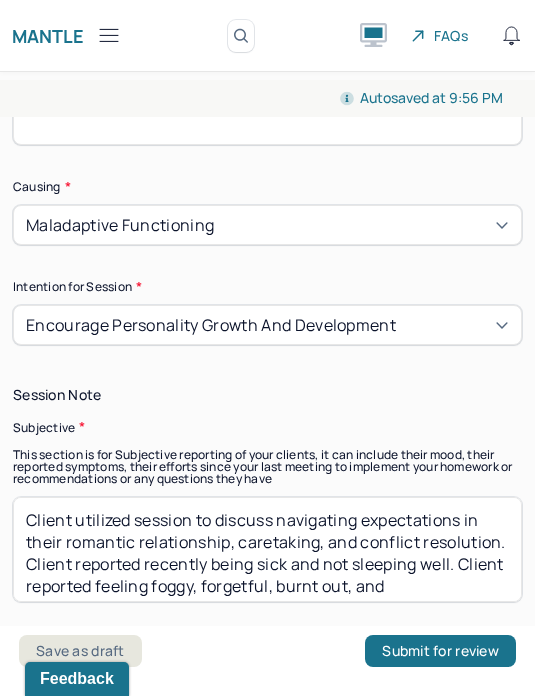click on "Client utilized session to discuss navigating expectations in their romantic relationship, caretaking, and conflict resolution. Client reported recently being sick and not sleeping well. Client reported feeling foggy, forgetful, burnt out, and" at bounding box center [267, 549] 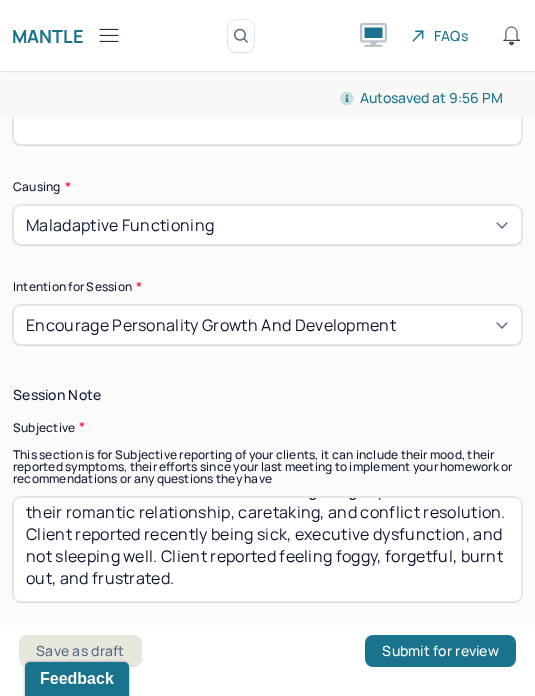scroll, scrollTop: 35, scrollLeft: 0, axis: vertical 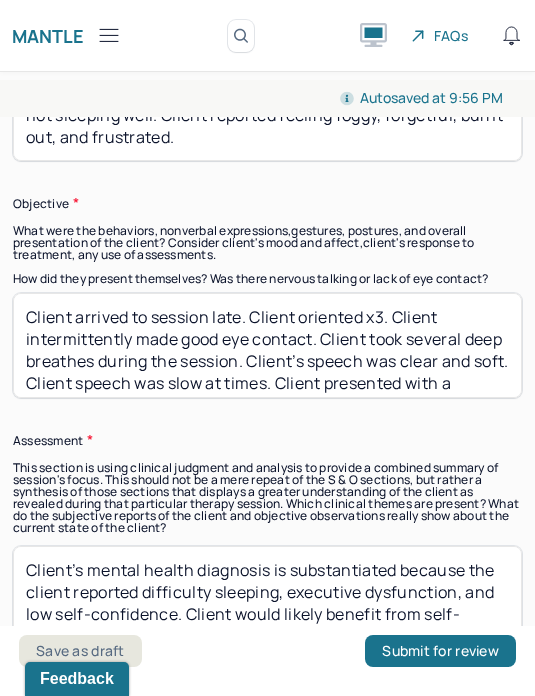 type on "Client utilized session to discuss navigating expectations in their romantic relationship, caretaking, and conflict resolution. Client reported recently being sick, executive dysfunction, and not sleeping well. Client reported feeling foggy, forgetful, burnt out, and frustrated." 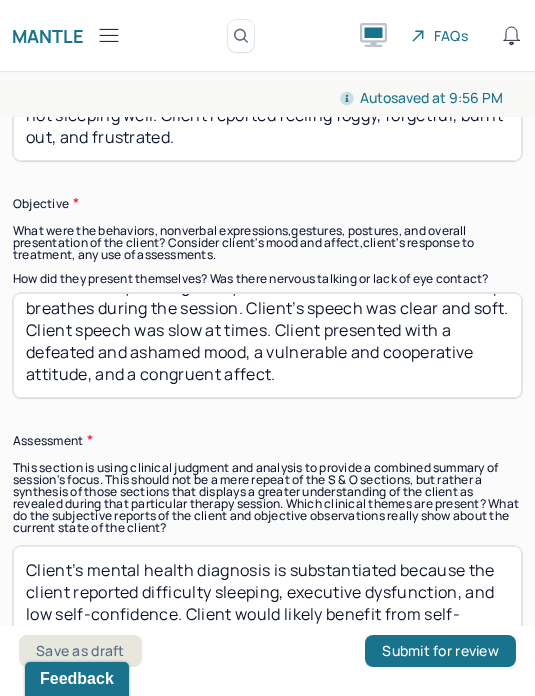 scroll, scrollTop: 0, scrollLeft: 0, axis: both 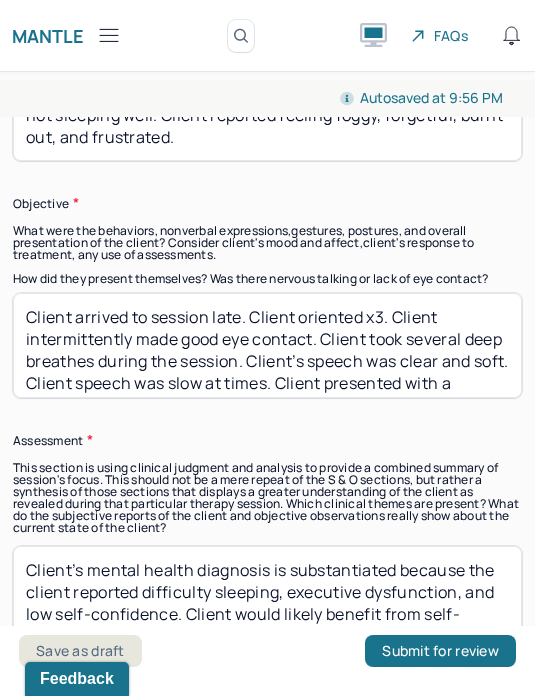 click on "What were the behaviors, nonverbal expressions,gestures, postures, and overall presentation of the client? Consider client's mood and affect,client's response to treatment, any use of assessments." at bounding box center (267, 243) 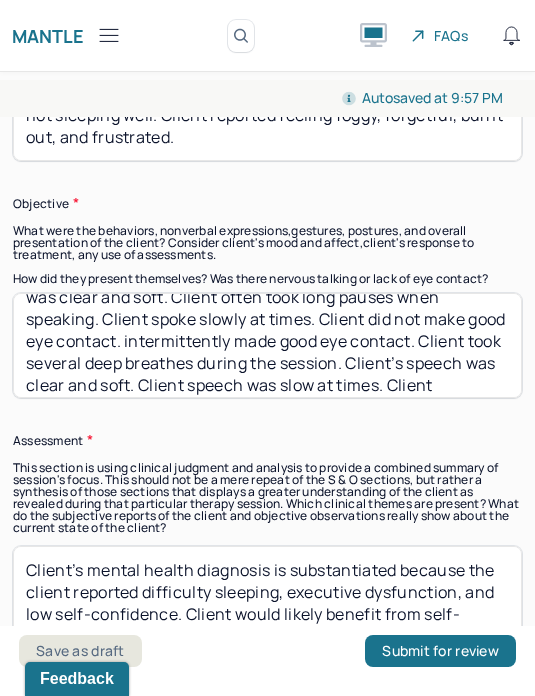 scroll, scrollTop: 45, scrollLeft: 0, axis: vertical 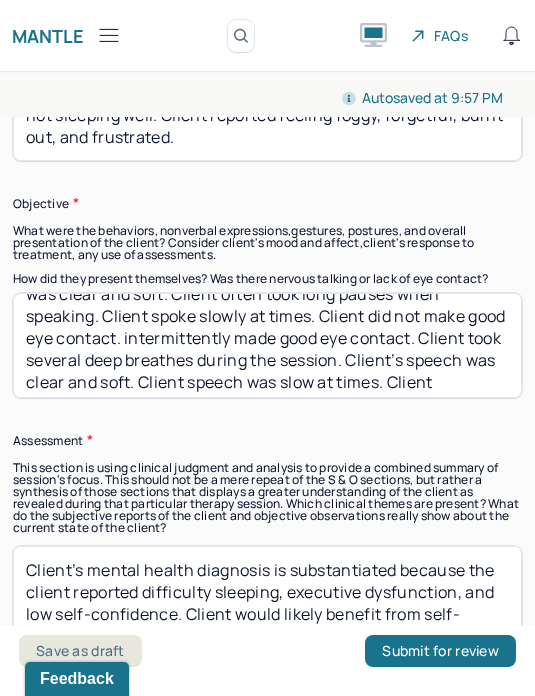 click on "Client arrived to session late. Client oriented x3. Client’s speech was clear and soft. Client often took long pauses when speaking. Client spoke slowly at times. Client did not make good eye contact. intermittently made good eye contact. Client took several deep breathes during the session. Client’s speech was clear and soft. Client speech was slow at times. Client presented with a defeated and ashamed mood, a vulnerable and cooperative attitude, and a congruent affect." at bounding box center [267, 345] 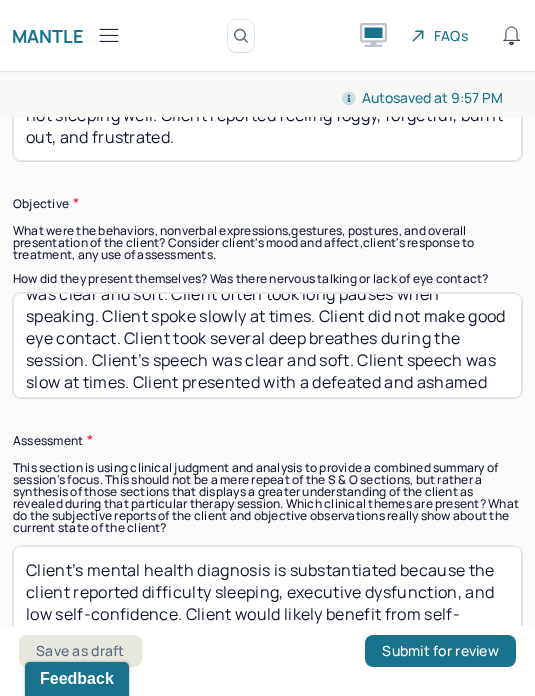click on "Client arrived to session late. Client oriented x3. Client’s speech was clear and soft. Client often took long pauses when speaking. Client spoke slowly at times. Client did not make good eye contact. Client took several deep breathes during the session. Client’s speech was clear and soft. Client speech was slow at times. Client presented with a defeated and ashamed mood, a vulnerable and cooperative attitude, and a congruent affect." at bounding box center (267, 345) 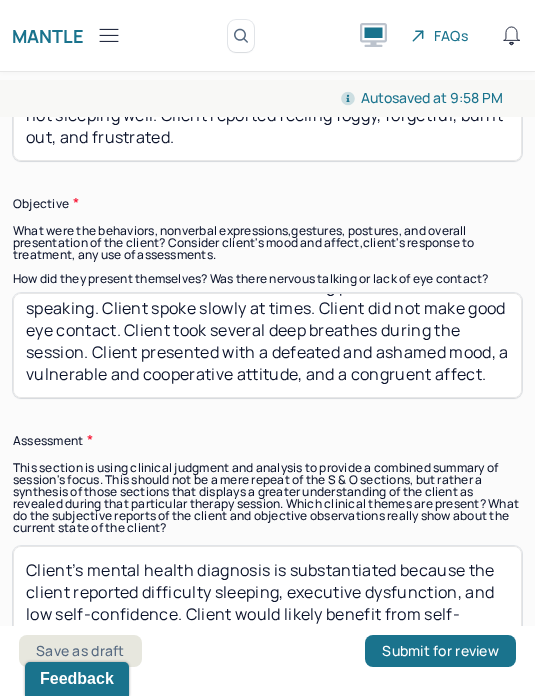 scroll, scrollTop: 58, scrollLeft: 0, axis: vertical 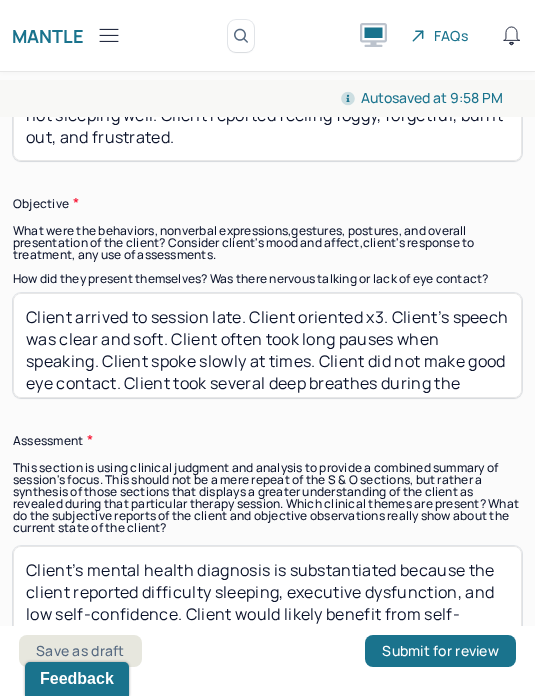 click on "Client arrived to session late. Client oriented x3. Client’s speech was clear and soft. Client often took long pauses when speaking. Client spoke slowly at times. Client did not make good eye contact. Client took several deep breathes during the session. Client presented with a defeated and ashamed mood, a vulnerable and cooperative attitude, and a congruent affect." at bounding box center (267, 345) 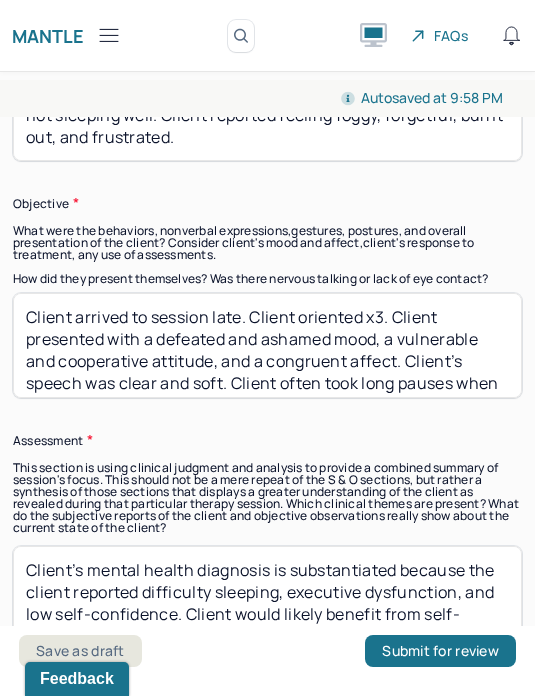 click on "Client arrived to session late. Client oriented x3. Client presented with a defeated and ashamed mood, a vulnerable and cooperative attitude, and a congruent affect. Client’s speech was clear and soft. Client often took long pauses when speaking. Client spoke slowly at times. Client did not make good eye contact. Client took several deep breathes during the session." at bounding box center [267, 345] 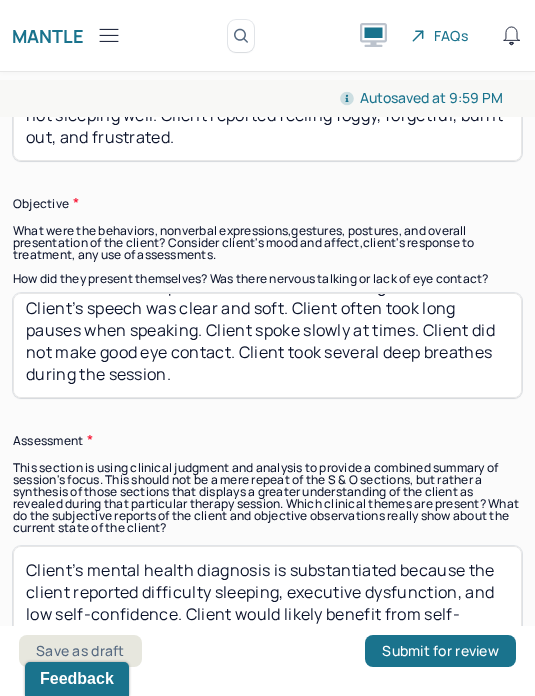 scroll, scrollTop: 81, scrollLeft: 0, axis: vertical 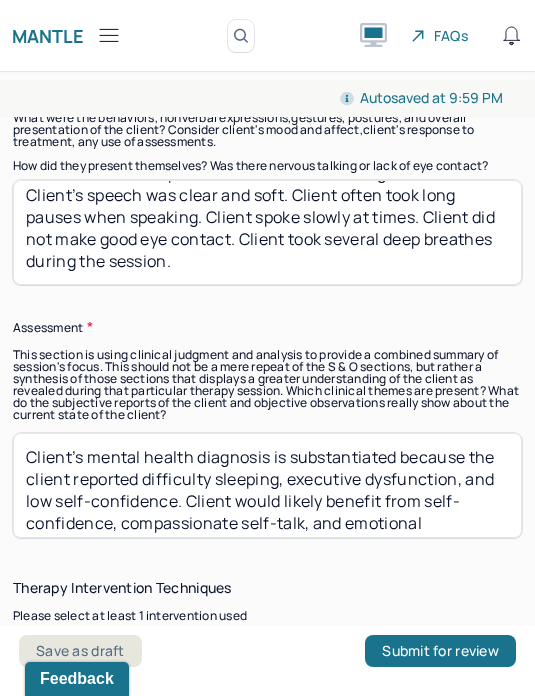 click on "Client’s mental health diagnosis is substantiated because the client reported difficulty sleeping, executive dysfunction, and low self-confidence. Client would likely benefit from self-confidence, compassionate self-talk, and emotional identification and expression skills. Client’s emotional identification and expression skills continue to improve. Client was able to name a range of feelings during the session. Client was also able to name their needs and goals. Client also practiced advocating for themselves during the session. Therapist used client-centered therapy, trauma-informed CBT, DBT, and strength-based therapy to encourage the client to practice self-advocacy, facilitate a body scan, and facilitate an abstract feeling exercise. Therapist also used these therapeutic techniques to explore emotional themes around accountability." at bounding box center [267, 485] 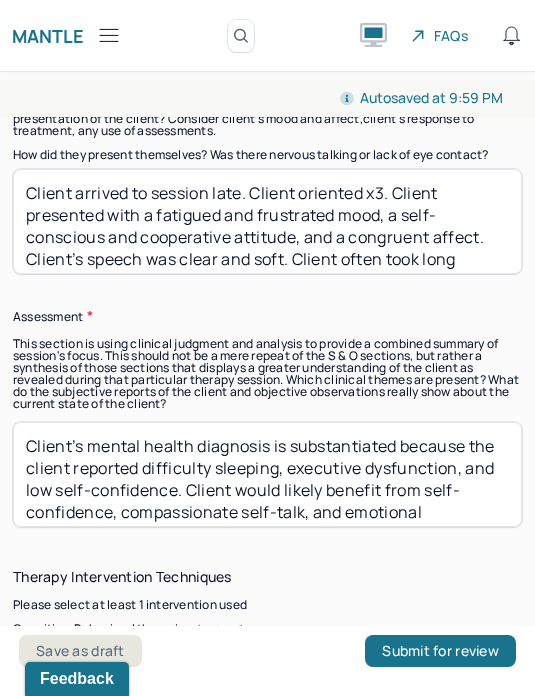 scroll, scrollTop: 0, scrollLeft: 0, axis: both 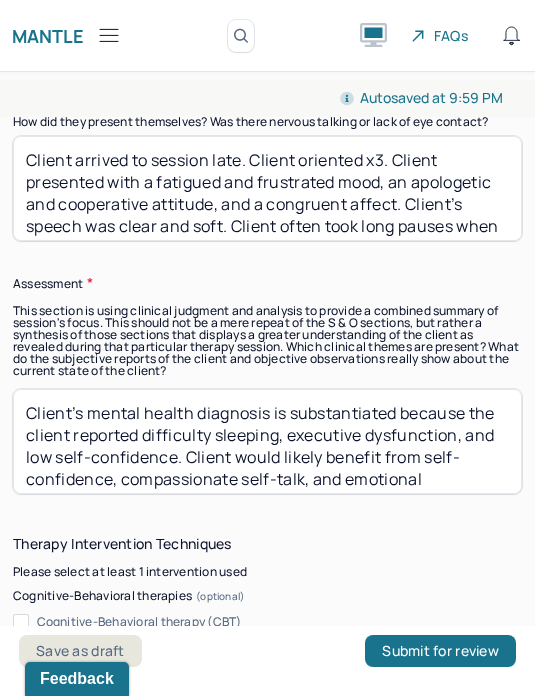 type on "Client arrived to session late. Client oriented x3. Client presented with a fatigued and frustrated mood, an apologetic and cooperative attitude, and a congruent affect. Client’s speech was clear and soft. Client often took long pauses when speaking. Client spoke slowly at times. Client did not make good eye contact. Client took several deep breathes during the session." 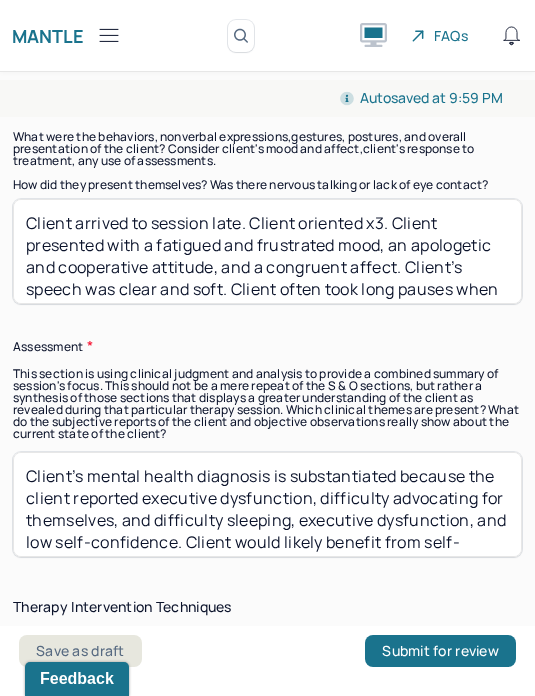 scroll, scrollTop: 1898, scrollLeft: 0, axis: vertical 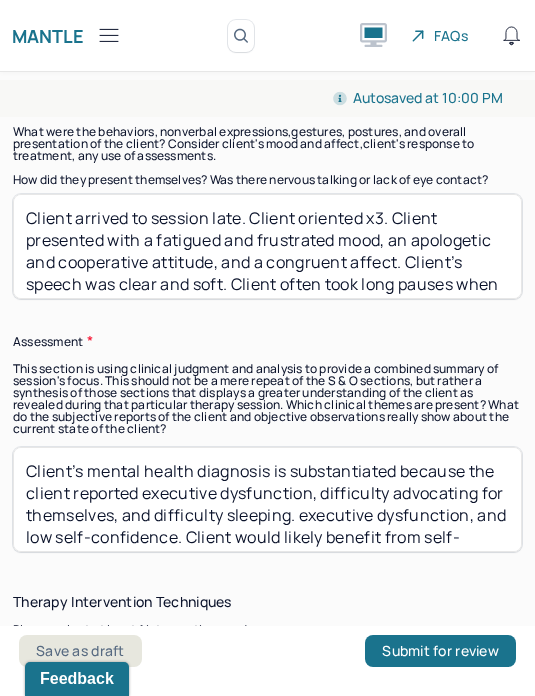 click on "Client’s mental health diagnosis is substantiated because the client reported executive dysfunction, difficulty advocating for themselves, and difficulty sleeping. executive dysfunction, and low self-confidence. Client would likely benefit from self-confidence, compassionate self-talk, and emotional identification and expression skills. Client’s emotional identification and expression skills continue to improve. Client was able to name a range of feelings during the session. Client was also able to name their needs and goals. Client also practiced advocating for themselves during the session. Therapist used client-centered therapy, trauma-informed CBT, DBT, and strength-based therapy to encourage the client to practice self-advocacy, facilitate a body scan, and facilitate an abstract feeling exercise. Therapist also used these therapeutic techniques to explore emotional themes around accountability." at bounding box center [267, 499] 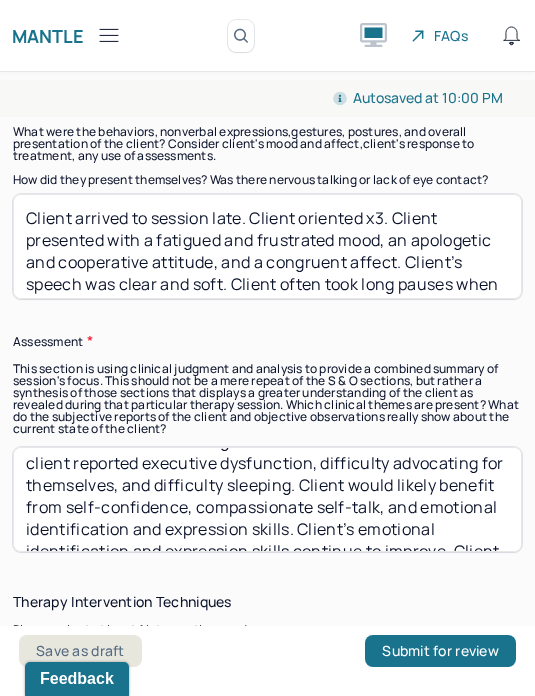 scroll, scrollTop: 31, scrollLeft: 0, axis: vertical 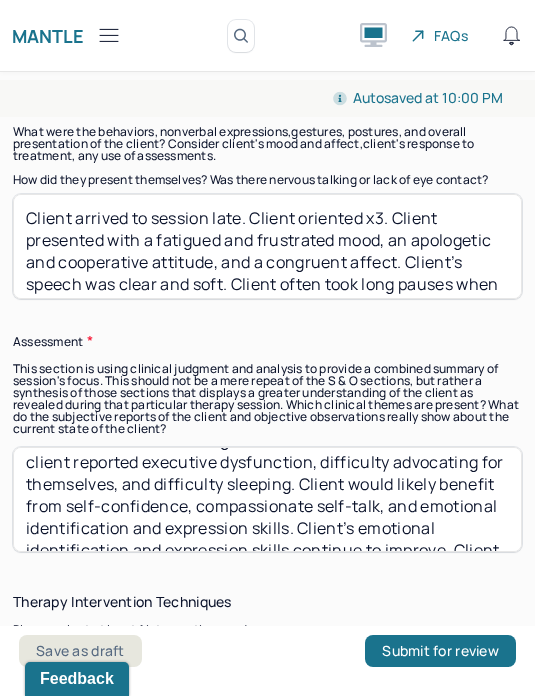 click on "Client’s mental health diagnosis is substantiated because the client reported executive dysfunction, difficulty advocating for themselves, and difficulty sleeping. Client would likely benefit from self-confidence, compassionate self-talk, and emotional identification and expression skills. Client’s emotional identification and expression skills continue to improve. Client was able to name a range of feelings during the session. Client was also able to name their needs and goals. Client also practiced advocating for themselves during the session. Therapist used client-centered therapy, trauma-informed CBT, DBT, and strength-based therapy to encourage the client to practice self-advocacy, facilitate a body scan, and facilitate an abstract feeling exercise. Therapist also used these therapeutic techniques to explore emotional themes around accountability." at bounding box center (267, 499) 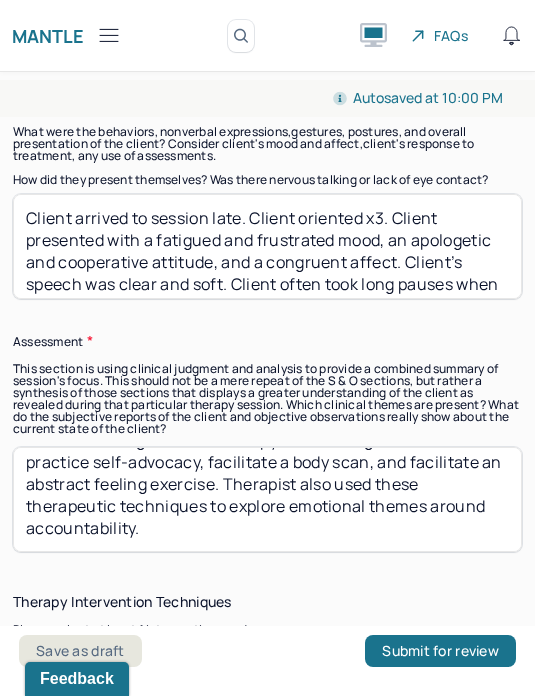 scroll, scrollTop: 219, scrollLeft: 0, axis: vertical 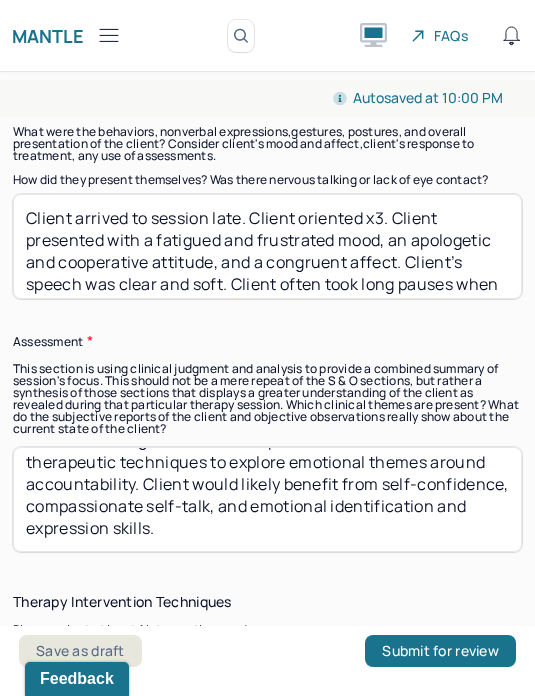 click on "Client’s mental health diagnosis is substantiated because the client reported executive dysfunction, difficulty advocating for themselves, and difficulty sleeping. Client’s emotional identification and expression skills continue to improve. Client was able to name a range of feelings during the session. Client was also able to name their needs and goals. Client also practiced advocating for themselves during the session. Therapist used client-centered therapy, trauma-informed CBT, DBT, and strength-based therapy to encourage the client to practice self-advocacy, facilitate a body scan, and facilitate an abstract feeling exercise. Therapist also used these therapeutic techniques to explore emotional themes around accountability. Client would likely benefit from self-confidence, compassionate self-talk, and emotional identification and expression skills." at bounding box center [267, 499] 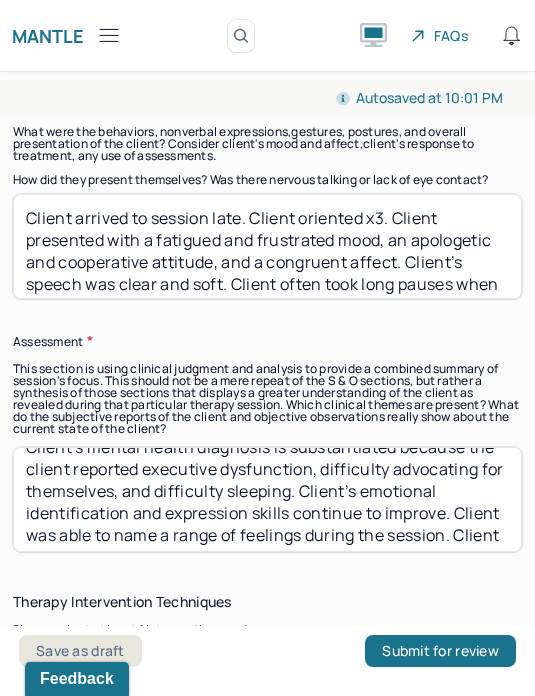 scroll, scrollTop: 26, scrollLeft: 0, axis: vertical 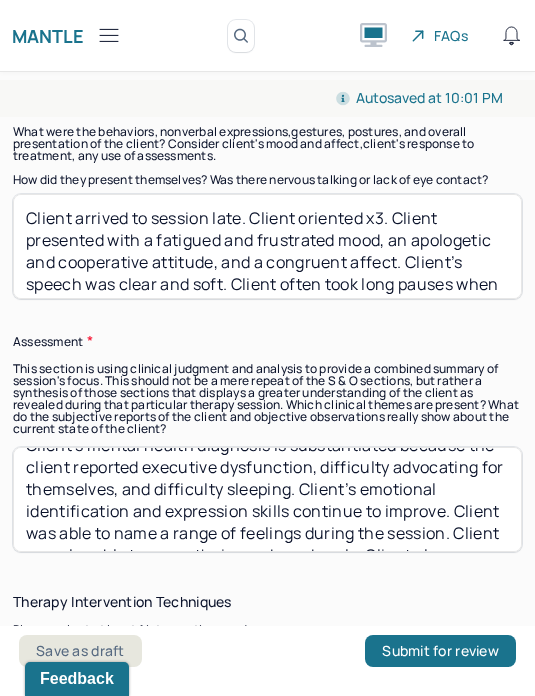 click on "Client’s mental health diagnosis is substantiated because the client reported executive dysfunction, difficulty advocating for themselves, and difficulty sleeping. Client’s emotional identification and expression skills continue to improve. Client was able to name a range of feelings during the session. Client was also able to name their needs and goals. Client also practiced advocating for themselves during the session. Therapist used client-centered therapy, trauma-informed CBT, DBT, and strength-based therapy to encourage the client to practice self-advocacy, facilitate a body scan, and facilitate an abstract feeling exercise. Therapist also used these therapeutic techniques to explore emotional themes around accountability. Client would likely benefit from emotional identification and expression skills, compassionate self-talk, and self-care." at bounding box center (267, 499) 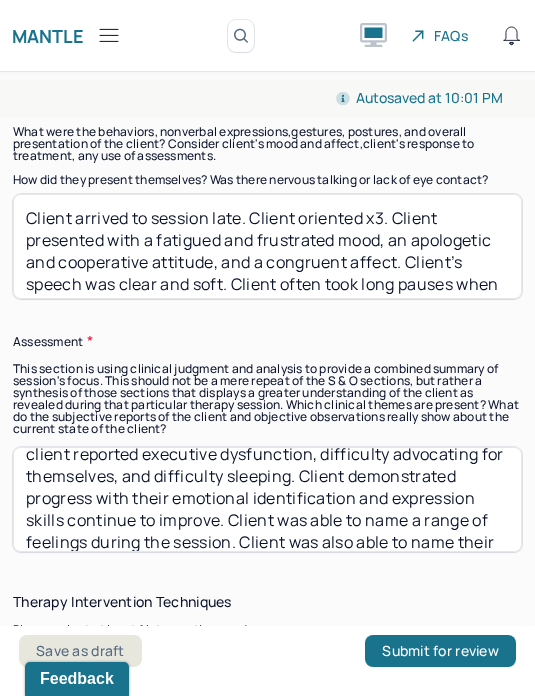scroll, scrollTop: 42, scrollLeft: 0, axis: vertical 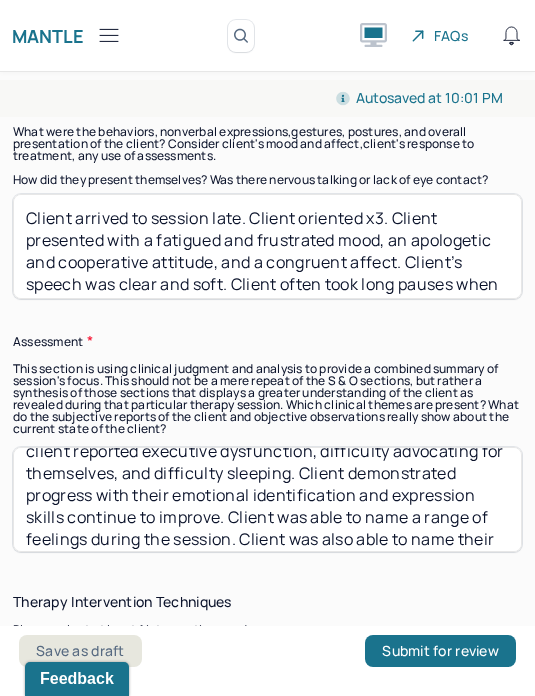 click on "Client’s mental health diagnosis is substantiated because the client reported executive dysfunction, difficulty advocating for themselves, and difficulty sleeping. Client demonstrated progress with their emotional identification and expression skills continue to improve. Client was able to name a range of feelings during the session. Client was also able to name their needs and goals. Client also practiced advocating for themselves during the session. Therapist used client-centered therapy, trauma-informed CBT, DBT, and strength-based therapy to encourage the client to practice self-advocacy, facilitate a body scan, and facilitate an abstract feeling exercise. Therapist also used these therapeutic techniques to explore emotional themes around accountability. Client would likely benefit from emotional identification and expression skills, compassionate self-talk, and self-care." at bounding box center [267, 499] 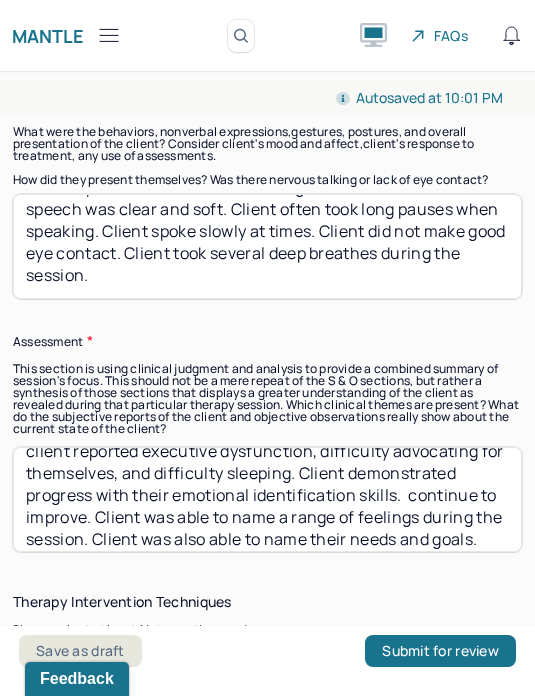 scroll, scrollTop: 81, scrollLeft: 0, axis: vertical 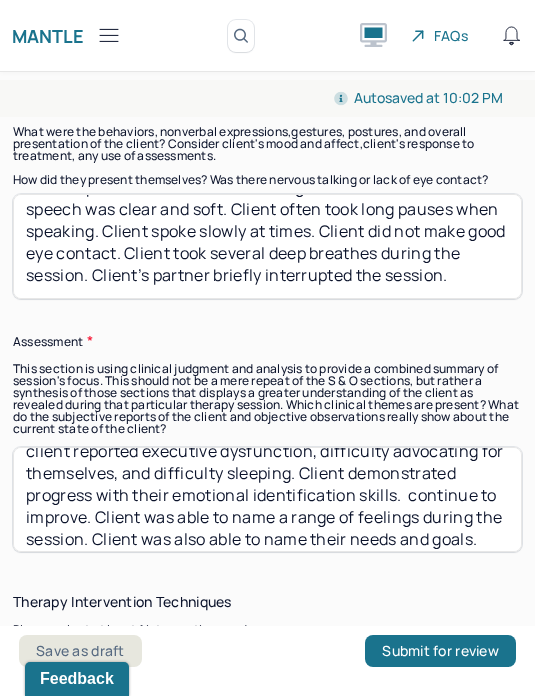 type on "Client arrived to session late. Client oriented x3. Client presented with a fatigued and frustrated mood, an apologetic and cooperative attitude, and a congruent affect. Client’s speech was clear and soft. Client often took long pauses when speaking. Client spoke slowly at times. Client did not make good eye contact. Client took several deep breathes during the session. Client’s partner briefly interrupted the session." 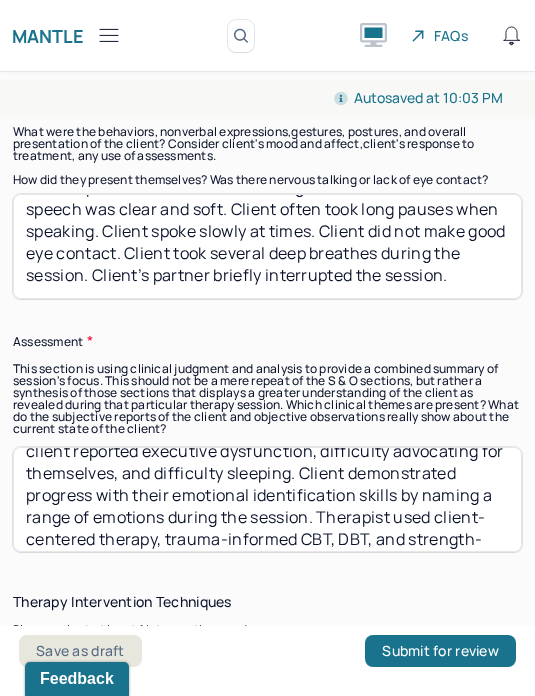 click on "Client’s mental health diagnosis is substantiated because the client reported executive dysfunction, difficulty advocating for themselves, and difficulty sleeping. Client demonstrated progress with their emotional identification skills by naming a range of emotion . Therapist used client-centered therapy, trauma-informed CBT, DBT, and strength-based therapy to encourage the client to practice self-advocacy, facilitate a body scan, and facilitate an abstract feeling exercise. Therapist also used these therapeutic techniques to explore emotional themes around accountability. Client would likely benefit from emotional identification and expression skills, compassionate self-talk, and self-care." at bounding box center [267, 499] 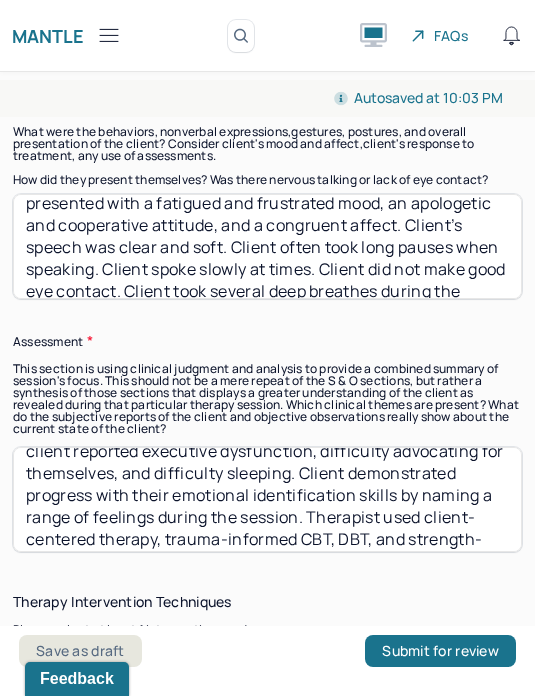scroll, scrollTop: 33, scrollLeft: 0, axis: vertical 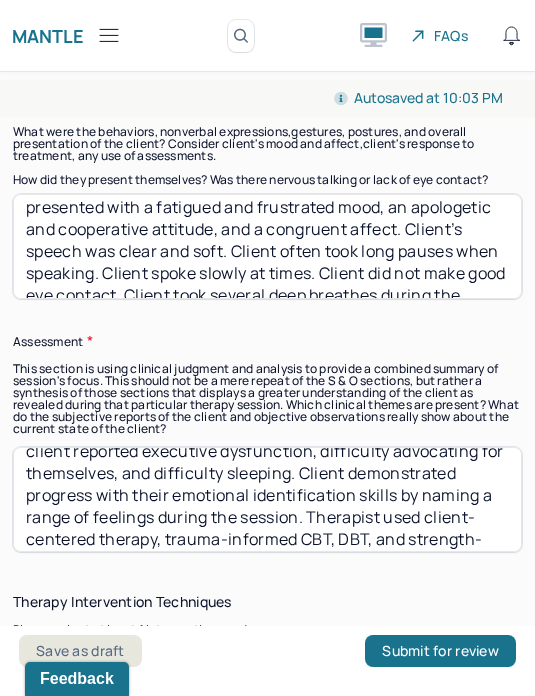 type on "Client’s mental health diagnosis is substantiated because the client reported executive dysfunction, difficulty advocating for themselves, and difficulty sleeping. Client demonstrated progress with their emotional identification skills by naming a range of feelings during the session. Therapist used client-centered therapy, trauma-informed CBT, DBT, and strength-based therapy to encourage the client to practice self-advocacy, facilitate a body scan, and facilitate an abstract feeling exercise. Therapist also used these therapeutic techniques to explore emotional themes around accountability. Client would likely benefit from emotional identification and expression skills, compassionate self-talk, and self-care." 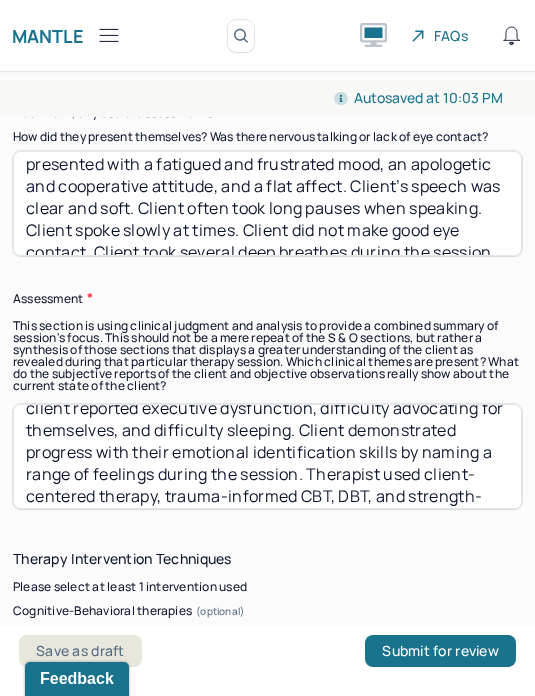 scroll, scrollTop: 1942, scrollLeft: 0, axis: vertical 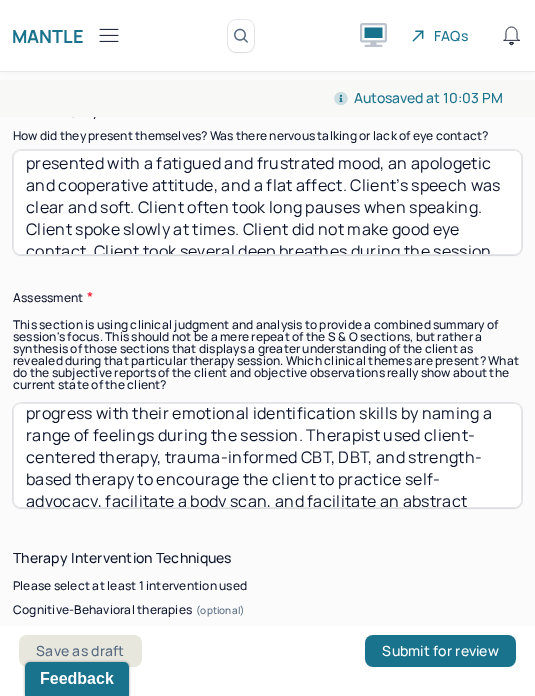type on "Client arrived to session late. Client oriented x3. Client presented with a fatigued and frustrated mood, an apologetic and cooperative attitude, and a flat affect. Client’s speech was clear and soft. Client often took long pauses when speaking. Client spoke slowly at times. Client did not make good eye contact. Client took several deep breathes during the session. Client’s partner briefly interrupted the session." 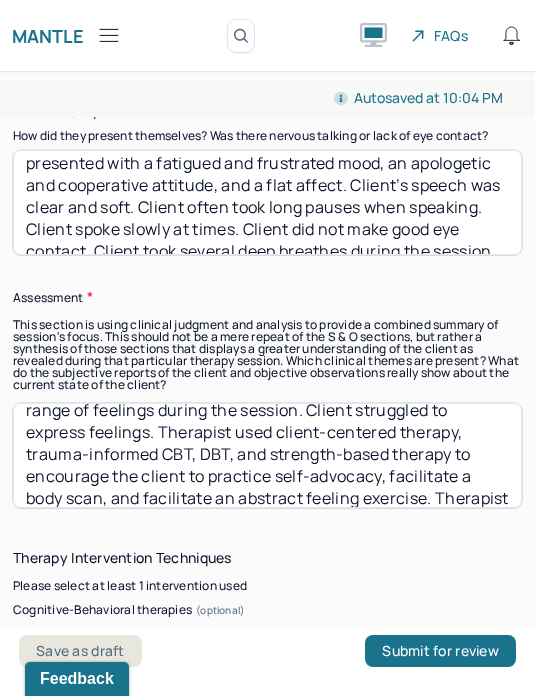 scroll, scrollTop: 106, scrollLeft: 0, axis: vertical 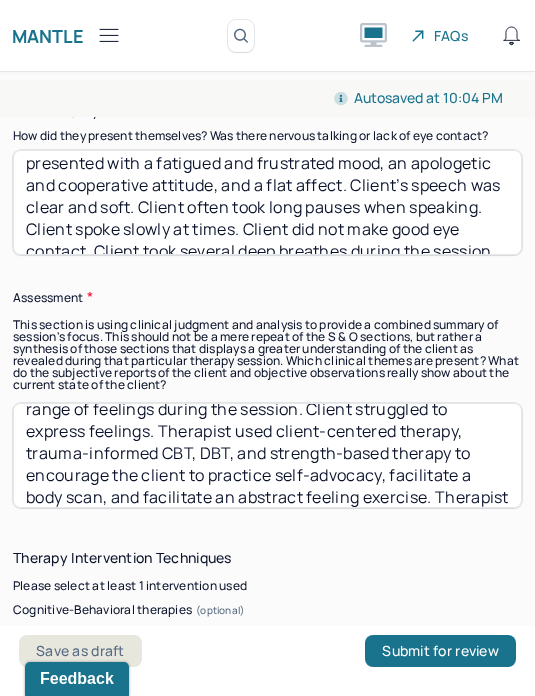 click on "Client’s mental health diagnosis is substantiated because the client reported executive dysfunction, difficulty advocating for themselves, and difficulty sleeping. Client demonstrated progress with their emotional identification skills by naming a range of feelings during the session. Client struggled to express feelings. Therapist used client-centered therapy, trauma-informed CBT, DBT, and strength-based therapy to encourage the client to practice self-advocacy, facilitate a body scan, and facilitate an abstract feeling exercise. Therapist also used these therapeutic techniques to explore emotional themes around accountability. Client would likely benefit from emotional identification and expression skills, compassionate self-talk, and self-care." at bounding box center [267, 455] 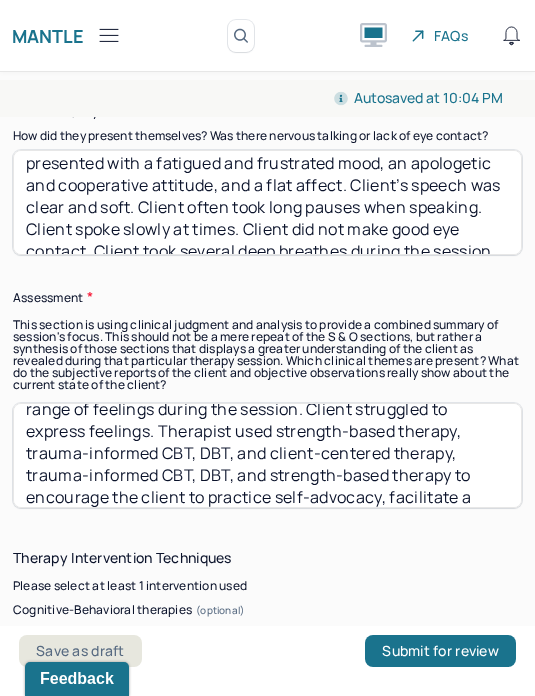 click on "Client’s mental health diagnosis is substantiated because the client reported executive dysfunction, difficulty advocating for themselves, and difficulty sleeping. Client demonstrated progress with their emotional identification skills by naming a range of feelings during the session. Client struggled to express feelings. Therapist used strength-based therapy, client-centered therapy, trauma-informed CBT, DBT, and strength-based therapy to encourage the client to practice self-advocacy, facilitate a body scan, and facilitate an abstract feeling exercise. Therapist also used these therapeutic techniques to explore emotional themes around accountability. Client would likely benefit from emotional identification and expression skills, compassionate self-talk, and self-care." at bounding box center [267, 455] 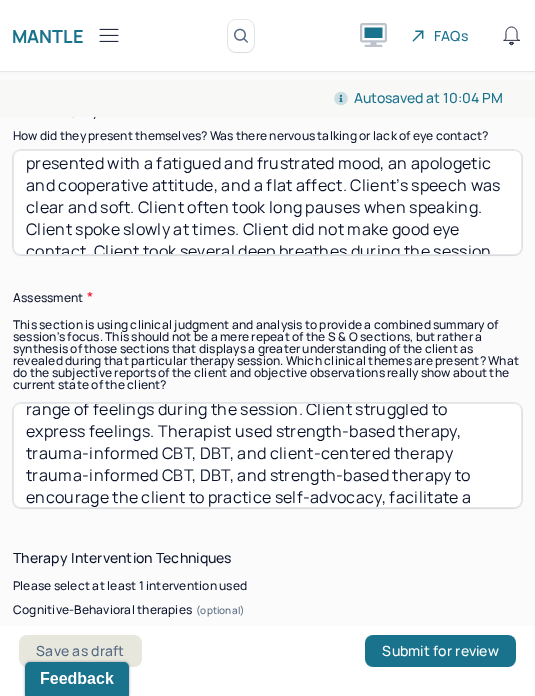 scroll, scrollTop: 131, scrollLeft: 0, axis: vertical 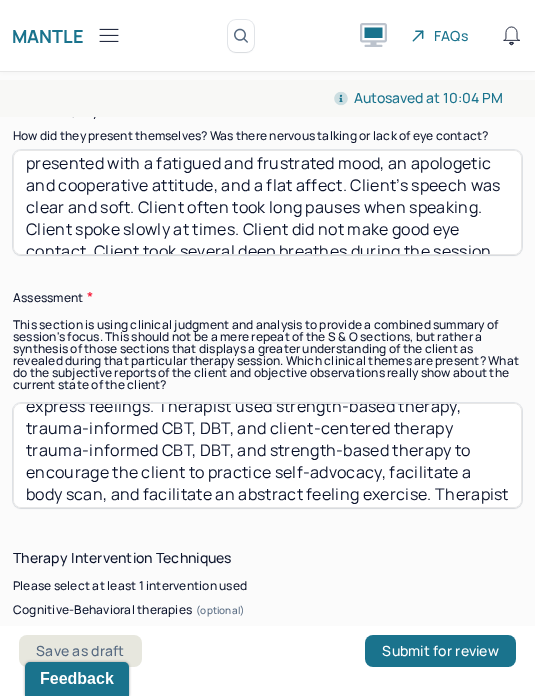 click on "Client’s mental health diagnosis is substantiated because the client reported executive dysfunction, difficulty advocating for themselves, and difficulty sleeping. Client demonstrated progress with their emotional identification skills by naming a range of feelings during the session. Client struggled to express feelings. Therapist used strength-based therapy, trauma-informed CBT, DBT, and client-centered therapy trauma-informed CBT, DBT, and strength-based therapy to encourage the client to practice self-advocacy, facilitate a body scan, and facilitate an abstract feeling exercise. Therapist also used these therapeutic techniques to explore emotional themes around accountability. Client would likely benefit from emotional identification and expression skills, compassionate self-talk, and self-care." at bounding box center (267, 455) 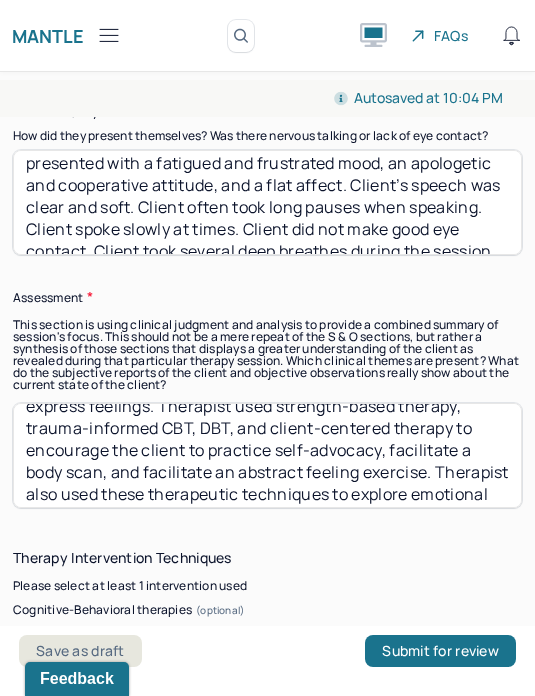 click on "Client’s mental health diagnosis is substantiated because the client reported executive dysfunction, difficulty advocating for themselves, and difficulty sleeping. Client demonstrated progress with their emotional identification skills by naming a range of feelings during the session. Client struggled to express feelings. Therapist used strength-based therapy, trauma-informed CBT, DBT, and client-centered therapy to encourage the client to practice self-advocacy, facilitate a body scan, and facilitate an abstract feeling exercise. Therapist also used these therapeutic techniques to explore emotional themes around accountability. Client would likely benefit from emotional identification and expression skills, compassionate self-talk, and self-care." at bounding box center (267, 455) 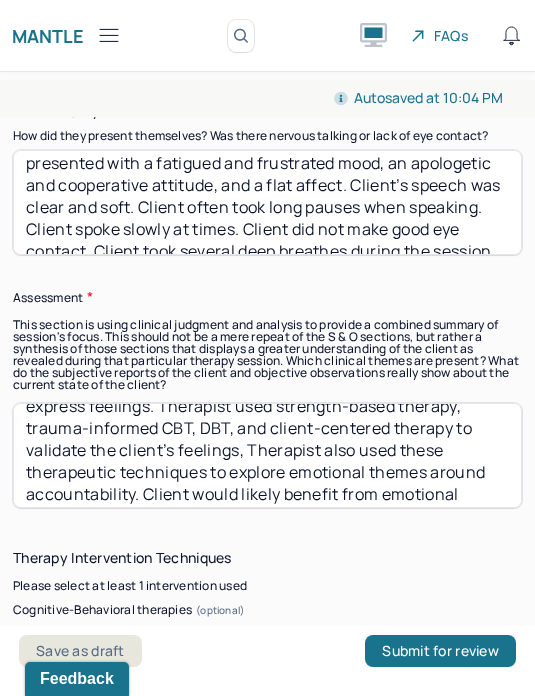 click on "Client’s mental health diagnosis is substantiated because the client reported executive dysfunction, difficulty advocating for themselves, and difficulty sleeping. Client demonstrated progress with their emotional identification skills by naming a range of feelings during the session. Client struggled to express feelings. Therapist used strength-based therapy, trauma-informed CBT, DBT, and client-centered therapy to encourage the client to practice self-advocacy, facilitate a body scan, and facilitate an abstract feeling exercise. Therapist also used these therapeutic techniques to explore emotional themes around accountability. Client would likely benefit from emotional identification and expression skills, compassionate self-talk, and self-care." at bounding box center [267, 455] 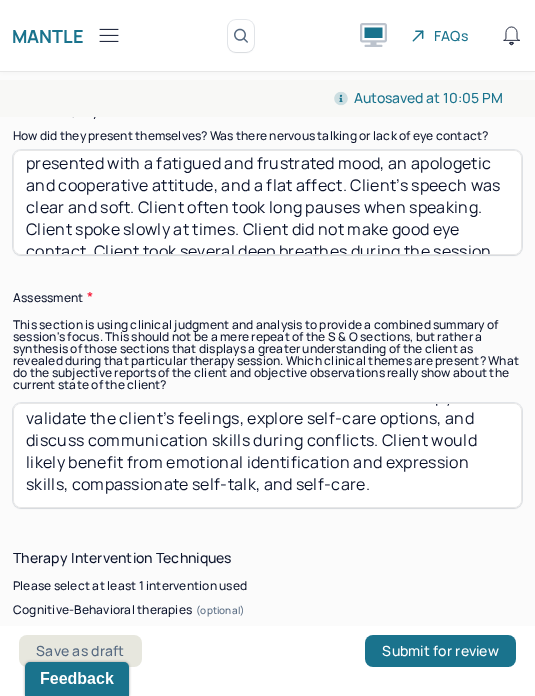 scroll, scrollTop: 173, scrollLeft: 0, axis: vertical 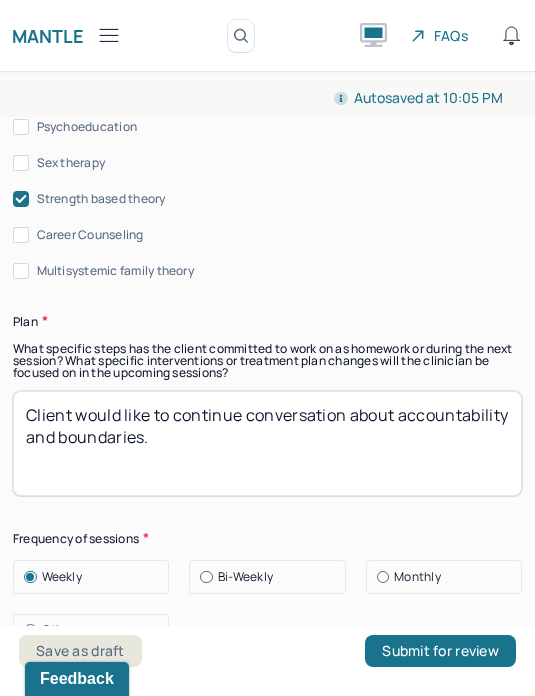 type on "Client’s mental health diagnosis is substantiated because the client reported executive dysfunction, difficulty advocating for themselves, and difficulty sleeping. Client demonstrated progress with their emotional identification skills by naming a range of feelings during the session. Client struggled to express feelings. Therapist used strength-based therapy, trauma-informed CBT, DBT, and client-centered therapy to validate the client’s feelings, explore self-care options, and discuss communication skills during conflicts. Client would likely benefit from emotional identification and expression skills, compassionate self-talk, and self-care." 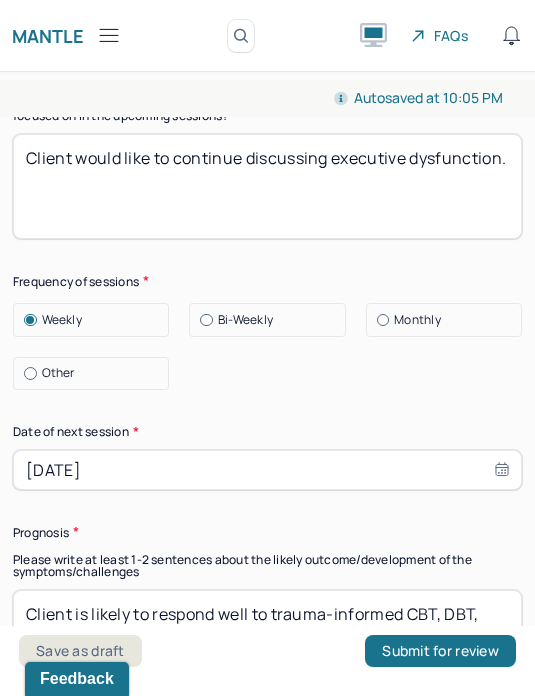 scroll, scrollTop: 3535, scrollLeft: 0, axis: vertical 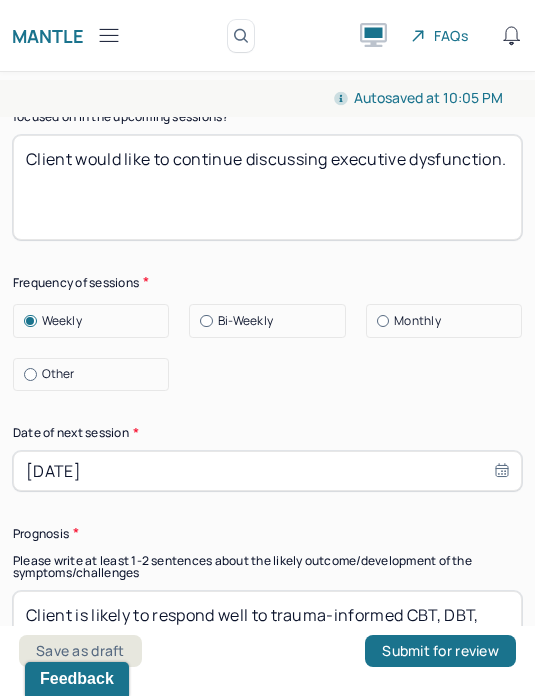 type on "Client would like to continue discussing executive dysfunction." 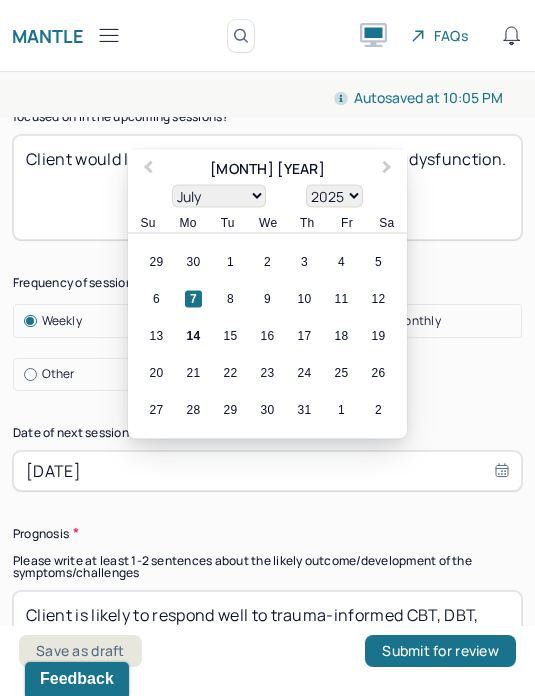 click on "21" at bounding box center [193, 373] 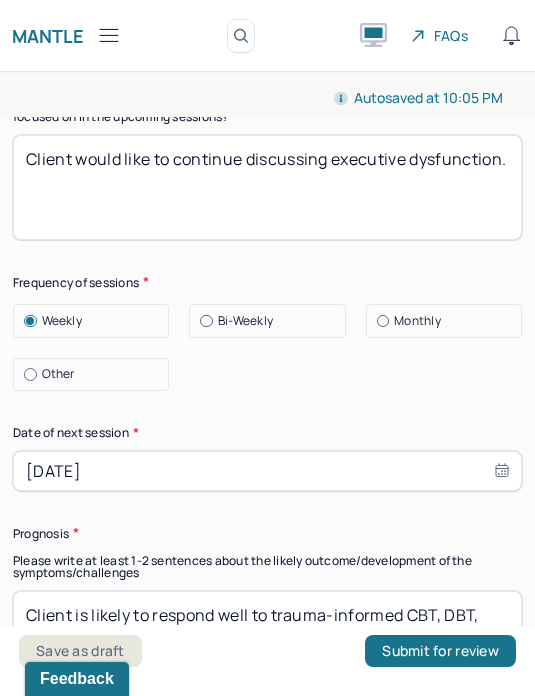 scroll, scrollTop: 3648, scrollLeft: 0, axis: vertical 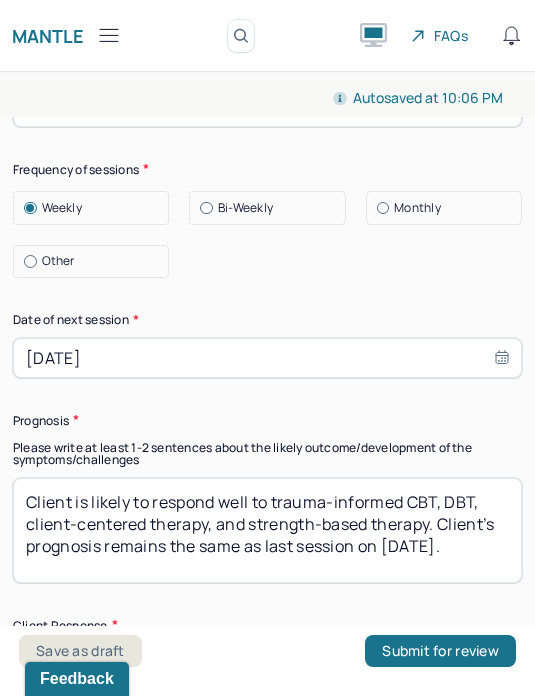 click on "Client is likely to respond well to trauma-informed CBT, DBT, client-centered therapy, and strength-based therapy. Client’s prognosis remains the same as last session on [DATE]." at bounding box center [267, 530] 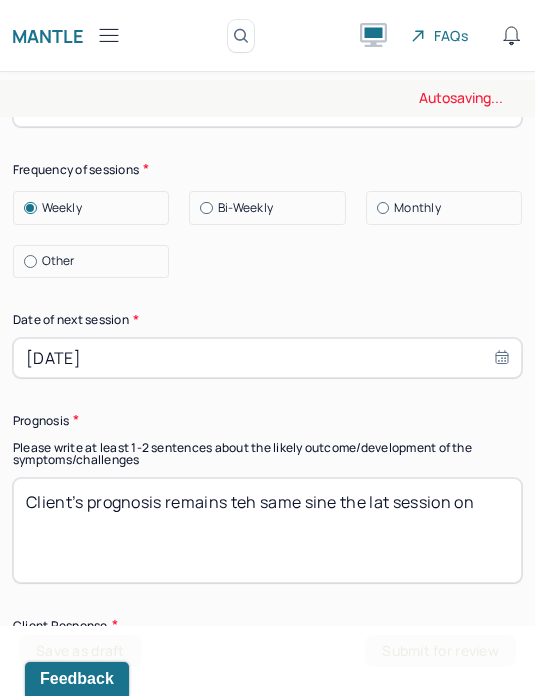 click on "Client is likely to respond well to trauma-informed CBT, DBT, client-centered therapy, and strength-based therapy. Client’s prognosis remains the same as last session on [DATE]." at bounding box center [267, 530] 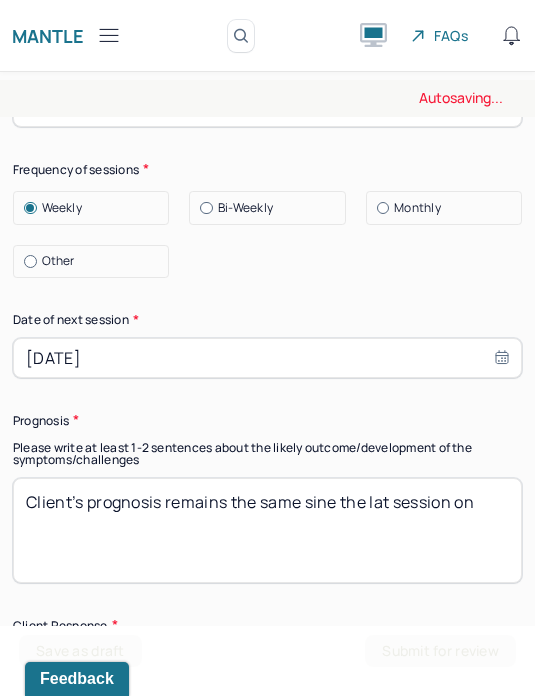 click on "Client’s prognosis remains teh same sine the lat session on" at bounding box center [267, 530] 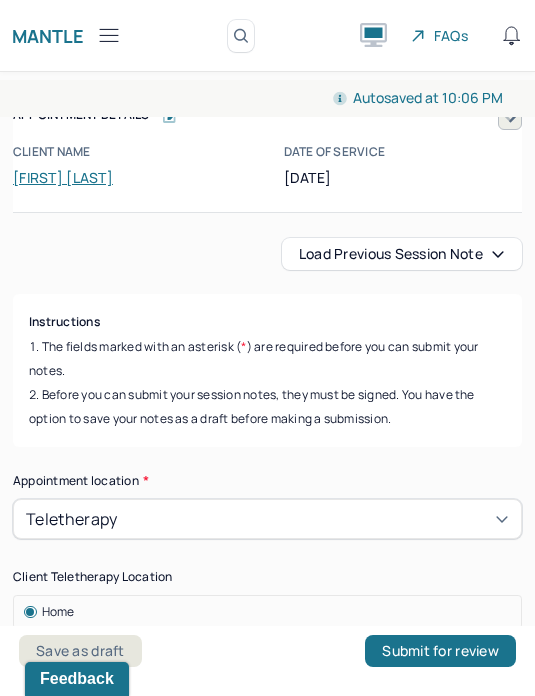 scroll, scrollTop: 0, scrollLeft: 0, axis: both 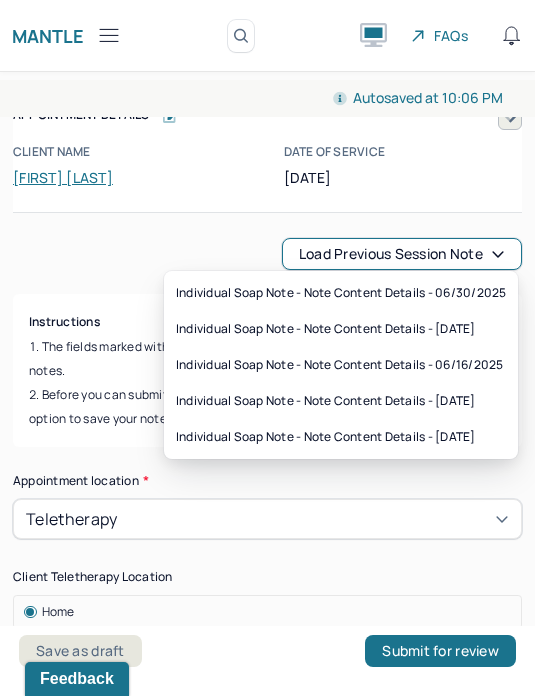 click on "Before you can submit your session notes, they must be signed. You have the option to save your notes as a draft before making a submission." at bounding box center [267, 407] 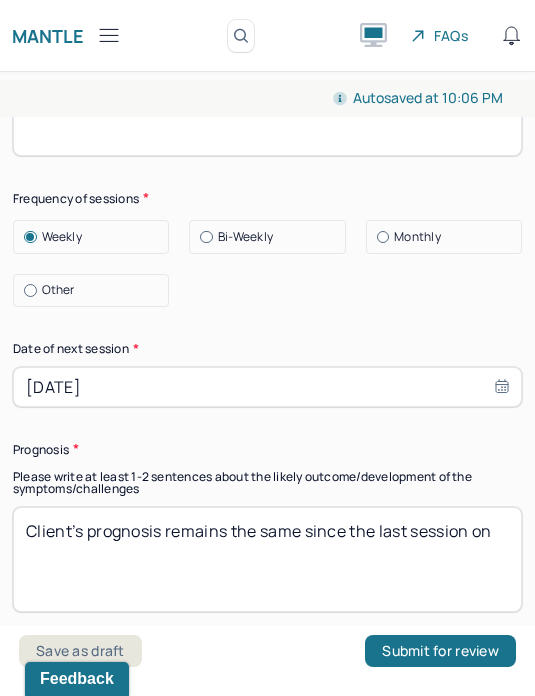 scroll, scrollTop: 3620, scrollLeft: 0, axis: vertical 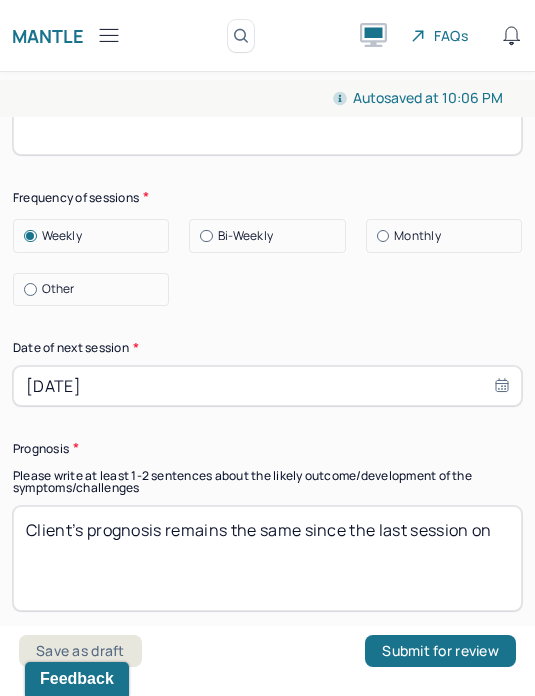 click on "Client’s prognosis remains the same since the last session on" at bounding box center [267, 558] 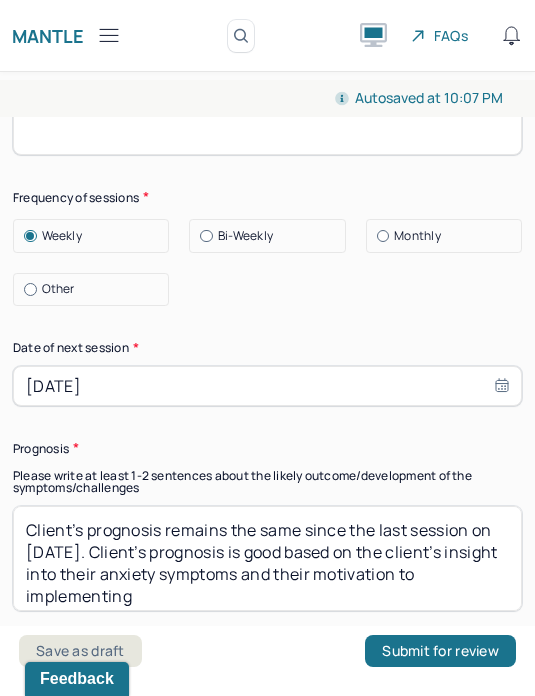 scroll, scrollTop: 1, scrollLeft: 0, axis: vertical 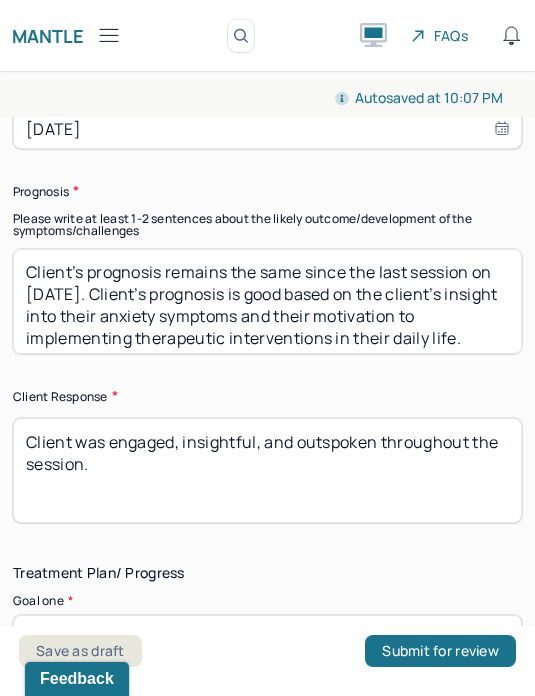 type on "Client’s prognosis remains the same since the last session on [DATE]. Client’s prognosis is good based on the client’s insight into their anxiety symptoms and their motivation to implementing therapeutic interventions in their daily life." 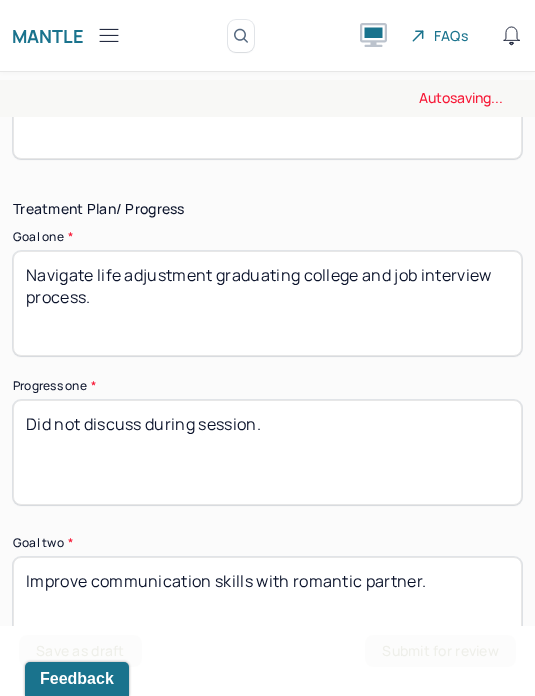 scroll, scrollTop: 4334, scrollLeft: 0, axis: vertical 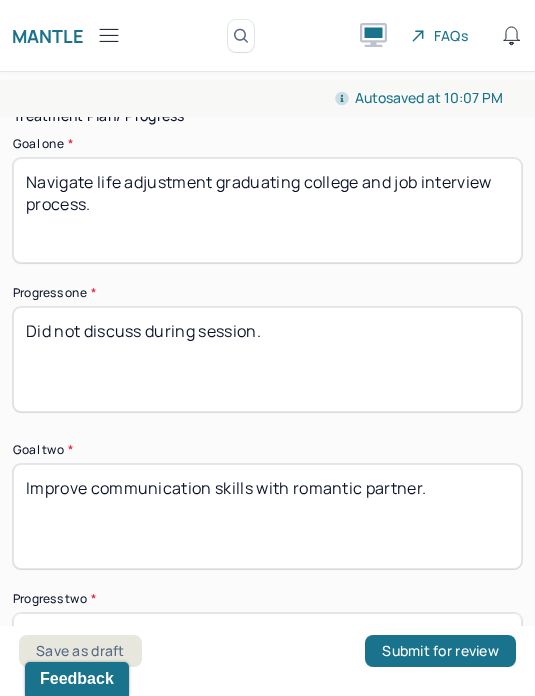 type on "Client was communicative and reflective throughout the session." 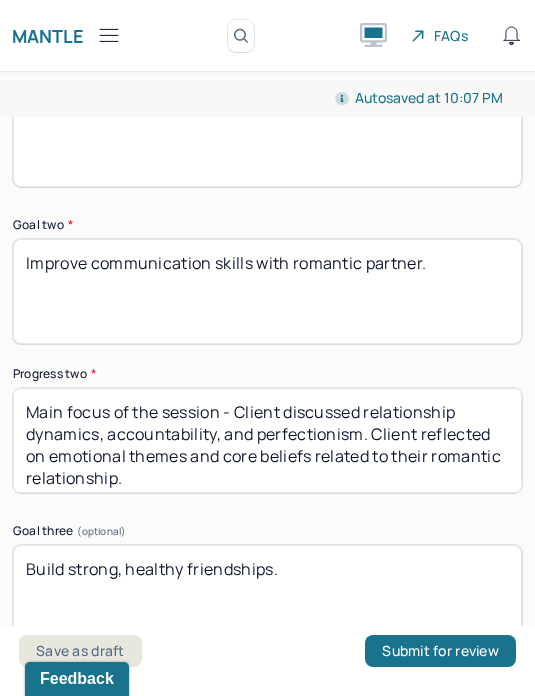scroll, scrollTop: 4566, scrollLeft: 0, axis: vertical 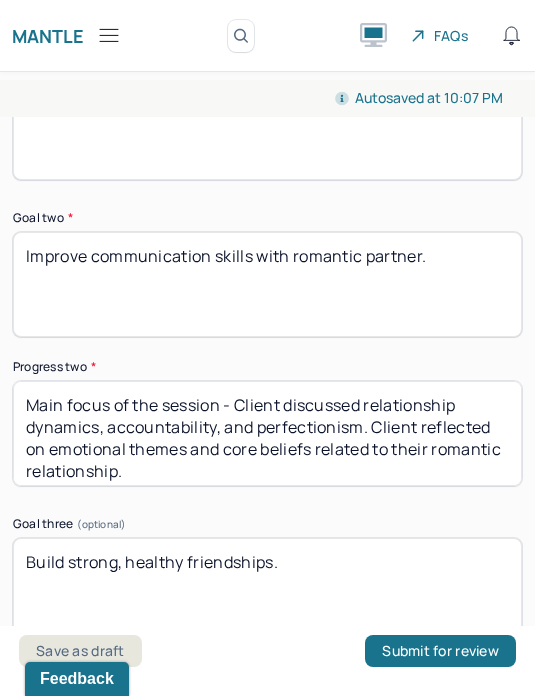 click on "Main focus of the session - Client discussed relationship dynamics, accountability, and perfectionism. Client reflected on emotional themes and core beliefs related to their romantic relationship." at bounding box center [267, 433] 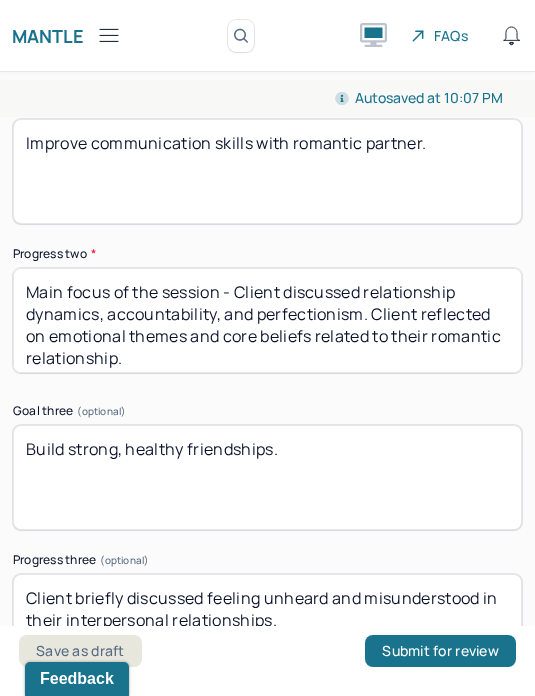 scroll, scrollTop: 4868, scrollLeft: 0, axis: vertical 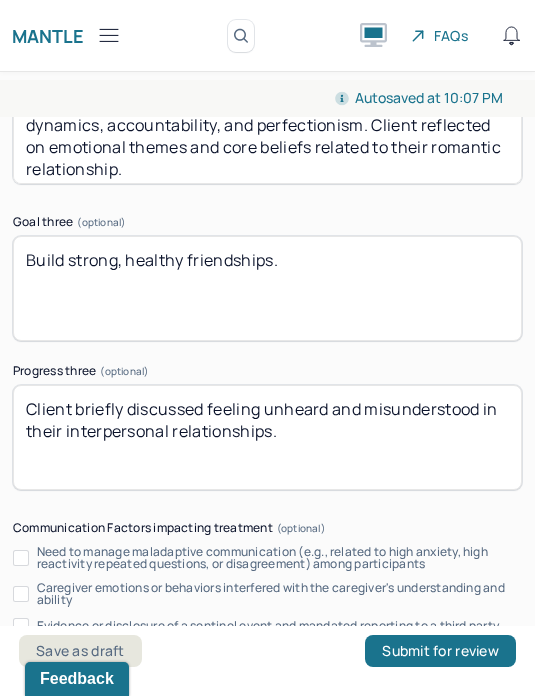 click on "Client briefly discussed feeling unheard and misunderstood in their interpersonal relationships." at bounding box center [267, 437] 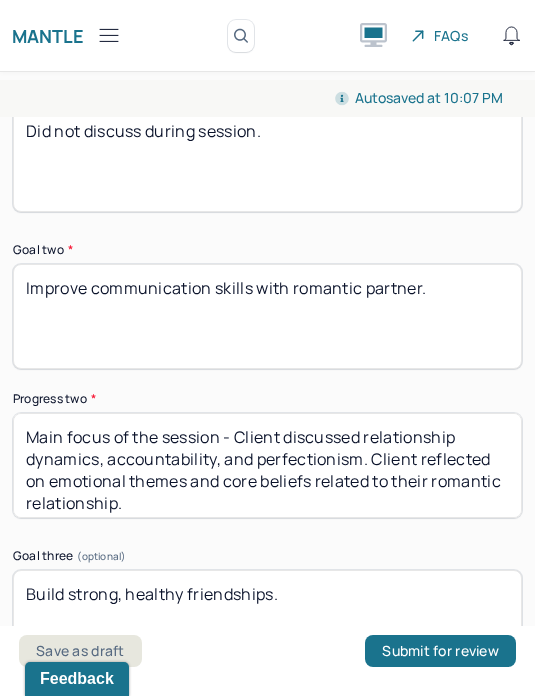 scroll, scrollTop: 4555, scrollLeft: 0, axis: vertical 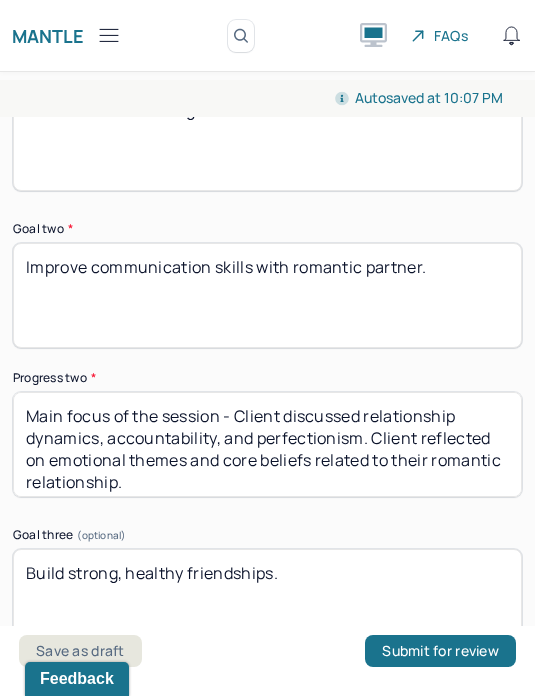 type on "Did not discuss during session." 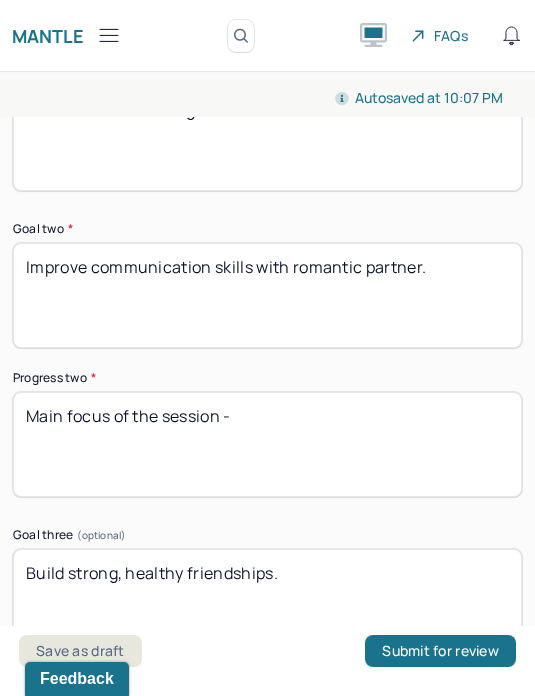 scroll, scrollTop: 0, scrollLeft: 0, axis: both 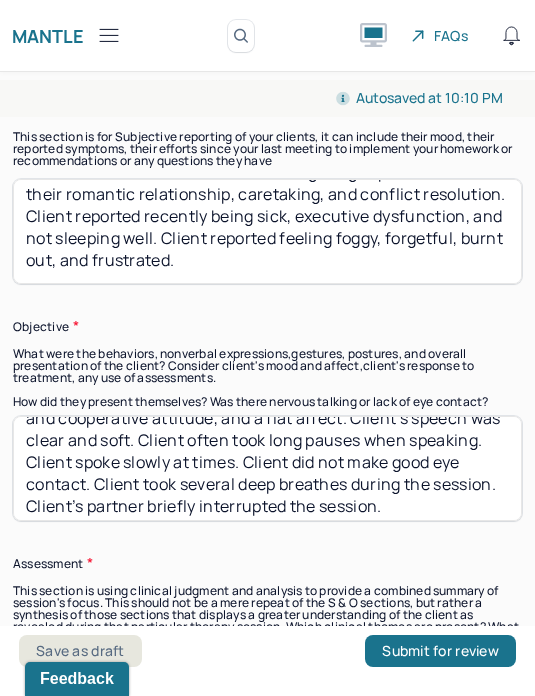 type on "Main focus of the session - Client reflected on caretaking partner while they are sick. Client discussed how they are navigating expectations in their romantic relationship. Client discussed communication styles during conflict with their partner. Client practiced naming feelings." 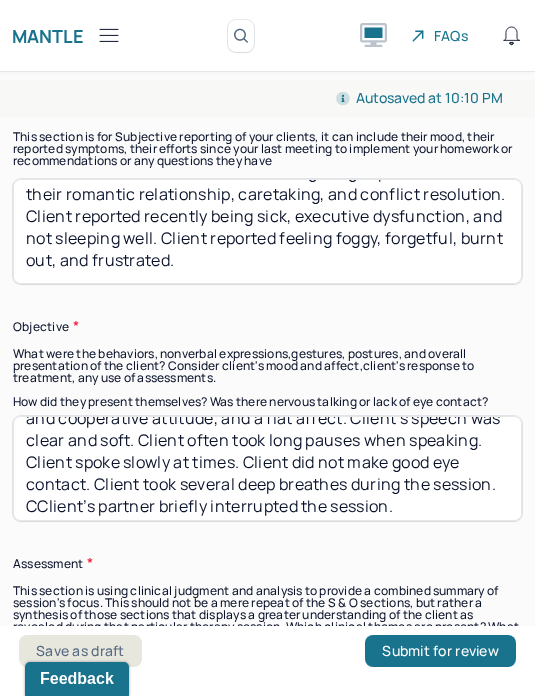 scroll, scrollTop: 70, scrollLeft: 0, axis: vertical 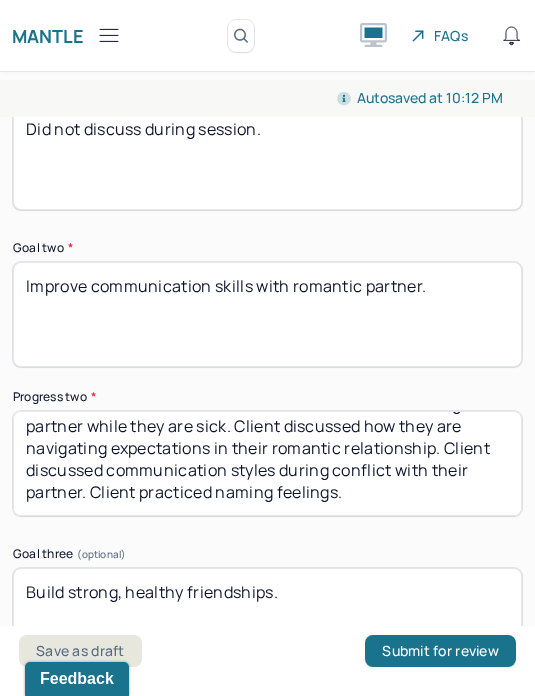 type on "Client arrived to session late. Client oriented x3. Client presented with a fatigued and frustrated mood, an apologetic and cooperative attitude, and a flat affect. Client’s speech was clear and soft. Client often took long pauses when speaking. Client spoke slowly at times. Client did not make good eye contact. Client took several deep breathes during the session. Client frequently rubbed their face with their hands. Client’s partner briefly interrupted the session." 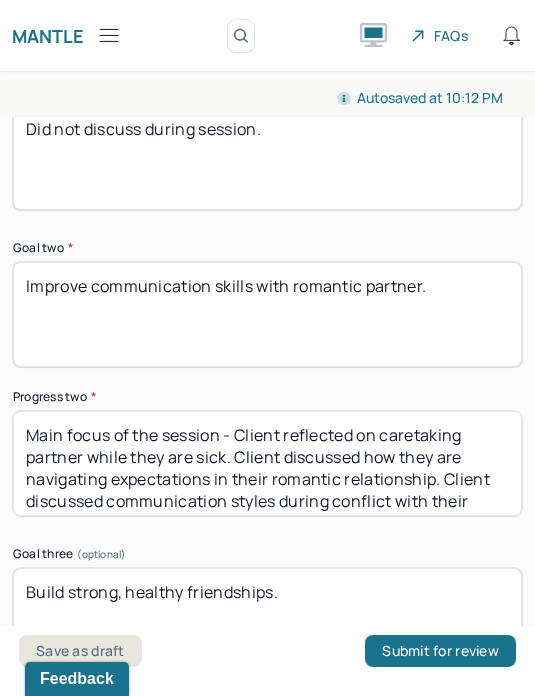 scroll, scrollTop: 0, scrollLeft: 0, axis: both 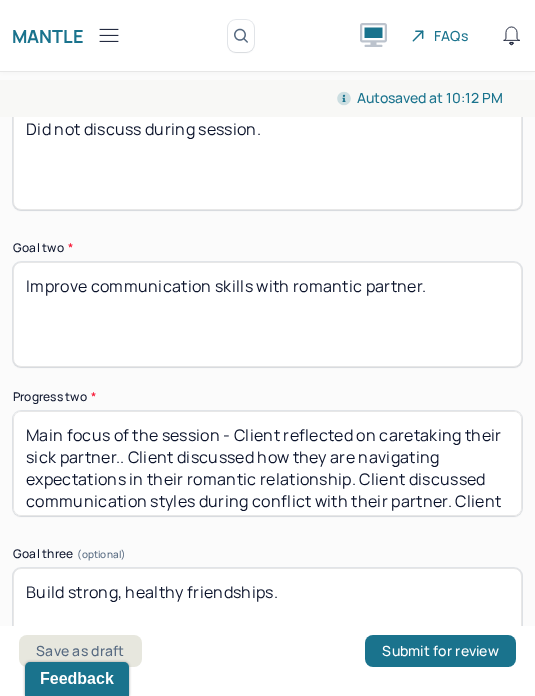 type on "Main focus of the session - Client reflected on caretaking their sick partner. Client discussed how they are navigating expectations in their romantic relationship. Client discussed communication styles during conflict with their partner. Client practiced naming feelings." 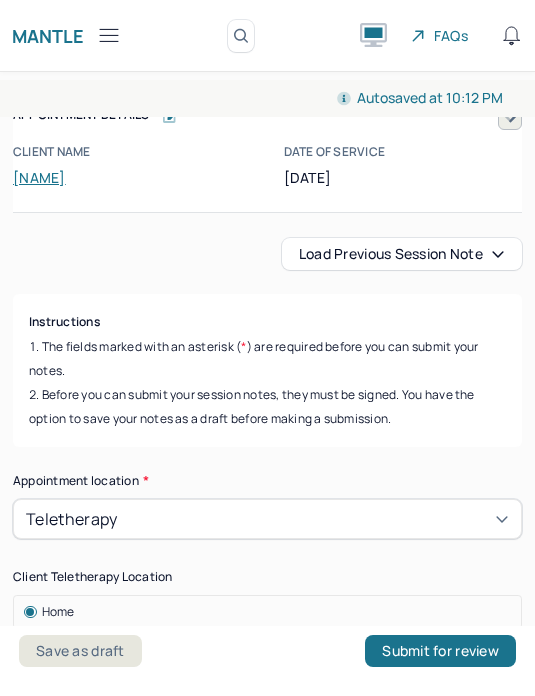 scroll, scrollTop: 4, scrollLeft: 0, axis: vertical 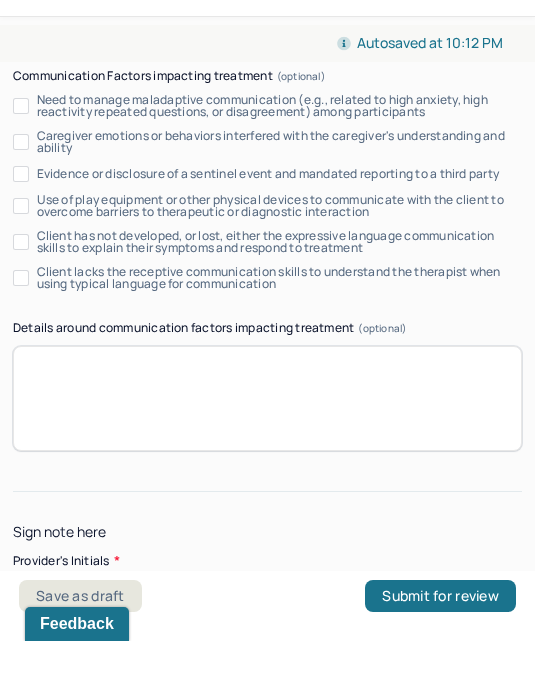 type on "Main focus of the session - Client reflected on caretaking their sick partner. Client discussed how they are navigating expectations in their romantic relationship. Client discussed communication styles during conflict with their partner. Client practiced naming feelings." 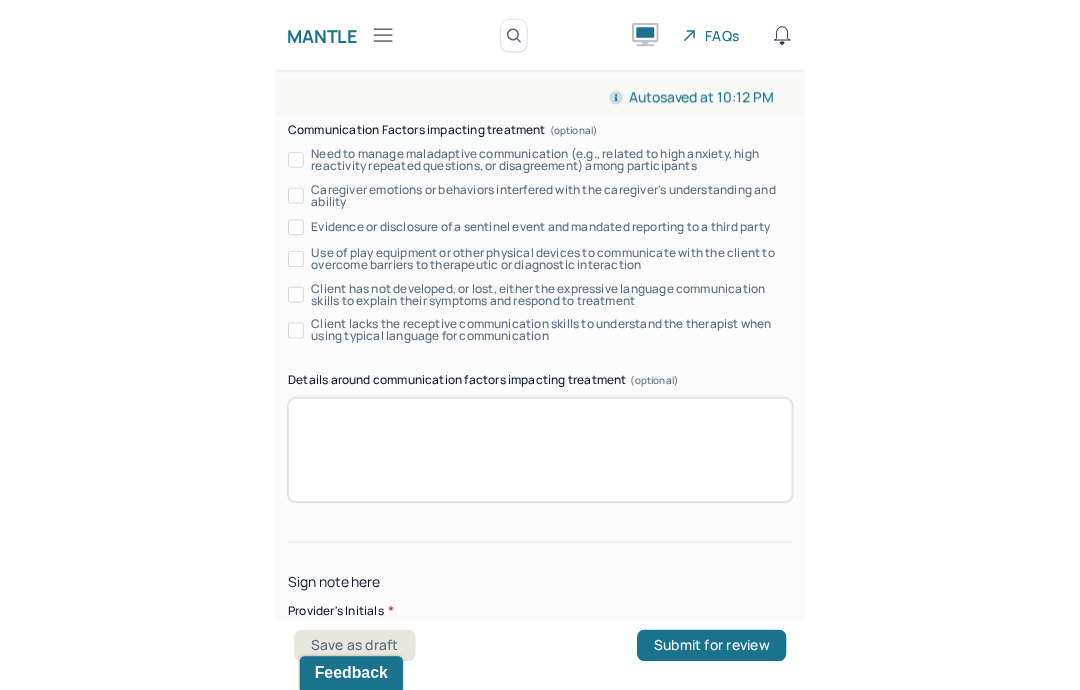 scroll, scrollTop: 80, scrollLeft: 0, axis: vertical 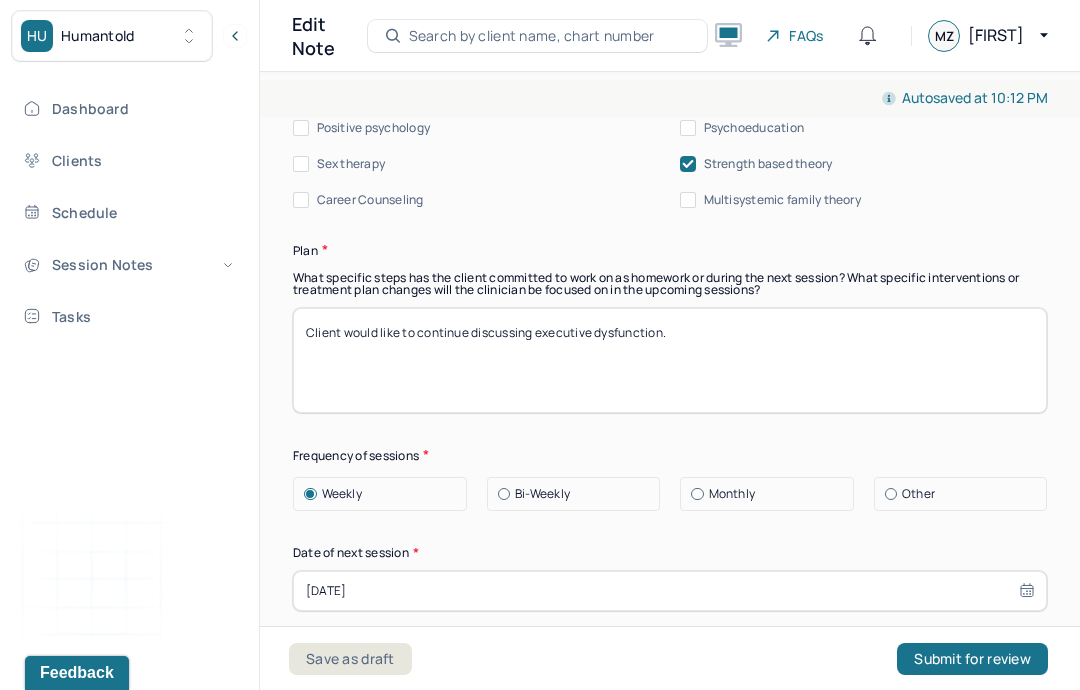 click on "Client would like to continue discussing executive dysfunction." at bounding box center [670, 360] 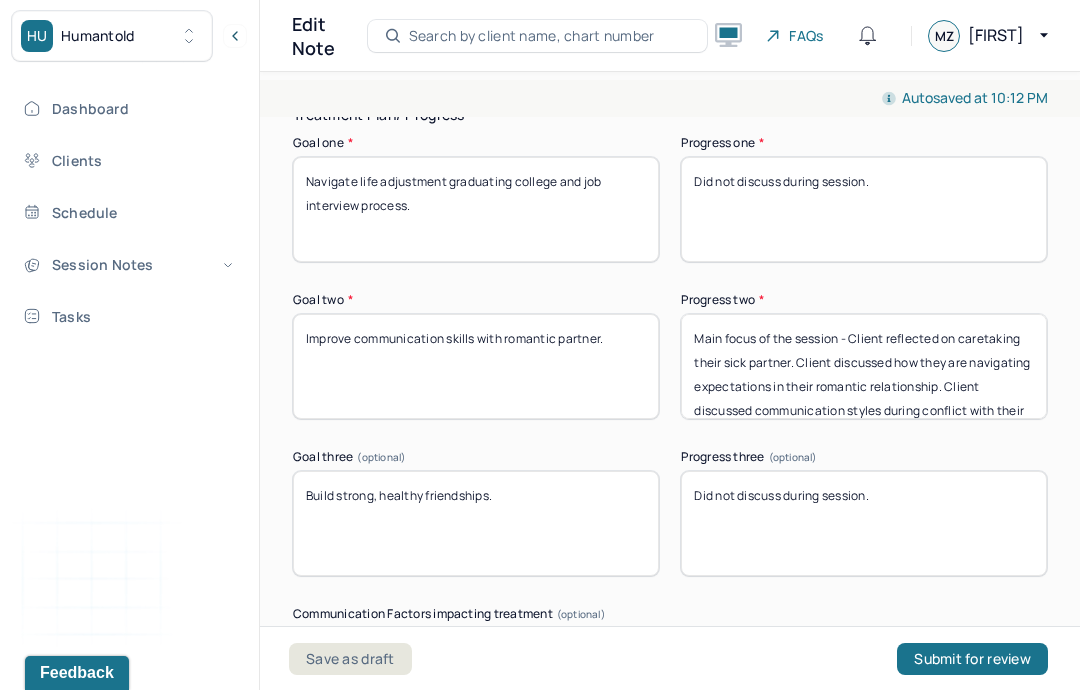 scroll, scrollTop: 3629, scrollLeft: 0, axis: vertical 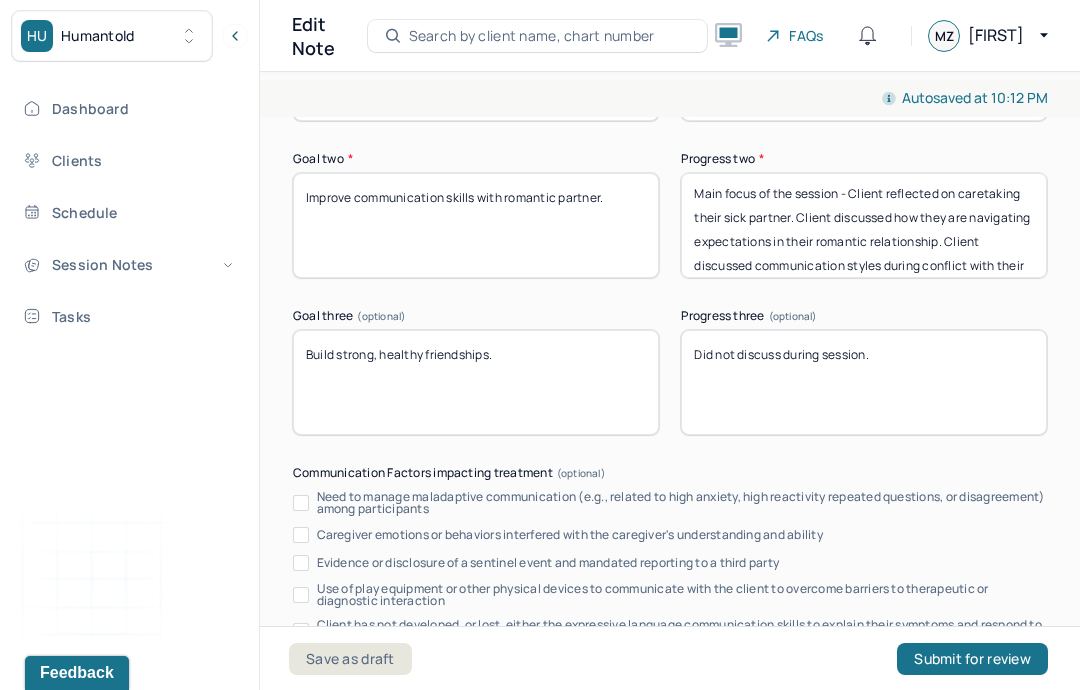 click on "Main focus of the session - Client reflected on caretaking their sick partner. Client discussed how they are navigating expectations in their romantic relationship. Client discussed communication styles during conflict with their partner. Client practiced naming feelings." at bounding box center [864, 225] 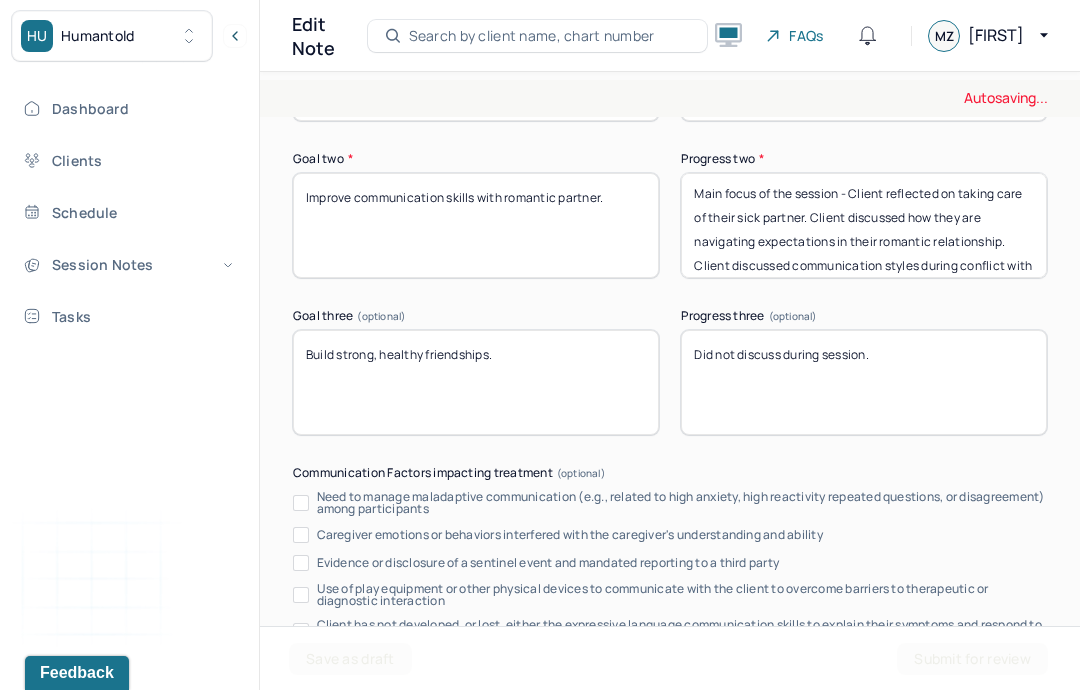 type on "Main focus of the session - Client reflected on taking care of their sick partner. Client discussed how they are navigating expectations in their romantic relationship. Client discussed communication styles during conflict with their partner. Client practiced naming feelings." 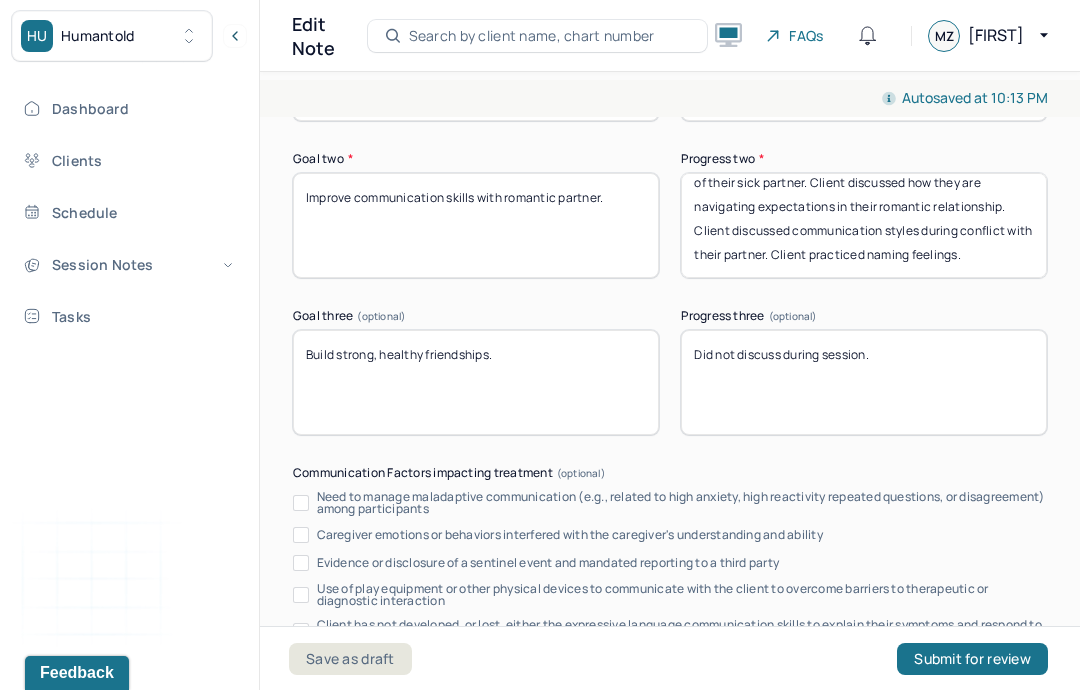 scroll, scrollTop: 40, scrollLeft: 0, axis: vertical 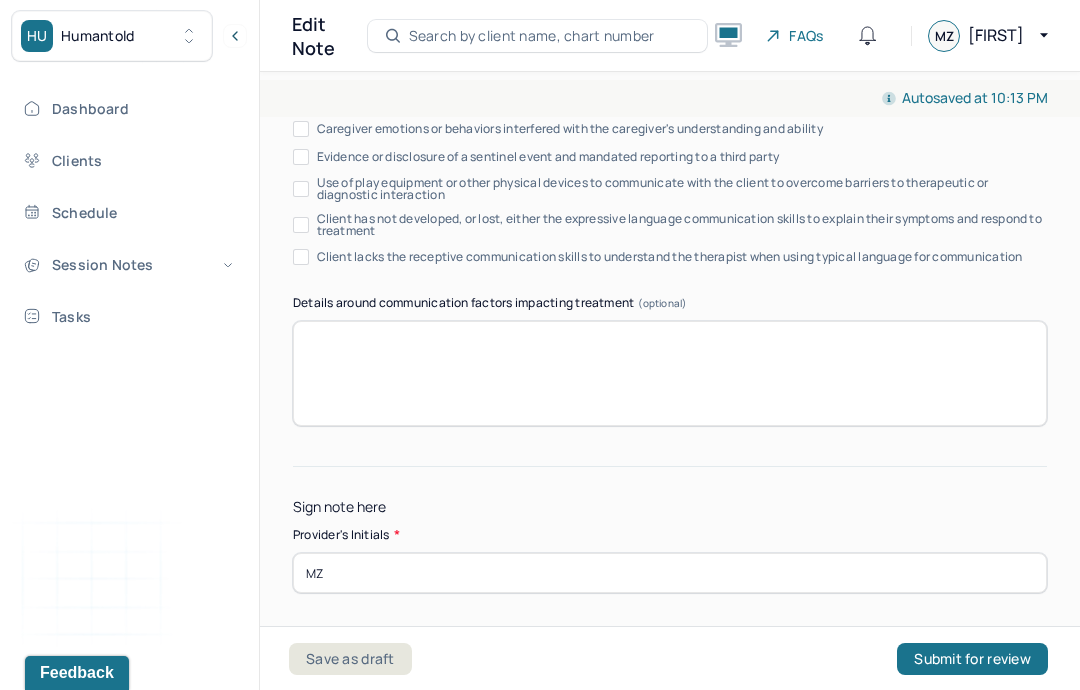 click on "MZ" at bounding box center (670, 573) 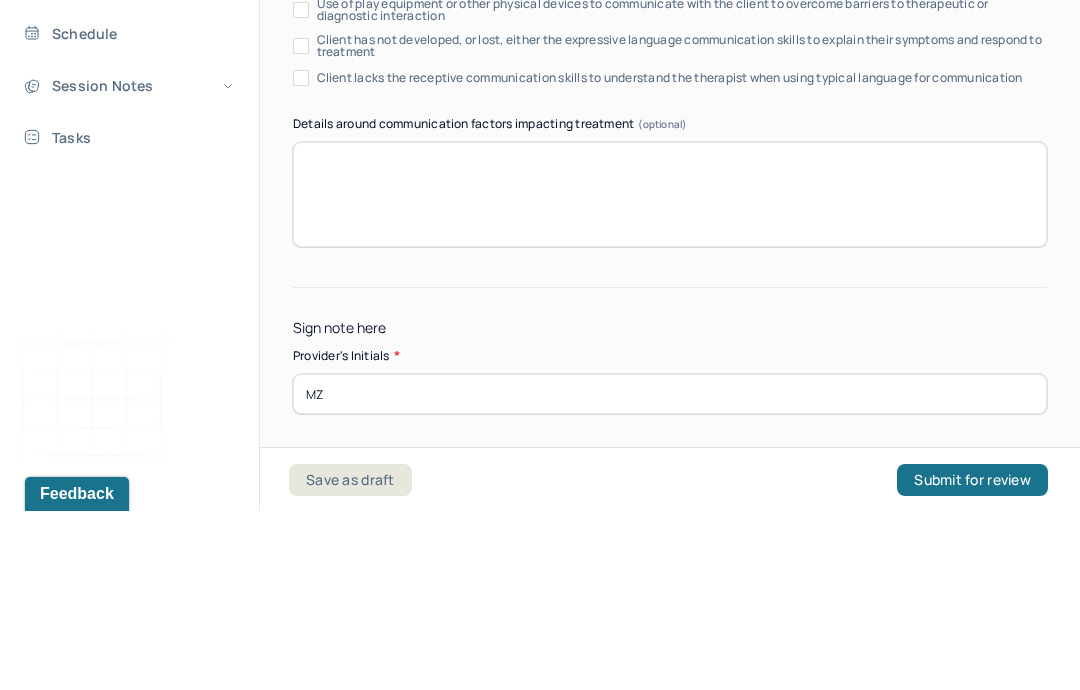 click on "Instructions The fields marked with an asterisk ( * ) are required before you can submit your notes. Before you can submit your session notes, they must be signed. You have the option to save your notes as a draft before making a submission. Appointment location * Teletherapy Client Teletherapy Location Home Office Other Provider Teletherapy Location Home Office Other Consent was received for the teletherapy session The teletherapy session was conducted via video Primary diagnosis * F41.1 GENERALIZED ANXIETY DISORDER Secondary diagnosis (optional) Secondary diagnosis Tertiary diagnosis (optional) Tertiary diagnosis Emotional / Behavioural symptoms demonstrated * Client appeared fatigued and frustrated. Causing * Maladaptive Functioning Intention for Session * Encourage personality growth and development Session Note Subjective Objective How did they present themselves? Was there nervous talking or lack of eye contact? Assessment Therapy Intervention Techniques Please select at least 1 intervention used EDMR" at bounding box center [670, -1501] 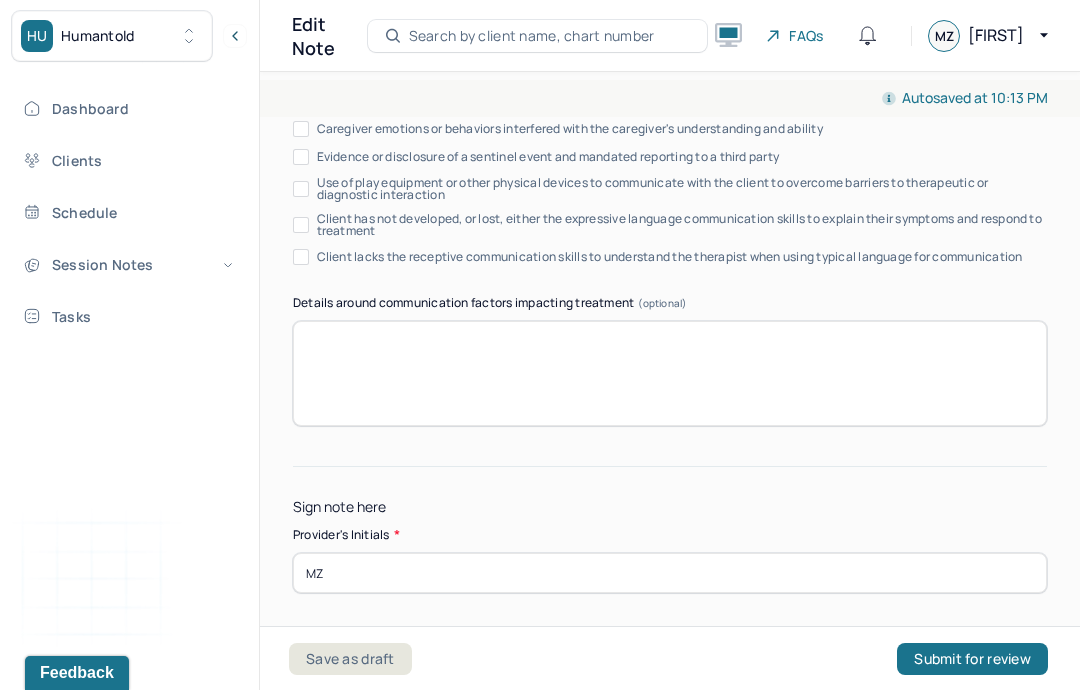 click on "Submit for review" at bounding box center (972, 659) 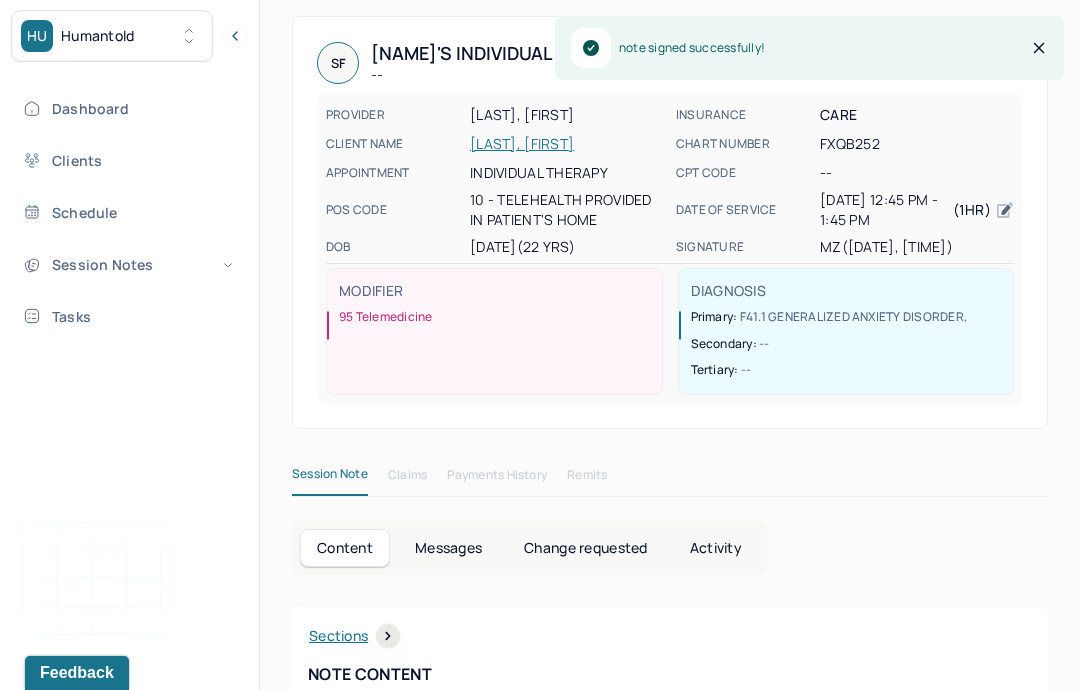 click on "Session Notes" at bounding box center [128, 264] 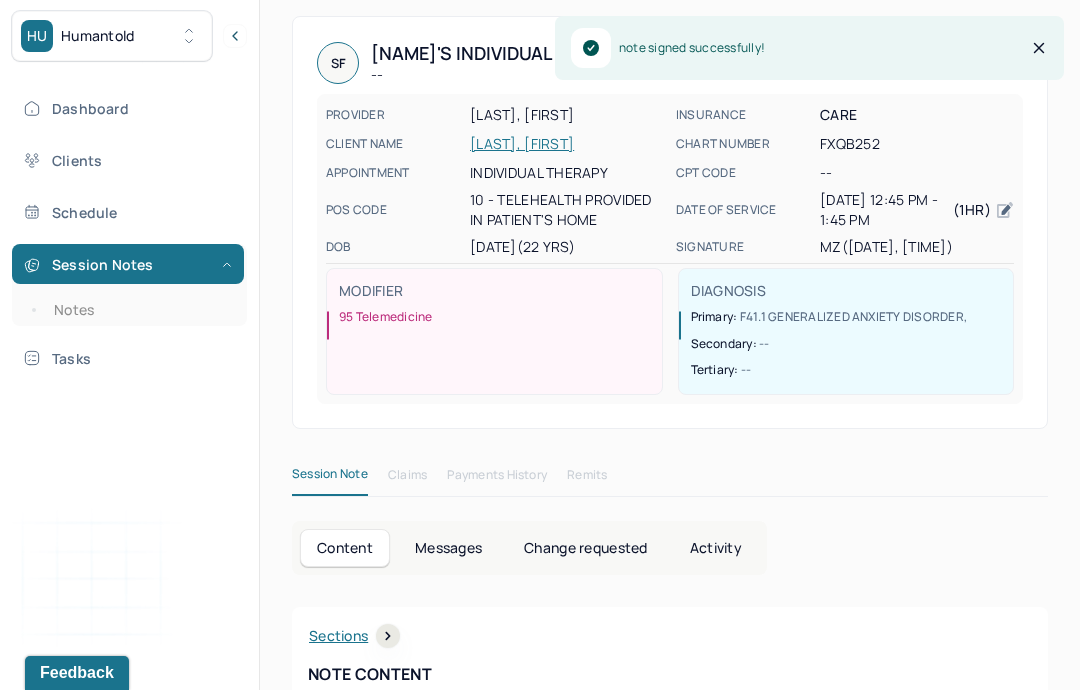 click on "Notes" at bounding box center [139, 310] 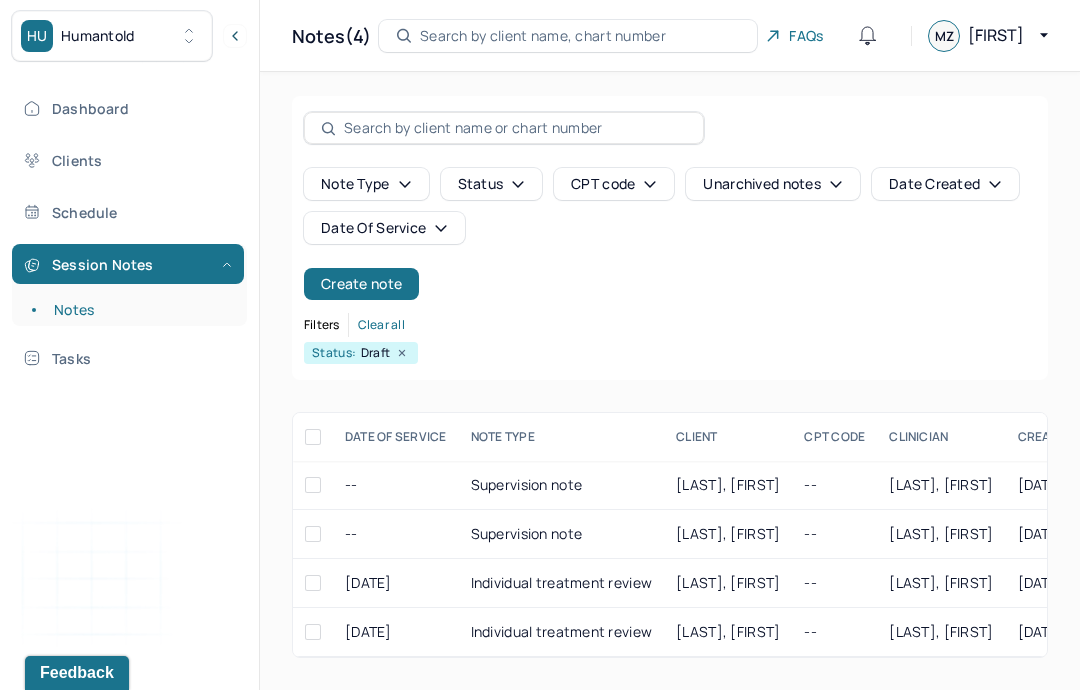 click on "[LAST], [FIRST]" at bounding box center (728, 484) 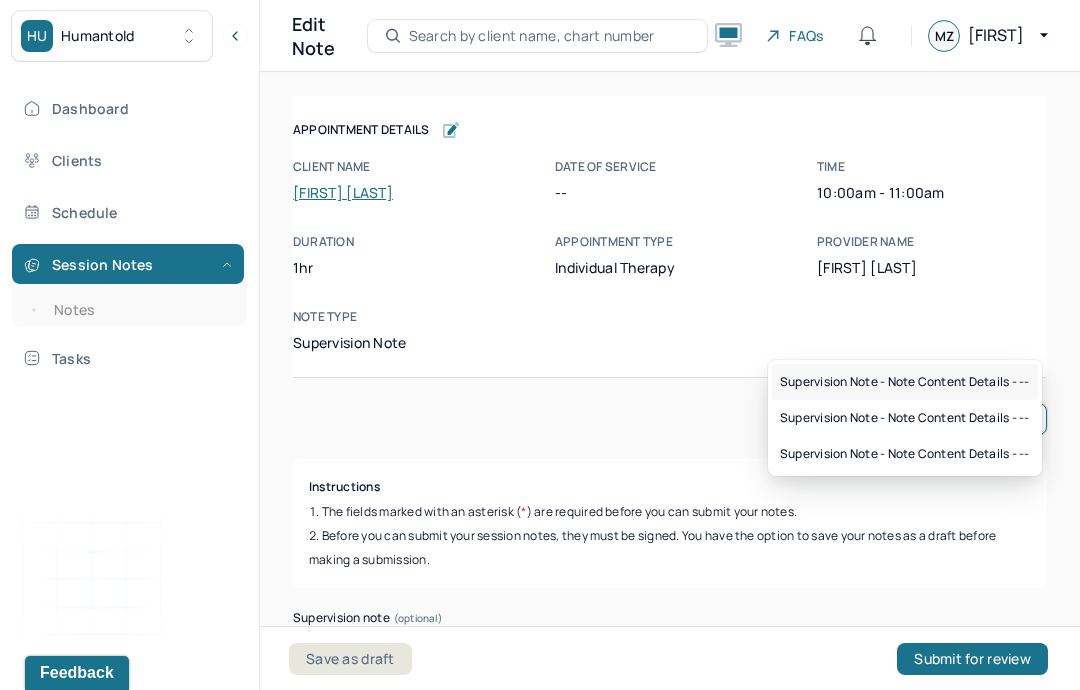 click on "Supervision note   - Note content Details -   --" at bounding box center [905, 382] 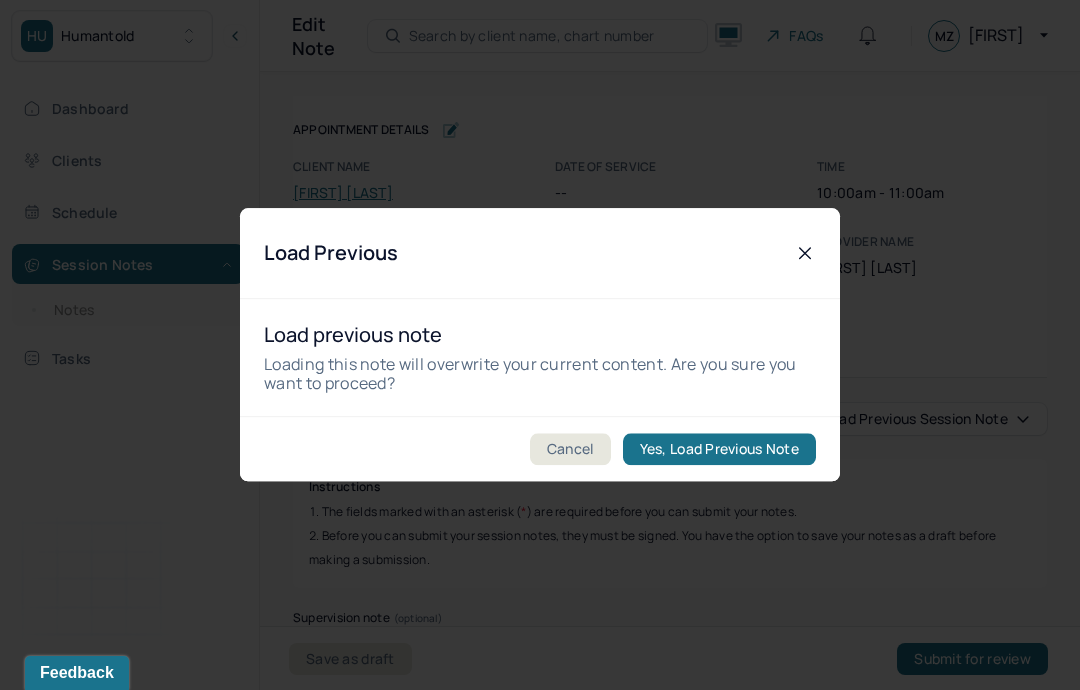 click on "Yes, Load Previous Note" at bounding box center [719, 450] 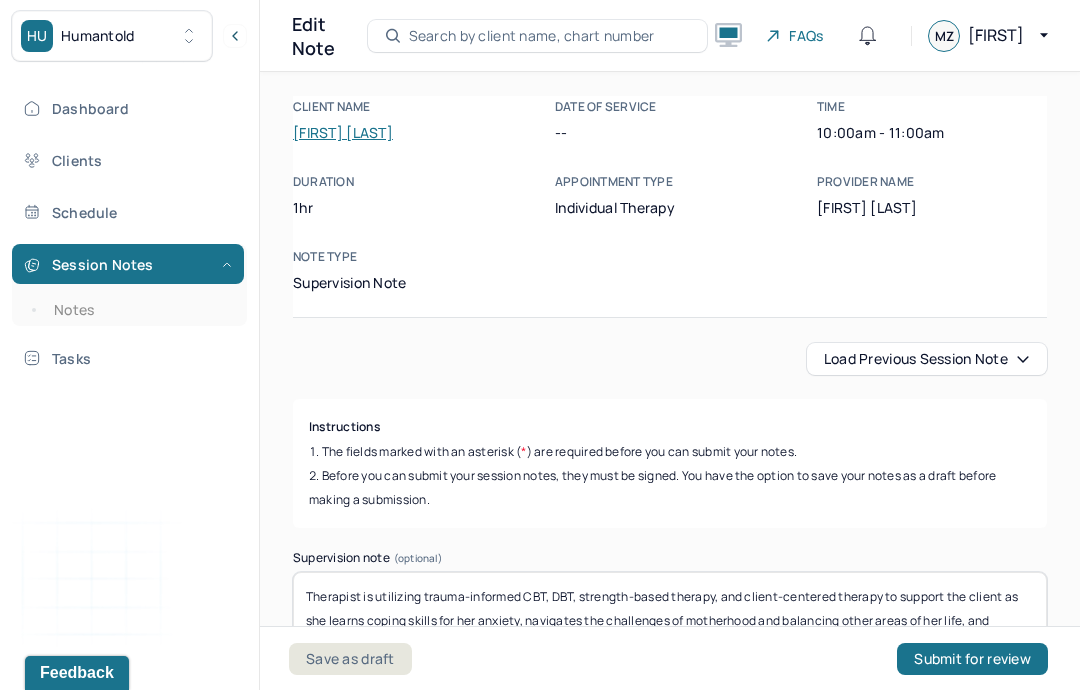 scroll, scrollTop: 62, scrollLeft: 0, axis: vertical 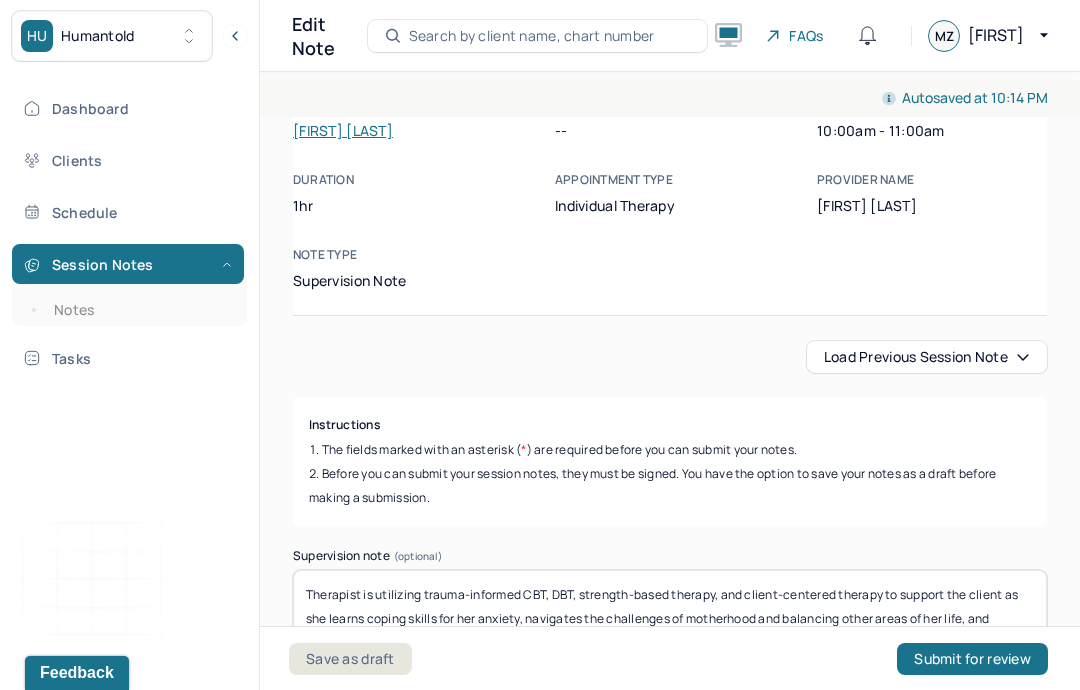 click on "Therapist is utilizing trauma-informed CBT, DBT, strength-based therapy, and client-centered therapy to support the client as she learns coping skills for her anxiety, navigates the challenges of motherhood and balancing other areas of her life, and improves her communication skills." at bounding box center (670, 622) 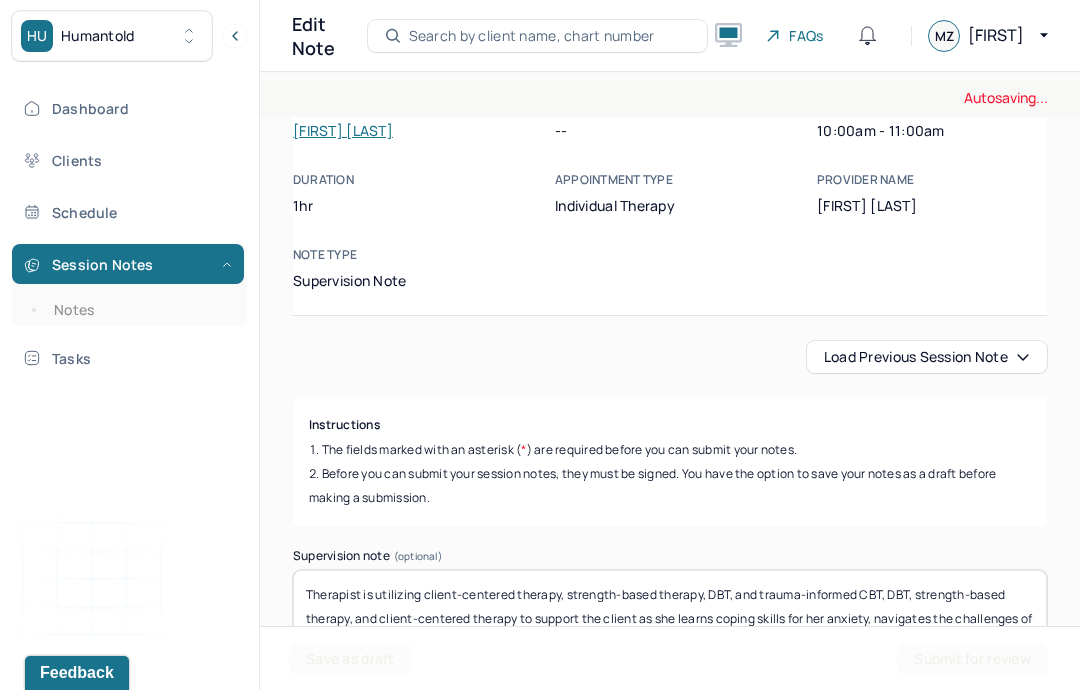 click on "Therapist is utilizing client-centered therapy, strength-based therapy, trauma-informed CBT, DBT, strength-based therapy, and client-centered therapy to support the client as she learns coping skills for her anxiety, navigates the challenges of motherhood and balancing other areas of her life, and improves her communication skills." at bounding box center [670, 622] 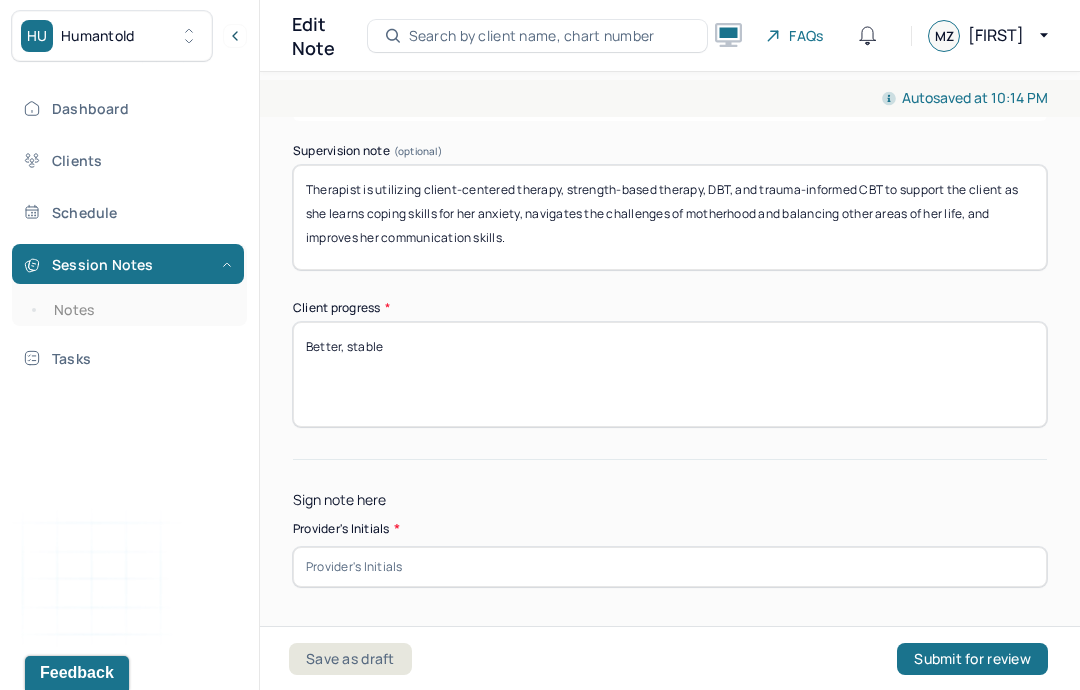 scroll, scrollTop: 466, scrollLeft: 0, axis: vertical 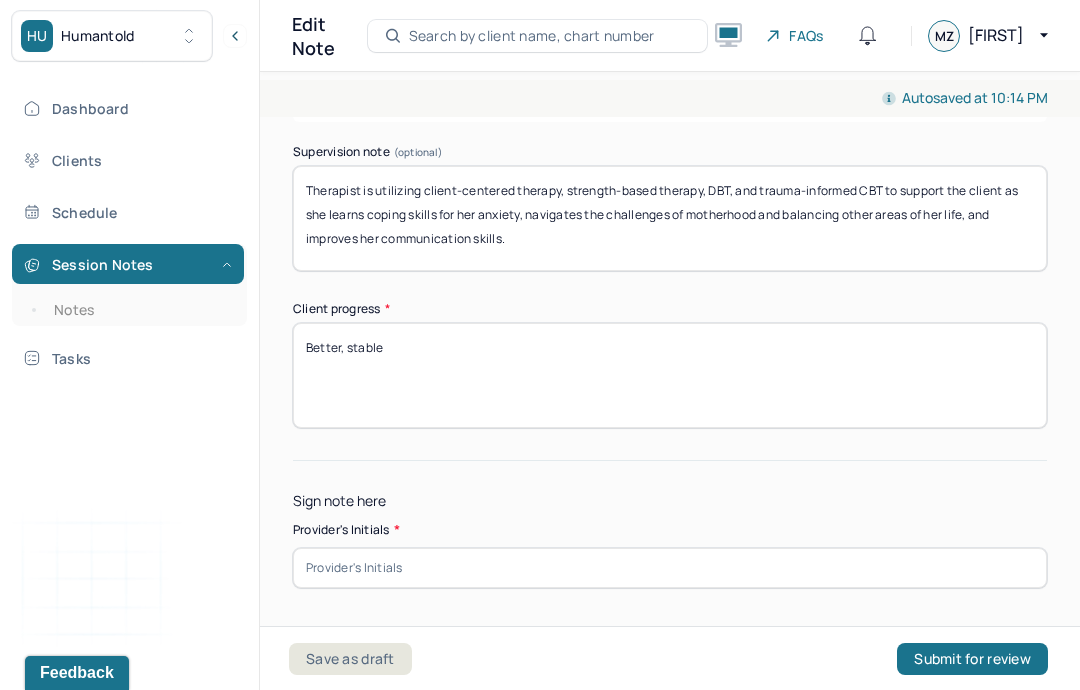 type on "Therapist is utilizing client-centered therapy, strength-based therapy, DBT, and trauma-informed CBT to support the client as she learns coping skills for her anxiety, navigates the challenges of motherhood and balancing other areas of her life, and improves her communication skills." 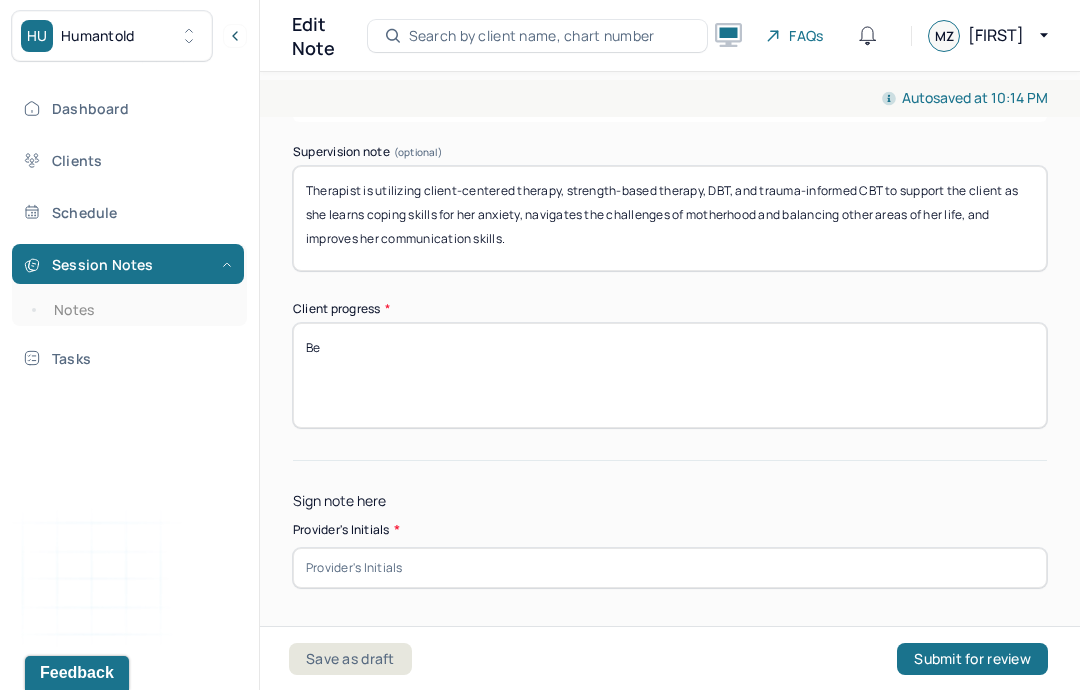 type on "B" 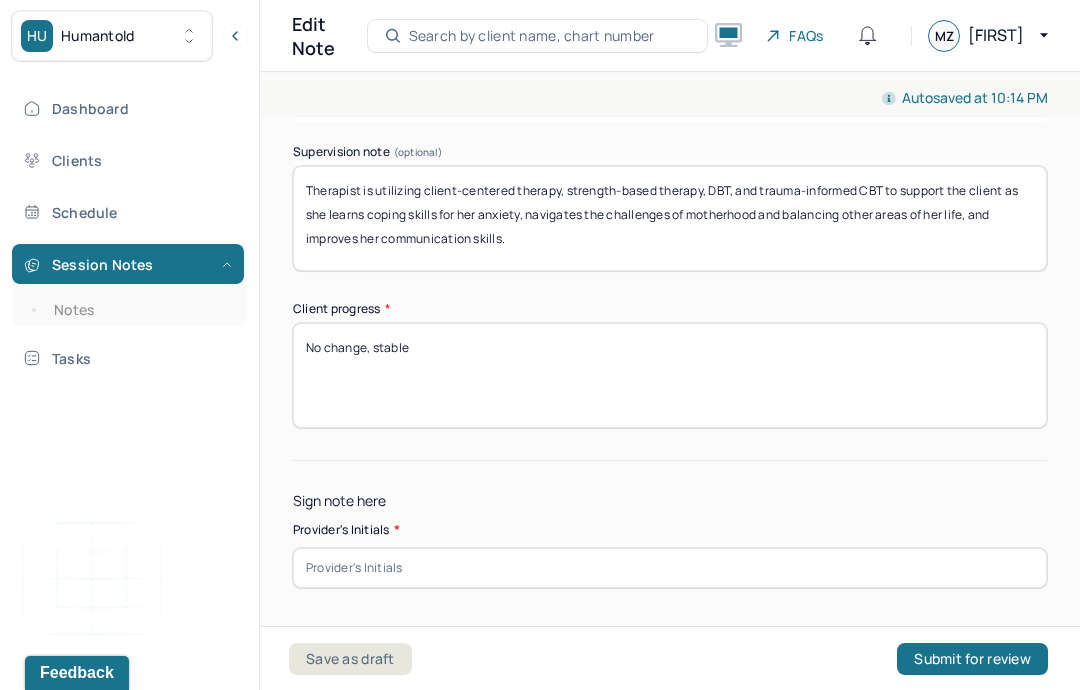 type on "No change, stable" 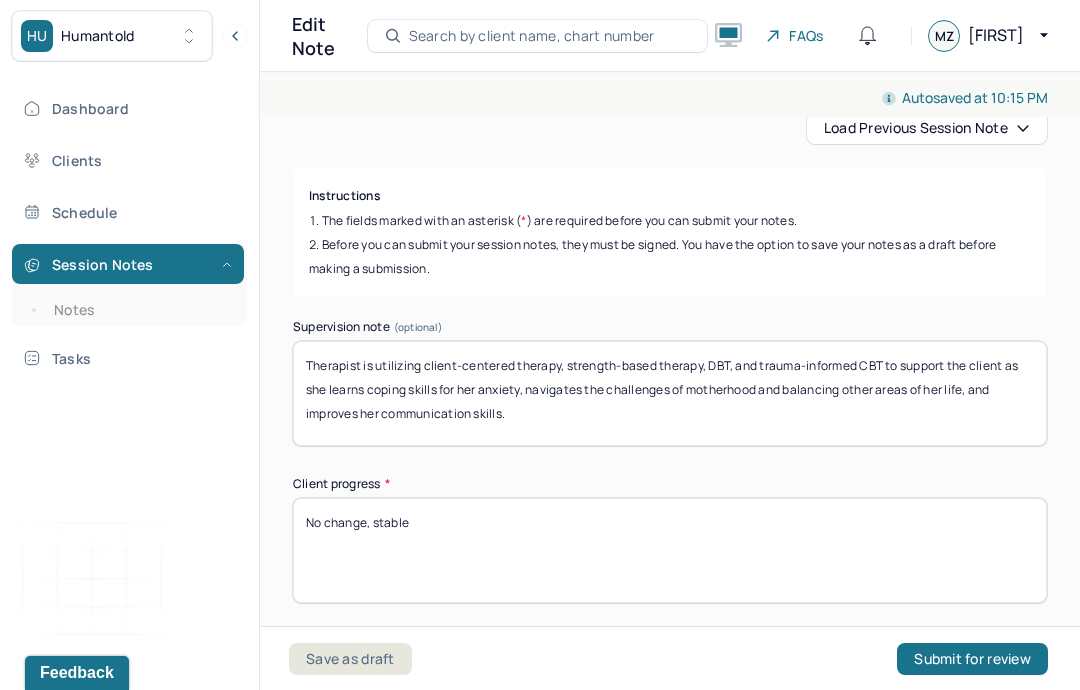 scroll, scrollTop: 290, scrollLeft: 0, axis: vertical 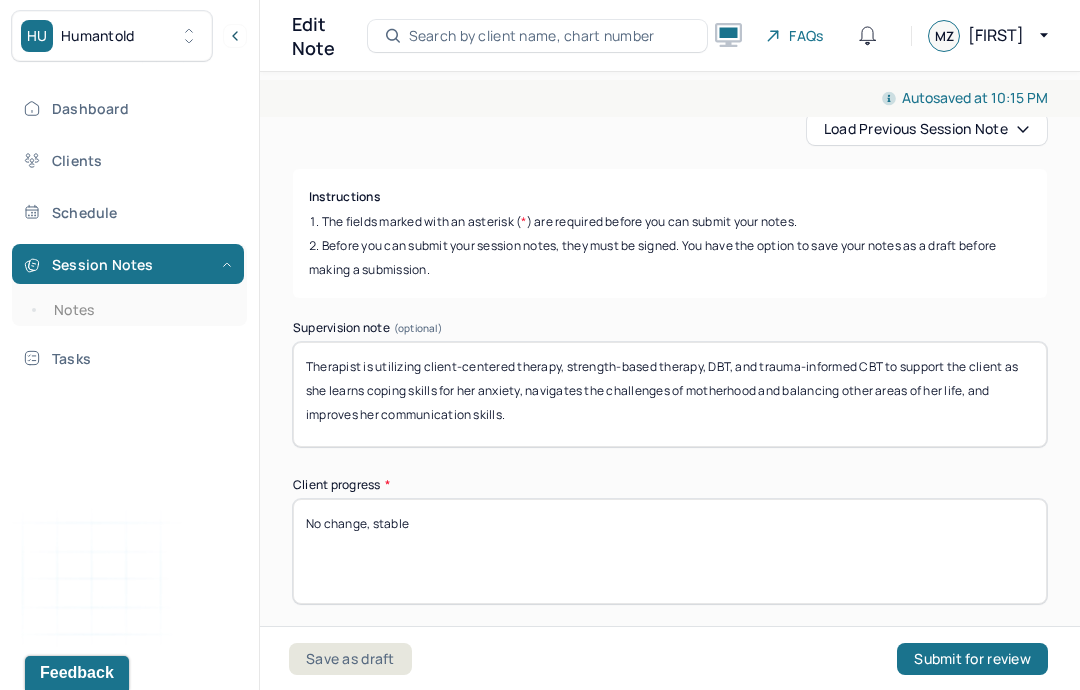 type on "MZ" 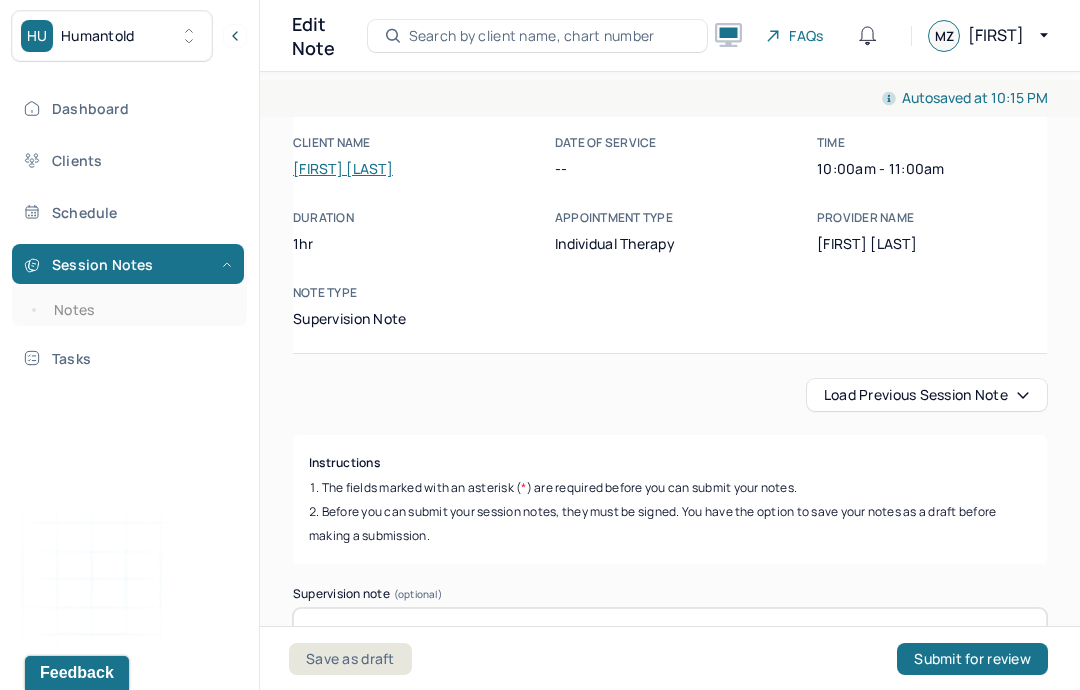 scroll, scrollTop: 22, scrollLeft: 0, axis: vertical 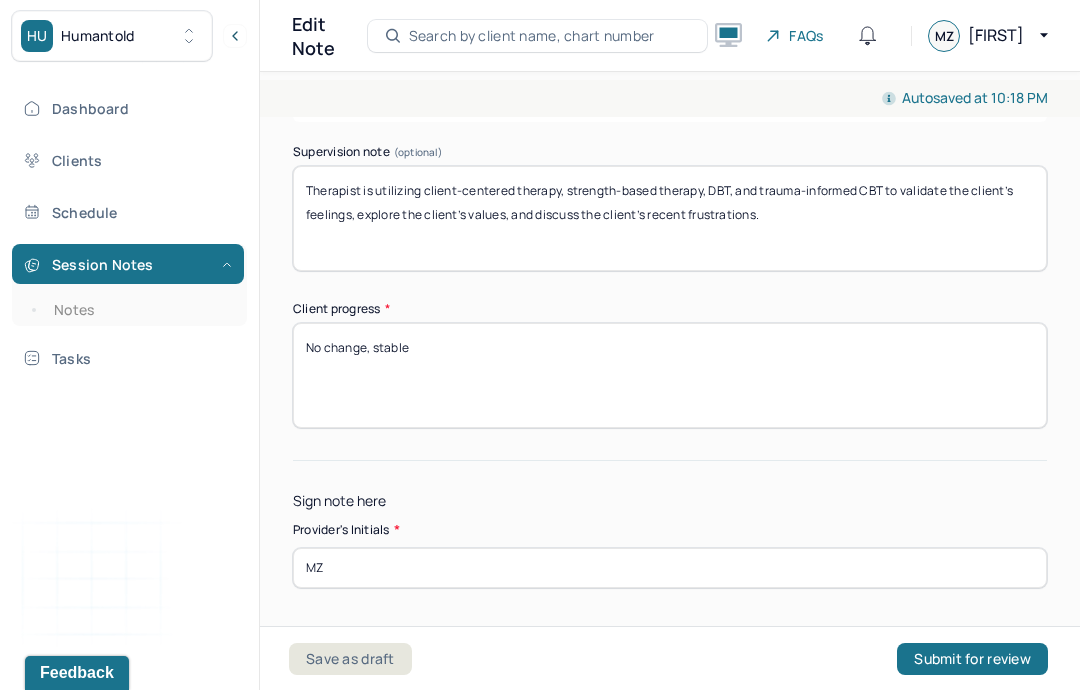 type on "Therapist is utilizing client-centered therapy, strength-based therapy, DBT, and trauma-informed CBT to validate the client’s feelings, explore the client’s values, and discuss the client’s recent frustrations." 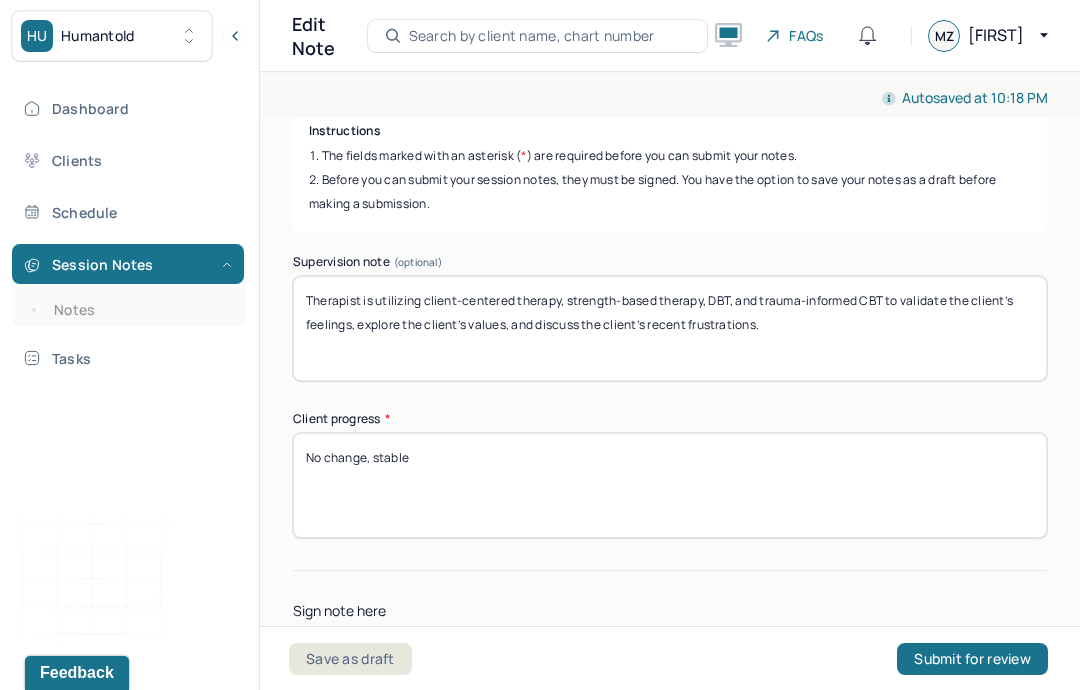 scroll, scrollTop: 332, scrollLeft: 0, axis: vertical 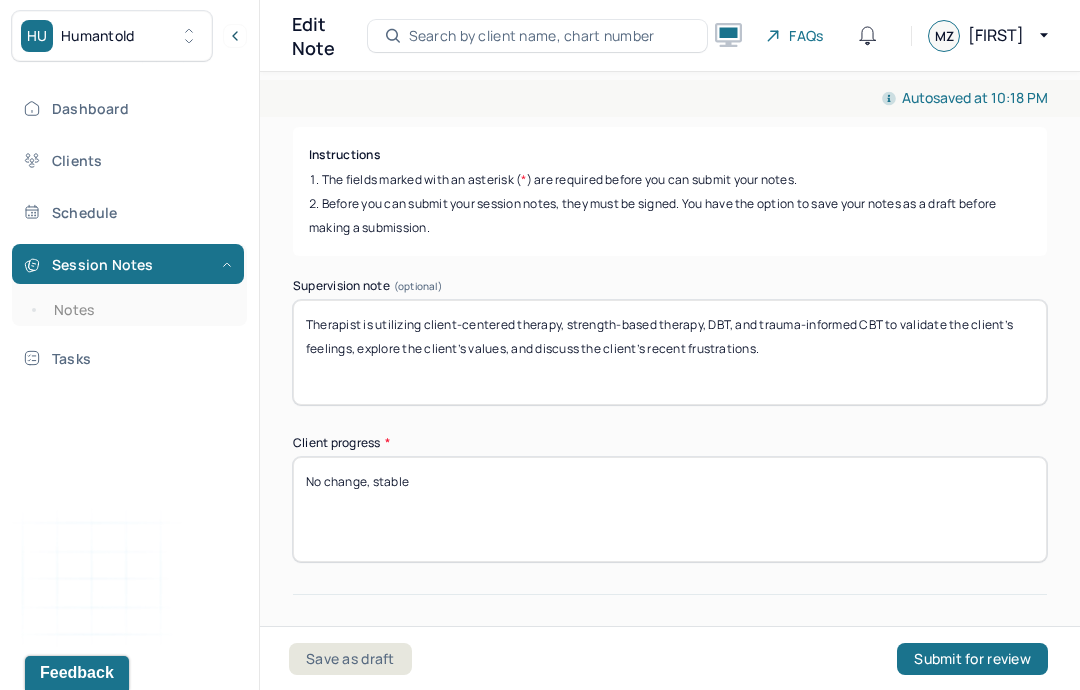 click on "Clients" at bounding box center [128, 160] 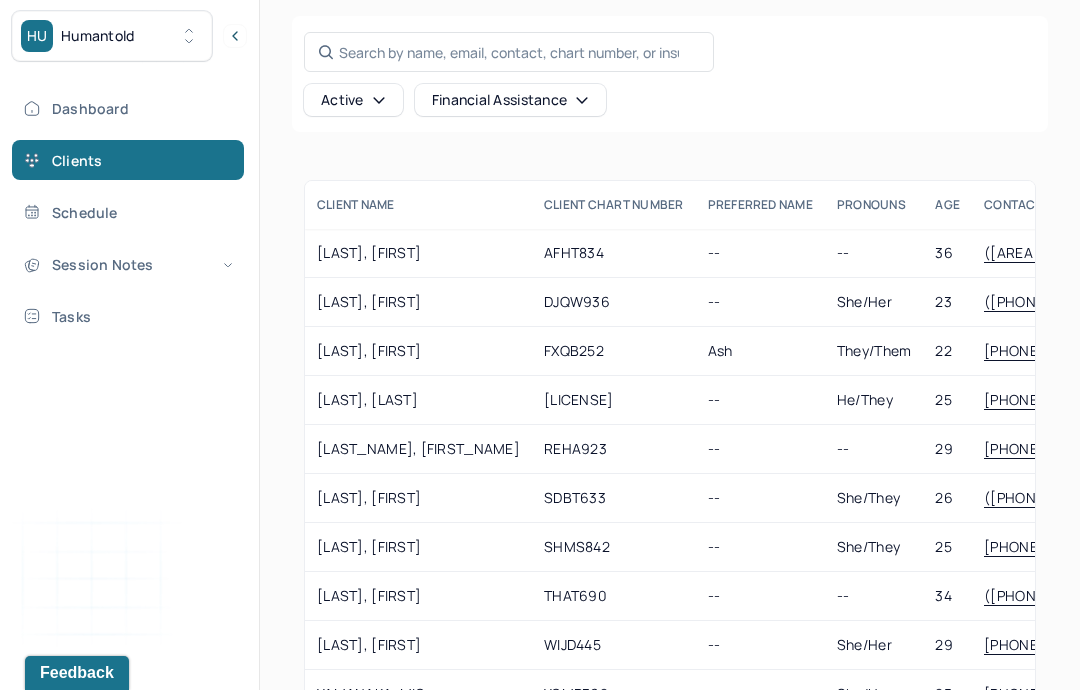 click on "AFHT834" at bounding box center (614, 253) 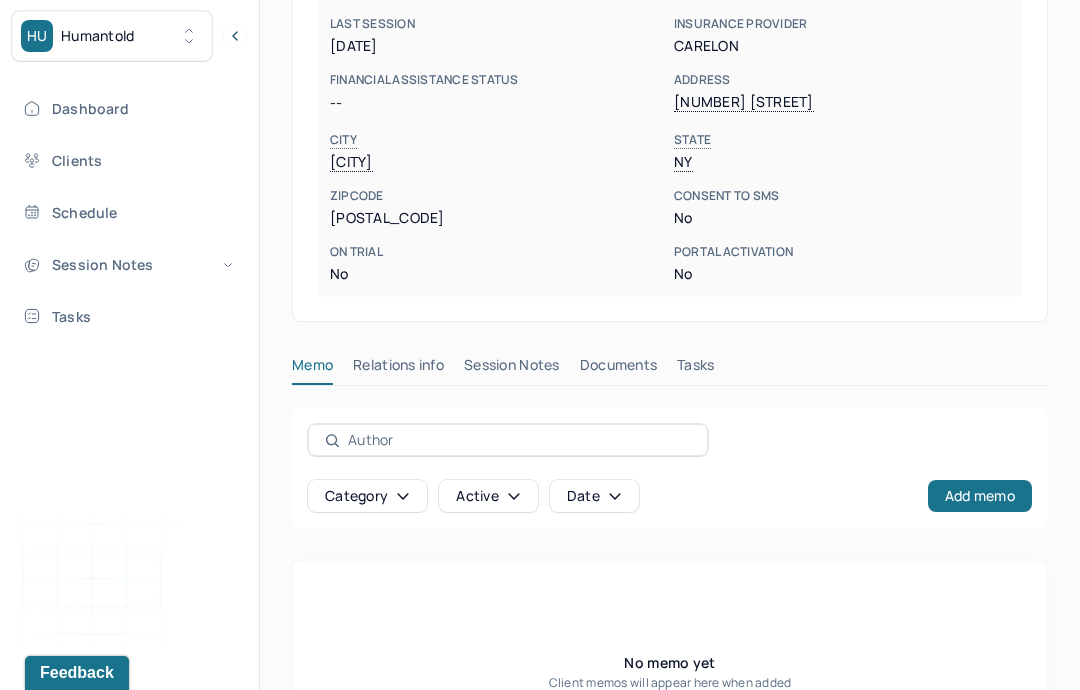 click on "Session Notes" at bounding box center (512, 369) 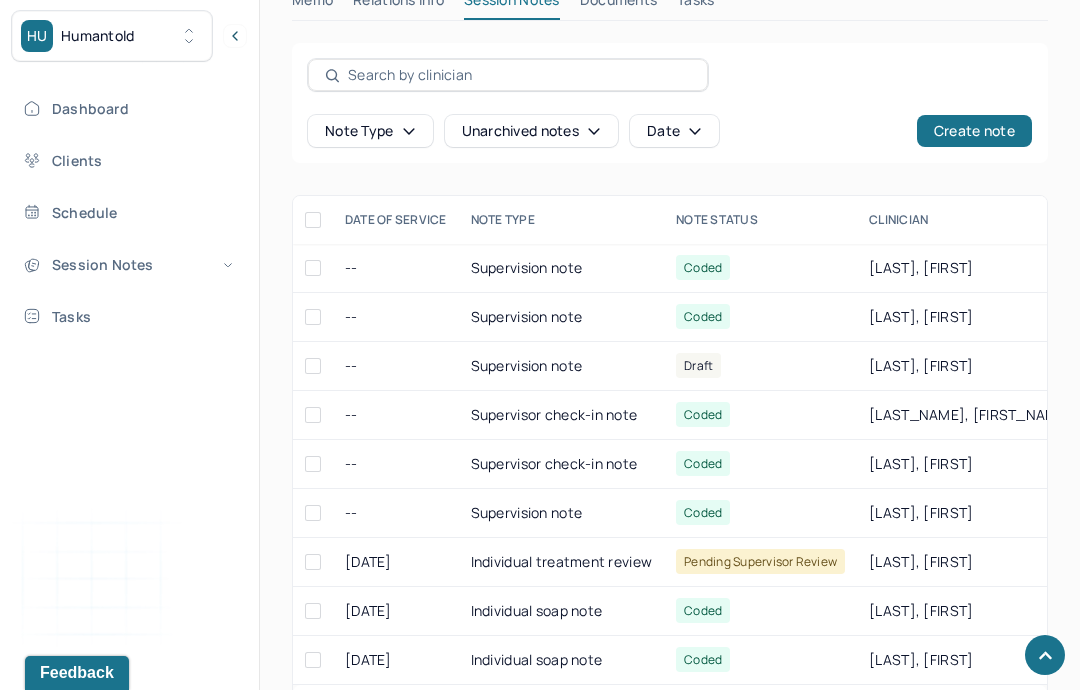 scroll, scrollTop: 891, scrollLeft: 0, axis: vertical 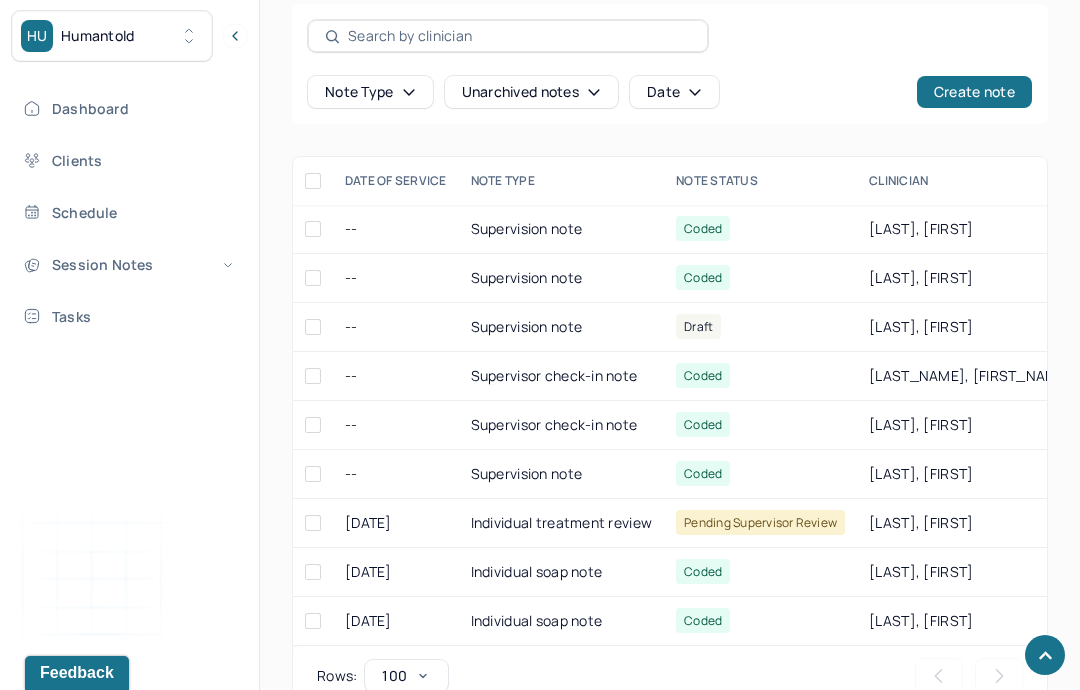 click on "Coded" at bounding box center [760, 278] 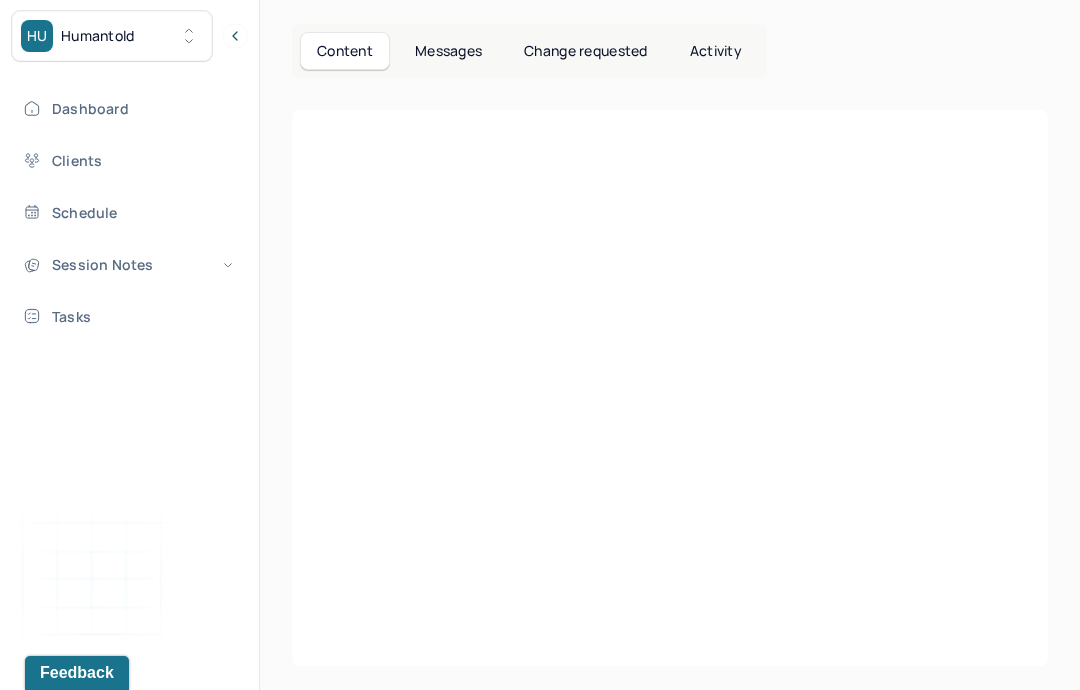 scroll, scrollTop: 179, scrollLeft: 0, axis: vertical 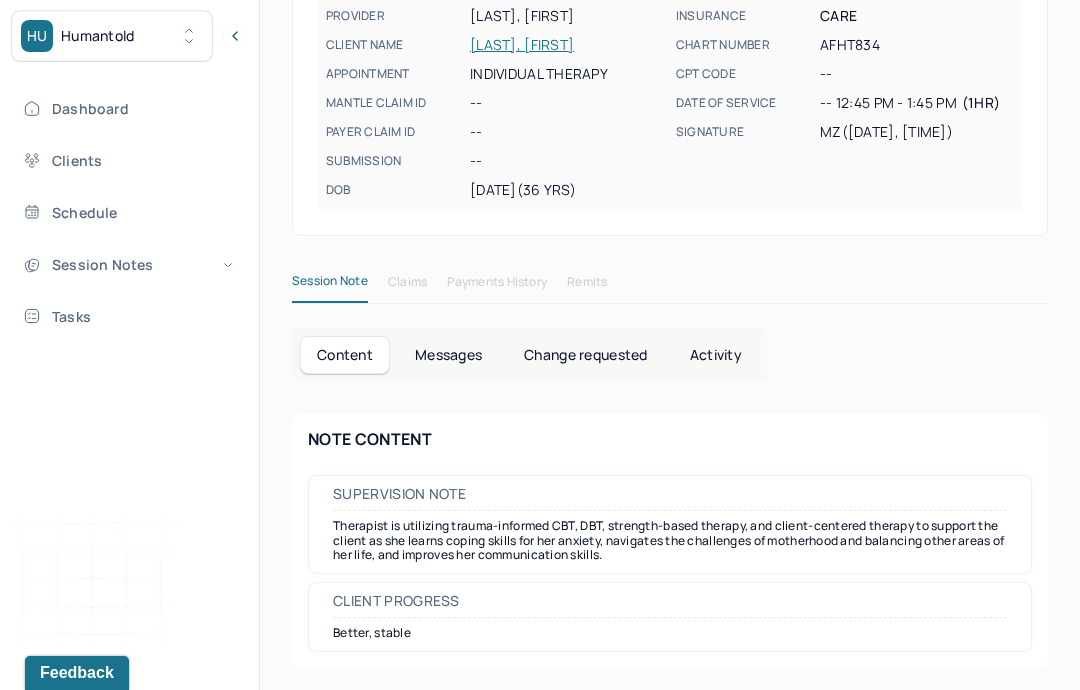 click on "Session Notes" at bounding box center (128, 264) 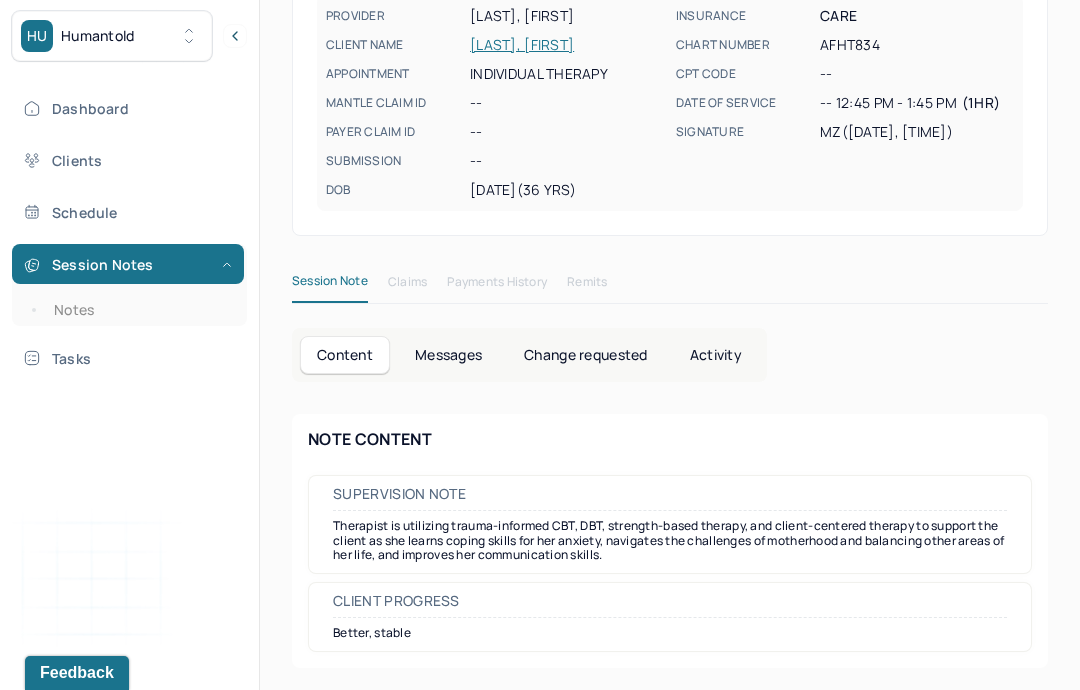 click on "Notes" at bounding box center [139, 310] 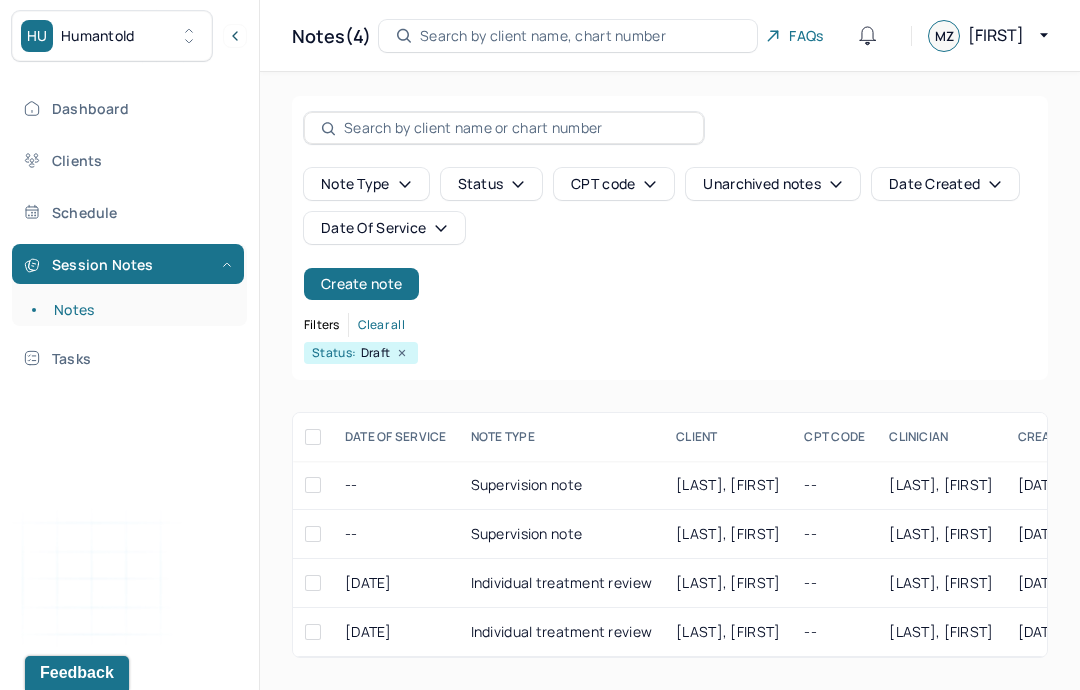 click on "Supervision note" at bounding box center [562, 485] 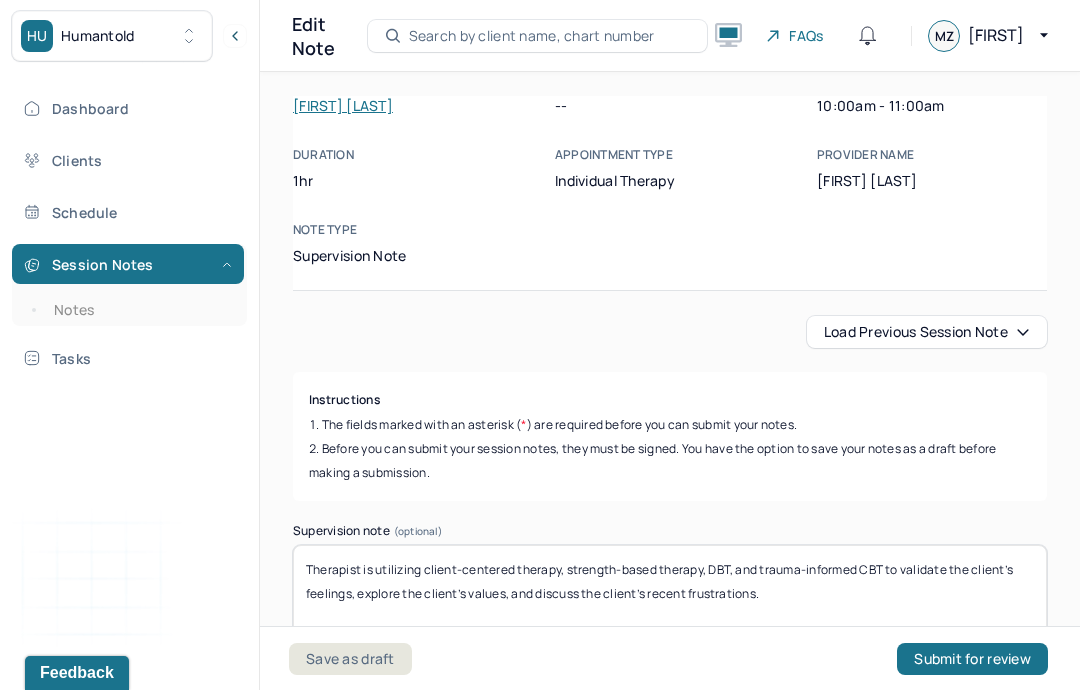 scroll, scrollTop: 88, scrollLeft: 0, axis: vertical 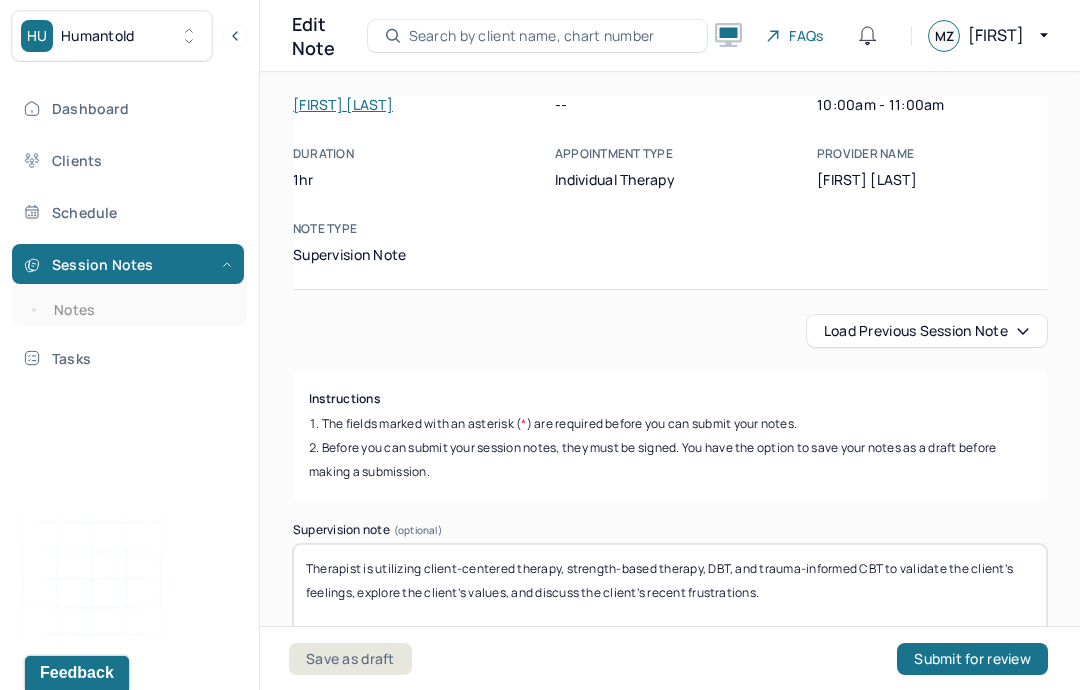 click on "Therapist is utilizing client-centered therapy, strength-based therapy, DBT, and trauma-informed CBT to validate the client’s feelings, explore the client’s values, and discuss the client’s recent frustrations." at bounding box center (670, 596) 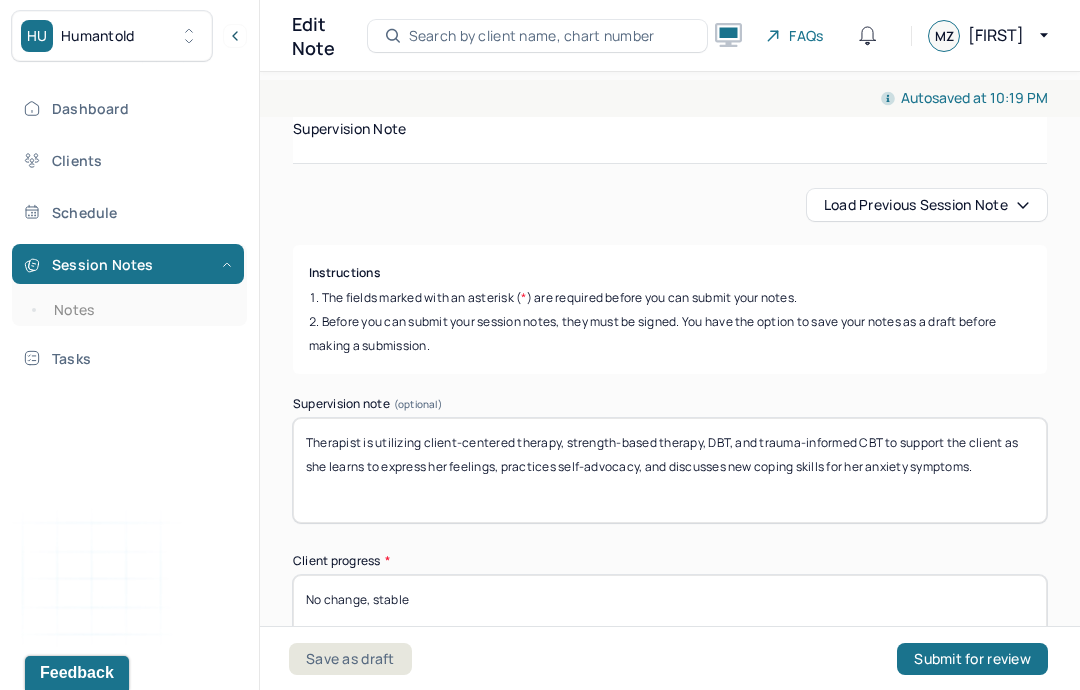 scroll, scrollTop: 210, scrollLeft: 0, axis: vertical 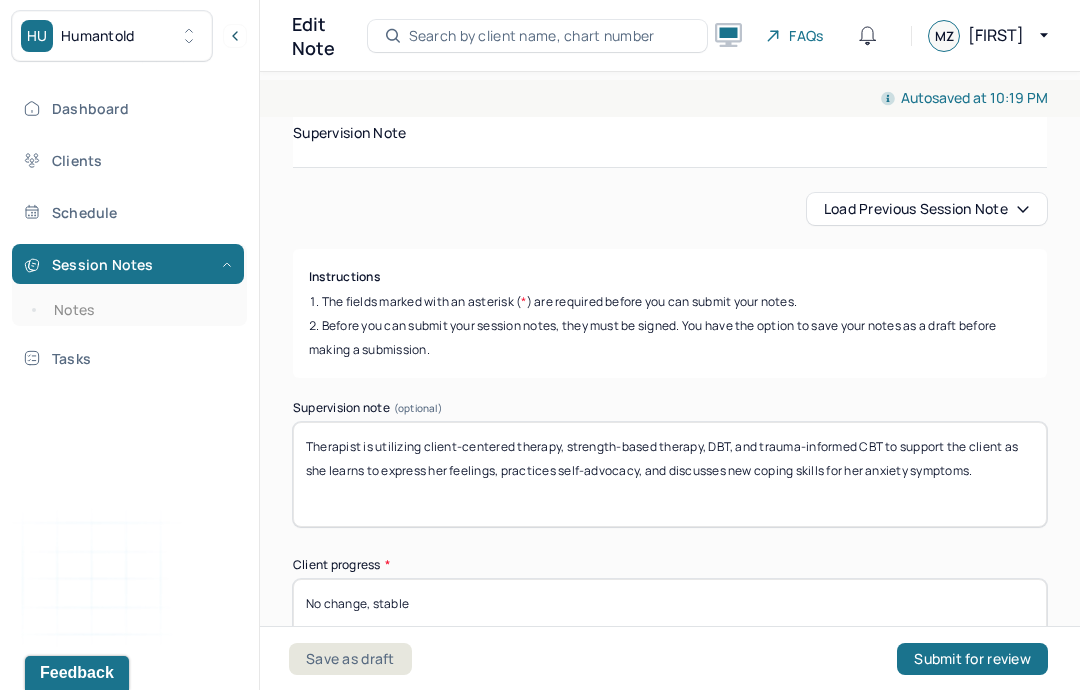 click on "No change, stable" at bounding box center [670, 631] 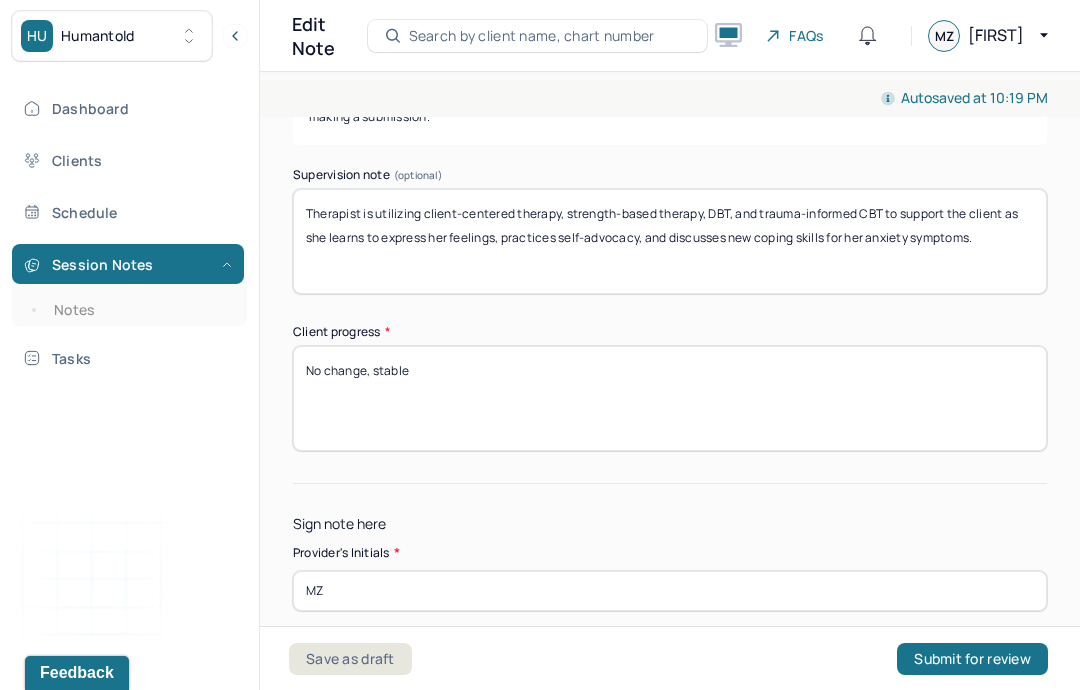 scroll, scrollTop: 442, scrollLeft: 0, axis: vertical 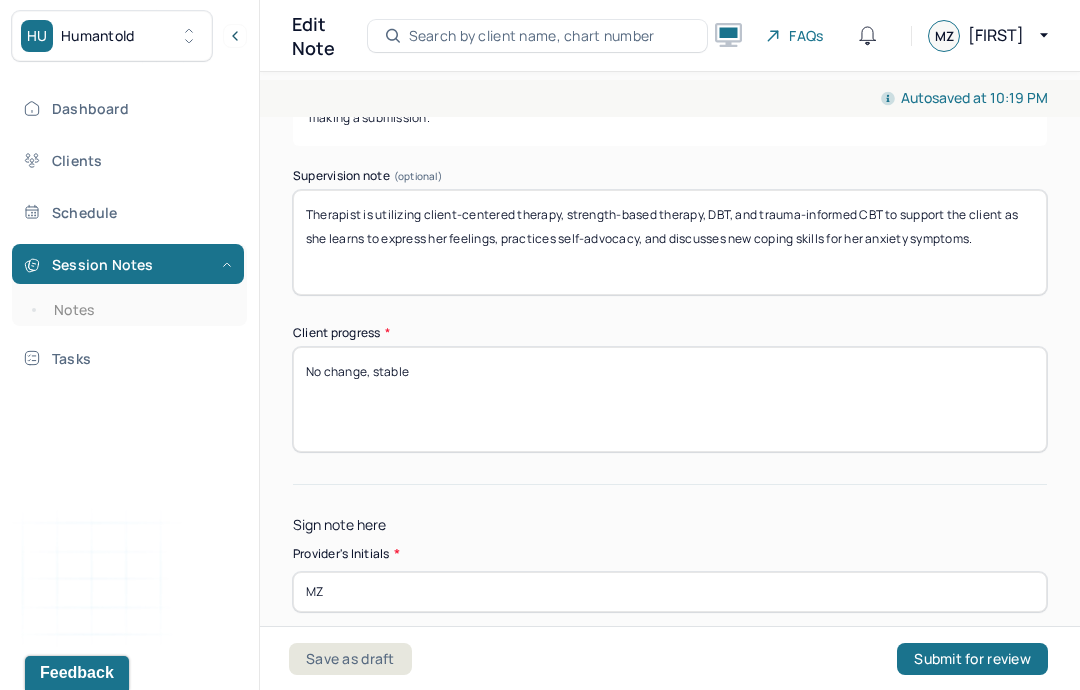 click on "MZ" at bounding box center [670, 592] 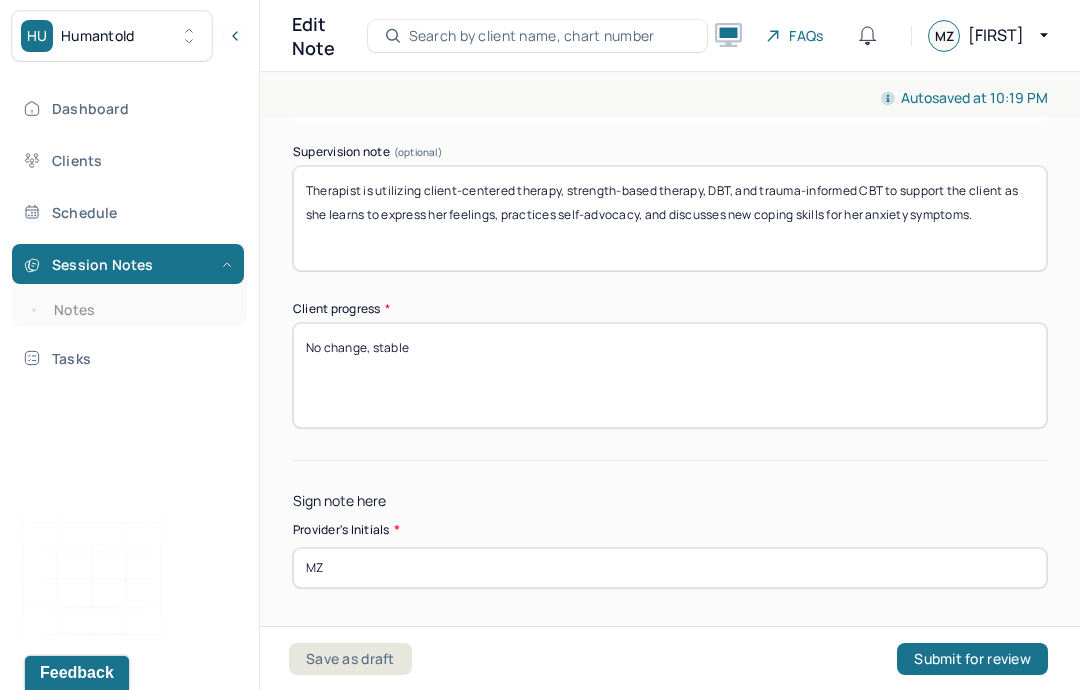 scroll, scrollTop: 466, scrollLeft: 0, axis: vertical 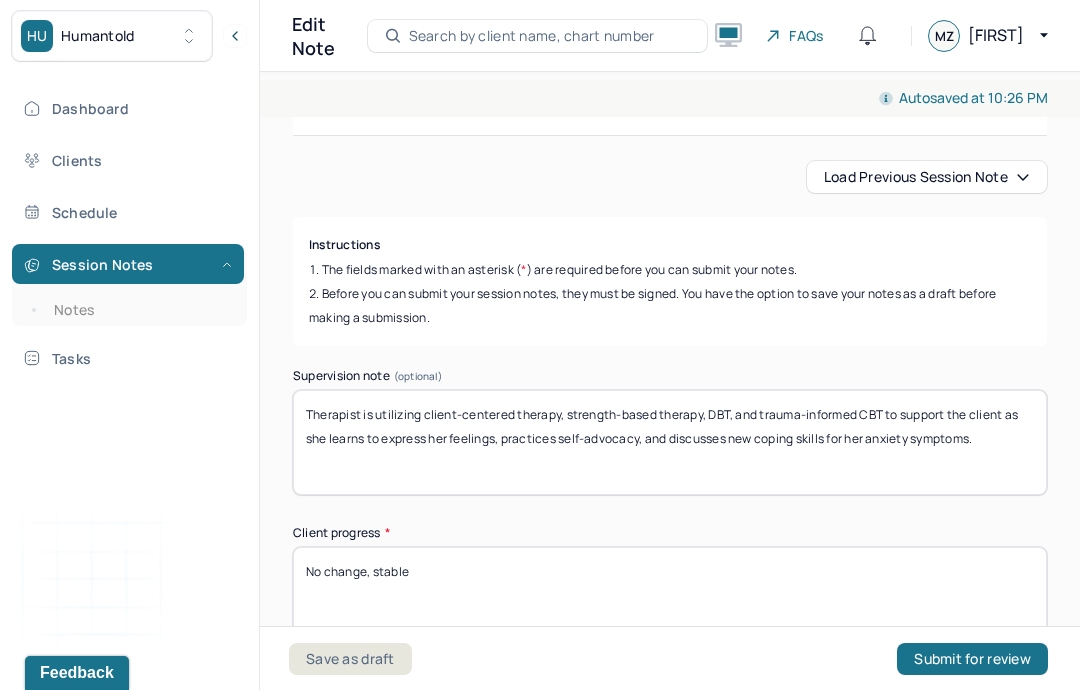 click on "Therapist is utilizing client-centered therapy, strength-based therapy, DBT, and trauma-informed CBT to support the client as she learns to express her feelings, practices self-advocacy, and discusses new coping skills for her anxiety symptoms." at bounding box center [670, 442] 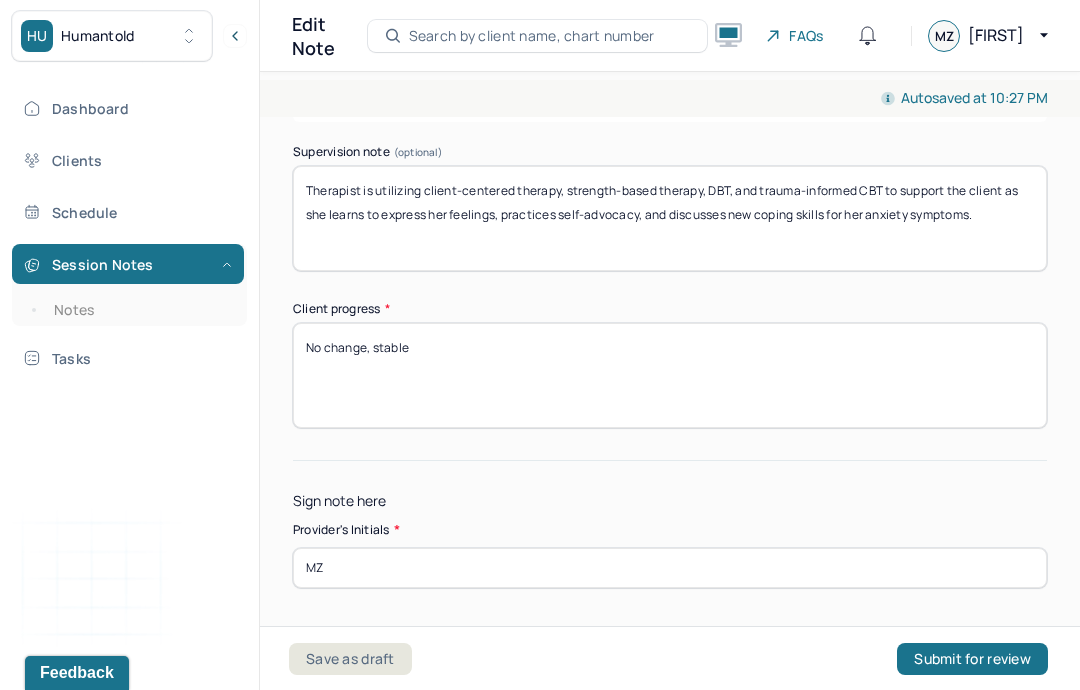 scroll, scrollTop: 466, scrollLeft: 0, axis: vertical 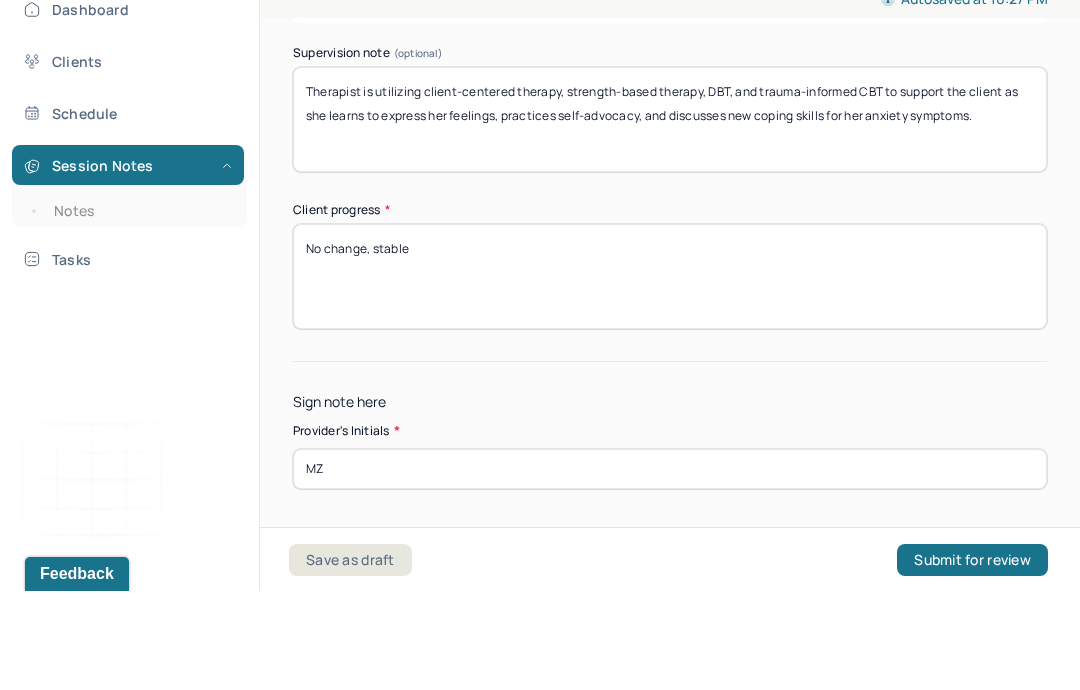 click on "Submit for review" at bounding box center (972, 659) 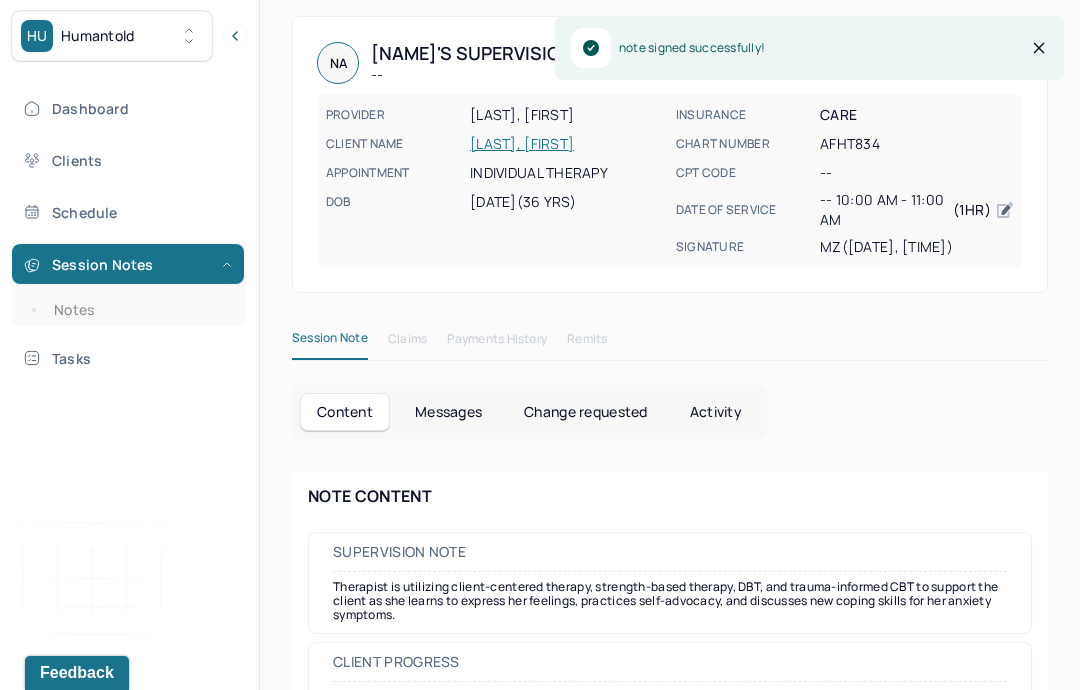 click on "Notes" at bounding box center (139, 310) 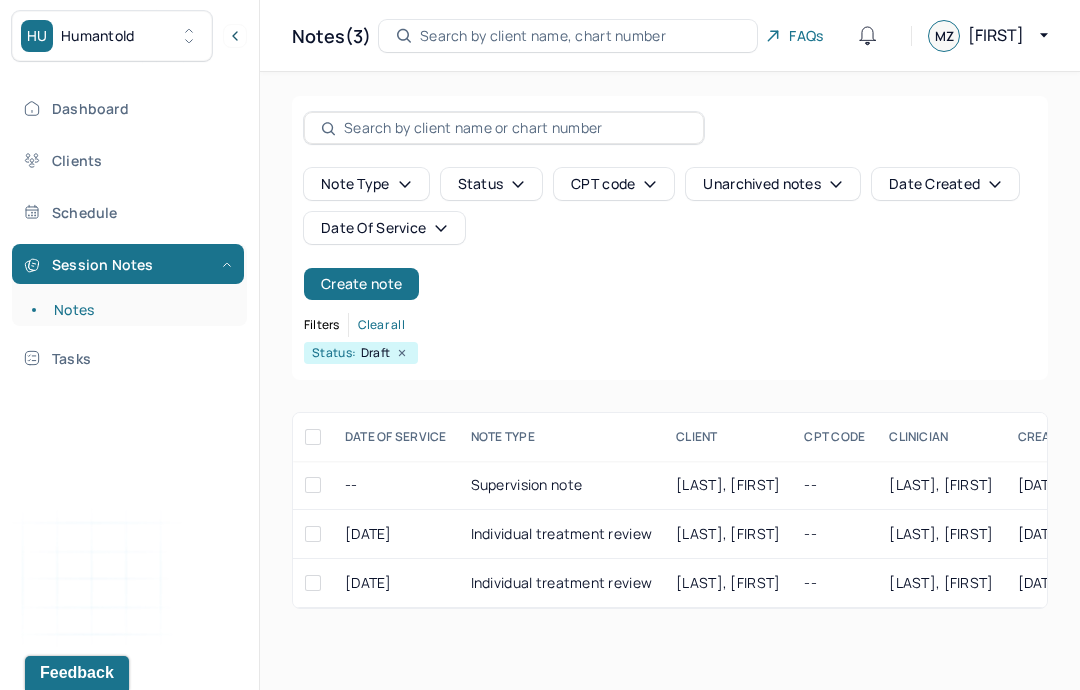 click on "SABEDRA, [NAME]" at bounding box center (728, 484) 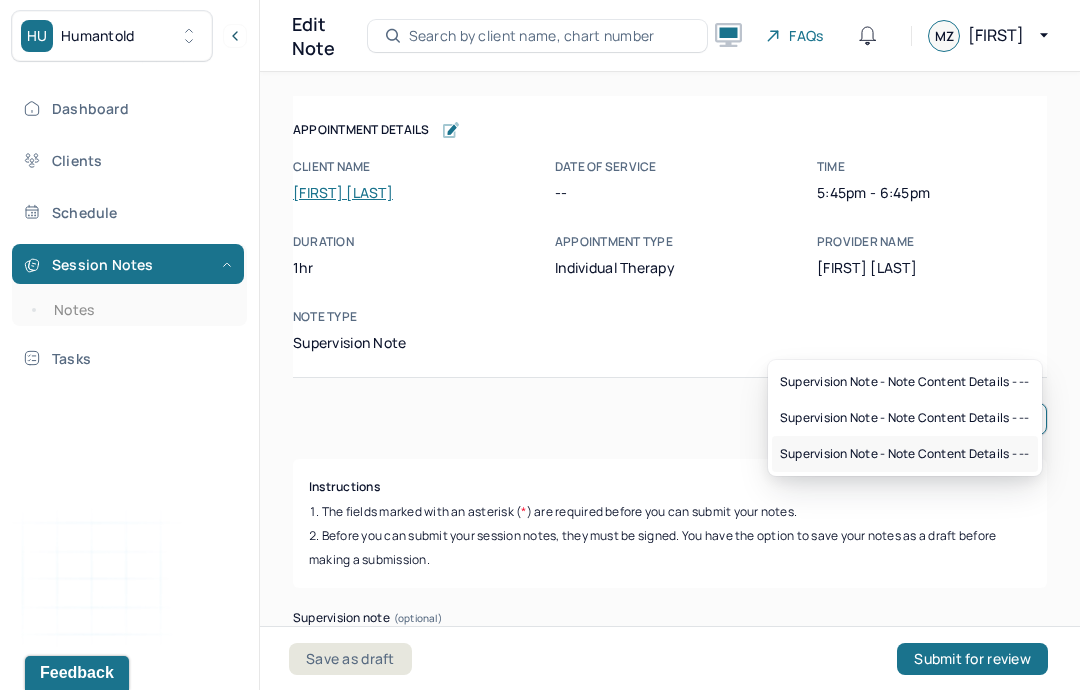 click on "Supervision note   - Note content Details -   --" at bounding box center (905, 454) 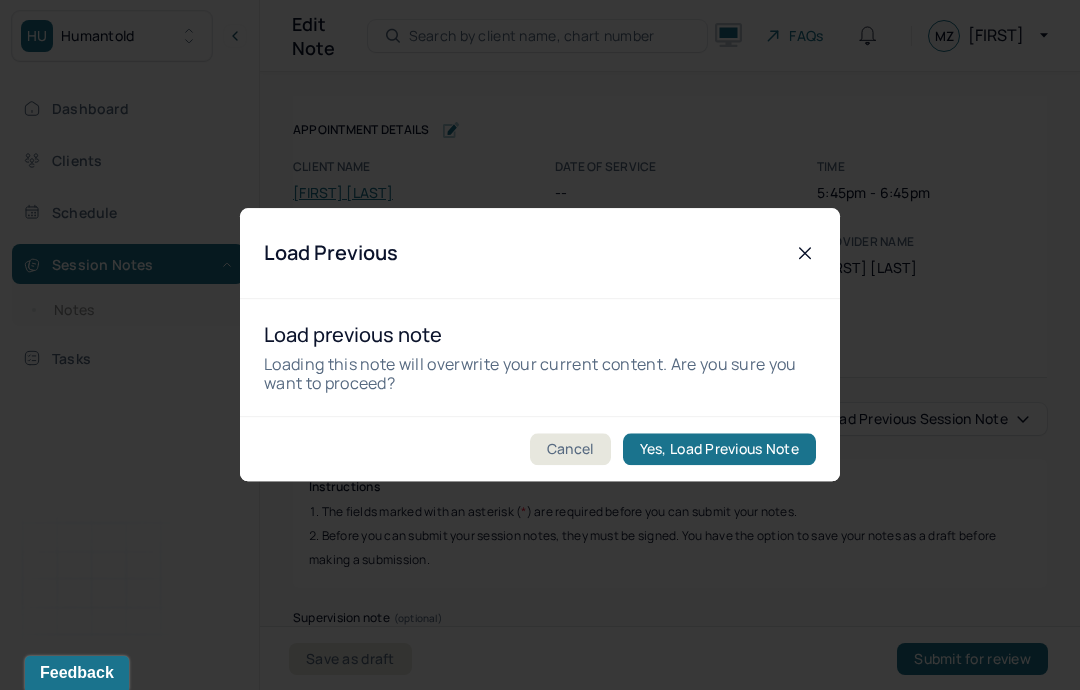 click on "Yes, Load Previous Note" at bounding box center (719, 450) 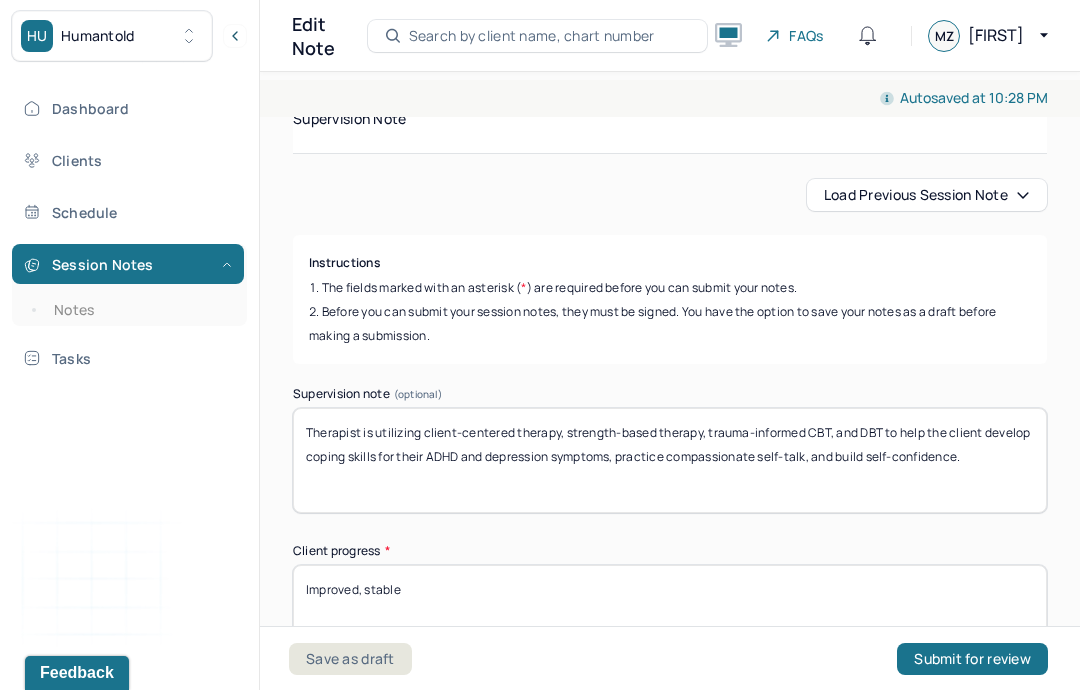 scroll, scrollTop: 230, scrollLeft: 0, axis: vertical 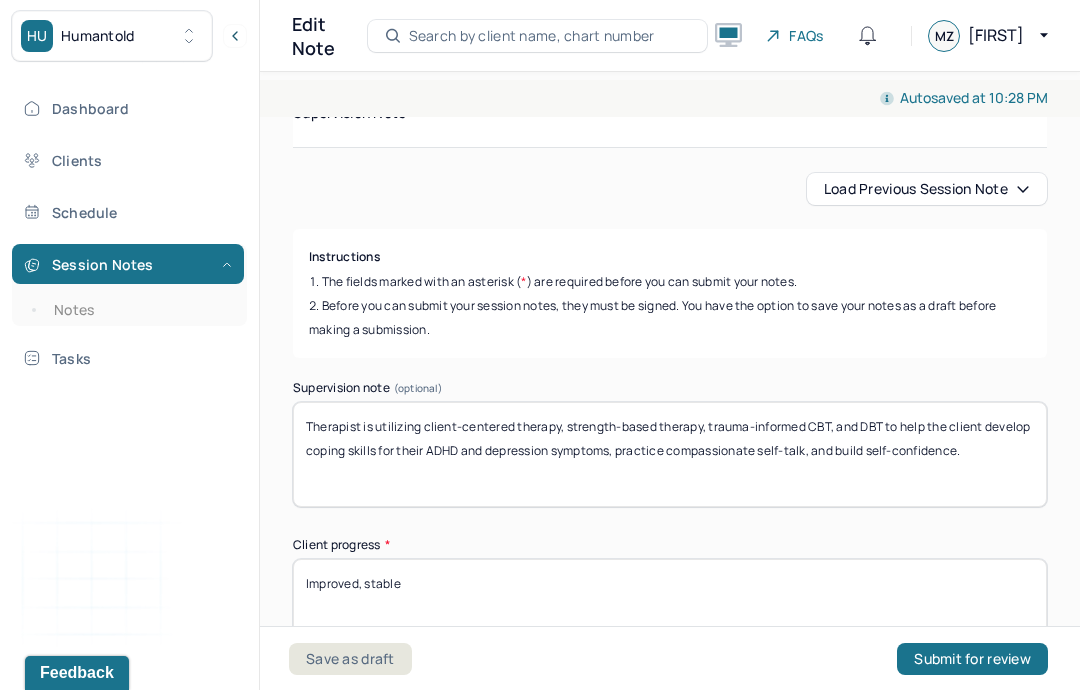 click on "Improved, stable" at bounding box center [670, 611] 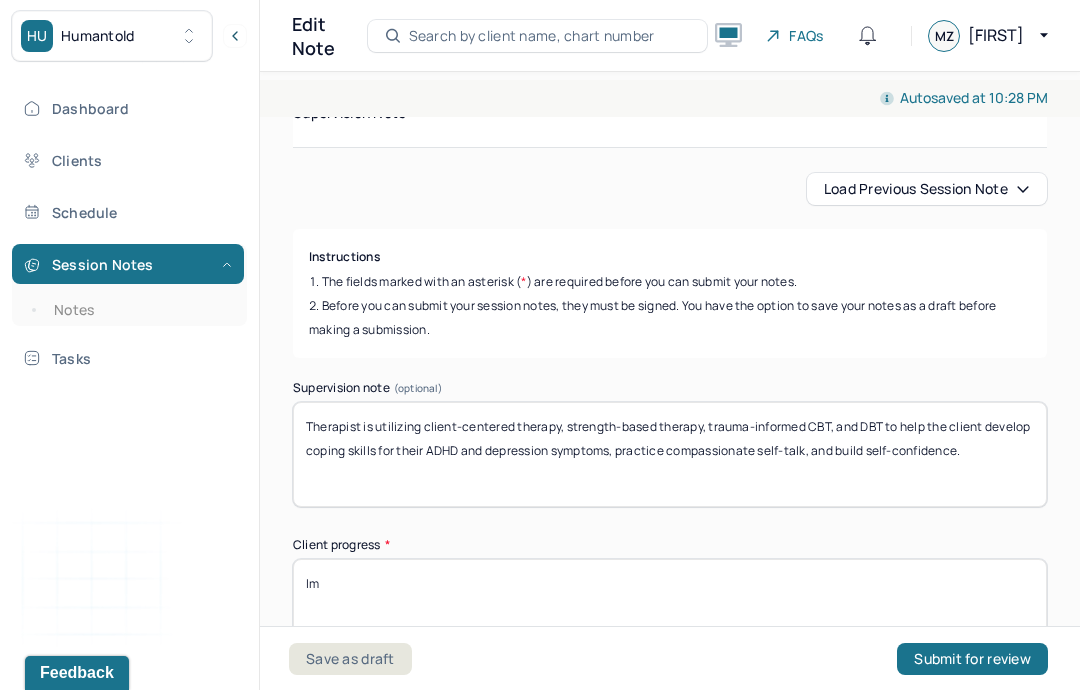 type on "I" 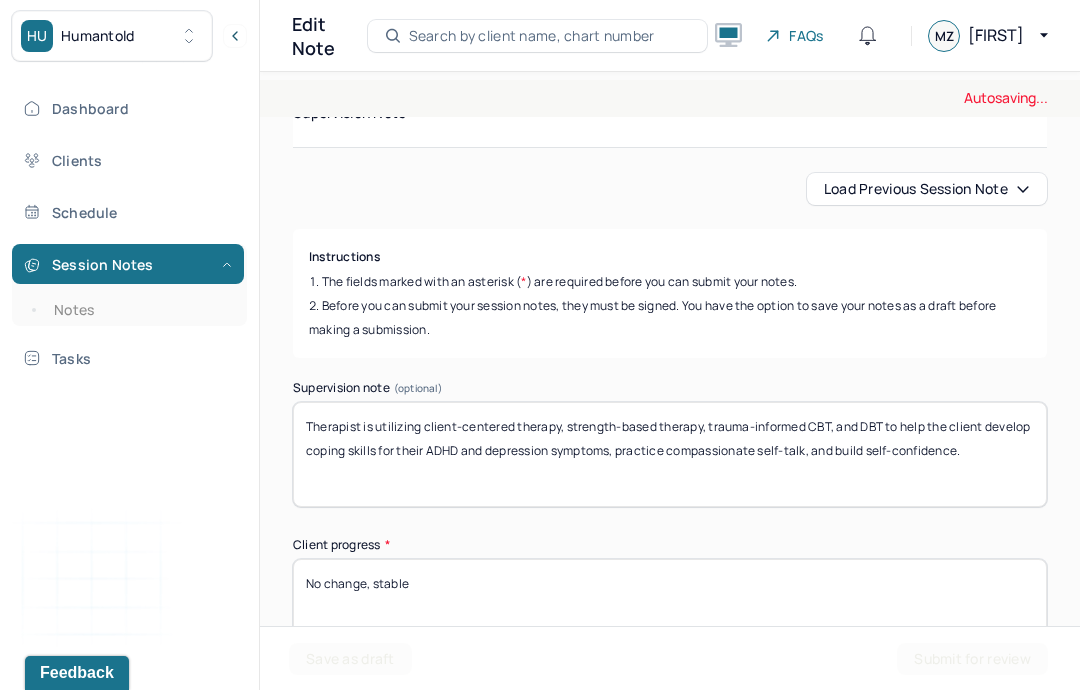 type on "No change, stable" 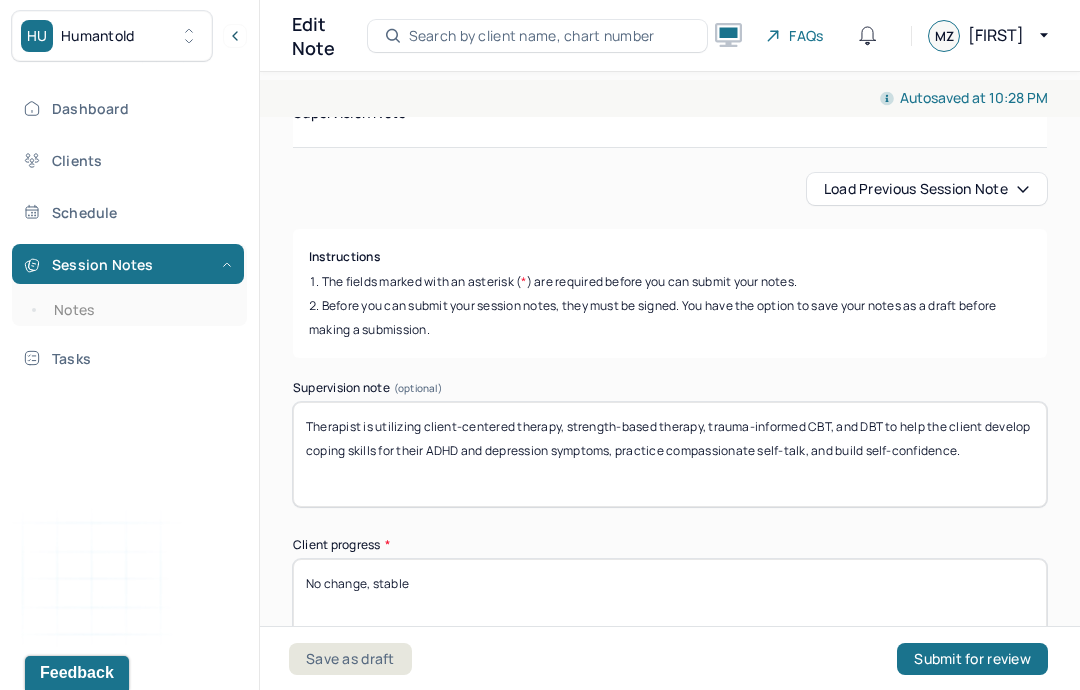 click on "Therapist is utilizing client-centered therapy, strength-based therapy, trauma-informed CBT, and DBT to help the client develop coping skills for their ADHD and depression symptoms, practice compassionate self-talk, and build self-confidence." at bounding box center (670, 454) 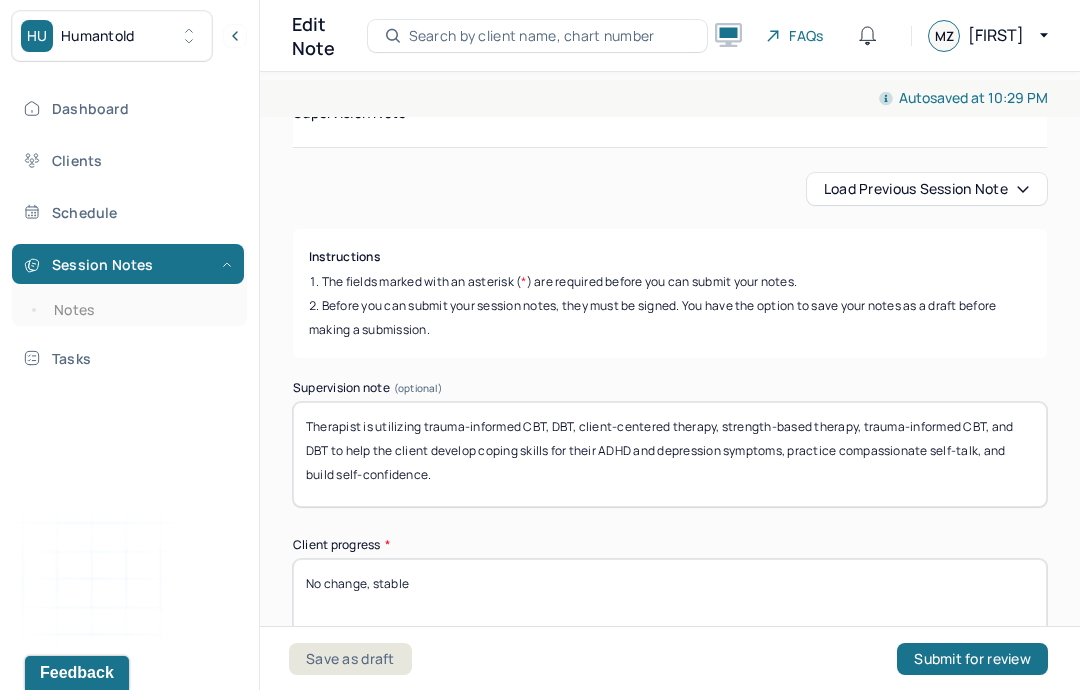 click on "Therapist is utilizing trauma-informed CBT, DBT,client-centered therapy, strength-based therapy, trauma-informed CBT, and DBT to help the client develop coping skills for their ADHD and depression symptoms, practice compassionate self-talk, and build self-confidence." at bounding box center [670, 454] 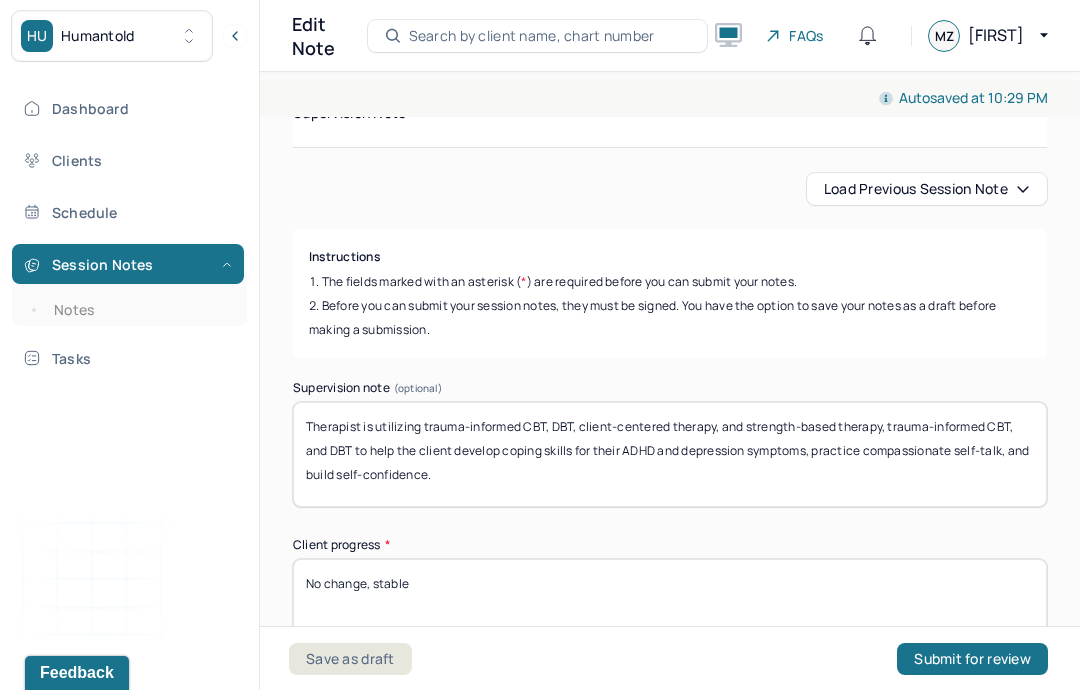 click on "Therapist is utilizing trauma-informed CBT, DBT, client-centered therapy, and strength-based therapy, trauma-informed CBT, and DBT to help the client develop coping skills for their ADHD and depression symptoms, practice compassionate self-talk, and build self-confidence." at bounding box center [670, 454] 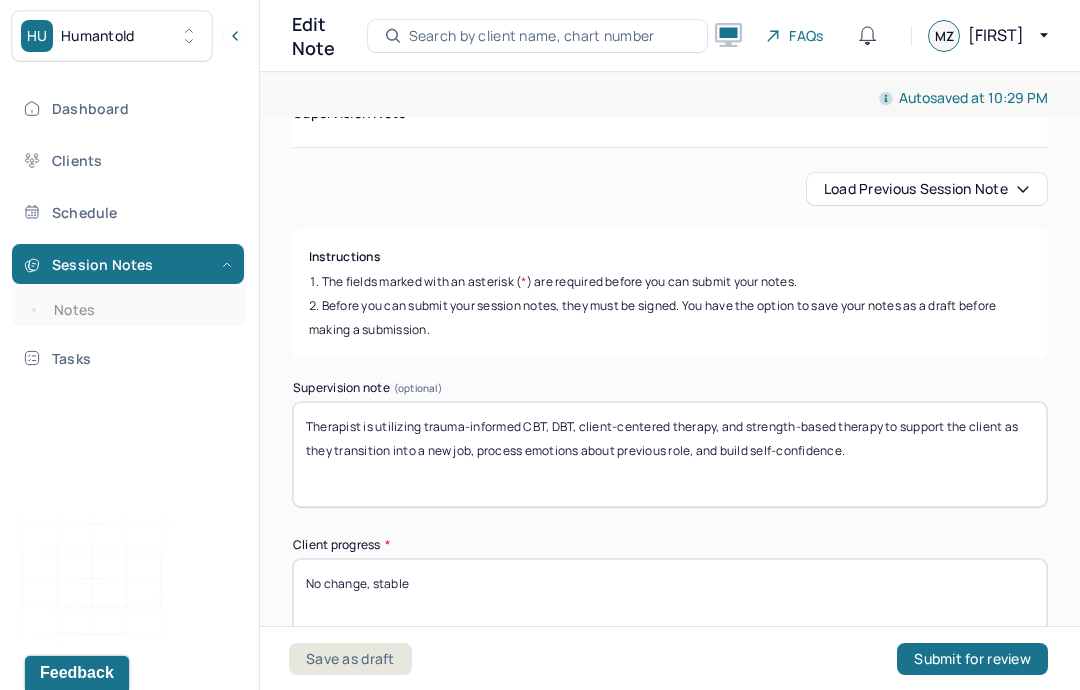 type on "Therapist is utilizing trauma-informed CBT, DBT, client-centered therapy, and strength-based therapy to support the client as they transition into a new job, process emotions about previous role, and build self-confidence." 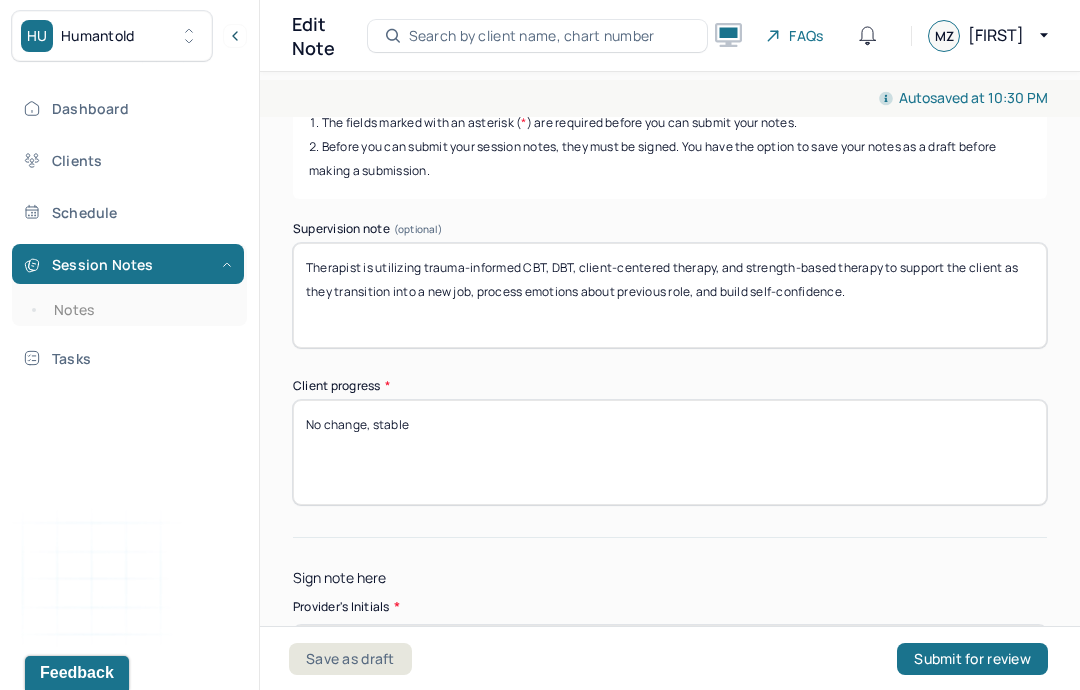 scroll, scrollTop: 397, scrollLeft: 0, axis: vertical 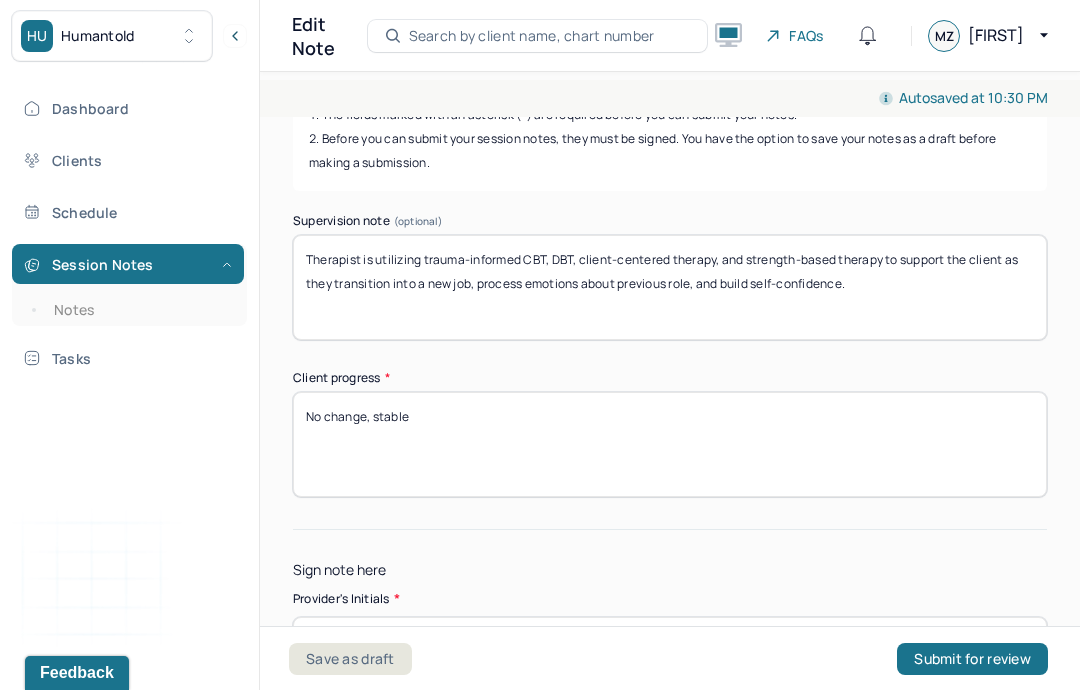 click at bounding box center [670, 637] 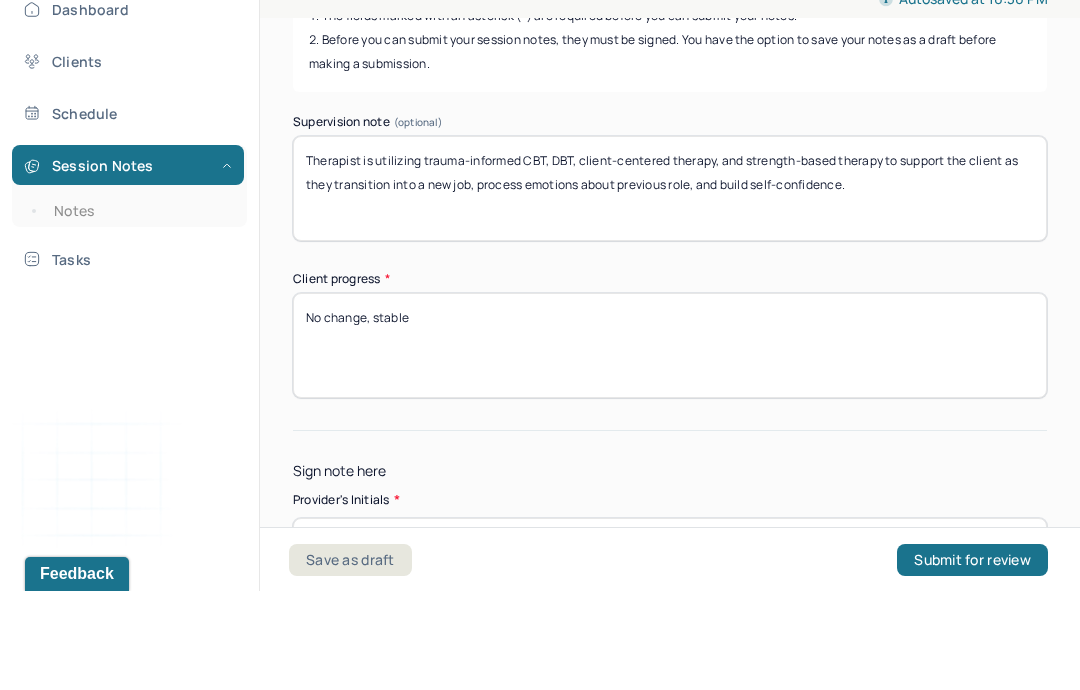 type on "MZ" 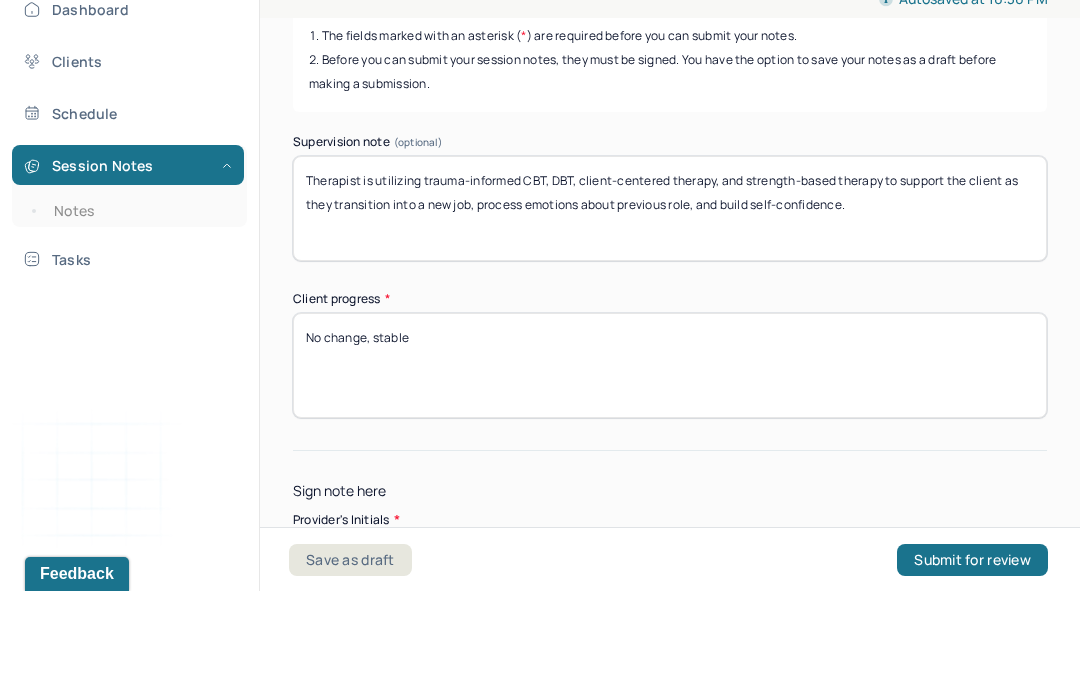 scroll, scrollTop: 352, scrollLeft: 0, axis: vertical 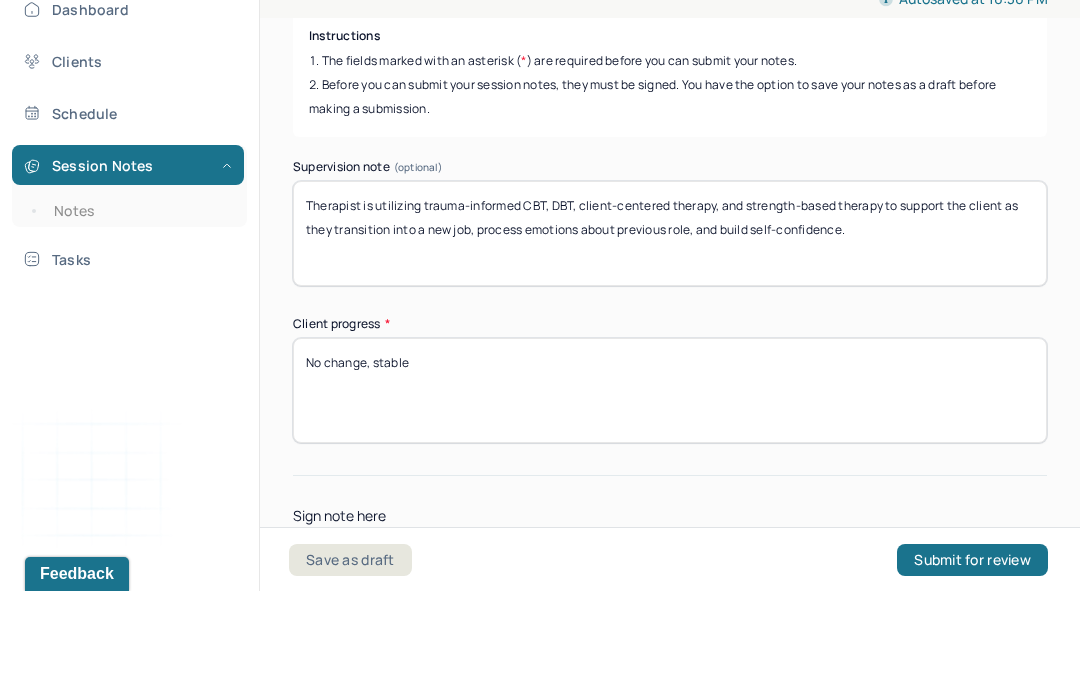click on "MZ" at bounding box center (670, 682) 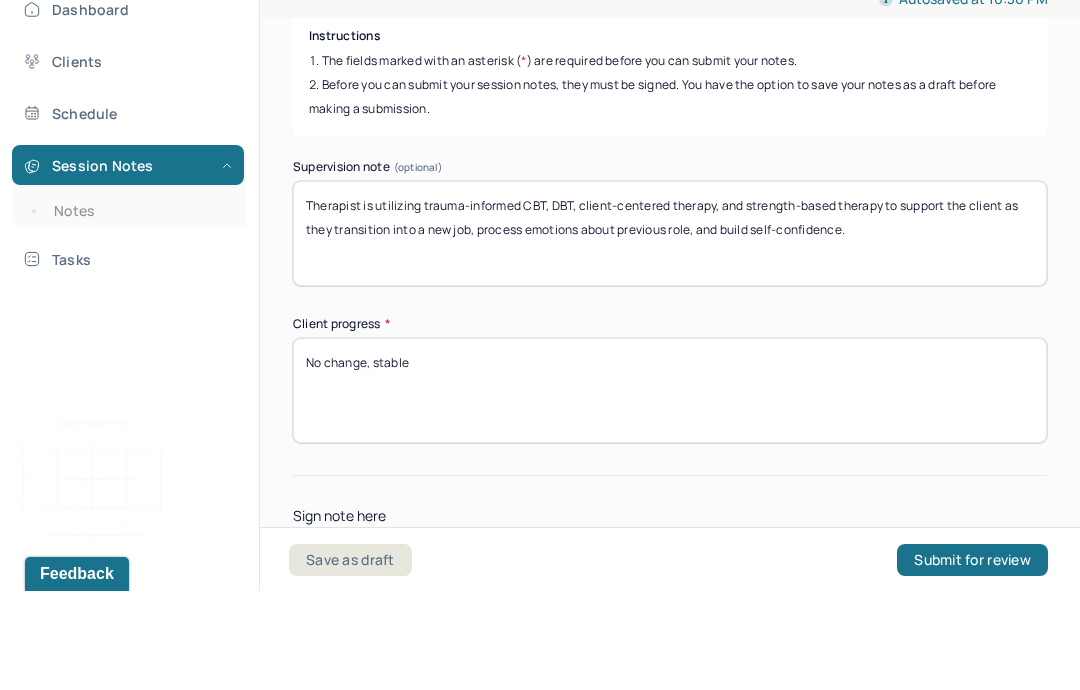 click on "Therapist is utilizing trauma-informed CBT, DBT, client-centered therapy, and strength-based therapy to support the client as they transition into a new job, process emotions about previous role, and build self-confidence." at bounding box center [670, 332] 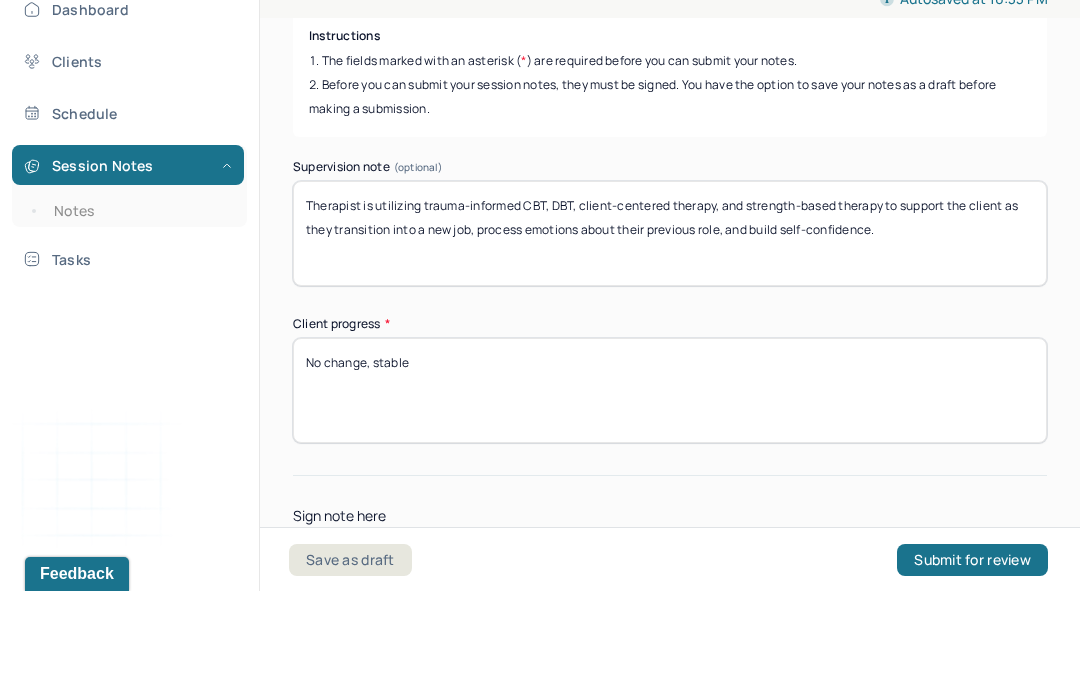 click on "Therapist is utilizing trauma-informed CBT, DBT, client-centered therapy, and strength-based therapy to support the client as they transition into a new job, process emotions about their previous role, and build self-confidence." at bounding box center [670, 332] 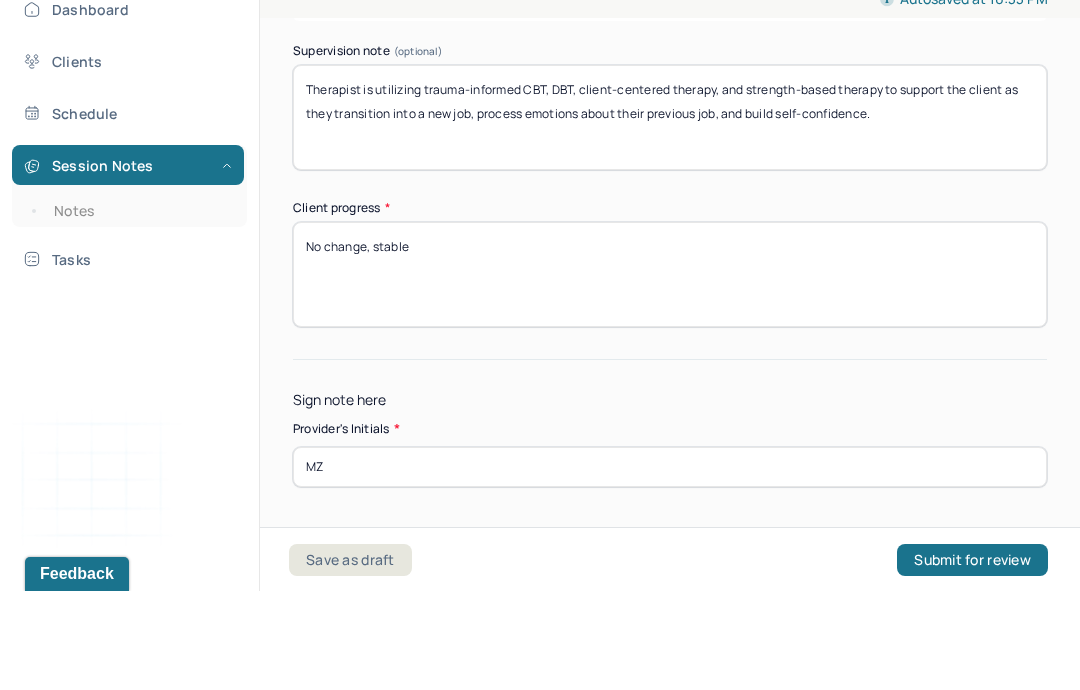 scroll, scrollTop: 466, scrollLeft: 0, axis: vertical 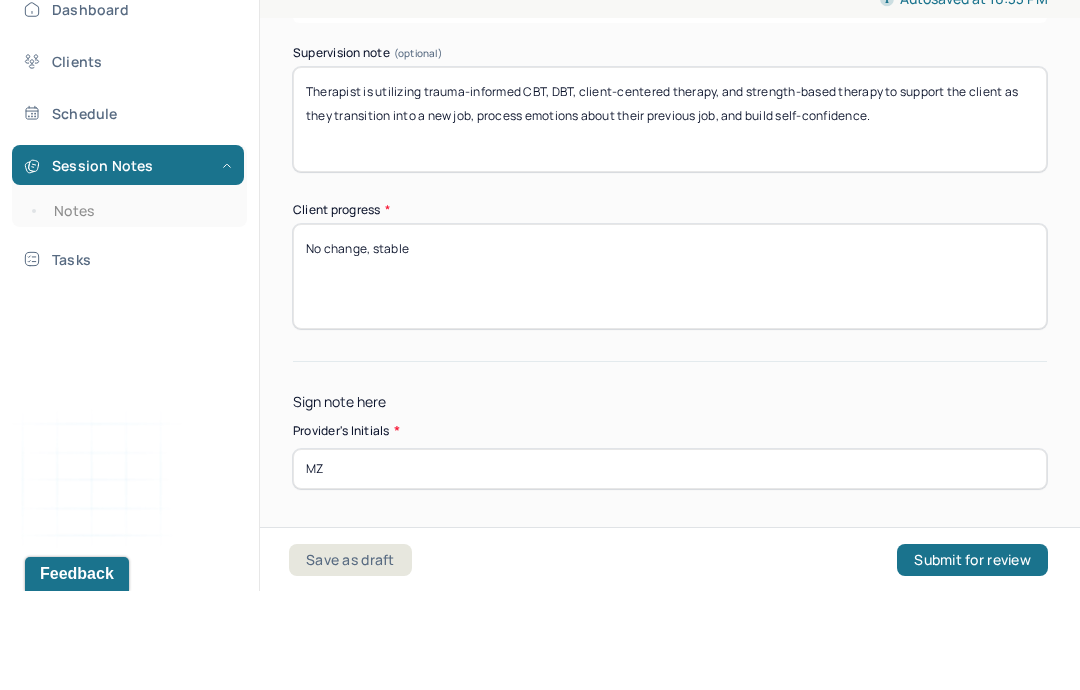 type on "Therapist is utilizing trauma-informed CBT, DBT, client-centered therapy, and strength-based therapy to support the client as they transition into a new job, process emotions about their previous job, and build self-confidence." 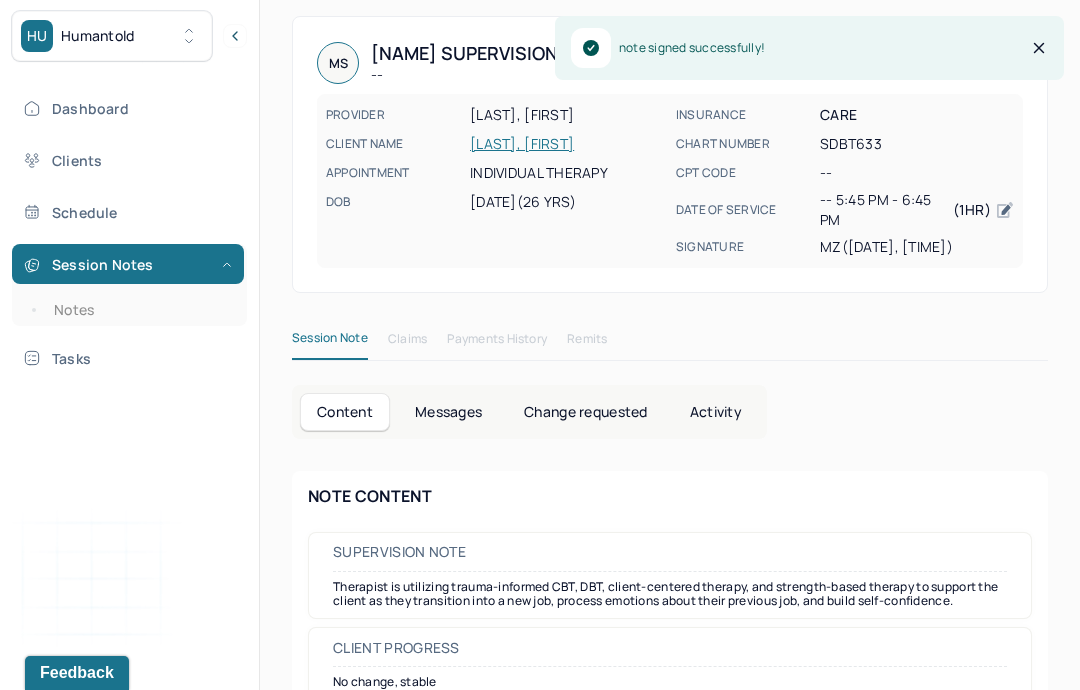 click on "Notes" at bounding box center [139, 310] 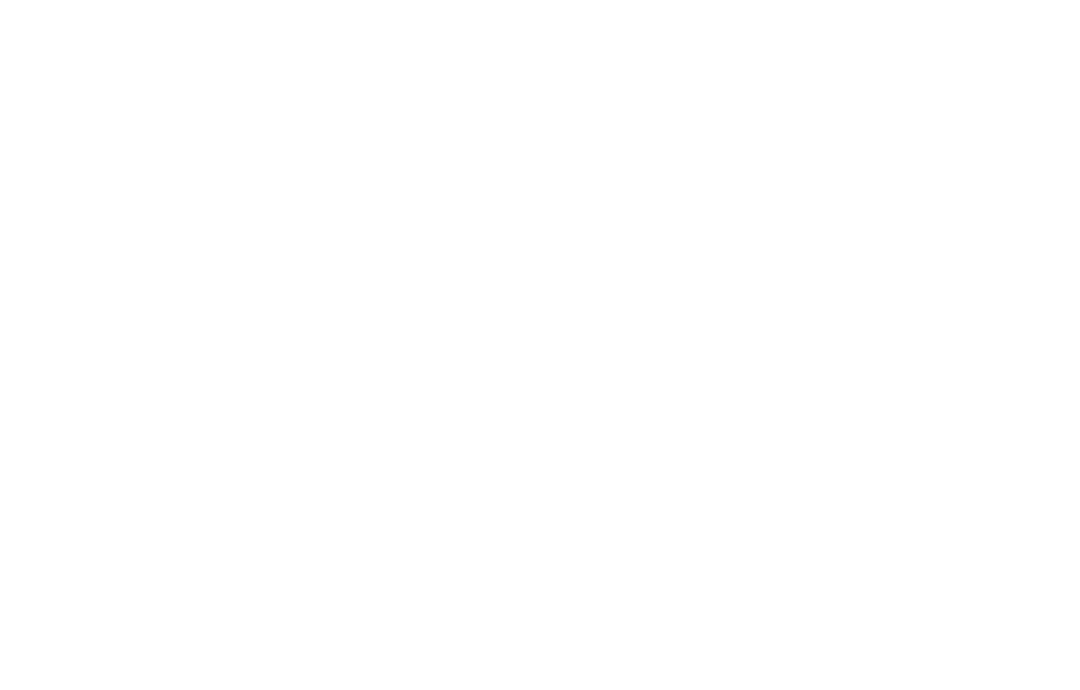 scroll, scrollTop: 0, scrollLeft: 0, axis: both 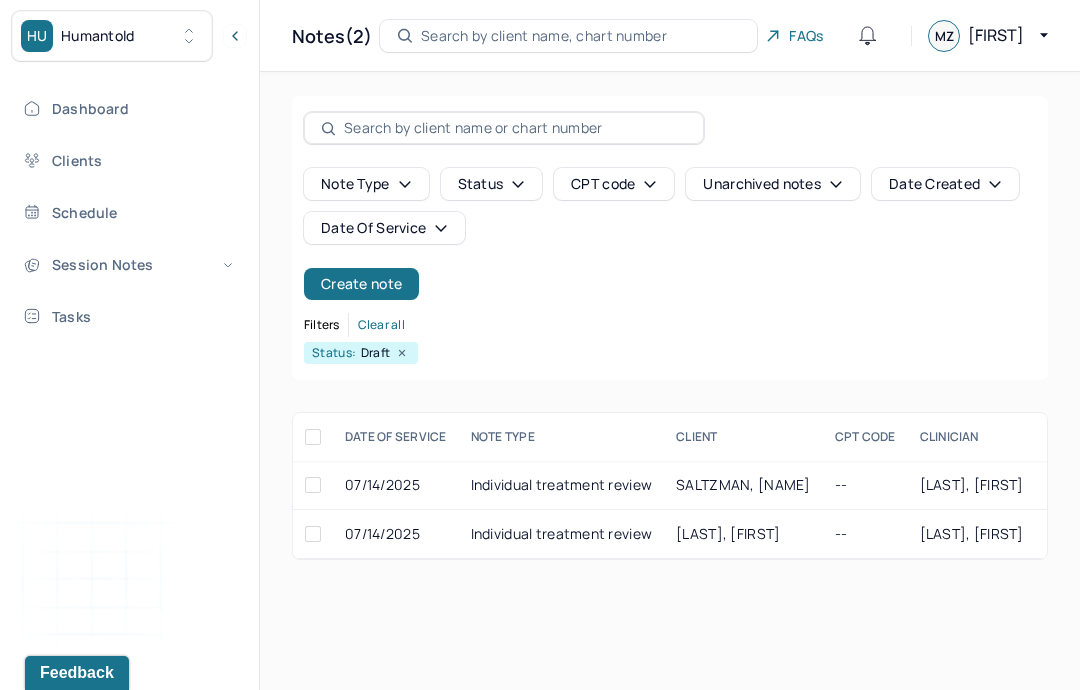 click on "Clients" at bounding box center (128, 160) 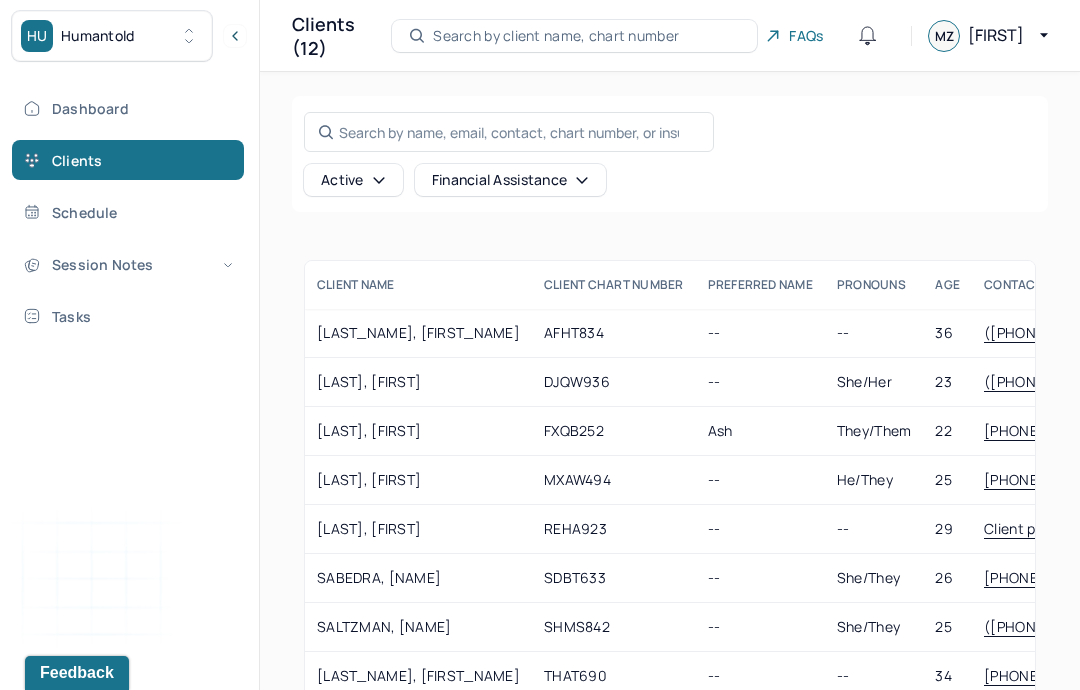 click on "AFHT834" at bounding box center [614, 333] 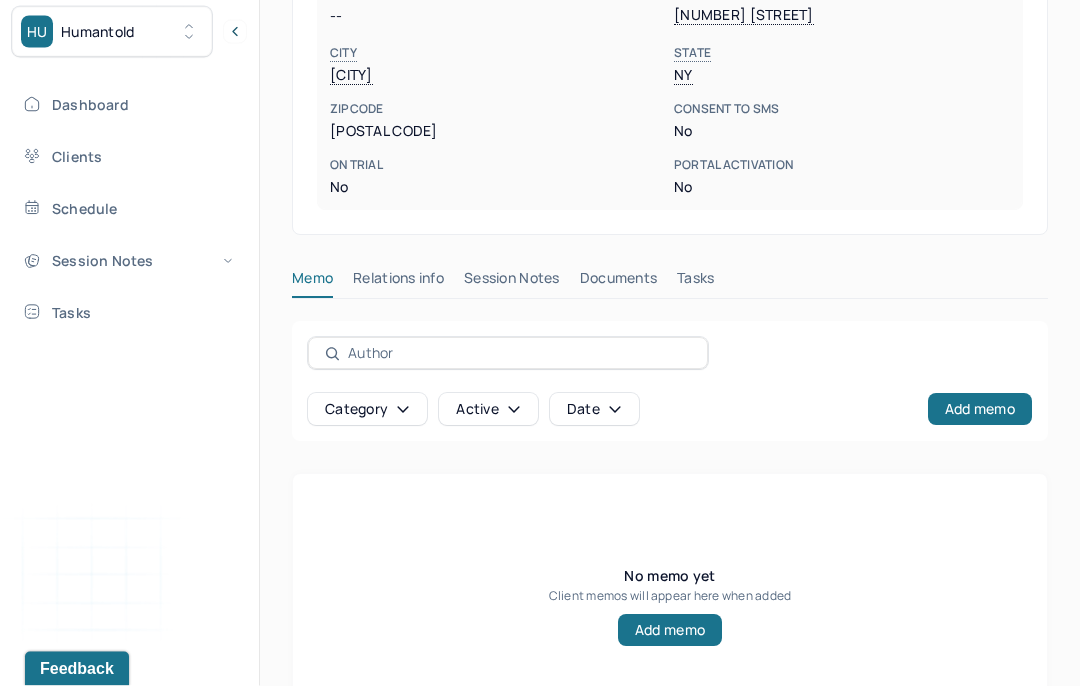 scroll, scrollTop: 568, scrollLeft: 0, axis: vertical 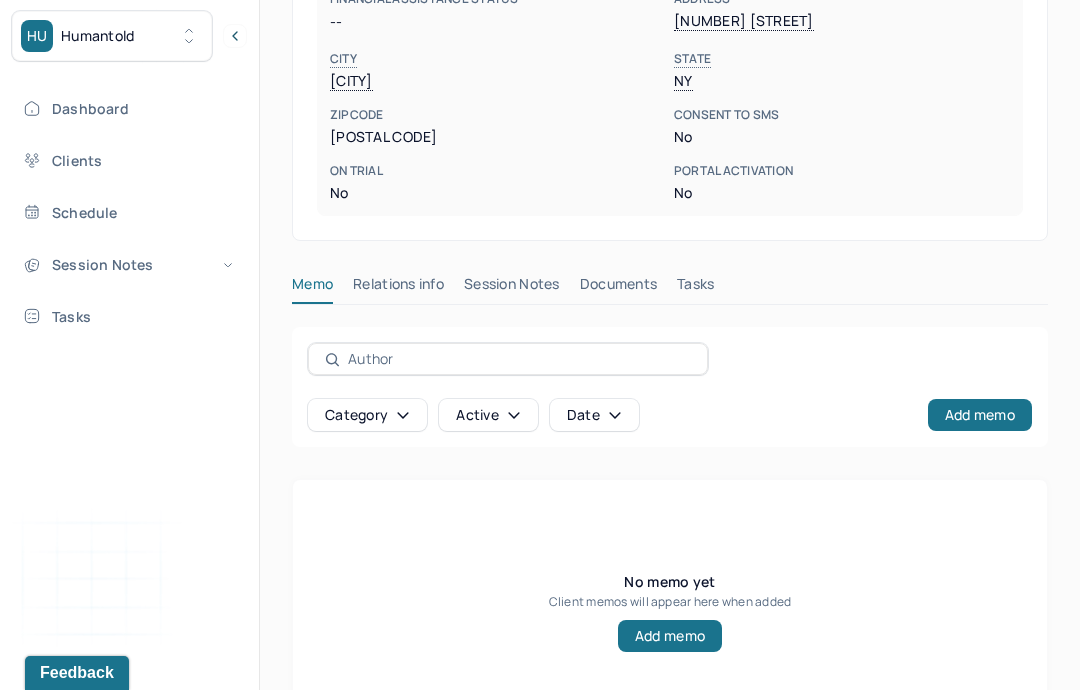 click on "Session Notes" at bounding box center (512, 288) 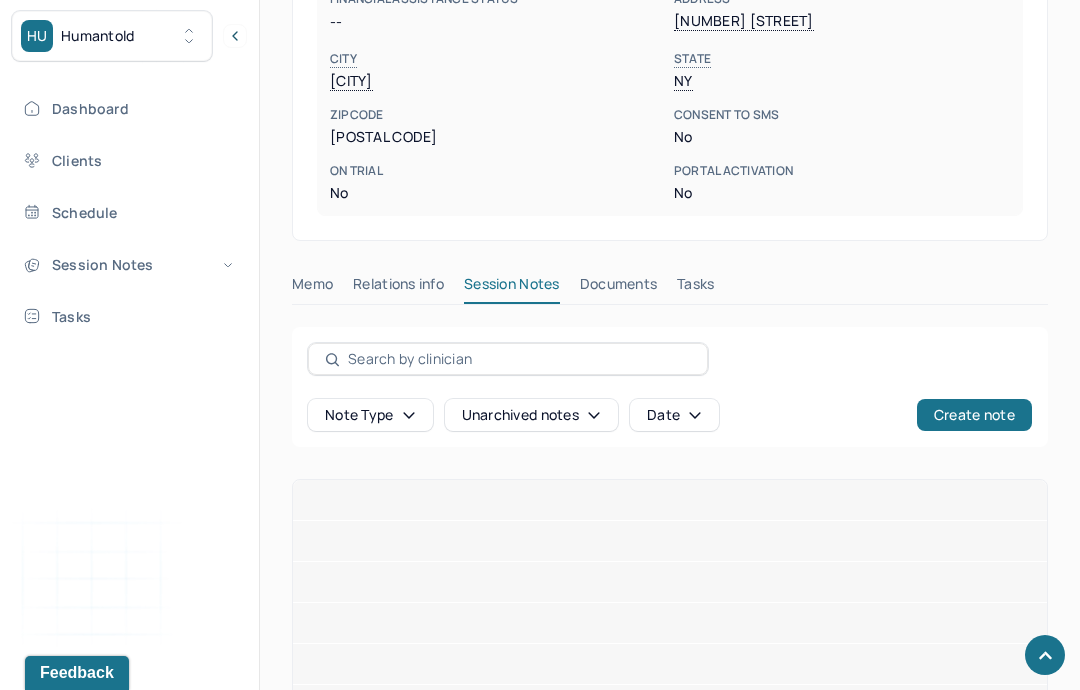 scroll, scrollTop: 648, scrollLeft: 0, axis: vertical 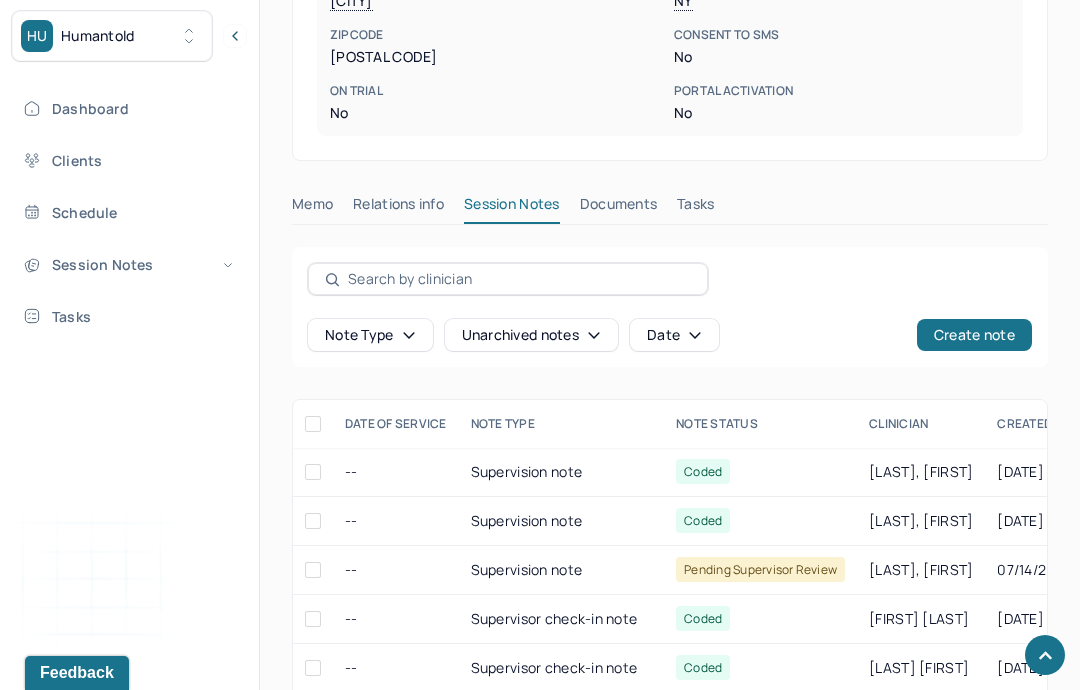 click on "Session Notes" at bounding box center (128, 264) 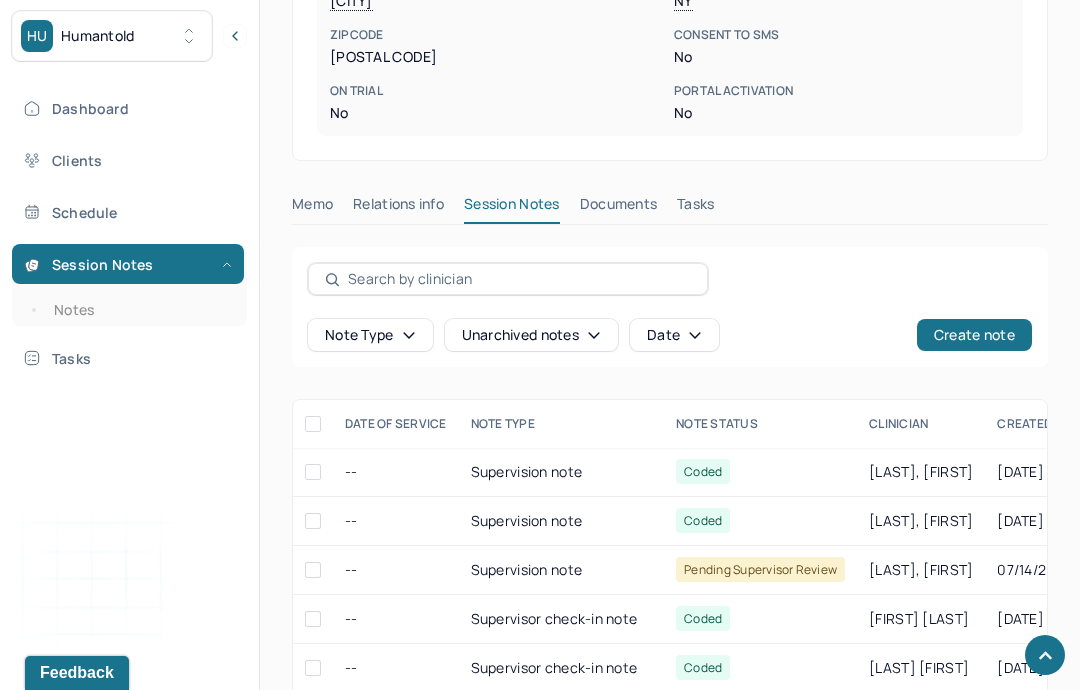 click on "Session Notes" at bounding box center (128, 264) 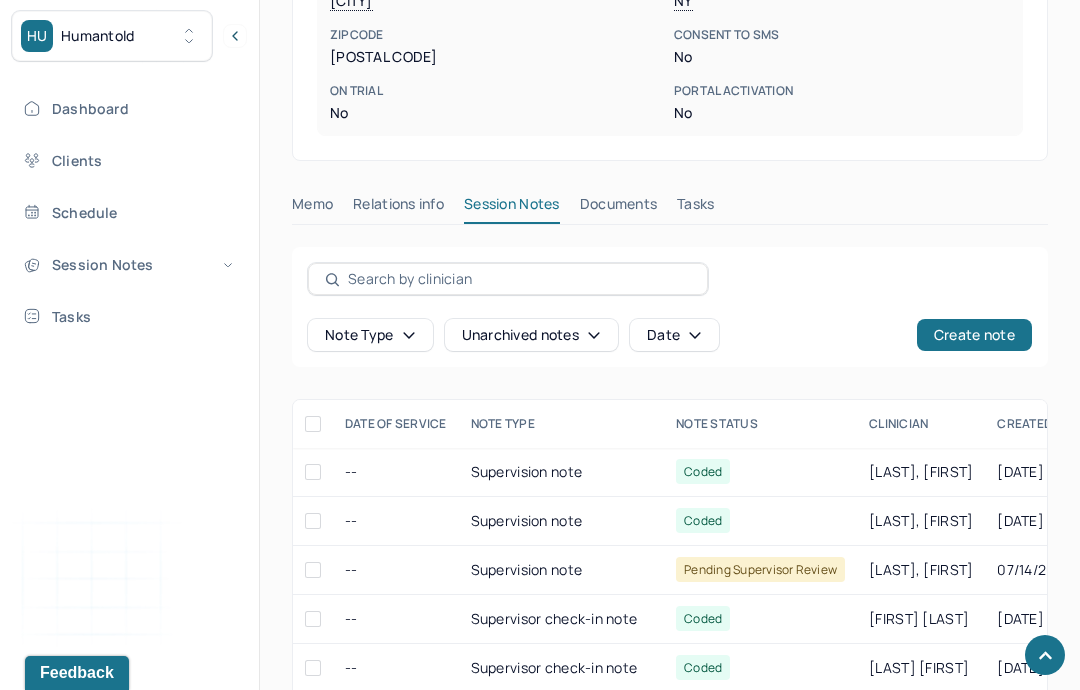 scroll, scrollTop: 674, scrollLeft: 0, axis: vertical 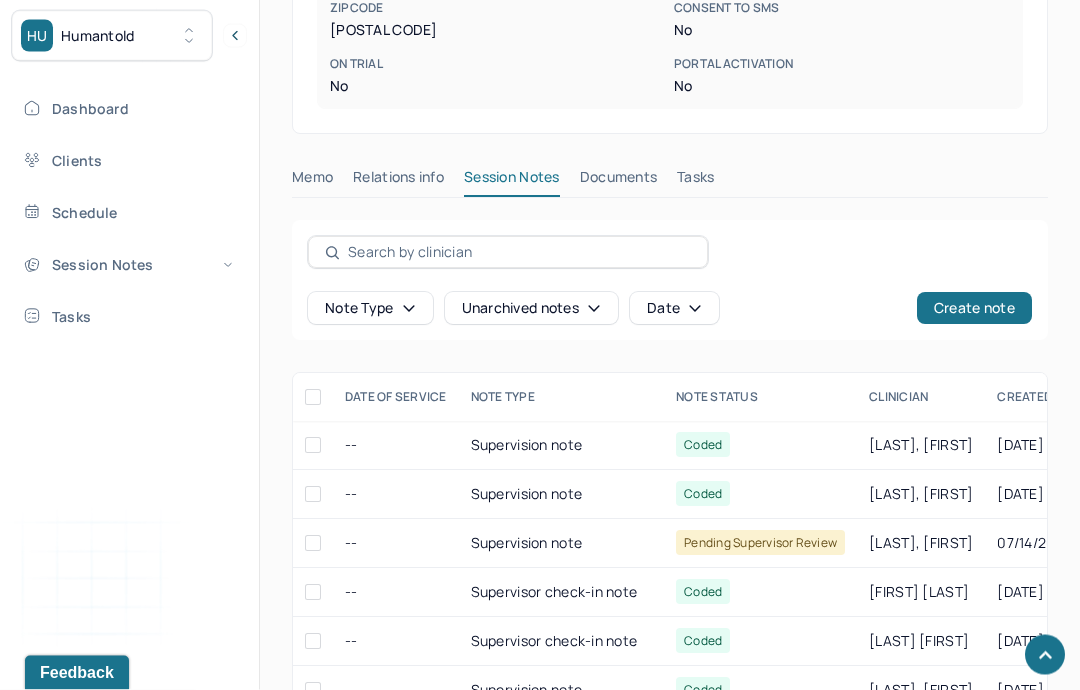 click on "Session Notes" at bounding box center (128, 264) 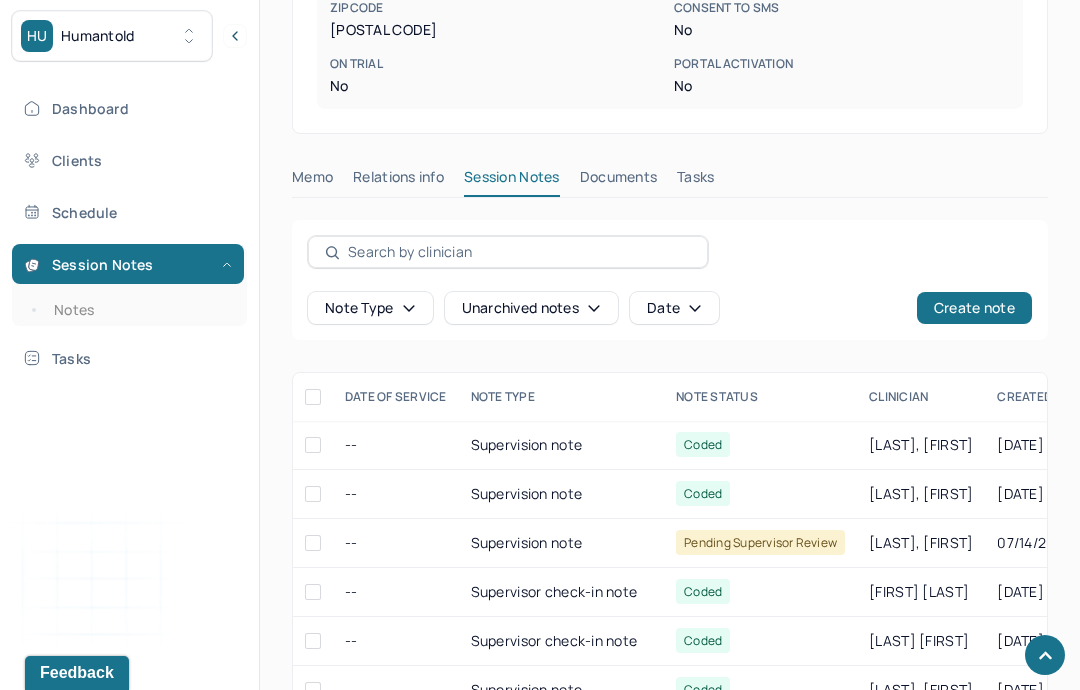click on "Notes" at bounding box center (139, 310) 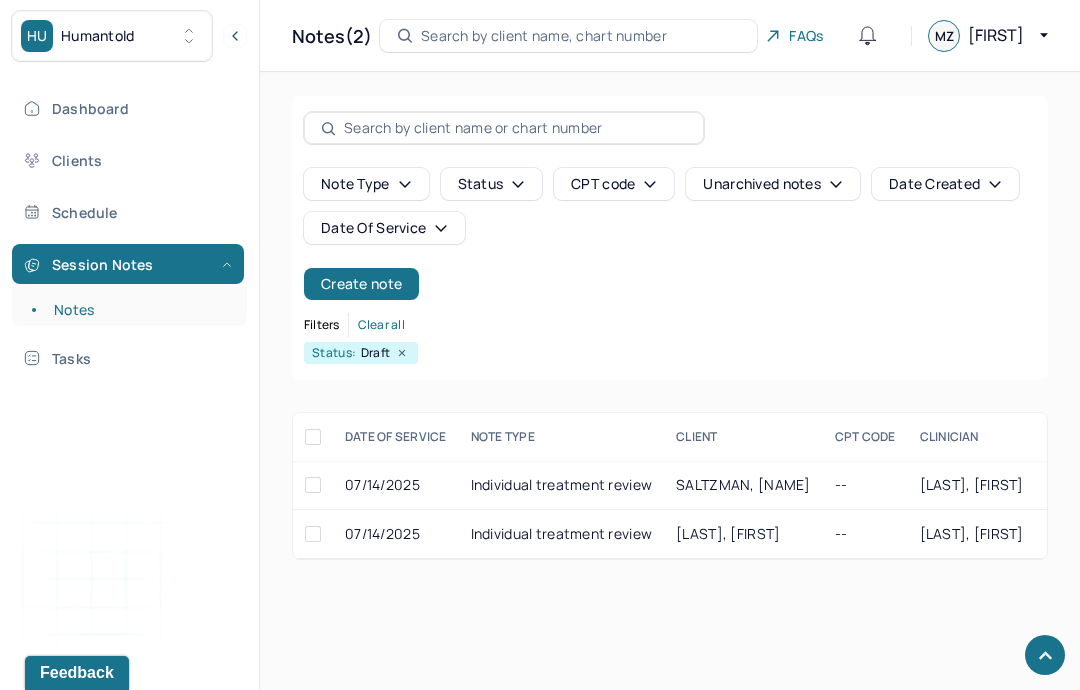 scroll, scrollTop: 80, scrollLeft: 0, axis: vertical 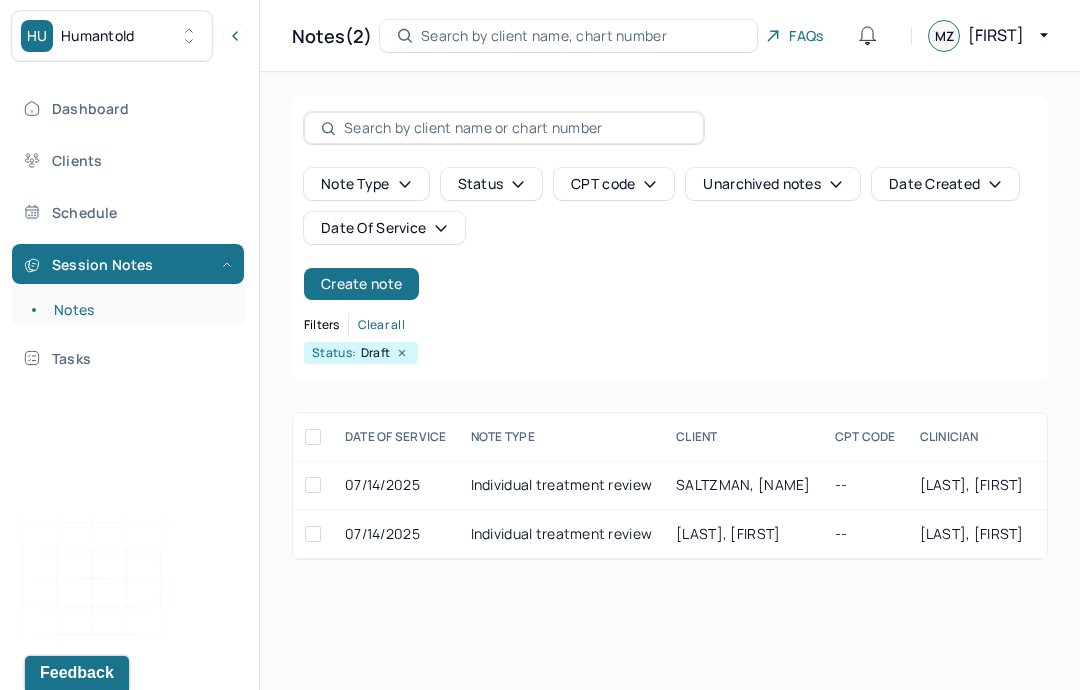 click 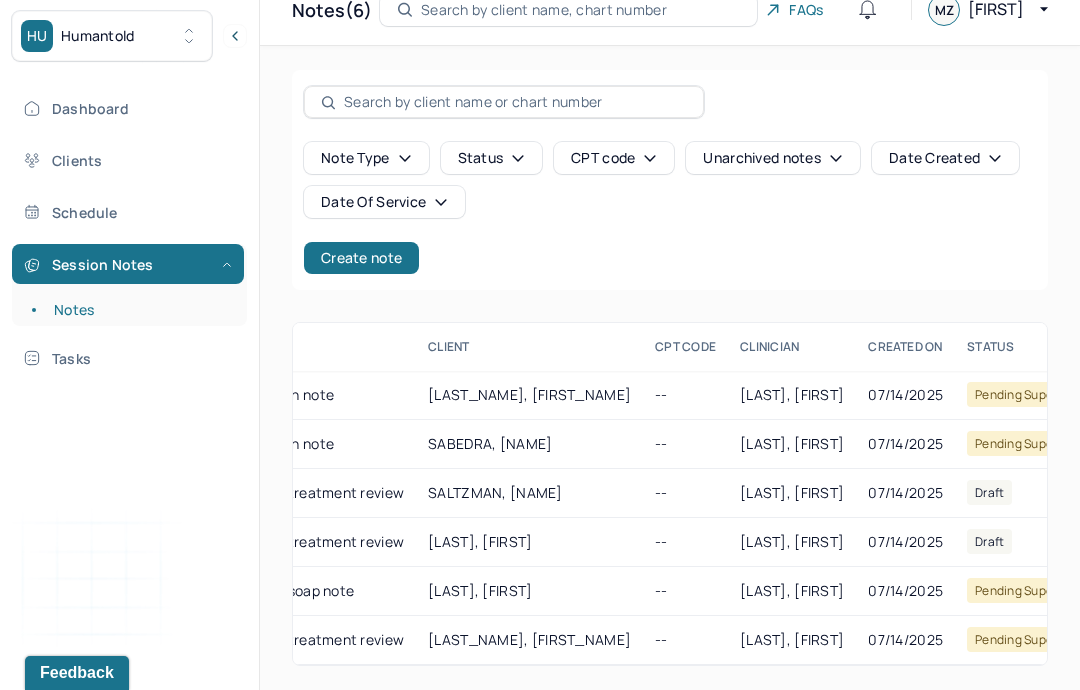 scroll, scrollTop: 0, scrollLeft: 245, axis: horizontal 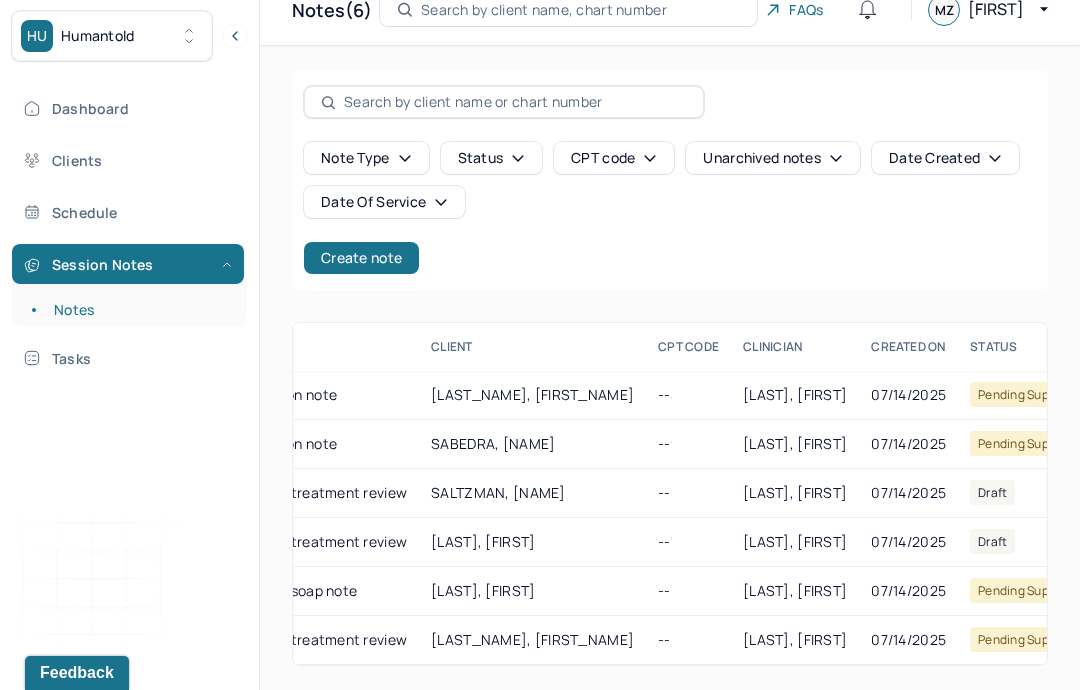 click on "--" at bounding box center [688, 542] 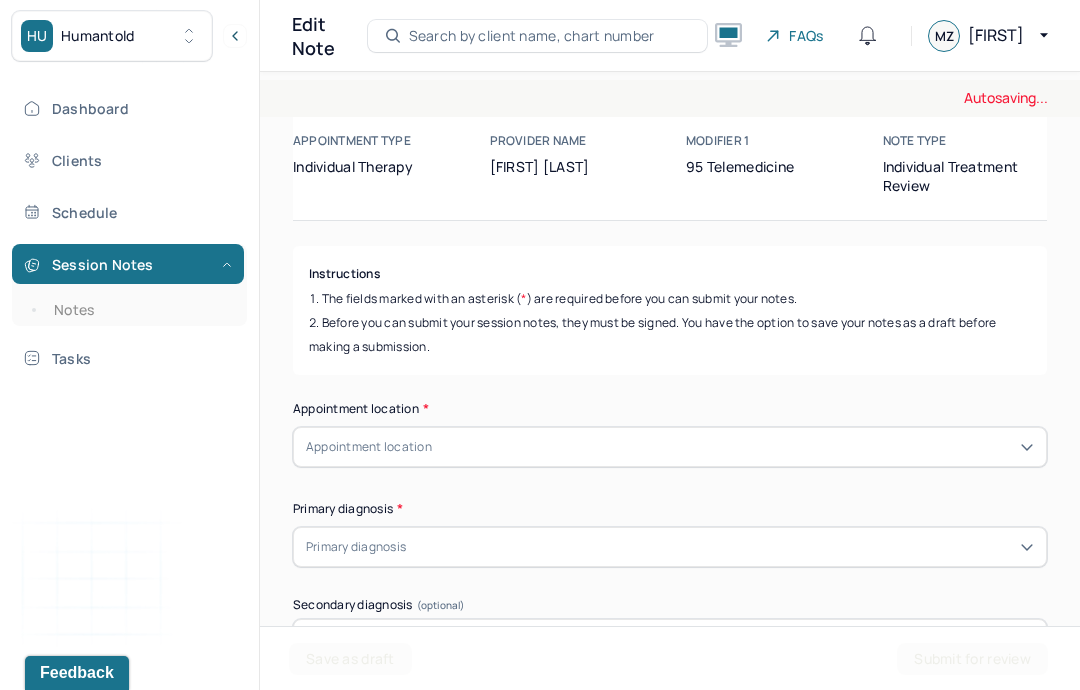 scroll, scrollTop: 98, scrollLeft: 0, axis: vertical 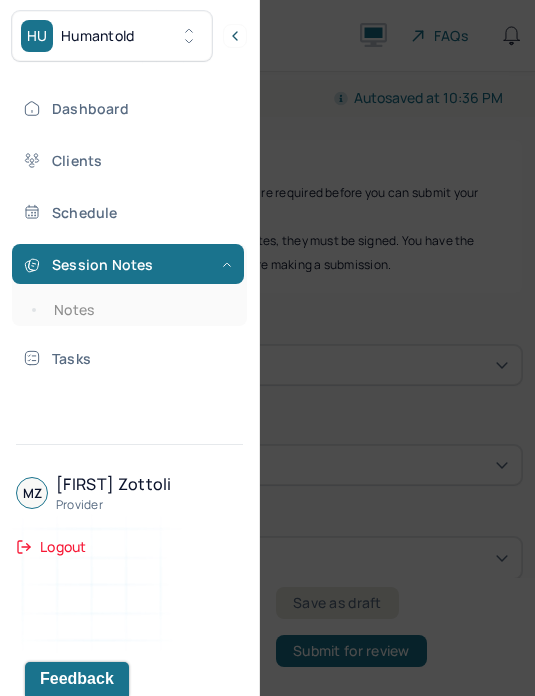 click at bounding box center (267, 348) 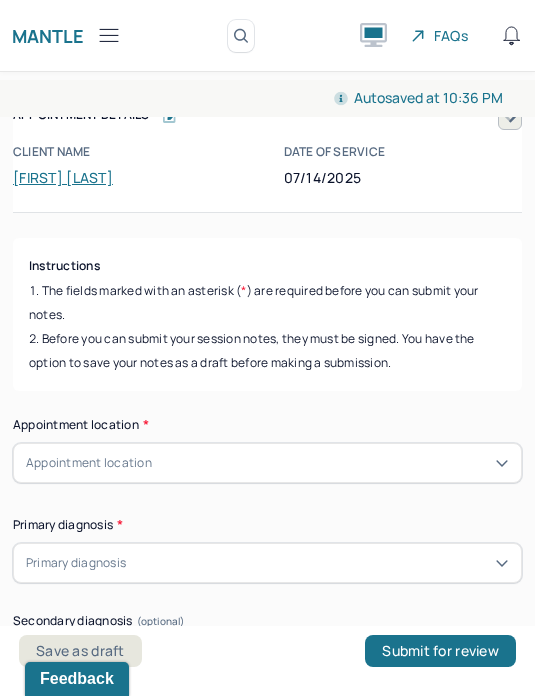 scroll, scrollTop: 0, scrollLeft: 0, axis: both 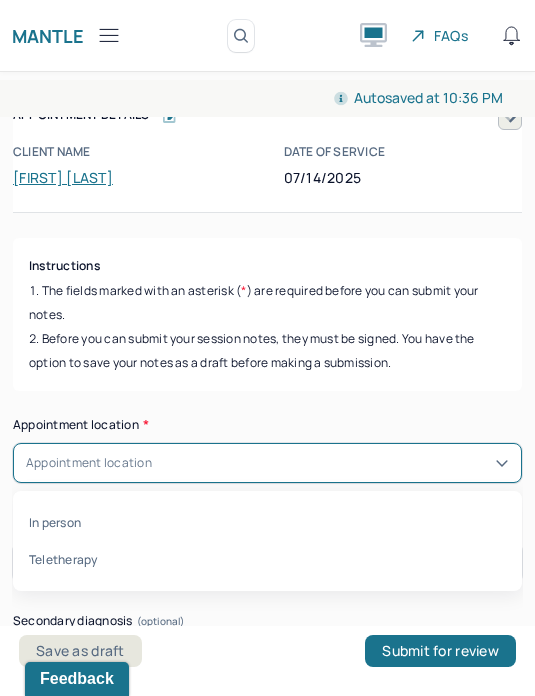 click on "Teletherapy" at bounding box center (267, 559) 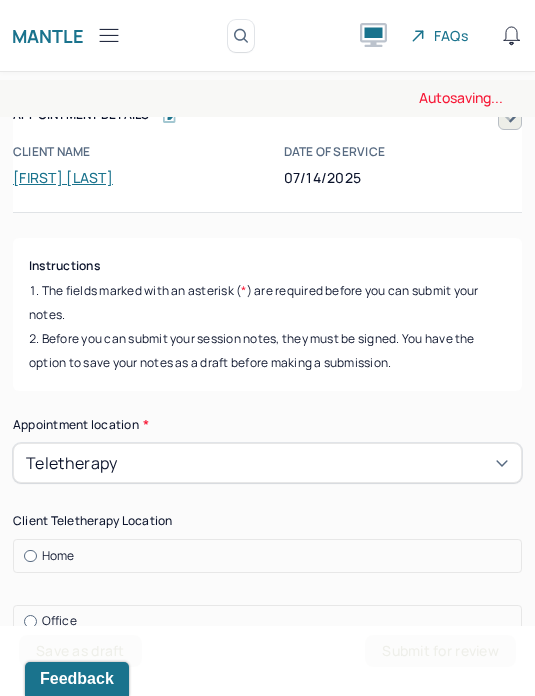 click on "Home" at bounding box center (272, 556) 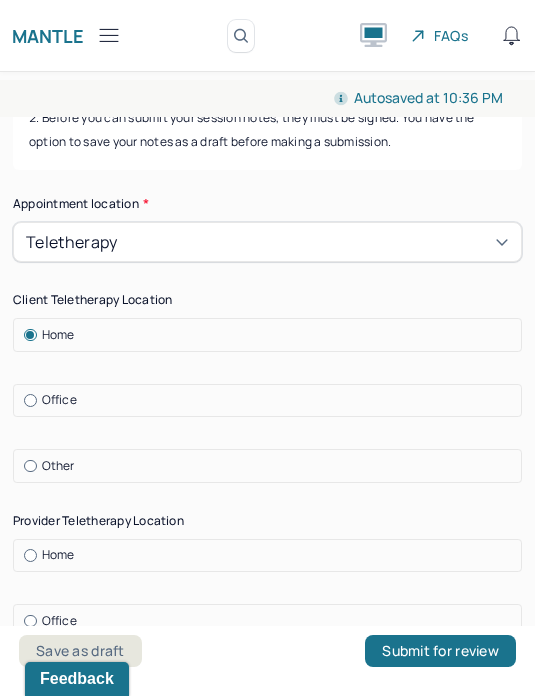 scroll, scrollTop: 224, scrollLeft: 0, axis: vertical 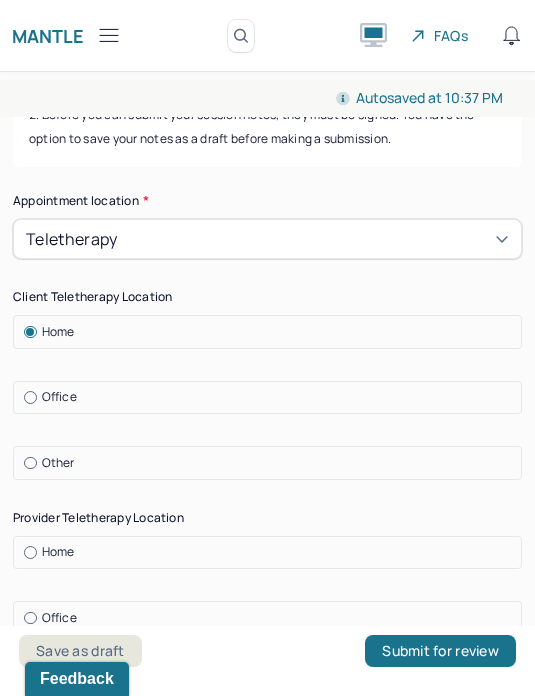 click on "Home" at bounding box center (272, 552) 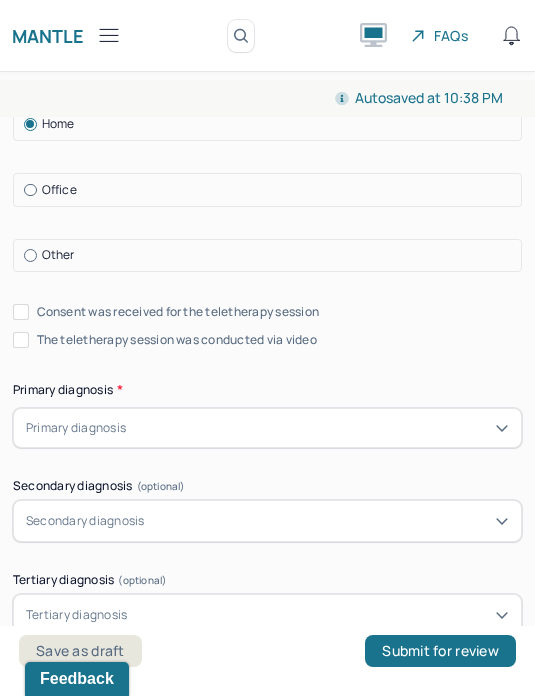 scroll, scrollTop: 649, scrollLeft: 0, axis: vertical 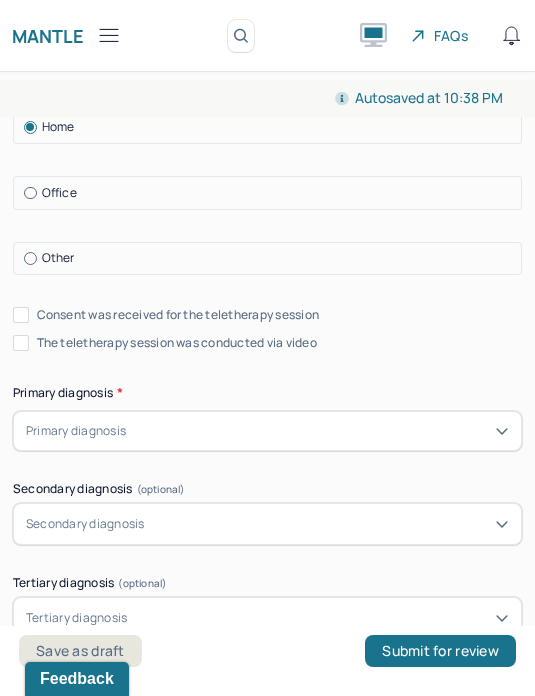 click on "Consent was received for the teletherapy session" at bounding box center (178, 315) 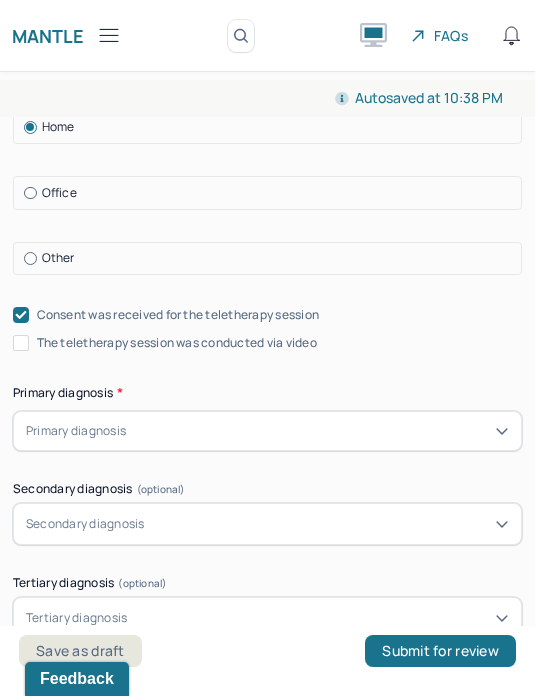 click on "The teletherapy session was conducted via video" at bounding box center [177, 343] 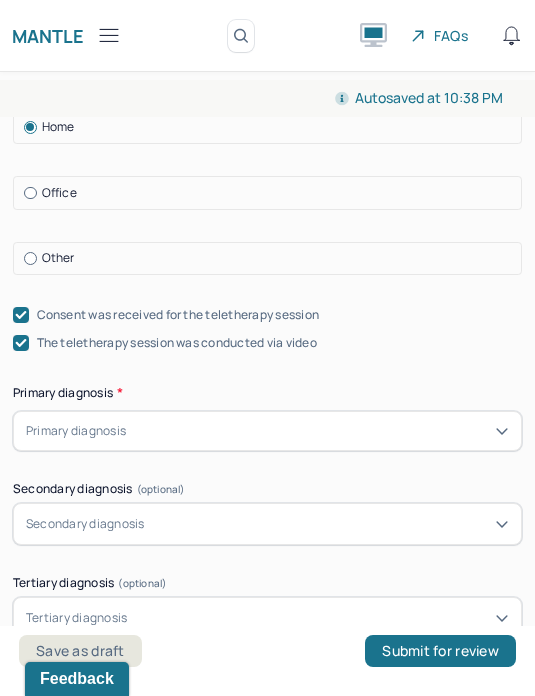click on "The teletherapy session was conducted via video" at bounding box center (267, 343) 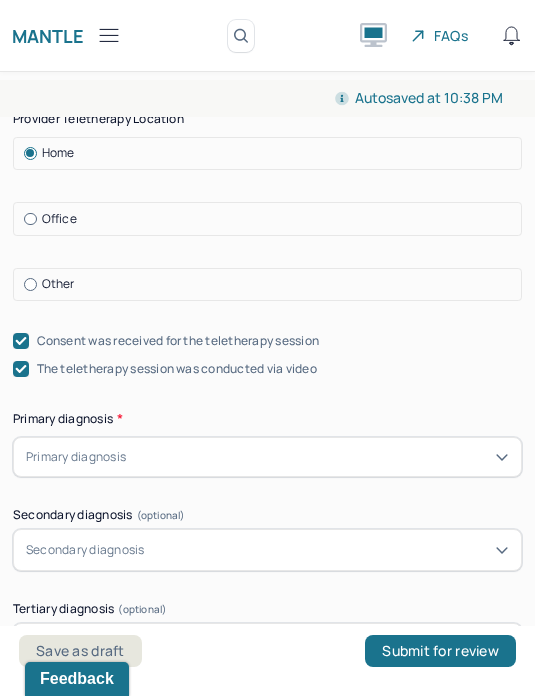 scroll, scrollTop: 611, scrollLeft: 0, axis: vertical 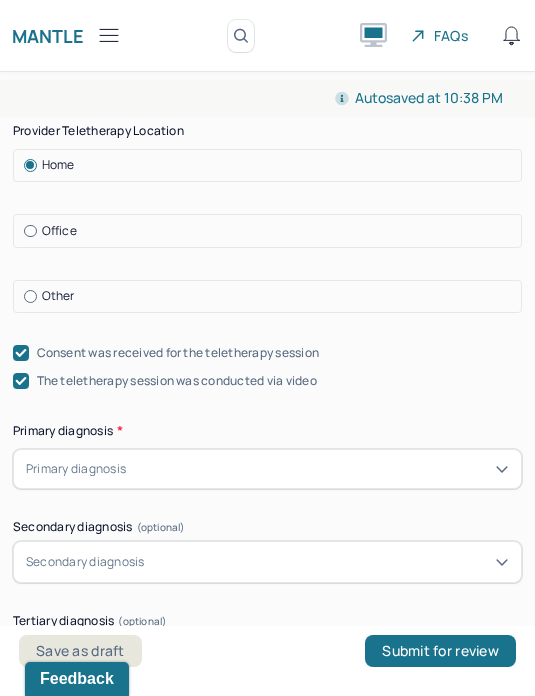 click on "Save as draft" at bounding box center [80, 651] 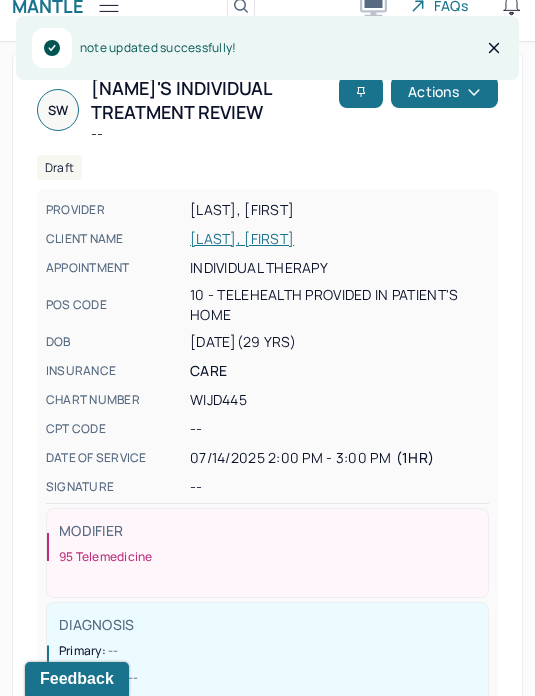 click on "[LAST], [FIRST]" at bounding box center (339, 239) 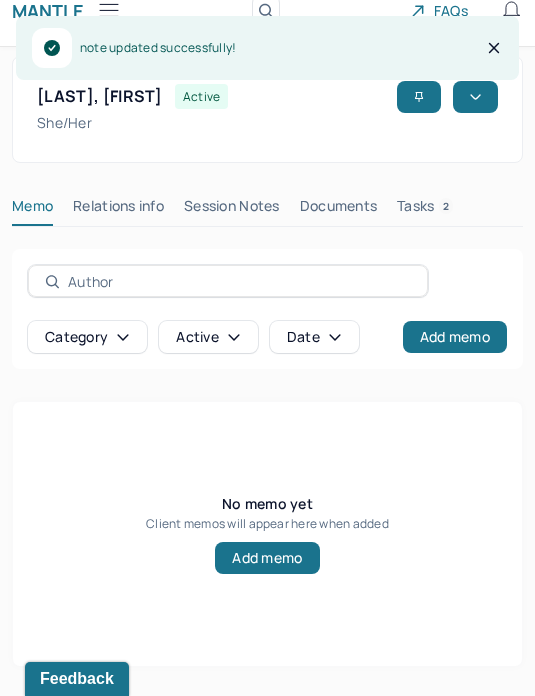 click on "Session Notes" at bounding box center [232, 210] 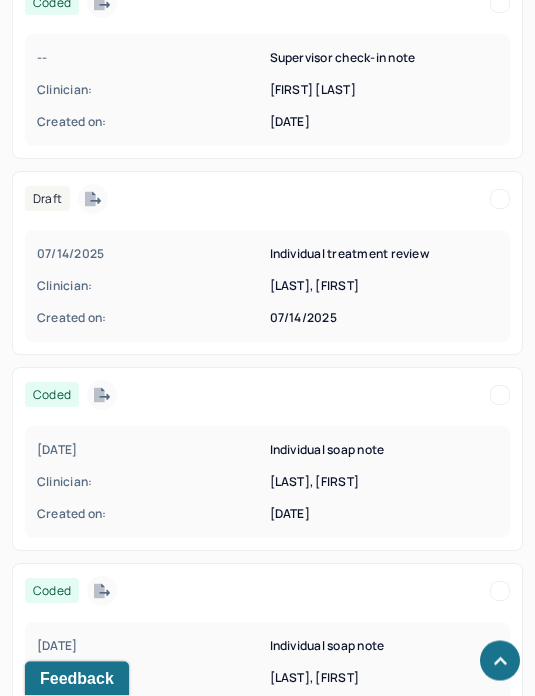 scroll, scrollTop: 1487, scrollLeft: 0, axis: vertical 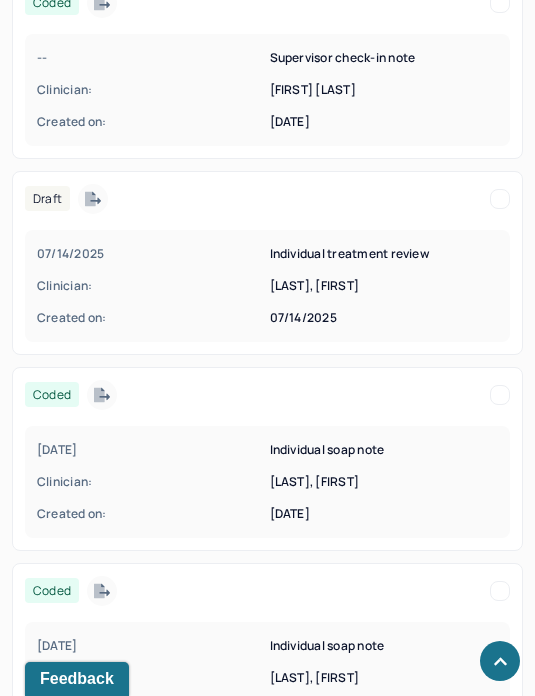click on "[LAST], [FIRST]" at bounding box center [384, 482] 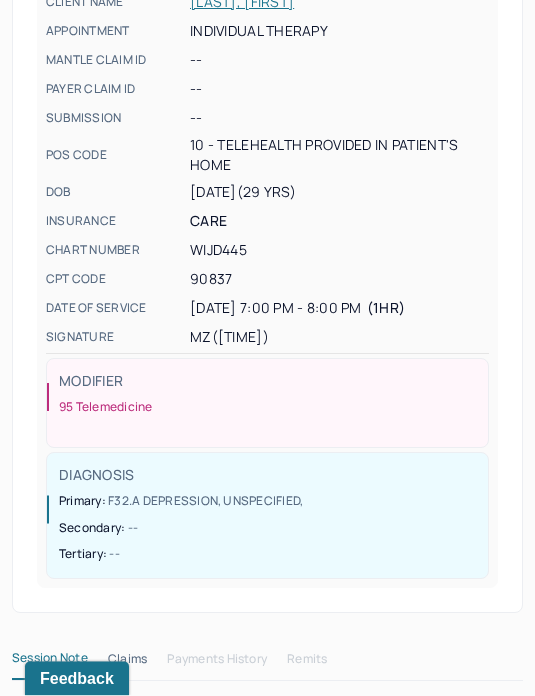 scroll, scrollTop: 0, scrollLeft: 0, axis: both 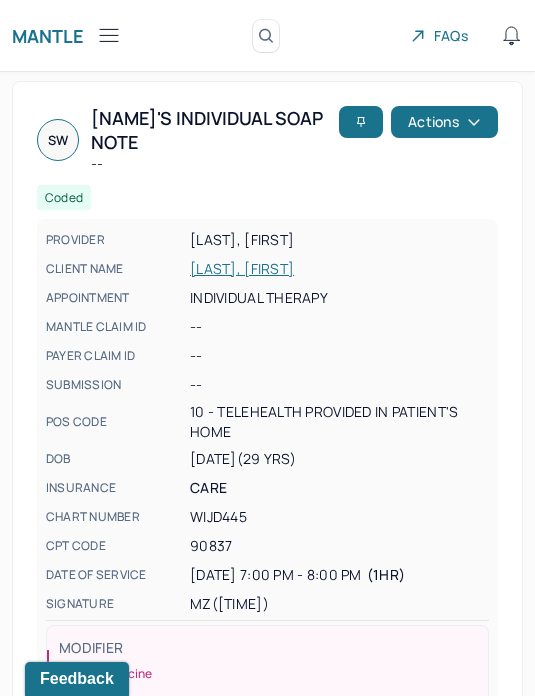 click 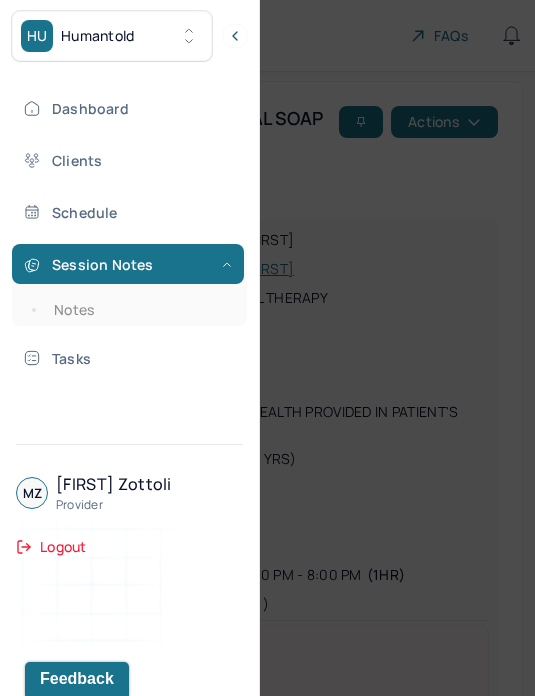 click on "Notes" at bounding box center (139, 310) 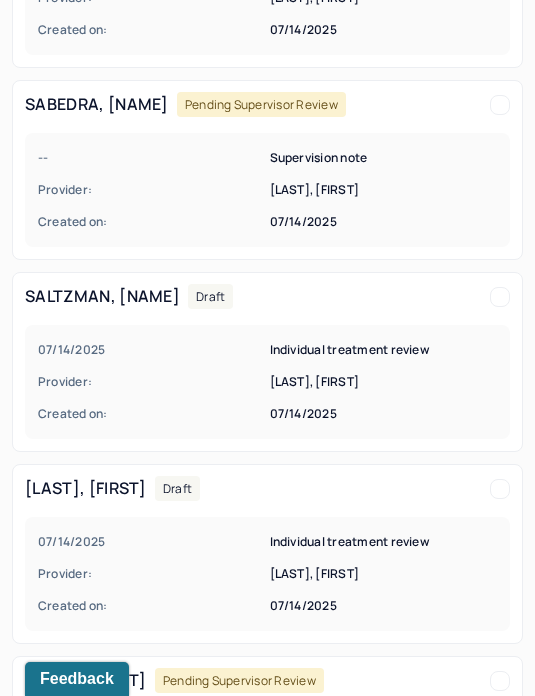 scroll, scrollTop: 487, scrollLeft: 0, axis: vertical 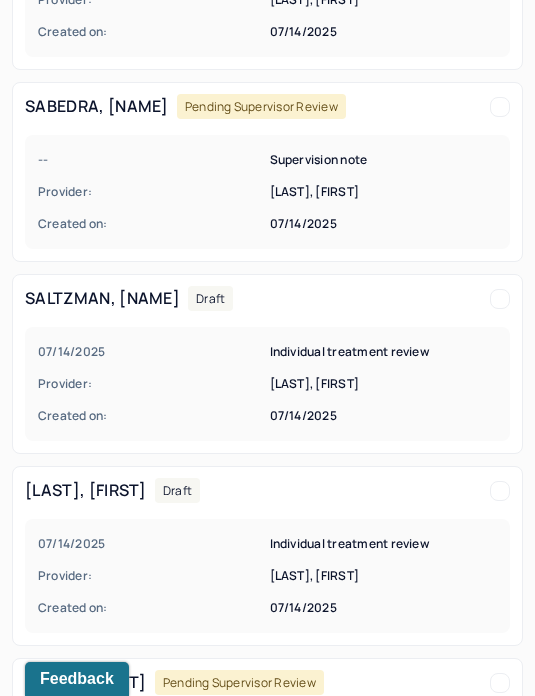 click on "[DATE] Individual treatment review Provider: [LAST], [FIRST] Created on: [DATE]" at bounding box center [267, 576] 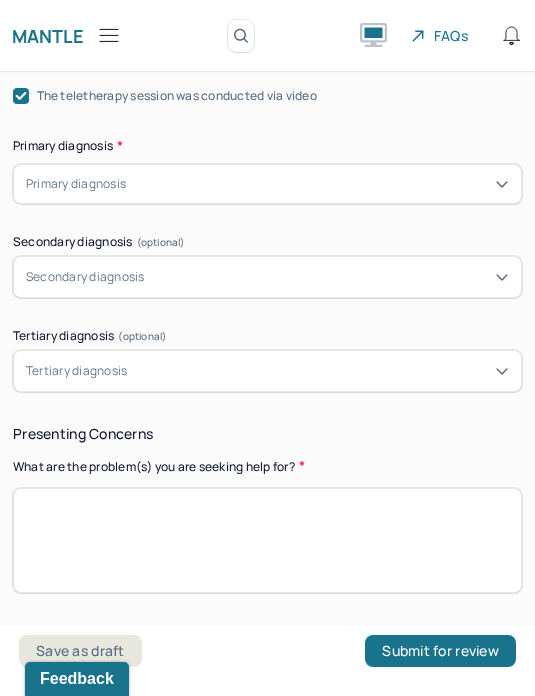 scroll, scrollTop: 839, scrollLeft: 0, axis: vertical 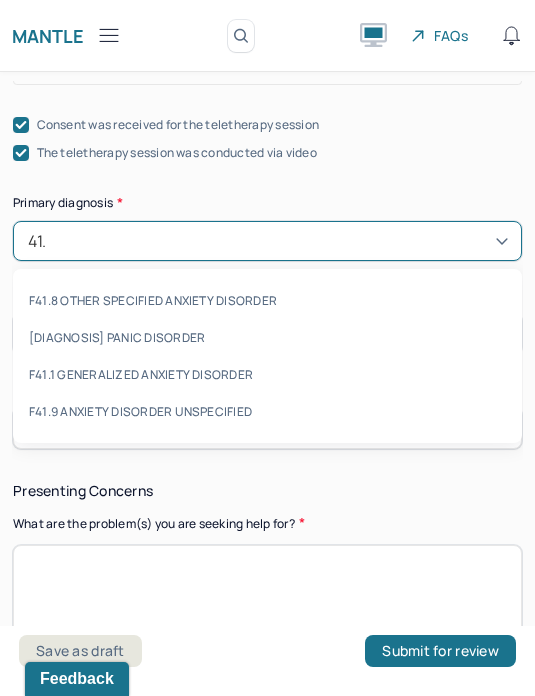 click on "F41.1 GENERALIZED ANXIETY DISORDER" at bounding box center (267, 374) 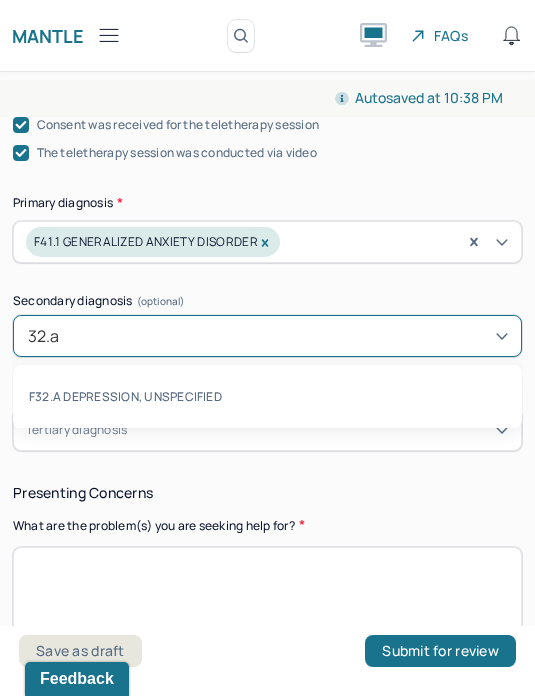 click on "F32.A DEPRESSION, UNSPECIFIED" at bounding box center (267, 396) 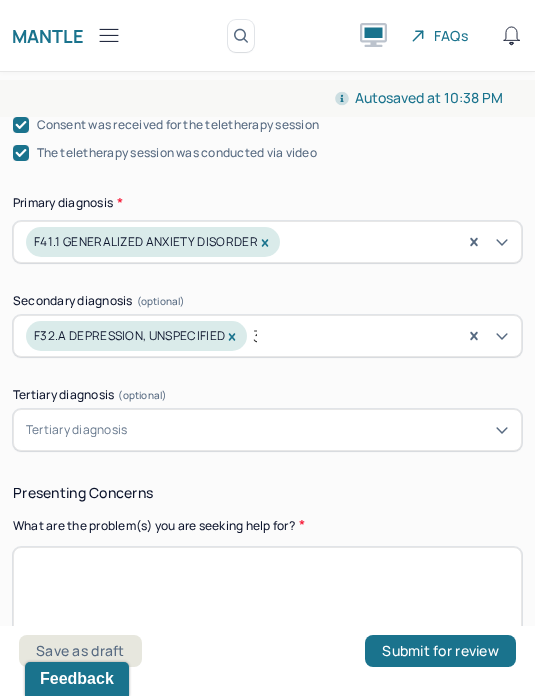 type 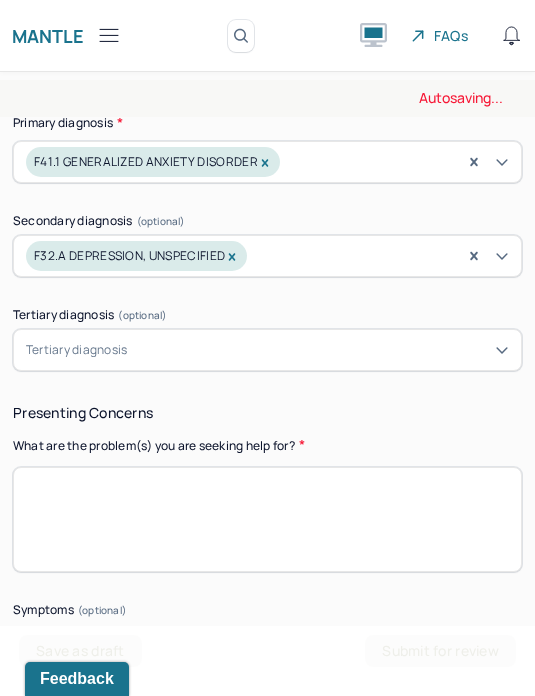 scroll, scrollTop: 934, scrollLeft: 0, axis: vertical 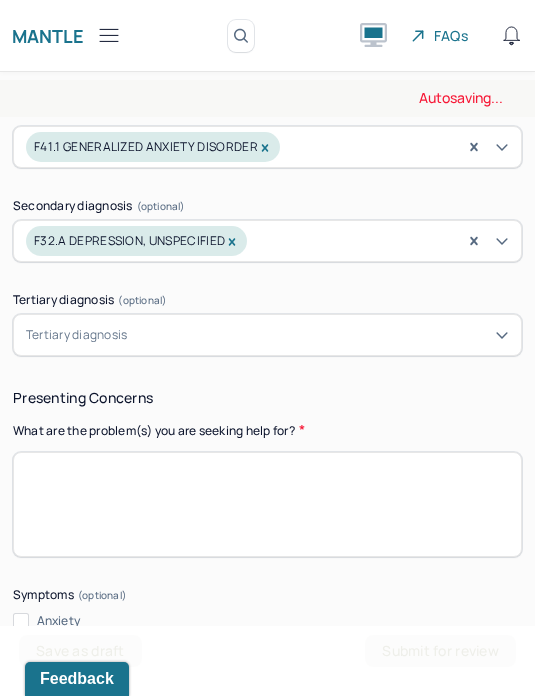 click at bounding box center [267, 504] 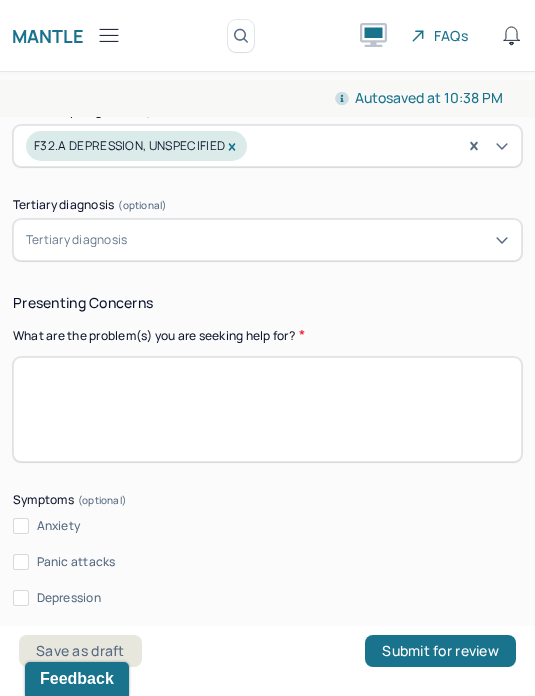 scroll, scrollTop: 1040, scrollLeft: 0, axis: vertical 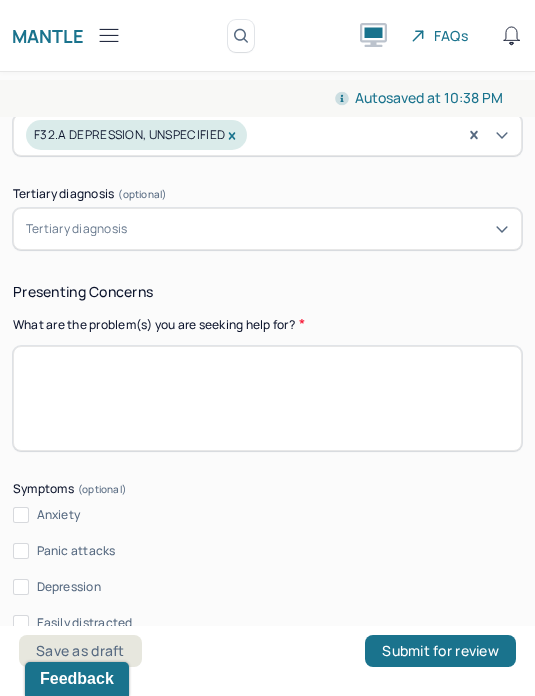 click on "Anxiety" at bounding box center (21, 515) 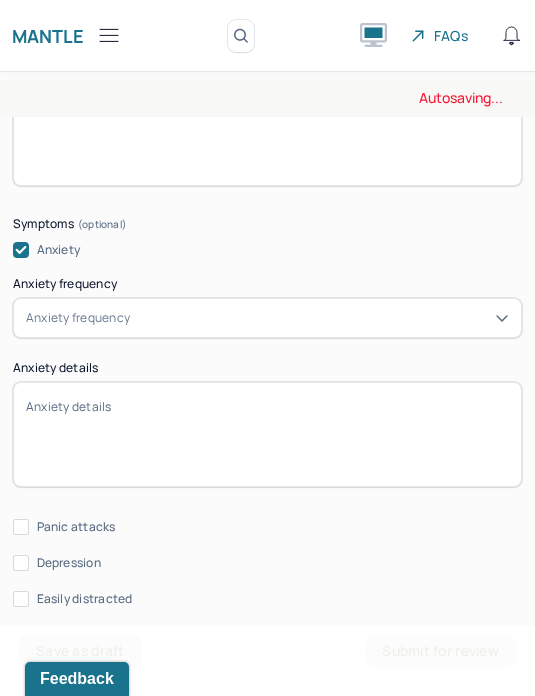 scroll, scrollTop: 1306, scrollLeft: 0, axis: vertical 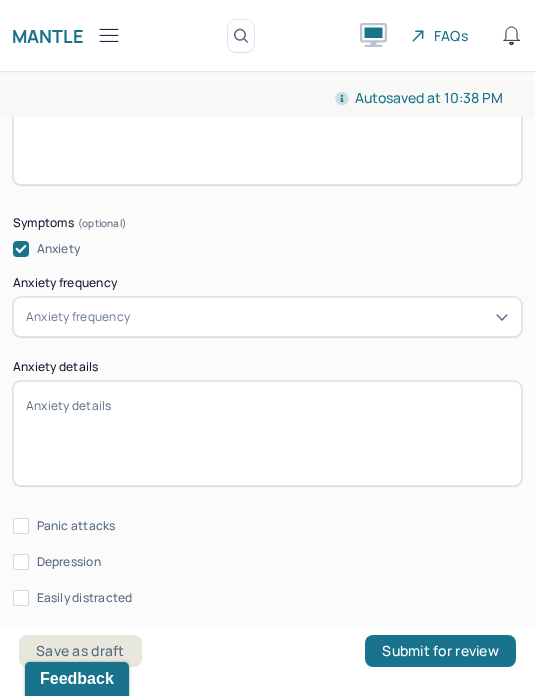 click on "Depression" at bounding box center [21, 562] 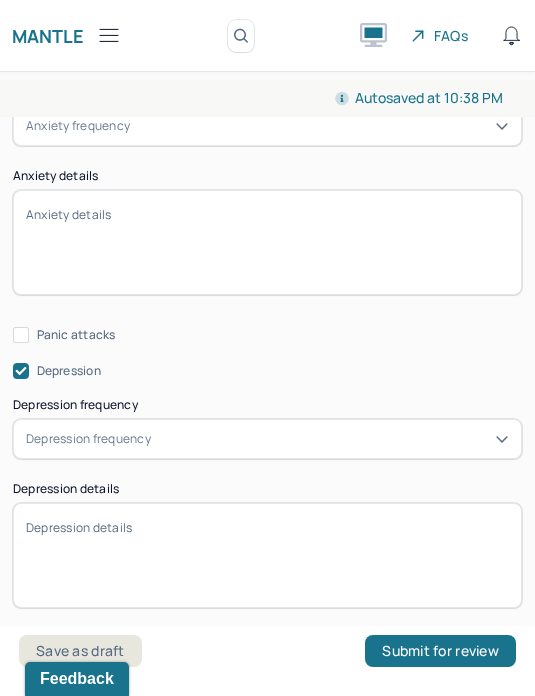 scroll, scrollTop: 1496, scrollLeft: 0, axis: vertical 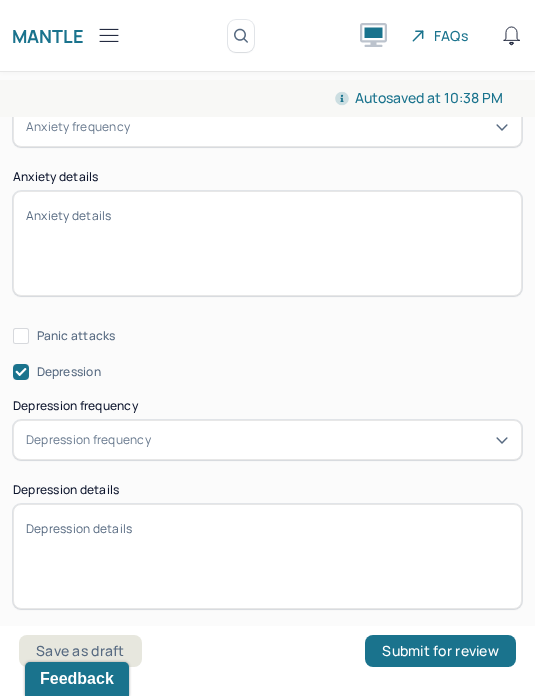 click on "Depression details" at bounding box center (267, 556) 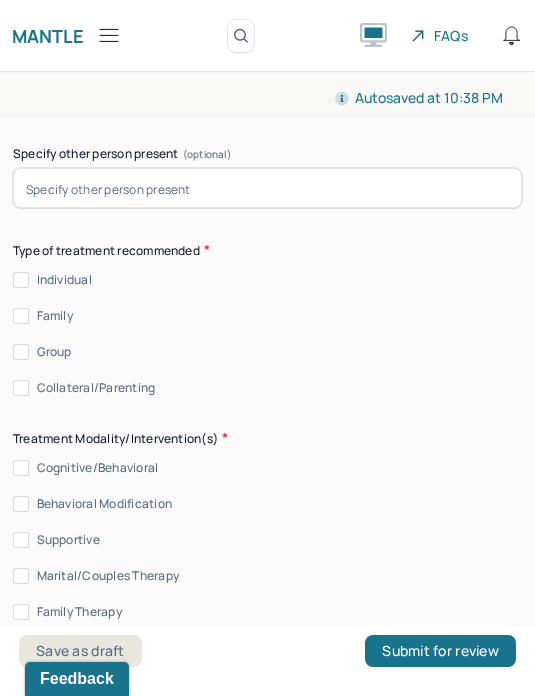 scroll, scrollTop: 5613, scrollLeft: 0, axis: vertical 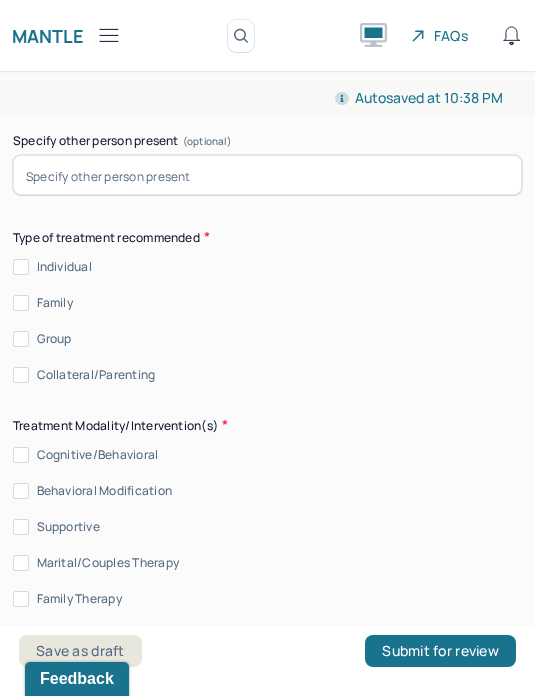 click on "Individual" at bounding box center (21, 267) 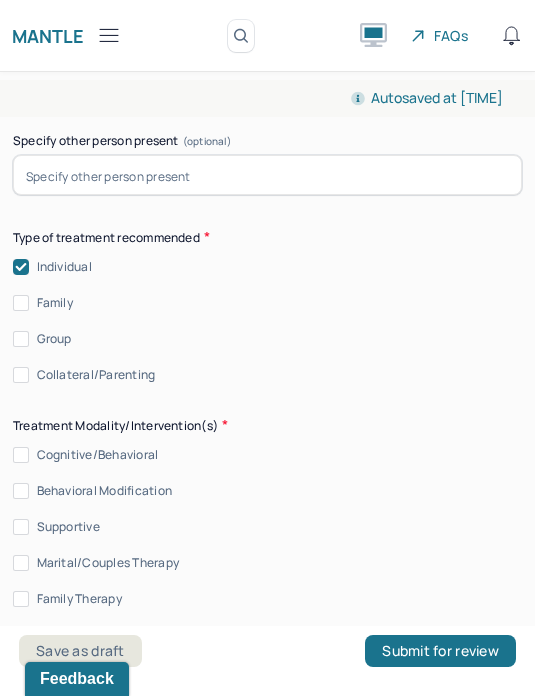 click on "Cognitive/Behavioral" at bounding box center (98, 455) 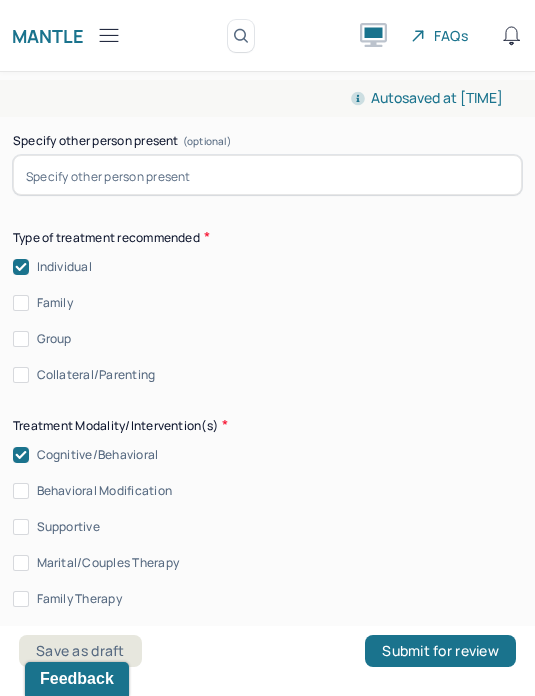 click on "Supportive" at bounding box center (68, 527) 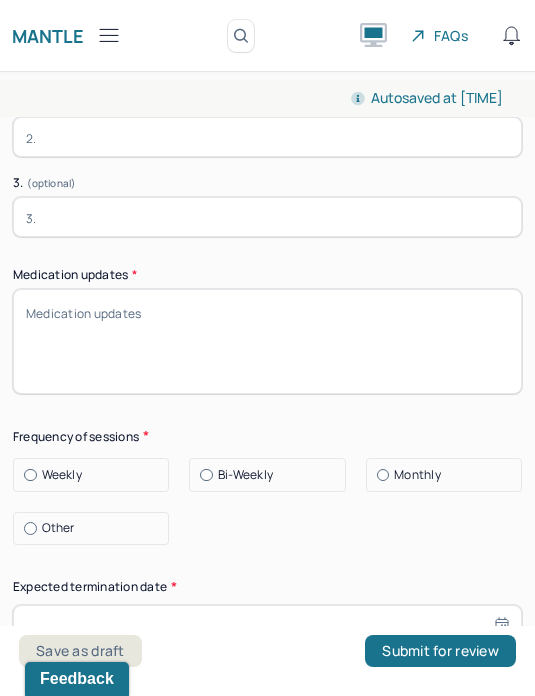scroll, scrollTop: 6555, scrollLeft: 0, axis: vertical 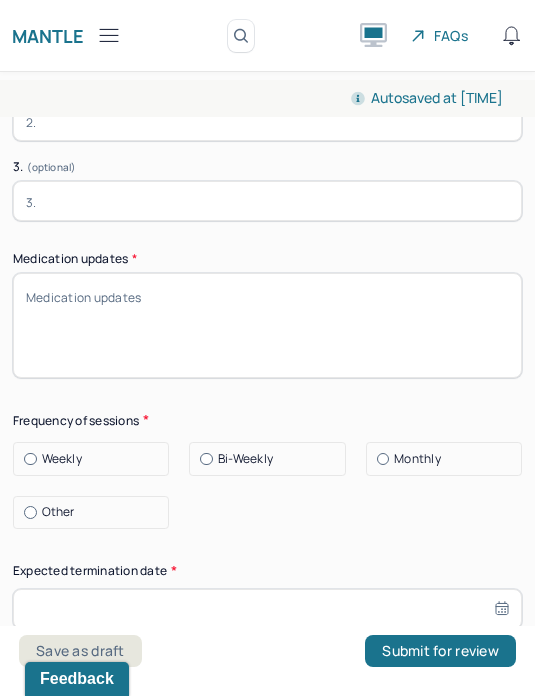 click on "Medication updates *" at bounding box center [267, 325] 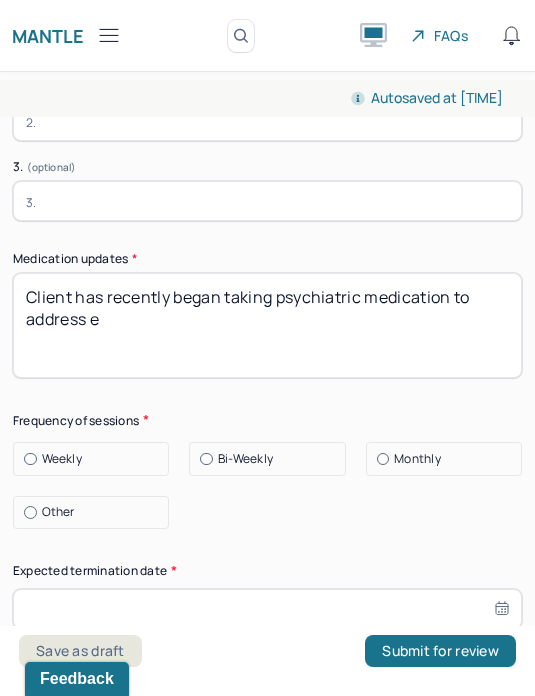 type on "Client has recently began taking psychiatric medication to address e" 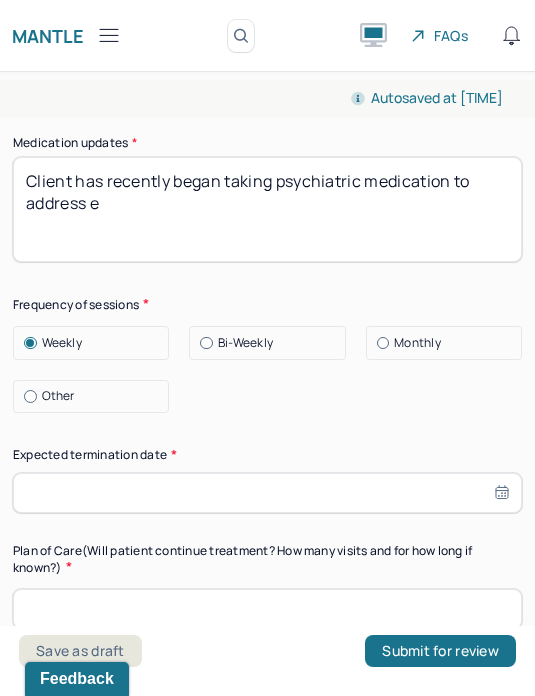 scroll, scrollTop: 6673, scrollLeft: 0, axis: vertical 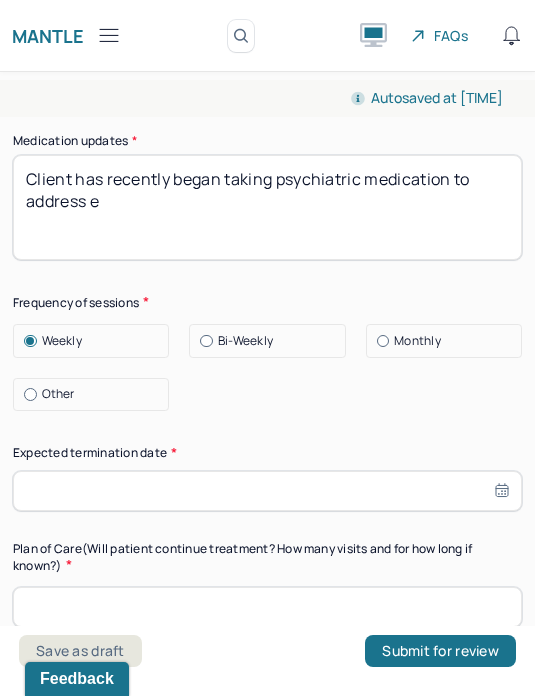 click at bounding box center (267, 607) 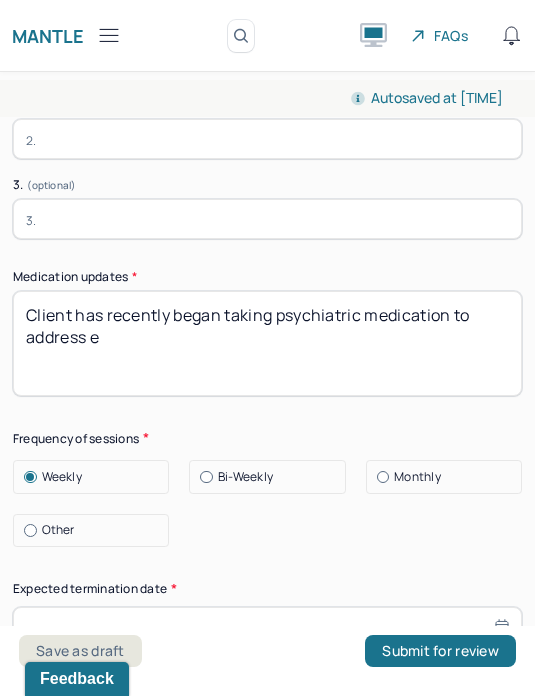 scroll, scrollTop: 6535, scrollLeft: 0, axis: vertical 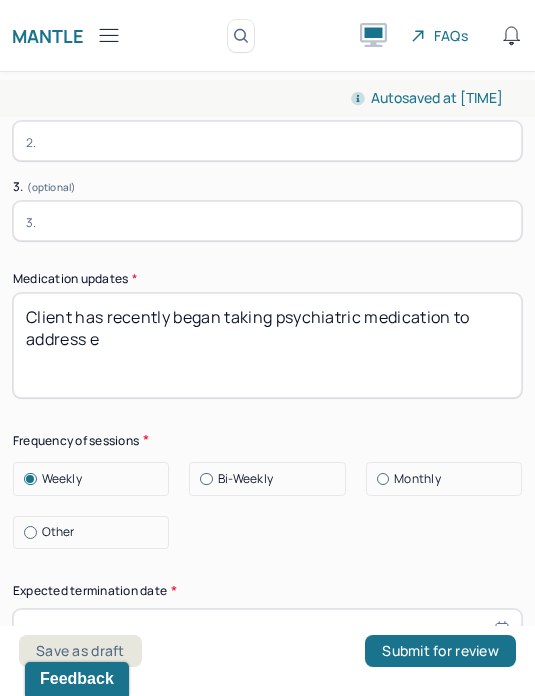 click on "Client has recently began taking psychiatric medication to address e" at bounding box center [267, 345] 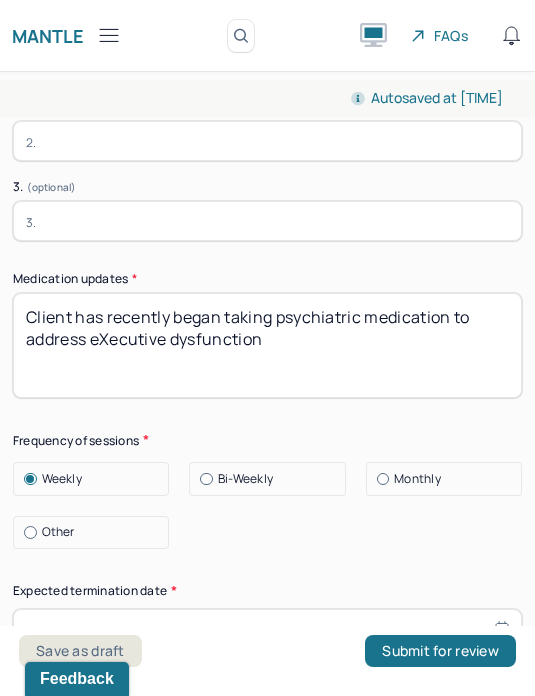 click on "Client has recently began taking psychiatric medication to address eXecutive dysfunction" at bounding box center (267, 345) 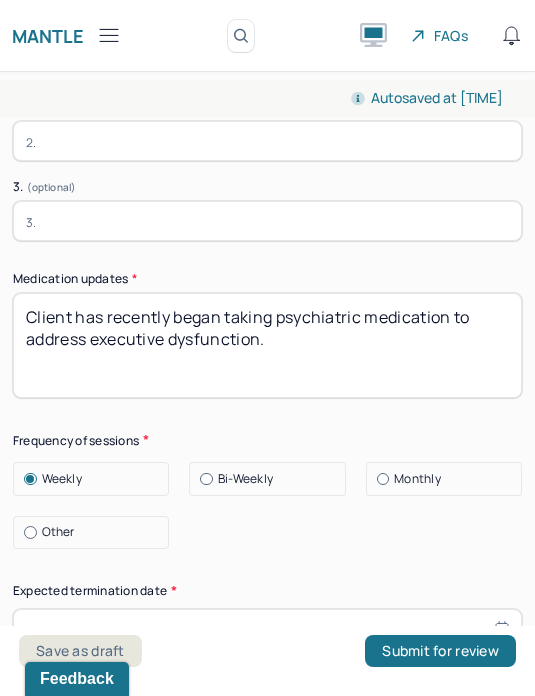 type on "Client has recently began taking psychiatric medication to address executive dysfunction." 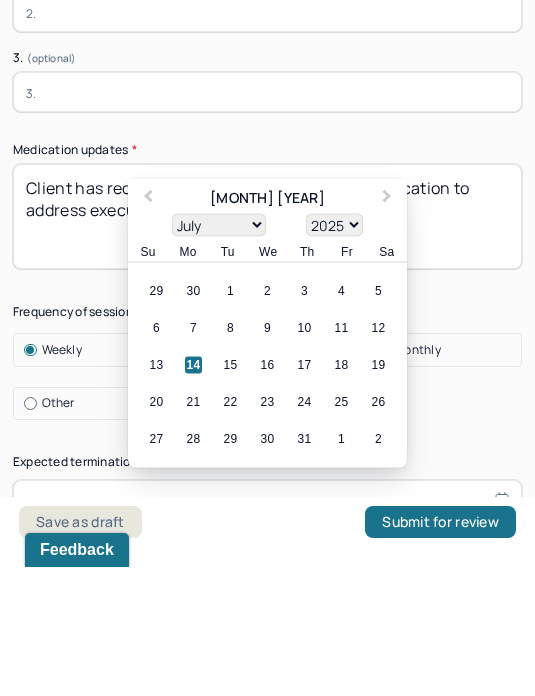 click on "1900 1901 1902 1903 1904 1905 1906 1907 1908 1909 1910 1911 1912 1913 1914 1915 1916 1917 1918 1919 1920 1921 1922 1923 1924 1925 1926 1927 1928 1929 1930 1931 1932 1933 1934 1935 1936 1937 1938 1939 1940 1941 1942 1943 1944 1945 1946 1947 1948 1949 1950 1951 1952 1953 1954 1955 1956 1957 1958 1959 1960 1961 1962 1963 1964 1965 1966 1967 1968 1969 1970 1971 1972 1973 1974 1975 1976 1977 1978 1979 1980 1981 1982 1983 1984 1985 1986 1987 1988 1989 1990 1991 1992 1993 1994 1995 1996 1997 1998 1999 2000 2001 2002 2003 2004 2005 2006 2007 2008 2009 2010 2011 2012 2013 2014 2015 2016 2017 2018 2019 2020 2021 2022 2023 2024 2025 2026 2027 2028 2029 2030 2031 2032 2033 2034 2035 2036 2037 2038 2039 2040 2041 2042 2043 2044 2045 2046 2047 2048 2049 2050 2051 2052 2053 2054 2055 2056 2057 2058 2059 2060 2061 2062 2063 2064 2065 2066 2067 2068 2069 2070 2071 2072 2073 2074 2075 2076 2077 2078 2079 2080 2081 2082 2083 2084 2085 2086 2087 2088 2089 2090 2091 2092 2093 2094 2095 2096 2097 2098 2099 2100" at bounding box center (334, 354) 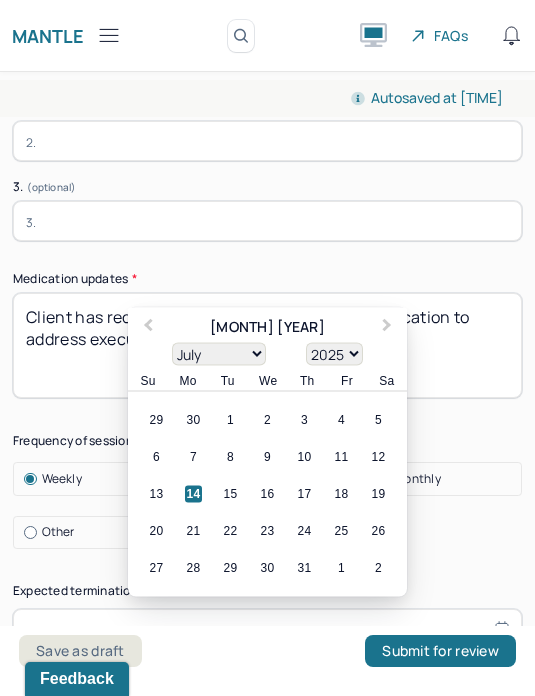 select on "2026" 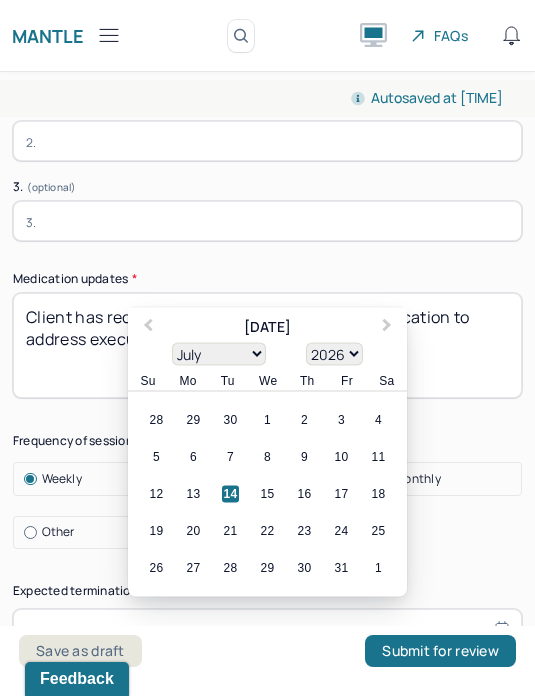 click on "14" at bounding box center (230, 494) 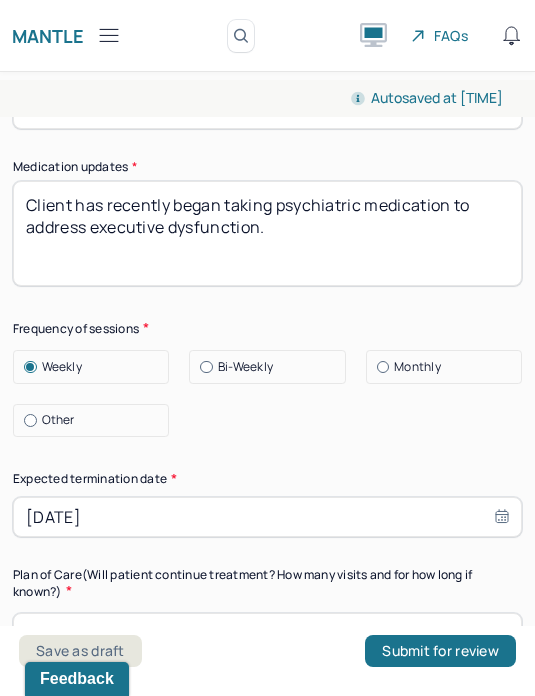 scroll, scrollTop: 6648, scrollLeft: 0, axis: vertical 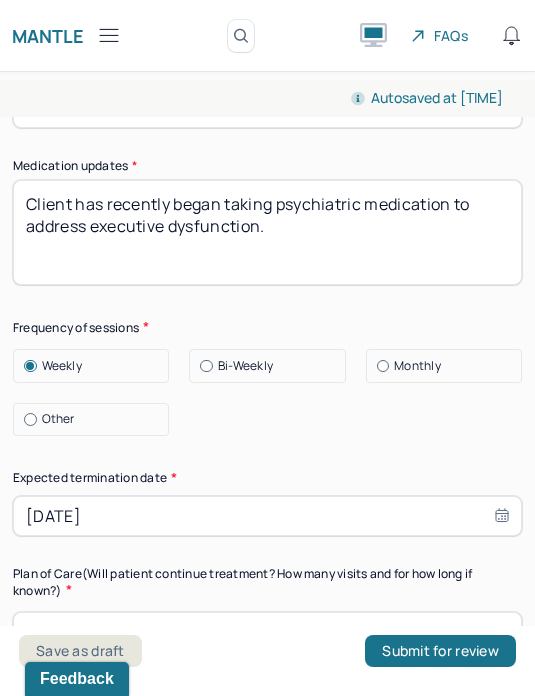 click at bounding box center (267, 632) 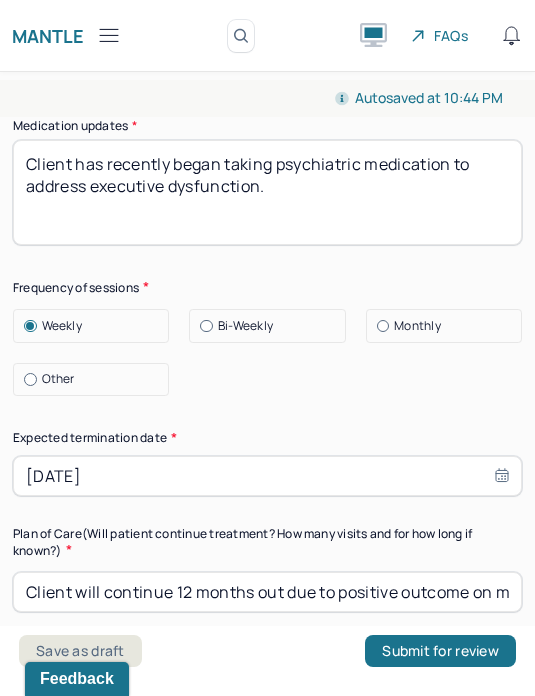 scroll, scrollTop: 6701, scrollLeft: 0, axis: vertical 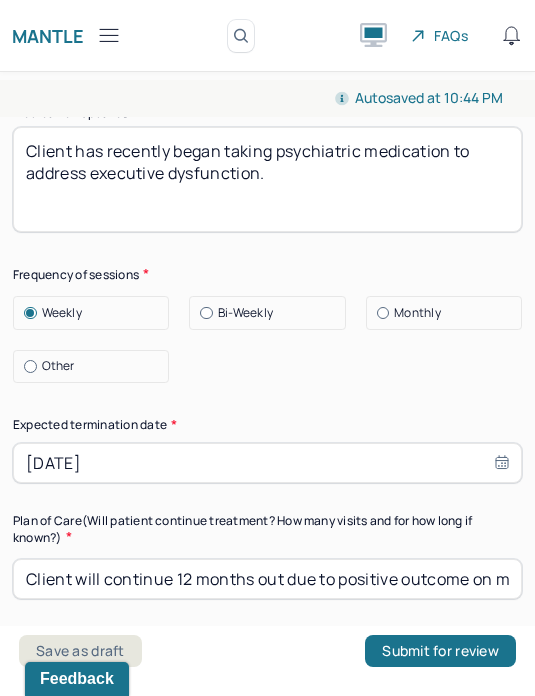 type on "Client will continue 12 months out due to positive outcome on maintenance of anxiety symptoms." 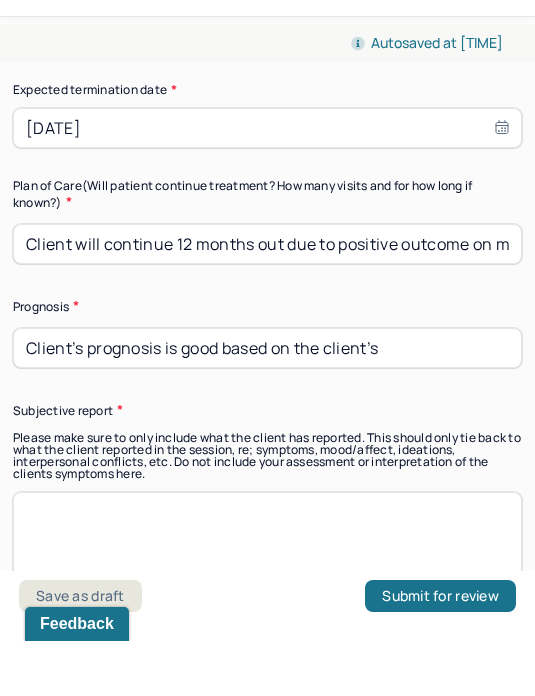 scroll, scrollTop: 7118, scrollLeft: 0, axis: vertical 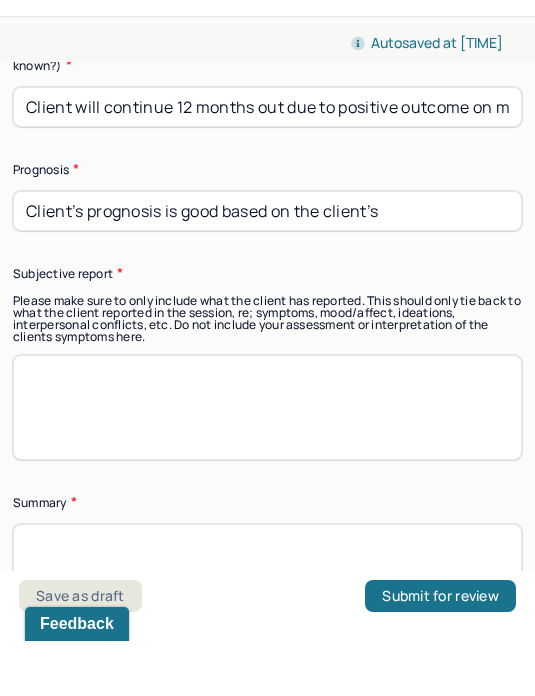 type on "Client’s prognosis is good based on the client’s" 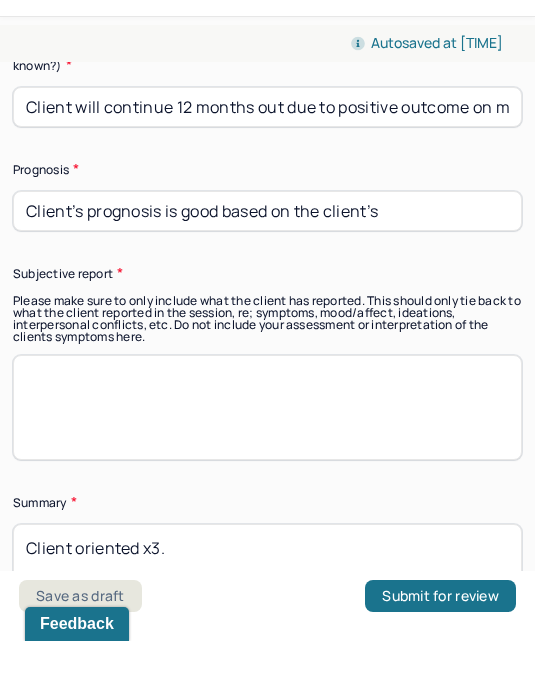 type on "Client oriented x3." 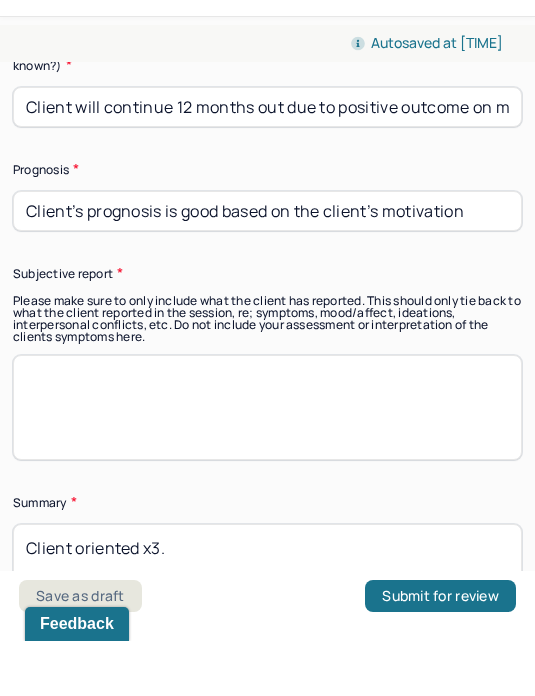 type on "Client’s prognosis is good based on the client’s motivation" 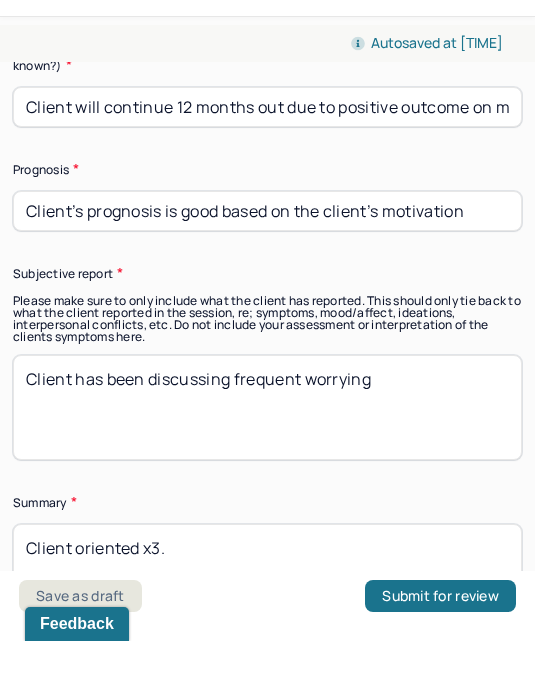 type on "Client has been discussing frequent worrying" 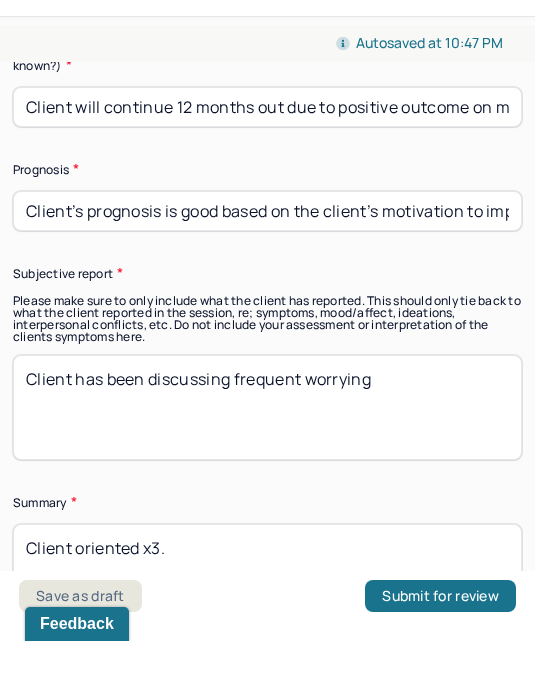 scroll, scrollTop: 0, scrollLeft: 0, axis: both 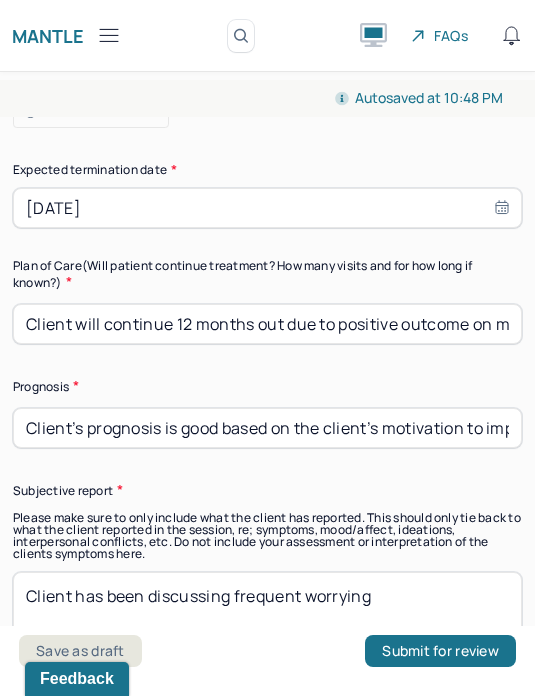 click on "Client’s prognosis is good based on the client’s motivation to implement therapeutic interventions in her daily life and her" at bounding box center [267, 428] 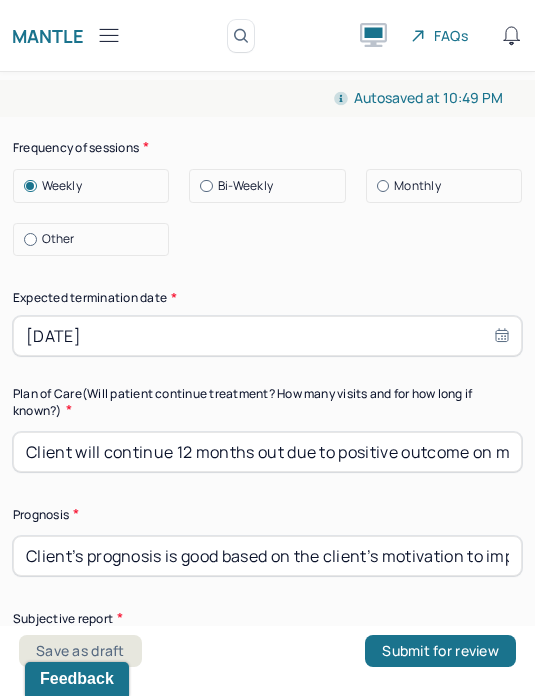 scroll, scrollTop: 6878, scrollLeft: 0, axis: vertical 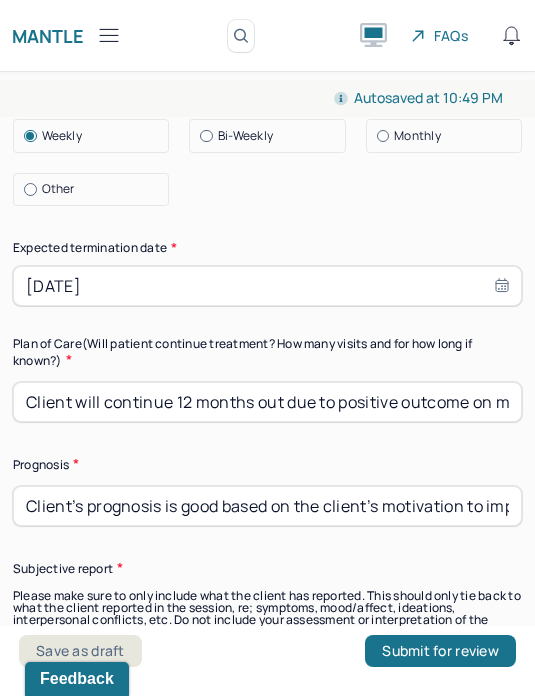 type on "Client’s prognosis is good based on the client’s motivation to implement therapeutic interventions in her daily life and her understanding of her symptoms." 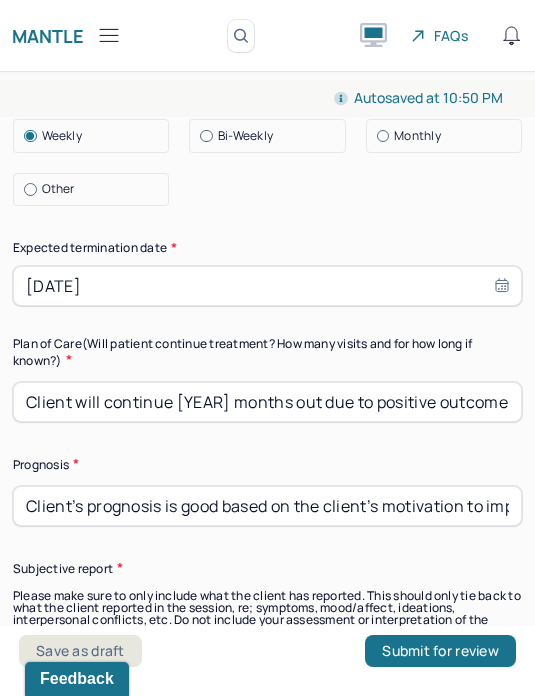type on "Client will continue [YEAR] months out due to positive outcome on maintenance of her symptoms." 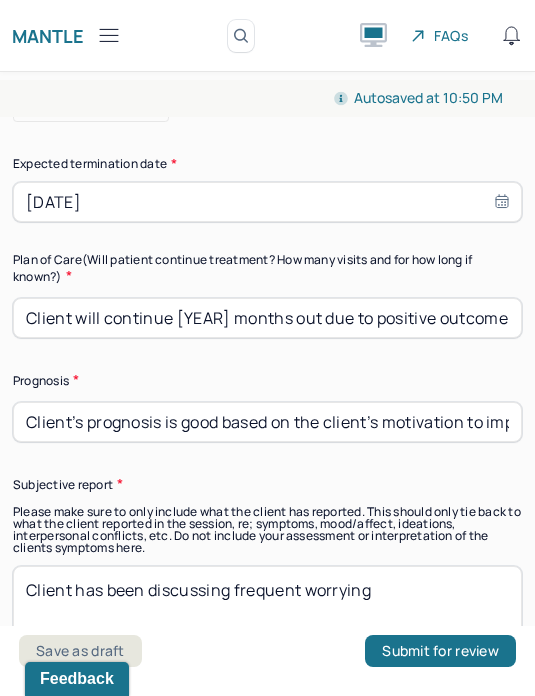 scroll, scrollTop: 6976, scrollLeft: 0, axis: vertical 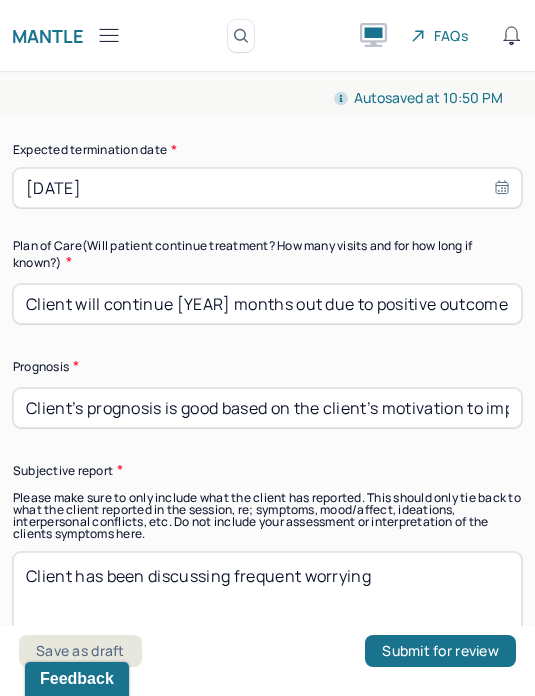 click on "Client has been discussing frequent worrying" at bounding box center (267, 604) 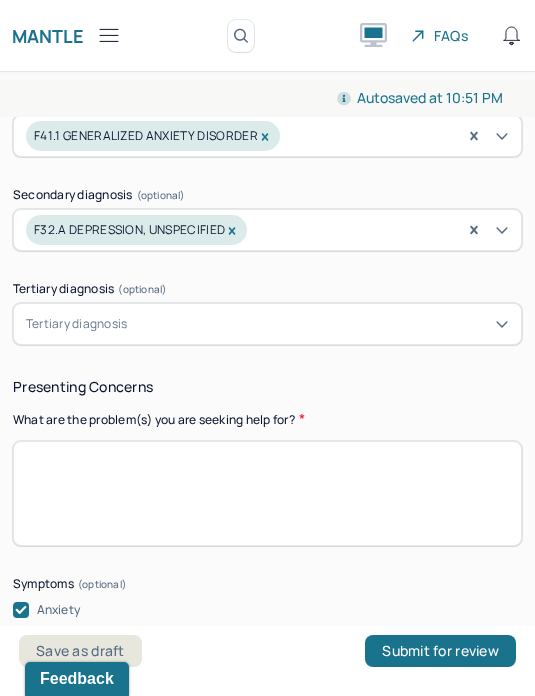 scroll, scrollTop: 979, scrollLeft: 0, axis: vertical 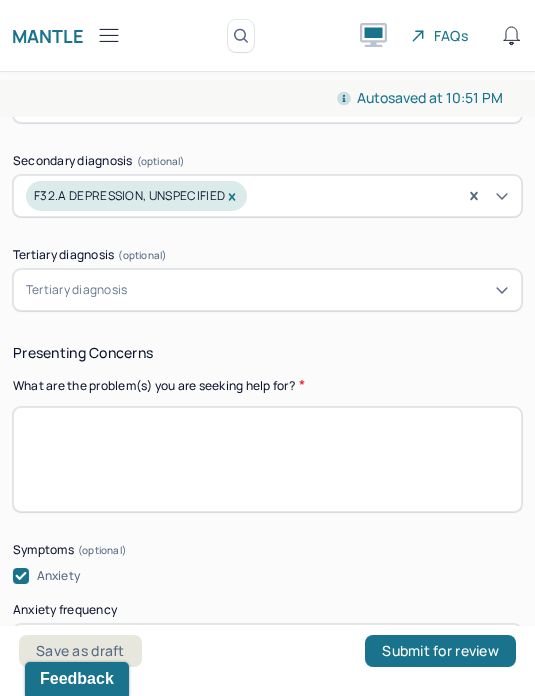 type on "Client has been discussing frequent worrying, difficulty navigating social situations, rumination," 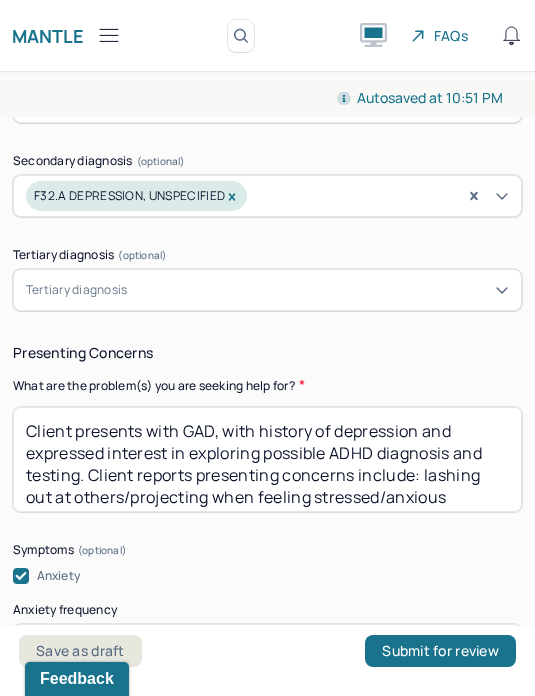 scroll, scrollTop: 150, scrollLeft: 0, axis: vertical 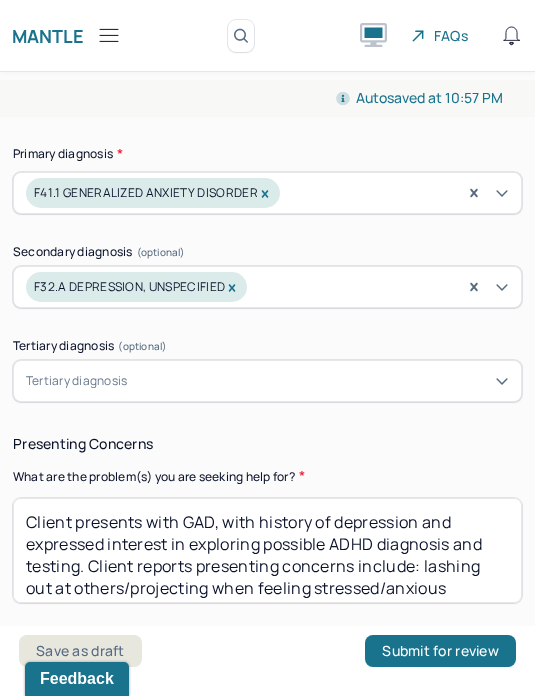 click on "Client presents with GAD, with history of depression and expressed interest in exploring possible ADHD diagnosis and testing. Client reports presenting concerns include: lashing out at others/projecting when feeling stressed/anxious (typically due to work), navigating partner and family relationships, unpacking family history, and low self esteem. Client reports currently prescribed Abilify and Wellbutrin medications. Client also reports currently attending couples therapy last few months and has attended individual therapy in past, with 6 year hiatus." at bounding box center (267, 550) 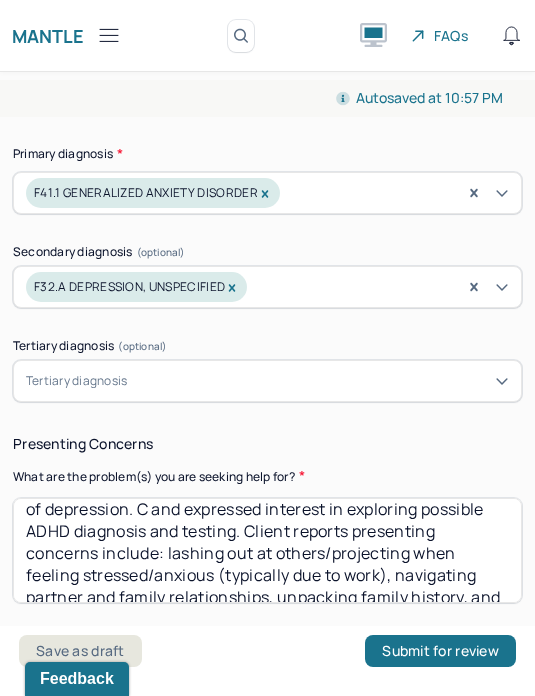 scroll, scrollTop: 34, scrollLeft: 0, axis: vertical 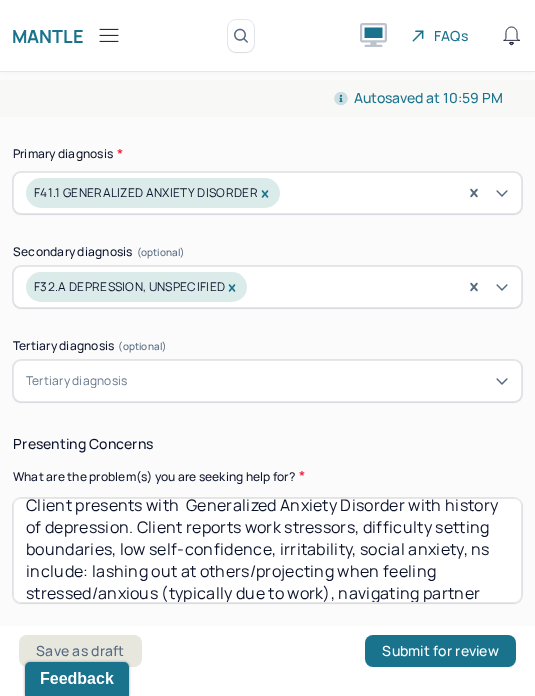 click on "Client presents with  Generalized Anxiety Disorder with history of depression. Client reports work stressors, difficulty setting boundaries, low self-confidence, irritability, social anxiety, ns include: lashing out at others/projecting when feeling stressed/anxious (typically due to work), navigating partner and family relationships, unpacking family history, and low self esteem. Client reports currently prescribed Abilify and Wellbutrin medications. Client also reports currently attending couples therapy last few months and has attended individual therapy in past, with 6 year hiatus." at bounding box center (267, 550) 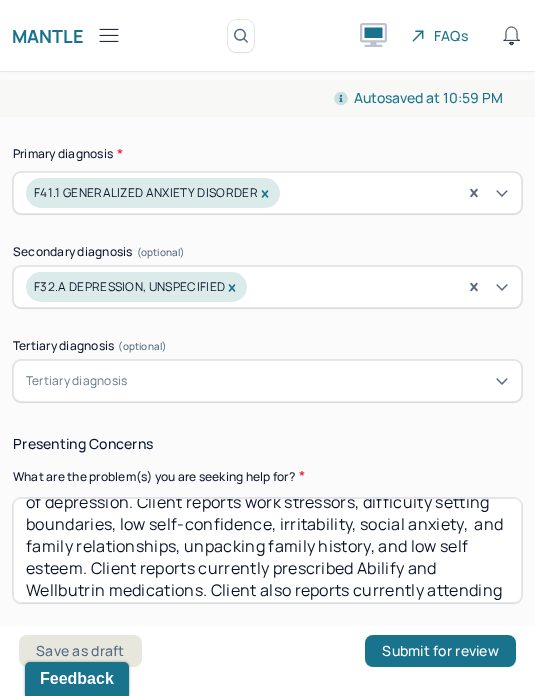 scroll, scrollTop: 45, scrollLeft: 0, axis: vertical 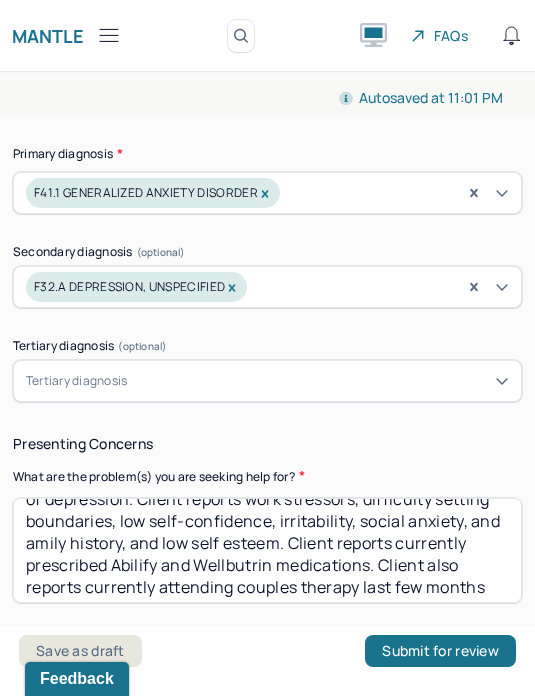 click on "Client presents with  Generalized Anxiety Disorder with history of depression. Client reports work stressors, difficulty setting boundaries, low self-confidence, irritability, social anxiety, and amily history, and low self esteem. Client reports currently prescribed Abilify and Wellbutrin medications. Client also reports currently attending couples therapy last few months and has attended individual therapy in past, with 6 year hiatus." at bounding box center (267, 550) 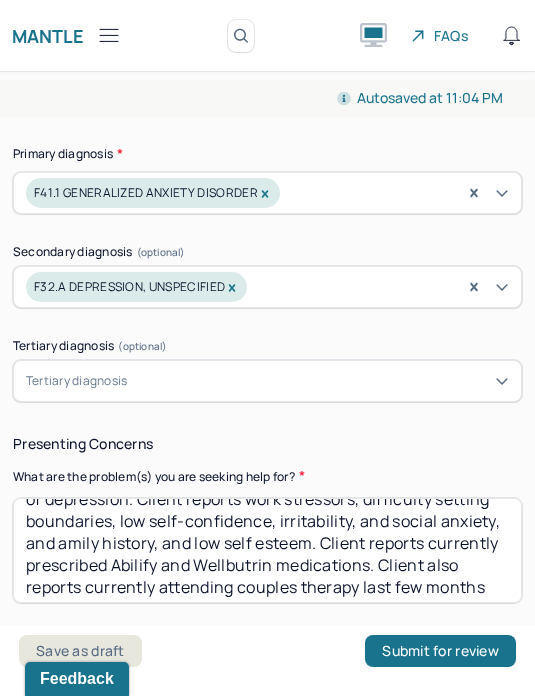 click on "Client presents with  Generalized Anxiety Disorder with history of depression. Client reports work stressors, difficulty setting boundaries, low self-confidence, irritability, and social anxiety, and amily history, and low self esteem. Client reports currently prescribed Abilify and Wellbutrin medications. Client also reports currently attending couples therapy last few months and has attended individual therapy in past, with 6 year hiatus." at bounding box center (267, 550) 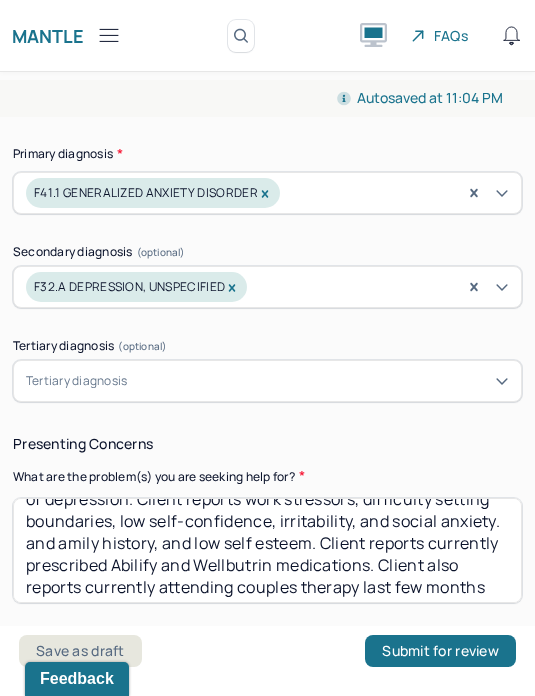 click on "Client presents with  Generalized Anxiety Disorder with history of depression. Client reports work stressors, difficulty setting boundaries, low self-confidence, irritability, and social anxiety. and amily history, and low self esteem. Client reports currently prescribed Abilify and Wellbutrin medications. Client also reports currently attending couples therapy last few months and has attended individual therapy in past, with 6 year hiatus." at bounding box center [267, 550] 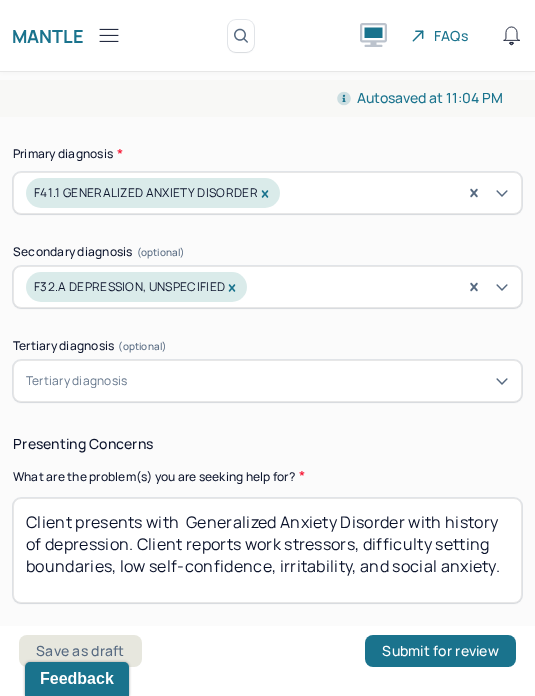 scroll, scrollTop: 0, scrollLeft: 0, axis: both 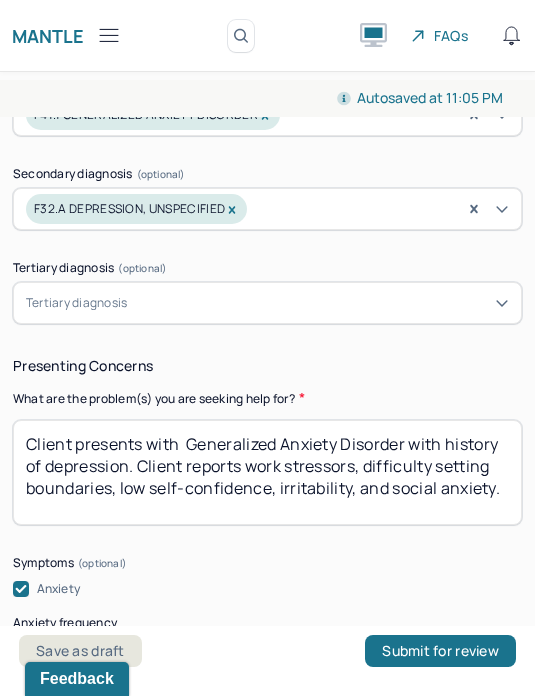 click on "Client presents with  Generalized Anxiety Disorder with history of depression. Client reports work stressors, difficulty setting boundaries, low self-confidence, irritability, and social anxiety." at bounding box center [267, 472] 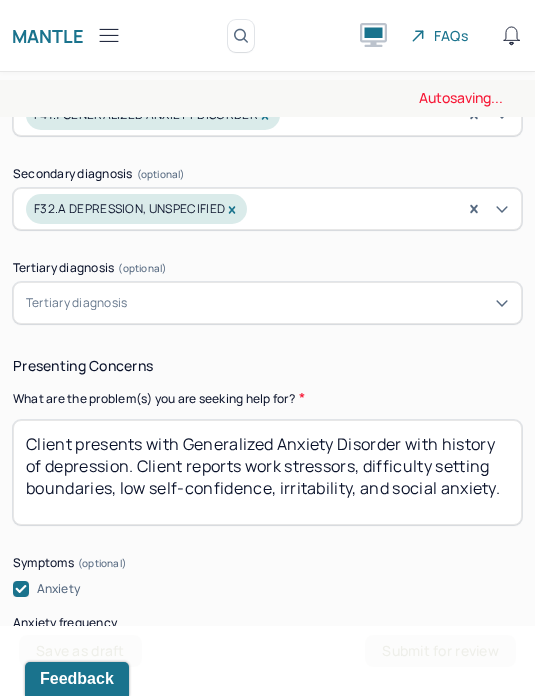 click on "Client presents with  Generalized Anxiety Disorder with history of depression. Client reports work stressors, difficulty setting boundaries, low self-confidence, irritability, and social anxiety." at bounding box center (267, 472) 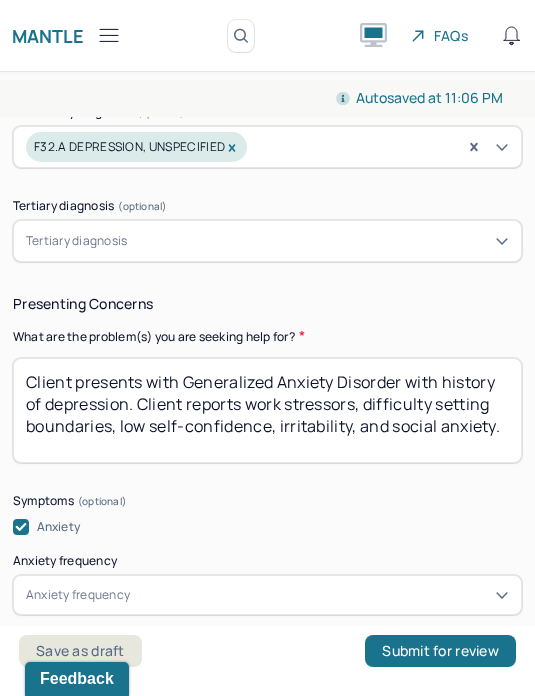 scroll, scrollTop: 1027, scrollLeft: 0, axis: vertical 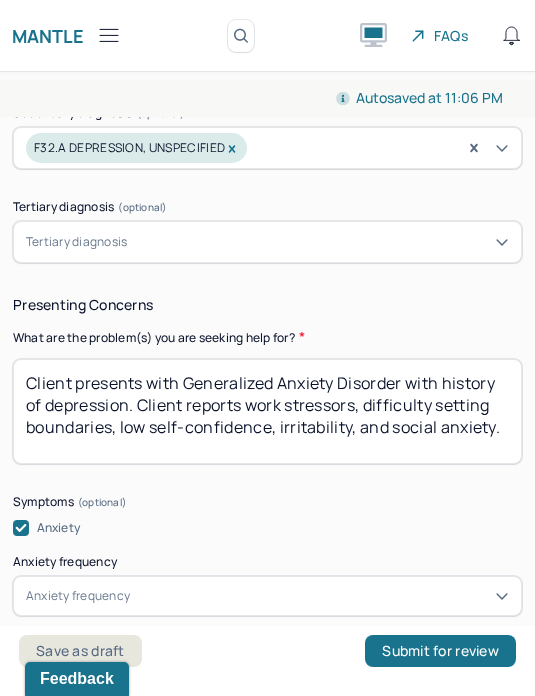 click on "Client presents with Generalized Anxiety Disorder with history of depression. Client reports work stressors, difficulty setting boundaries, low self-confidence, irritability, and social anxiety." at bounding box center [267, 411] 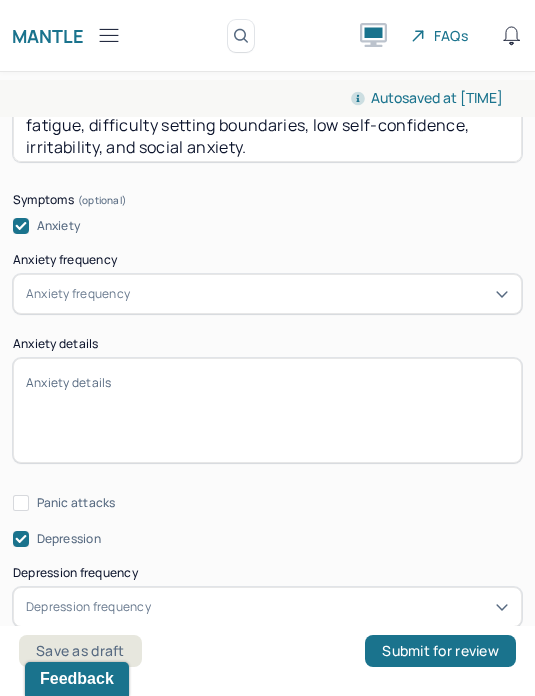 scroll, scrollTop: 1337, scrollLeft: 0, axis: vertical 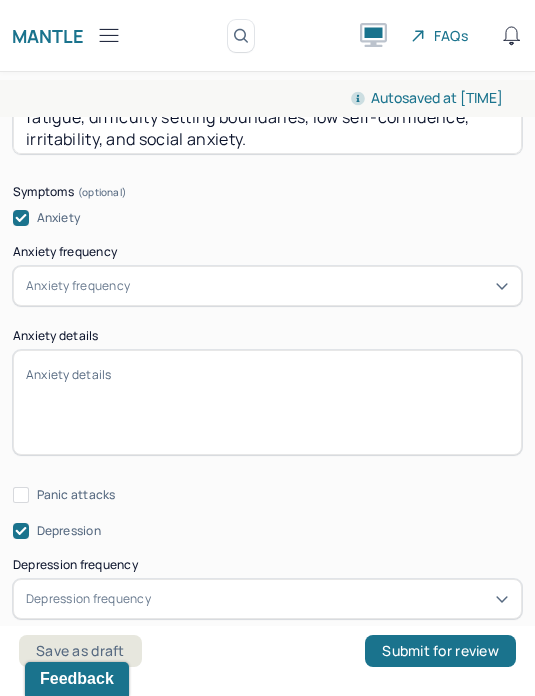 type on "Client presents with Generalized Anxiety Disorder with history of depression. Client reports frequent stressors at work, fatigue, difficulty setting boundaries, low self-confidence, irritability, and social anxiety." 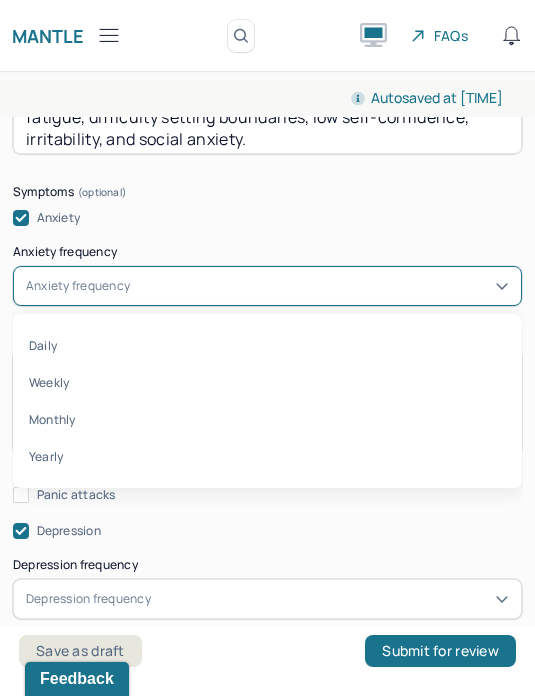 click on "Weekly" at bounding box center (267, 382) 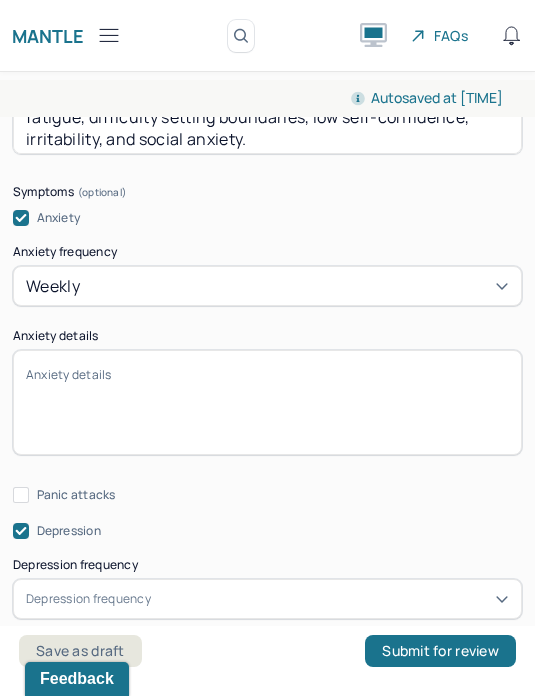 click on "Anxiety details" at bounding box center [267, 402] 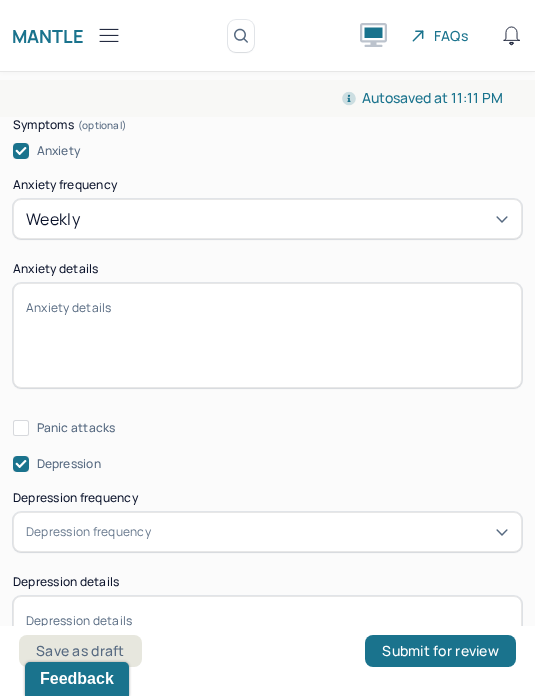 scroll, scrollTop: 1403, scrollLeft: 0, axis: vertical 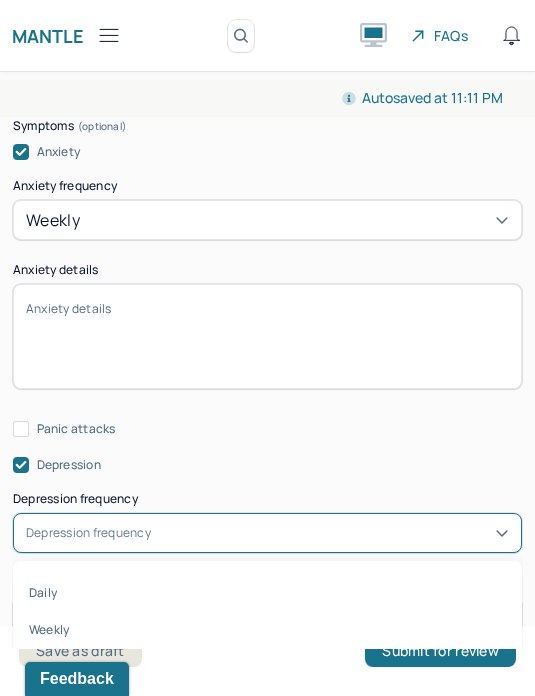 click on "Weekly" at bounding box center (267, 629) 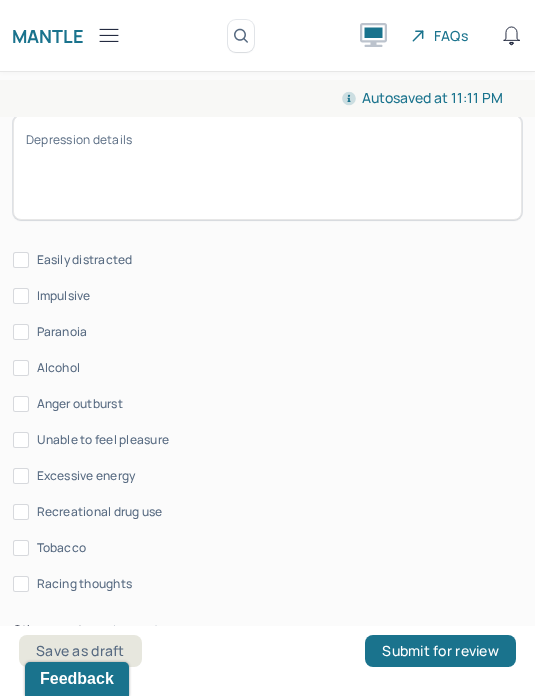 scroll, scrollTop: 1866, scrollLeft: 0, axis: vertical 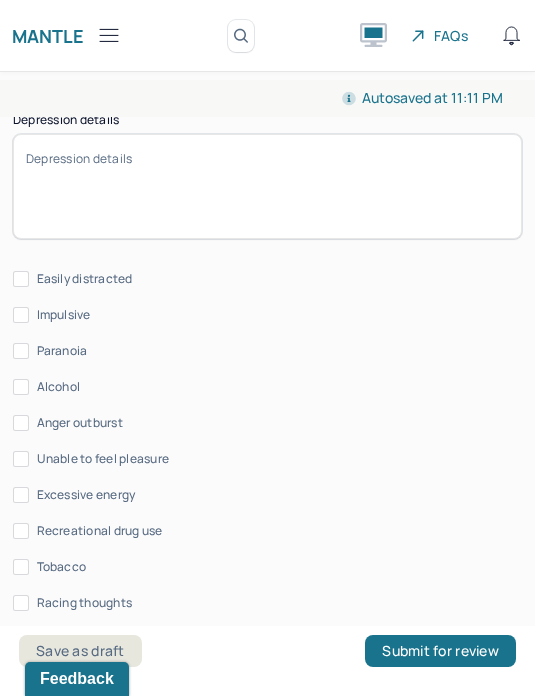 click on "Racing thoughts" at bounding box center [85, 603] 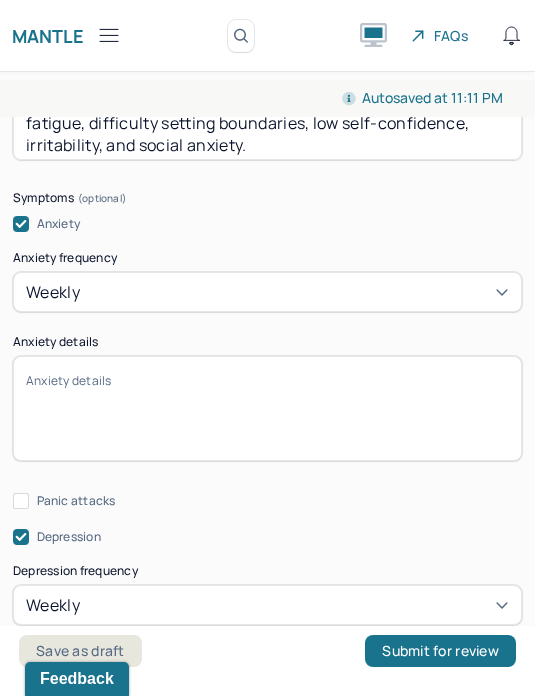 click on "Anxiety details" at bounding box center [267, 408] 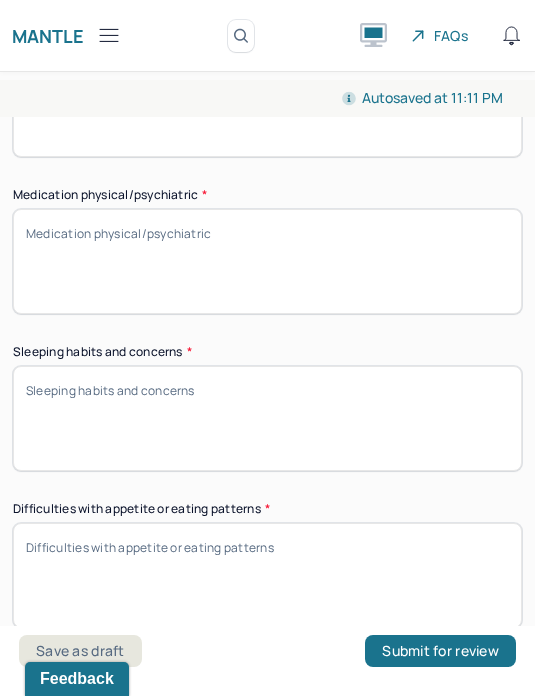 scroll, scrollTop: 2682, scrollLeft: 0, axis: vertical 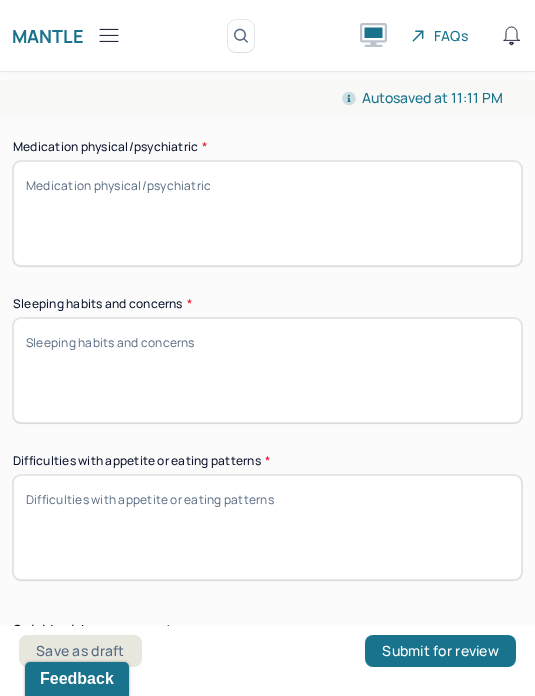 click on "Difficulties with appetite or eating patterns *" at bounding box center [267, 527] 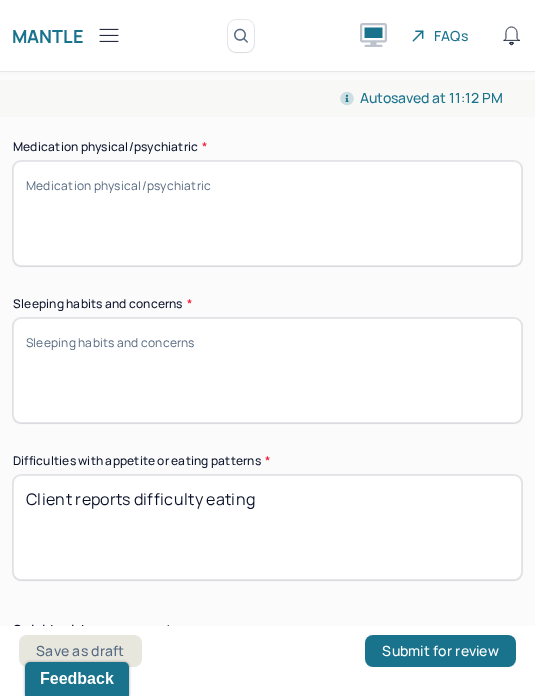 type on "Client reports difficulty eating" 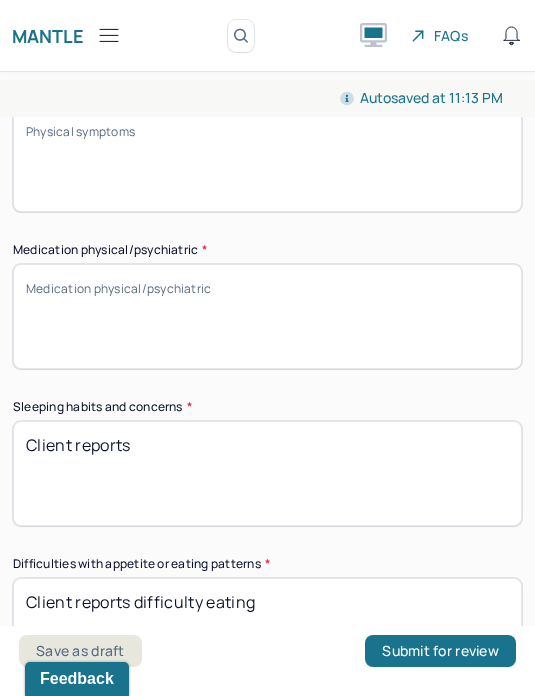 scroll, scrollTop: 2578, scrollLeft: 0, axis: vertical 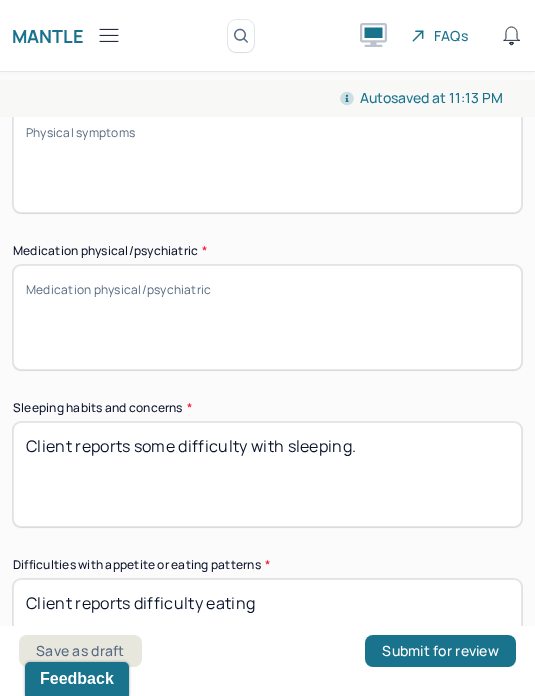 type on "Client reports some difficulty with sleeping." 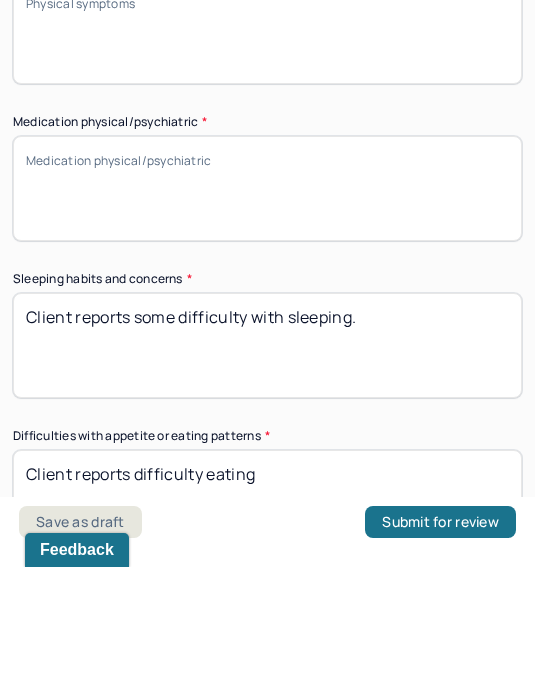 scroll, scrollTop: 74, scrollLeft: 0, axis: vertical 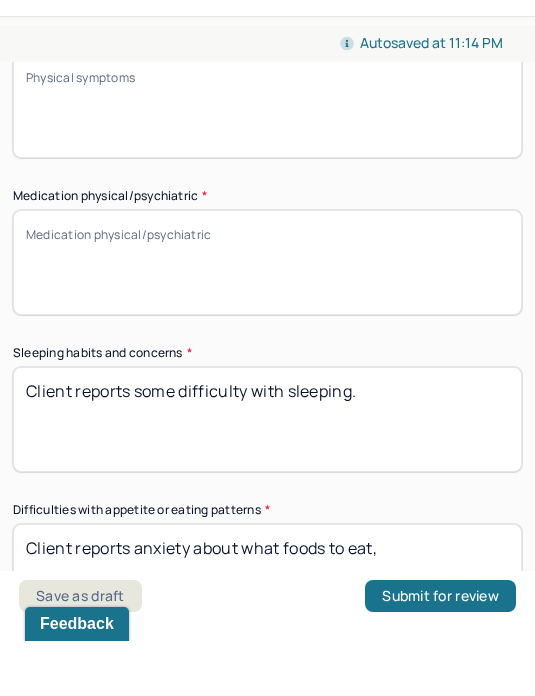 type on "Client reports anxiety about what foods to eat," 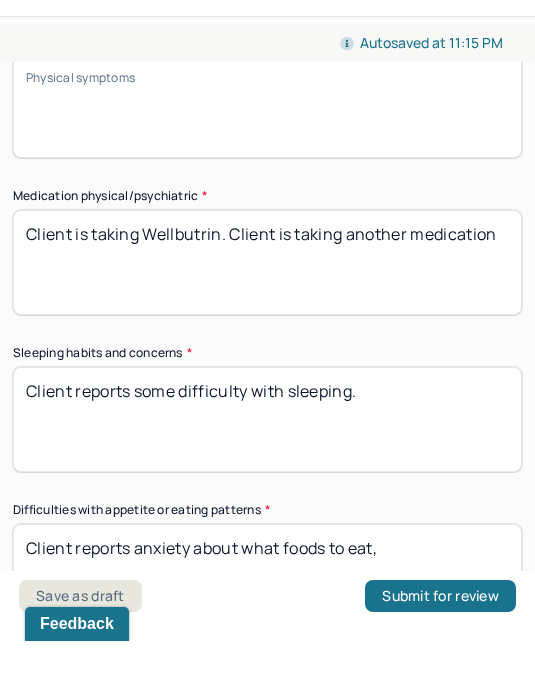 click on "Client is taking Wellbutrin. Client is" at bounding box center [267, 317] 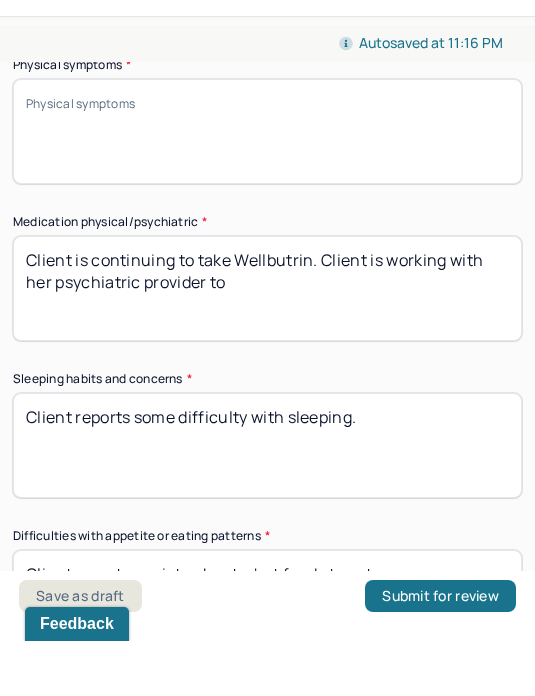 scroll, scrollTop: 2549, scrollLeft: 0, axis: vertical 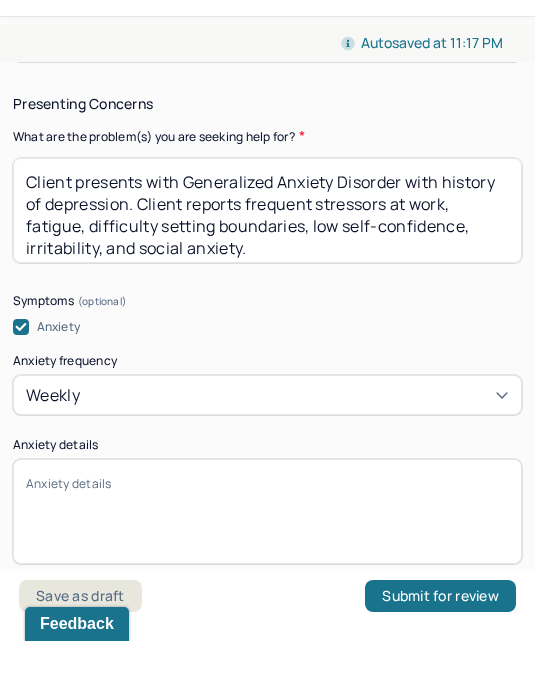 type on "Client is continuing to take Wellbutrin. Client is working with her psychiatric provider to trial different medications to address racing thoughts and rumination." 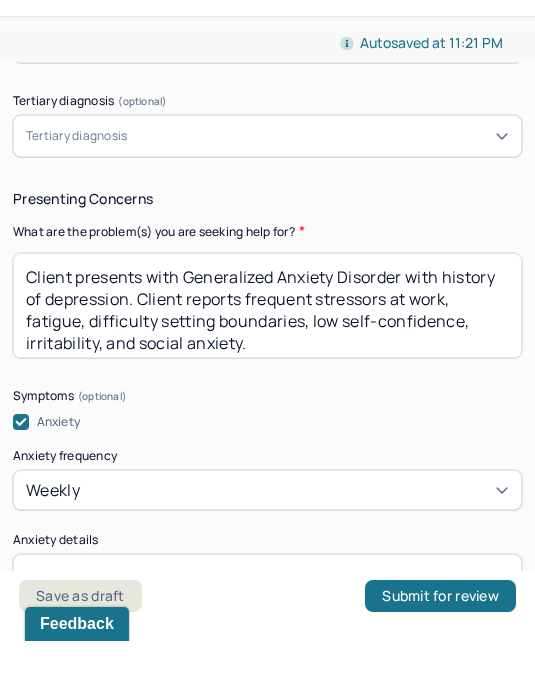 scroll, scrollTop: 1074, scrollLeft: 0, axis: vertical 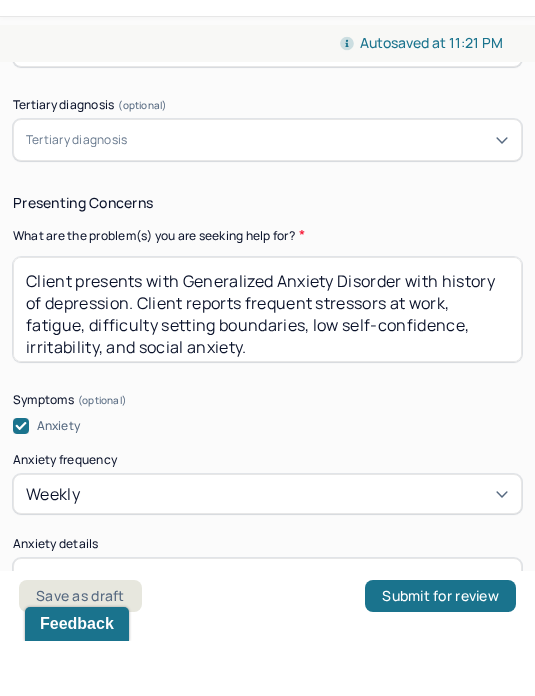 type on "Client reports racing thoughts, rumination, restlessness, and social anxiety." 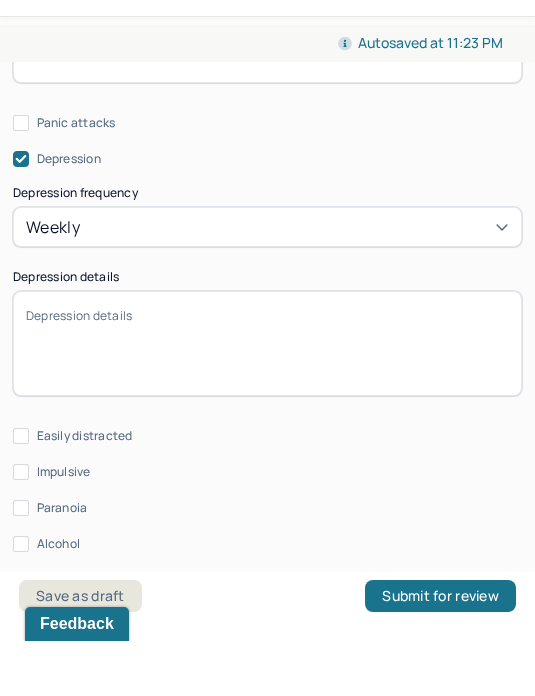 scroll, scrollTop: 1653, scrollLeft: 0, axis: vertical 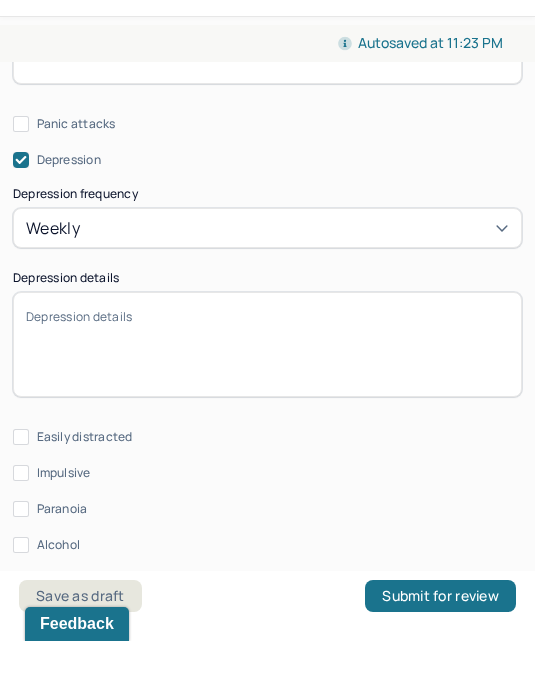 type on "Client presents with Generalized Anxiety Disorder with history of depression. Client reports frequent stressors at work, fatigue, difficulty setting boundaries, low self-confidence, irritability, and social anxiety." 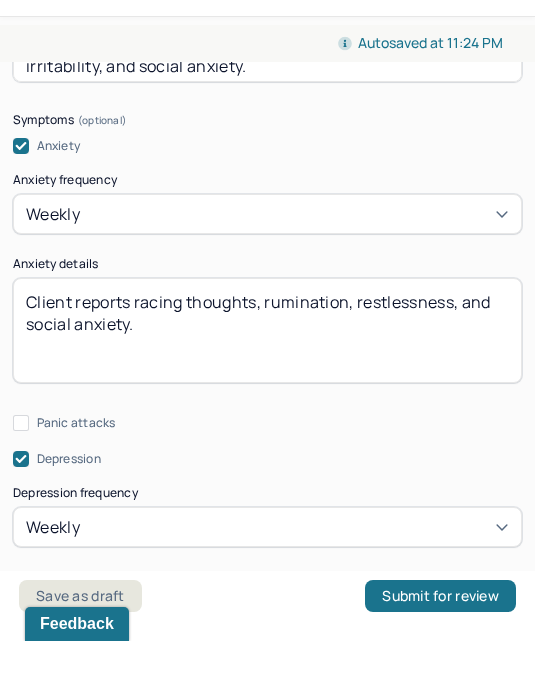 scroll, scrollTop: 1350, scrollLeft: 0, axis: vertical 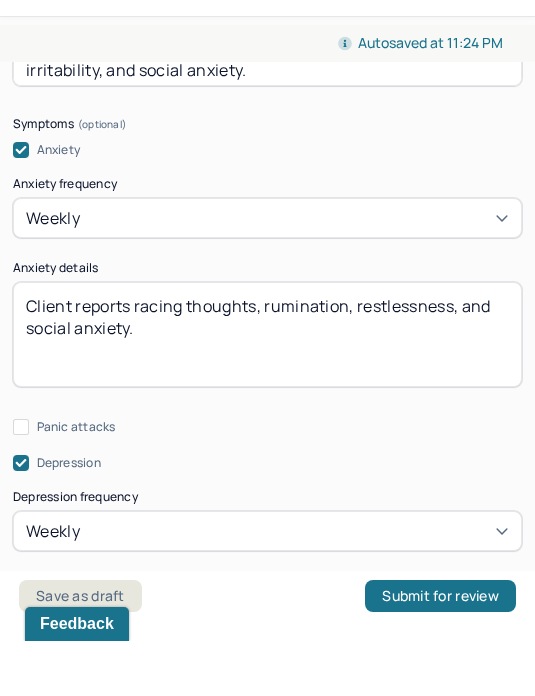 type on "Client reports fatigue and anhedonia." 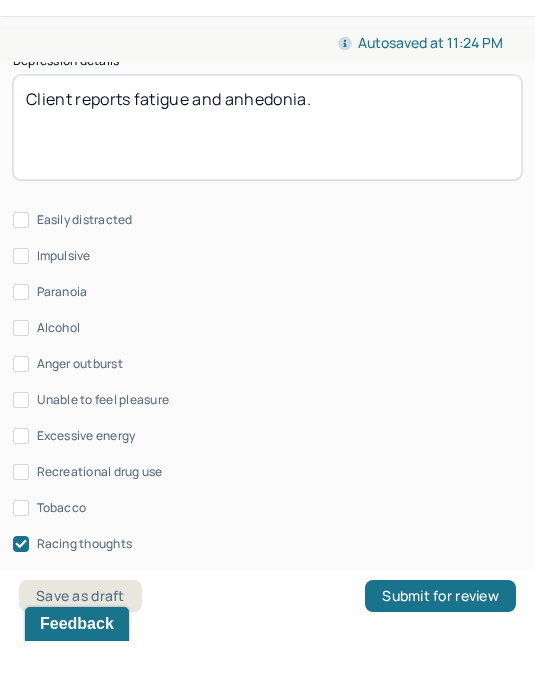 scroll, scrollTop: 1869, scrollLeft: 0, axis: vertical 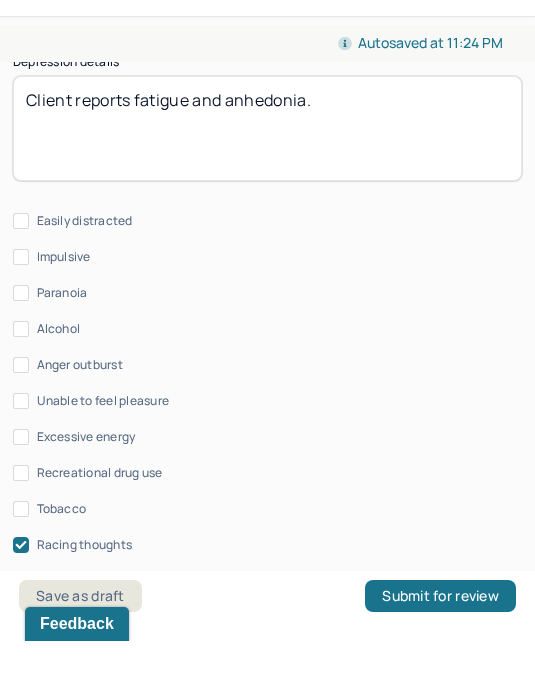 type on "Client reports racing thoughts, rumination, restlessness, feeling easily overwhelmed, and social anxiety." 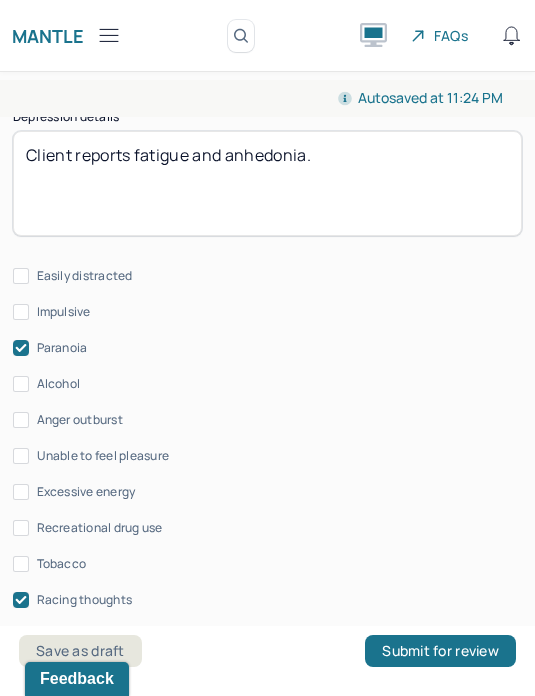 click on "Impulsive" at bounding box center [64, 312] 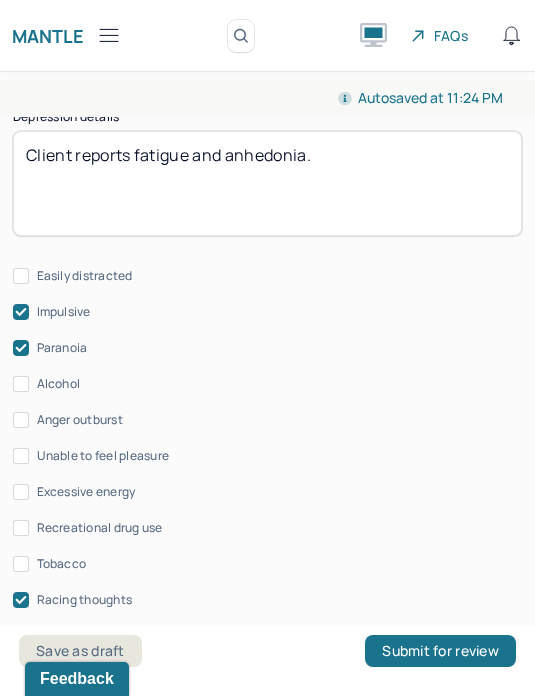 click at bounding box center (21, 312) 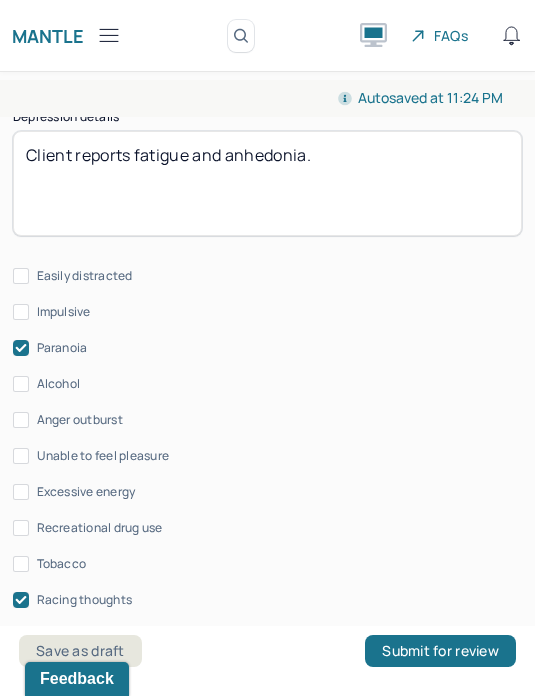 click at bounding box center (21, 348) 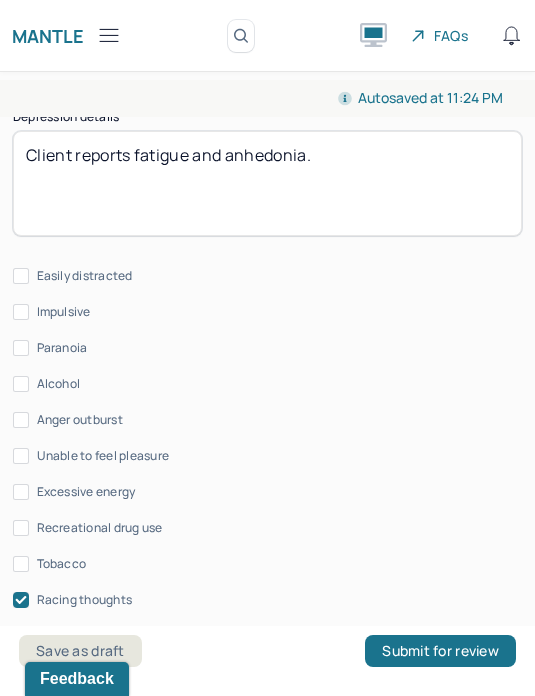 click on "Alcohol" at bounding box center [21, 384] 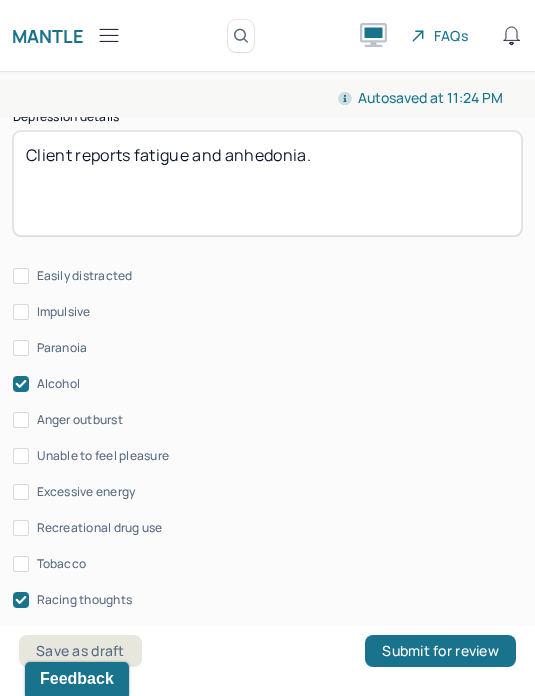 click on "Unable to feel pleasure" at bounding box center [103, 456] 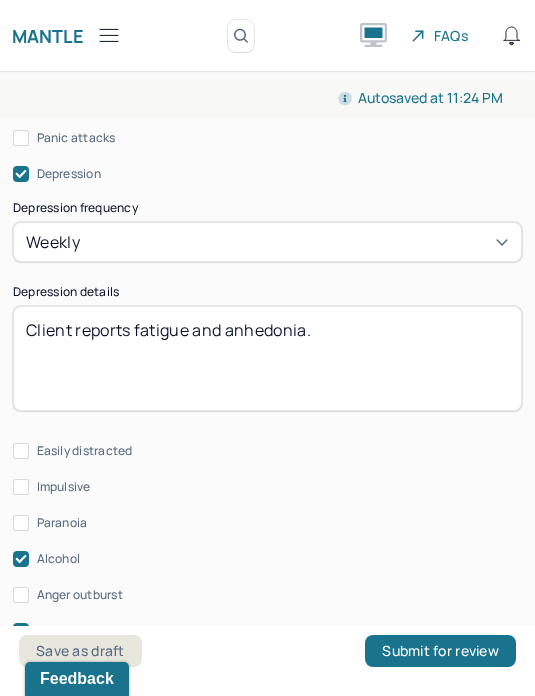 scroll, scrollTop: 1689, scrollLeft: 0, axis: vertical 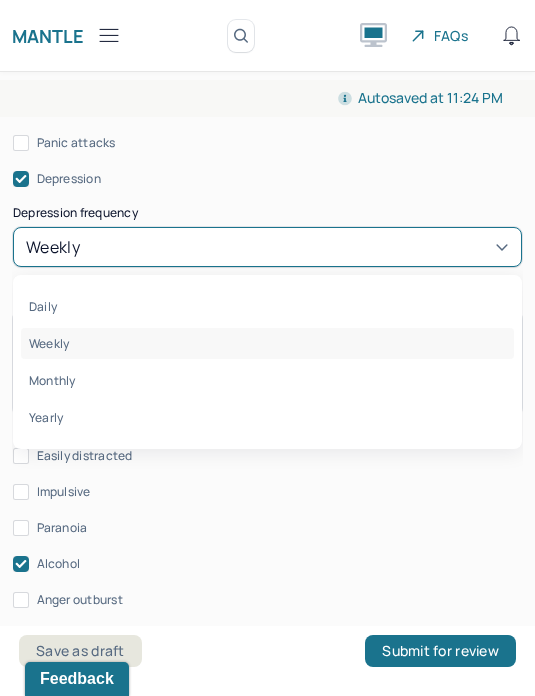 click on "Monthly" at bounding box center (267, 380) 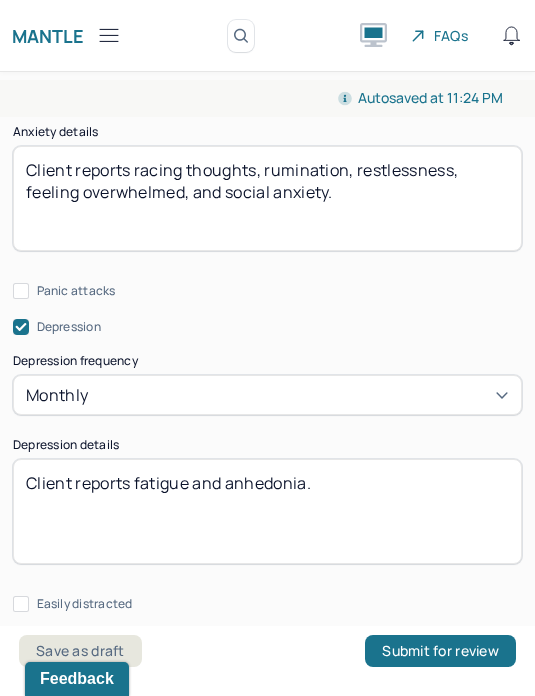 scroll, scrollTop: 1561, scrollLeft: 0, axis: vertical 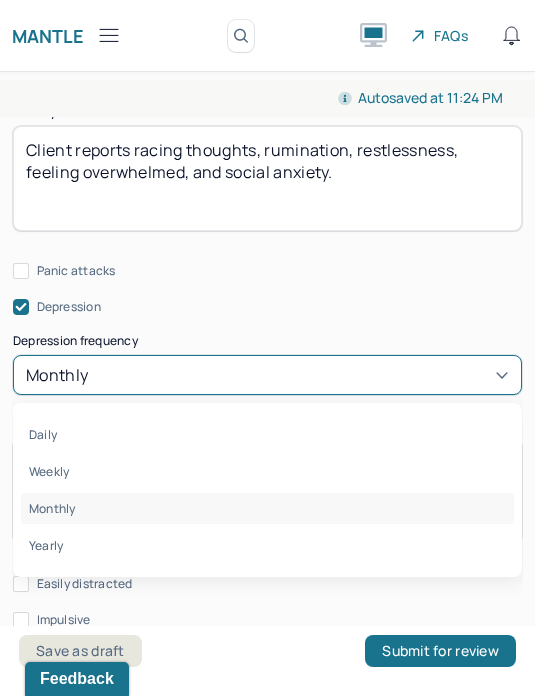click on "Yearly" at bounding box center [267, 545] 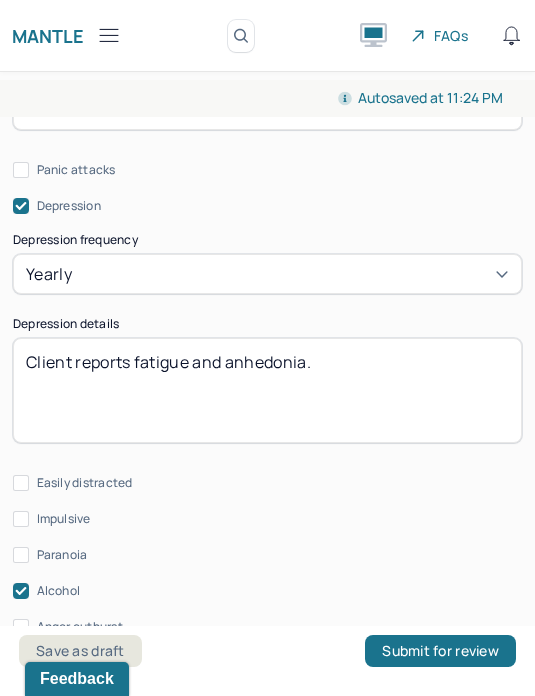 scroll, scrollTop: 1665, scrollLeft: 0, axis: vertical 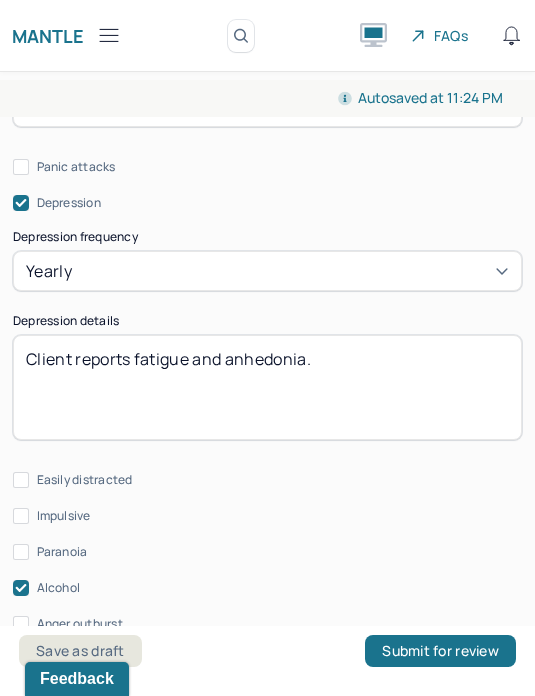 click on "Unable to feel pleasure" at bounding box center (103, 660) 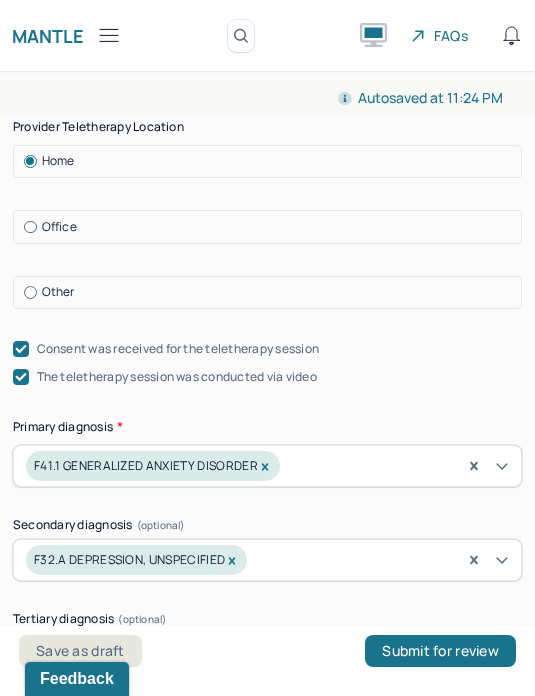 scroll, scrollTop: 627, scrollLeft: 0, axis: vertical 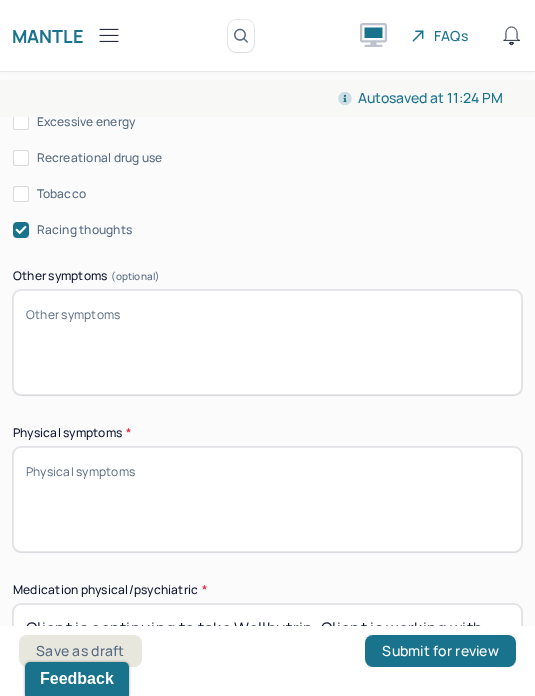 click on "Physical symptoms *" at bounding box center [267, 499] 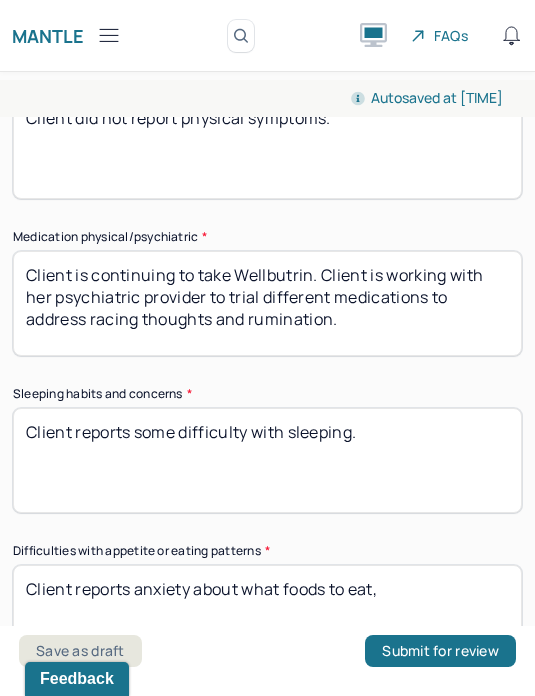 scroll, scrollTop: 2590, scrollLeft: 0, axis: vertical 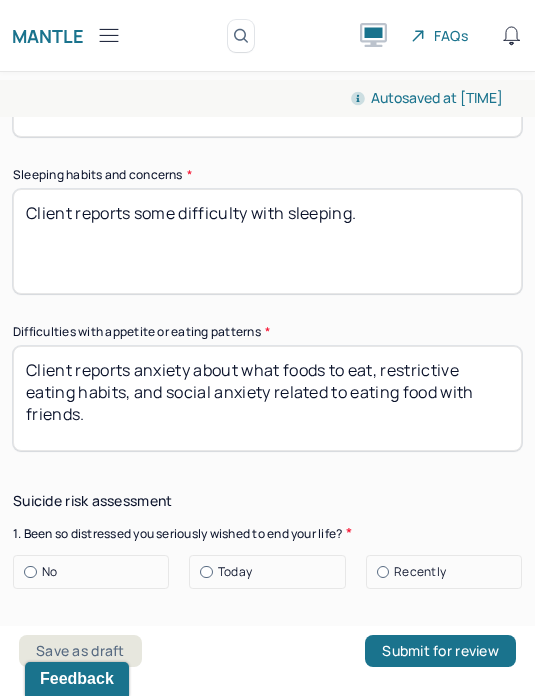 type on "Client reports anxiety about what foods to eat, restrictive eating habits, and social anxiety related to eating food with friends." 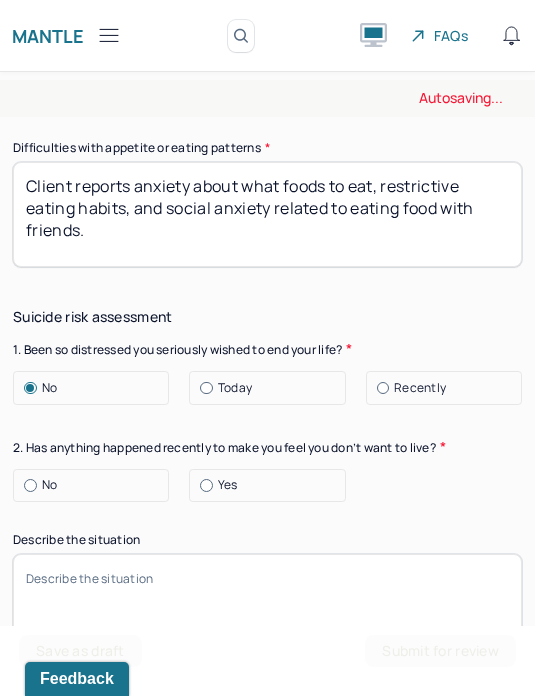 scroll, scrollTop: 2994, scrollLeft: 0, axis: vertical 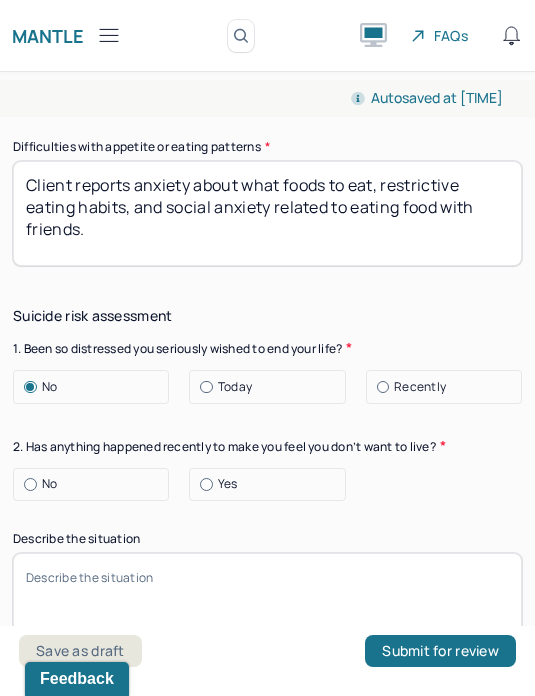 click on "No" at bounding box center [96, 484] 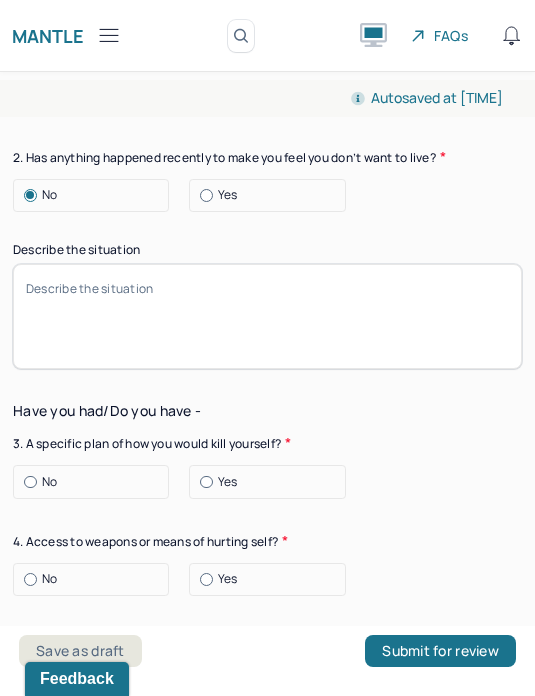 scroll, scrollTop: 3284, scrollLeft: 0, axis: vertical 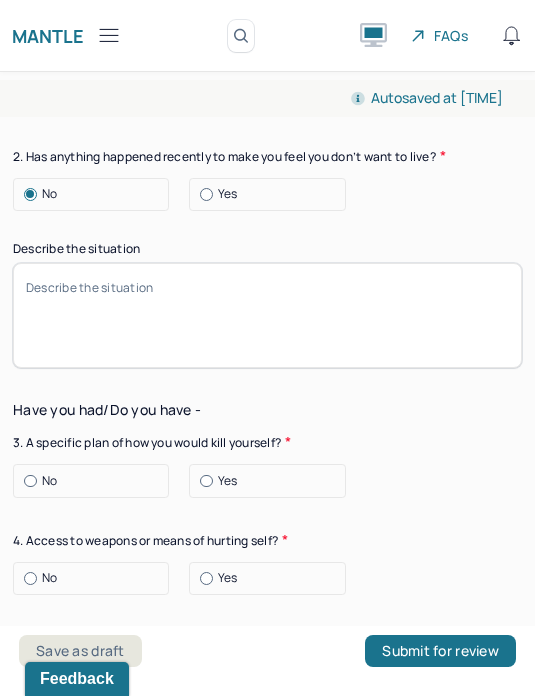 click on "No" at bounding box center [96, 481] 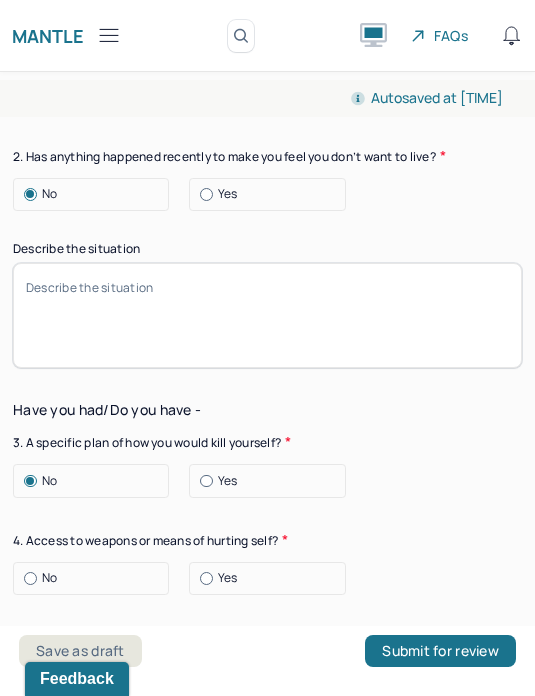 click on "No" at bounding box center (96, 578) 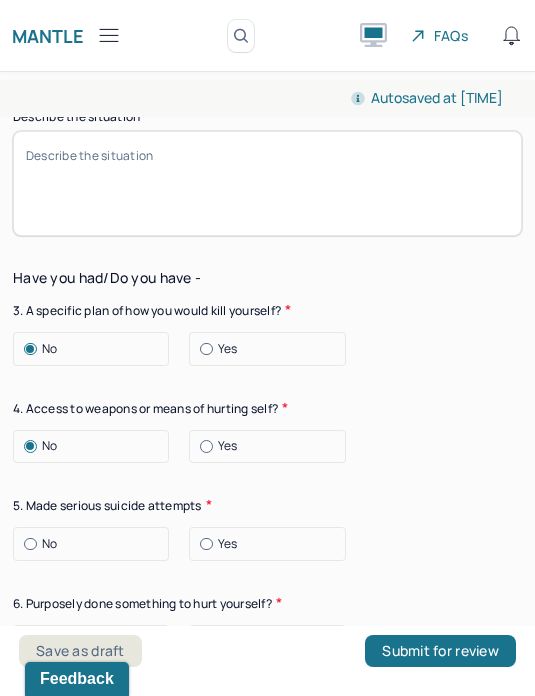 scroll, scrollTop: 3420, scrollLeft: 0, axis: vertical 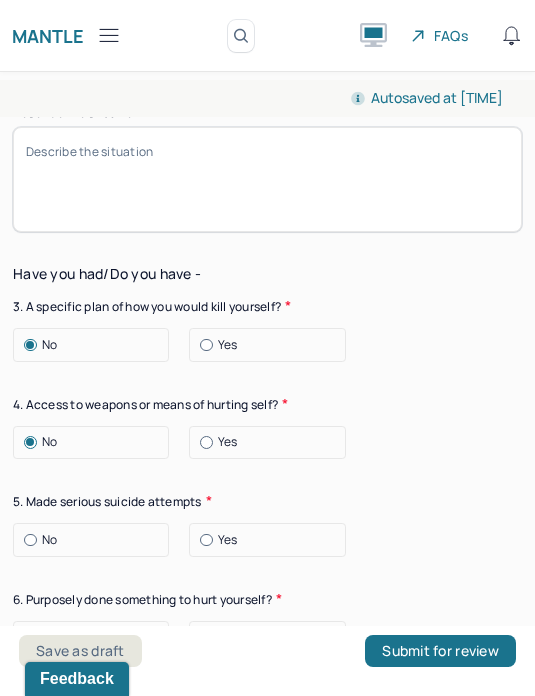 click on "No" at bounding box center (96, 540) 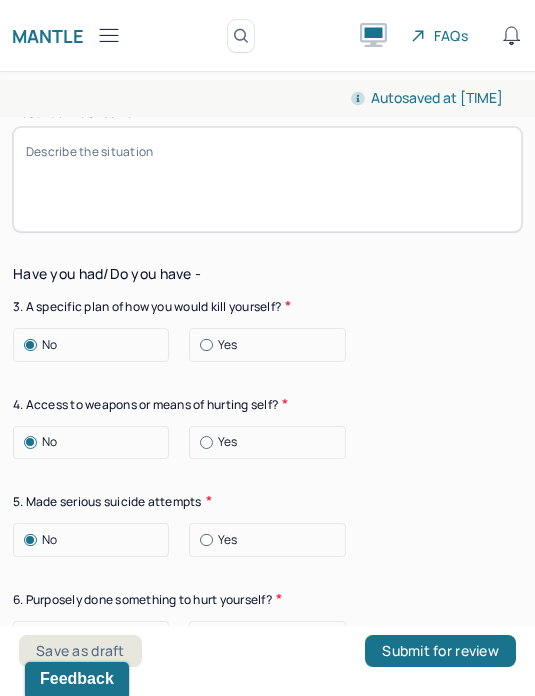 click on "No" at bounding box center (96, 637) 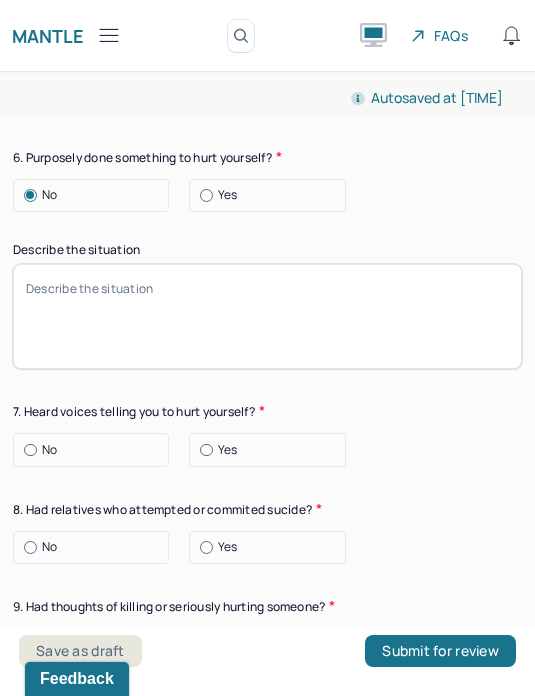 scroll, scrollTop: 3892, scrollLeft: 0, axis: vertical 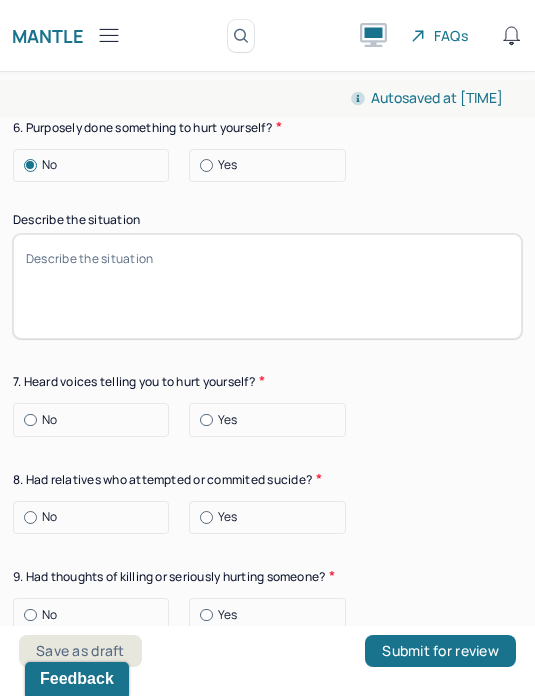 click on "No" at bounding box center [96, 420] 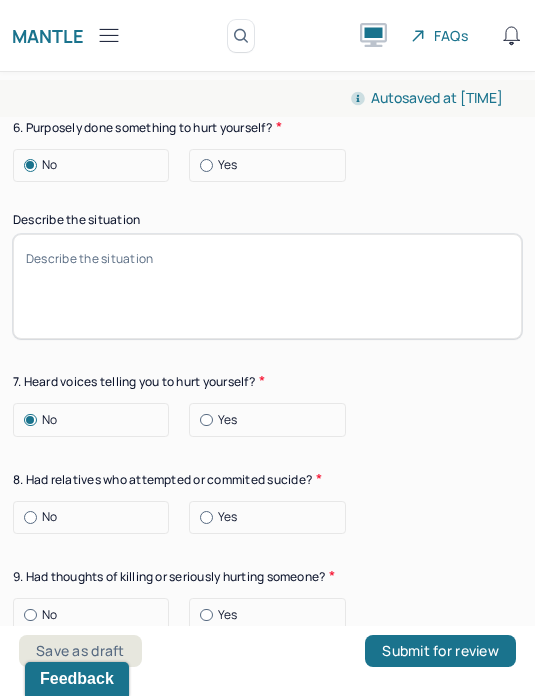 click on "Suicide risk assessment 1. Been so distressed you seriously wished to end your life? No Today Recently 2. Has anything happened recently to make you feel you don’t want to live? No Yes Describe the situation Have you had/Do you have - 3. A specific plan of how you would kill yourself? No Yes 4. Access to weapons or means of hurting self? No Yes 5. Made serious suicide attempts No Yes 6. Purposely done something to hurt yourself? No Yes Describe the situation 7. Heard voices telling you to hurt yourself? No Yes 8. Had relatives who attempted or commited sucide? No Yes 9. Had thoughts of killing or seriously hurting someone? No Yes 10. Heard voices telling you to hurt others? No Yes 11. Hurt someone or destroyed property on purpose? No Yes 12. Slapped, kicked, punched someone with intent to harm? No Yes 13. Been arrested or detained for violent behavior? No Yes 14. Been to jail for any reason? No Yes 15. Been on probation for any reason? No Yes 16. Do you have access to guns? No Yes" at bounding box center [267, 415] 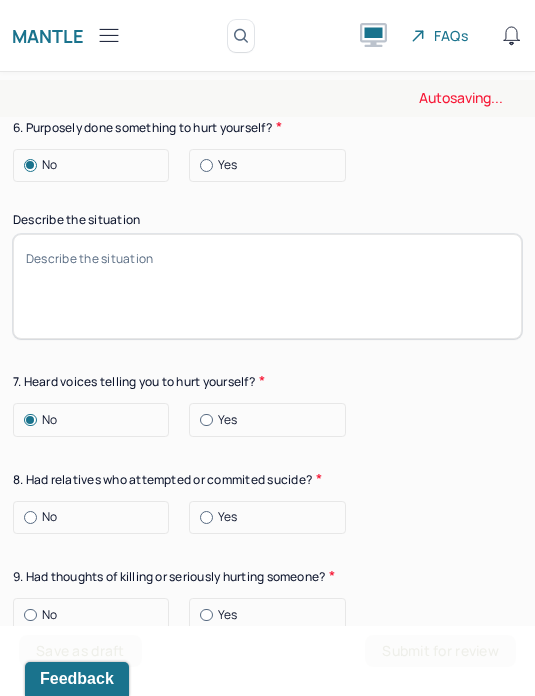 click on "No" at bounding box center [96, 615] 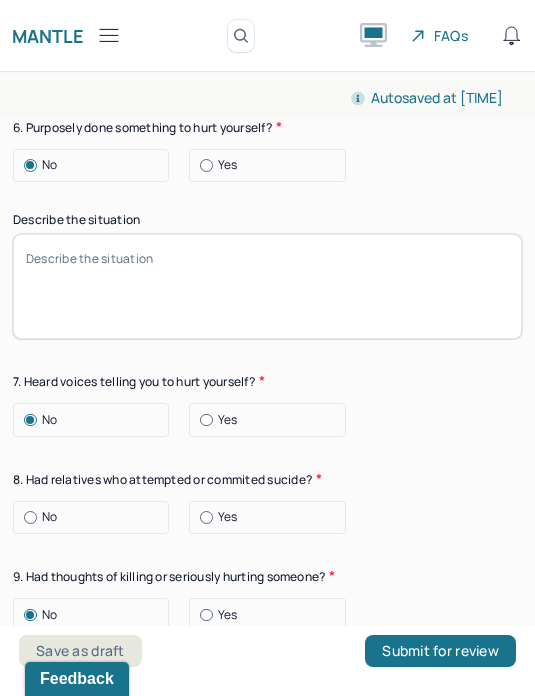 click on "No" at bounding box center [96, 517] 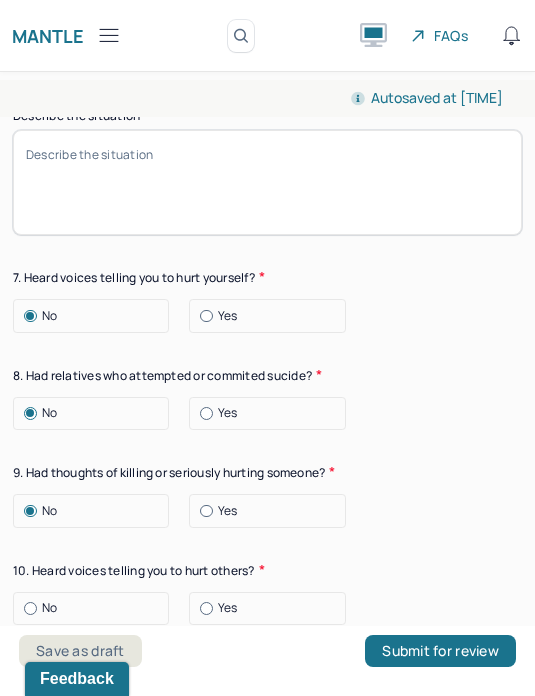 scroll, scrollTop: 3997, scrollLeft: 0, axis: vertical 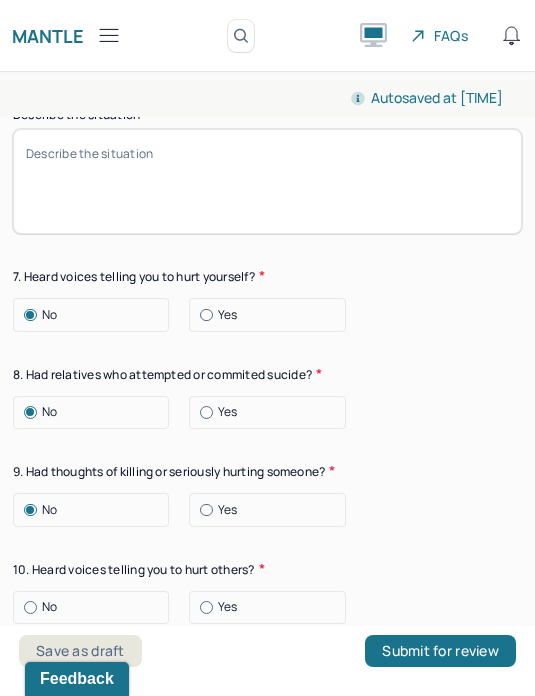 click on "No" at bounding box center [96, 607] 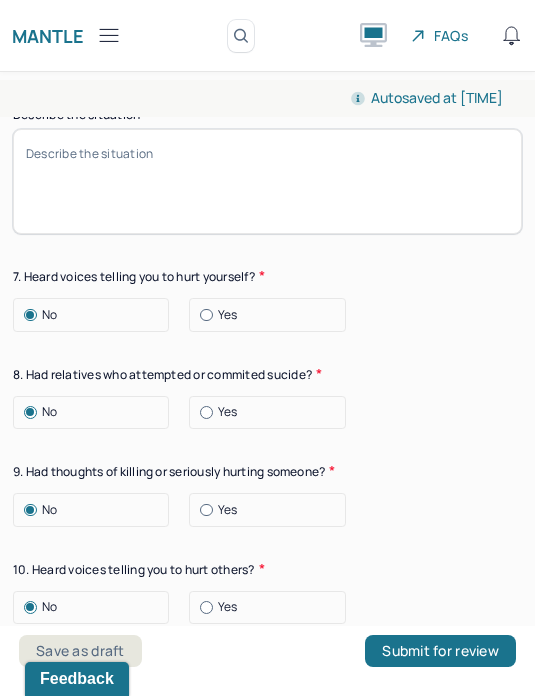 click on "No" at bounding box center [96, 705] 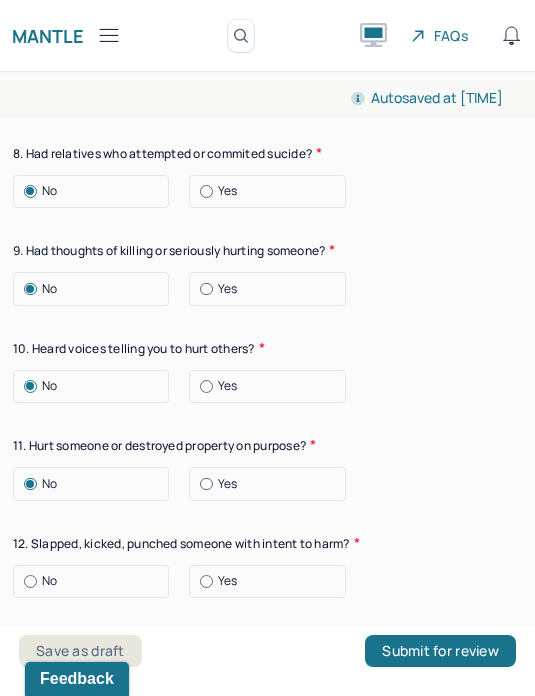scroll, scrollTop: 4235, scrollLeft: 0, axis: vertical 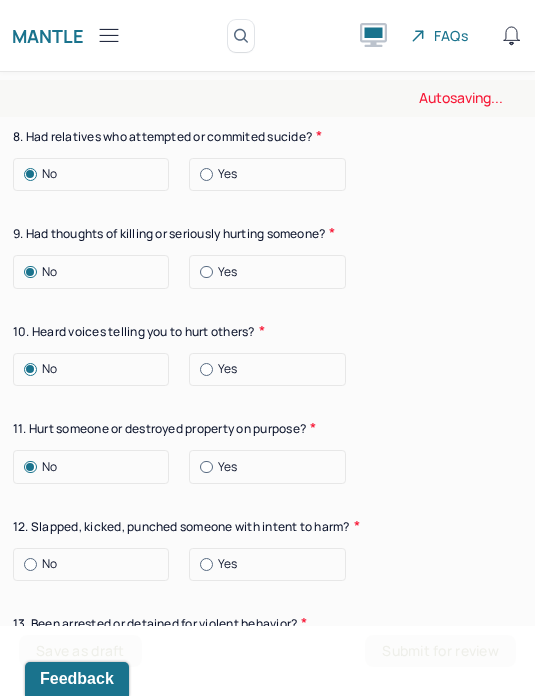 click on "No" at bounding box center [96, 564] 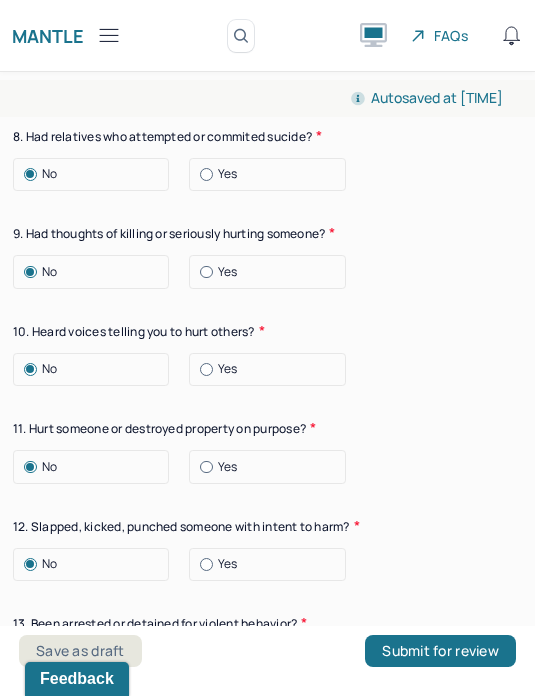 click on "No" at bounding box center (96, 662) 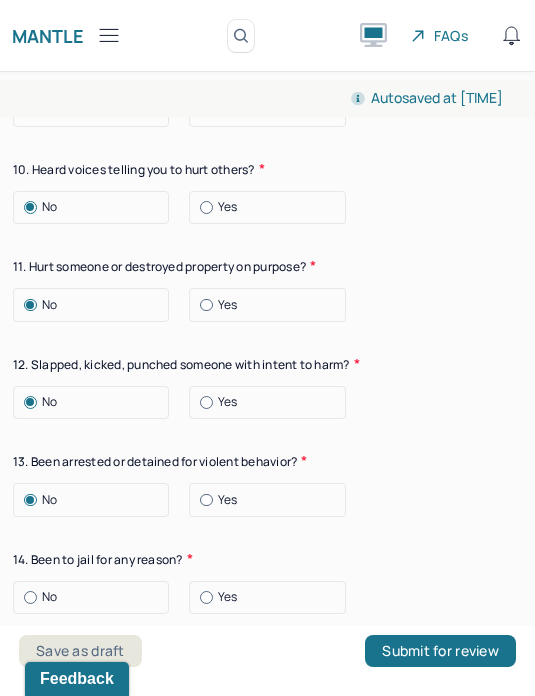 scroll, scrollTop: 4428, scrollLeft: 0, axis: vertical 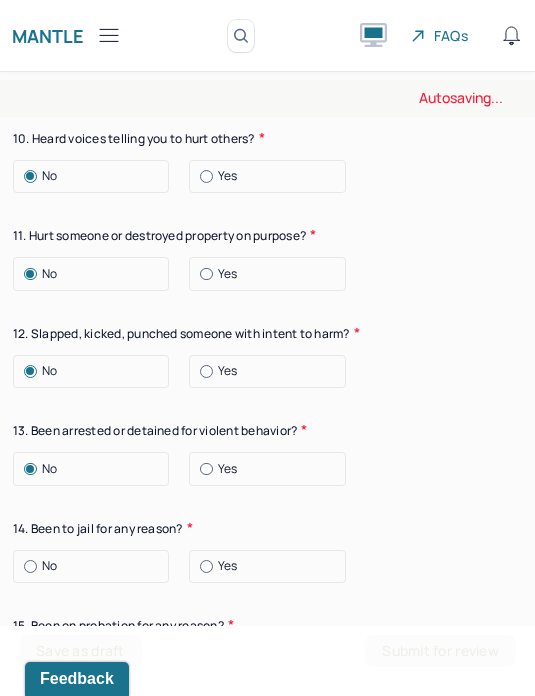 click on "No" at bounding box center (96, 566) 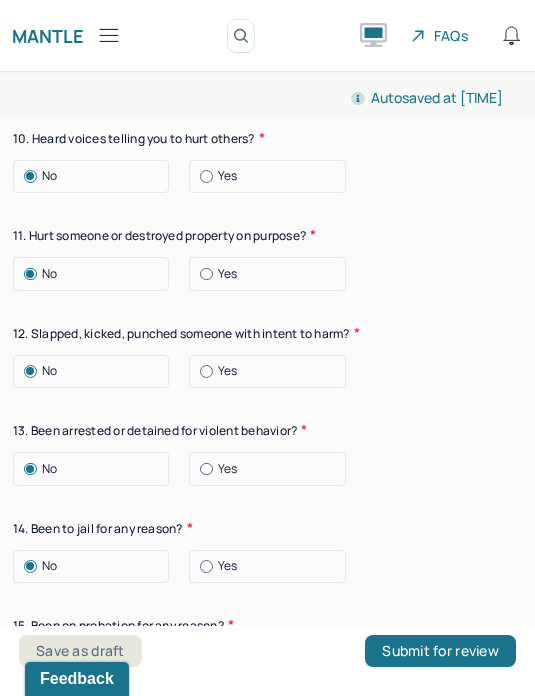 click on "No" at bounding box center [96, 664] 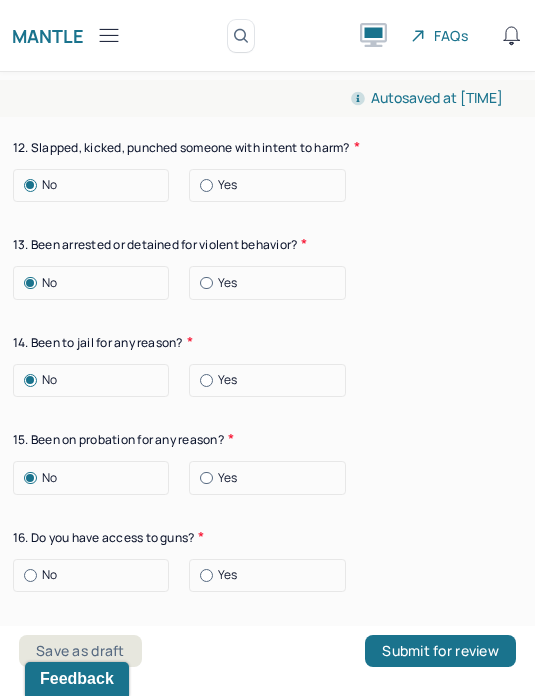 scroll, scrollTop: 4615, scrollLeft: 0, axis: vertical 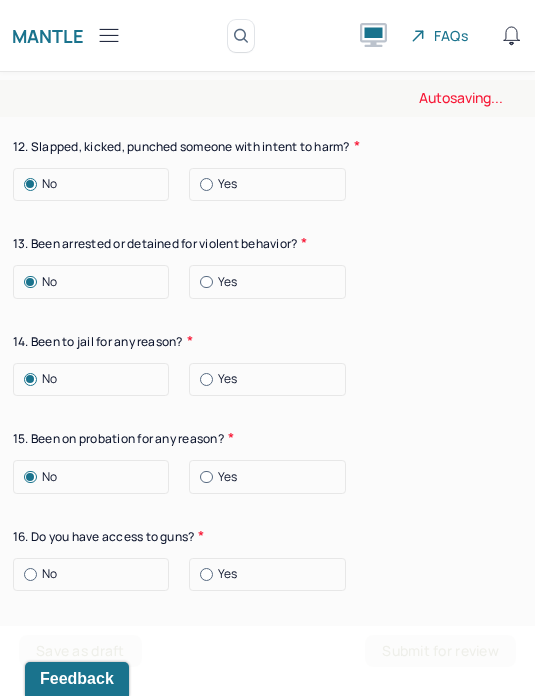 click on "No" at bounding box center (96, 574) 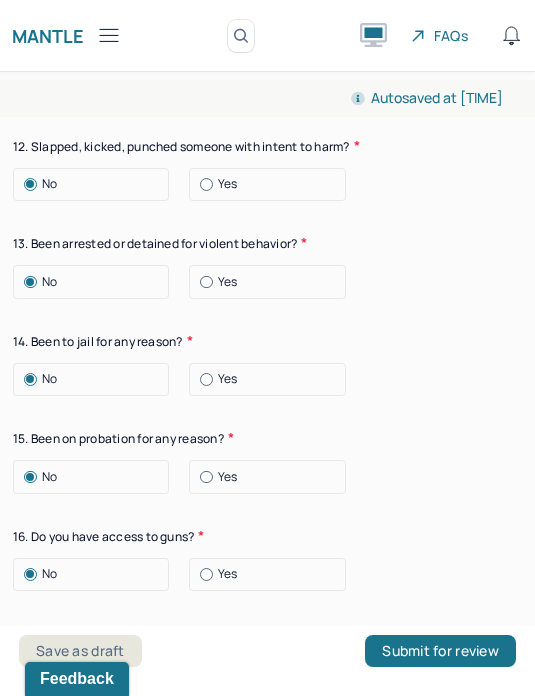 click on "Consistent, good-quality patient-oriented evidence" at bounding box center [186, 663] 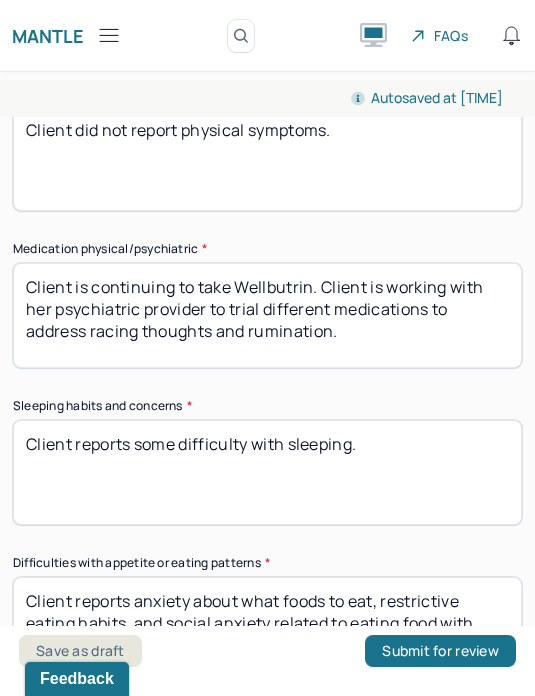 scroll, scrollTop: 2567, scrollLeft: 0, axis: vertical 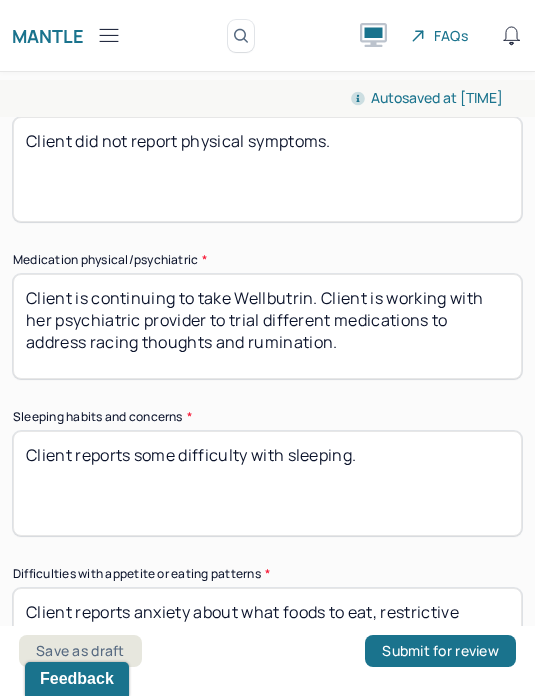 click on "Client reports anxiety about what foods to eat, restrictive eating habits, and social anxiety related to eating food with friends." at bounding box center [267, 640] 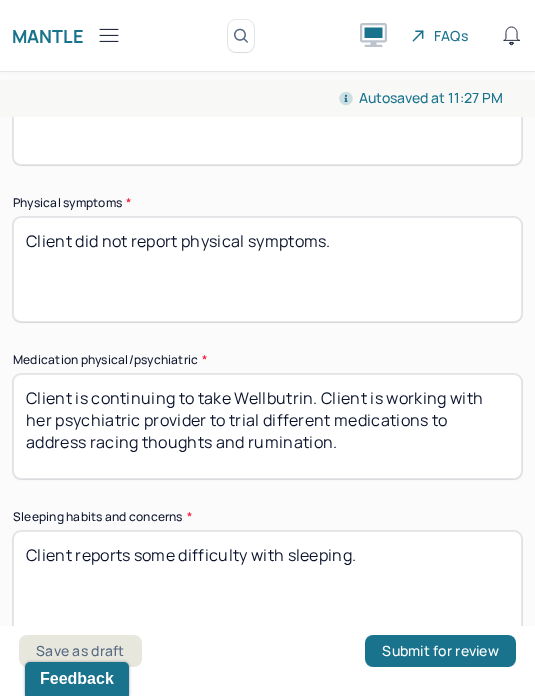 scroll, scrollTop: 2462, scrollLeft: 0, axis: vertical 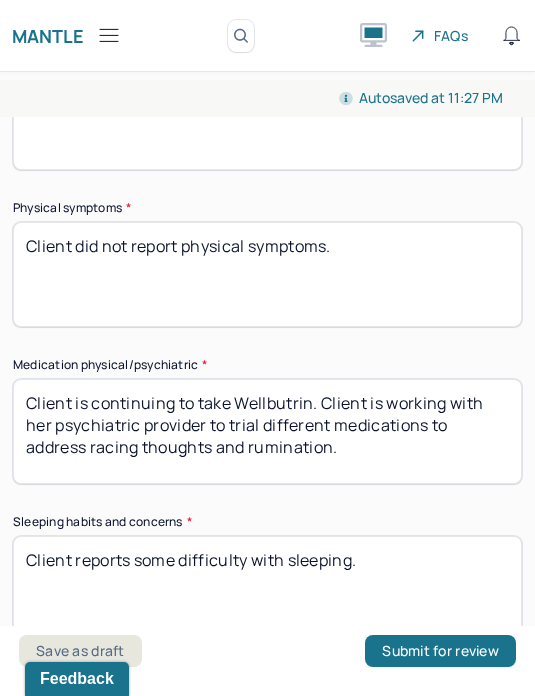 type on "Client reports anxiety about what foods to eat, restrictive eating habits, and social anxiety when eating food with friends." 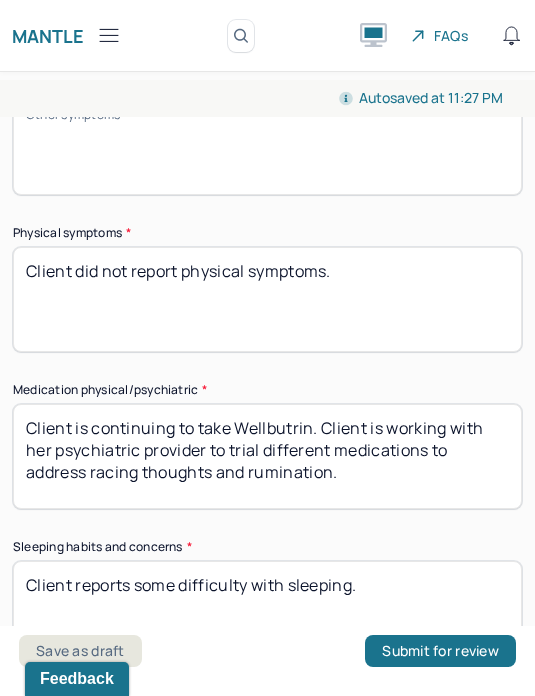 click on "Client is continuing to take Wellbutrin. Client is working with her psychiatric provider to trial different medications to address racing thoughts and rumination." at bounding box center [267, 456] 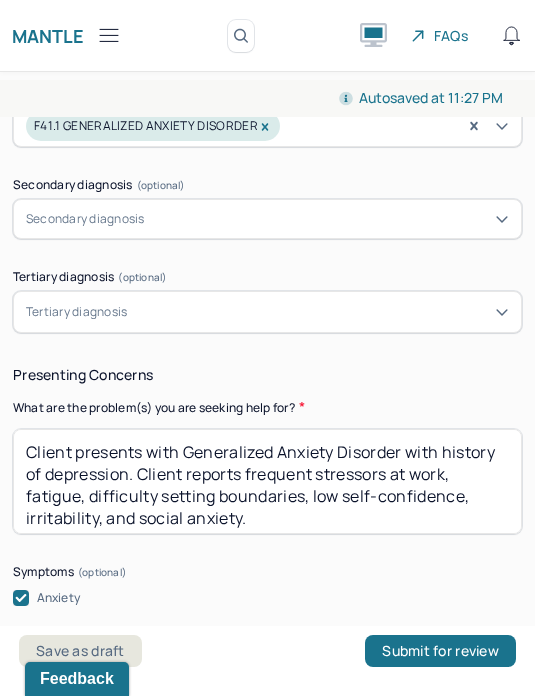 scroll, scrollTop: 954, scrollLeft: 0, axis: vertical 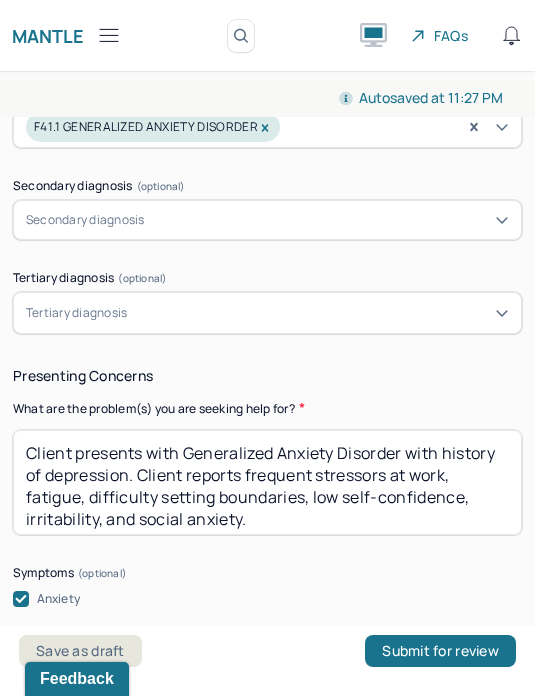 click on "Client presents with Generalized Anxiety Disorder with history of depression. Client reports frequent stressors at work, fatigue, difficulty setting boundaries, low self-confidence, irritability, and social anxiety." at bounding box center (267, 482) 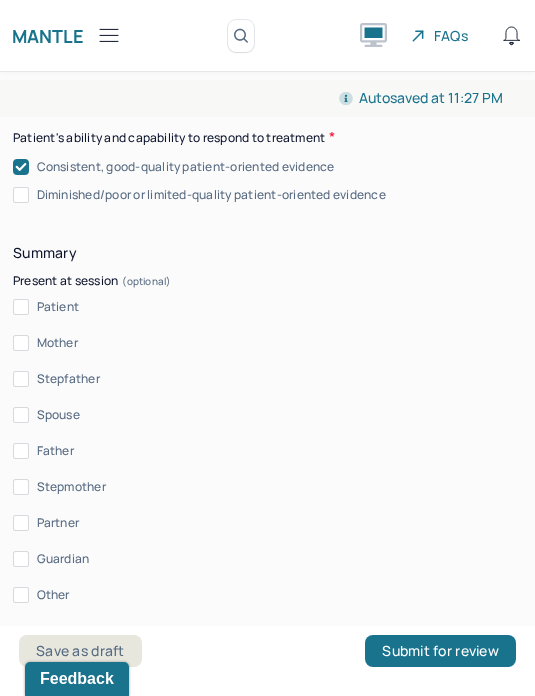 scroll, scrollTop: 5108, scrollLeft: 0, axis: vertical 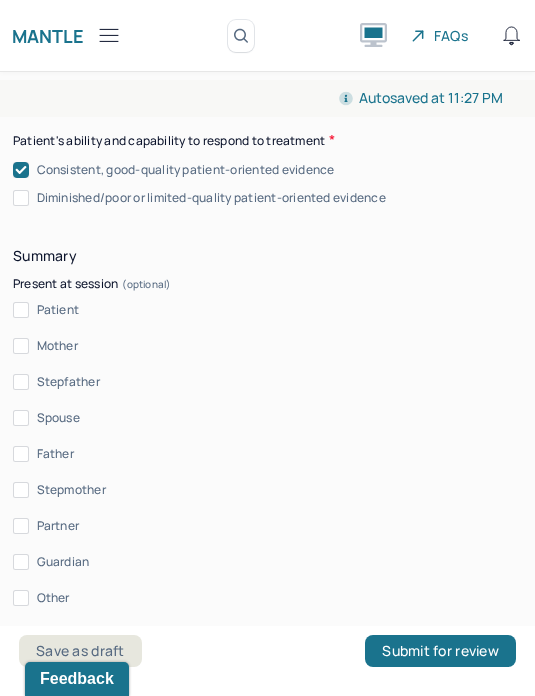 type on "Client presents with Generalized Anxiety Disorder with history of depression. Client reports frequent stressors at work, rumination, racing thoughts, fatigue, difficulty setting boundaries, low self-confidence, irritability, and social anxiety." 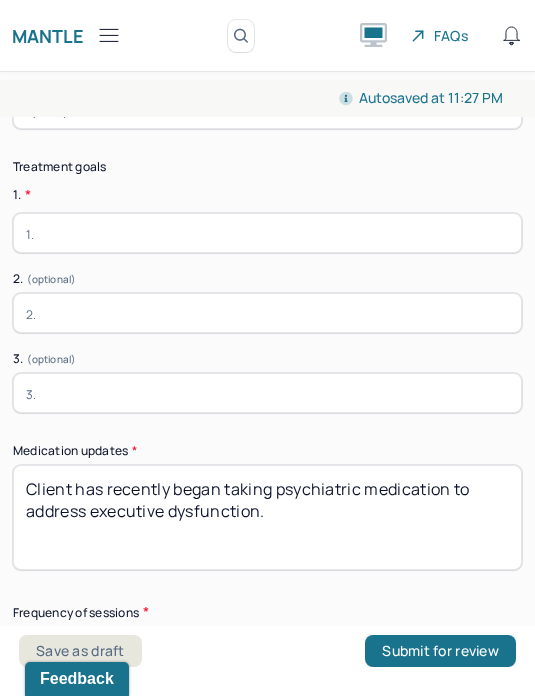 scroll, scrollTop: 6362, scrollLeft: 0, axis: vertical 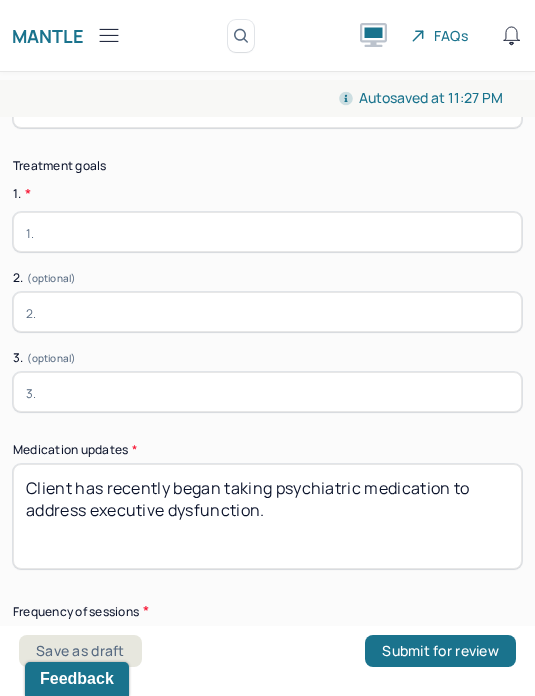 click on "Client has recently began taking psychiatric medication to address executive dysfunction." at bounding box center (267, 516) 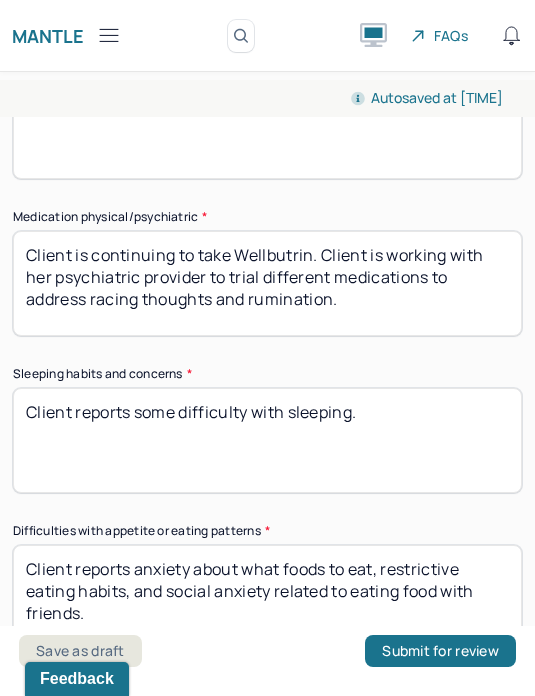 scroll, scrollTop: 2314, scrollLeft: 0, axis: vertical 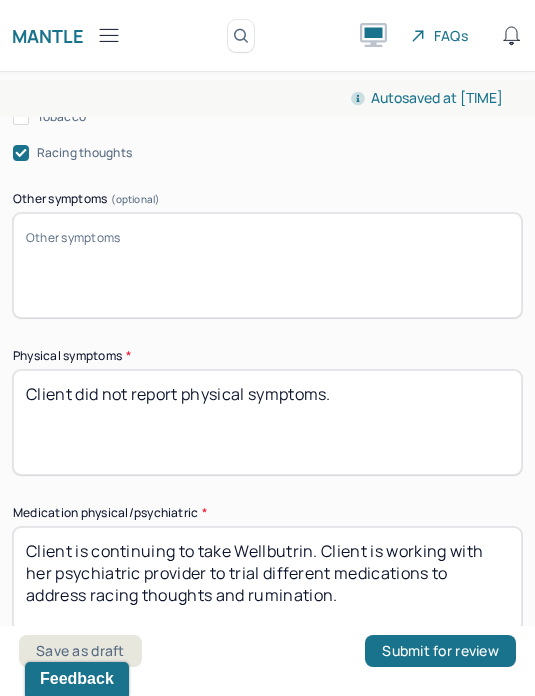 type 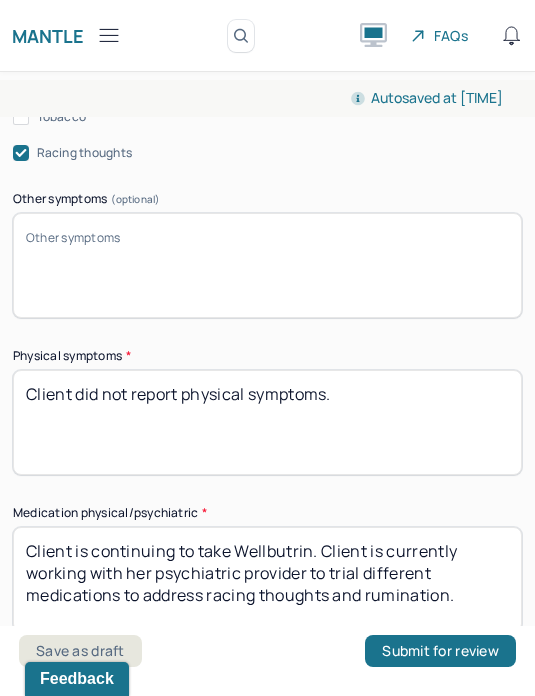 type on "Client is continuing to take Wellbutrin. Client is currently working with her psychiatric provider to trial different medications to address racing thoughts and rumination." 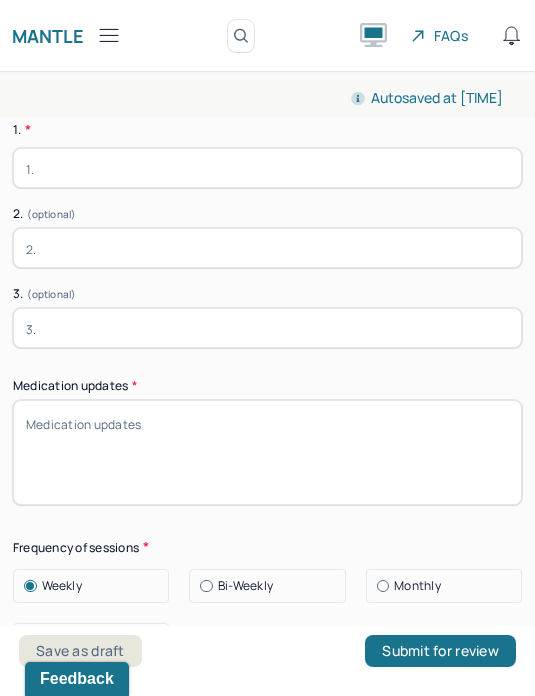 scroll, scrollTop: 6401, scrollLeft: 0, axis: vertical 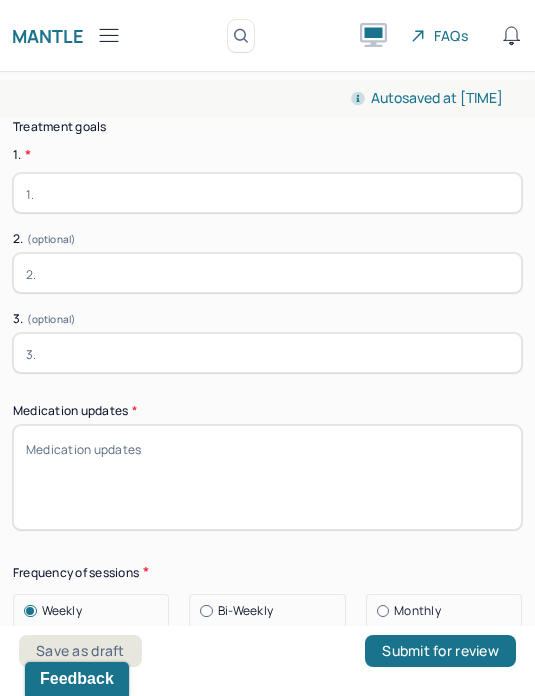paste on "Client is currently working with her psychiatric provider to trial different medications to address racing thoughts and rumination." 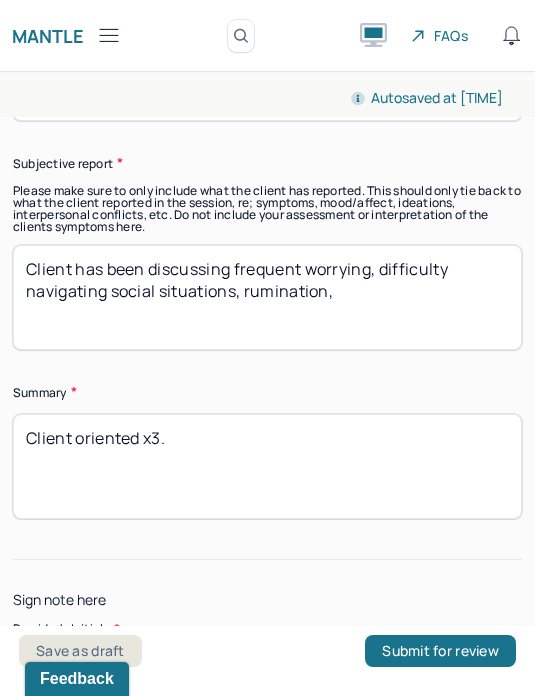 scroll, scrollTop: 7279, scrollLeft: 0, axis: vertical 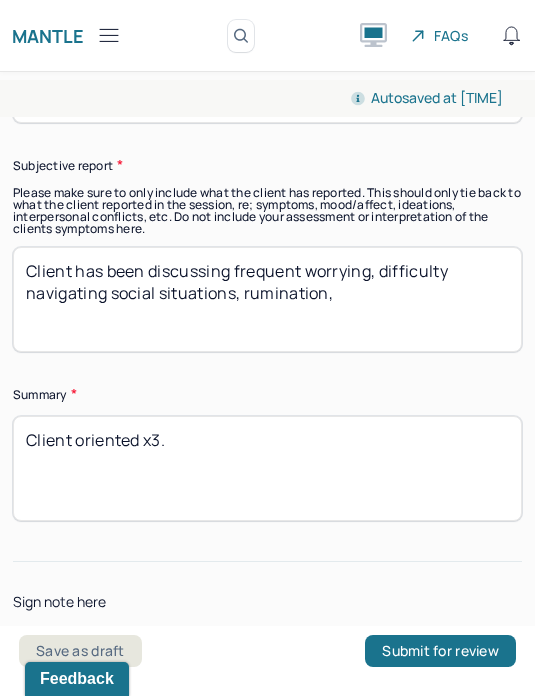 type on "Client is currently working with her psychiatric provider to trial different medications to address racing thoughts and rumination." 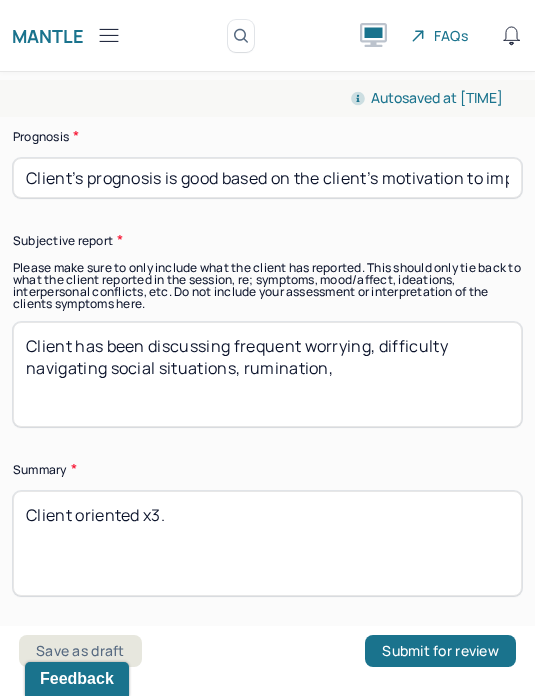 scroll, scrollTop: 7202, scrollLeft: 0, axis: vertical 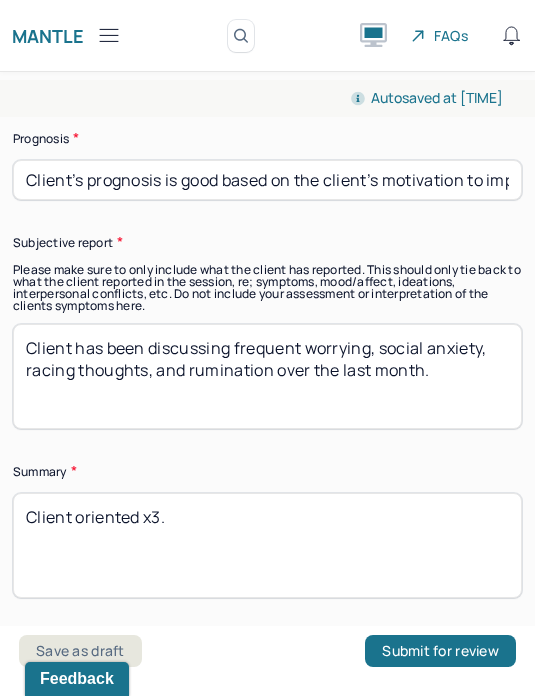 type on "Client has been discussing frequent worrying, social anxiety, racing thoughts, and rumination over the last month." 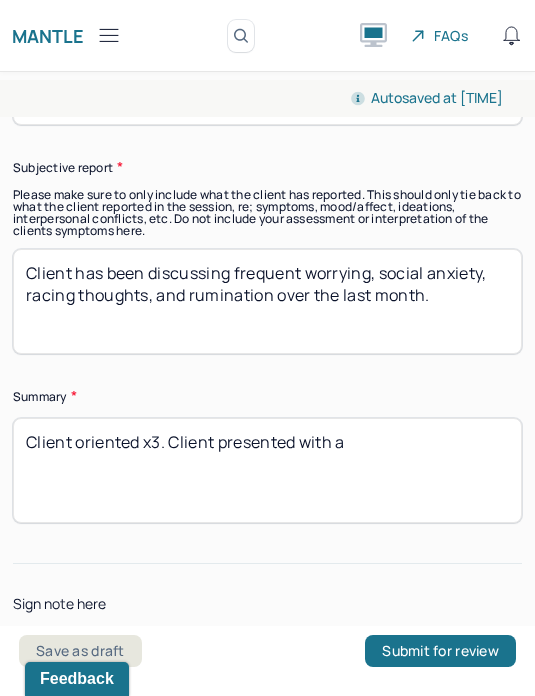 scroll, scrollTop: 7276, scrollLeft: 0, axis: vertical 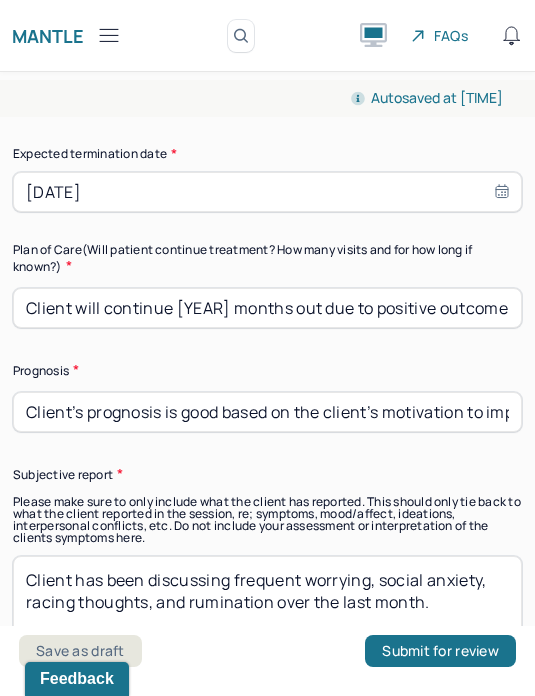 type on "Client oriented x3. Client’s speech was clear and normal. Client did not make good eye contact. Client presented with an excited and fatigued mood, a friendly and cooperative attitude, and a flat affect. Client utilized session to review treatment plan, discuss certification exam, and recent move." 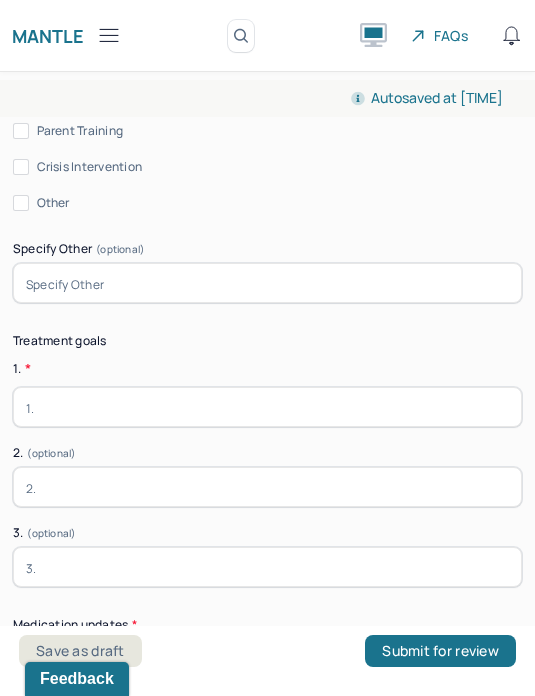 scroll, scrollTop: 6226, scrollLeft: 0, axis: vertical 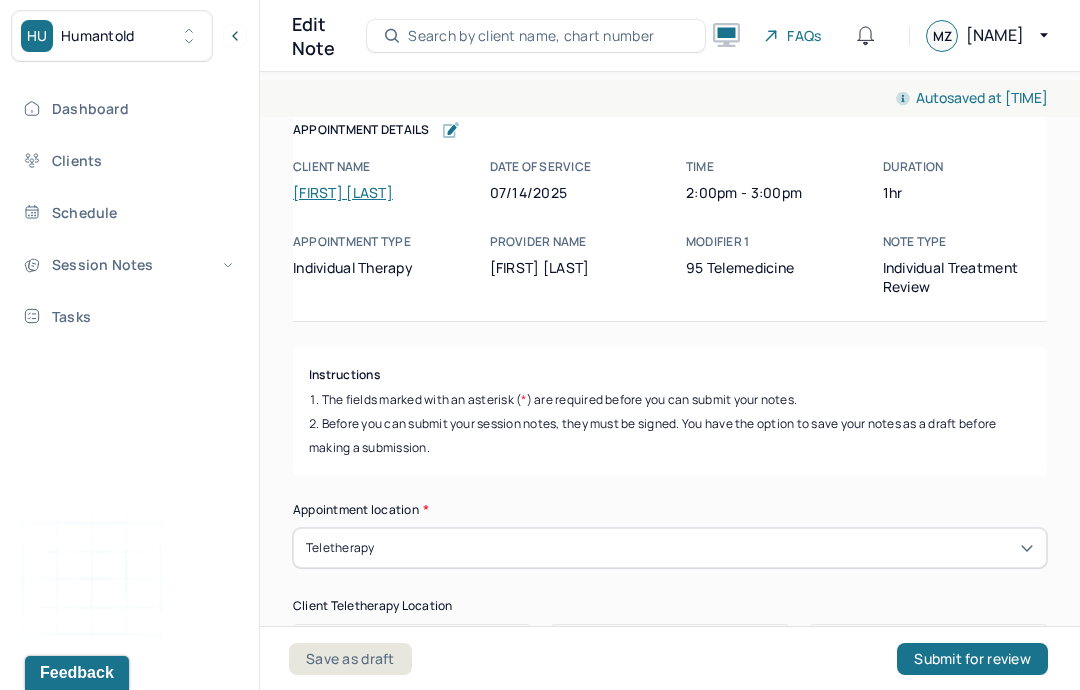 click on "[FIRST] [LAST]" at bounding box center [343, 192] 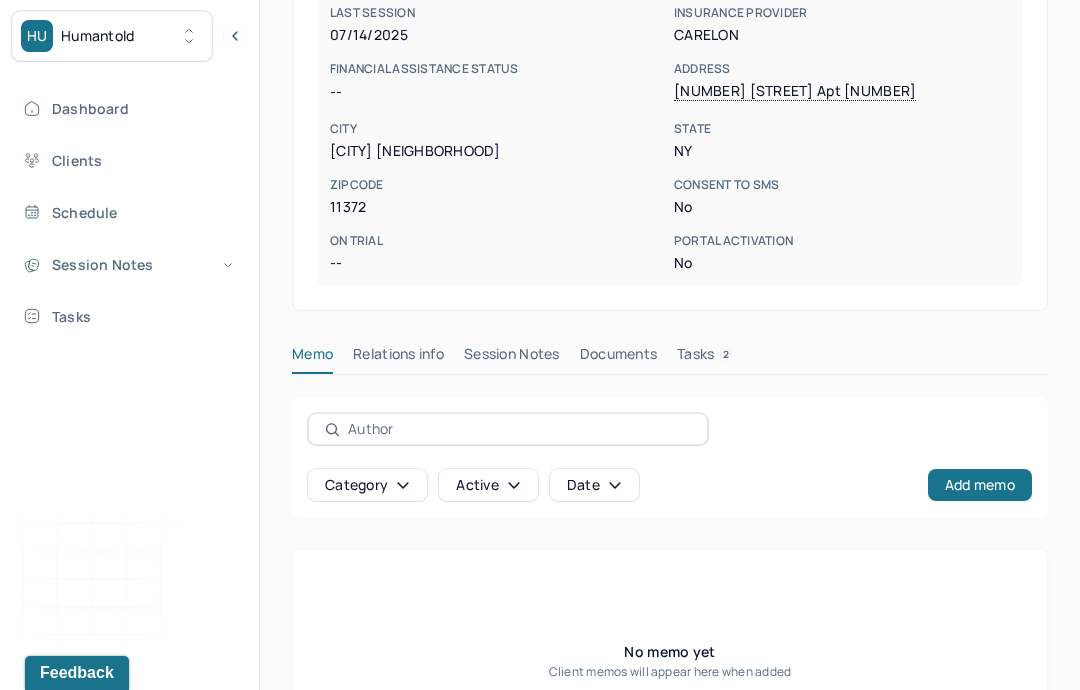scroll, scrollTop: 528, scrollLeft: 0, axis: vertical 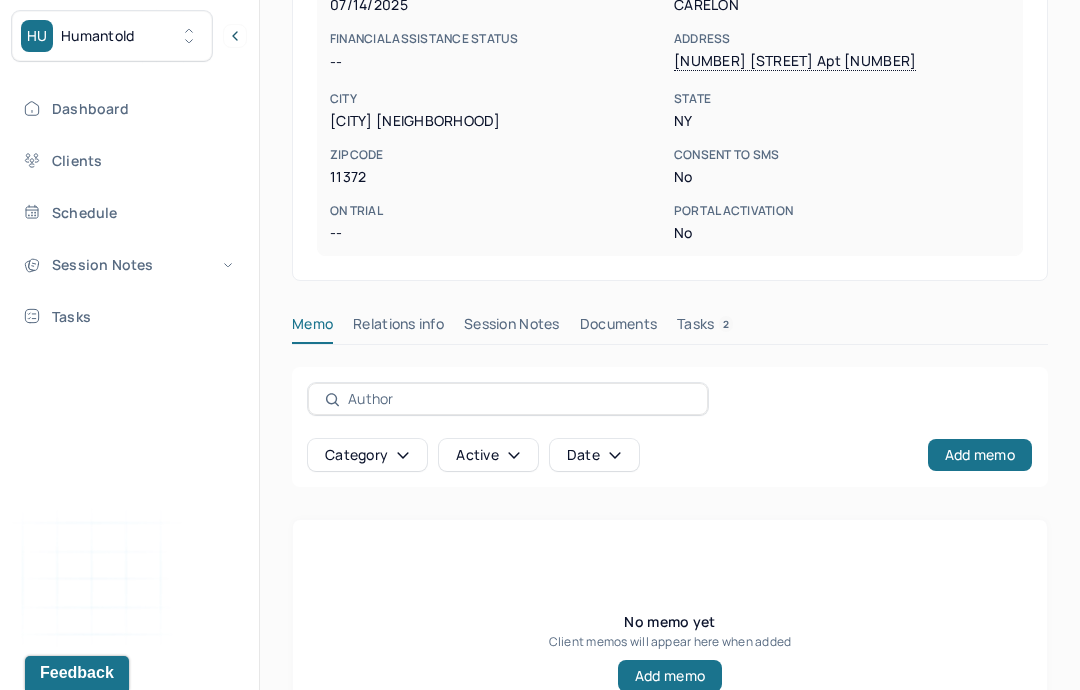 click on "WU, SONIA active         she/her CLIENT CHART NUMBER WIJD445 PREFERRED NAME -- SEX female AGE 29  yrs DATE OF BIRTH 01/14/1996  CONTACT (848) 391-1914 EMAIL soniawu0114@gmail.com PROVIDER ZOTTOLI, MARY MHC-LP DIAGNOSIS -- DIAGNOSIS CODE -- LAST SESSION 07/14/2025 insurance provider CARELON FINANCIAL ASSISTANCE STATUS -- Address 35-30 73rd St Apt 6A City Jackson Heights State NY Zipcode 11372 Consent to Sms No On Trial -- Portal Activation No   Memo     Relations info     Session Notes     Documents     Tasks 2     Category     active     Date     Add memo   No memo yet Client memos will appear here when added   Add memo" at bounding box center (670, 176) 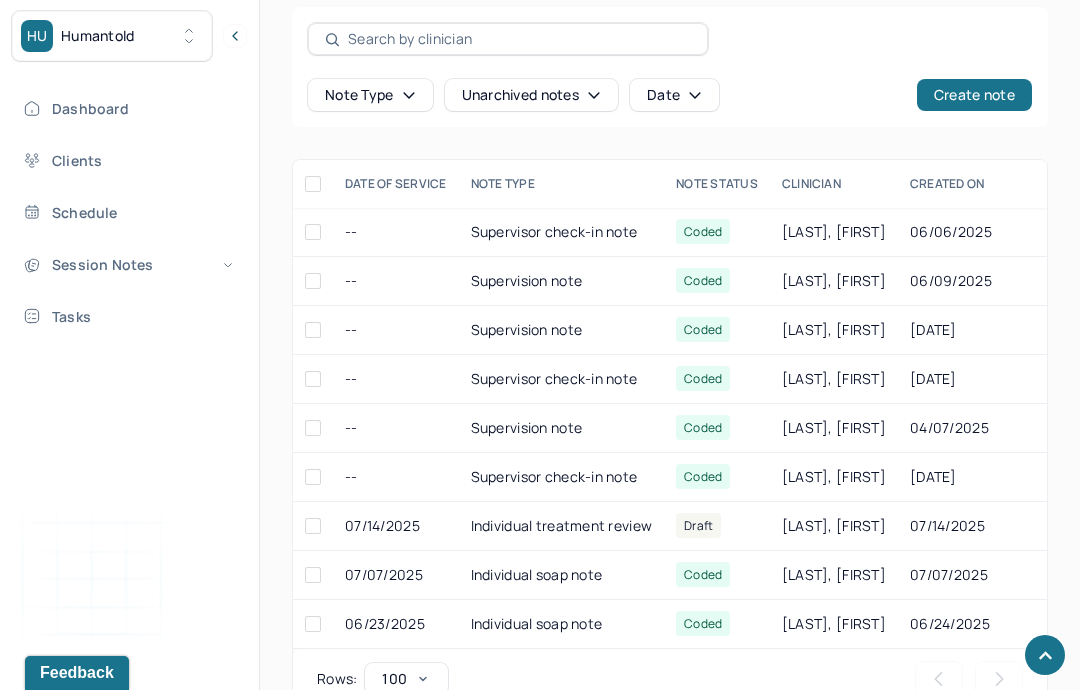scroll, scrollTop: 918, scrollLeft: 0, axis: vertical 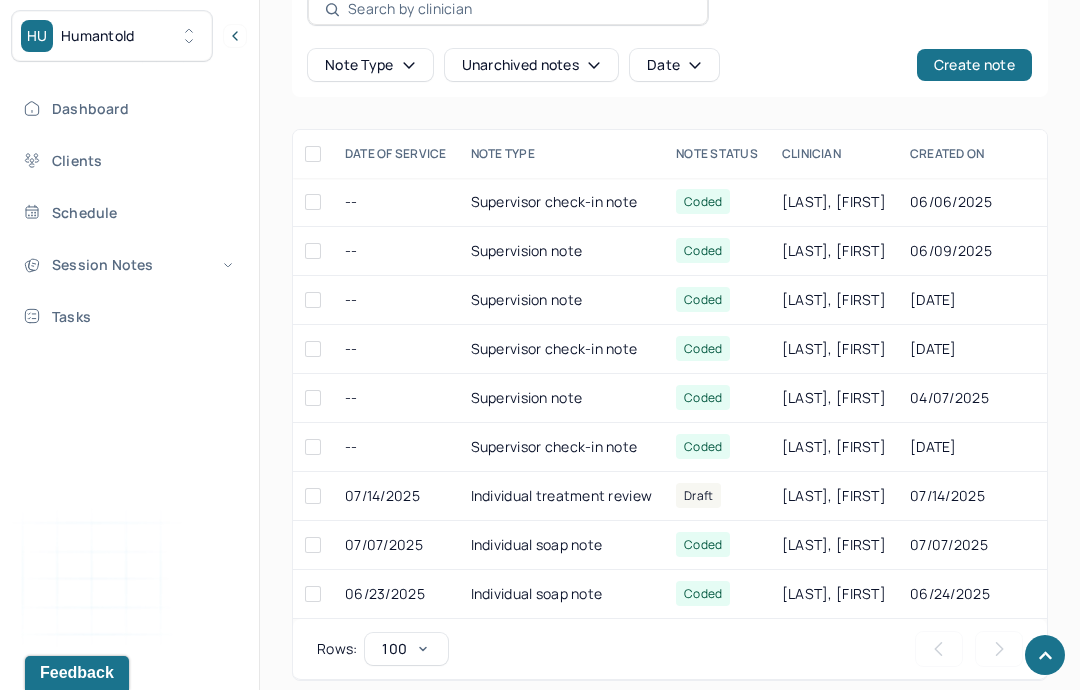 click on "Individual soap note" at bounding box center [562, 545] 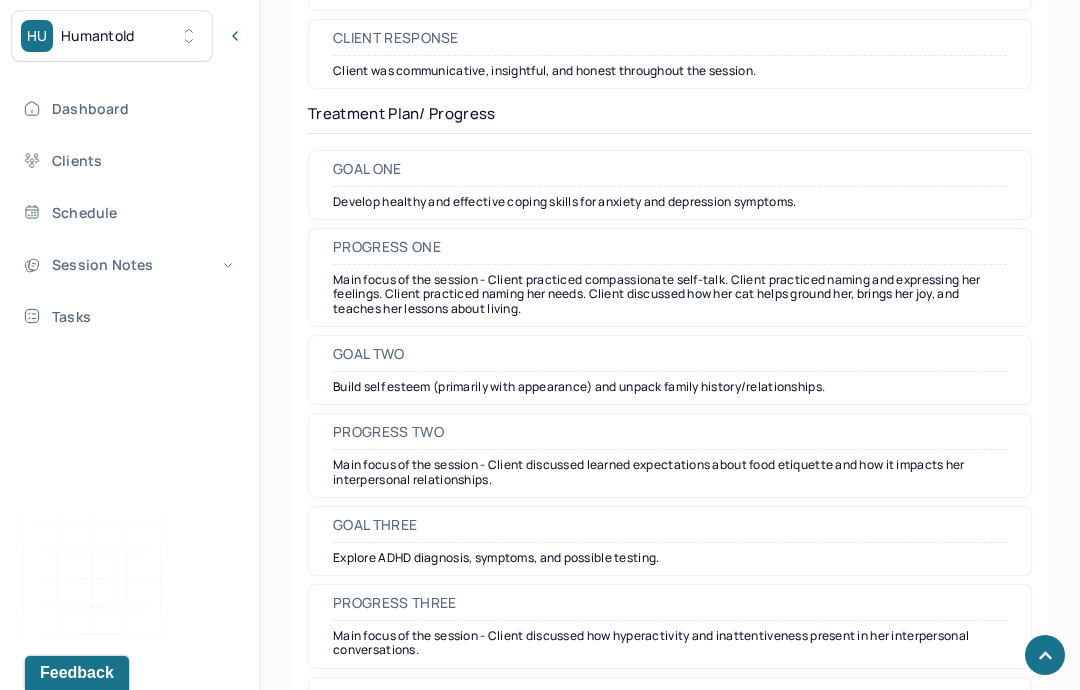 scroll, scrollTop: 2998, scrollLeft: 0, axis: vertical 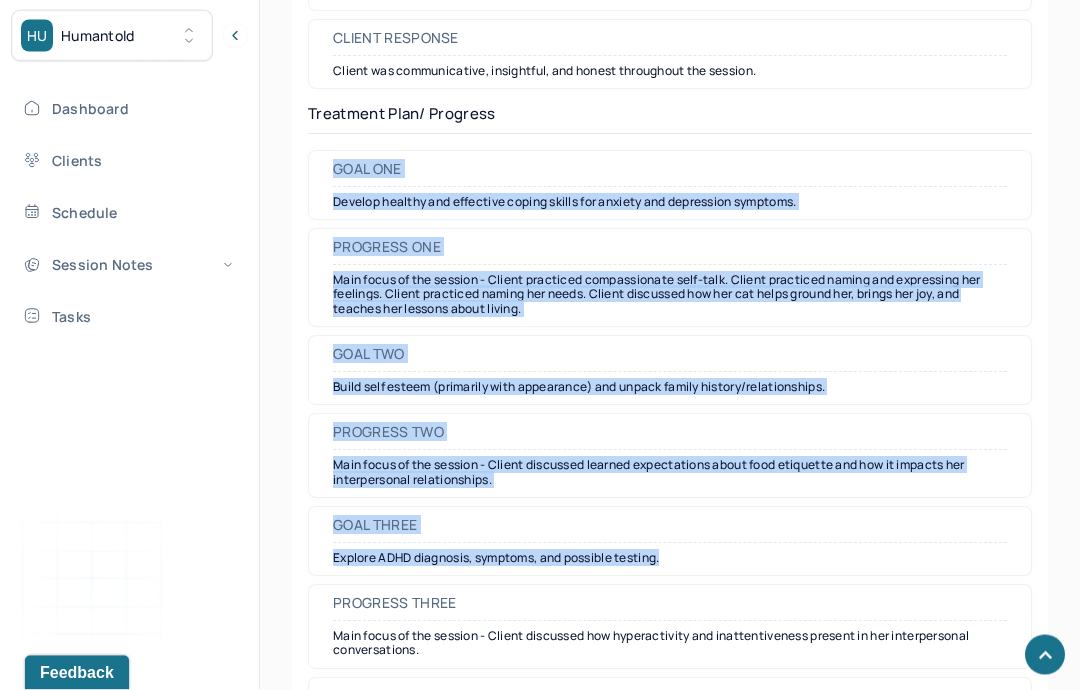 copy on "Goal one Develop healthy and effective coping skills for anxiety and depression symptoms.  Progress one Main focus of the session - Client practiced compassionate self-talk. Client practiced naming and expressing her feelings. Client practiced naming her needs. Client discussed how her cat helps ground her, brings her joy, and teaches her lessons about living. Goal two Build self esteem (primarily with appearance) and unpack family history/relationships. Progress two Main focus of the session - Client discussed learned expectations about food etiquette and how it impacts her interpersonal relationships. Goal three Explore ADHD diagnosis, symptoms, and possible testing." 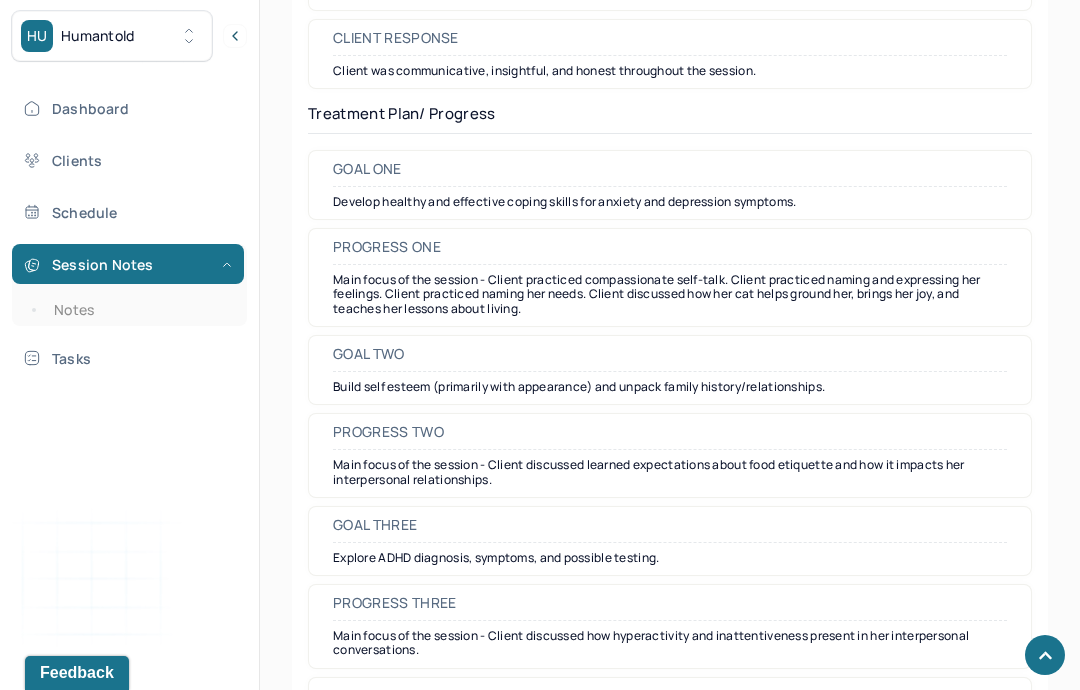 click on "Notes" at bounding box center [139, 310] 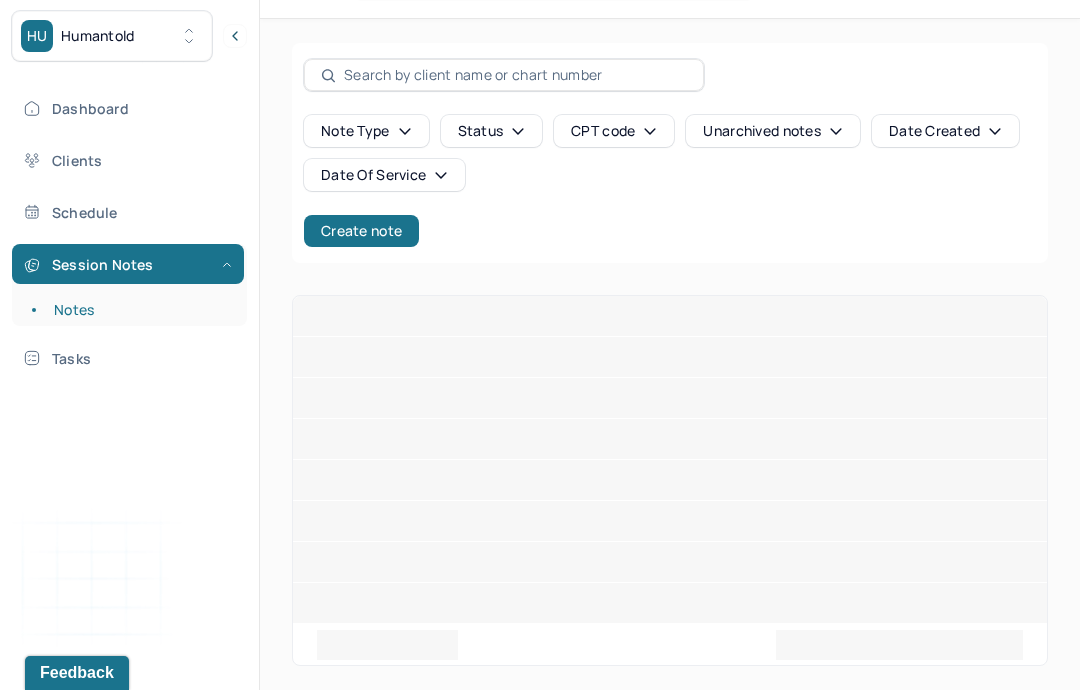 scroll, scrollTop: 80, scrollLeft: 0, axis: vertical 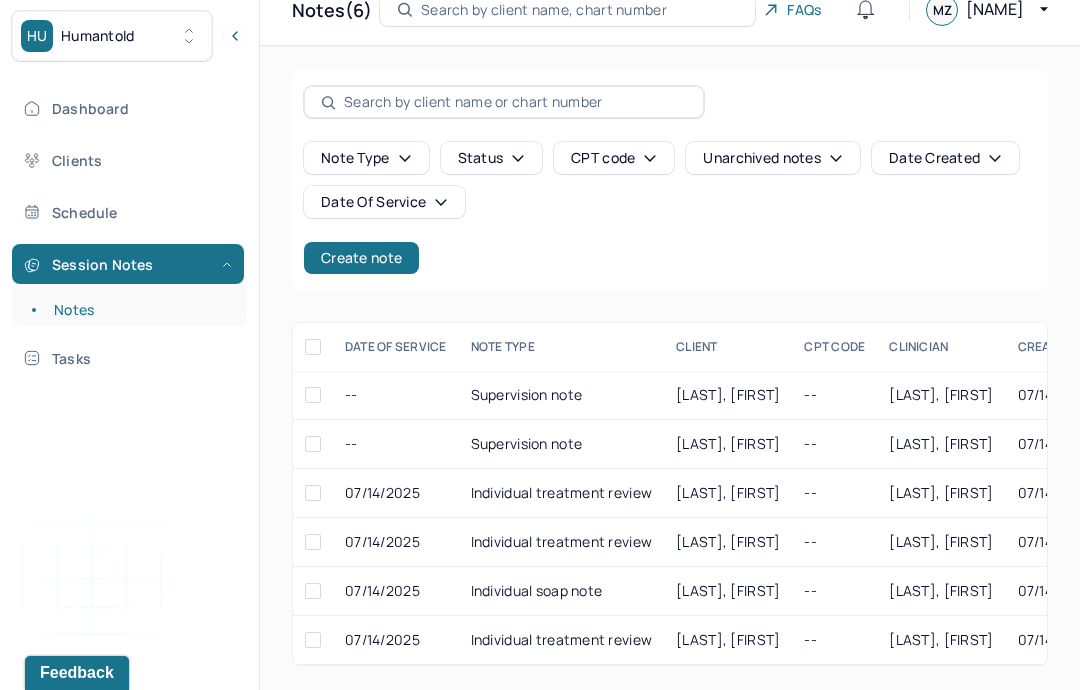 click on "[LAST], [FIRST]" at bounding box center [728, 541] 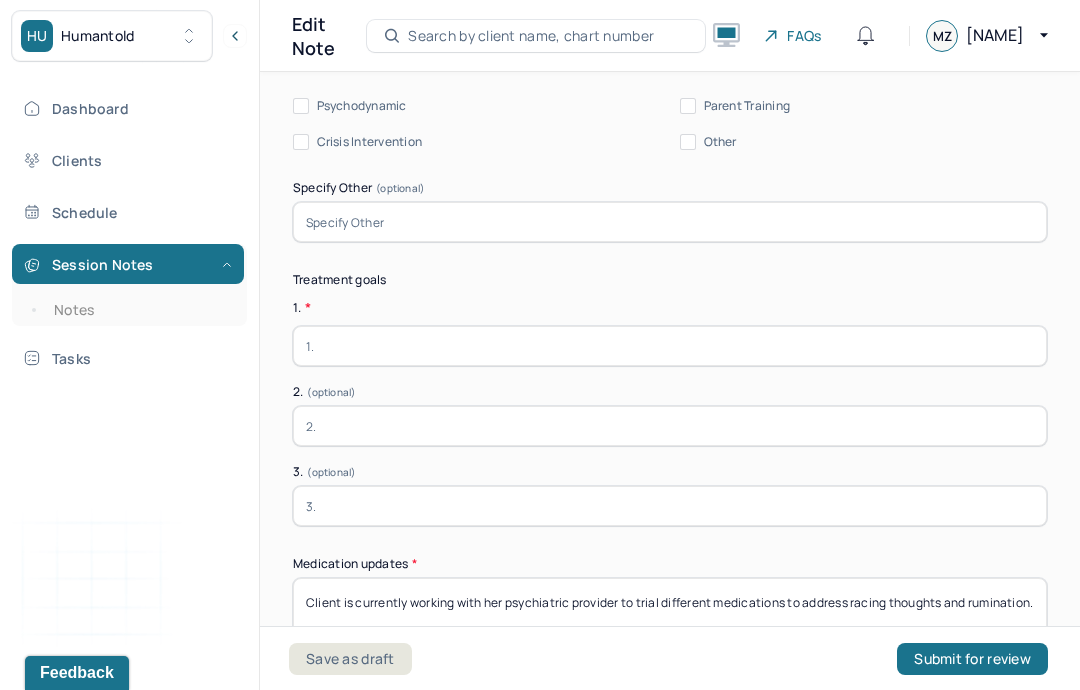 scroll, scrollTop: 4890, scrollLeft: 0, axis: vertical 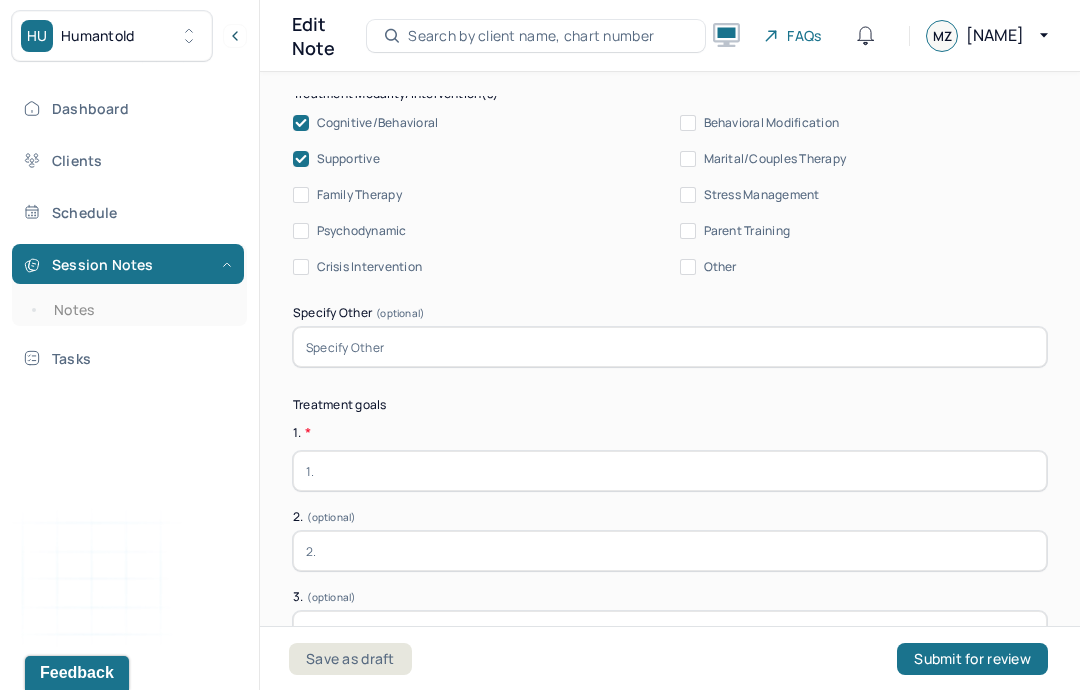 click at bounding box center (670, 471) 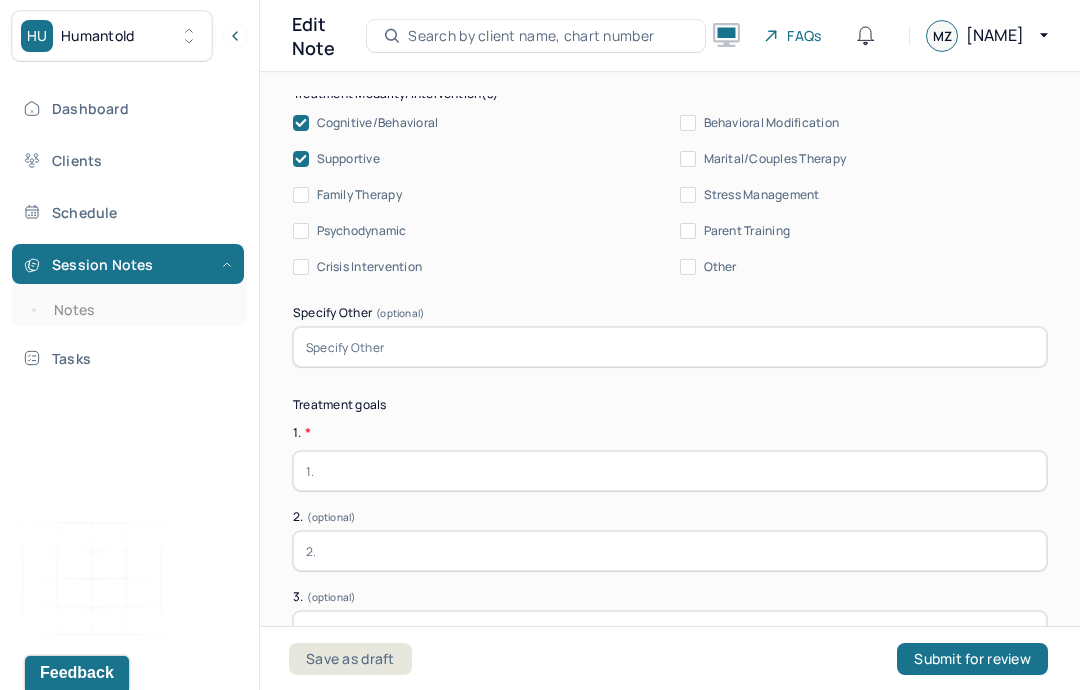 paste on "GOAL ONE Develop healthy and effective coping skills for anxiety and depression symptoms. PROGRESS ONE Main focus of the session - Client practiced compassionate self-talk. Client practiced naming and expressing her feelings. Client practiced naming her needs. Client discussed how her cat helps ground her, brings her joy, and teaches her lessons about living. GOAL TWO Build self esteem (primarily with appearance) and unpack family history/relationships. PROGRESS TWO Main focus of the session - Client discussed learned expectations about food etiquette and how it impacts her interpersonal relationships. GOAL THREE Explore ADHD diagnosis, symptoms, and possible testing." 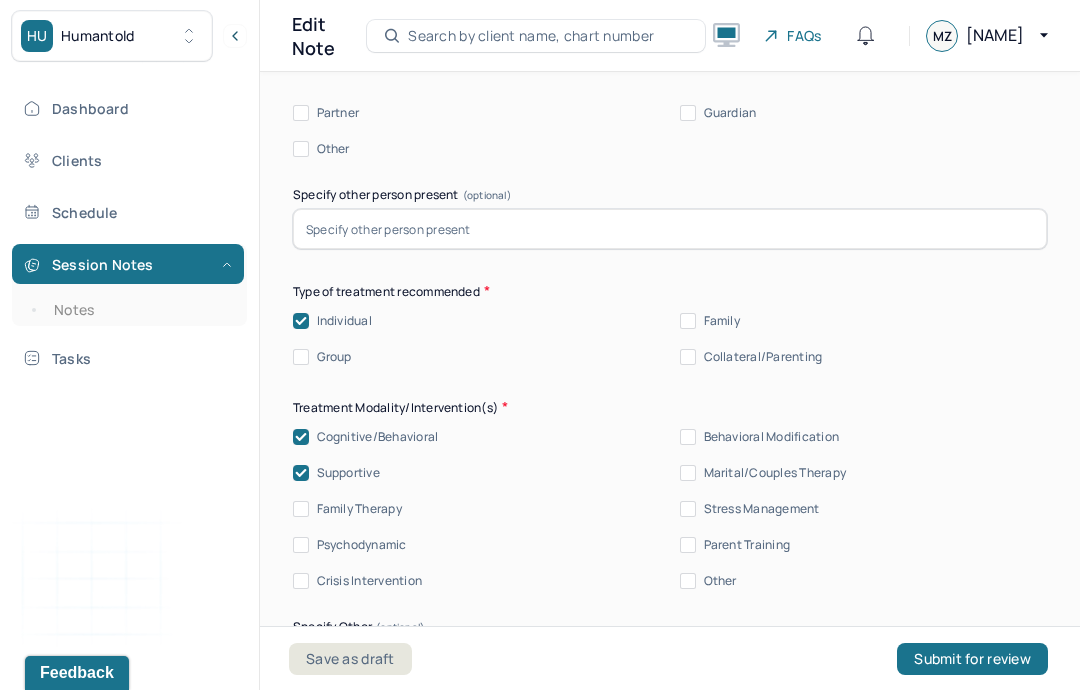 scroll, scrollTop: 5238, scrollLeft: 0, axis: vertical 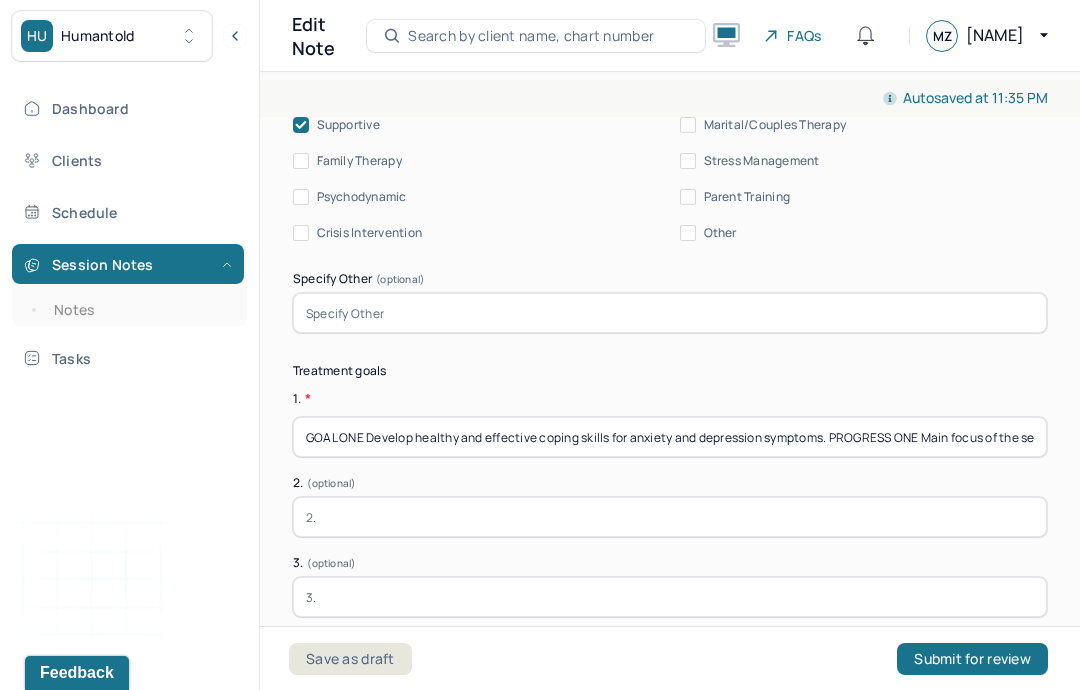 click on "GOAL ONE Develop healthy and effective coping skills for anxiety and depression symptoms. PROGRESS ONE Main focus of the session - Client practiced compassionate self-talk. Client practiced naming and expressing her feelings. Client practiced naming her needs. Client discussed how her cat helps ground her, brings her joy, and teaches her lessons about living. GOAL TWO Build self esteem (primarily with appearance) and unpack family history/relationships. PROGRESS TWO Main focus of the session - Client discussed learned expectations about food etiquette and how it impacts her interpersonal relationships. GOAL THREE Explore ADHD diagnosis, symptoms, and possible testing." at bounding box center [670, 437] 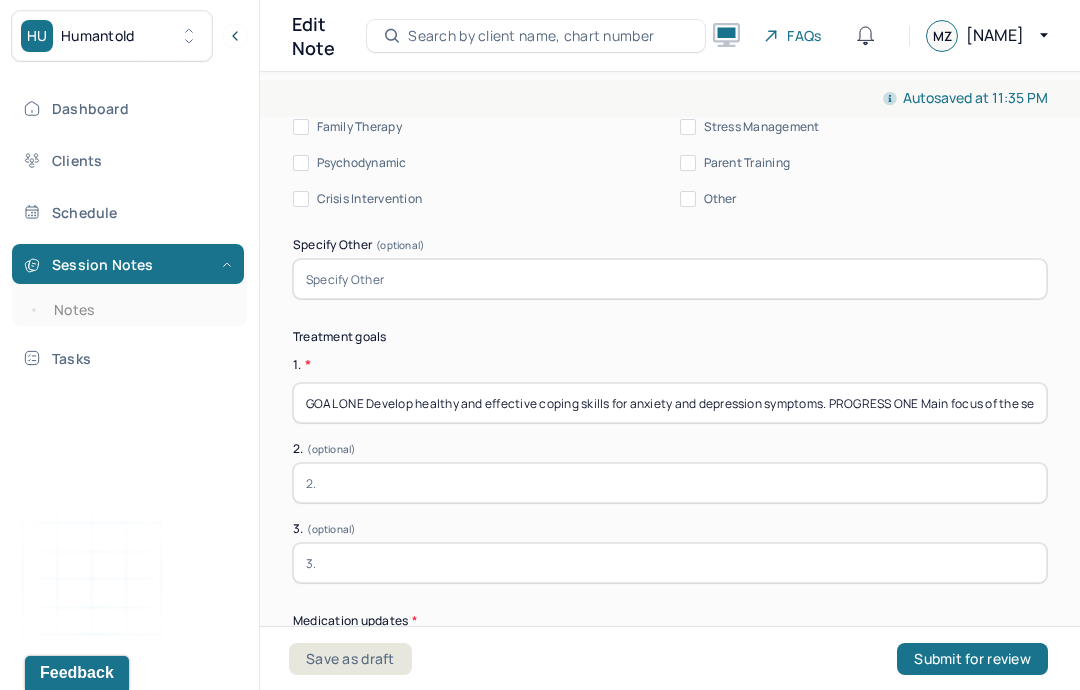 scroll, scrollTop: 5283, scrollLeft: 0, axis: vertical 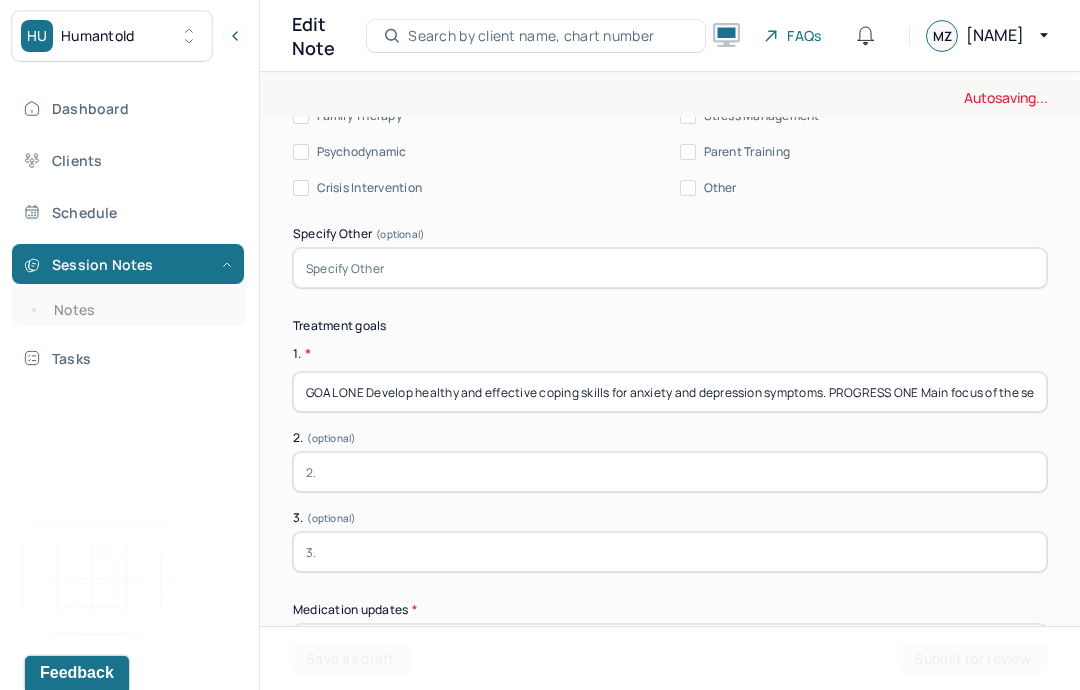 type on "GOAL ONE Develop healthy and effective coping skills for anxiety and depression symptoms. PROGRESS ONE Main focus of the session - Client practiced compassionate self-talk. Client practiced naming and expressing her feelings. Client practiced naming her needs. Client discussed how her cat helps ground her, brings her joy, and teaches her lessons about living. GOAL TWO Build self esteem (primarily with appearance) and unpack family history/relationships. PROGRESS TWO Main focus of the session - Client discussed learned expectations about food etiquette and how it impacts her interpersonal relationships. GOAL THREE" 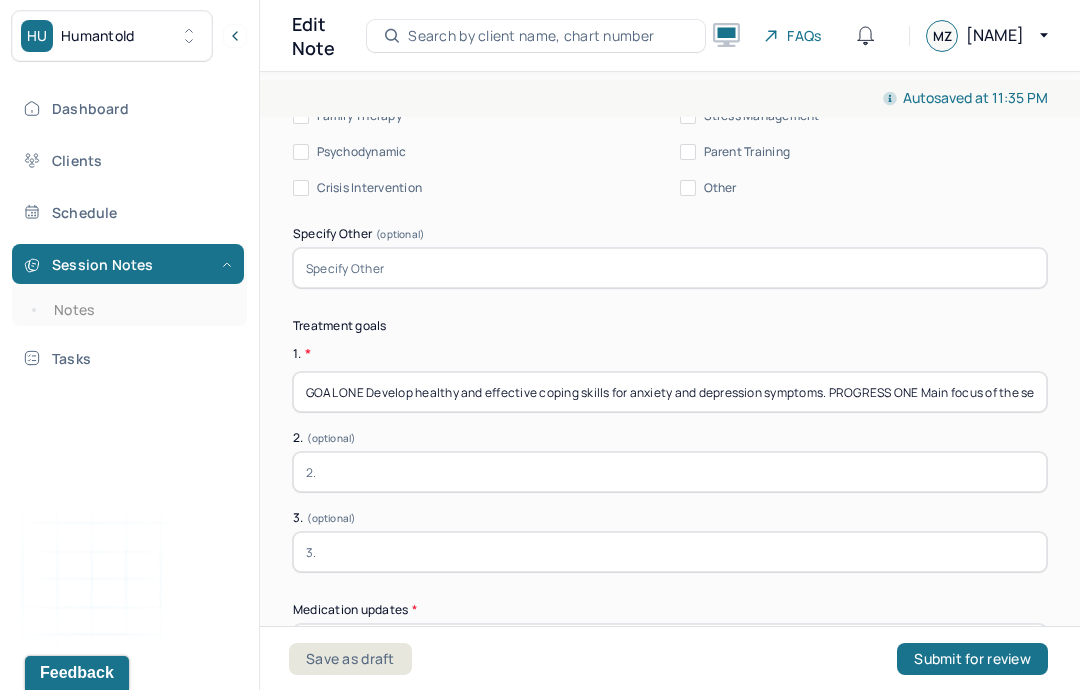 click at bounding box center [670, 552] 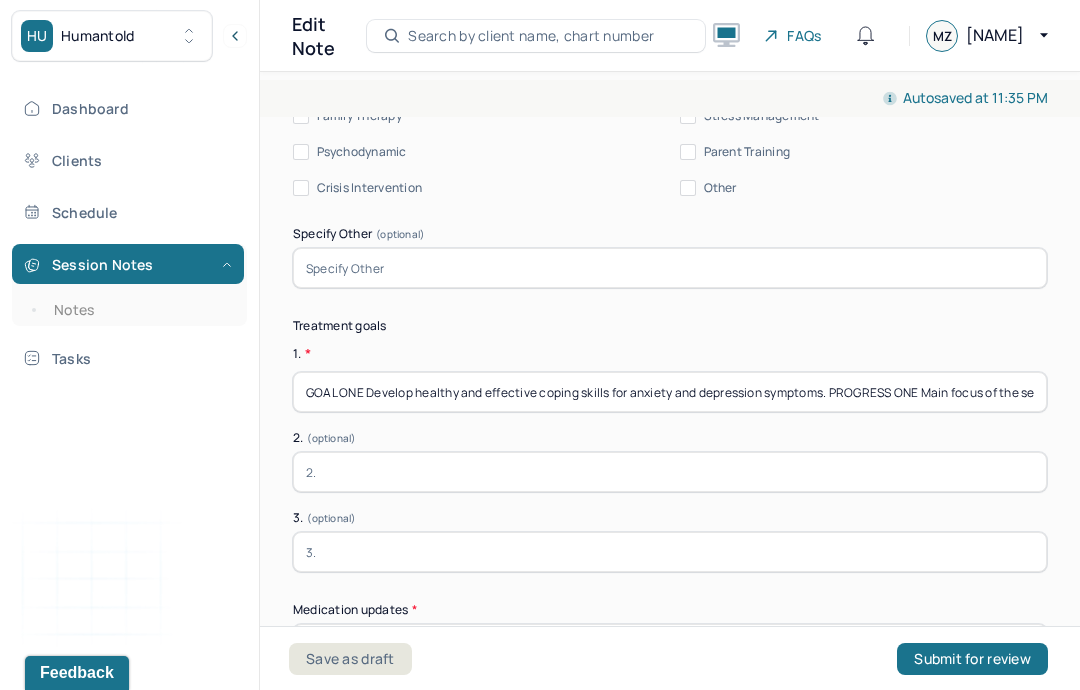 paste on "Explore ADHD diagnosis, symptoms, and possible testing." 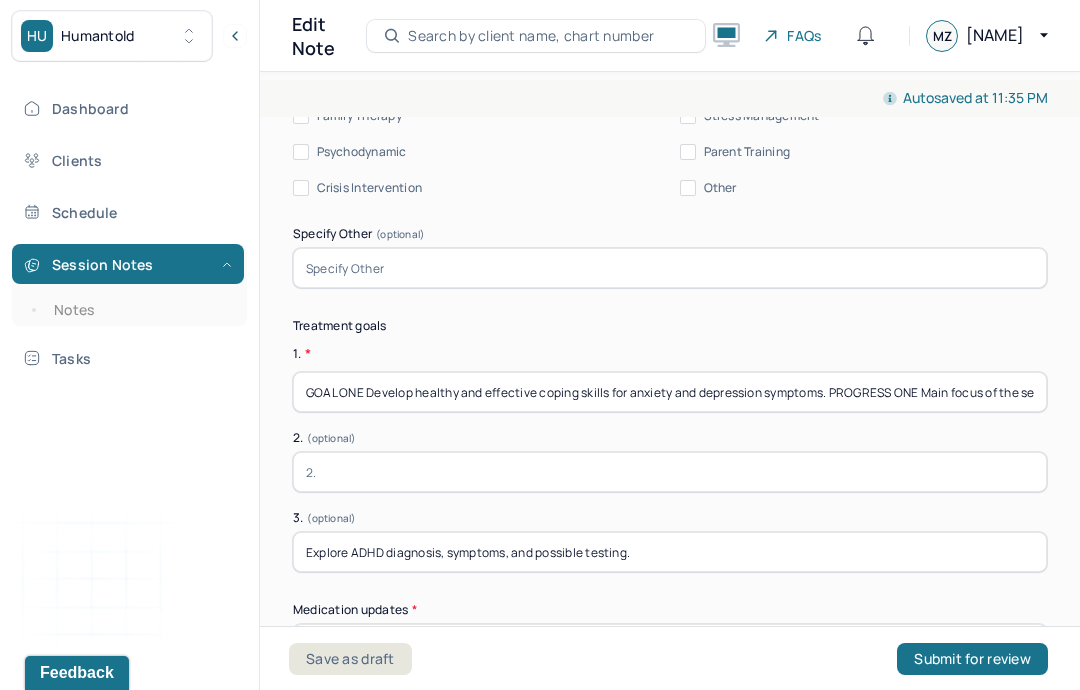 type on "Explore ADHD diagnosis, symptoms, and possible testing." 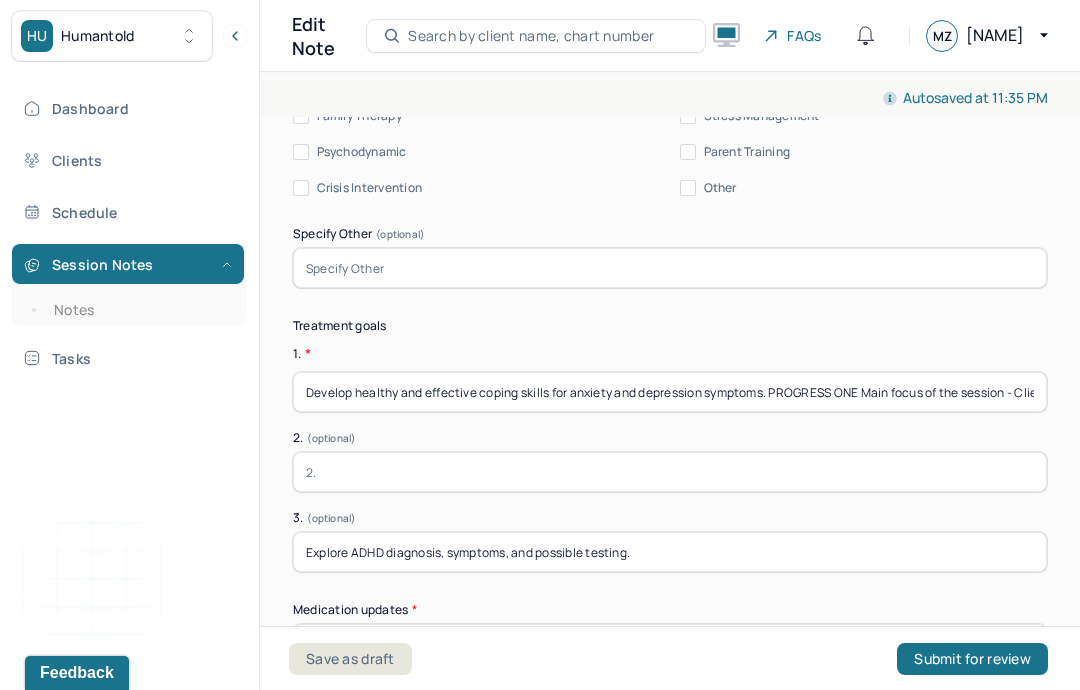 click on "Develop healthy and effective coping skills for anxiety and depression symptoms. PROGRESS ONE Main focus of the session - Client practiced compassionate self-talk. Client practiced naming and expressing her feelings. Client practiced naming her needs. Client discussed how her cat helps ground her, brings her joy, and teaches her lessons about living. GOAL TWO Build self esteem (primarily with appearance) and unpack family history/relationships. PROGRESS TWO Main focus of the session - Client discussed learned expectations about food etiquette and how it impacts her interpersonal relationships. GOAL THREE" at bounding box center (670, 392) 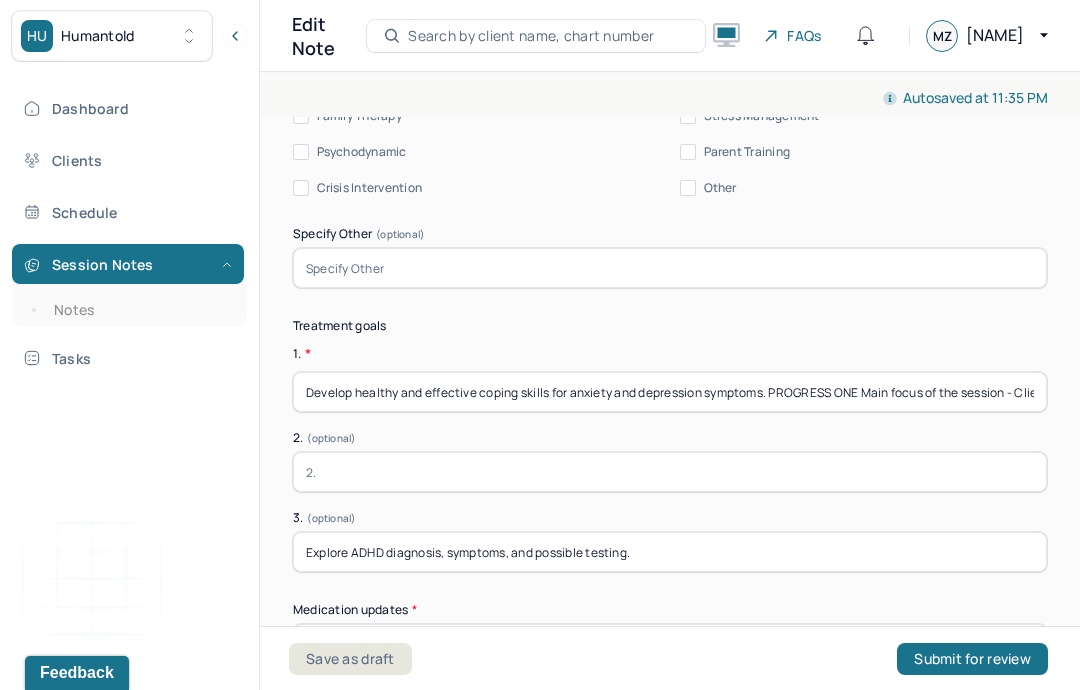 click on "Develop healthy and effective coping skills for anxiety and depression symptoms. PROGRESS ONE Main focus of the session - Client practiced compassionate self-talk. Client practiced naming and expressing her feelings. Client practiced naming her needs. Client discussed how her cat helps ground her, brings her joy, and teaches her lessons about living. GOAL TWO Build self esteem (primarily with appearance) and unpack family history/relationships. PROGRESS TWO Main focus of the session - Client discussed learned expectations about food etiquette and how it impacts her interpersonal relationships. GOAL THREE" at bounding box center (670, 392) 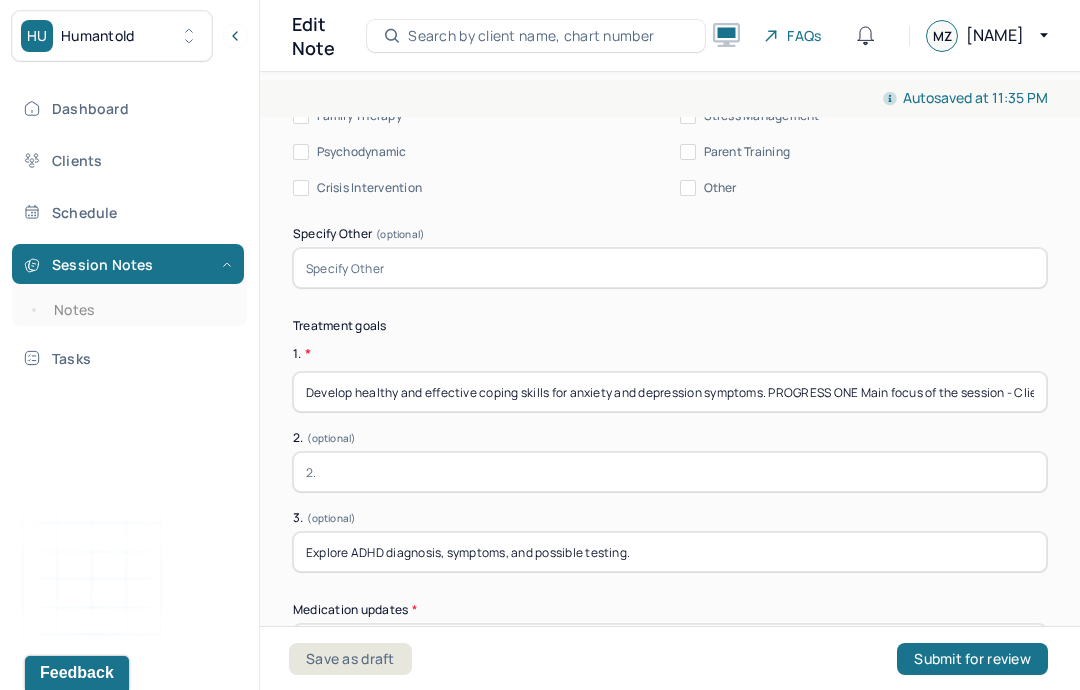 click on "Develop healthy and effective coping skills for anxiety and depression symptoms. PROGRESS ONE Main focus of the session - Client practiced compassionate self-talk. Client practiced naming and expressing her feelings. Client practiced naming her needs. Client discussed how her cat helps ground her, brings her joy, and teaches her lessons about living. GOAL TWO Build self esteem (primarily with appearance) and unpack family history/relationships. PROGRESS TWO Main focus of the session - Client discussed learned expectations about food etiquette and how it impacts her interpersonal relationships. GOAL THREE" at bounding box center [670, 392] 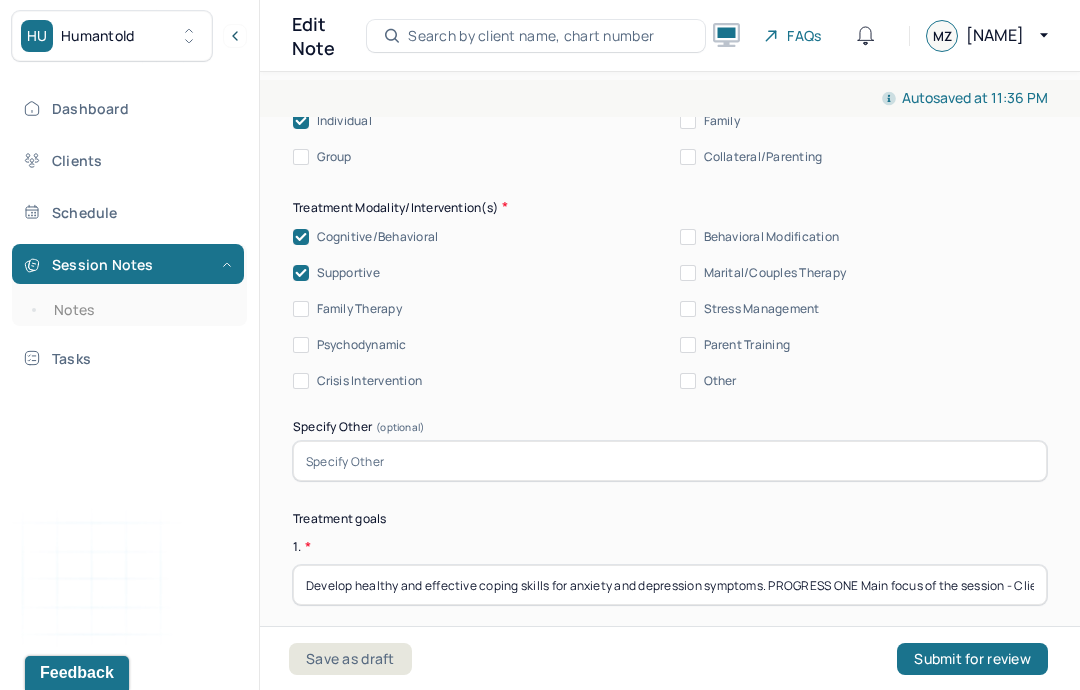 scroll, scrollTop: 5304, scrollLeft: 0, axis: vertical 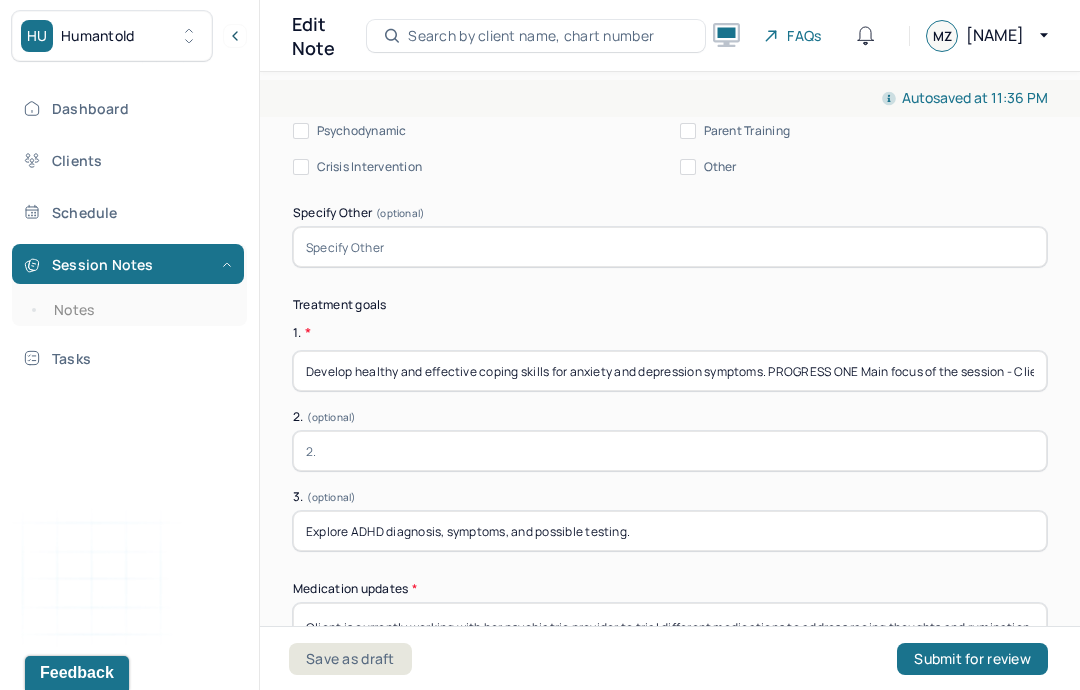 type on "Develop healthy and effective coping skills for anxiety and depression symptoms. PROGRESS ONE Main focus of the session - Client practiced compassionate self-talk. Client practiced naming and expressing her feelings. Client practiced naming her needs. Client discussed how her cat helps ground her, brings her joy, and teaches her lessons about living. GOAL TWO PROGRESS TWO Main focus of the session - Client discussed learned expectations about food etiquette and how it impacts her interpersonal relationships. GOAL THREE" 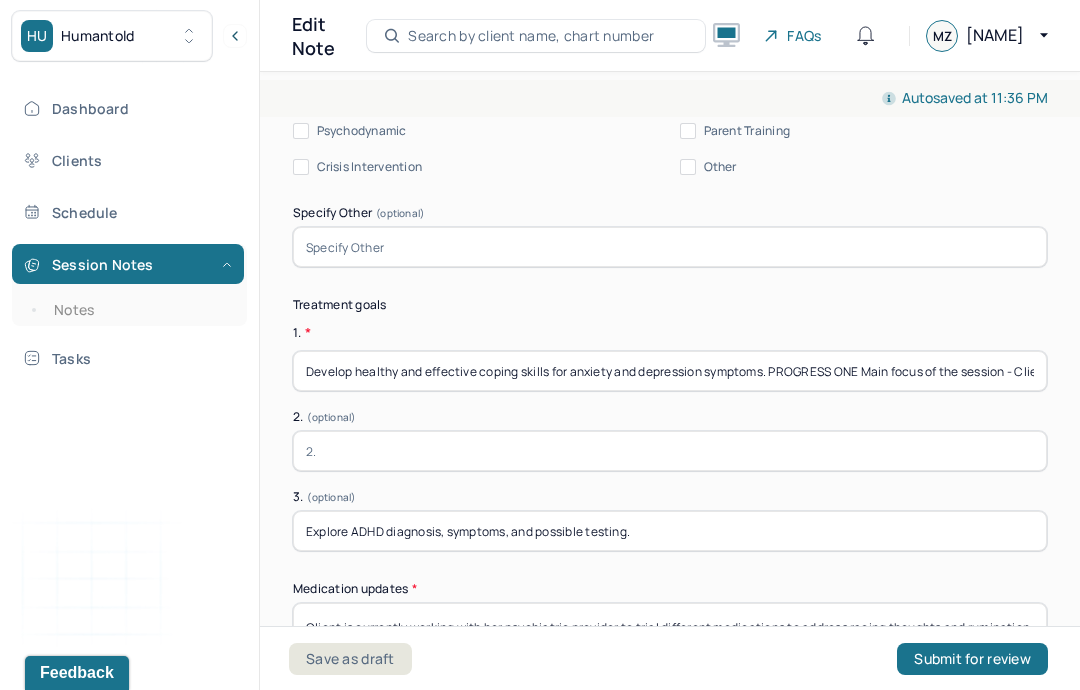 paste on "Build self esteem (primarily with appearance) and unpack family history/relationships" 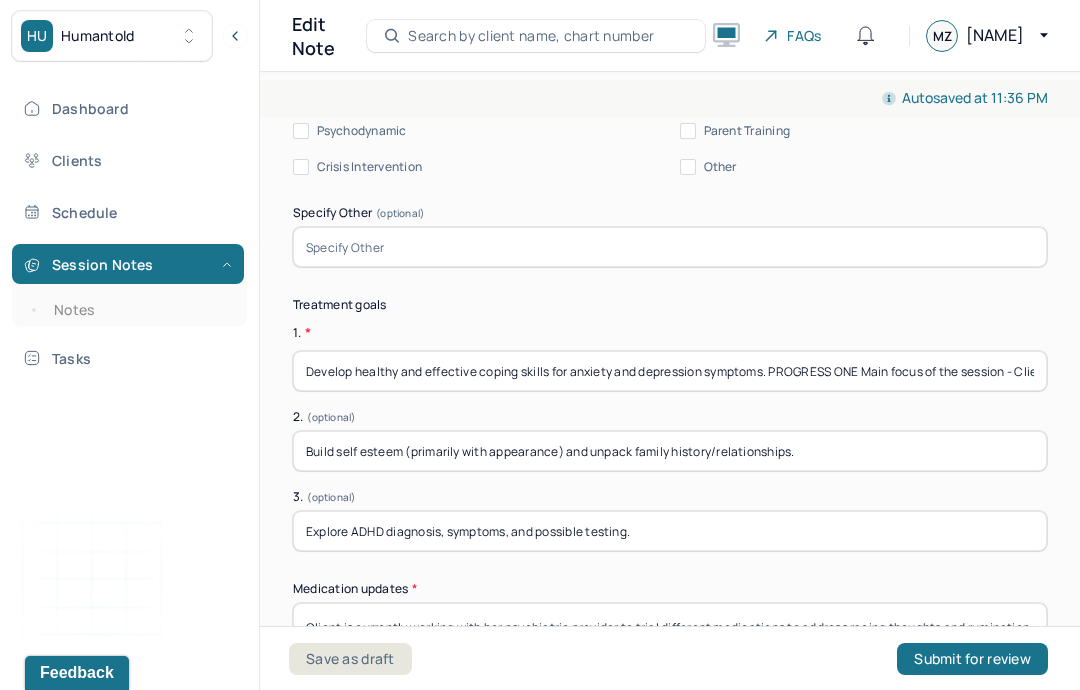 click on "Build self esteem (primarily with appearance) and unpack family history/relationships." at bounding box center [670, 451] 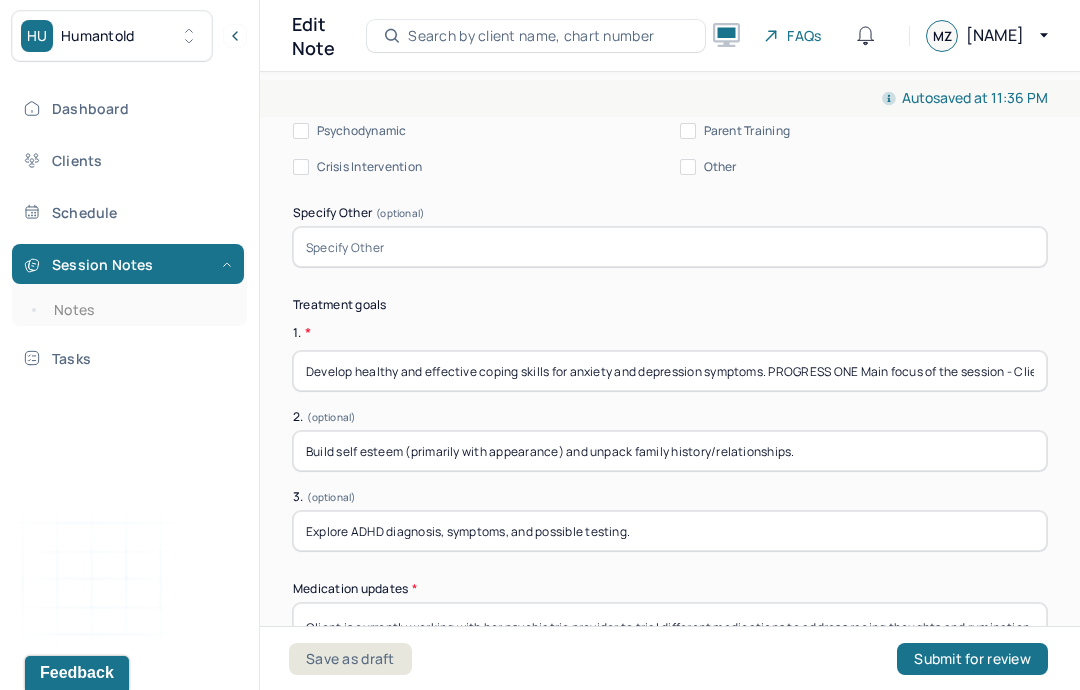 click on "Develop healthy and effective coping skills for anxiety and depression symptoms. PROGRESS ONE Main focus of the session - Client practiced compassionate self-talk. Client practiced naming and expressing her feelings. Client practiced naming her needs. Client discussed how her cat helps ground her, brings her joy, and teaches her lessons about living. GOAL TWO PROGRESS TWO Main focus of the session - Client discussed learned expectations about food etiquette and how it impacts her interpersonal relationships. GOAL THREE" at bounding box center [670, 371] 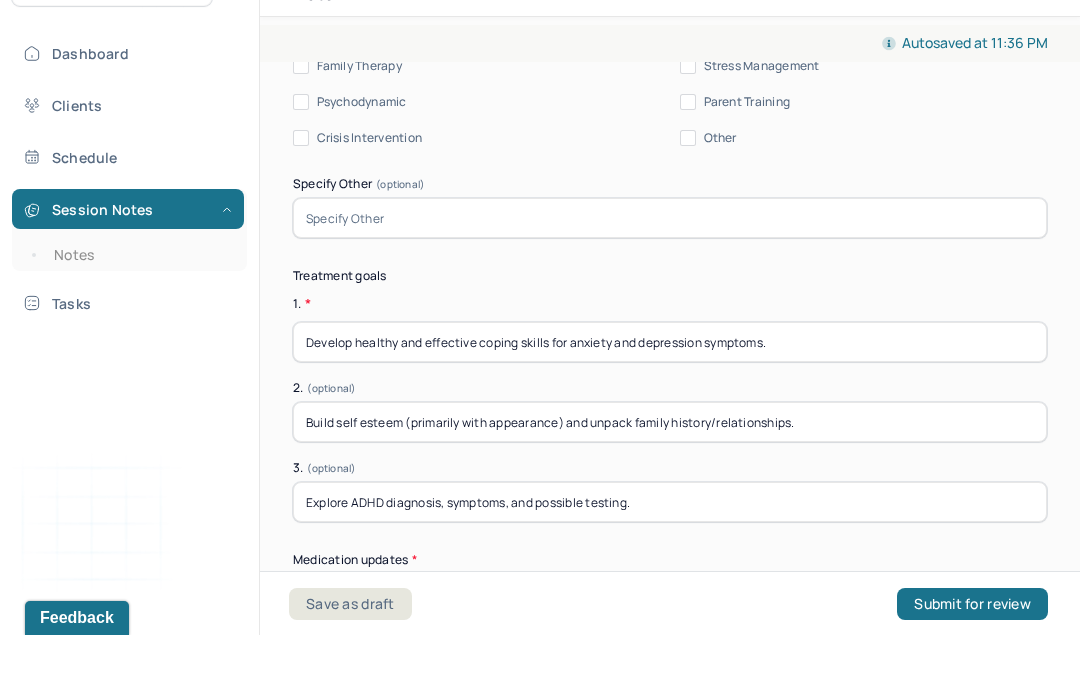 scroll, scrollTop: 5275, scrollLeft: 0, axis: vertical 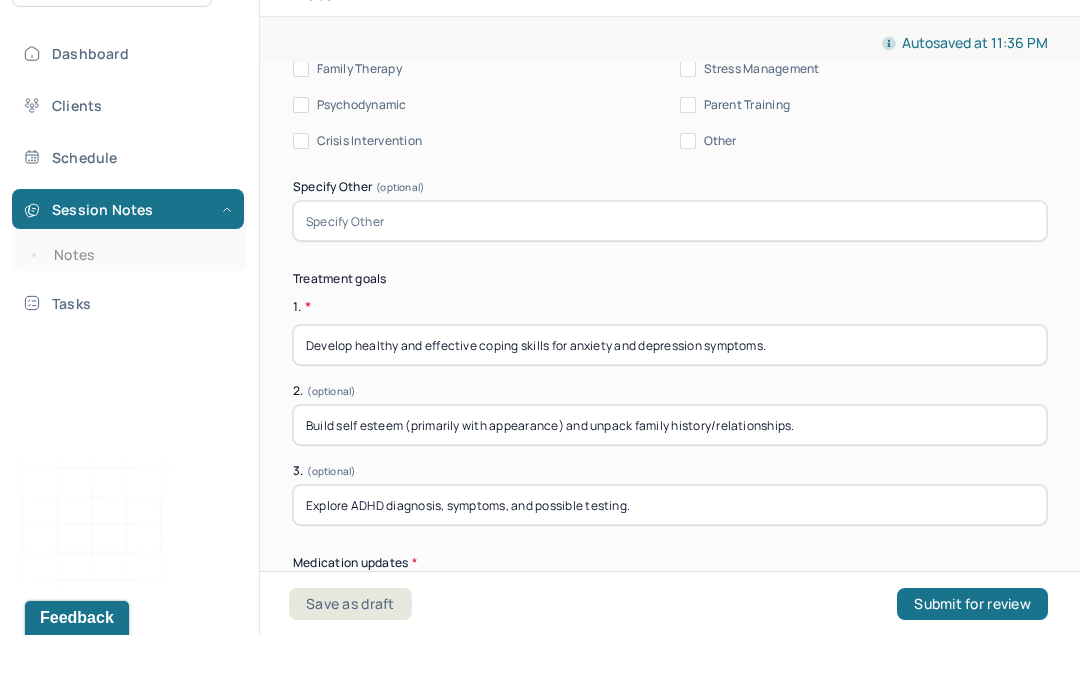type on "Develop healthy and effective coping skills for anxiety and depression symptoms." 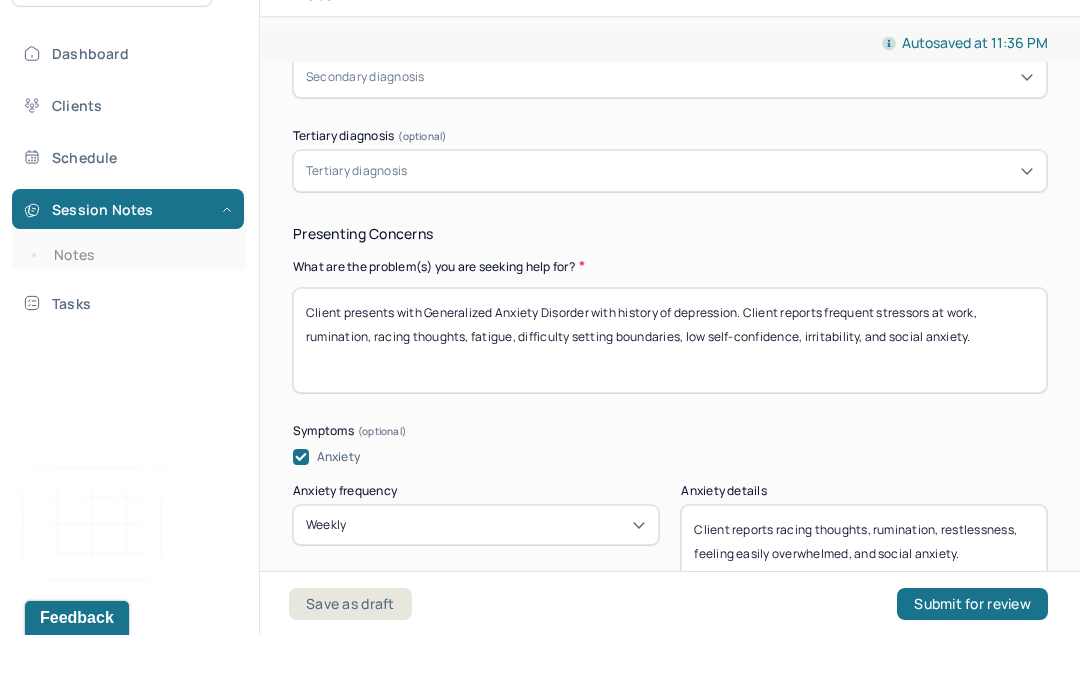 scroll, scrollTop: 868, scrollLeft: 0, axis: vertical 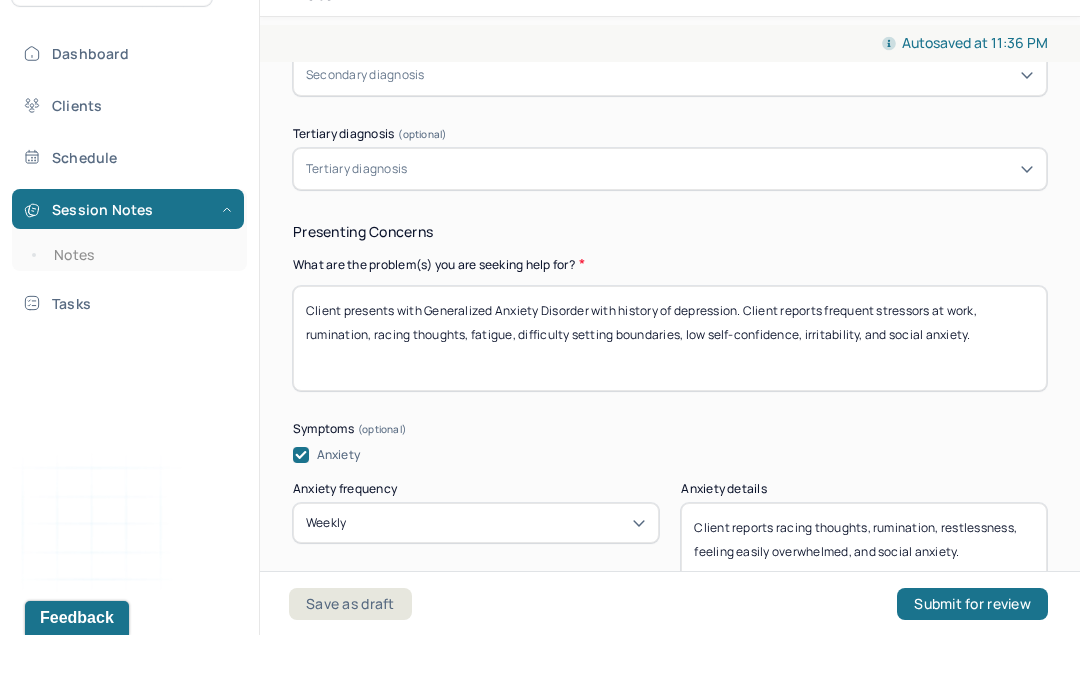 type on "Client is currently working with her psychiatric provider to trial different medications to address racing thoughts and rumination." 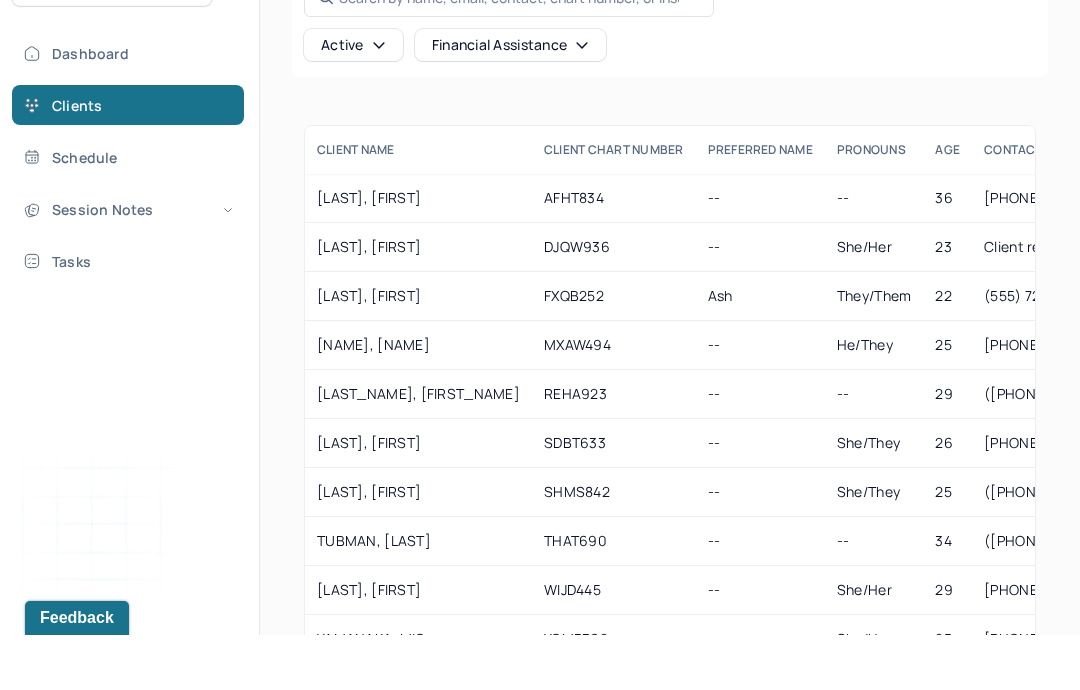 scroll, scrollTop: 135, scrollLeft: 0, axis: vertical 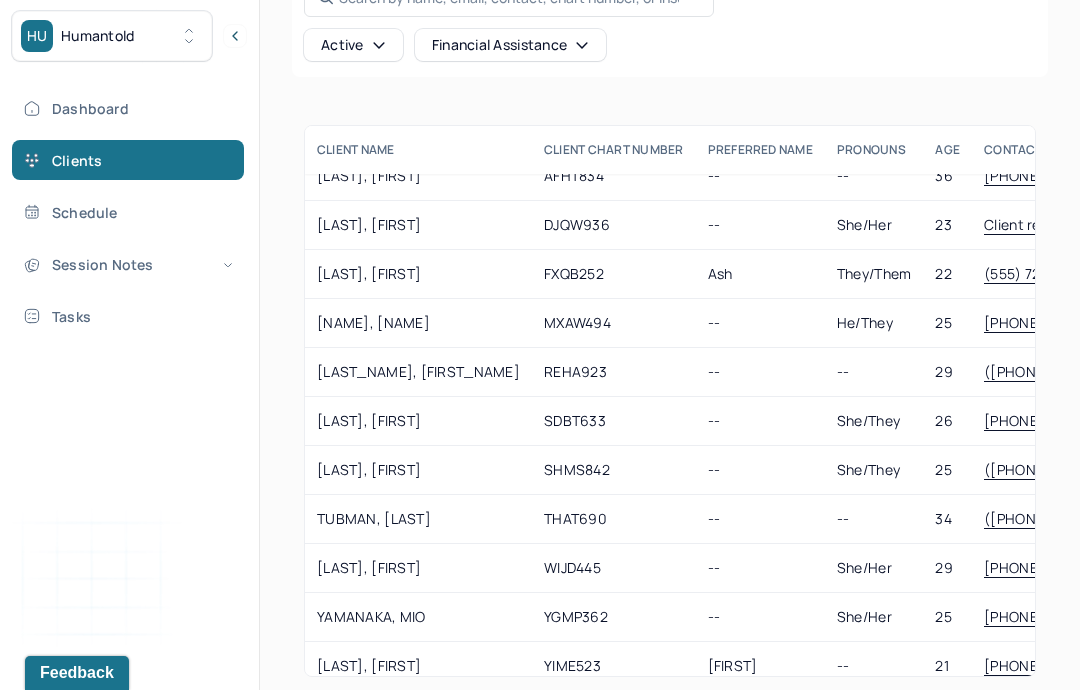 click on "[LAST], [FIRST]" at bounding box center (418, 568) 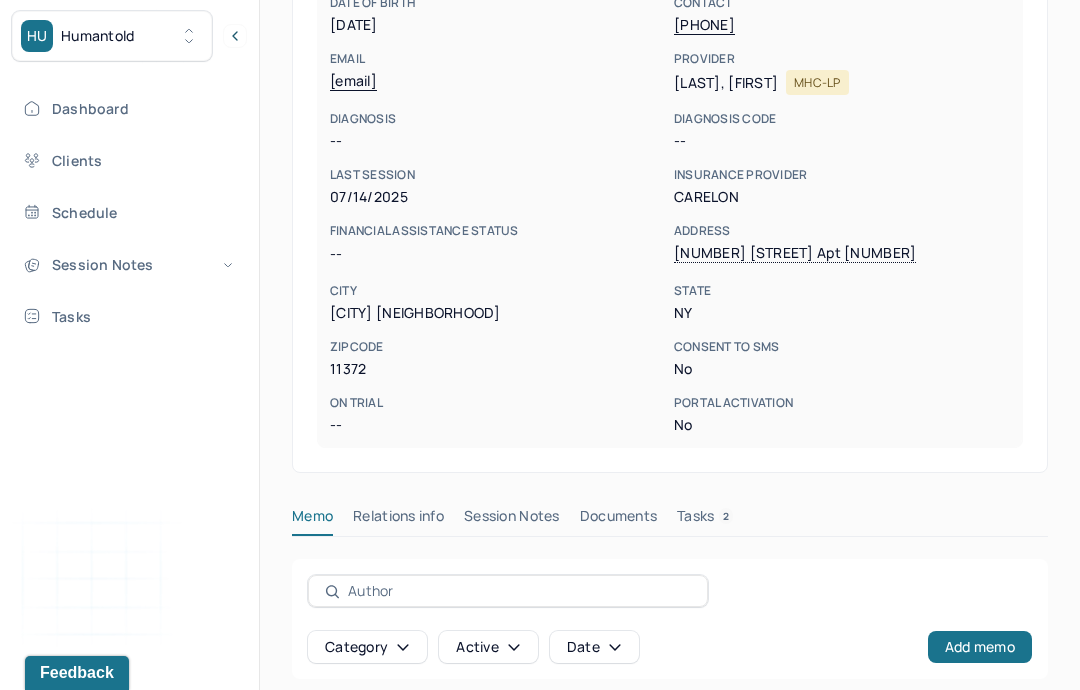 click on "Session Notes" at bounding box center [512, 520] 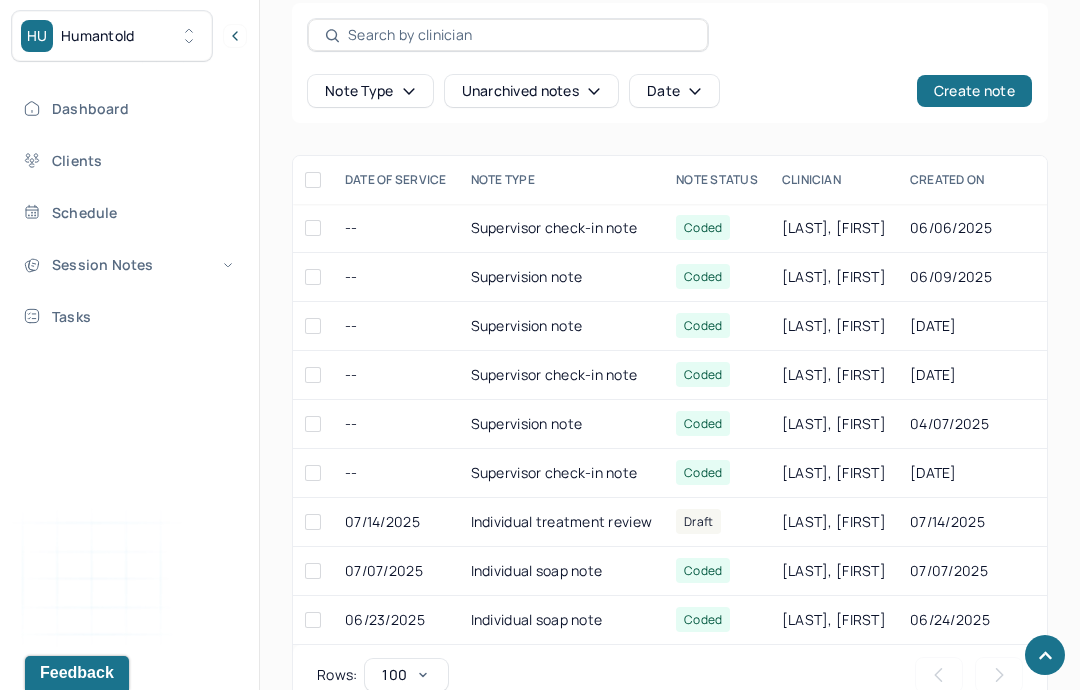 scroll, scrollTop: 918, scrollLeft: 0, axis: vertical 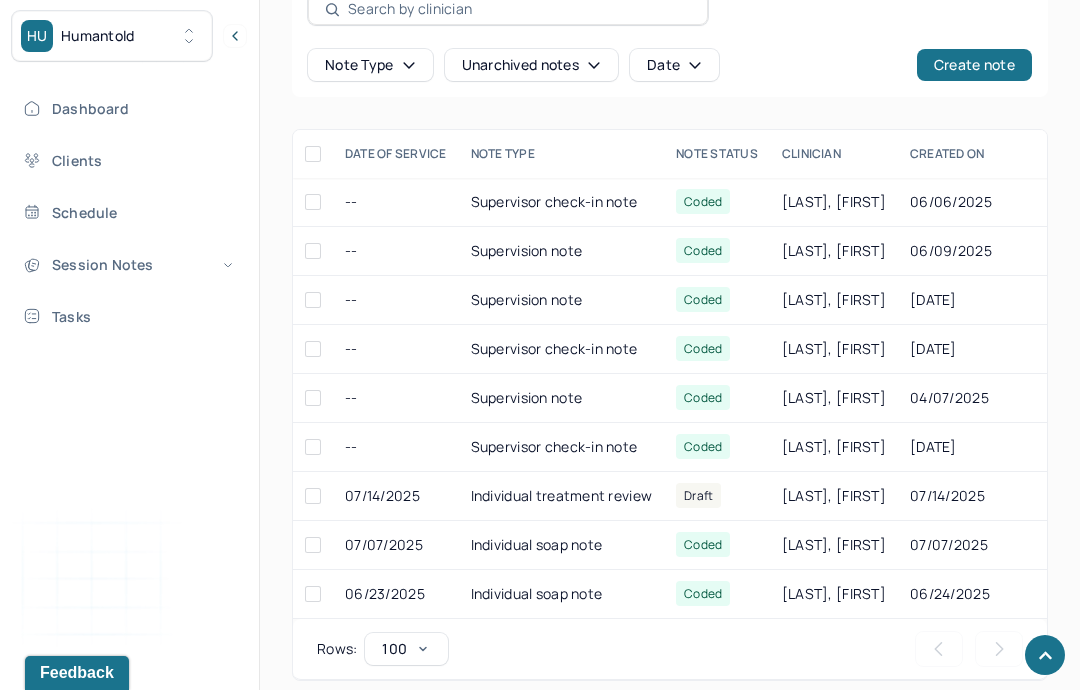 click on "Individual soap note" at bounding box center [562, 643] 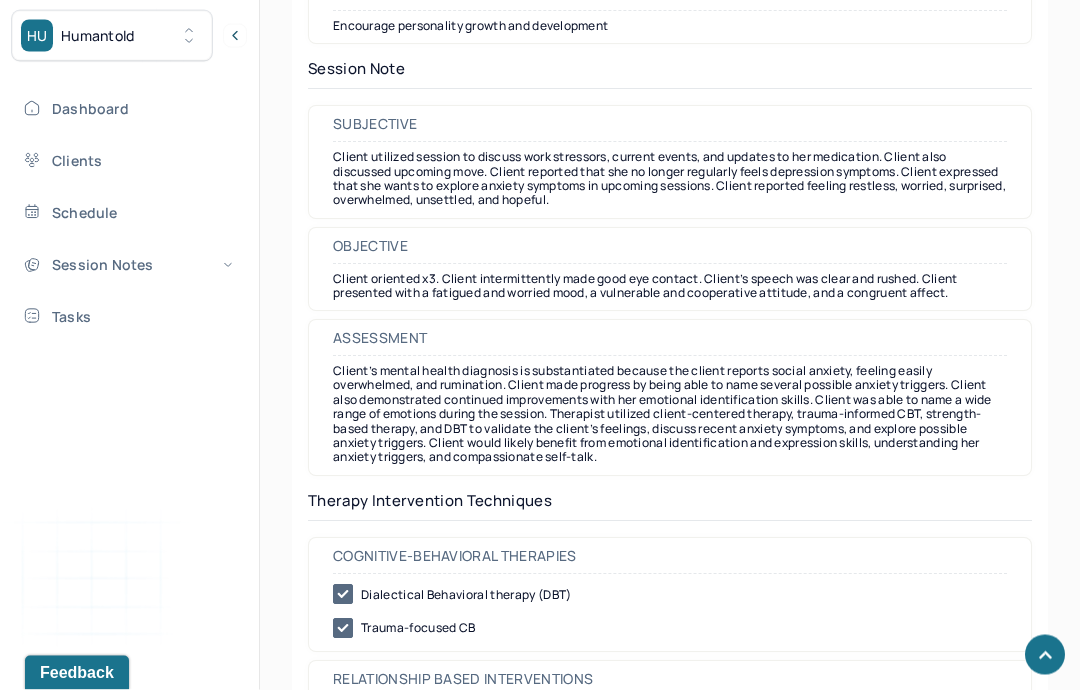 scroll, scrollTop: 1785, scrollLeft: 0, axis: vertical 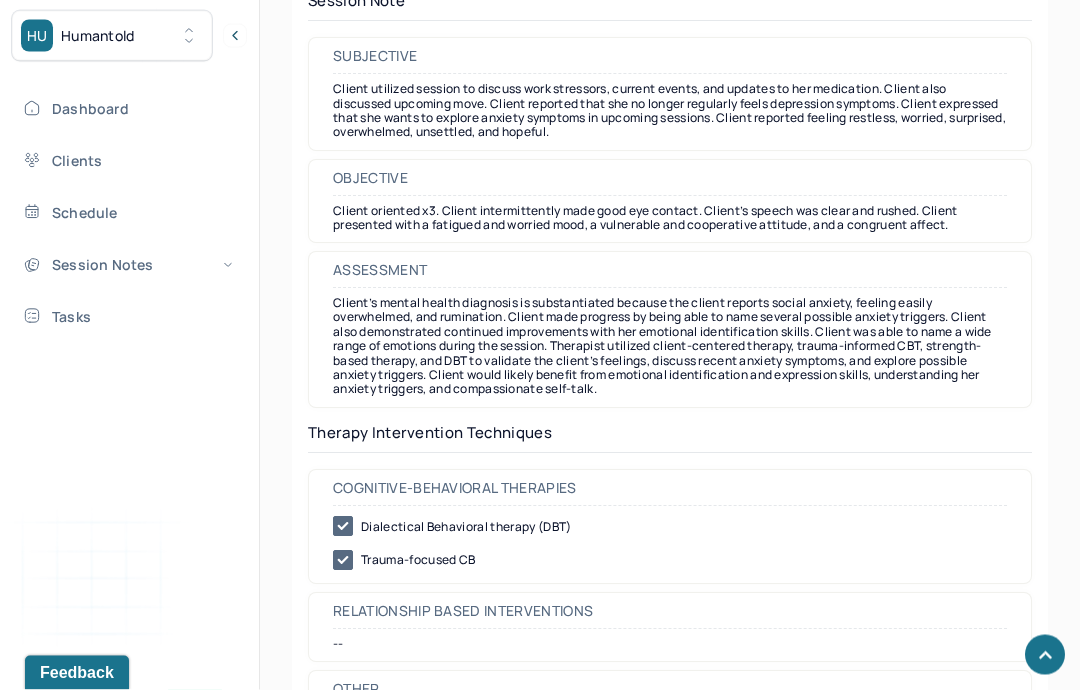 click on "Session Notes" at bounding box center [128, 264] 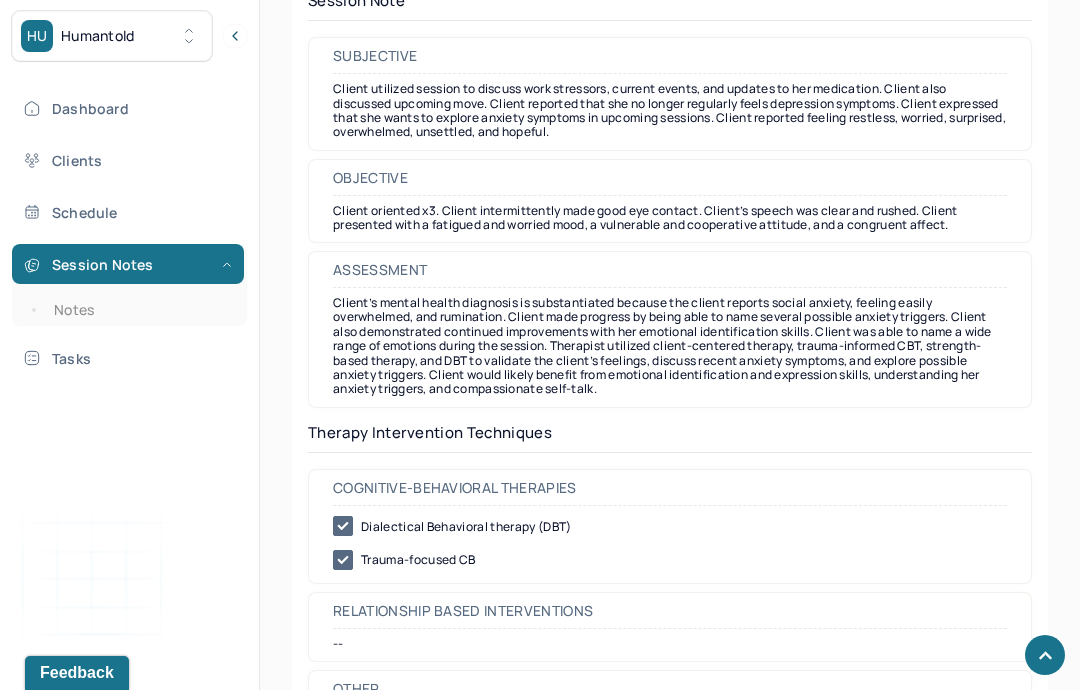 click on "Session Notes" at bounding box center (128, 264) 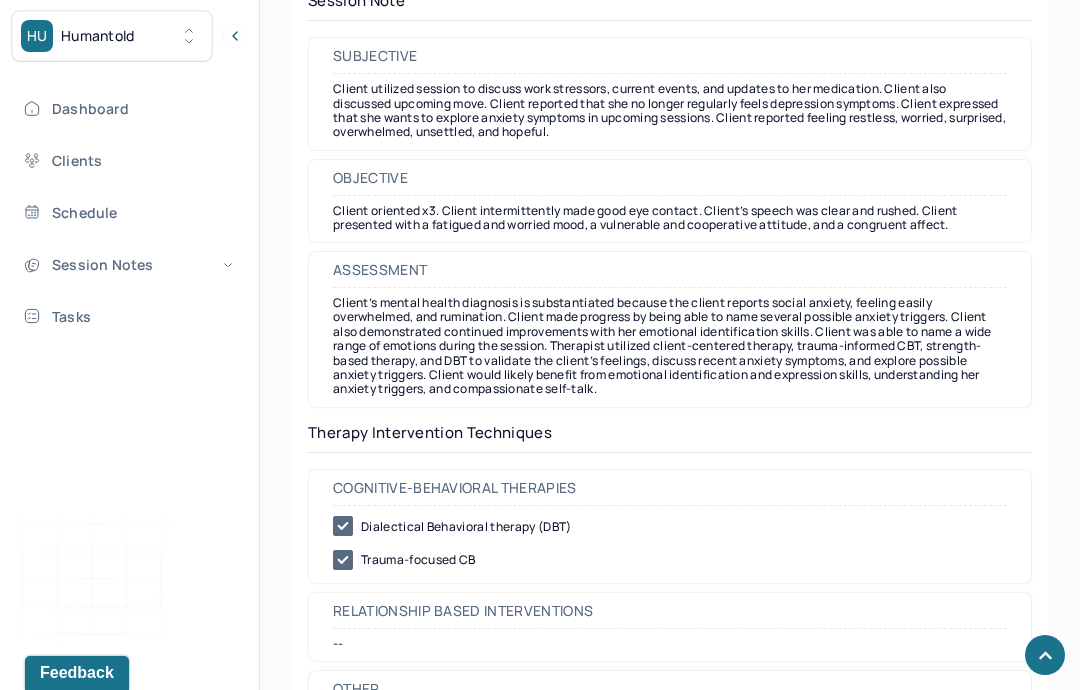 click on "Session Notes" at bounding box center (128, 264) 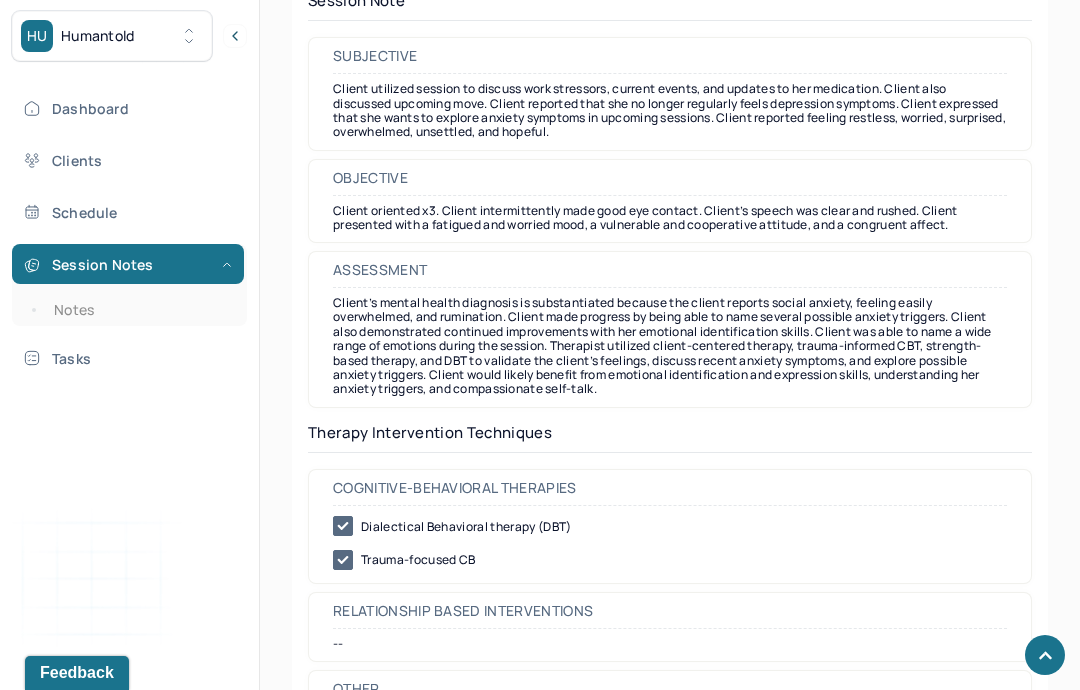 click on "Notes" at bounding box center (139, 310) 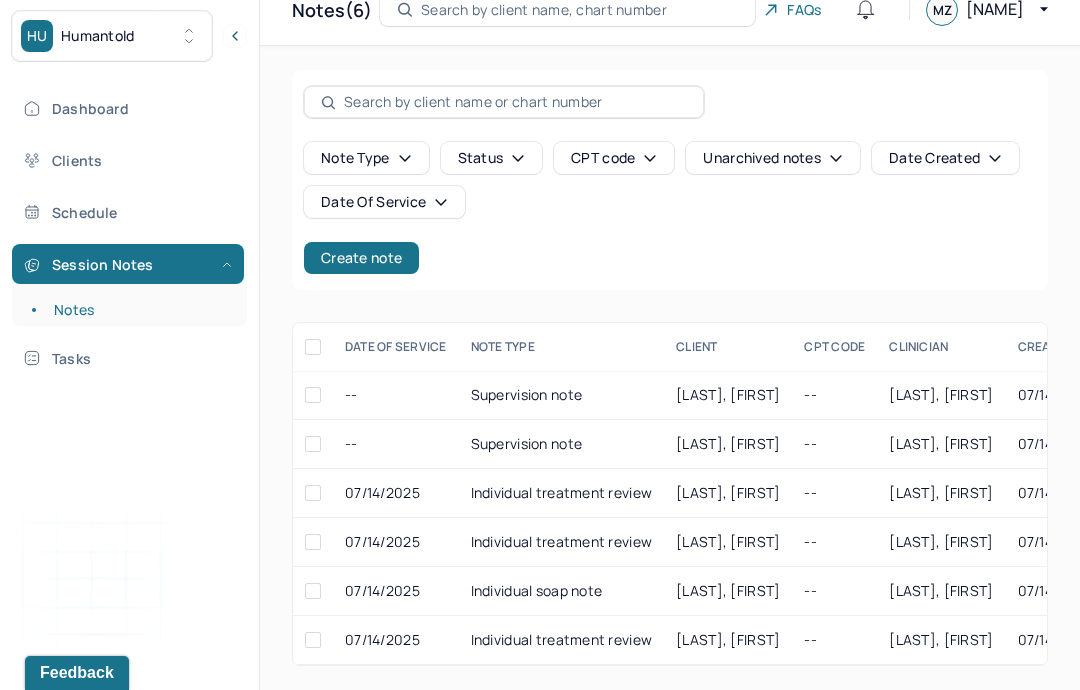 click on "[LAST], [FIRST]" at bounding box center [728, 542] 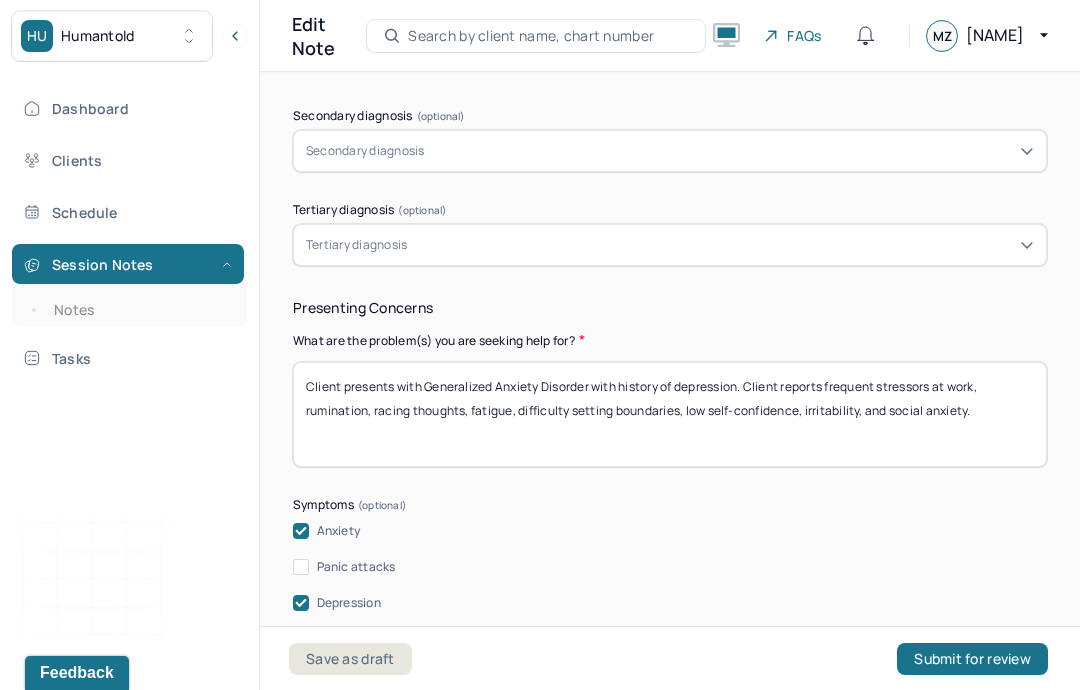 scroll, scrollTop: 846, scrollLeft: 0, axis: vertical 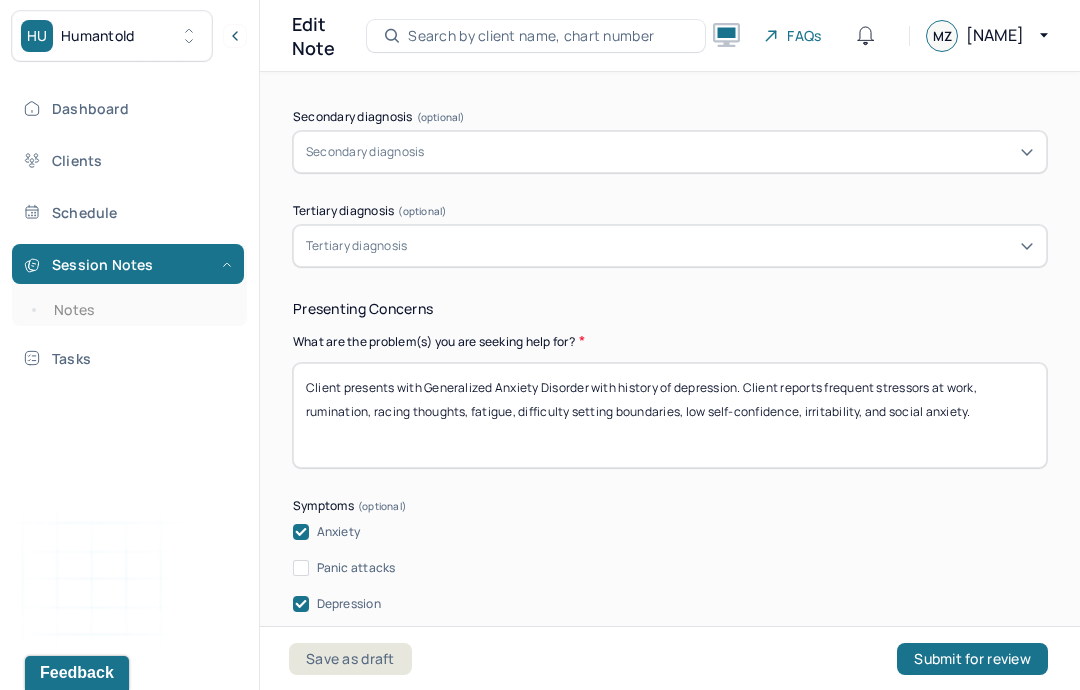 click on "Client presents with Generalized Anxiety Disorder with history of depression. Client reports frequent stressors at work, rumination, racing thoughts, fatigue, difficulty setting boundaries, low self-confidence, irritability, and social anxiety." at bounding box center (670, 415) 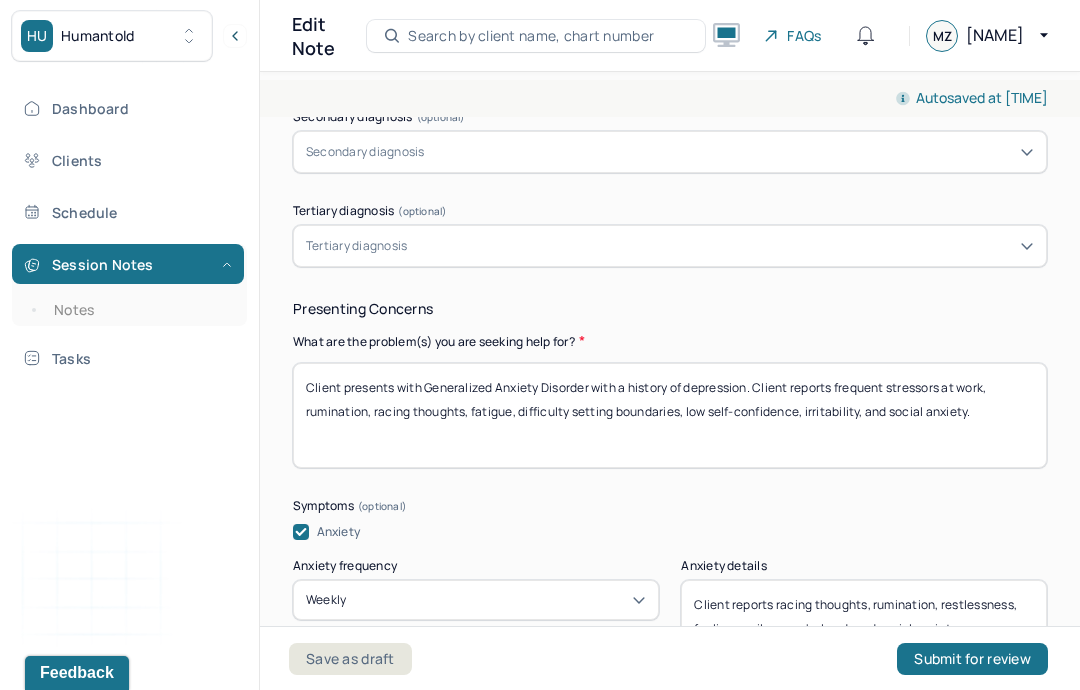 click on "Client presents with Generalized Anxiety Disorder with a history of depression. Client reports frequent stressors at work, rumination, racing thoughts, fatigue, difficulty setting boundaries, low self-confidence, irritability, and social anxiety." at bounding box center [670, 415] 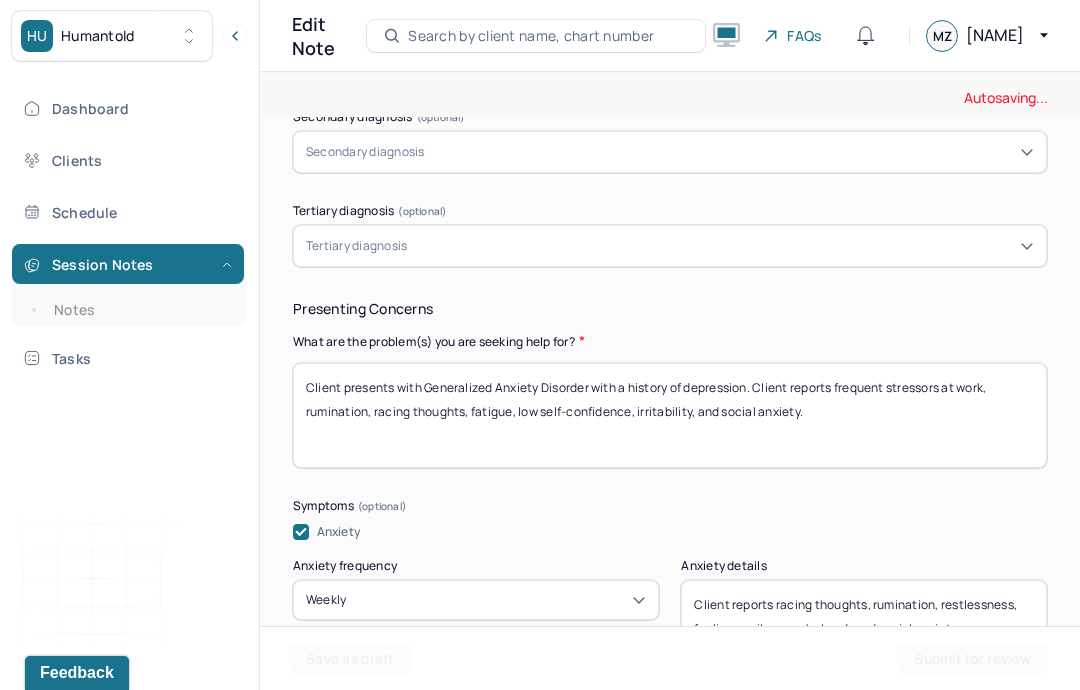 click on "Client presents with Generalized Anxiety Disorder with a history of depression. Client reports frequent stressors at work, rumination, racing thoughts, fatigue, difficulty setting boundaries, low self-confidence, irritability, and social anxiety." at bounding box center (670, 415) 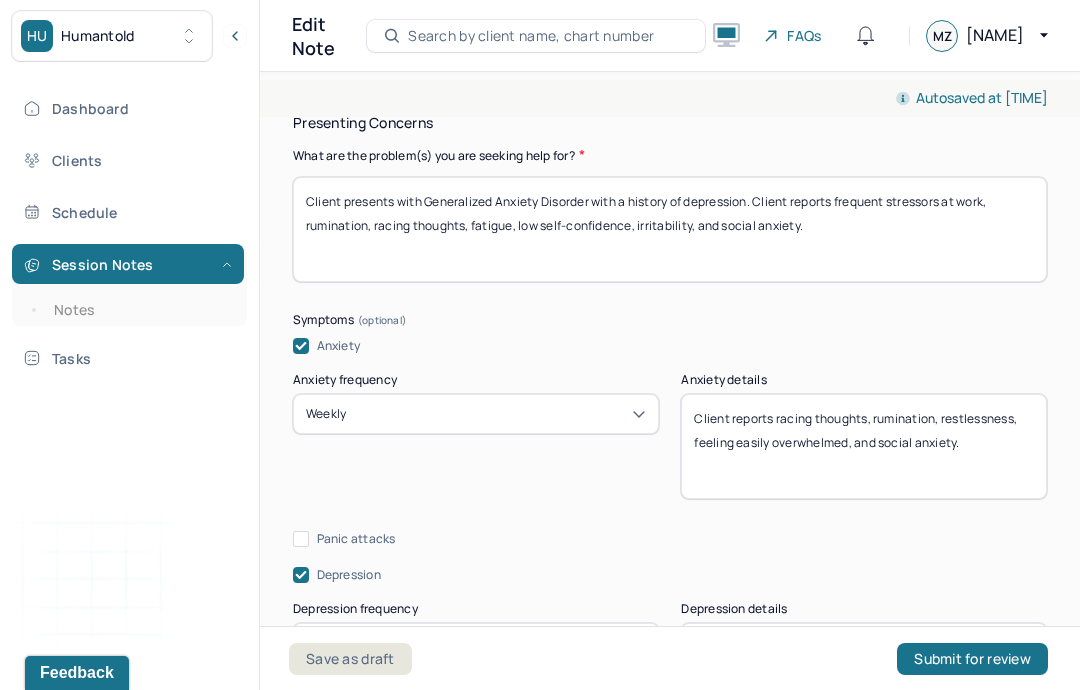 scroll, scrollTop: 1031, scrollLeft: 0, axis: vertical 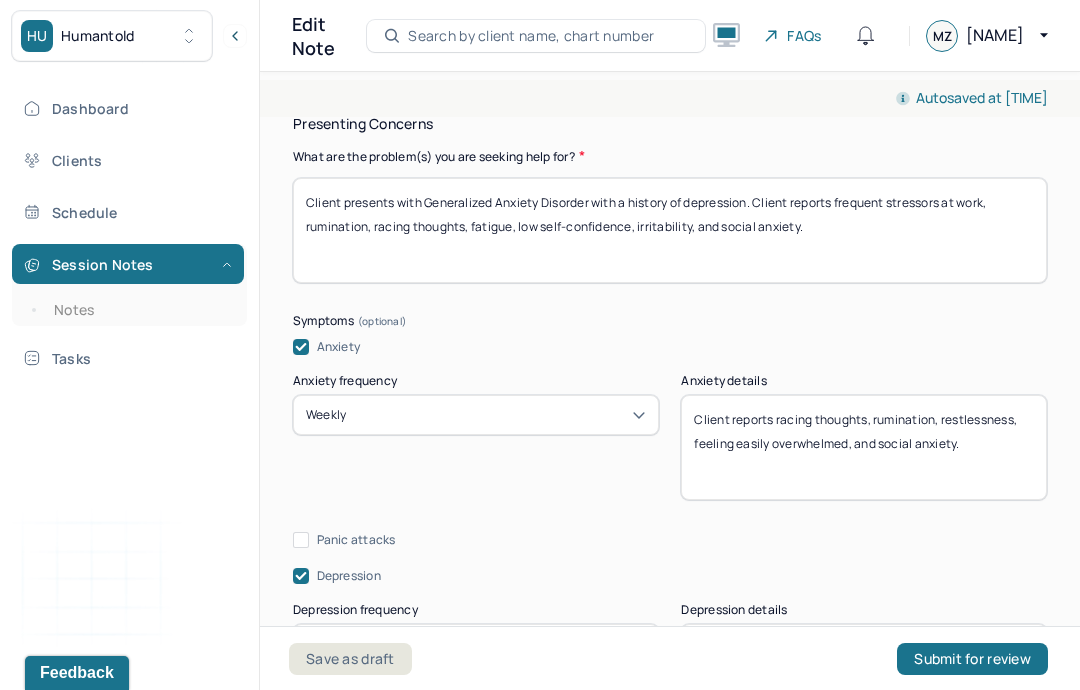 type on "Client presents with Generalized Anxiety Disorder with a history of depression. Client reports frequent stressors at work, rumination, racing thoughts, fatigue, low self-confidence, irritability, and social anxiety." 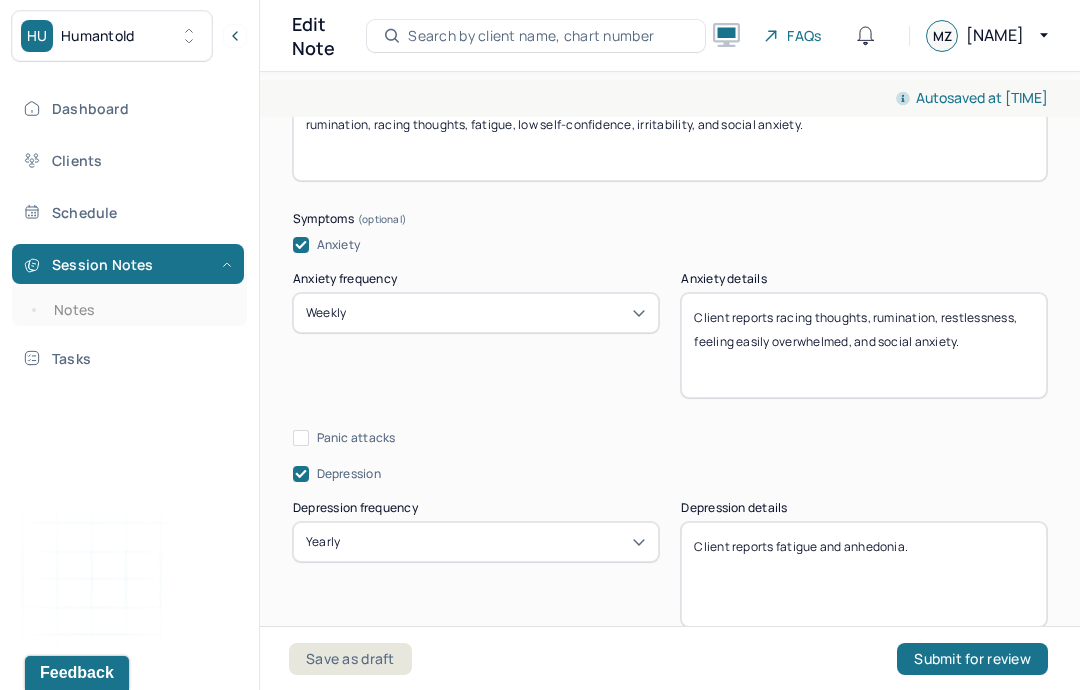 scroll, scrollTop: 1134, scrollLeft: 0, axis: vertical 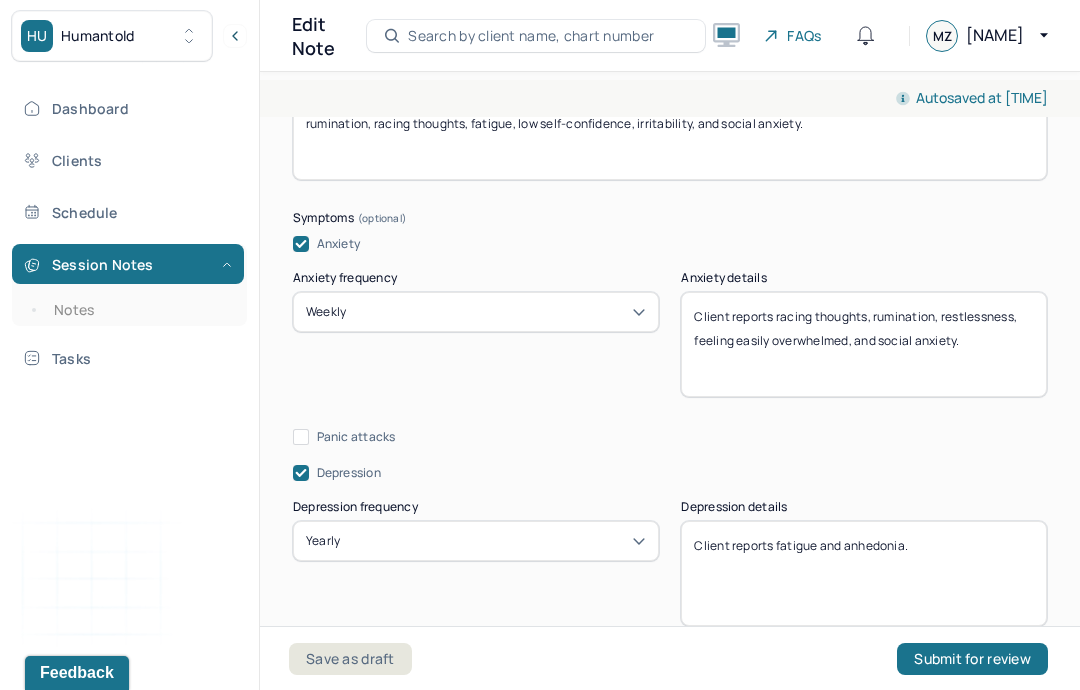 click on "Client reports fatigue and anhedonia." at bounding box center (864, 573) 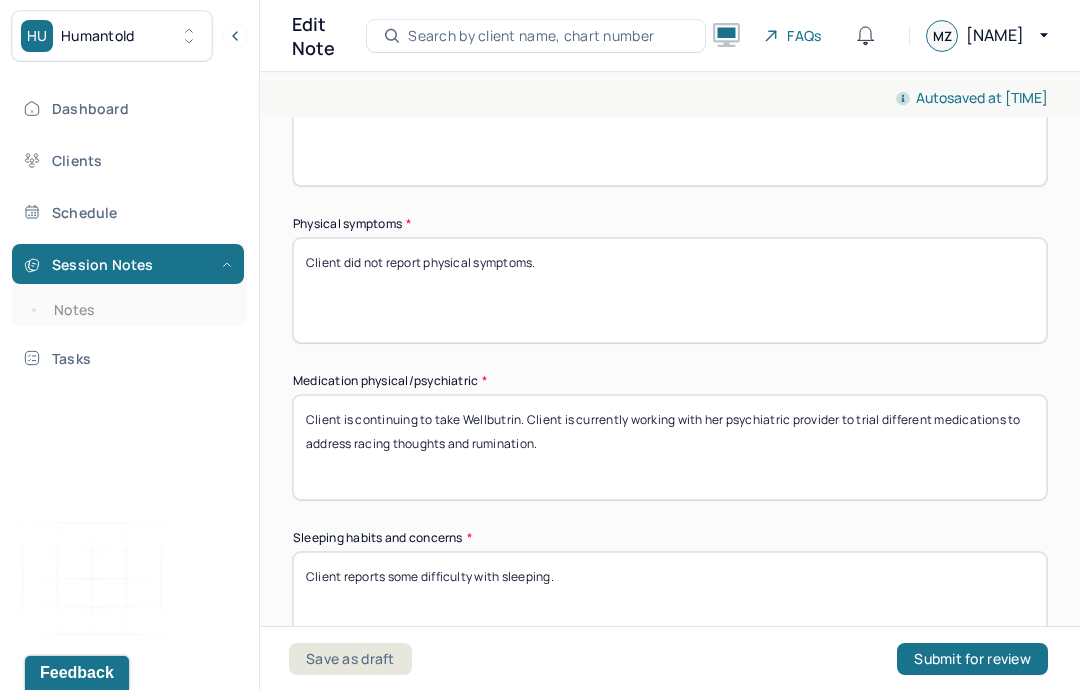 scroll, scrollTop: 1936, scrollLeft: 0, axis: vertical 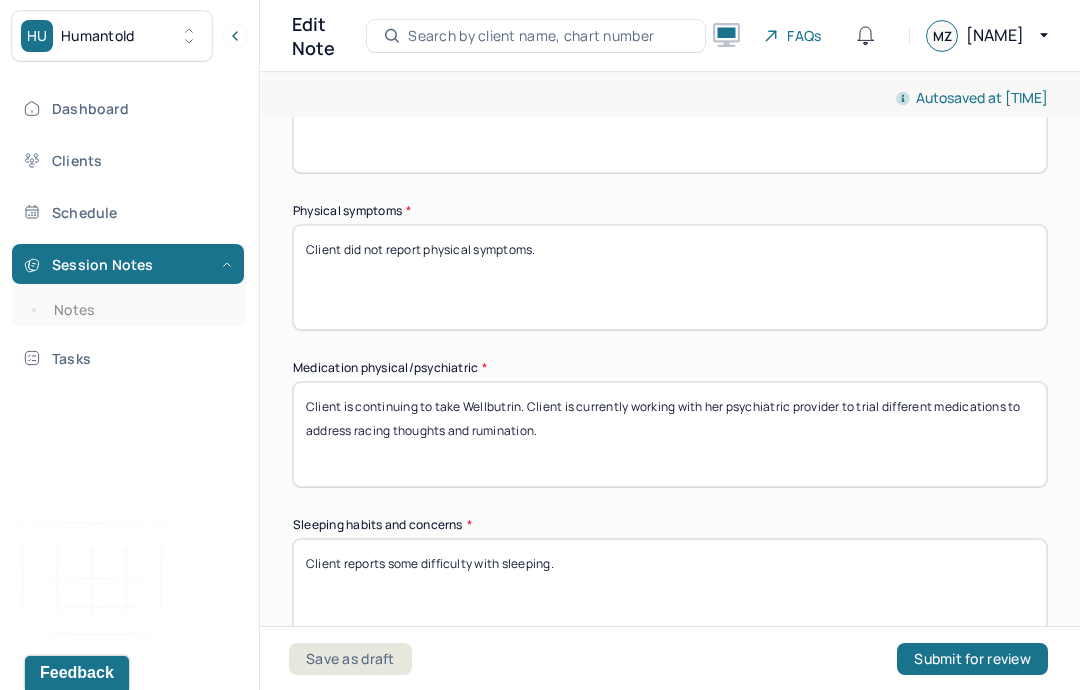 click on "Client is continuing to take Wellbutrin. Client is currently working with her psychiatric provider to trial different medications to address racing thoughts and rumination." at bounding box center (670, 434) 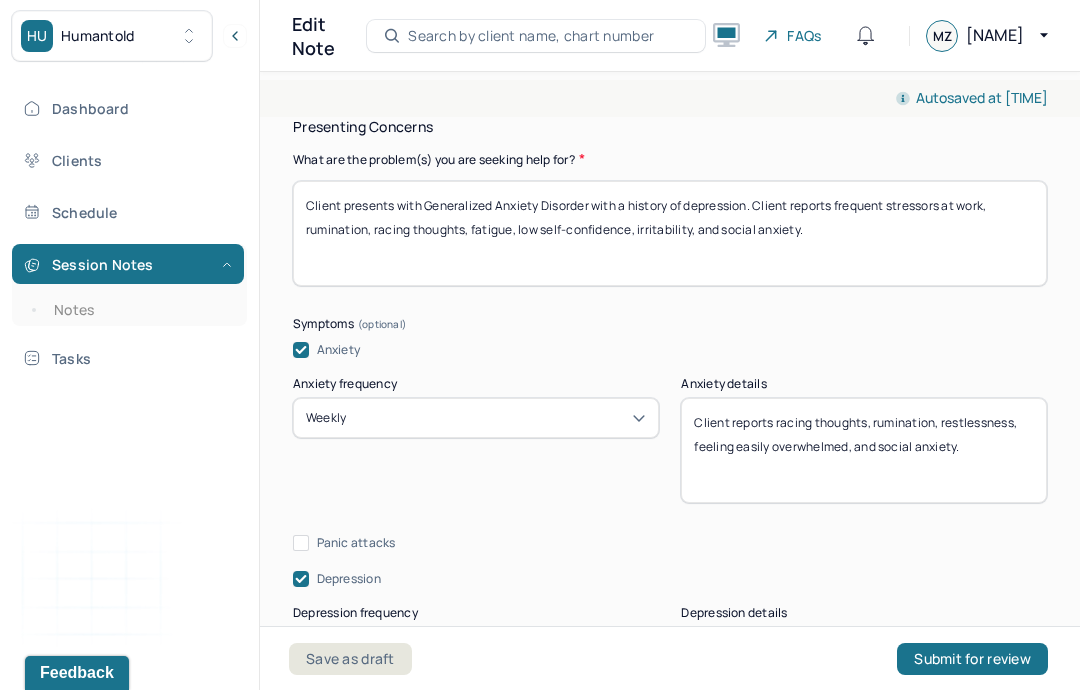 scroll, scrollTop: 1021, scrollLeft: 0, axis: vertical 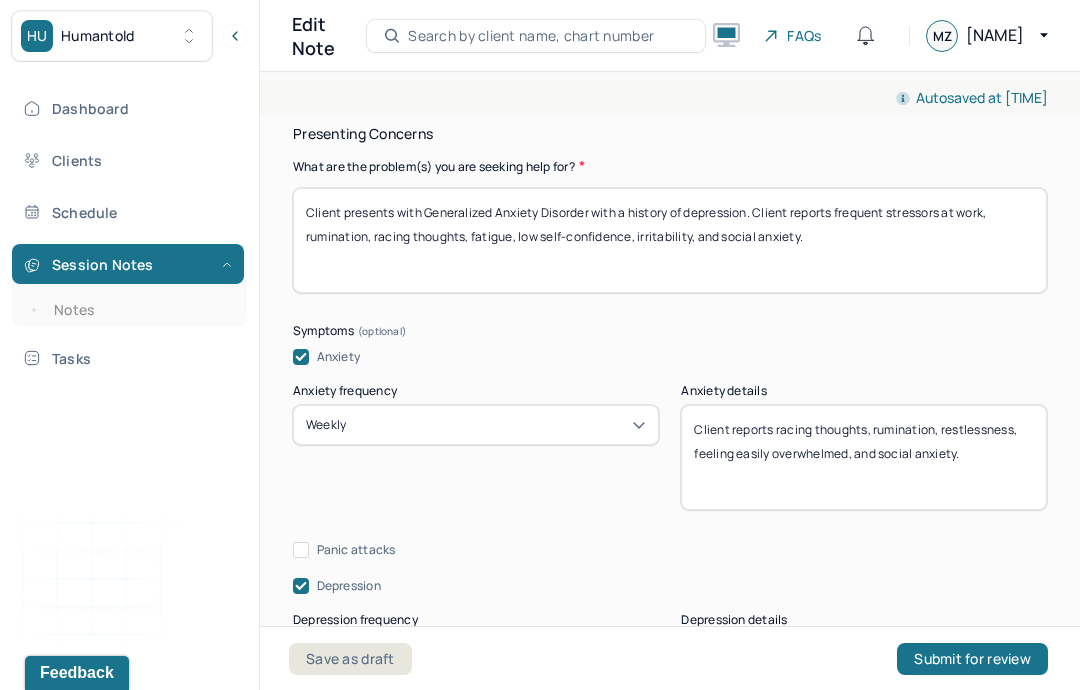 click on "Client reports racing thoughts, rumination, restlessness, feeling easily overwhelmed, and social anxiety." at bounding box center [864, 457] 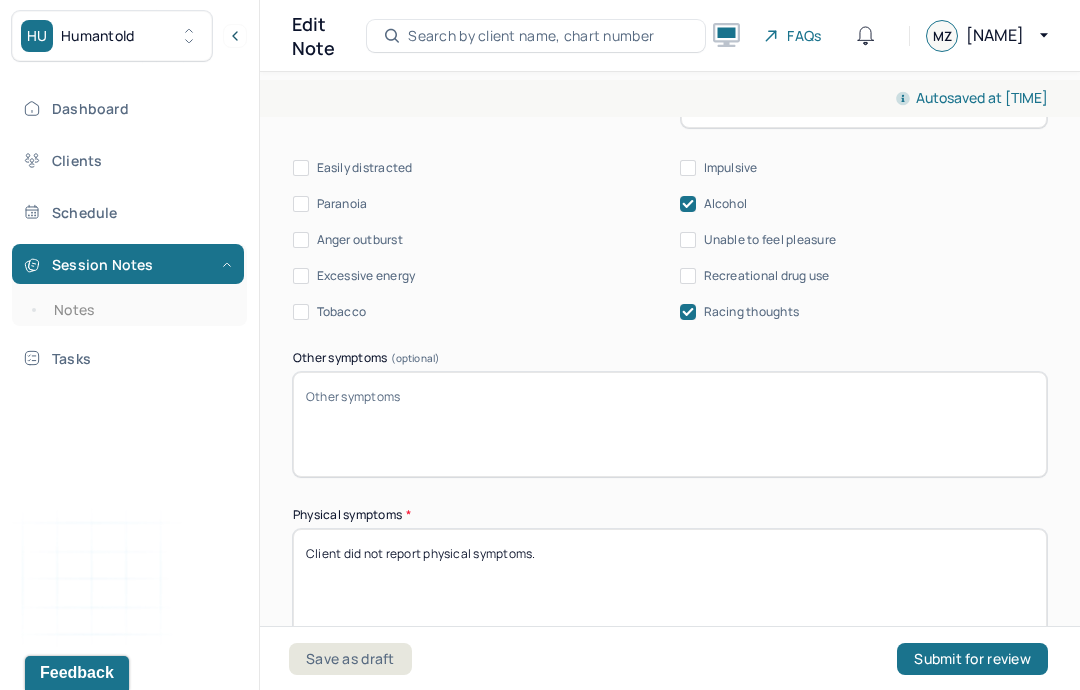 scroll, scrollTop: 1475, scrollLeft: 0, axis: vertical 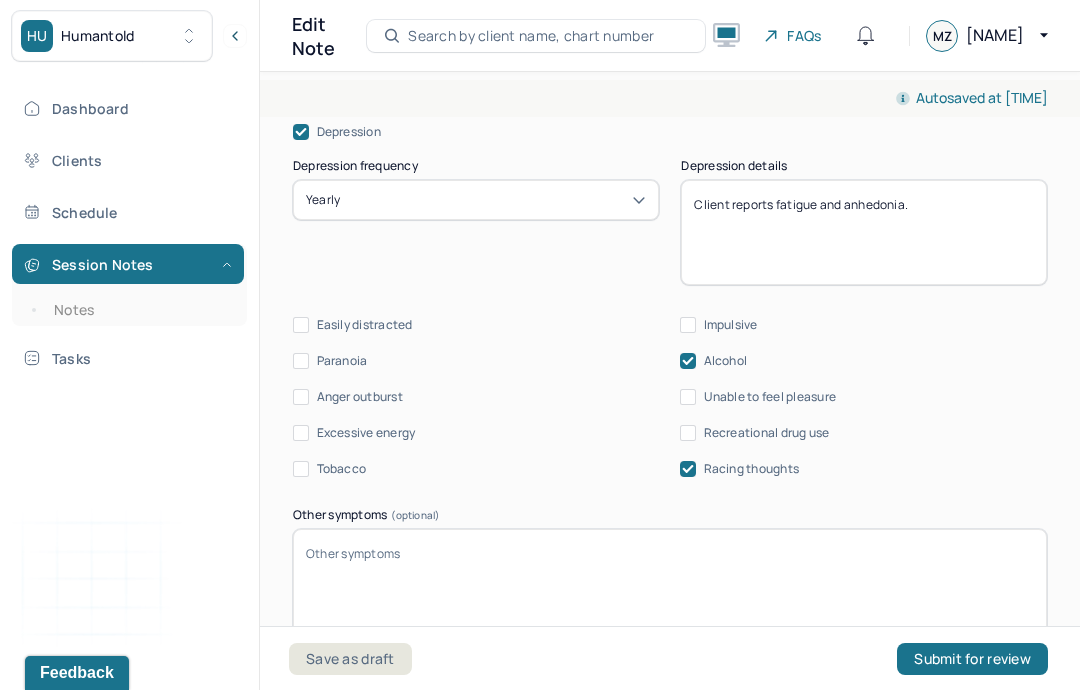 click on "Easily distracted" at bounding box center (365, 325) 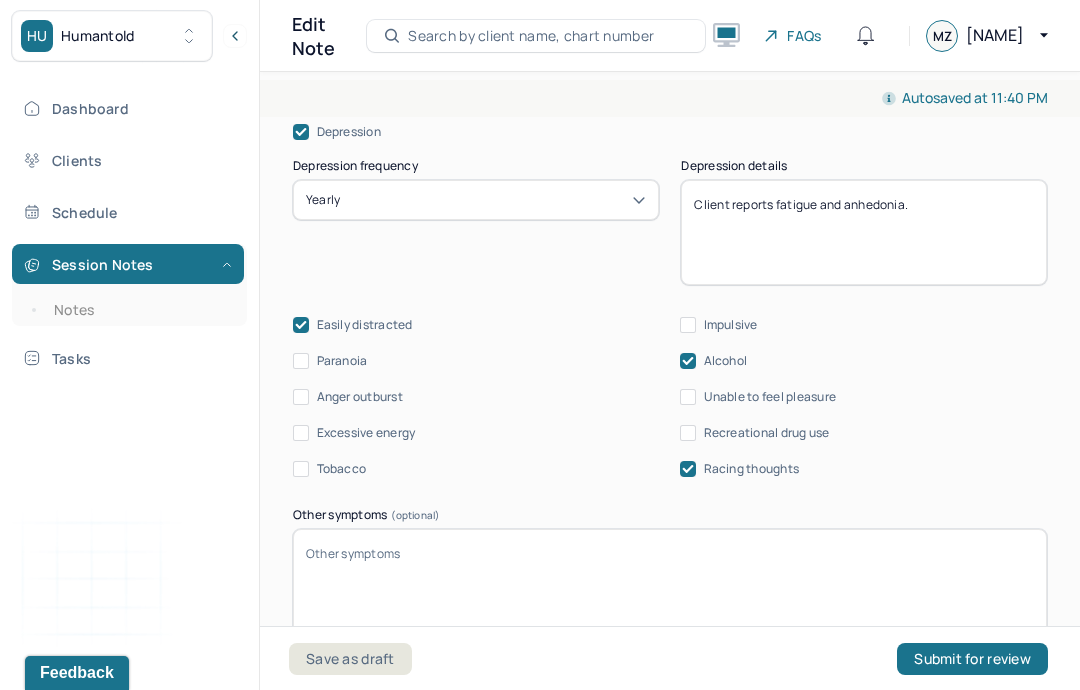 click 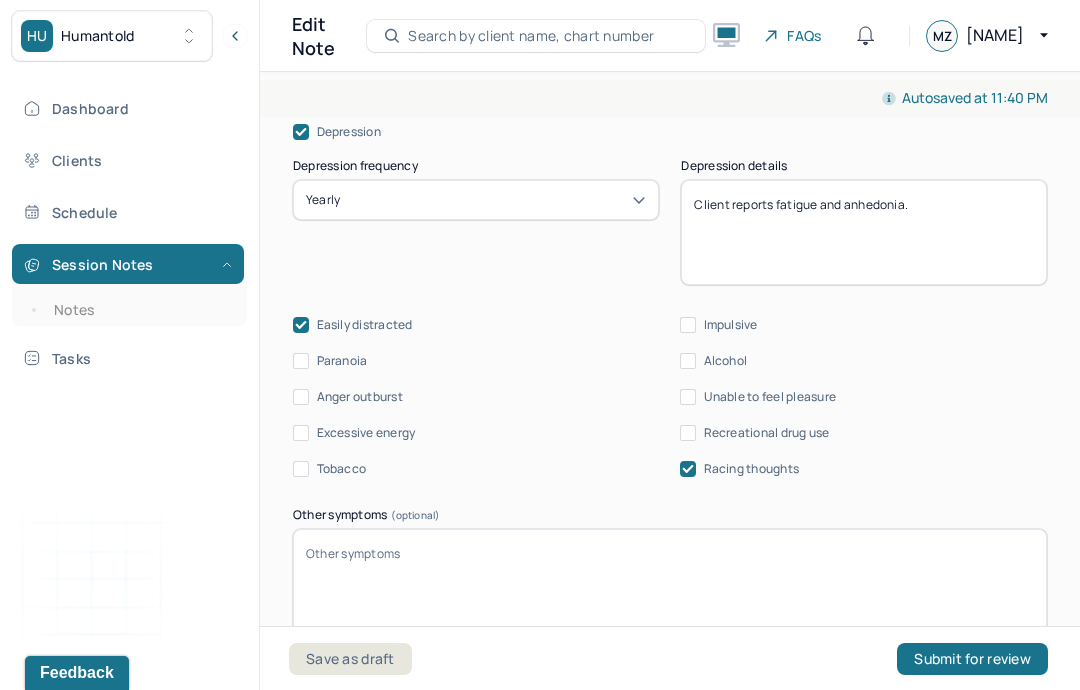 click on "Other symptoms (optional)" at bounding box center (670, 581) 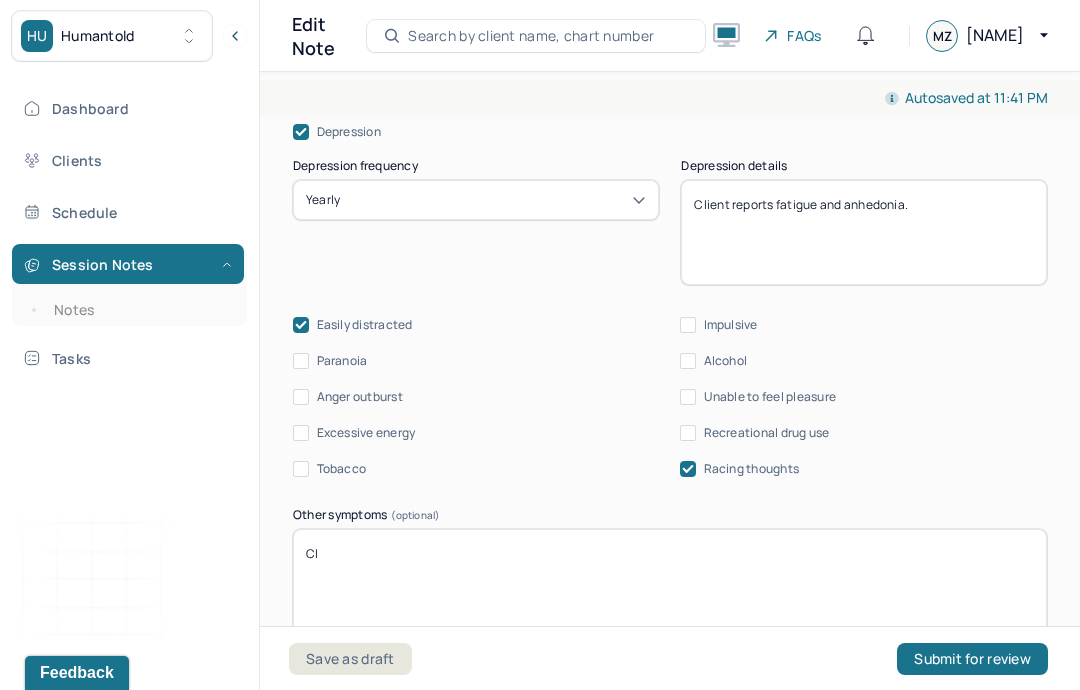 type on "C" 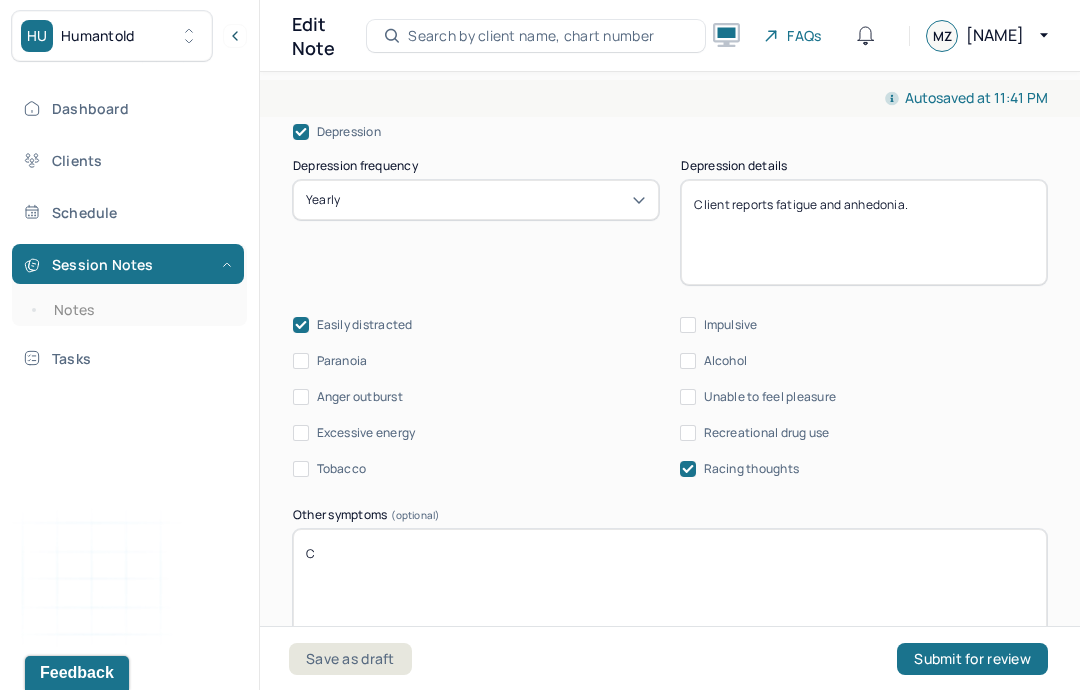 type 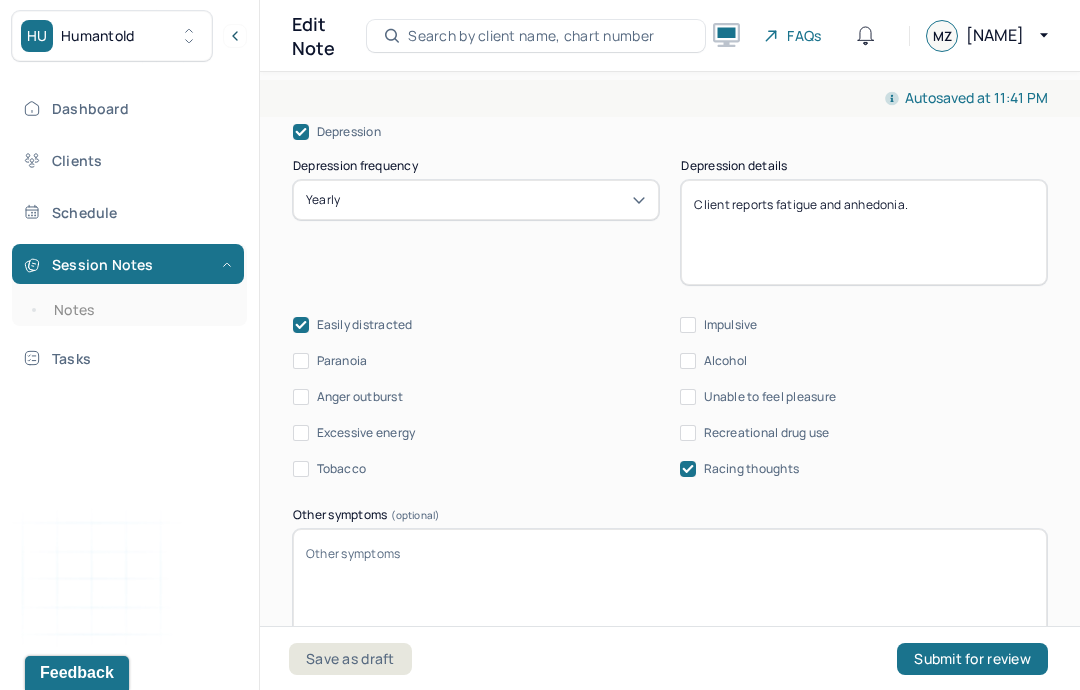 click on "Alcohol" at bounding box center [726, 361] 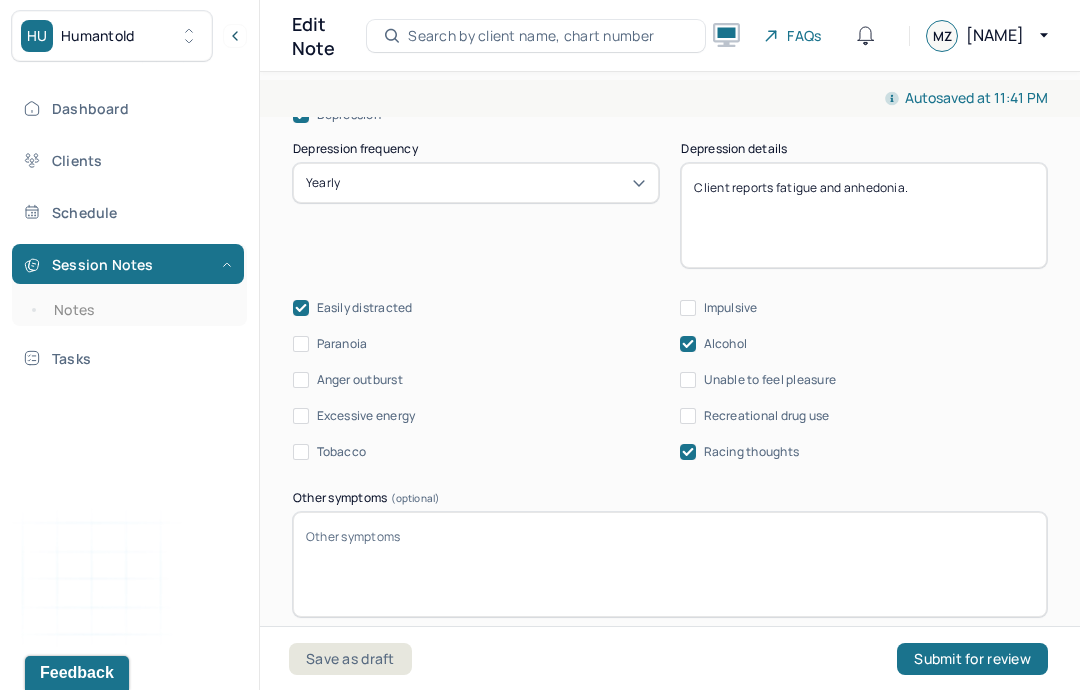 scroll, scrollTop: 1496, scrollLeft: 0, axis: vertical 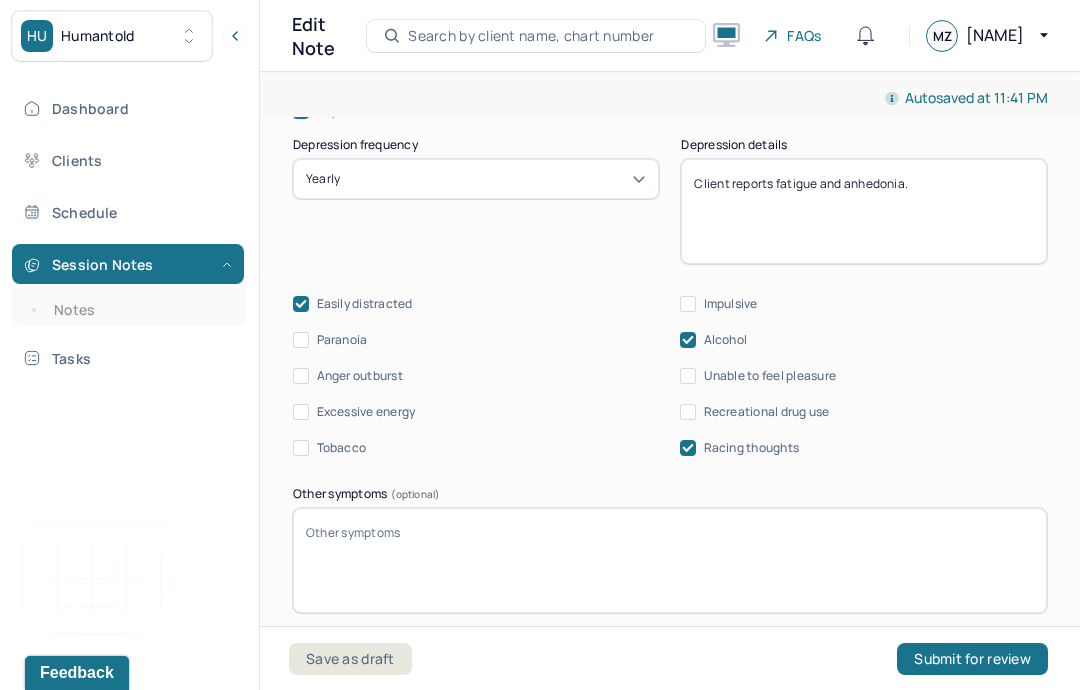click on "Unable to feel pleasure" at bounding box center (770, 376) 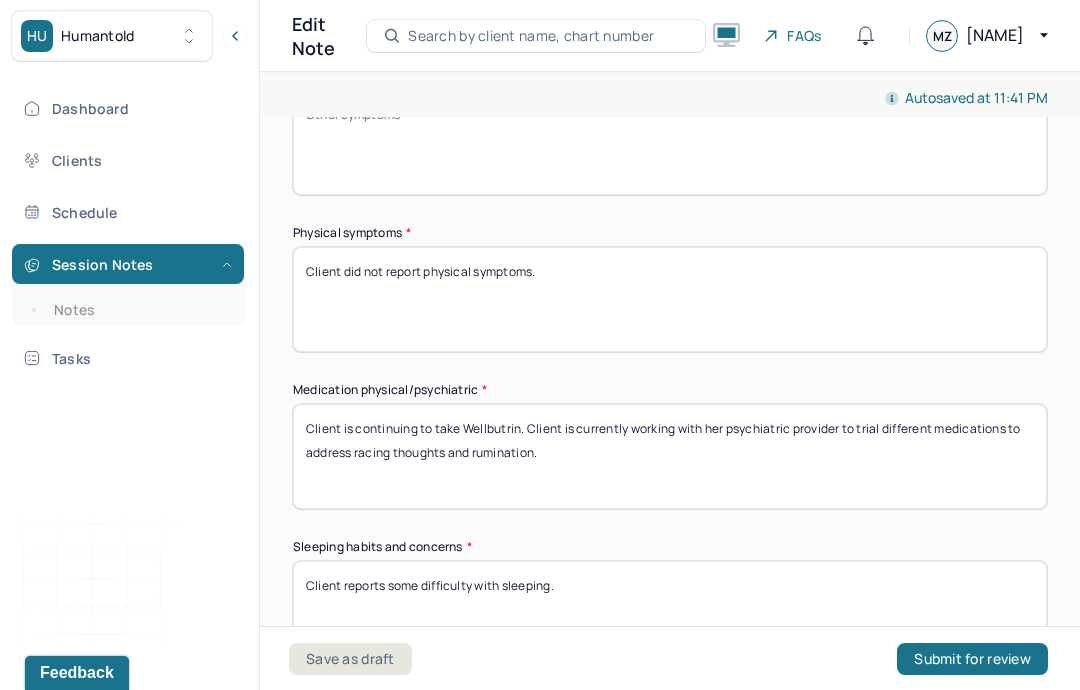 scroll, scrollTop: 1918, scrollLeft: 0, axis: vertical 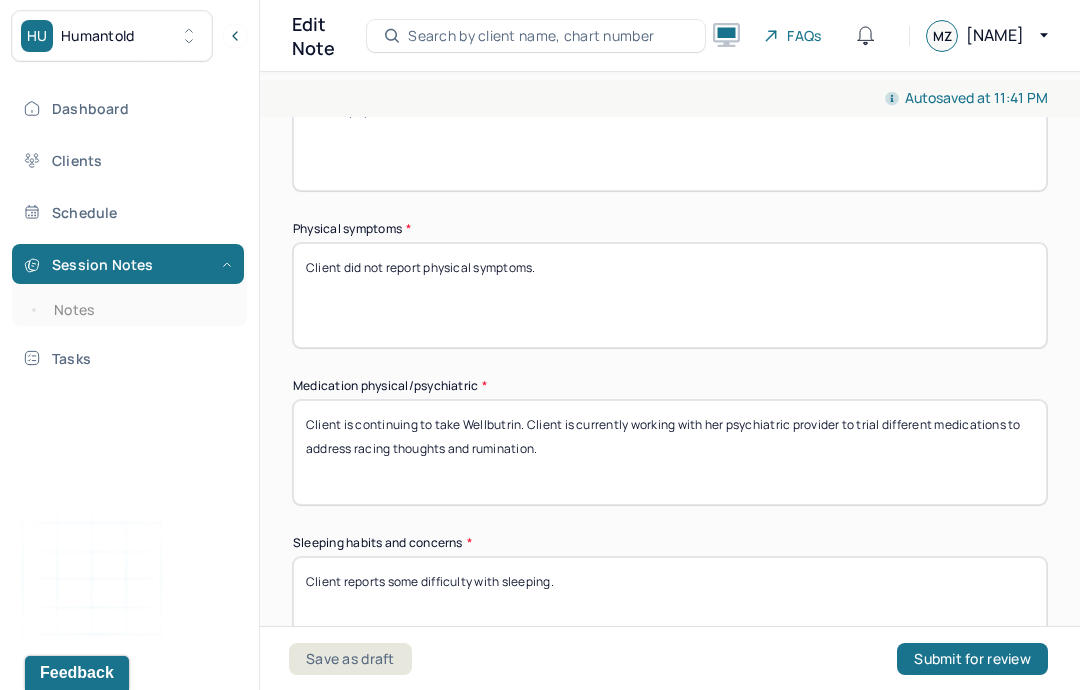 click on "Client is continuing to take Wellbutrin. Client is currently working with her psychiatric provider to trial different medications to address racing thoughts and rumination." at bounding box center [670, 452] 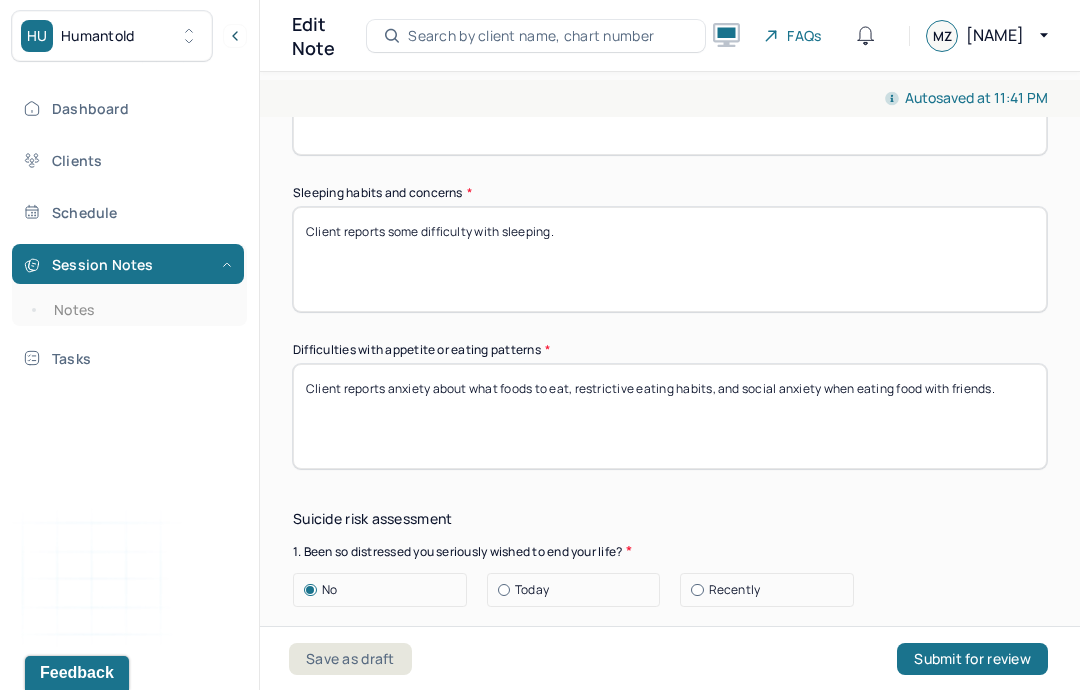 scroll, scrollTop: 2269, scrollLeft: 0, axis: vertical 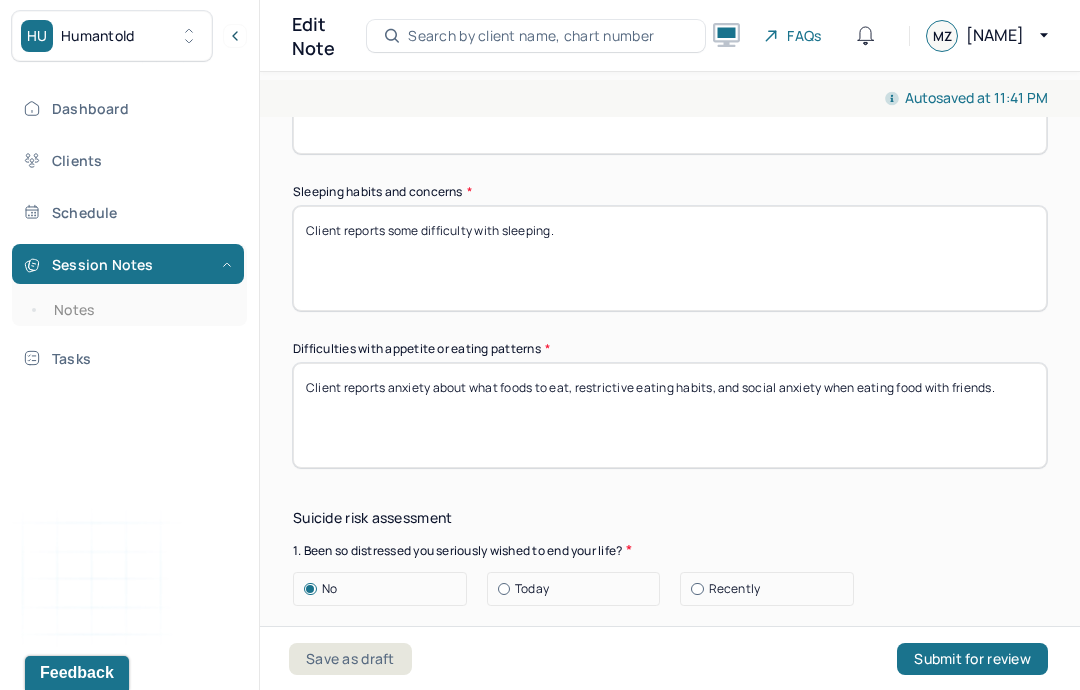 click on "Client reports anxiety about what foods to eat, restrictive eating habits, and social anxiety when eating food with friends." at bounding box center [670, 415] 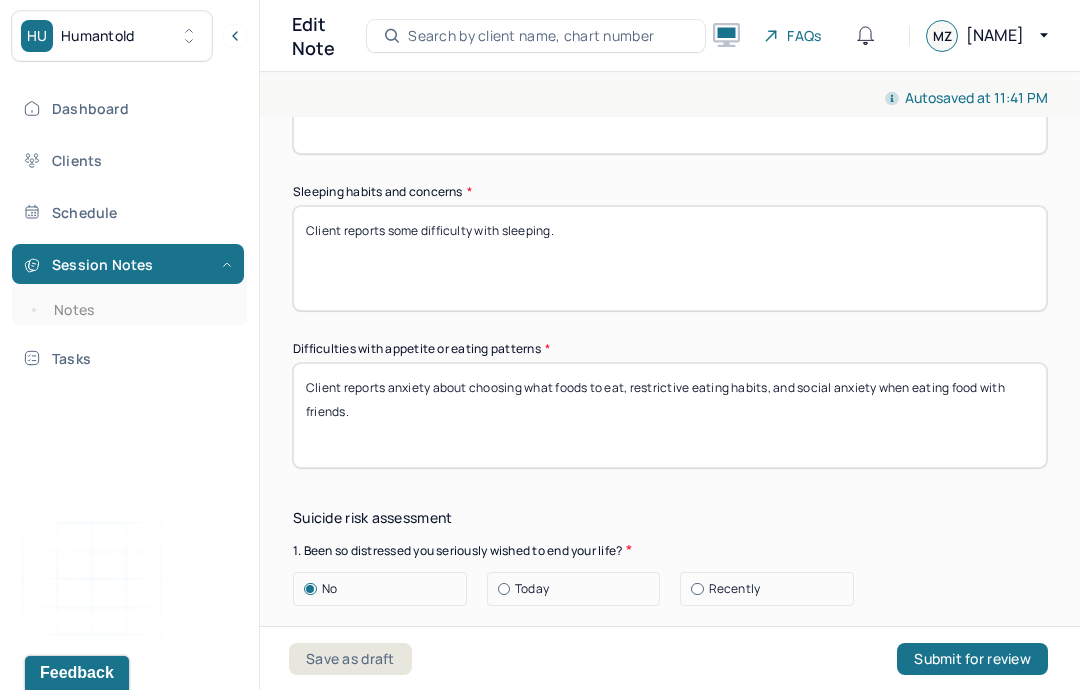 type on "Client reports anxiety about choosing what foods to eat, restrictive eating habits, and social anxiety when eating food with friends." 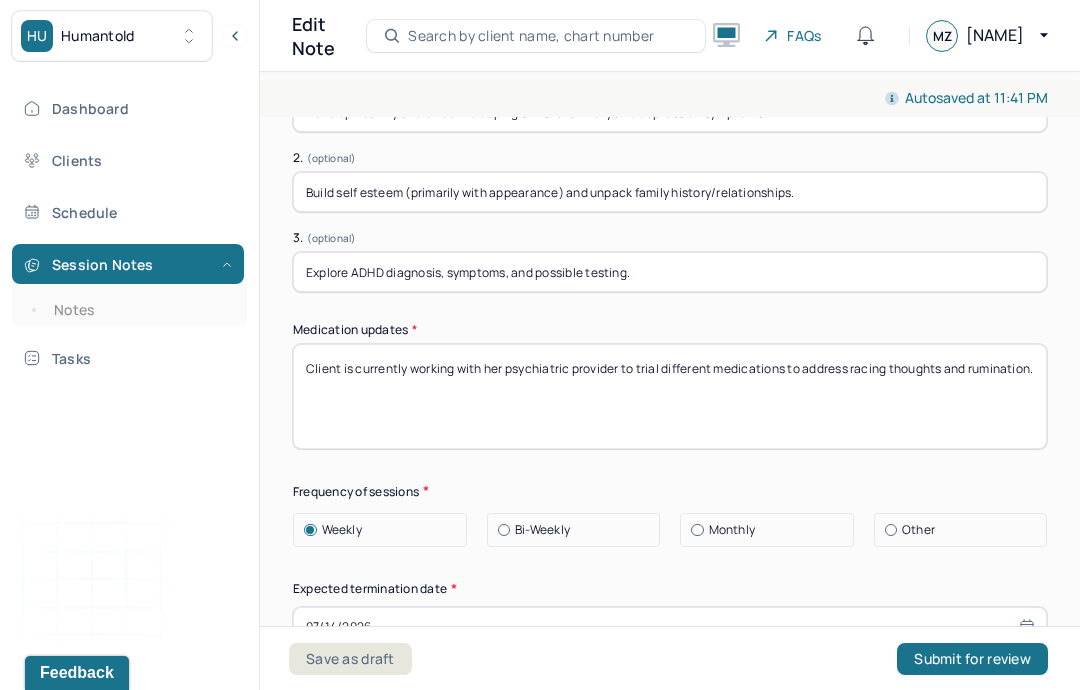 scroll, scrollTop: 5564, scrollLeft: 0, axis: vertical 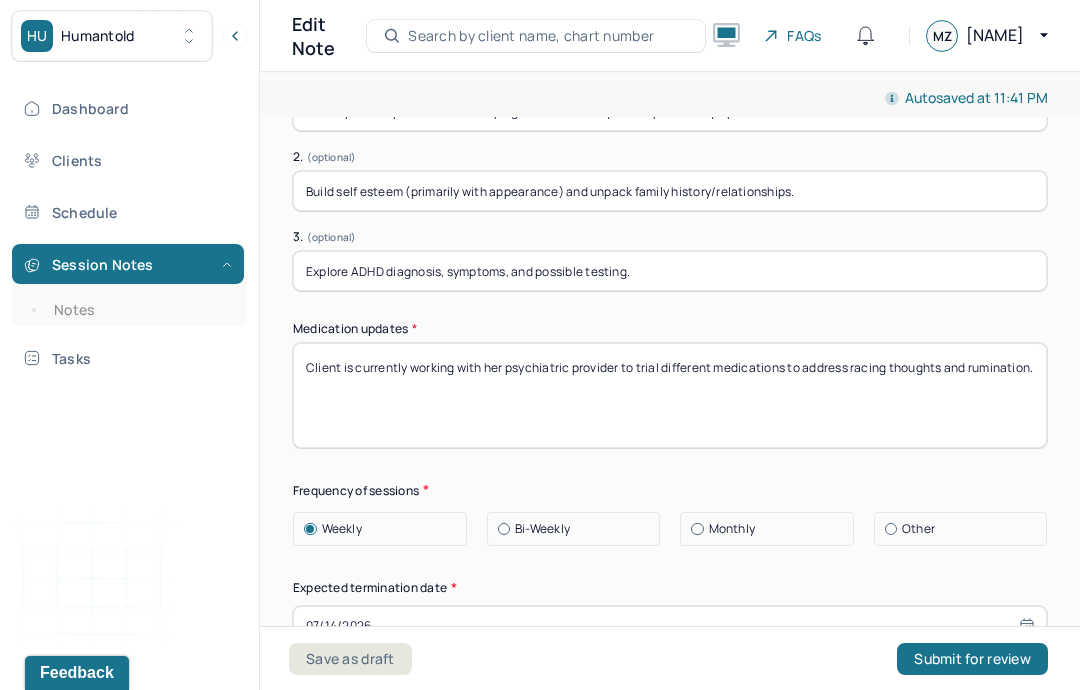 click on "Client is currently working with her psychiatric provider to trial different medications to address racing thoughts and rumination." at bounding box center (670, 395) 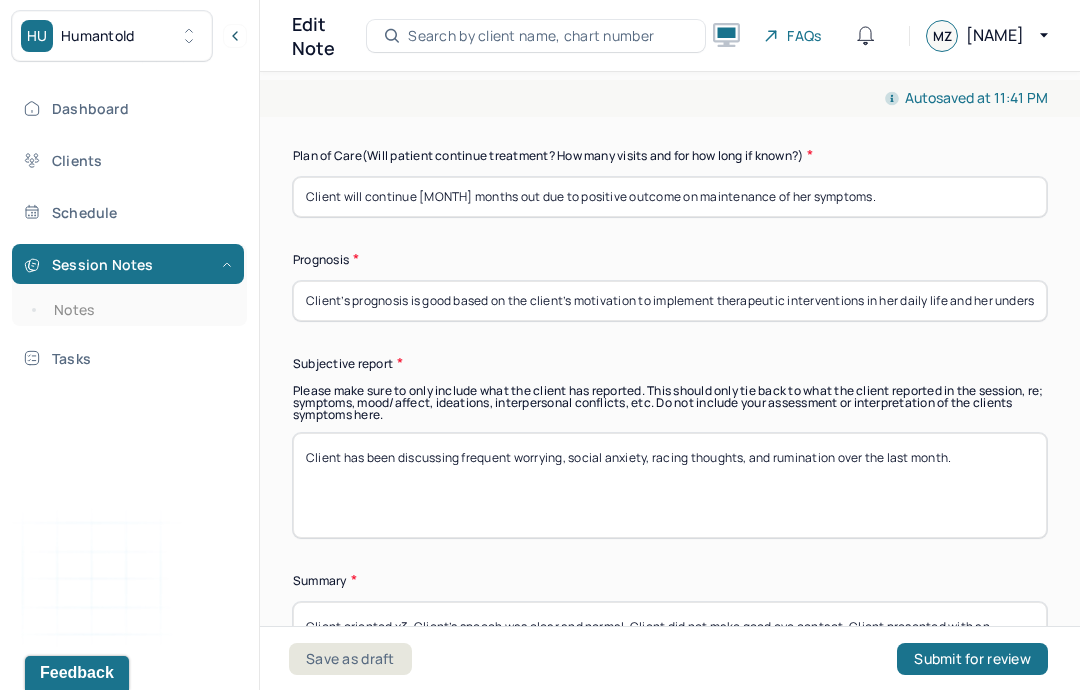 scroll, scrollTop: 6100, scrollLeft: 0, axis: vertical 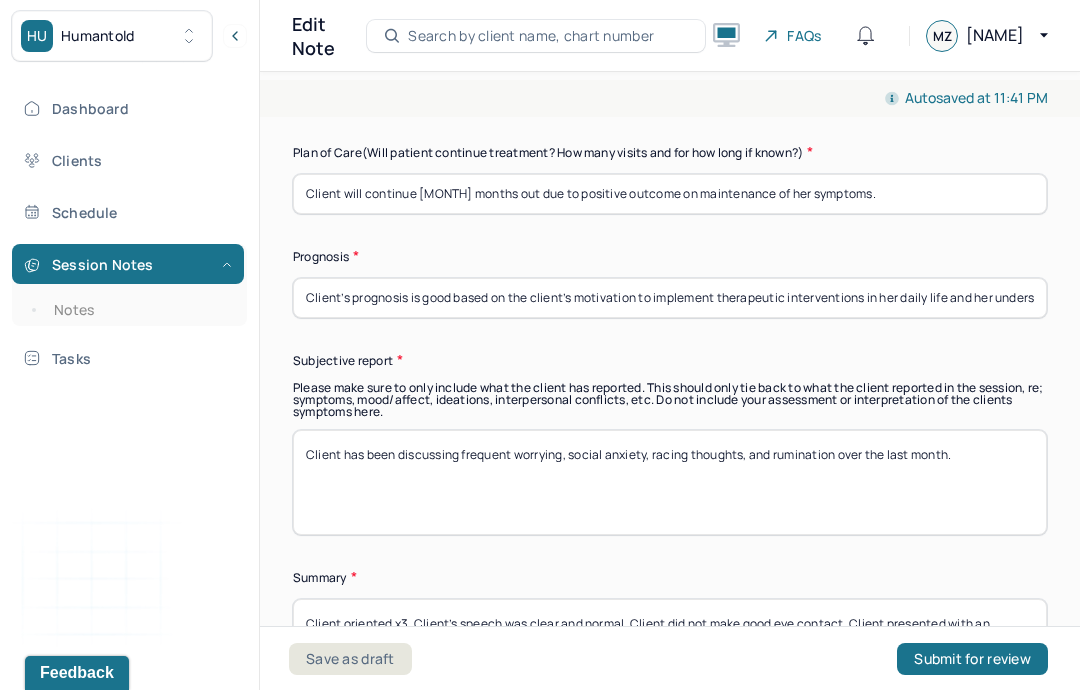click on "Client’s prognosis is good based on the client’s motivation to implement therapeutic interventions in her daily life and her understanding of her symptoms." at bounding box center (670, 298) 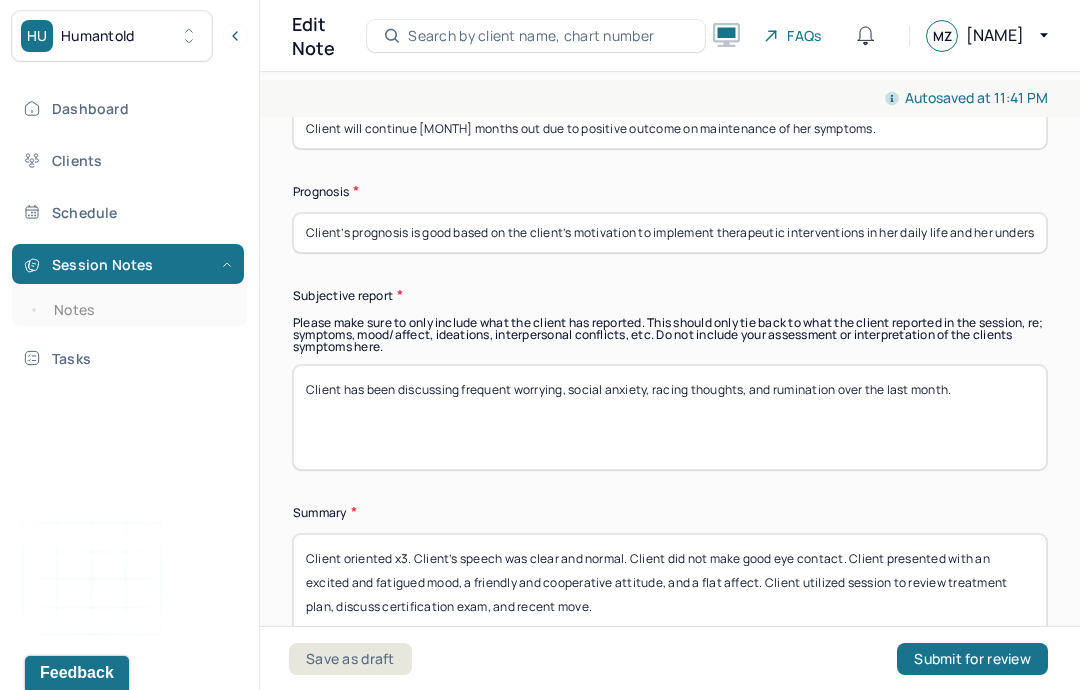 scroll, scrollTop: 6167, scrollLeft: 0, axis: vertical 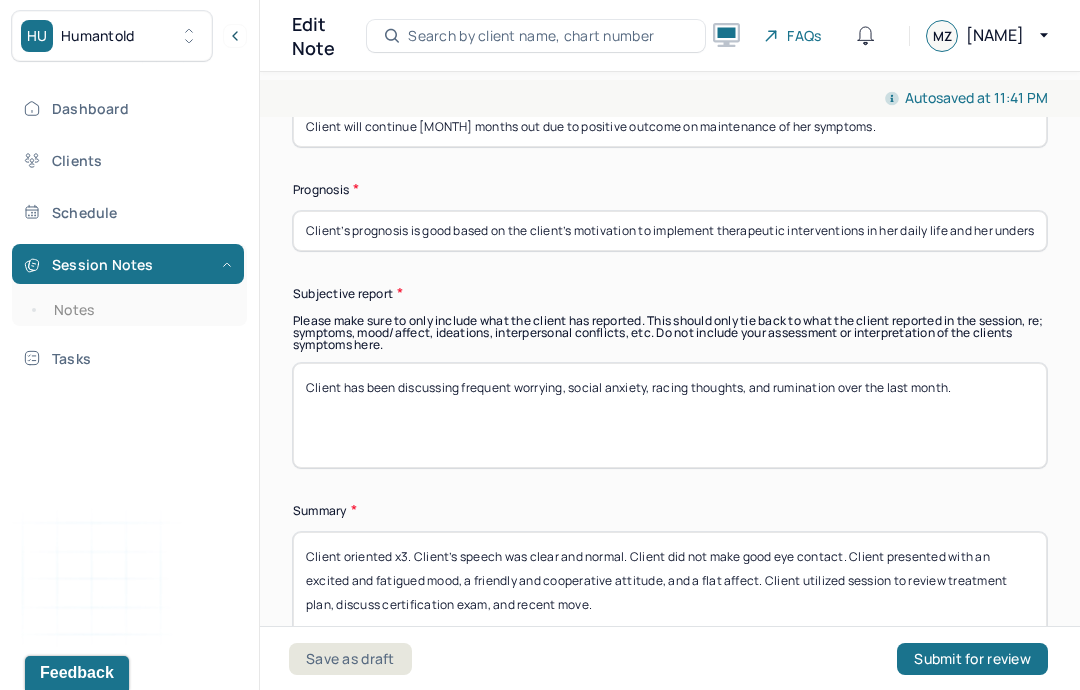 click on "Client oriented x3. Client’s speech was clear and normal. Client did not make good eye contact. Client presented with an excited and fatigued mood, a friendly and cooperative attitude, and a flat affect. Client utilized session to review treatment plan, discuss certification exam, and recent move." at bounding box center (670, 584) 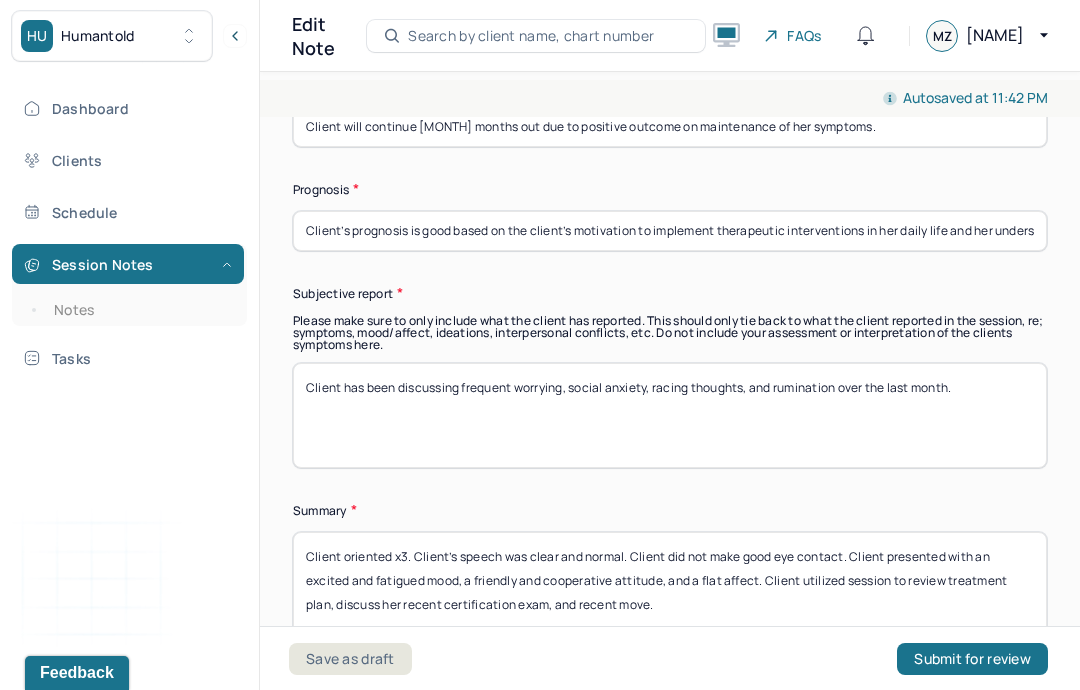 click on "Client oriented x3. Client’s speech was clear and normal. Client did not make good eye contact. Client presented with an excited and fatigued mood, a friendly and cooperative attitude, and a flat affect. Client utilized session to review treatment plan, discuss her recent cer exam, and recent move." at bounding box center [670, 584] 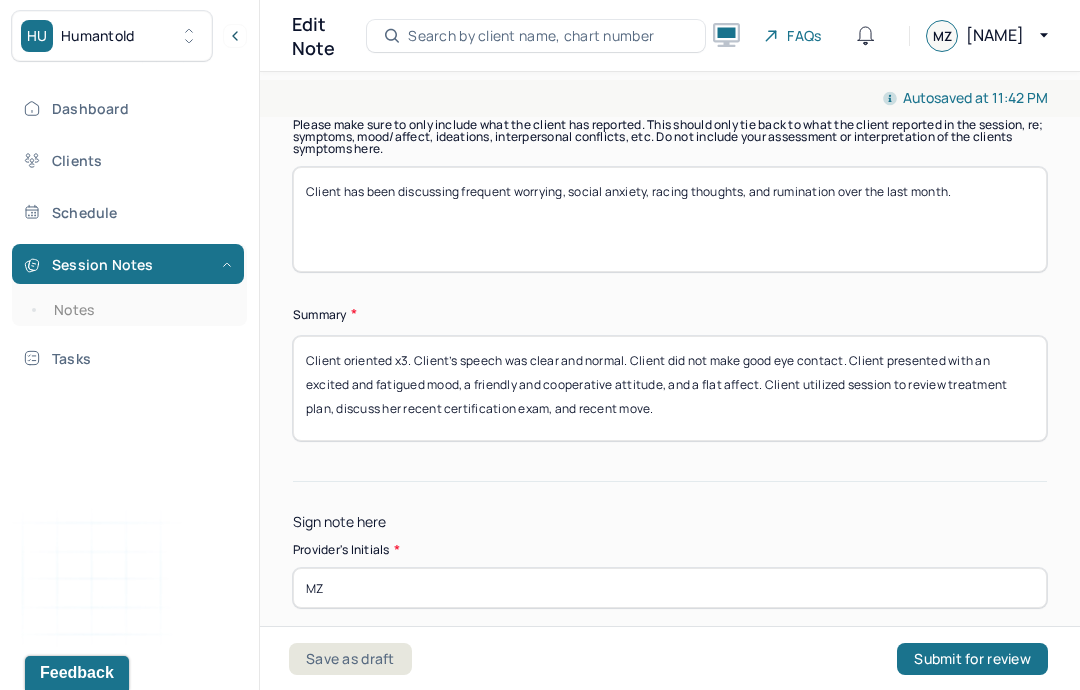 scroll, scrollTop: 6362, scrollLeft: 0, axis: vertical 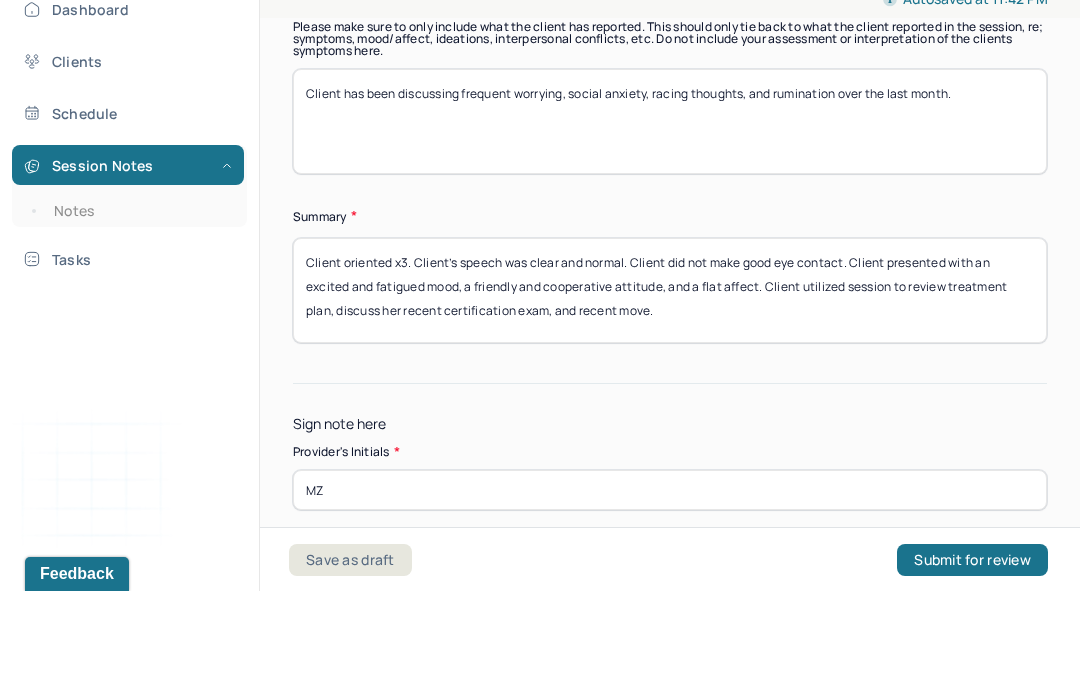 type on "Client oriented x3. Client’s speech was clear and normal. Client did not make good eye contact. Client presented with an excited and fatigued mood, a friendly and cooperative attitude, and a flat affect. Client utilized session to review treatment plan, discuss her recent certification exam, and recent move." 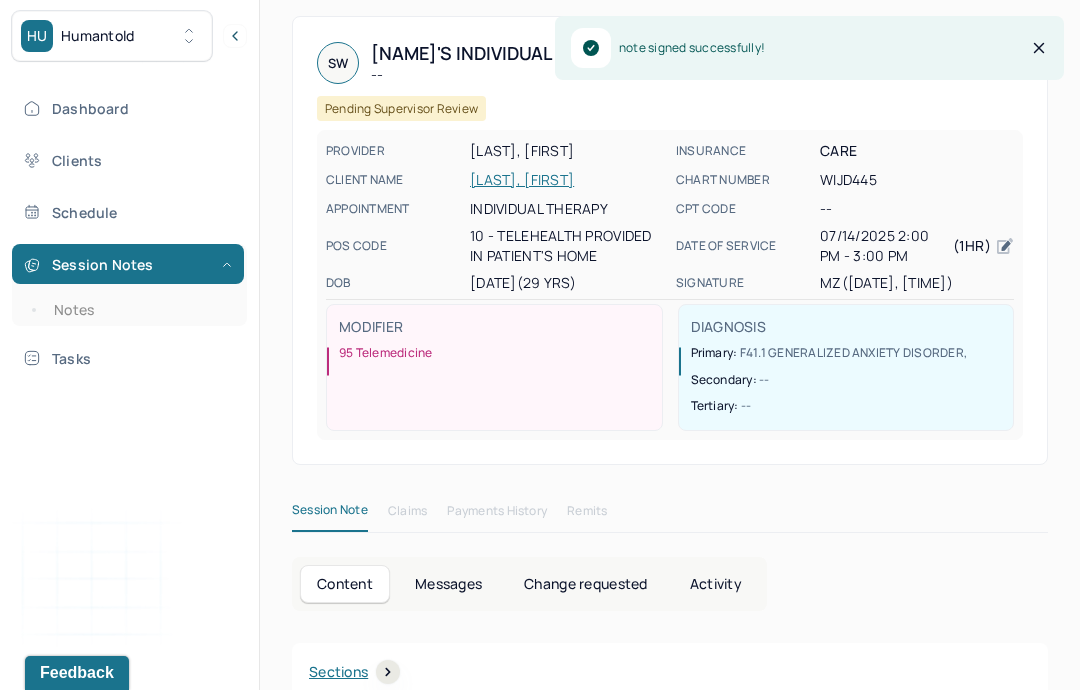 click on "Notes" at bounding box center (139, 310) 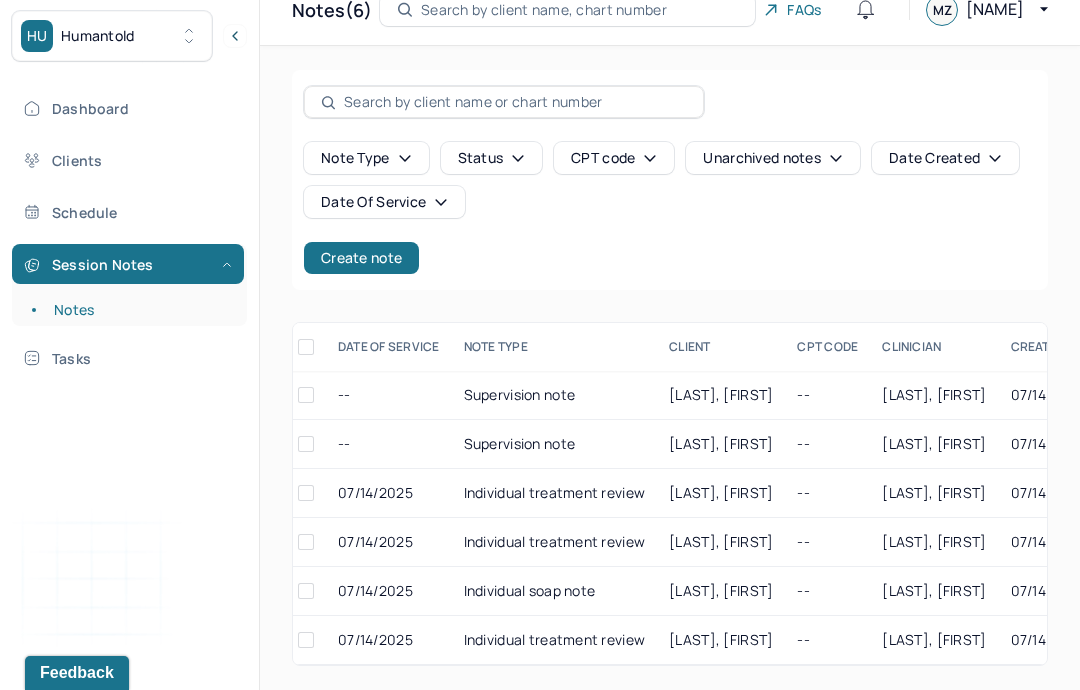 scroll, scrollTop: 0, scrollLeft: 9, axis: horizontal 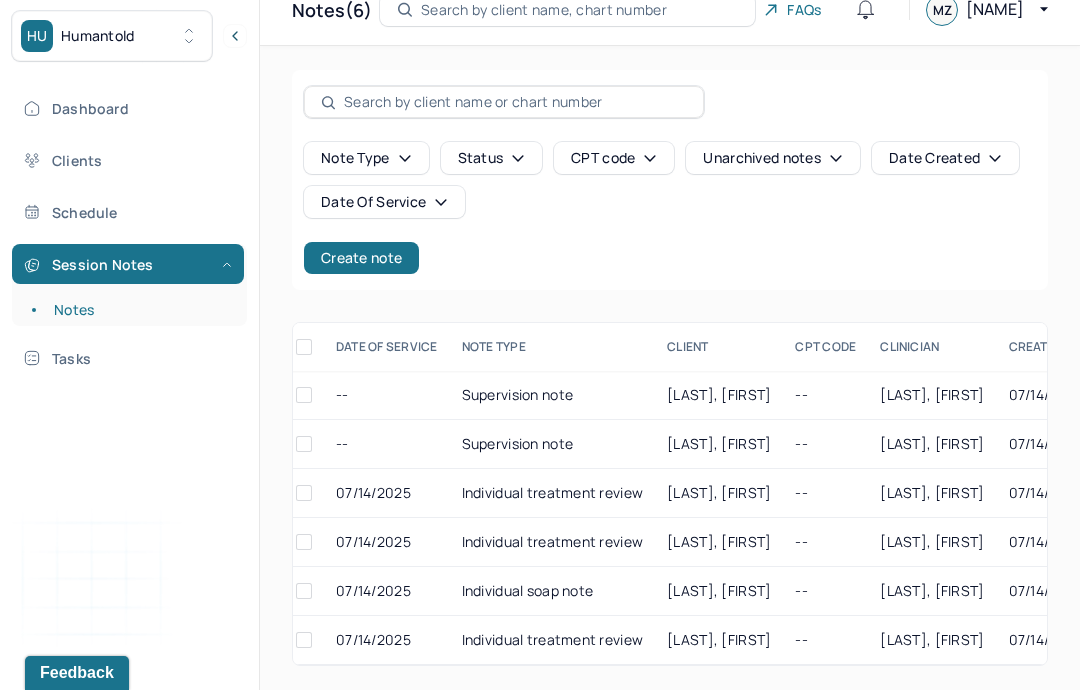 click at bounding box center [304, 493] 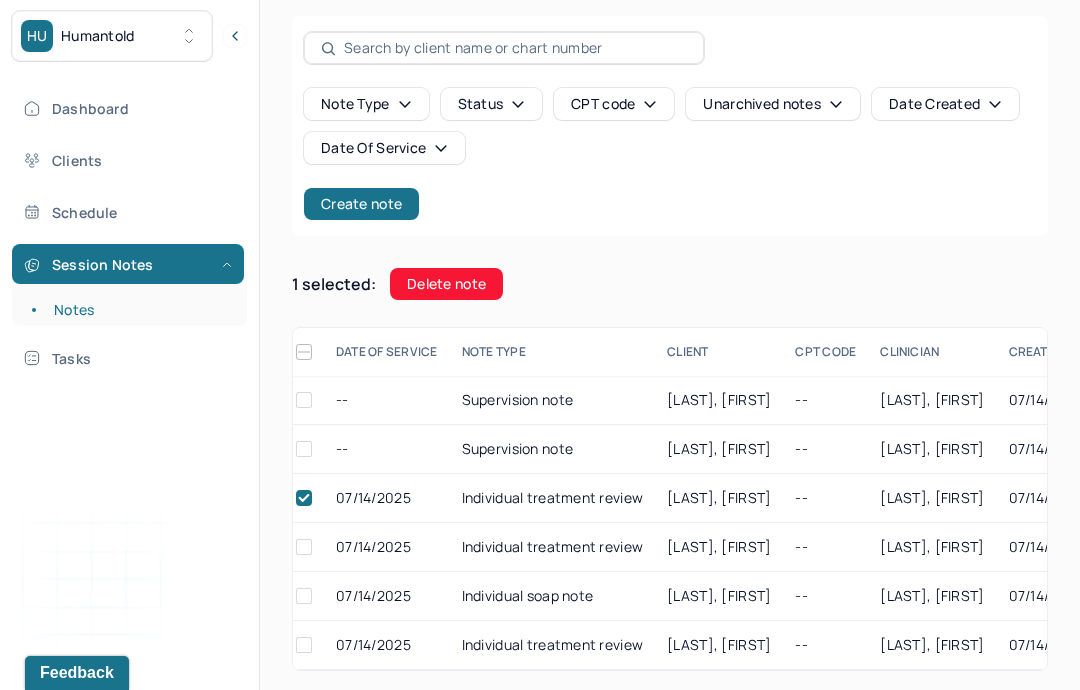 click on "Delete note" at bounding box center (446, 284) 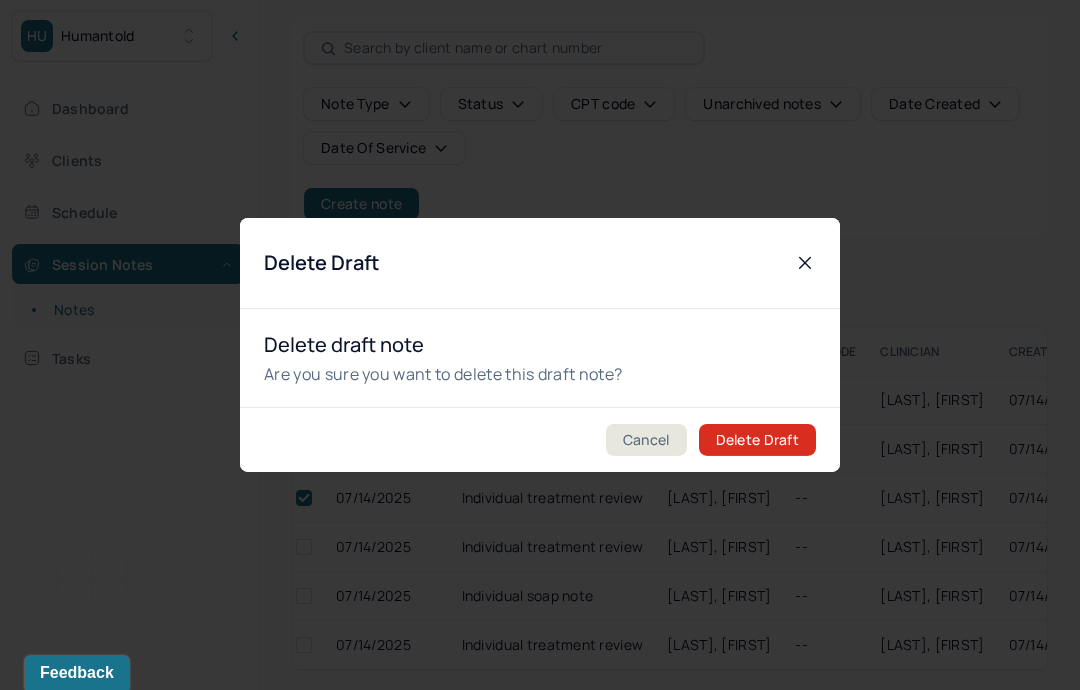 click on "Delete Draft" at bounding box center [757, 440] 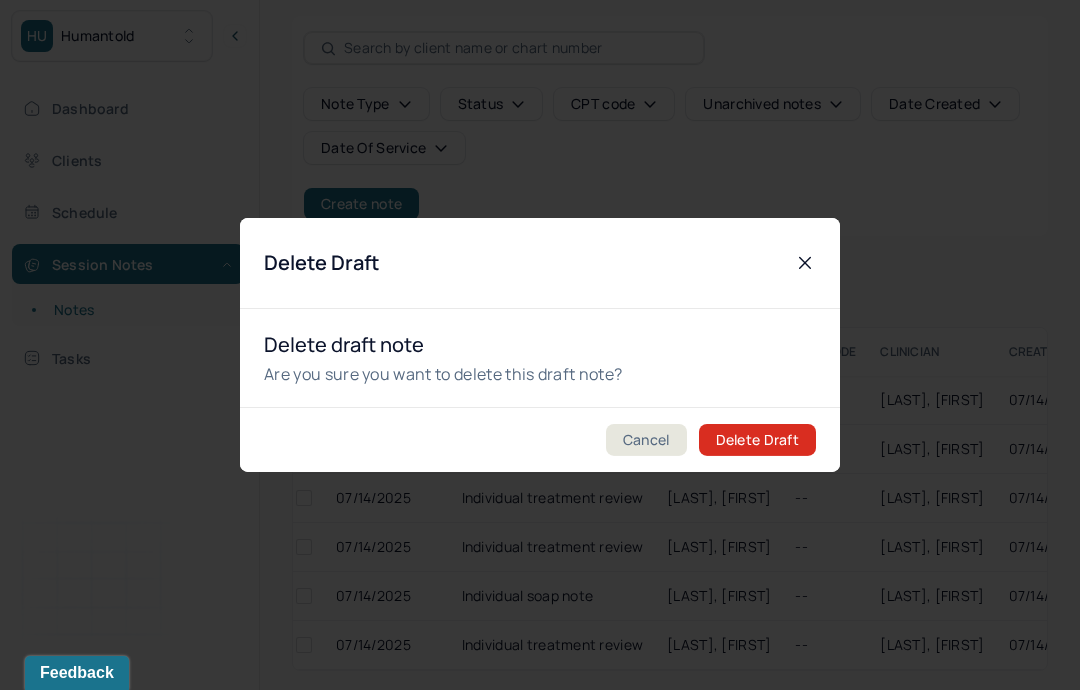 checkbox on "false" 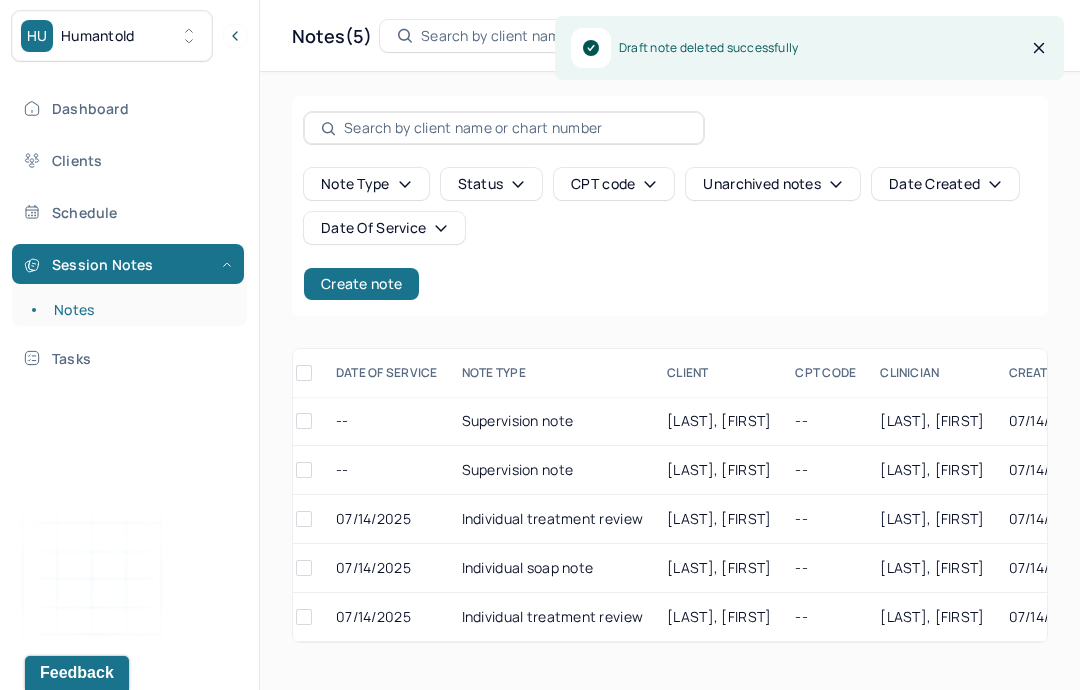 click on "Create note" at bounding box center [361, 284] 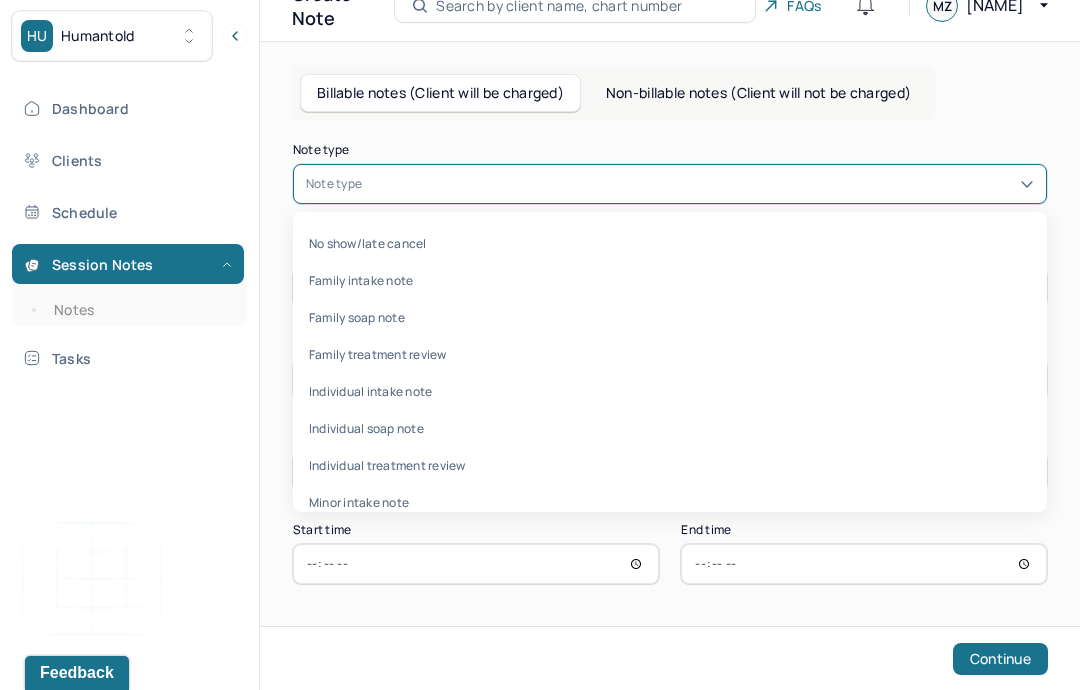 click on "Non-billable notes (Client will not be charged)" at bounding box center [758, 93] 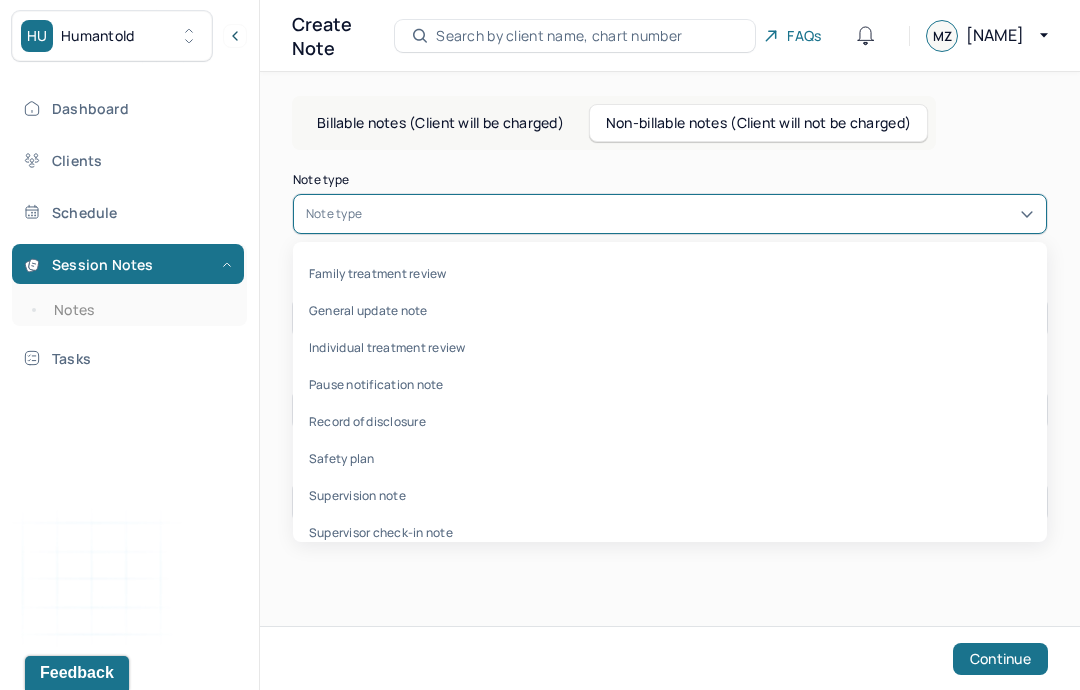 click on "Supervision note" at bounding box center [670, 495] 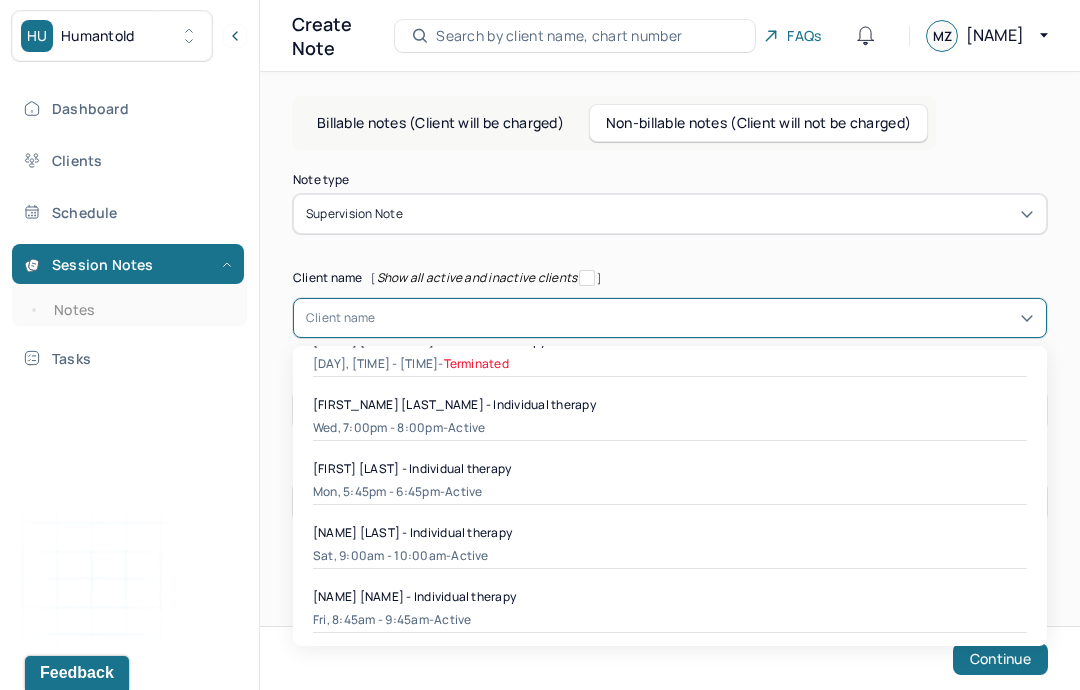 scroll, scrollTop: 154, scrollLeft: 0, axis: vertical 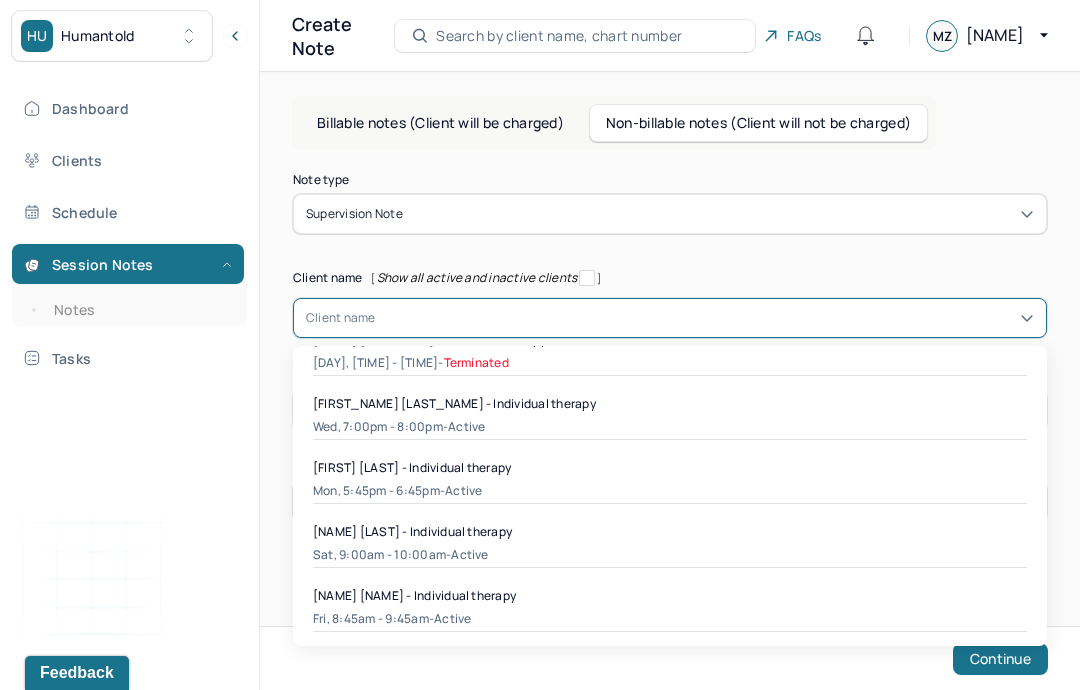 click on "Julia Saltzman - Individual therapy Mon, 5:45pm - 6:45pm  -  active" at bounding box center [670, 481] 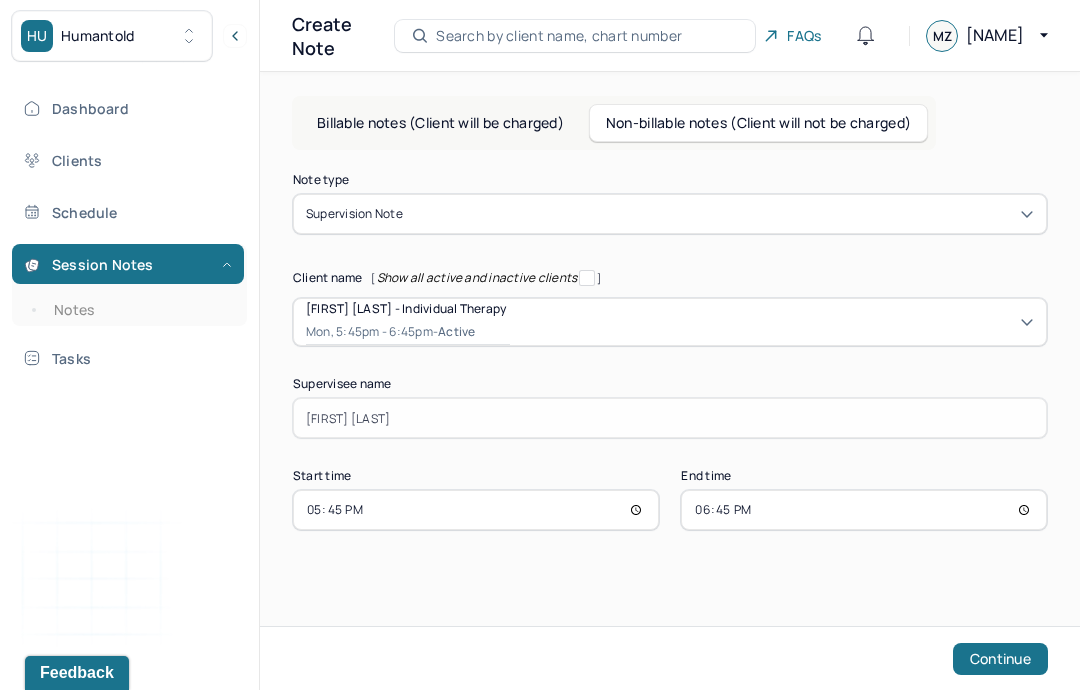 click on "Continue" at bounding box center [1000, 659] 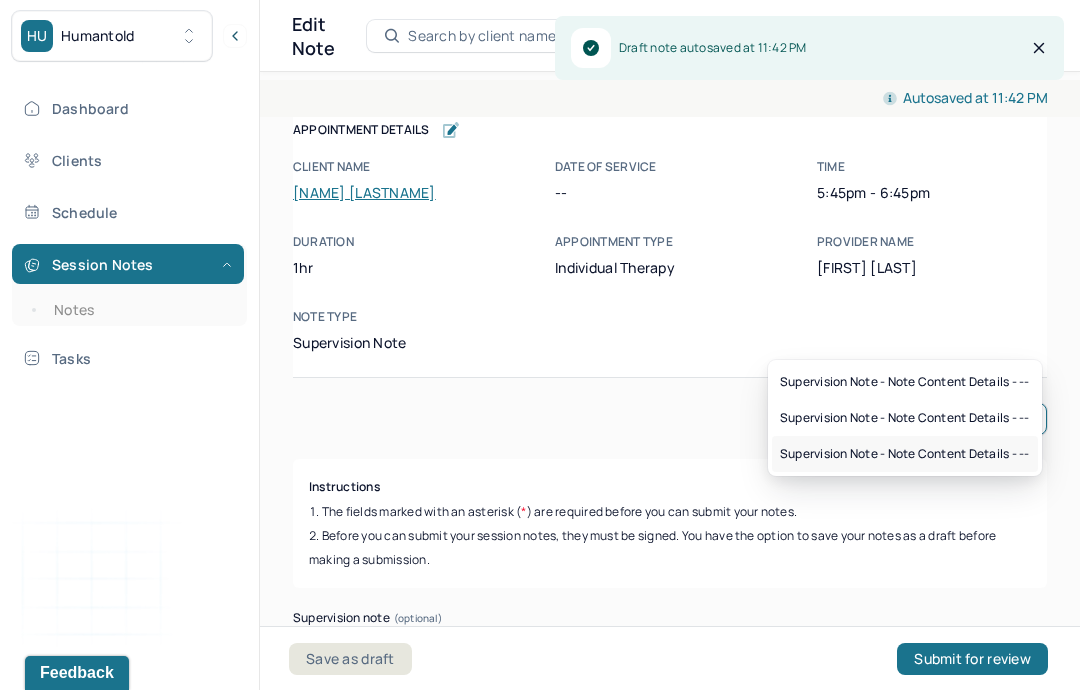 click on "Supervision note   - Note content Details -   --" at bounding box center [905, 454] 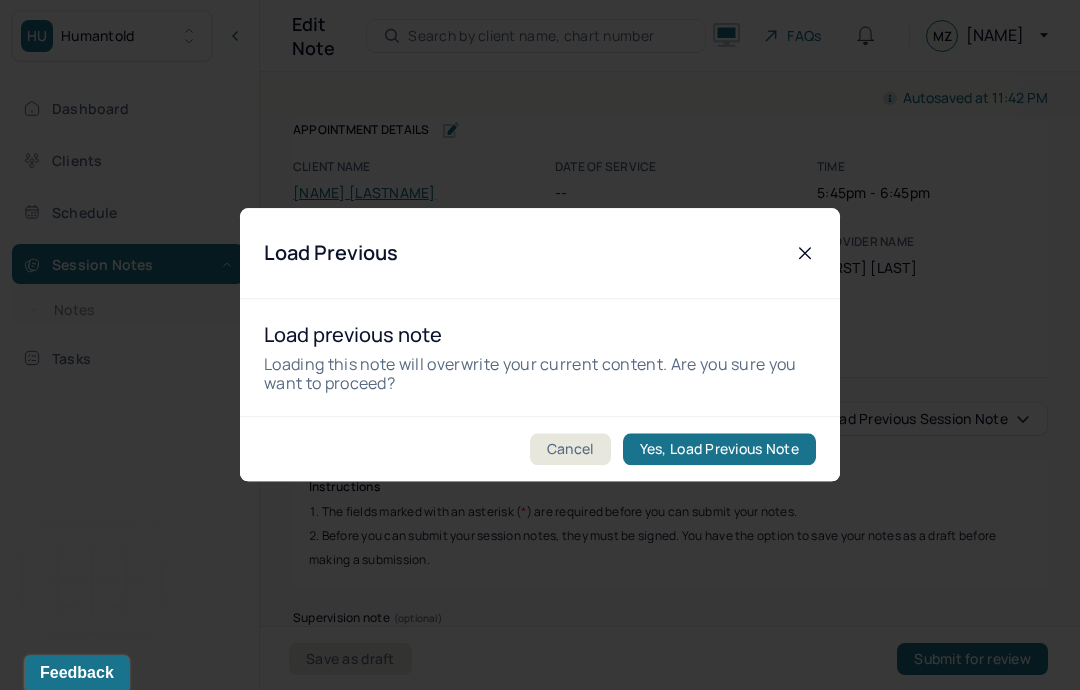 click on "Yes, Load Previous Note" at bounding box center (719, 450) 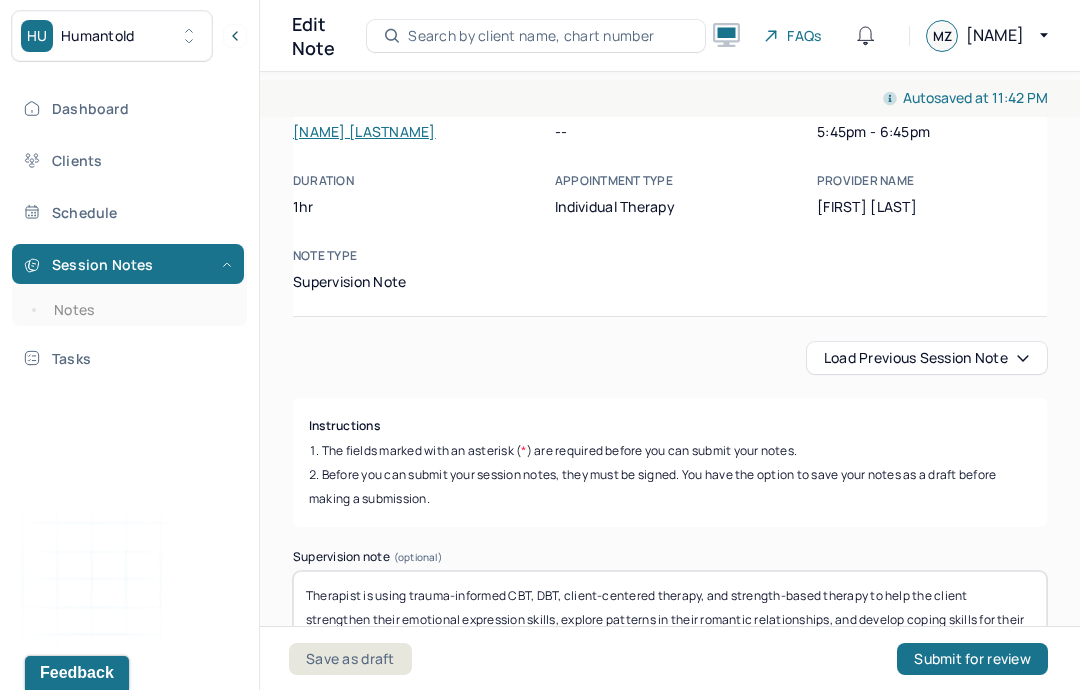 scroll, scrollTop: 70, scrollLeft: 0, axis: vertical 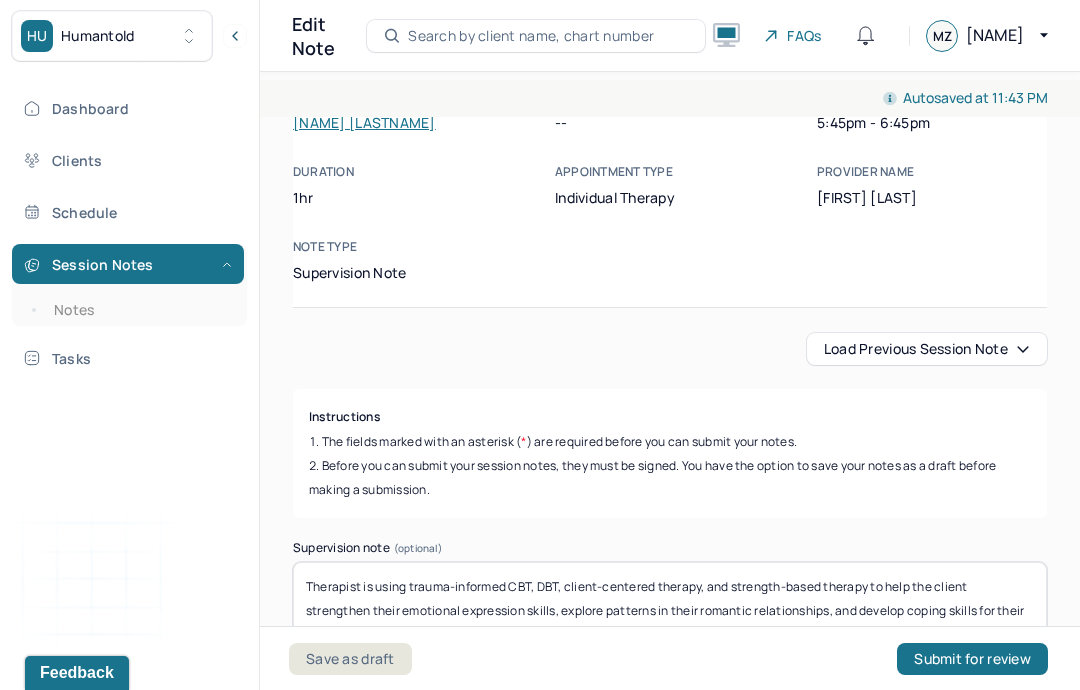 click on "Therapist is using trauma-informed CBT, DBT, client-centered therapy, and strength-based therapy to help the client strengthen their emotional expression skills, explore patterns in their romantic relationships, and develop coping skills for their anxiety symptoms." at bounding box center (670, 614) 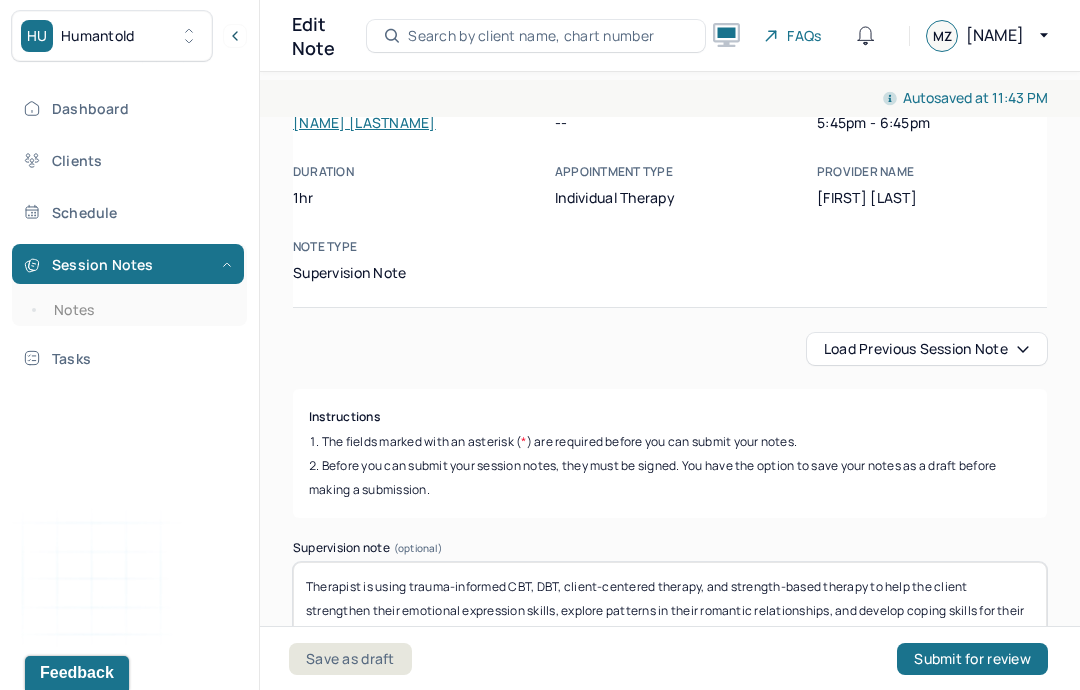 click on "Therapist is using trauma-informed CBT, DBT, client-centered therapy, and strength-based therapy to help the client strengthen their emotional expression skills, explore patterns in their romantic relationships, and develop coping skills for their anxiety symptoms." at bounding box center [670, 614] 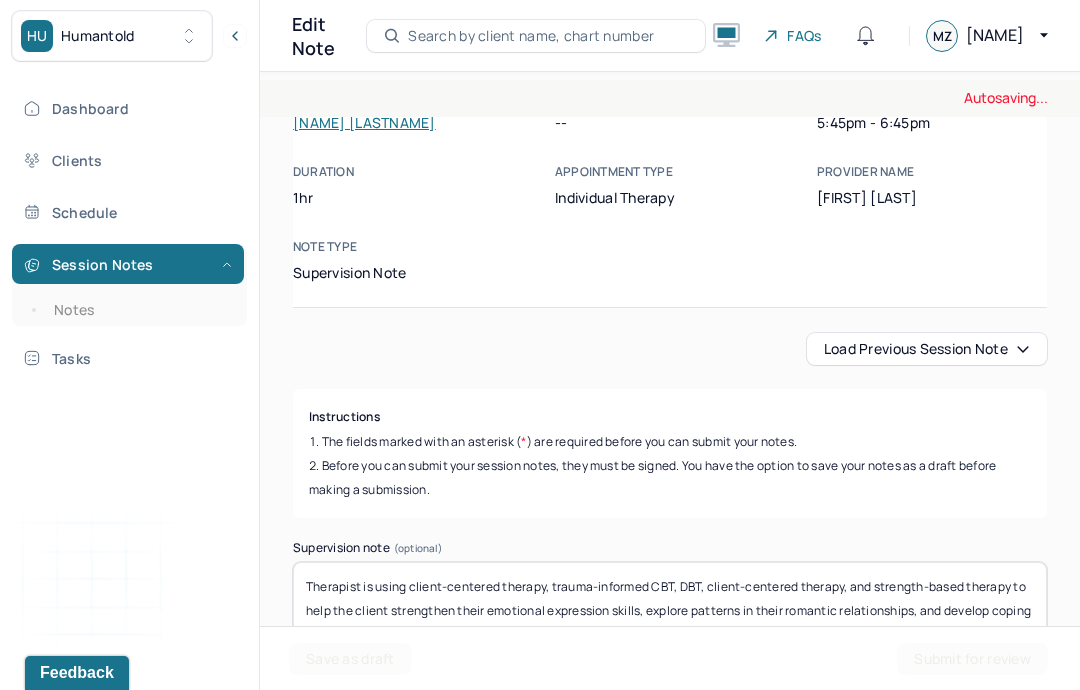 click on "Therapist is using trauma-informed CBT, DBT, client-centered therapy, and strength-based therapy to help the client strengthen their emotional expression skills, explore patterns in their romantic relationships, and develop coping skills for their anxiety symptoms." at bounding box center (670, 614) 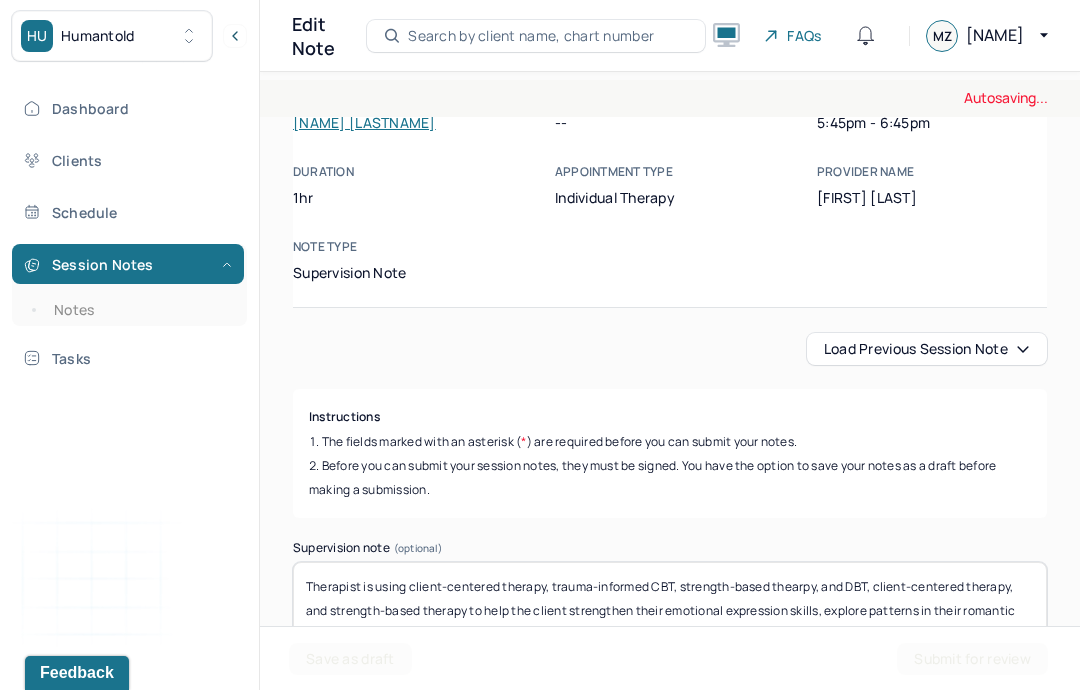 click on "Therapist is using client-centered therapy, trauma-informed CBT, DBT, client-centered therapy, and strength-based therapy to help the client strengthen their emotional expression skills, explore patterns in their romantic relationships, and develop coping skills for their anxiety symptoms." at bounding box center [670, 614] 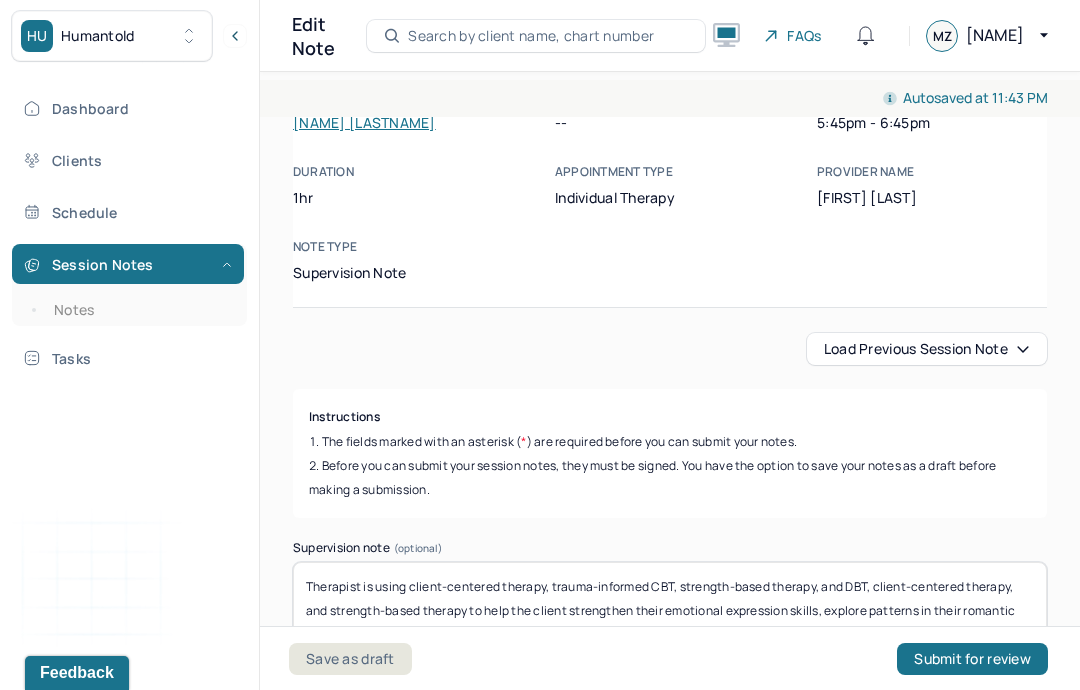 click on "Therapist is using client-centered therapy, trauma-informed CBT, strength-based thearpy, and DBT, client-centered therapy, and strength-based therapy to help the client strengthen their emotional expression skills, explore patterns in their romantic relationships, and develop coping skills for their anxiety symptoms." at bounding box center (670, 614) 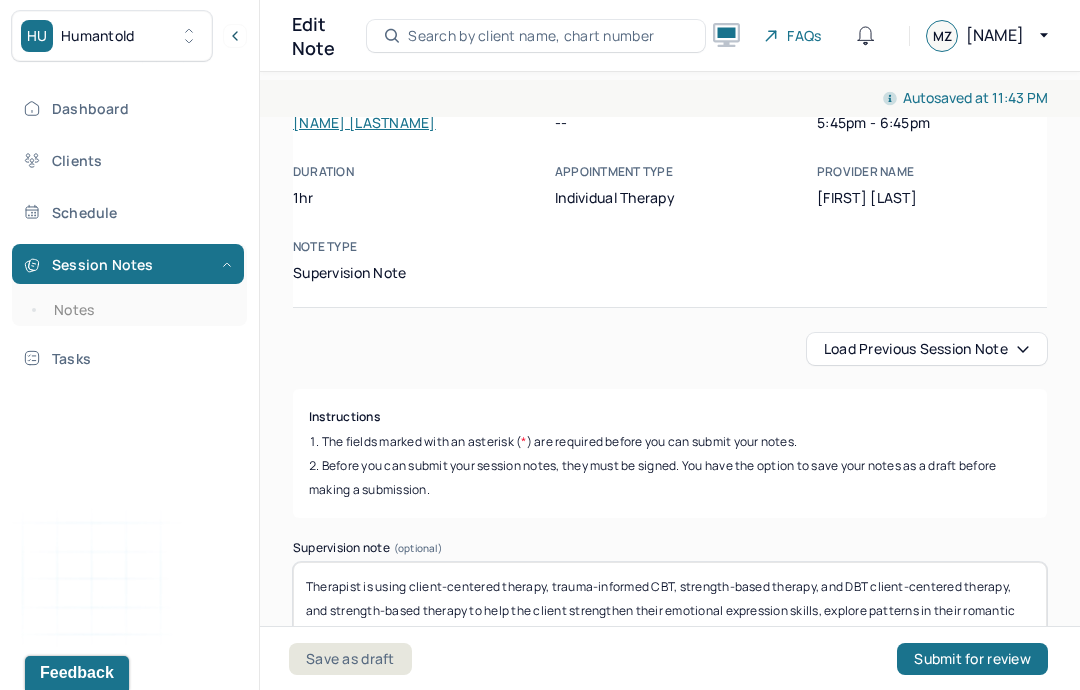 click on "Therapist is using client-centered therapy, trauma-informed CBT, strength-based therapy, and DBT, client-centered therapy, and strength-based therapy to help the client strengthen their emotional expression skills, explore patterns in their romantic relationships, and develop coping skills for their anxiety symptoms." at bounding box center (670, 614) 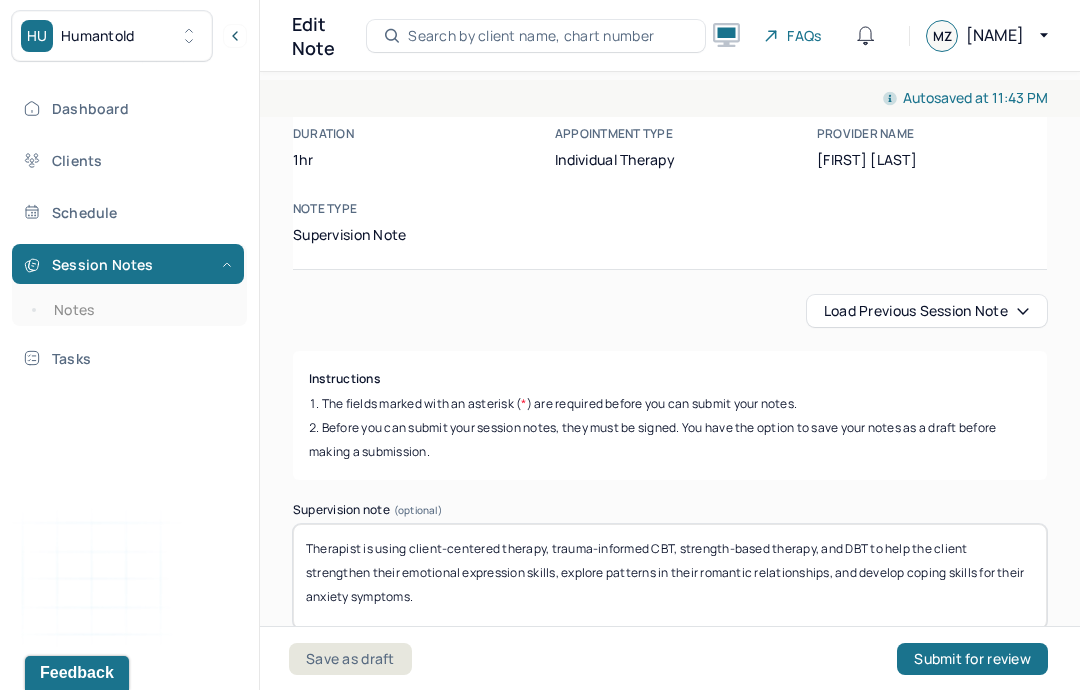 scroll, scrollTop: 111, scrollLeft: 0, axis: vertical 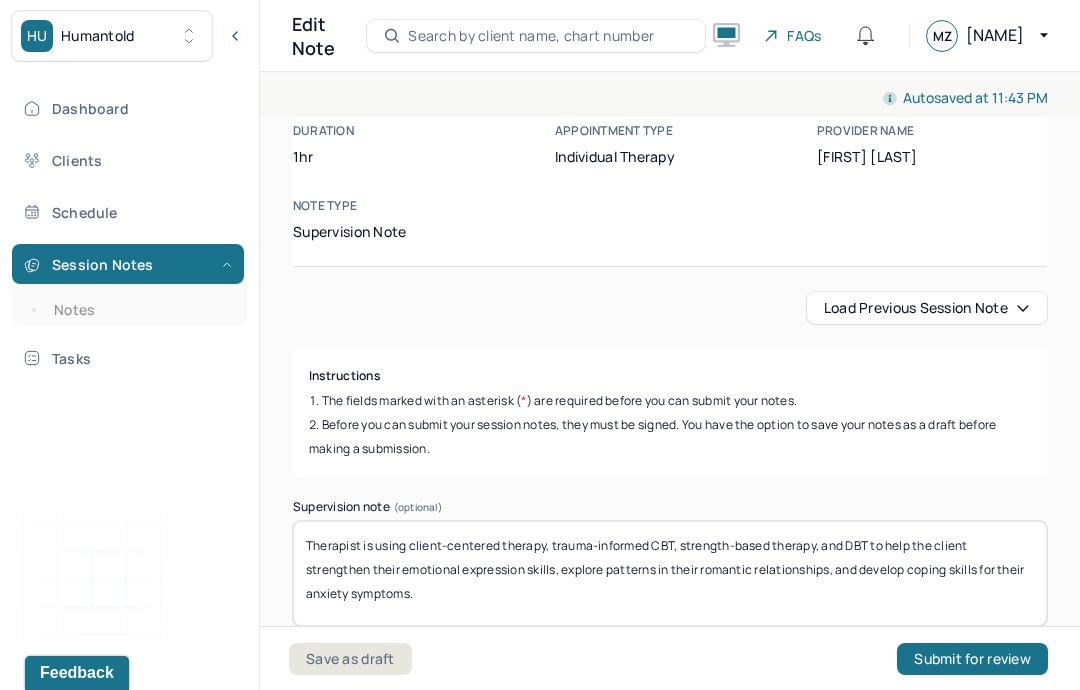 click on "Therapist is using client-centered therapy, trauma-informed CBT, strength-based therapy, and DBT to help the client strengthen their emotional expression skills, explore patterns in their romantic relationships, and develop coping skills for their anxiety symptoms." at bounding box center [670, 573] 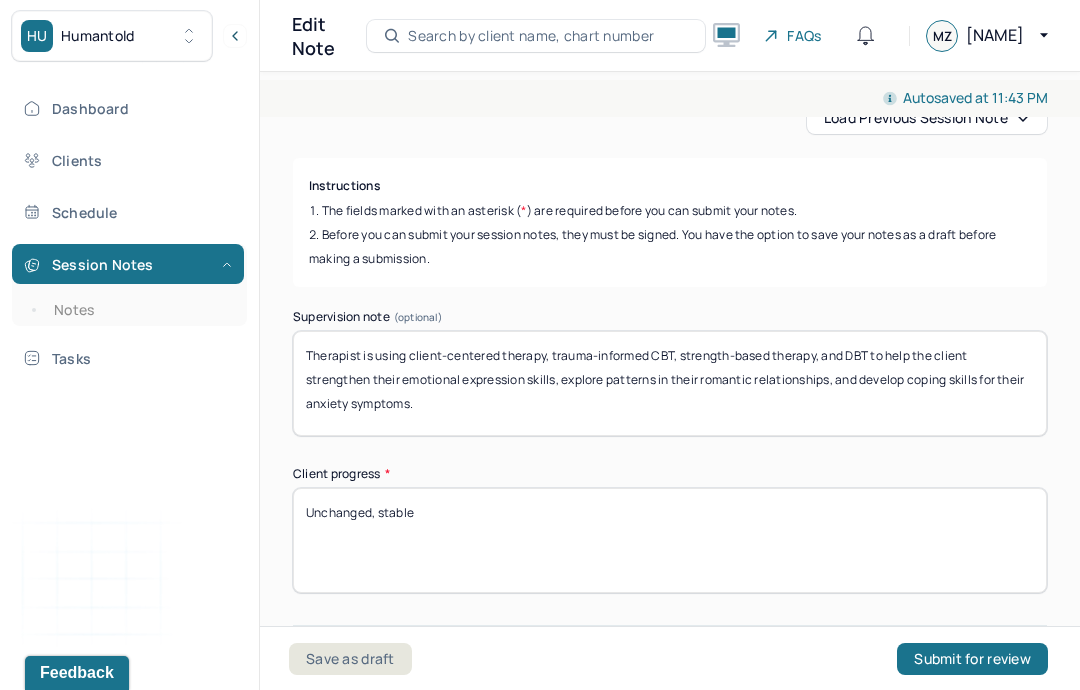 scroll, scrollTop: 314, scrollLeft: 0, axis: vertical 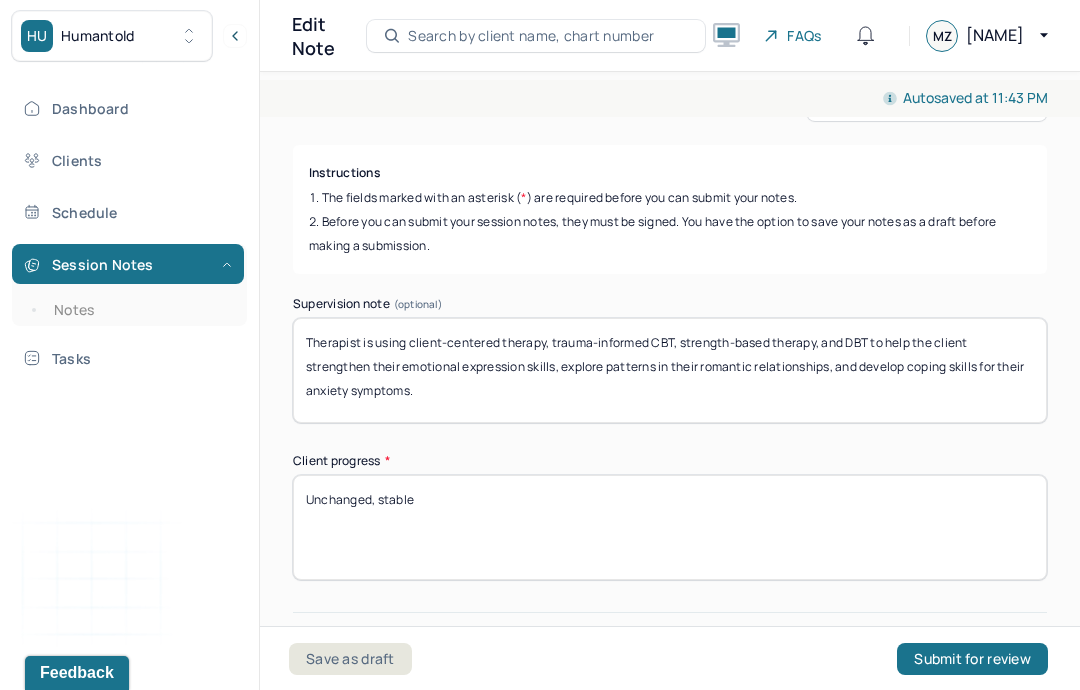 type on "Therapist is using client-centered therapy, trauma-informed CBT, strength-based therapy, and DBT to help the client strengthen their emotional expression skills, explore patterns in their romantic relationships, and develop coping skills for their anxiety symptoms." 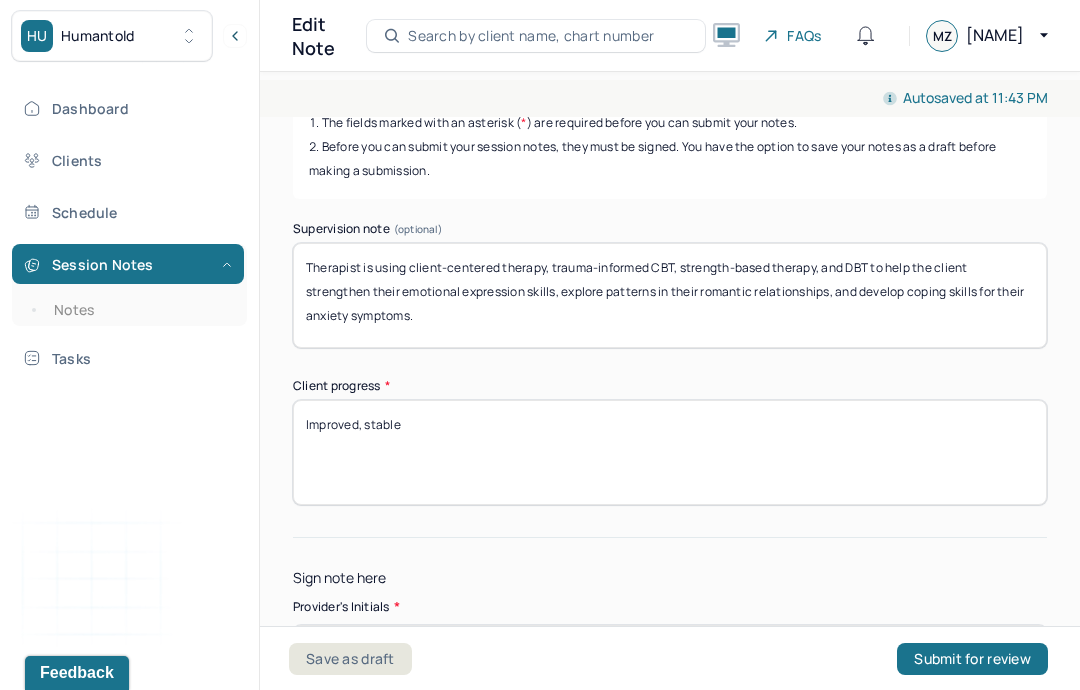 scroll, scrollTop: 445, scrollLeft: 0, axis: vertical 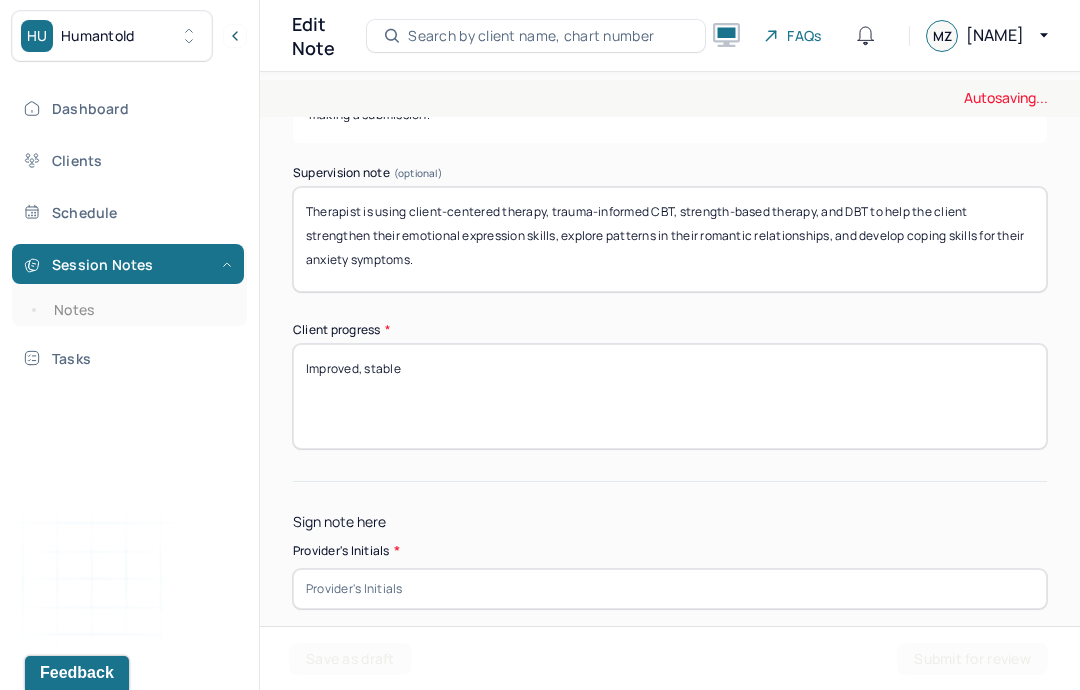 type on "Improved, stable" 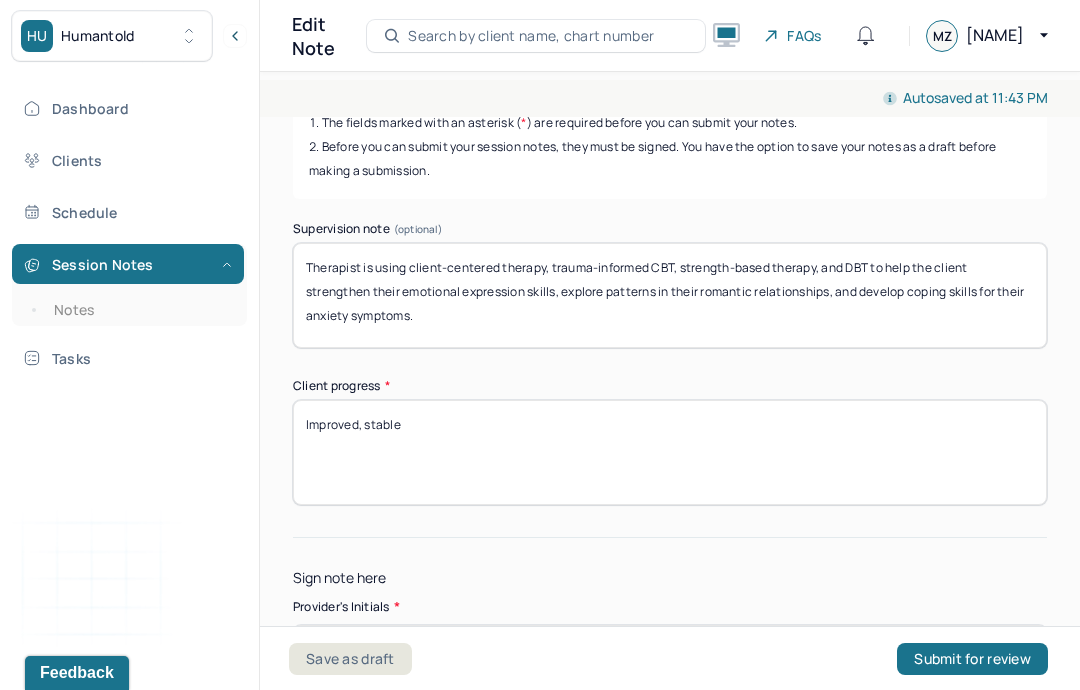 scroll, scrollTop: 388, scrollLeft: 0, axis: vertical 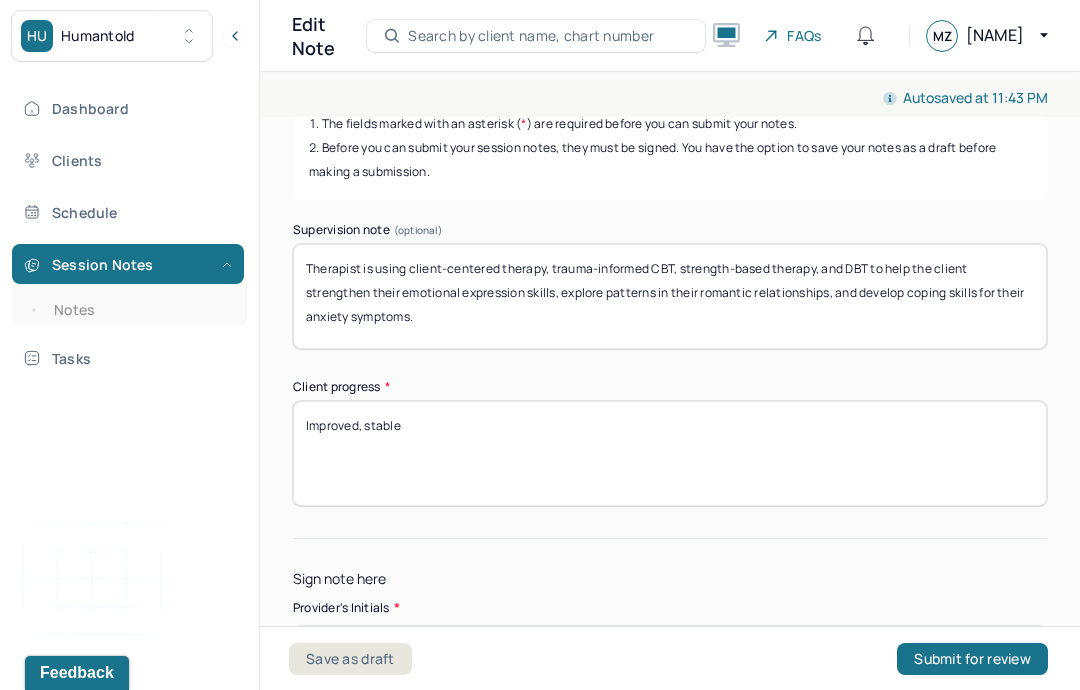 type on "MZ" 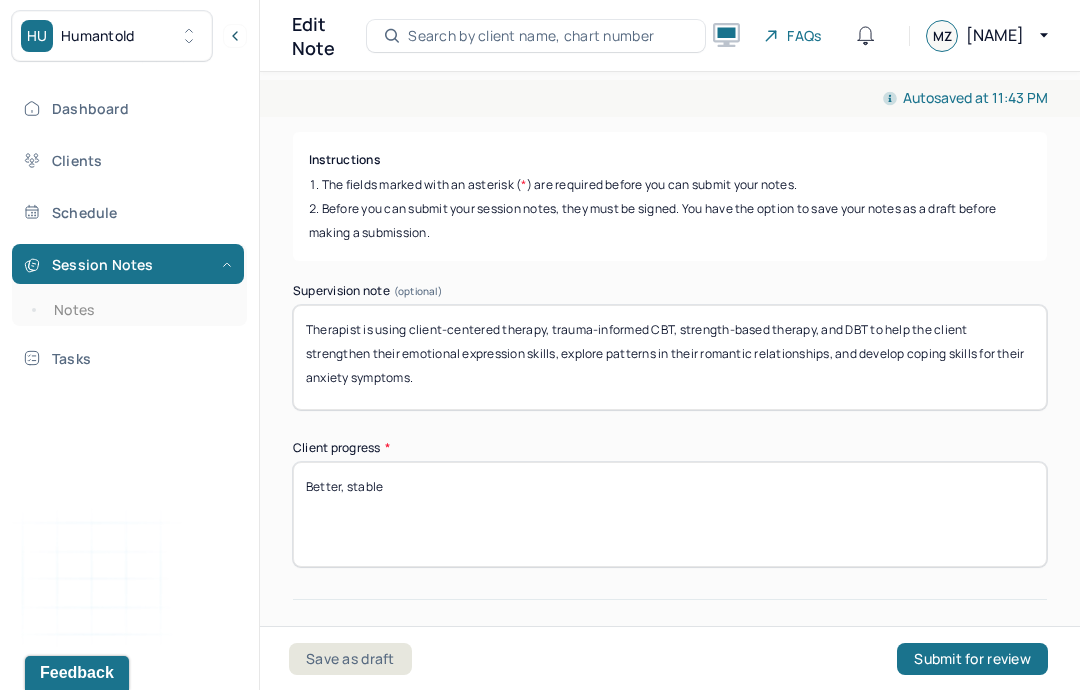 scroll, scrollTop: 323, scrollLeft: 0, axis: vertical 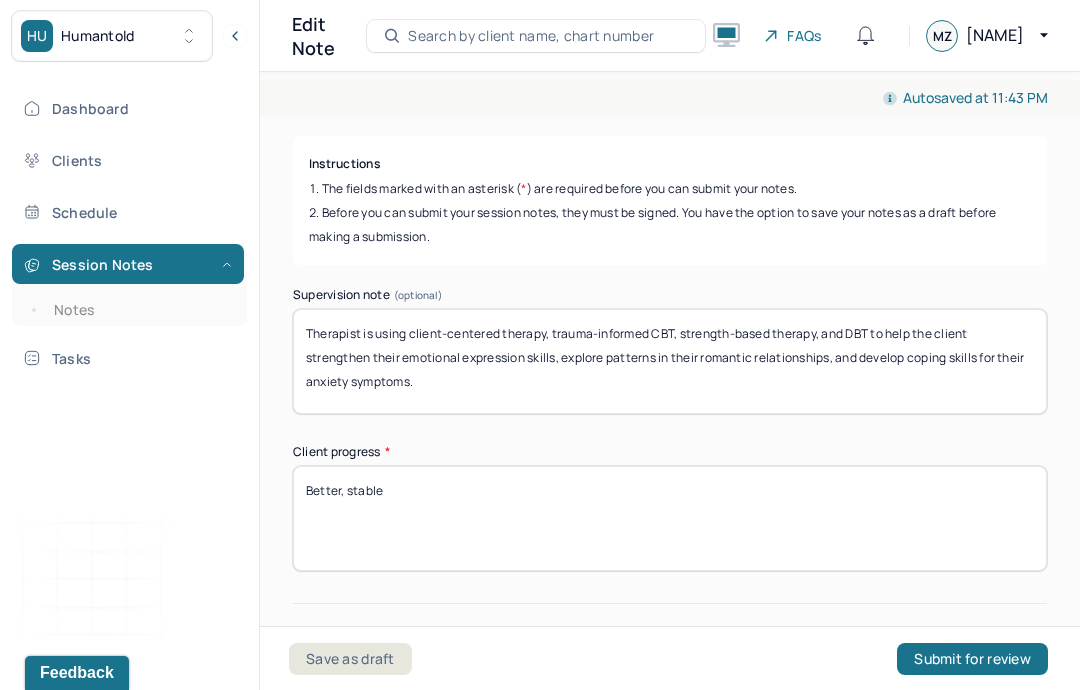 type on "Better, stable" 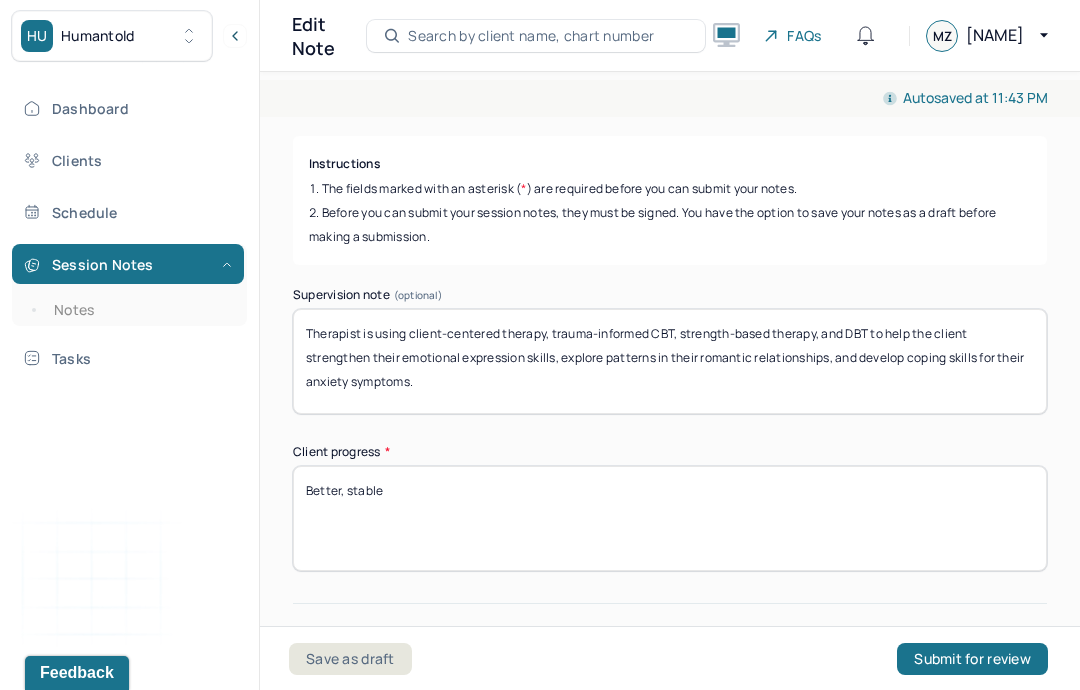 click on "Therapist is using client-centered therapy, trauma-informed CBT, strength-based therapy, and DBT to help the client strengthen their emotional expression skills, explore patterns in their romantic relationships, and develop coping skills for their anxiety symptoms." at bounding box center (670, 361) 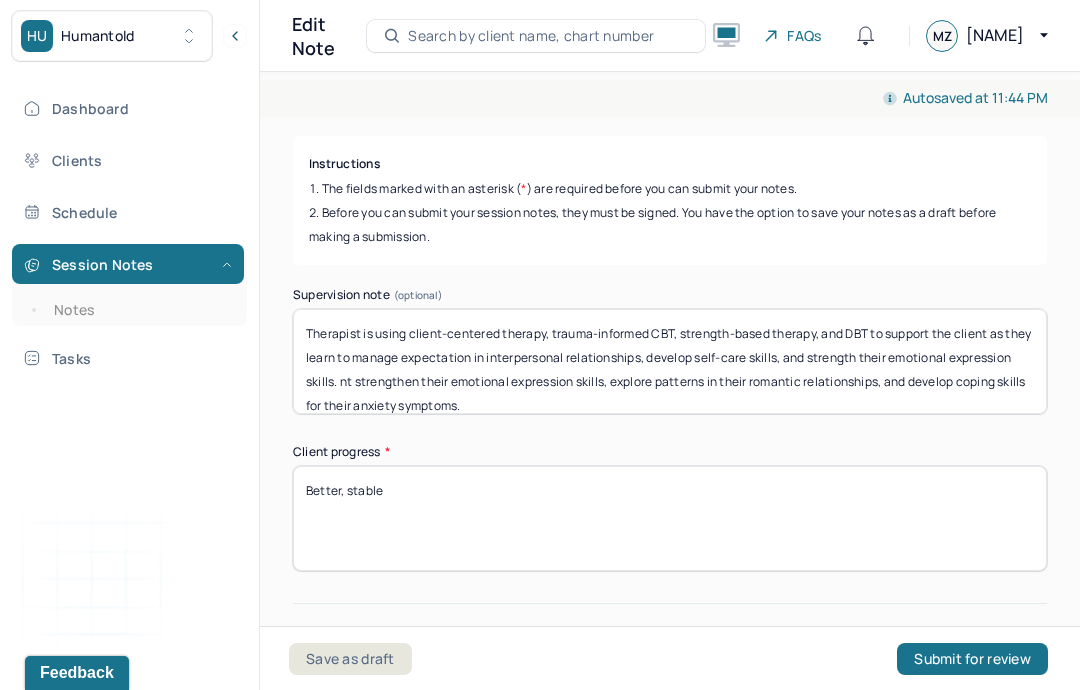 click on "Therapist is using client-centered therapy, trauma-informed CBT, strength-based therapy, and DBT to support the client as they learn to manage expectation in interpersonal relationships, develop self-care skills, and strength their emotional expression skills.  the client strengthen their emotional expression skills, explore patterns in their romantic relationships, and develop coping skills for their anxiety symptoms." at bounding box center (670, 361) 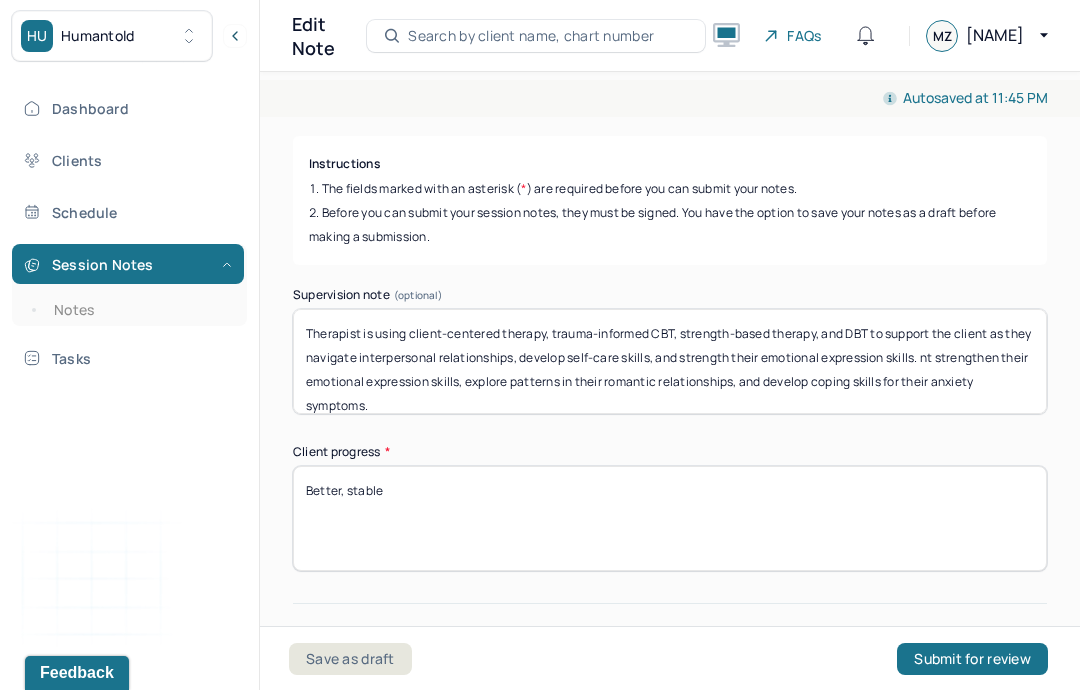 click on "Therapist is using client-centered therapy, trauma-informed CBT, strength-based therapy, and DBT to support the client as they navigate interpersonal relationships, develop self-care skills, and strength their emotional expression skills. nt strengthen their emotional expression skills, explore patterns in their romantic relationships, and develop coping skills for their anxiety symptoms." at bounding box center (670, 361) 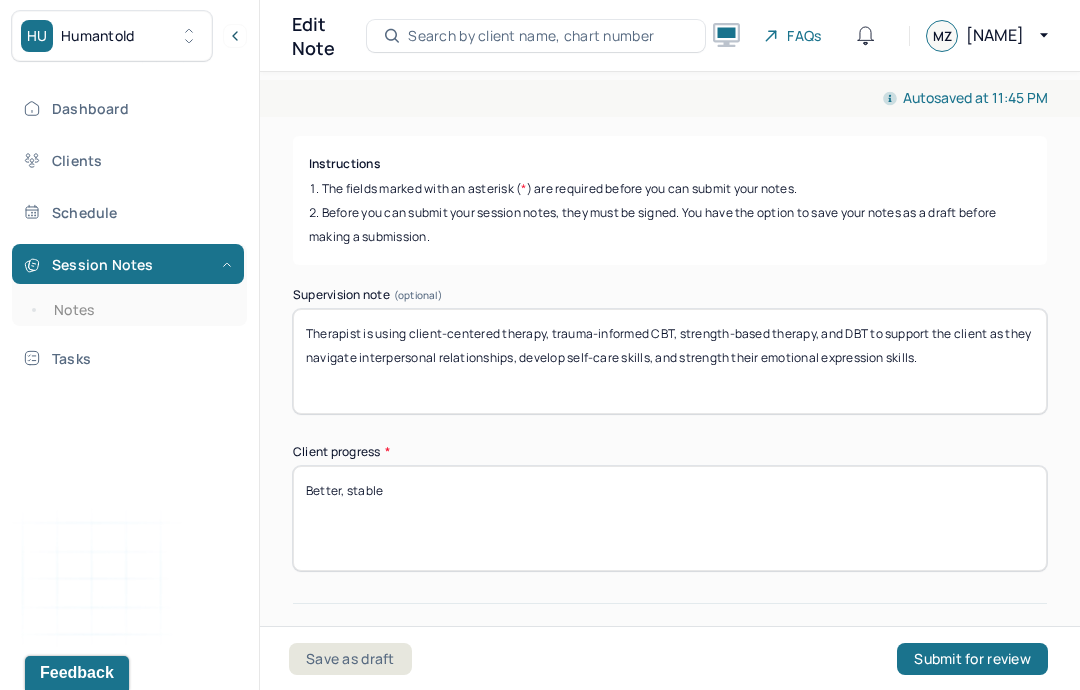 scroll, scrollTop: 0, scrollLeft: 0, axis: both 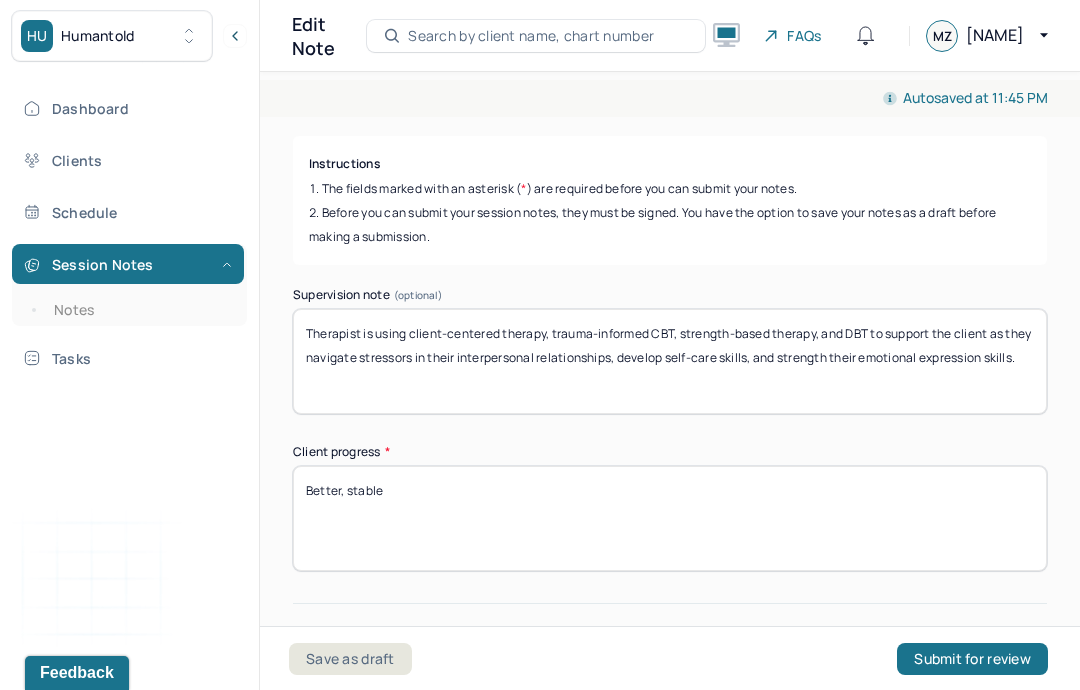 click on "Therapist is using client-centered therapy, trauma-informed CBT, strength-based therapy, and DBT to support the client as they navigate stressors in their interpersonal relationships, develop self-care skills, and strength their emotional expression skills." at bounding box center (670, 361) 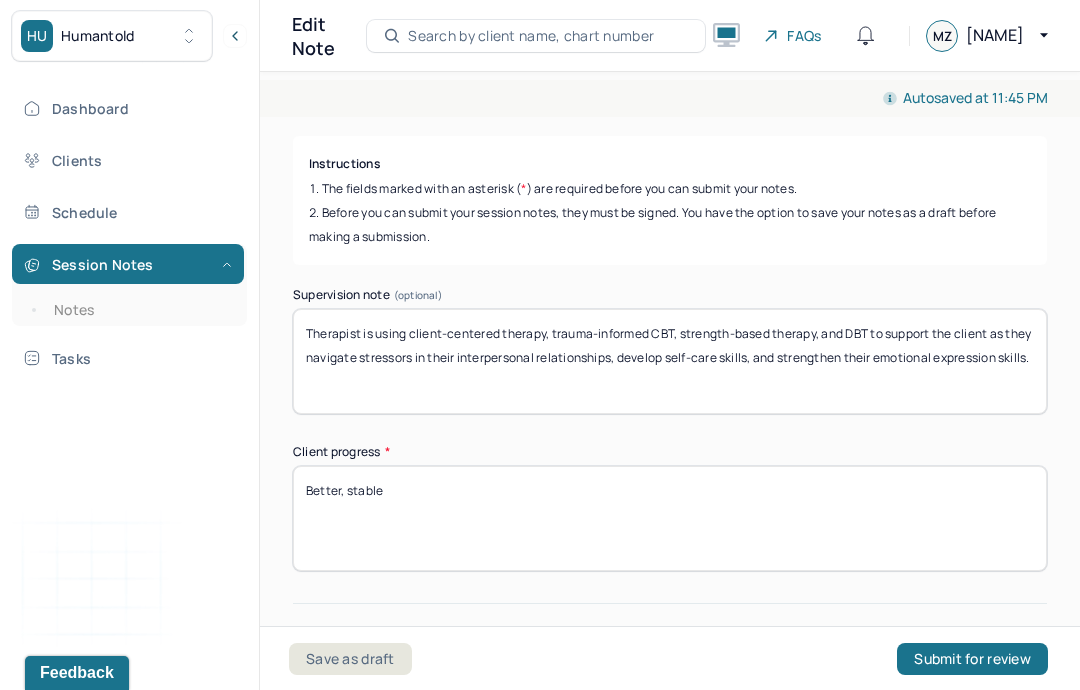 type on "Therapist is using client-centered therapy, trauma-informed CBT, strength-based therapy, and DBT to support the client as they navigate stressors in their interpersonal relationships, develop self-care skills, and strengthen their emotional expression skills." 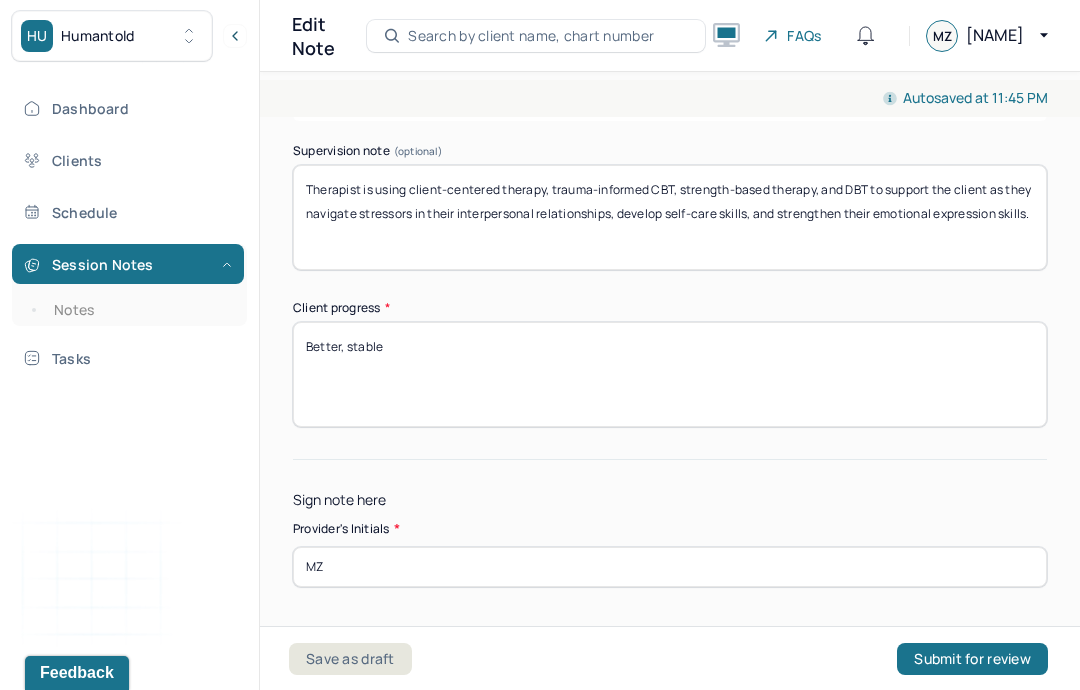 scroll, scrollTop: 466, scrollLeft: 0, axis: vertical 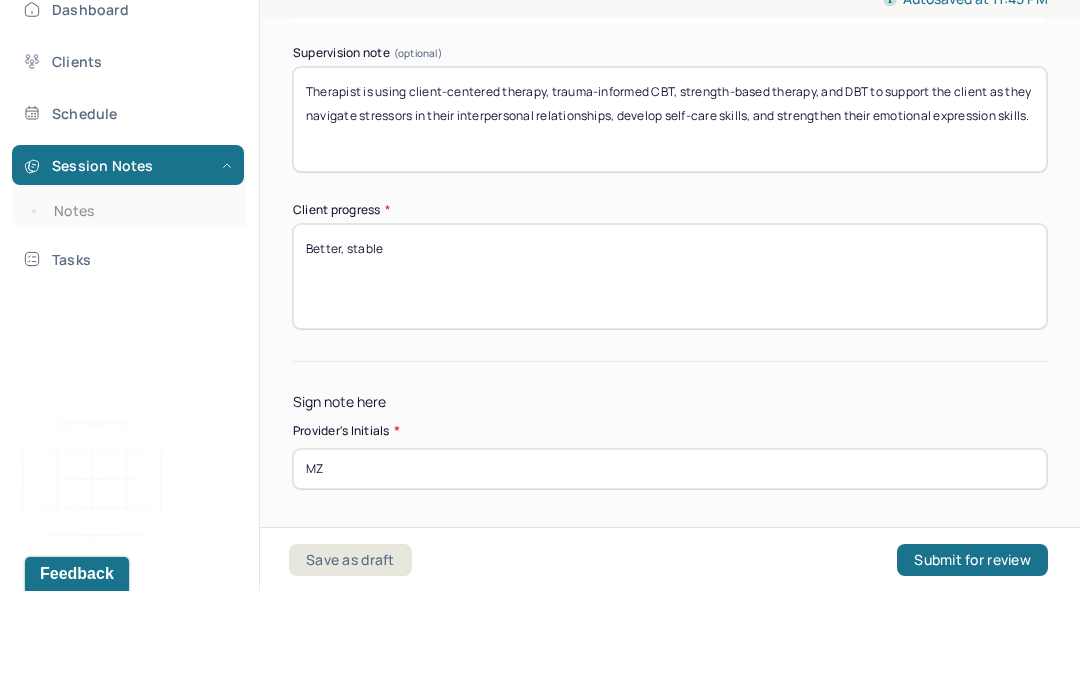 click on "Submit for review" at bounding box center [972, 659] 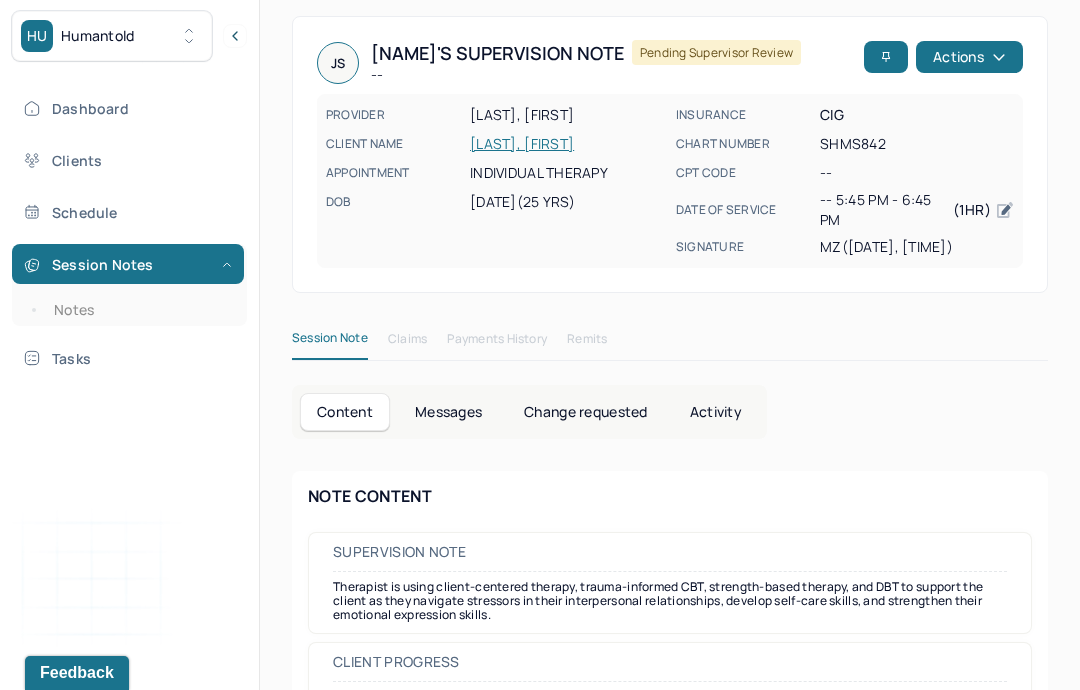 click on "Notes" at bounding box center [139, 310] 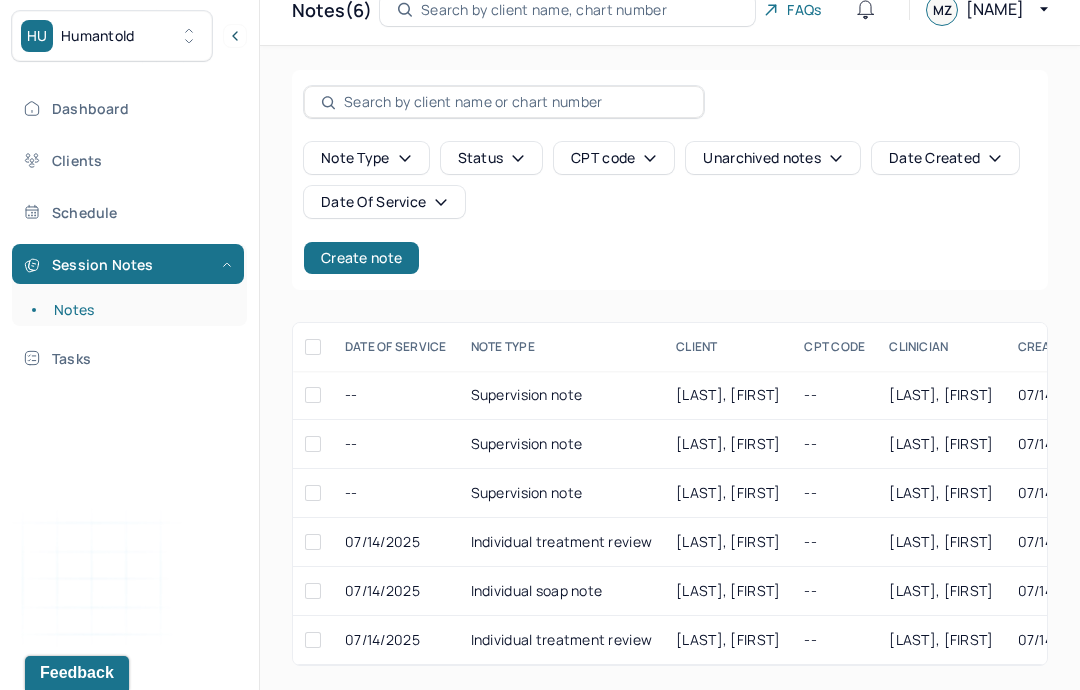 click on "Create note" at bounding box center [361, 258] 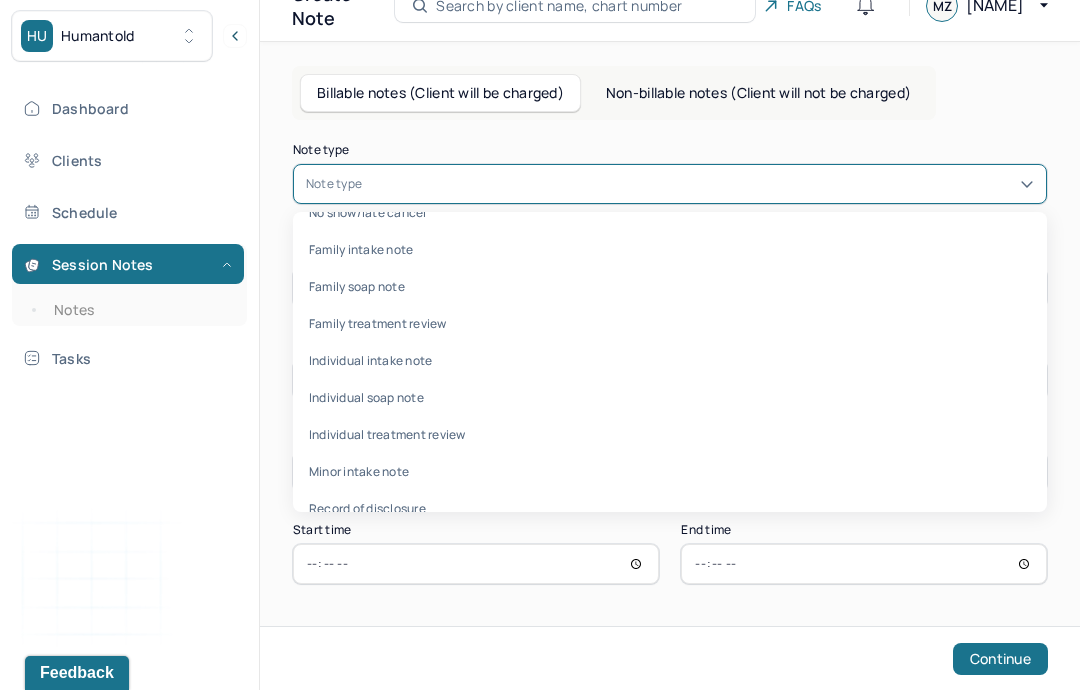 scroll, scrollTop: 30, scrollLeft: 0, axis: vertical 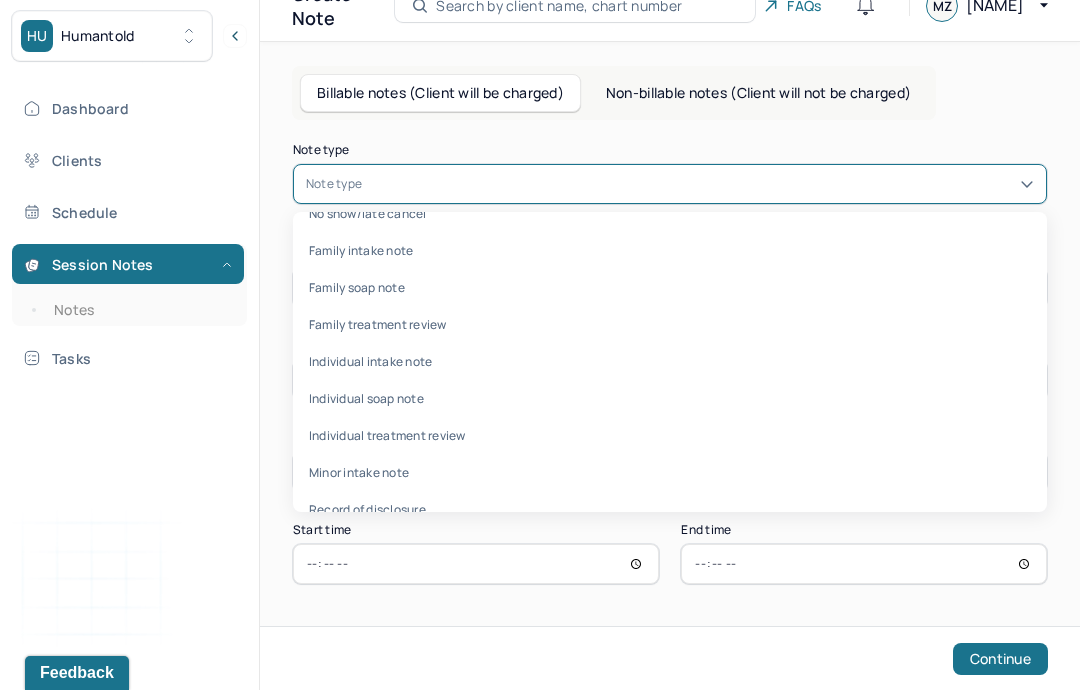 click on "Individual treatment review" at bounding box center [670, 435] 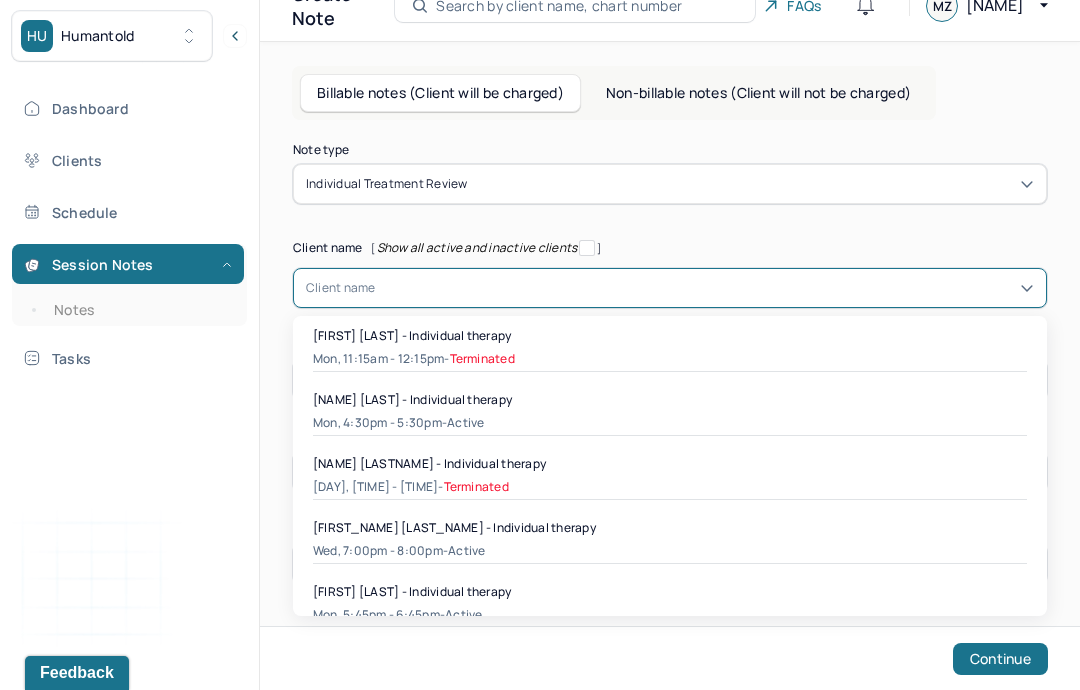 click on "[FIRST] [LAST] - Individual therapy" at bounding box center [670, 591] 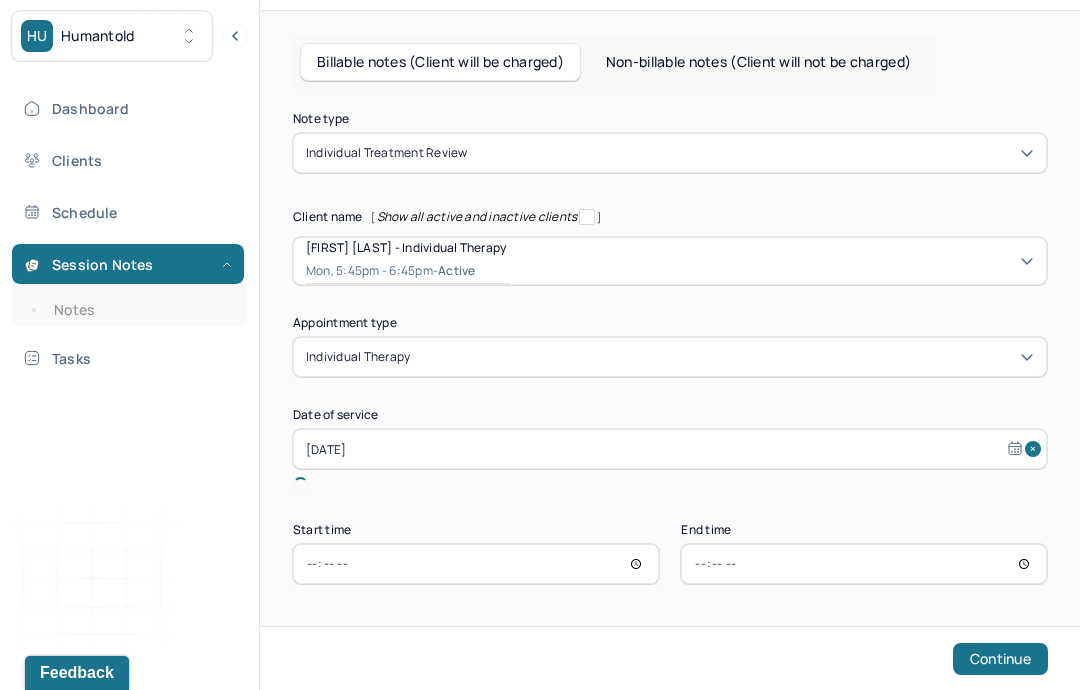 type on "Jul 14, 2025" 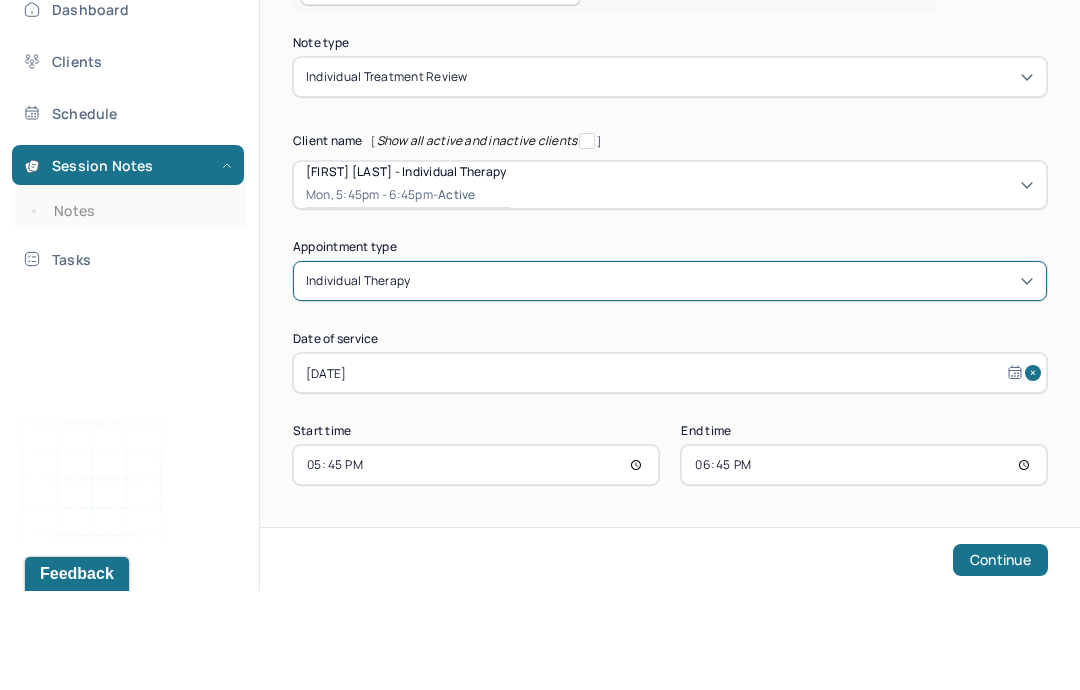 click on "Continue" at bounding box center [1000, 659] 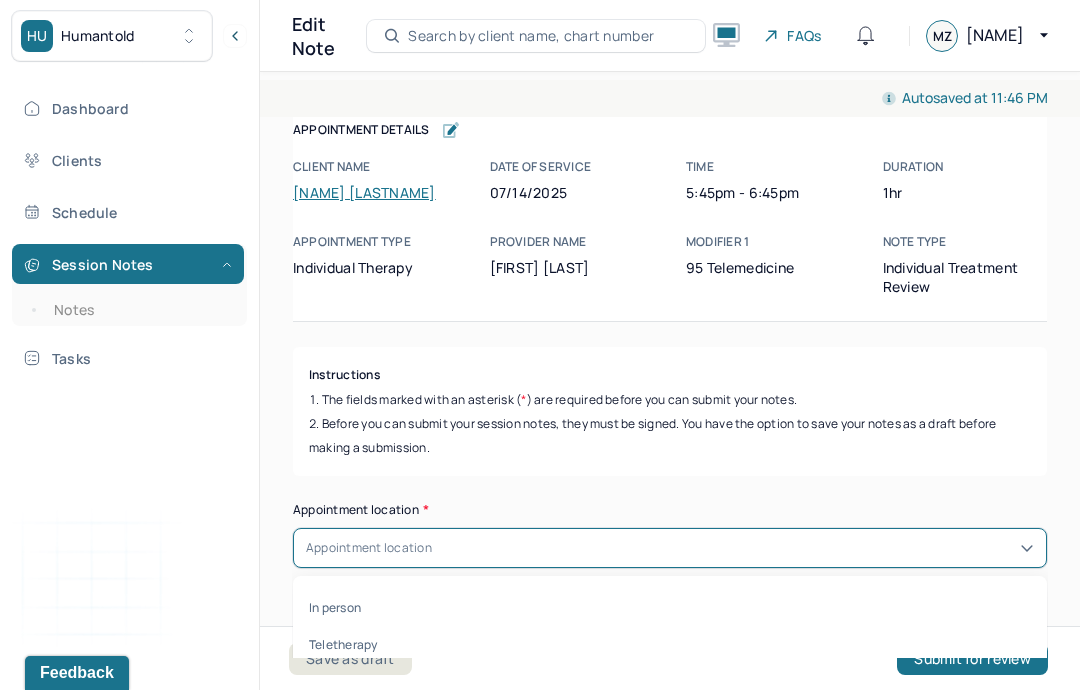 click on "Teletherapy" at bounding box center (670, 644) 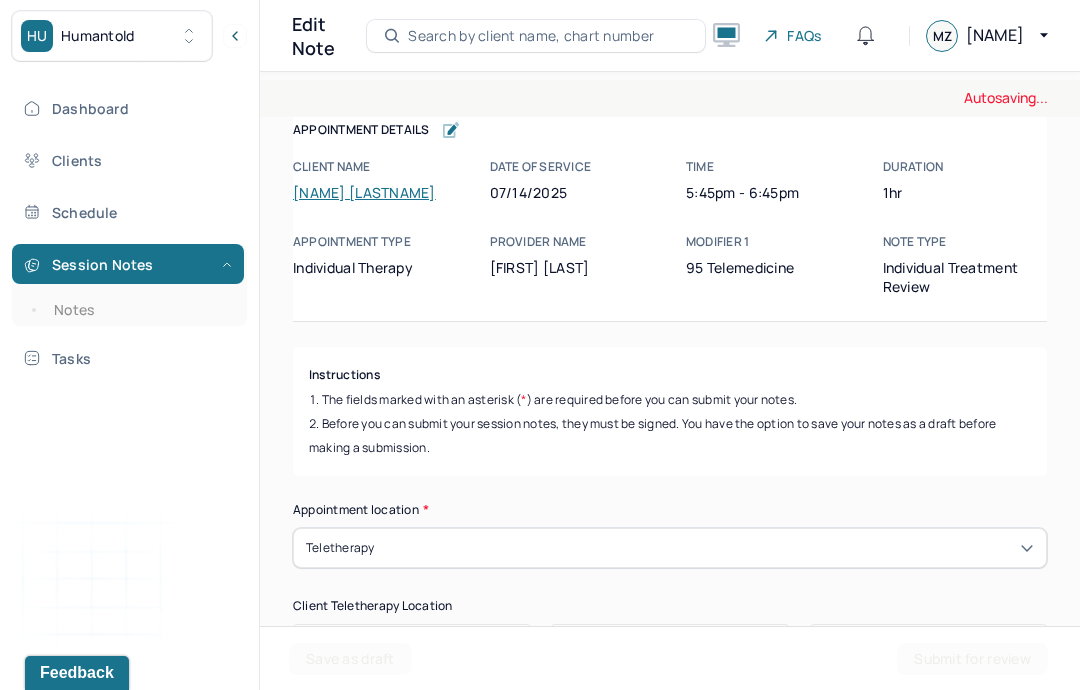 click on "Home" at bounding box center [417, 641] 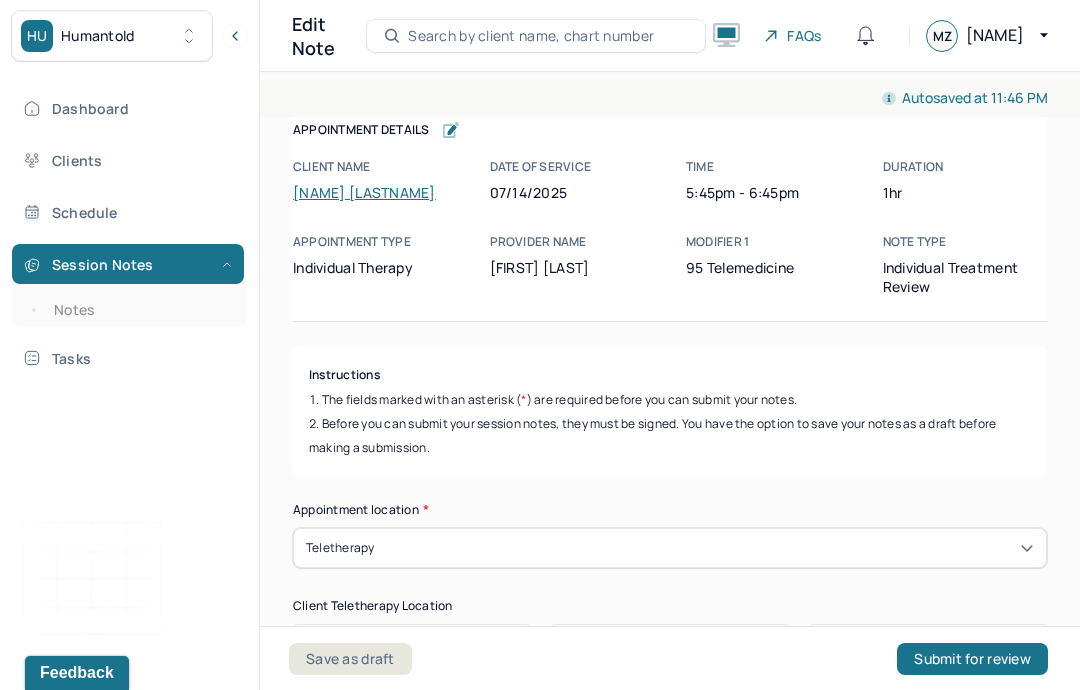 scroll, scrollTop: 186, scrollLeft: 0, axis: vertical 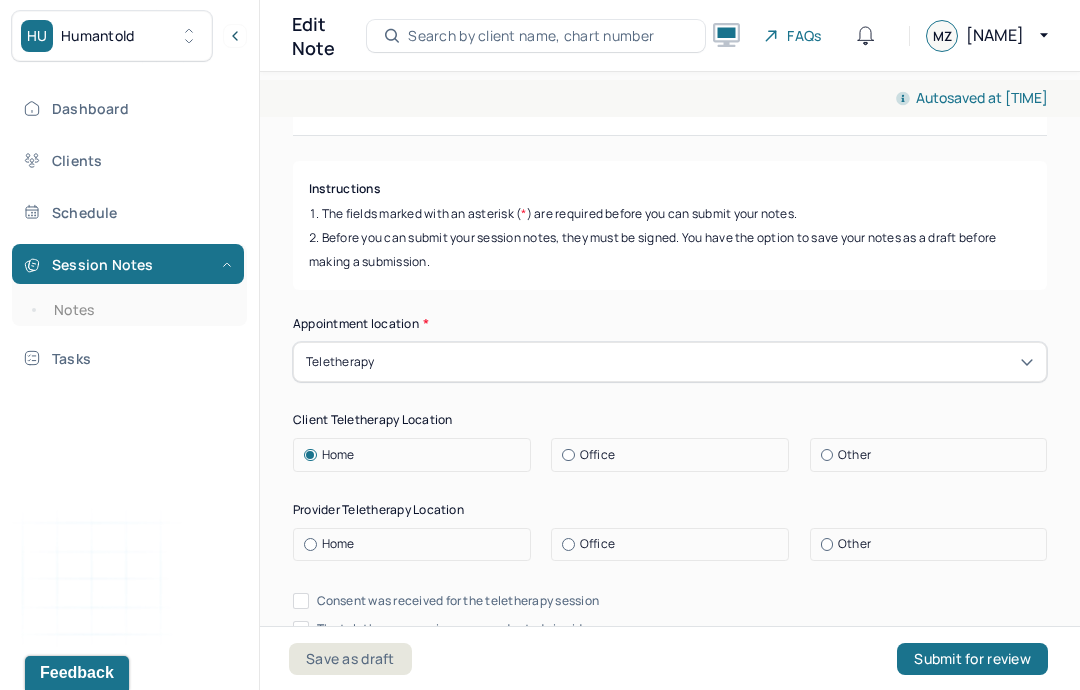 click on "Home" at bounding box center (417, 544) 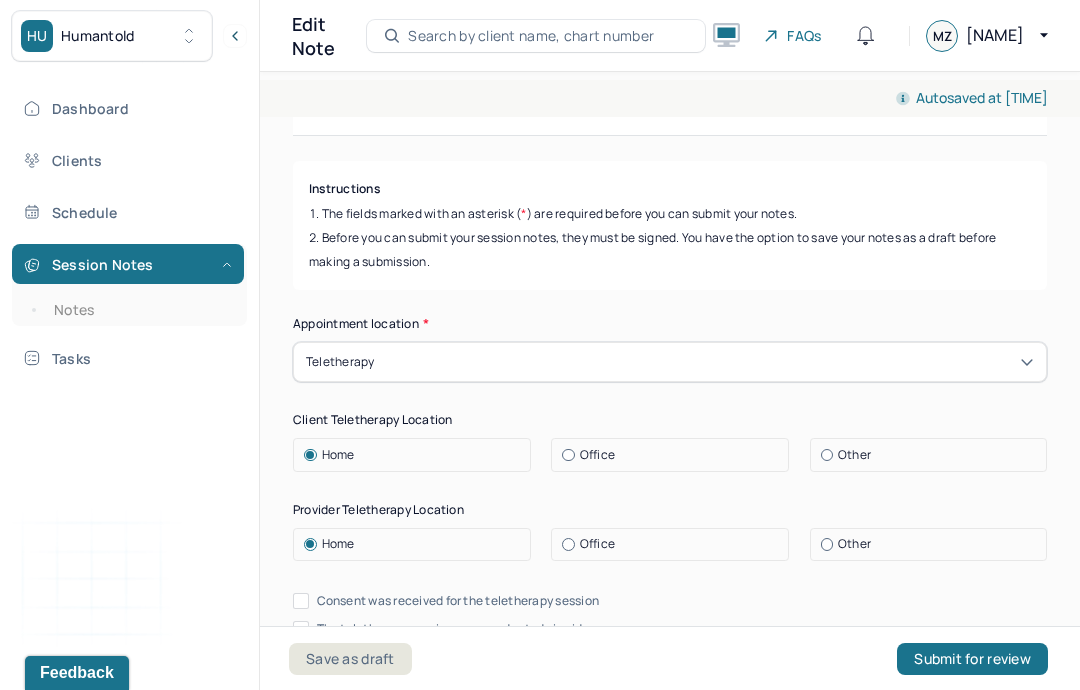 click on "Consent was received for the teletherapy session" at bounding box center [458, 601] 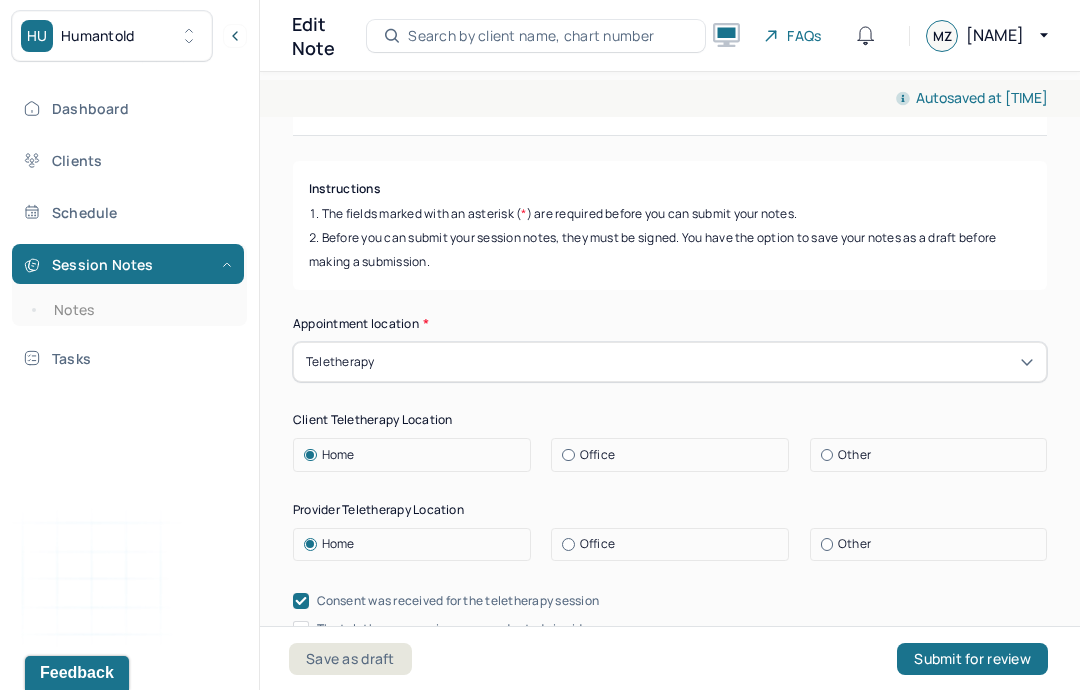 click on "The teletherapy session was conducted via video" at bounding box center (457, 629) 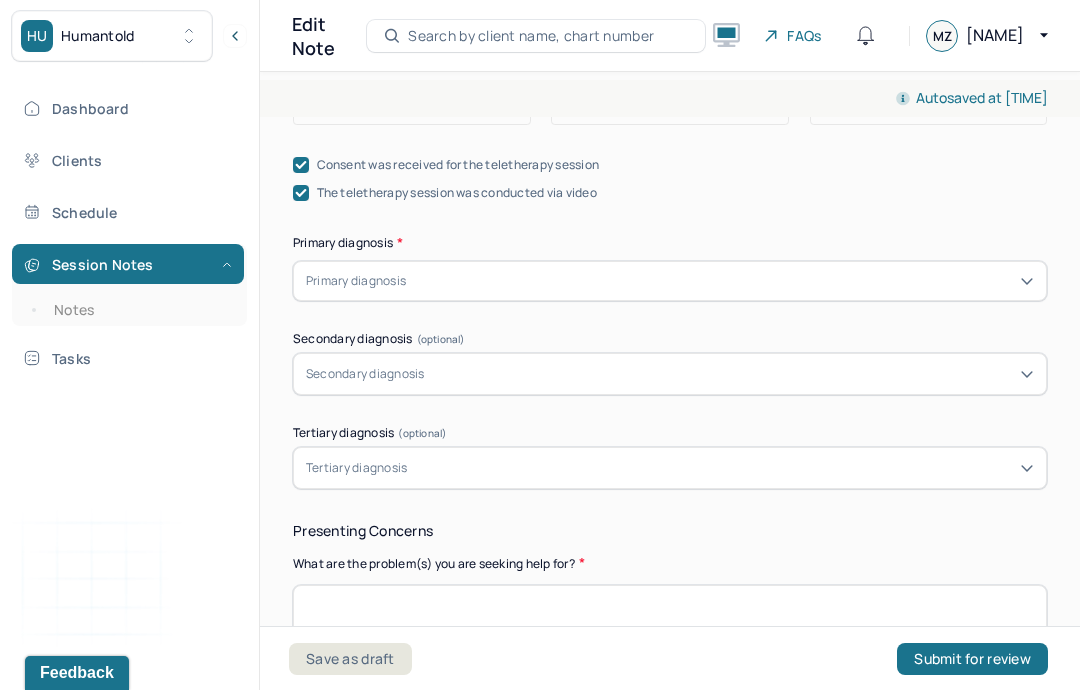 scroll, scrollTop: 656, scrollLeft: 0, axis: vertical 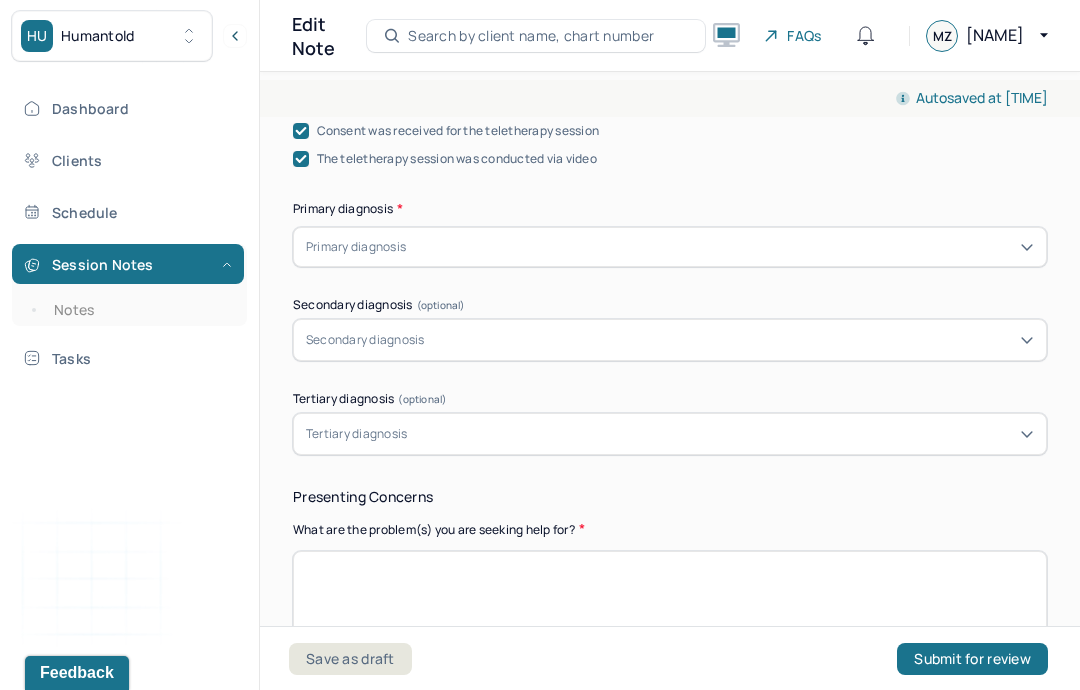 click at bounding box center [670, 603] 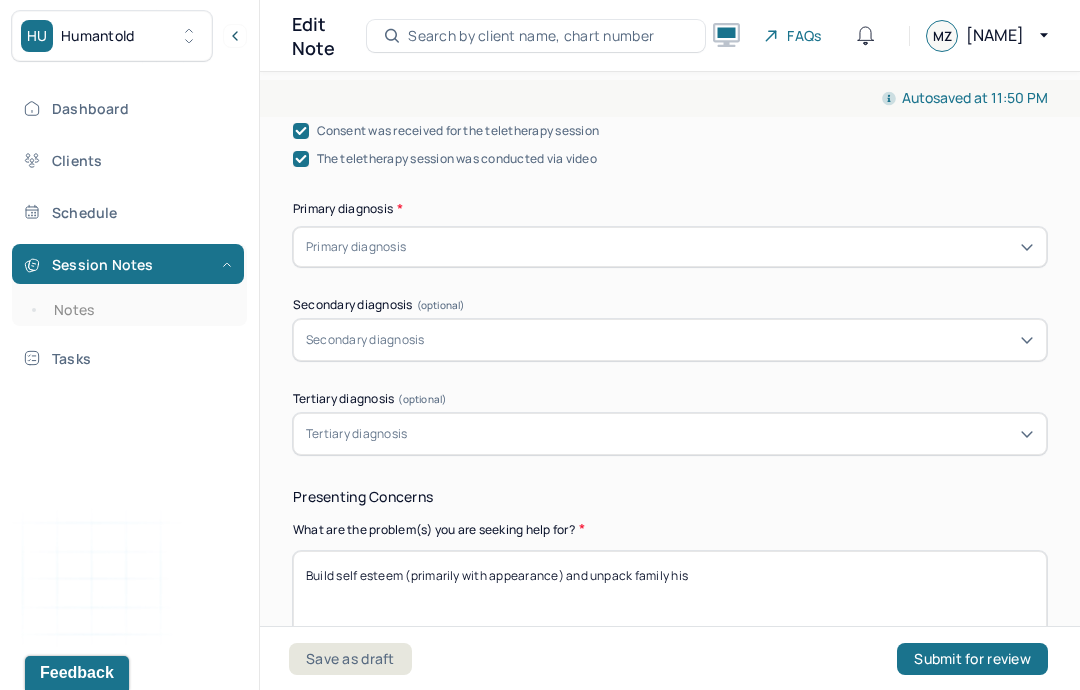 type on "Build self esteem (primarily with appearance) and unpack family hi" 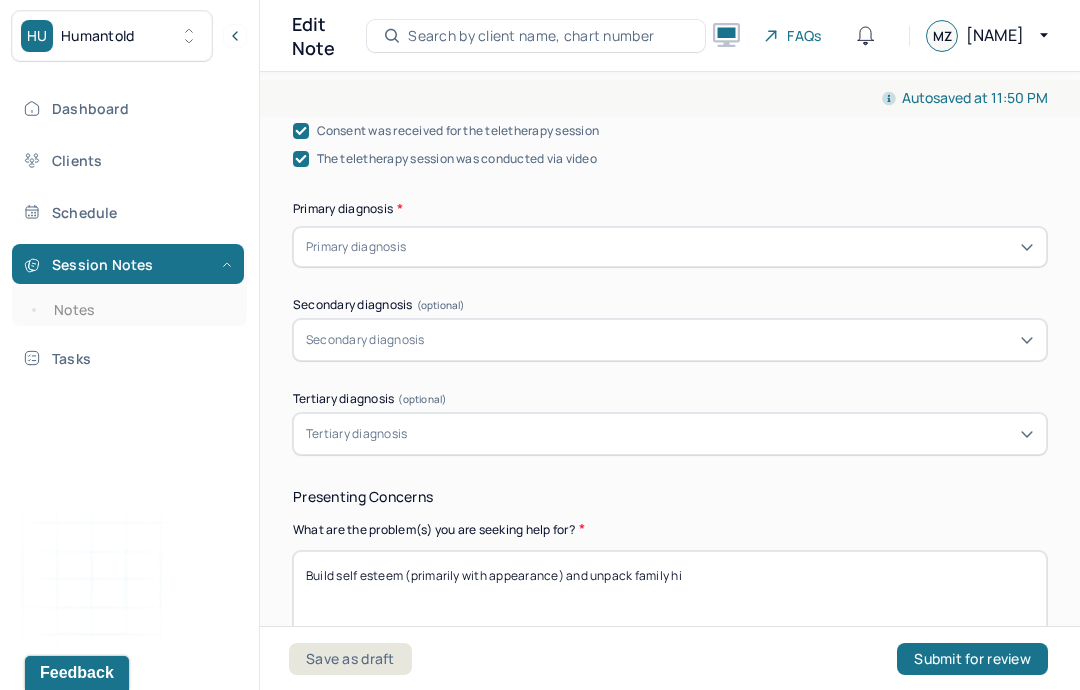 click on "Build self esteem (primarily with appearance) and unpack family history/relationships" at bounding box center [670, 603] 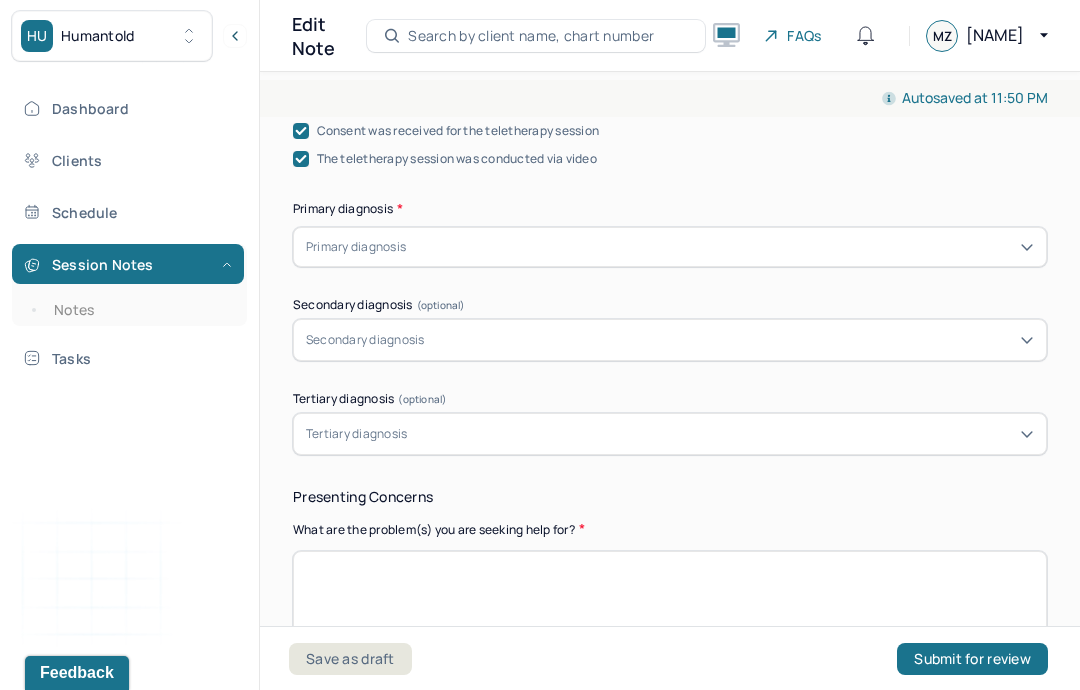 click at bounding box center [670, 603] 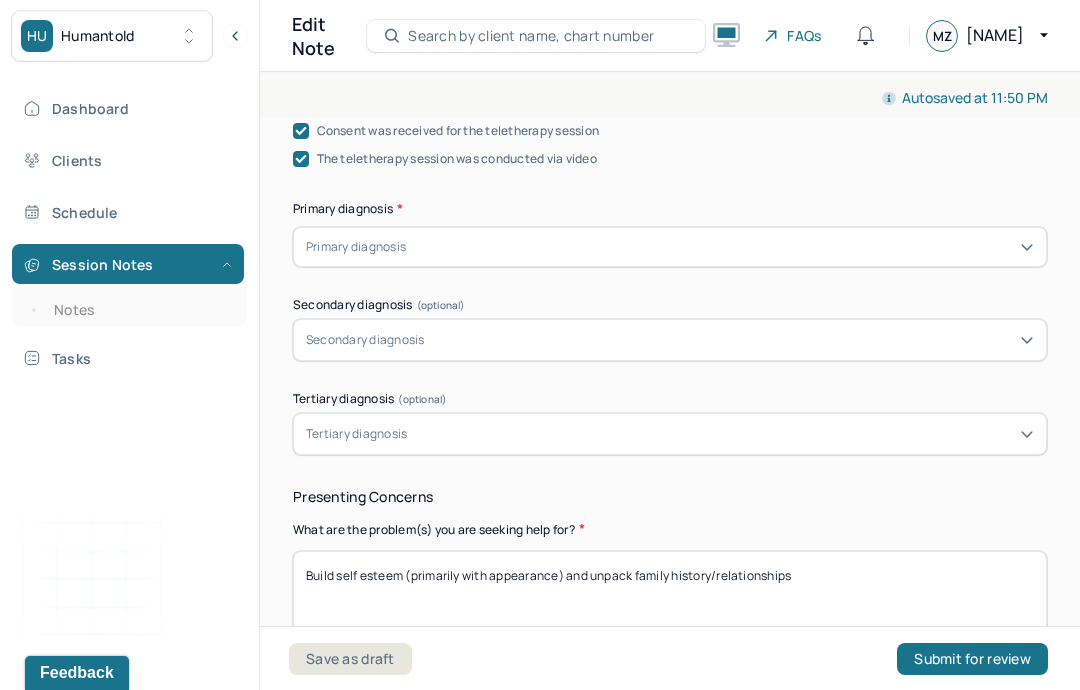click on "Build self esteem (primarily with appearance) and unpack family history/relationships" at bounding box center [670, 603] 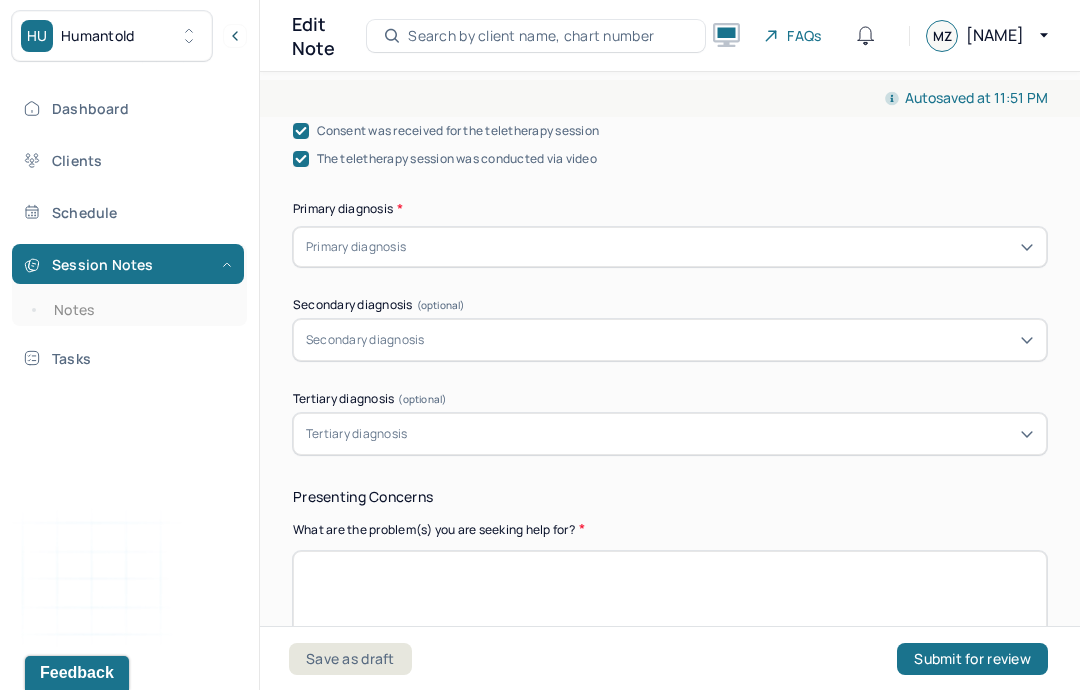 click at bounding box center (670, 603) 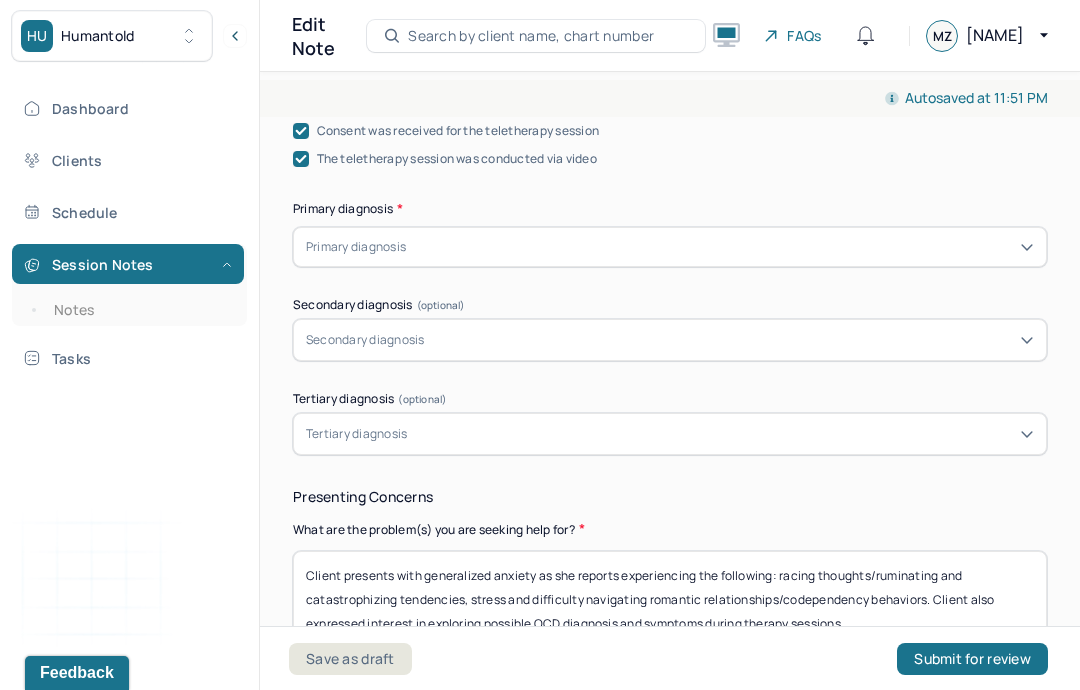 click on "Client presents with generalized anxiety as she reports experiencing the following: racing thoughts/ruminating and catastrophizing tendencies, stress and difficulty navigating romantic relationships/codependency behaviors. Client also expressed interest in exploring possible OCD diagnosis and symptoms during therapy sessions." at bounding box center [670, 603] 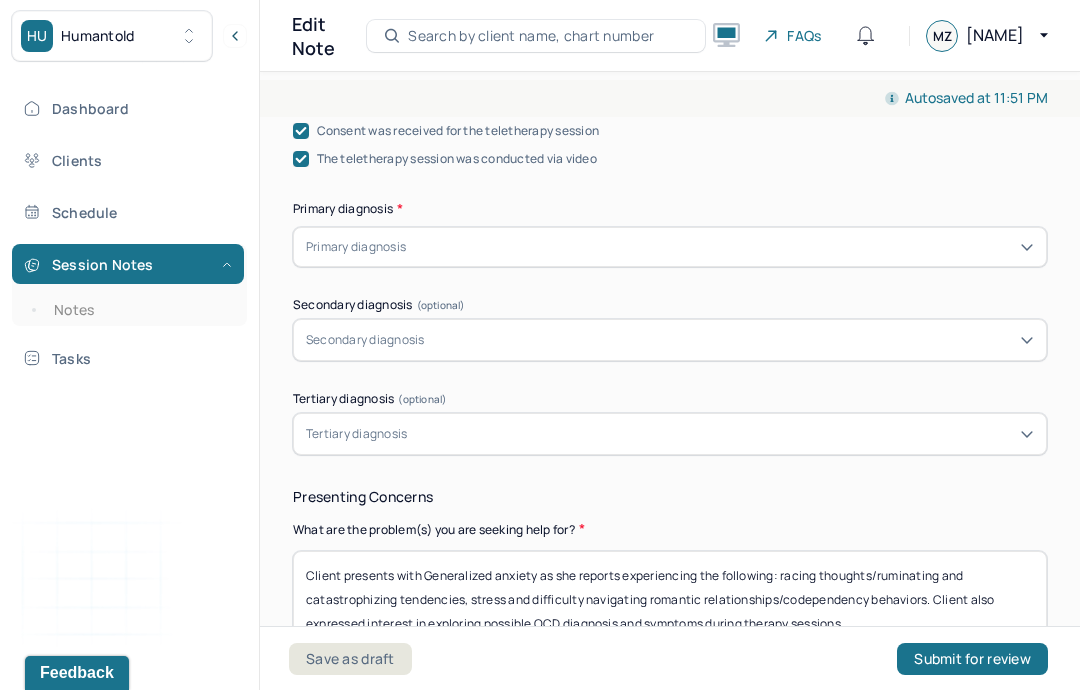 type on "Client presents with Generalized anxiety as she reports experiencing the following: racing thoughts/ruminating and catastrophizing tendencies, stress and difficulty navigating romantic relationships/codependency behaviors. Client also expressed interest in exploring possible OCD diagnosis and symptoms during therapy sessions." 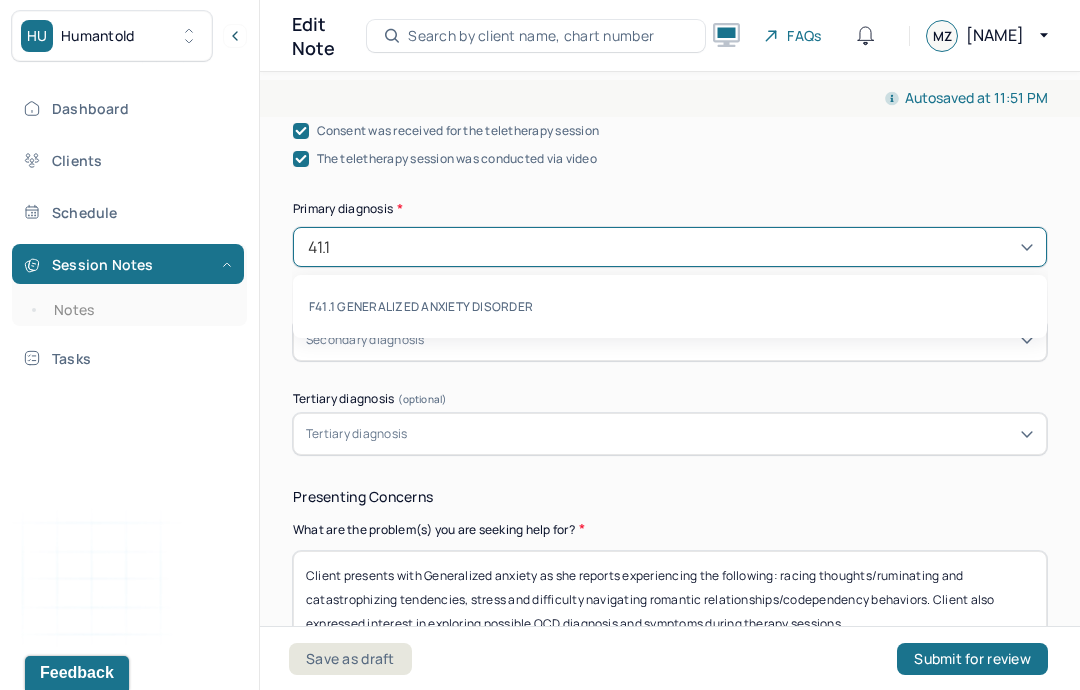 click on "F41.1 GENERALIZED ANXIETY DISORDER" at bounding box center [670, 306] 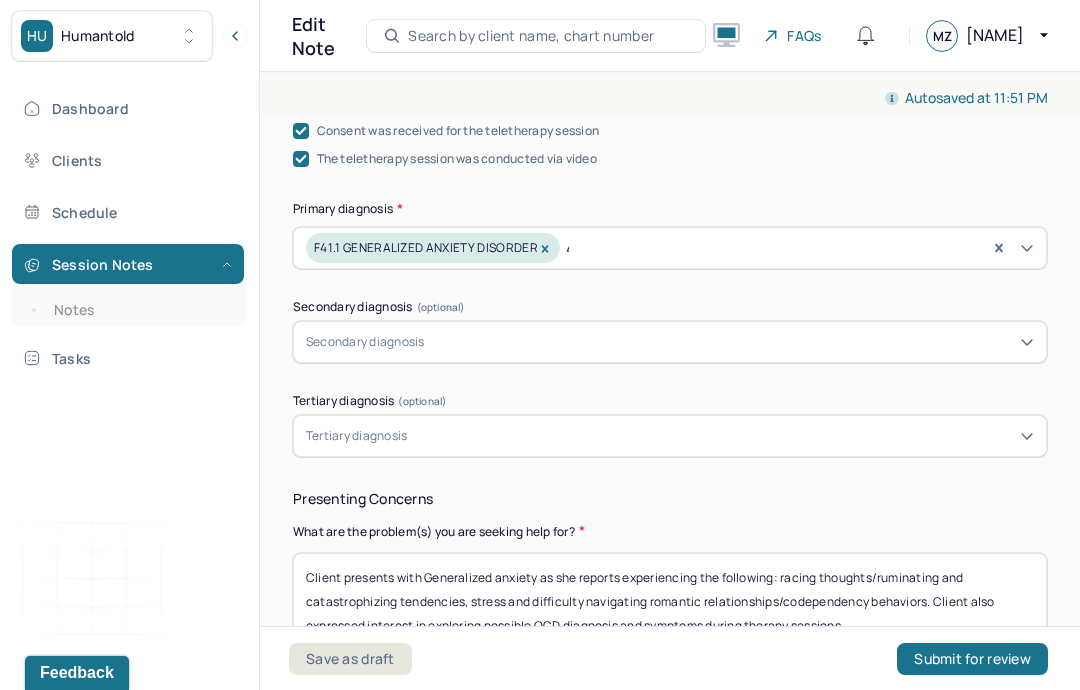 type 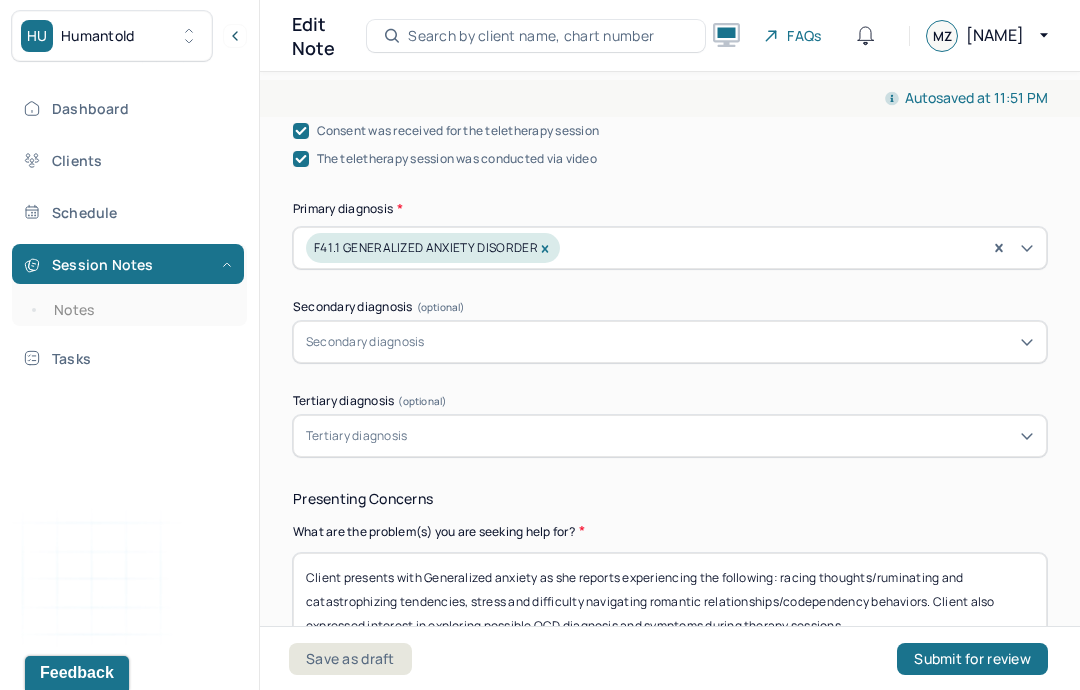click on "Client presents with Ggeneralized anxiety as she reports experiencing the following: racing thoughts/ruminating and catastrophizing tendencies, stress and difficulty navigating romantic relationships/codependency behaviors. Client also expressed interest in exploring possible OCD diagnosis and symptoms during therapy sessions." at bounding box center [670, 605] 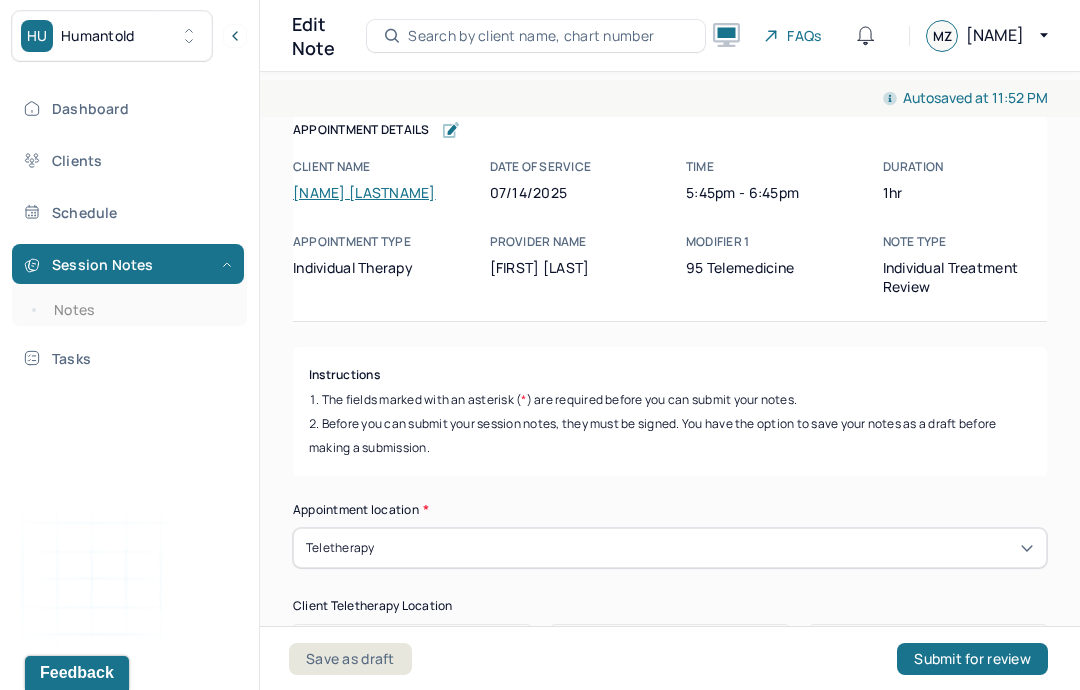 scroll, scrollTop: 0, scrollLeft: 0, axis: both 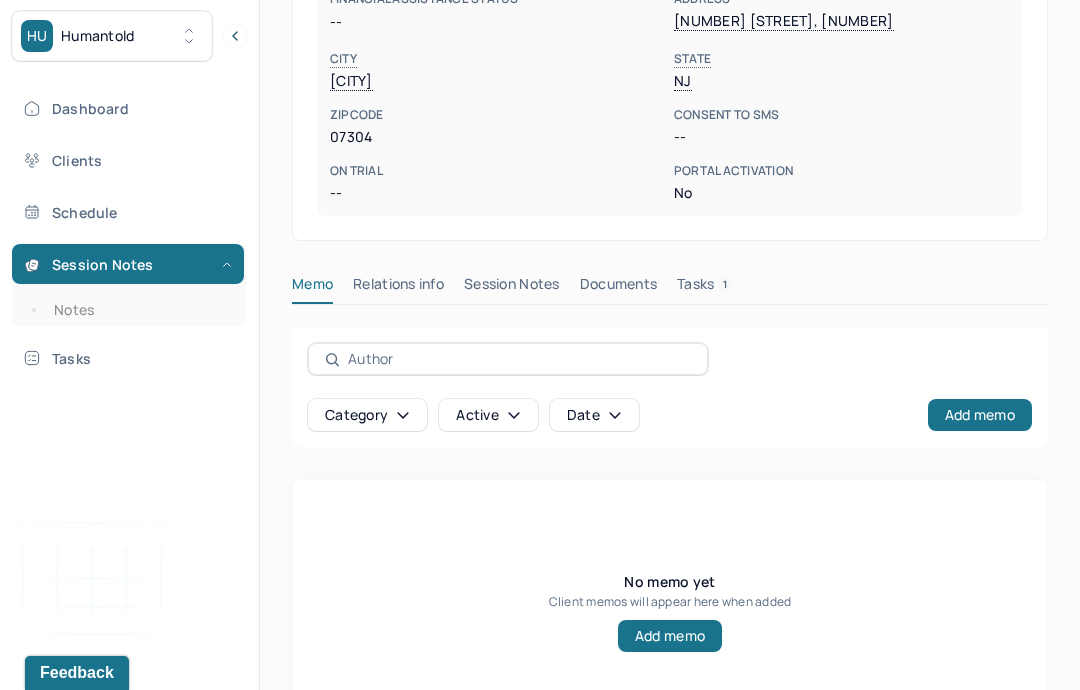 click on "Session Notes" at bounding box center (512, 288) 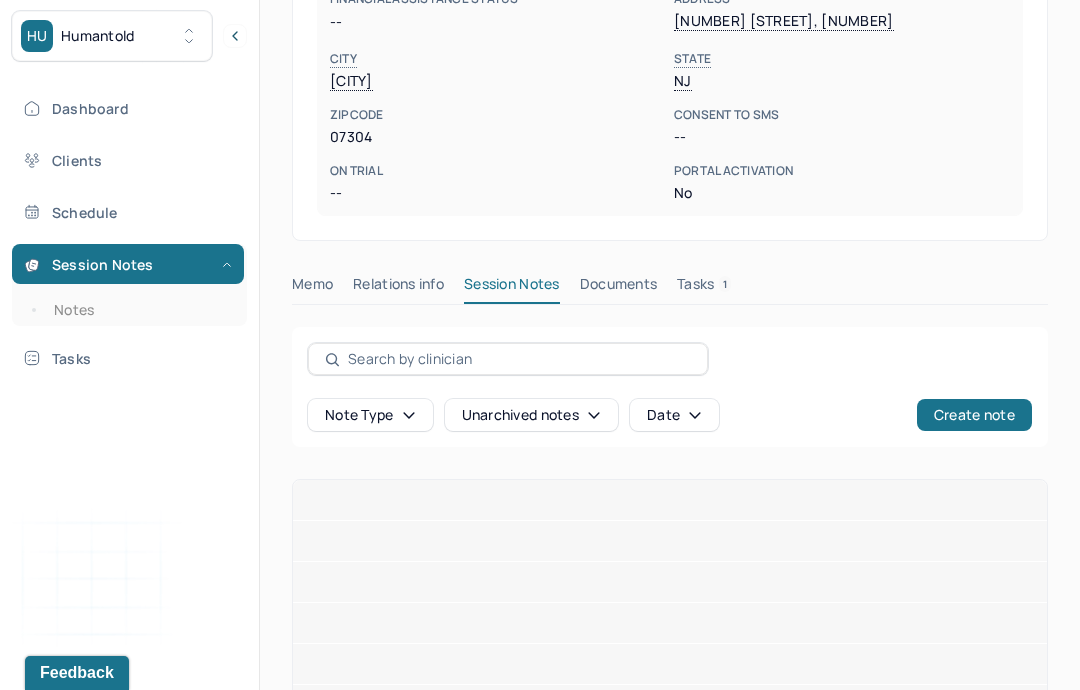 scroll, scrollTop: 648, scrollLeft: 0, axis: vertical 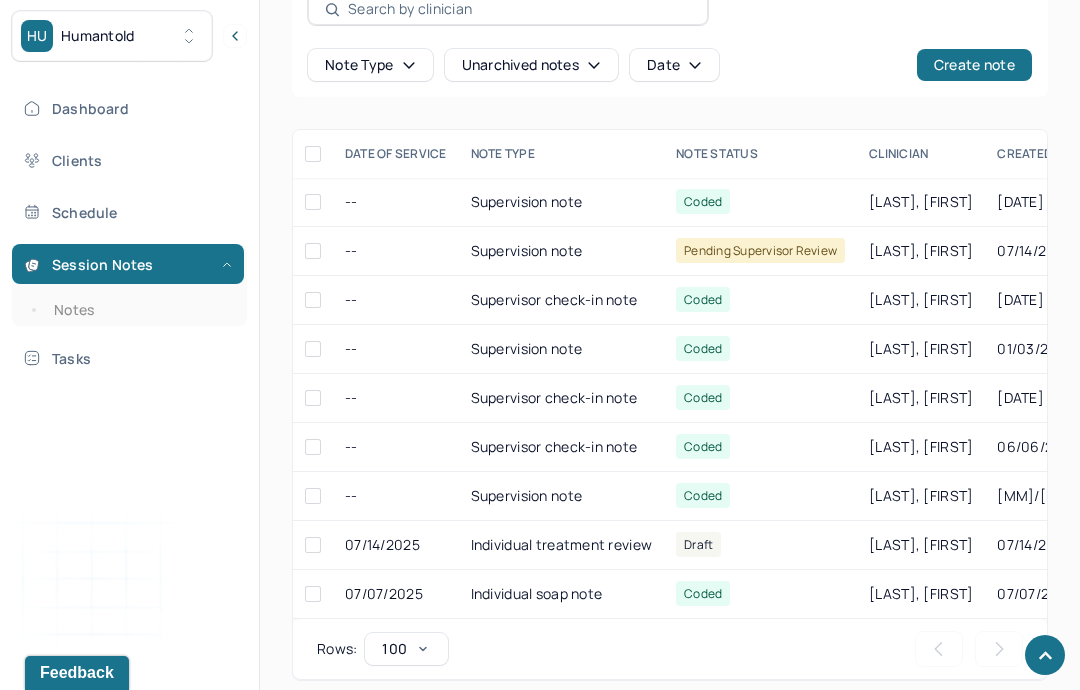 click on "Individual soap note" at bounding box center (562, 594) 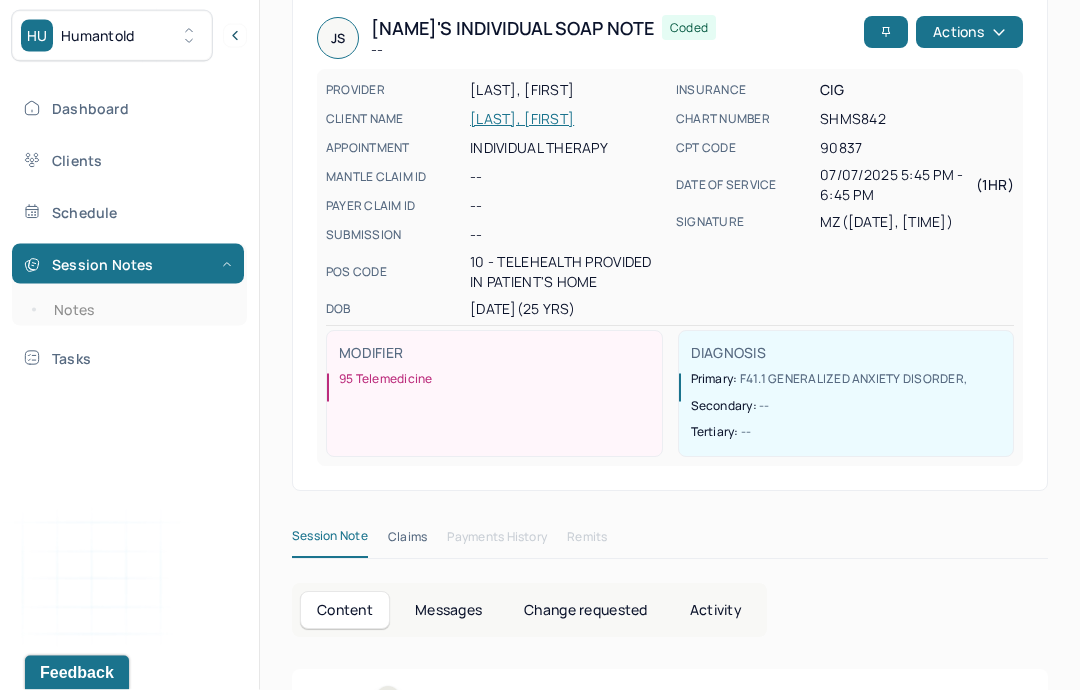 scroll, scrollTop: 0, scrollLeft: 0, axis: both 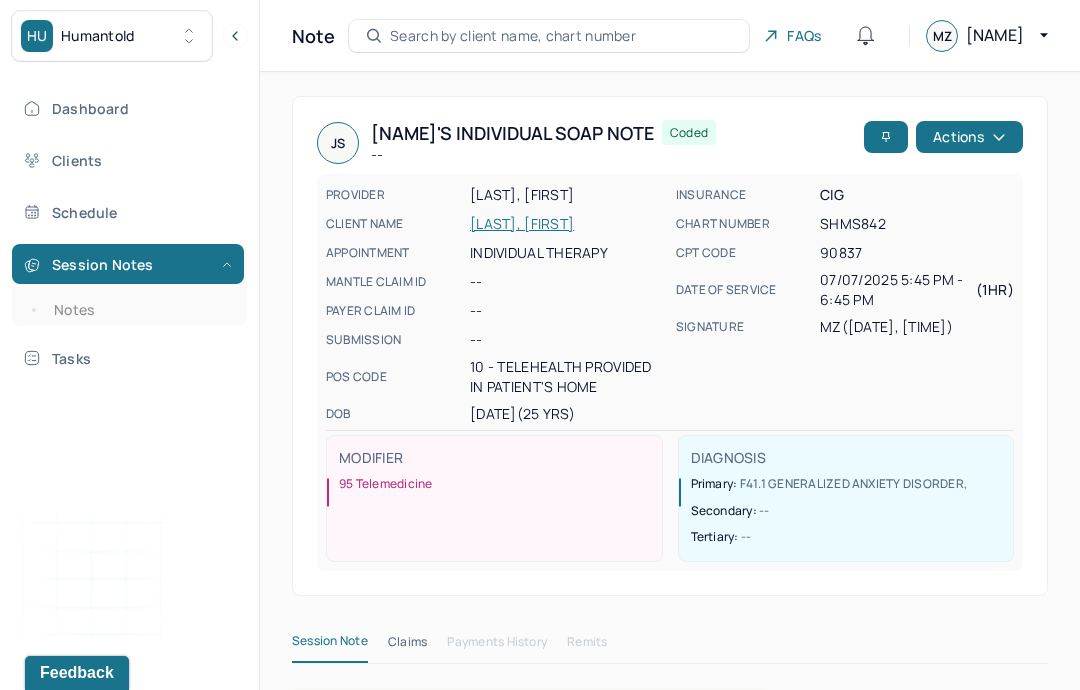 click on "Notes" at bounding box center [139, 310] 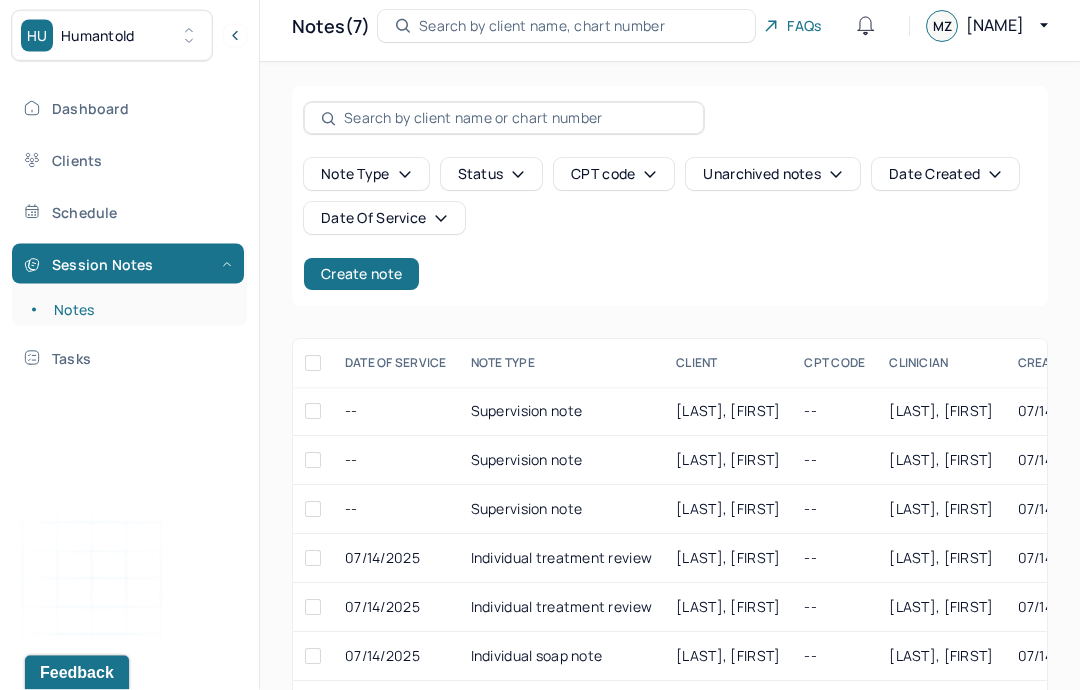 scroll, scrollTop: 80, scrollLeft: 0, axis: vertical 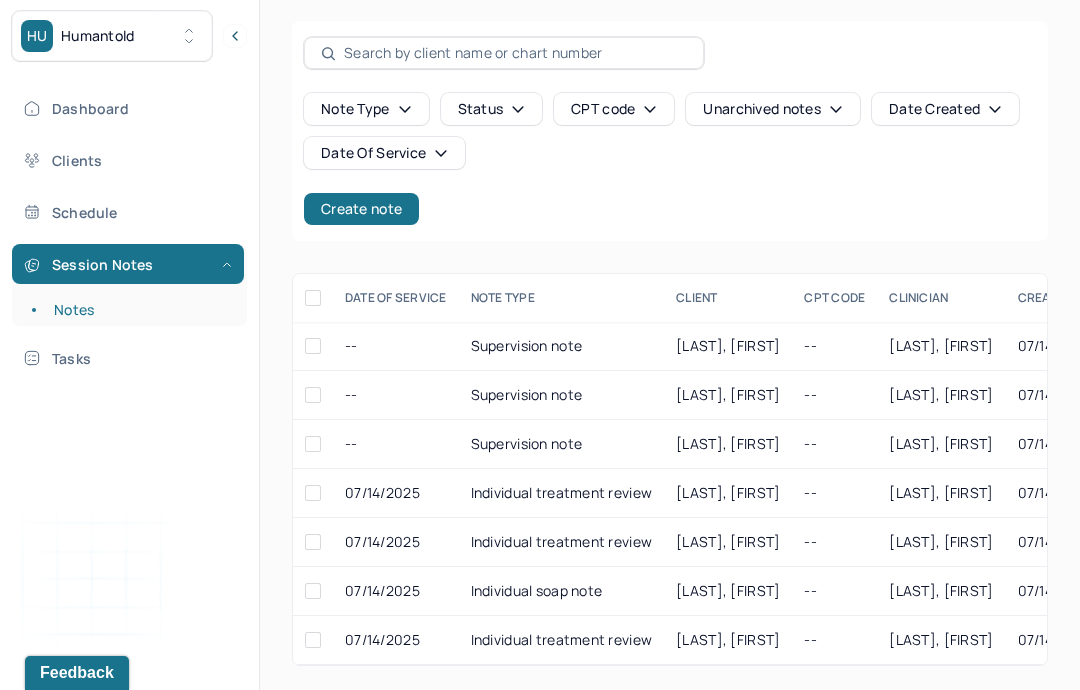 click on "[LAST_NAME], [FIRST_NAME]" at bounding box center (728, 493) 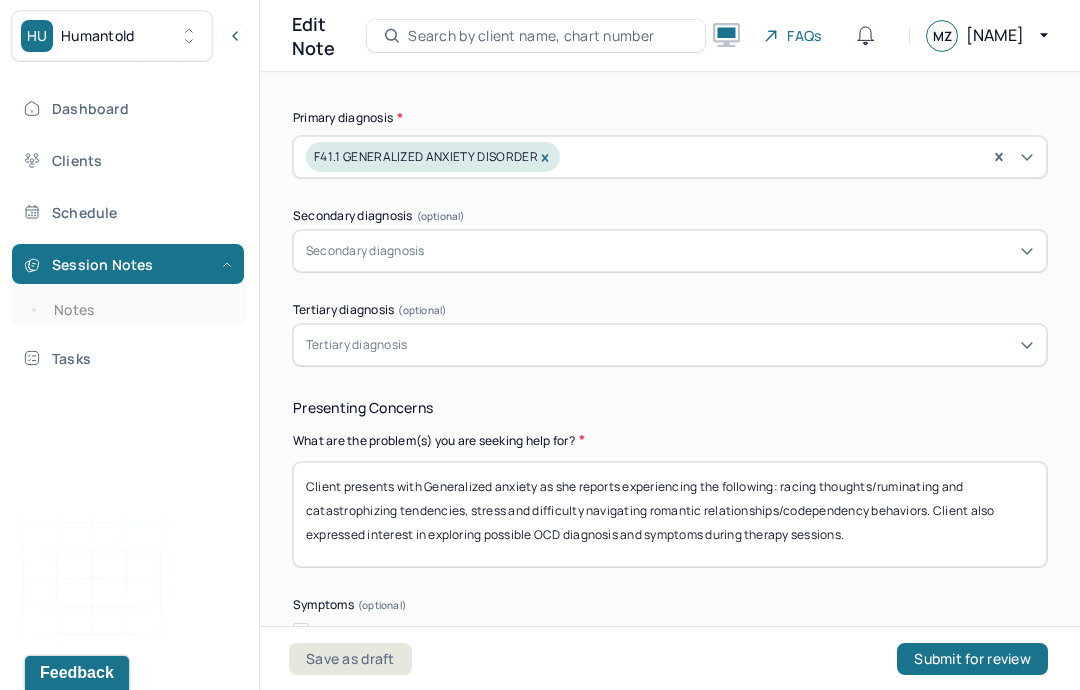 scroll, scrollTop: 787, scrollLeft: 0, axis: vertical 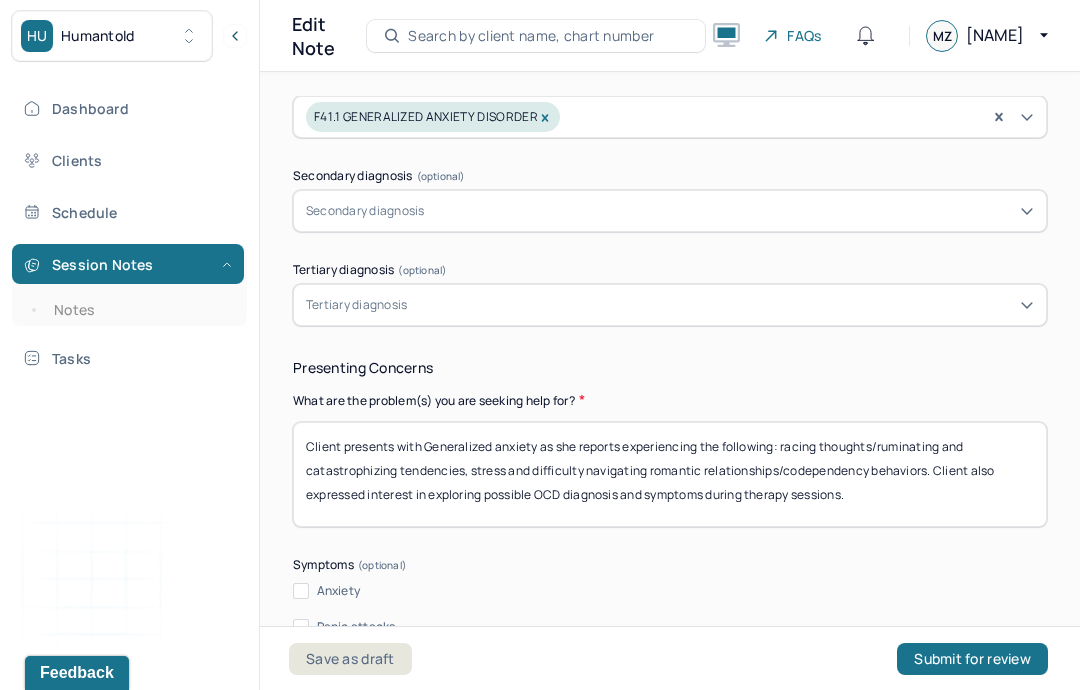click on "Anxiety" at bounding box center [670, 591] 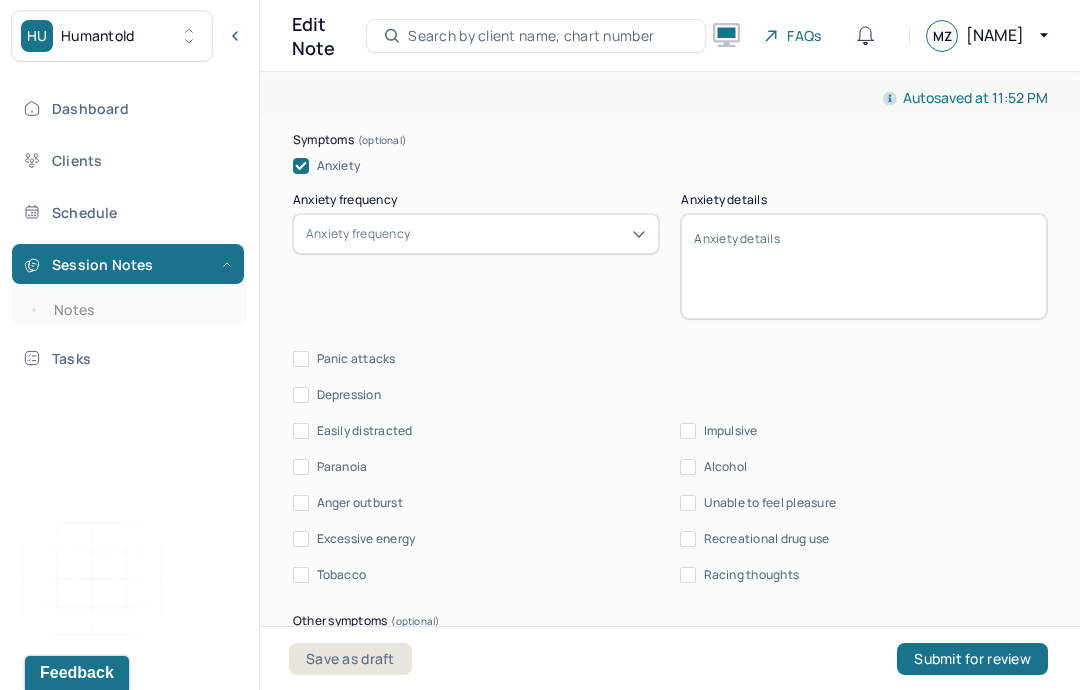 scroll, scrollTop: 1166, scrollLeft: 0, axis: vertical 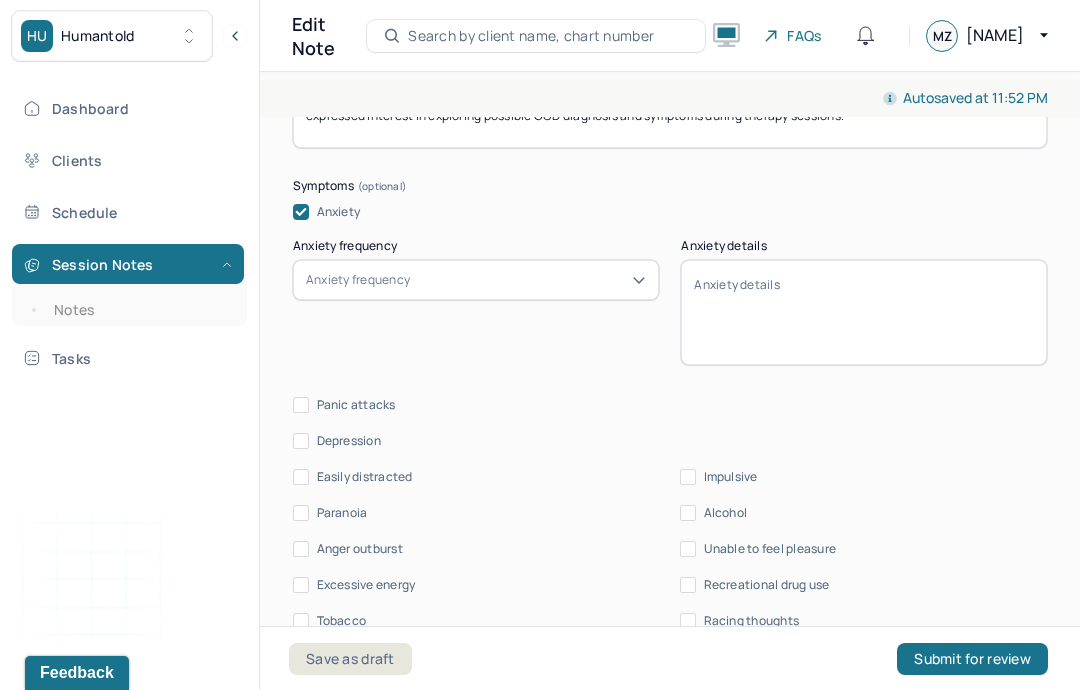 click on "Racing thoughts" at bounding box center [688, 621] 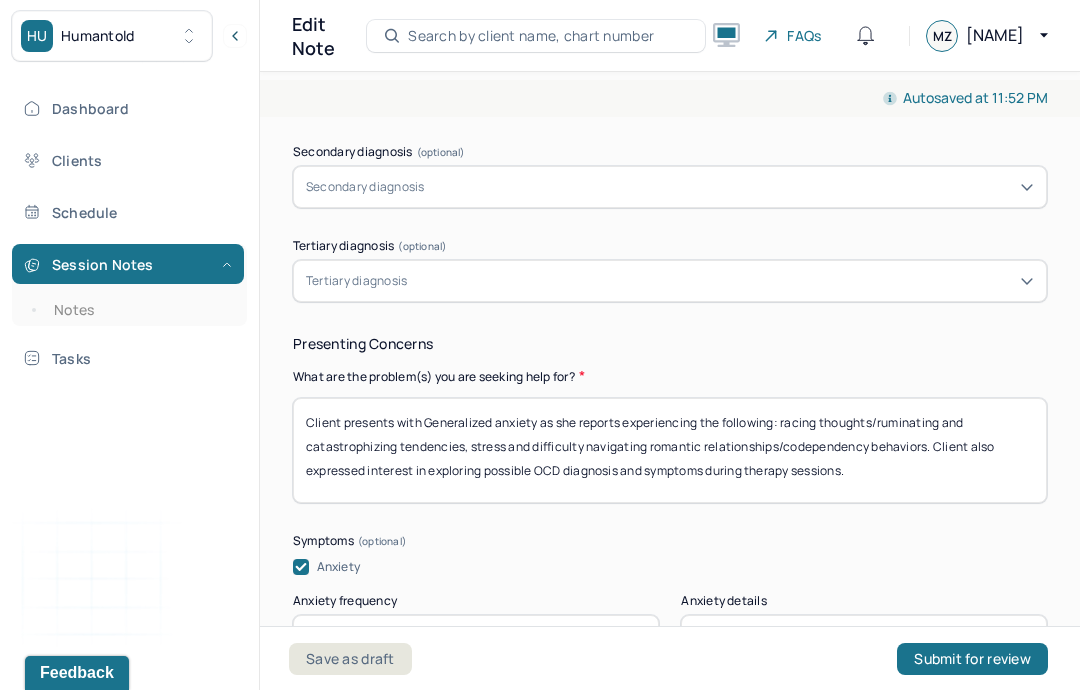 scroll, scrollTop: 796, scrollLeft: 0, axis: vertical 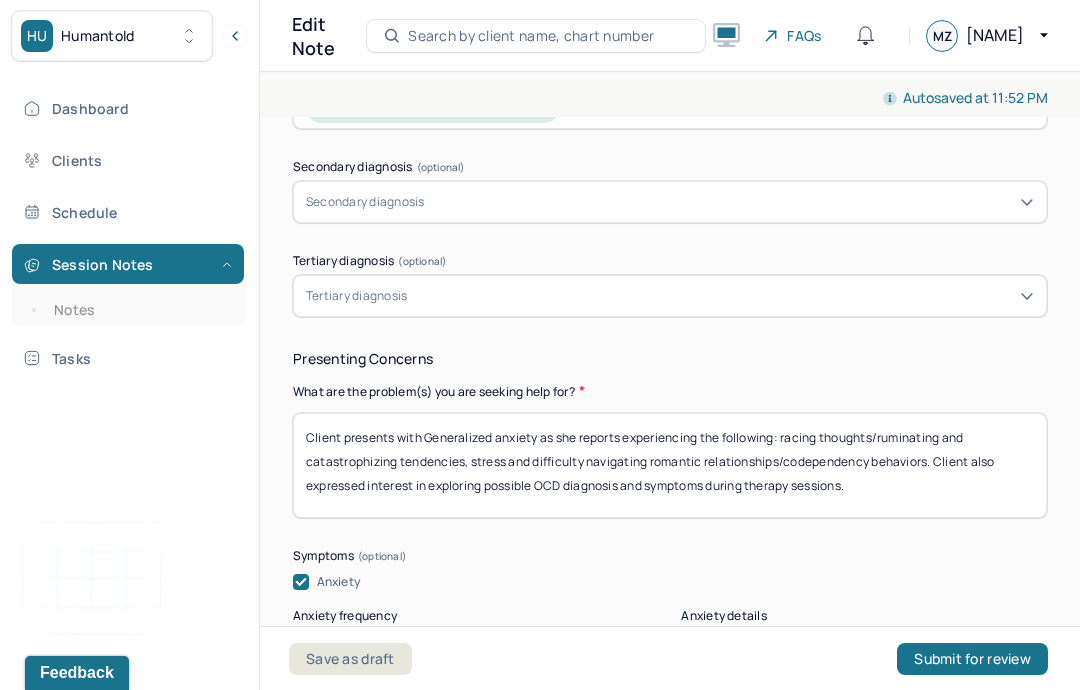 click on "Client presents with Generalized anxiety as she reports experiencing the following: racing thoughts/ruminating and catastrophizing tendencies, stress and difficulty navigating romantic relationships/codependency behaviors. Client also expressed interest in exploring possible OCD diagnosis and symptoms during therapy sessions." at bounding box center (670, 465) 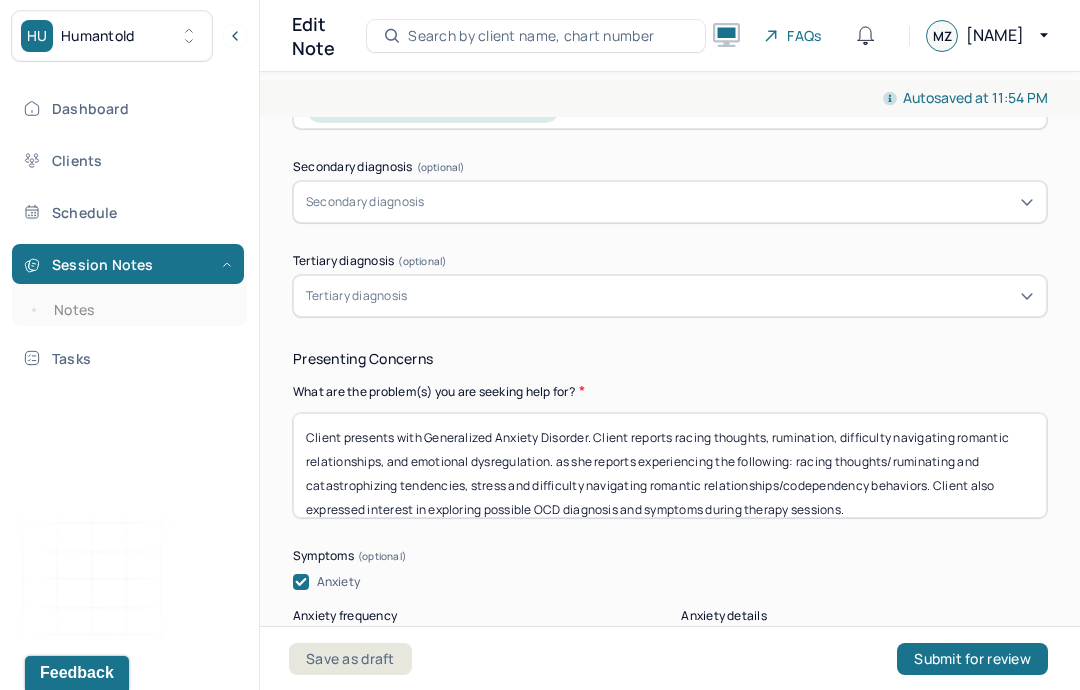 click on "Client presents with Generalized Anxiety Disorder. Client reports racing thoughts, rumination, difficulty navigating romantic relationships, and emotional dysregulation.  as she reports experiencing the following: racing thoughts/ruminating and catastrophizing tendencies, stress and difficulty navigating romantic relationships/codependency behaviors. Client also expressed interest in exploring possible OCD diagnosis and symptoms during therapy sessions." at bounding box center [670, 465] 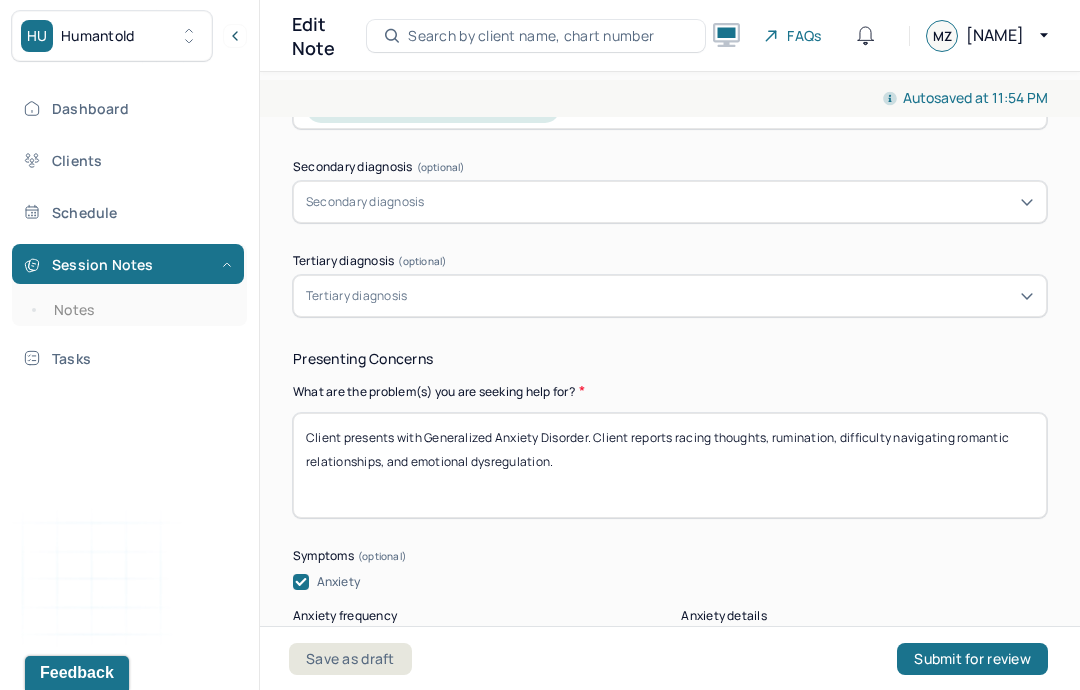 scroll, scrollTop: 0, scrollLeft: 0, axis: both 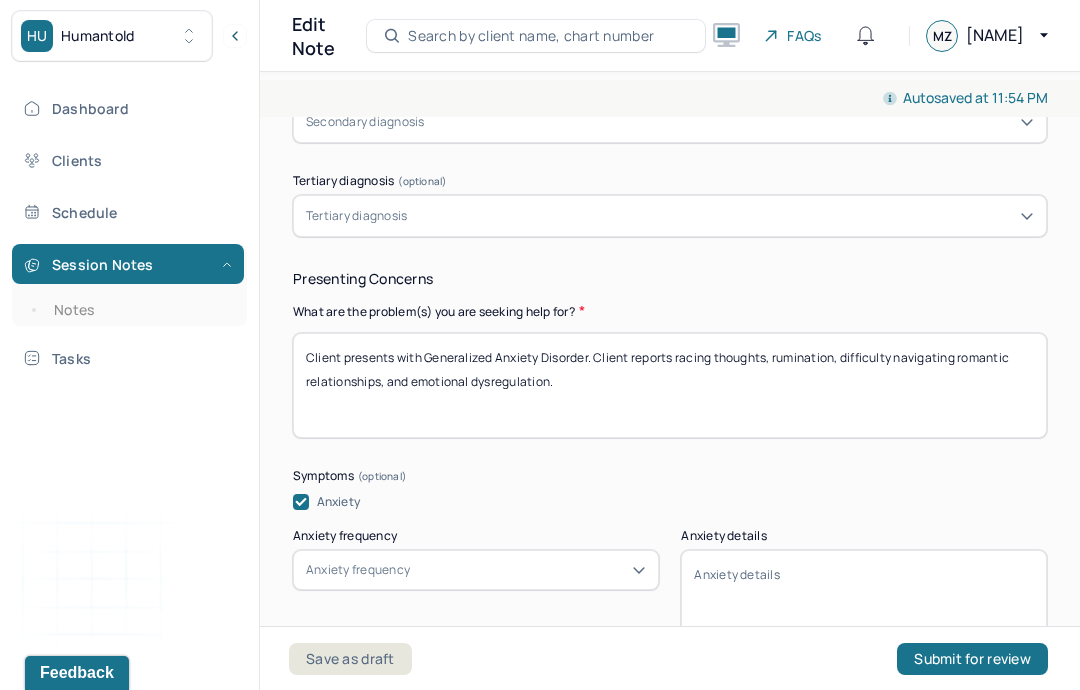 type on "Client presents with Generalized Anxiety Disorder. Client reports racing thoughts, rumination, difficulty navigating romantic relationships, and emotional dysregulation." 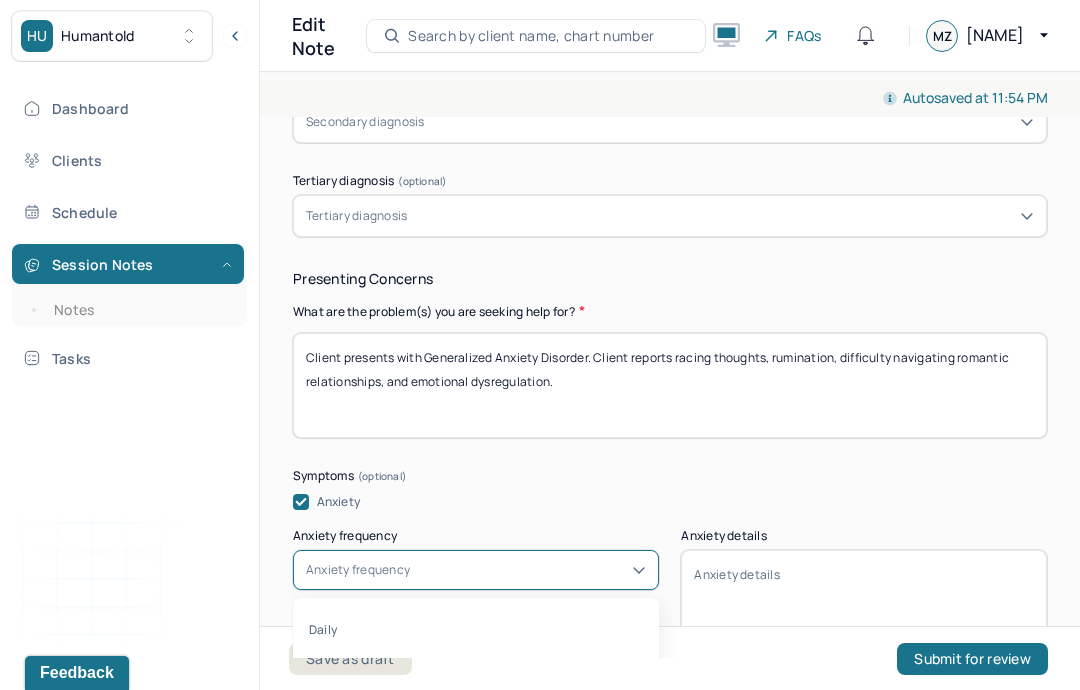 click on "Weekly" at bounding box center [476, 666] 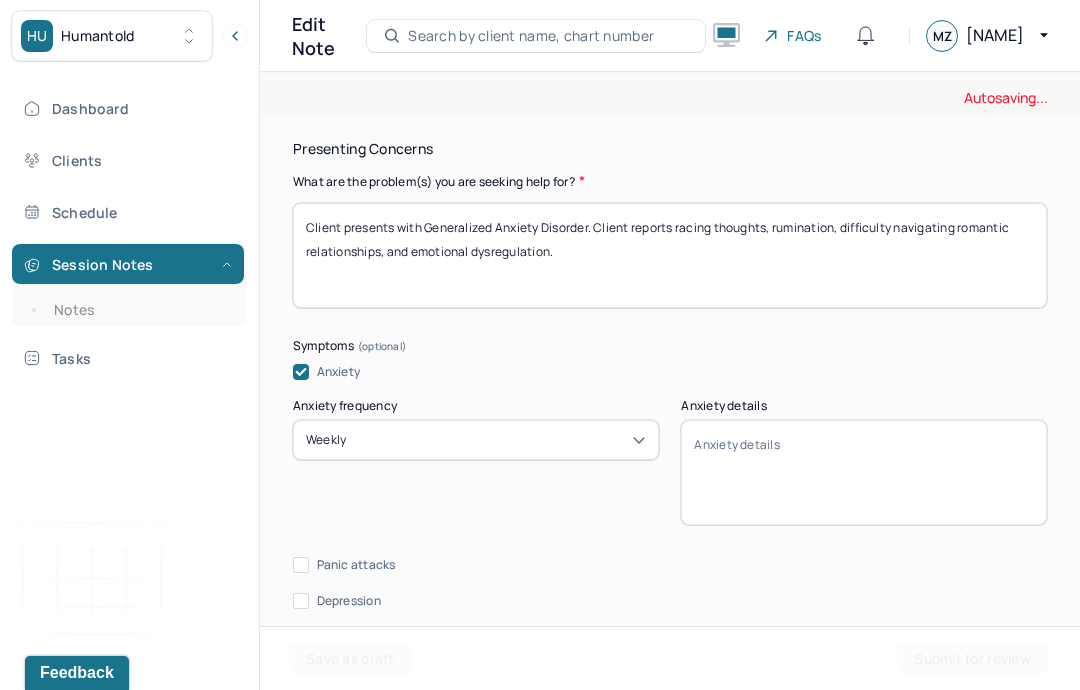 scroll, scrollTop: 1034, scrollLeft: 0, axis: vertical 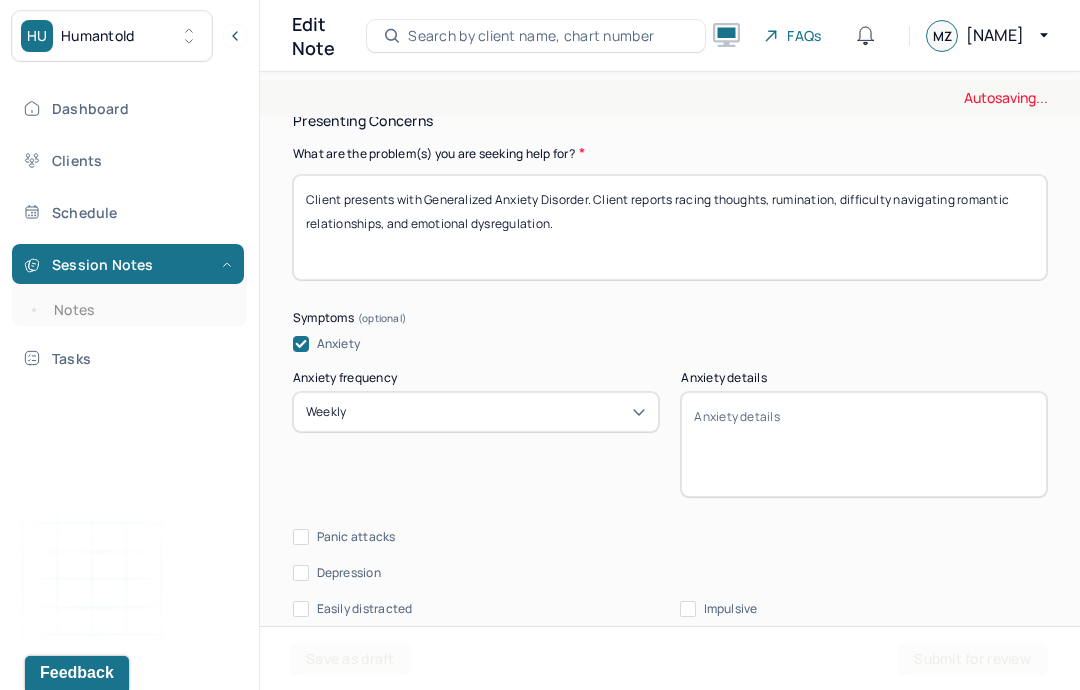 click on "Anxiety details" at bounding box center (864, 444) 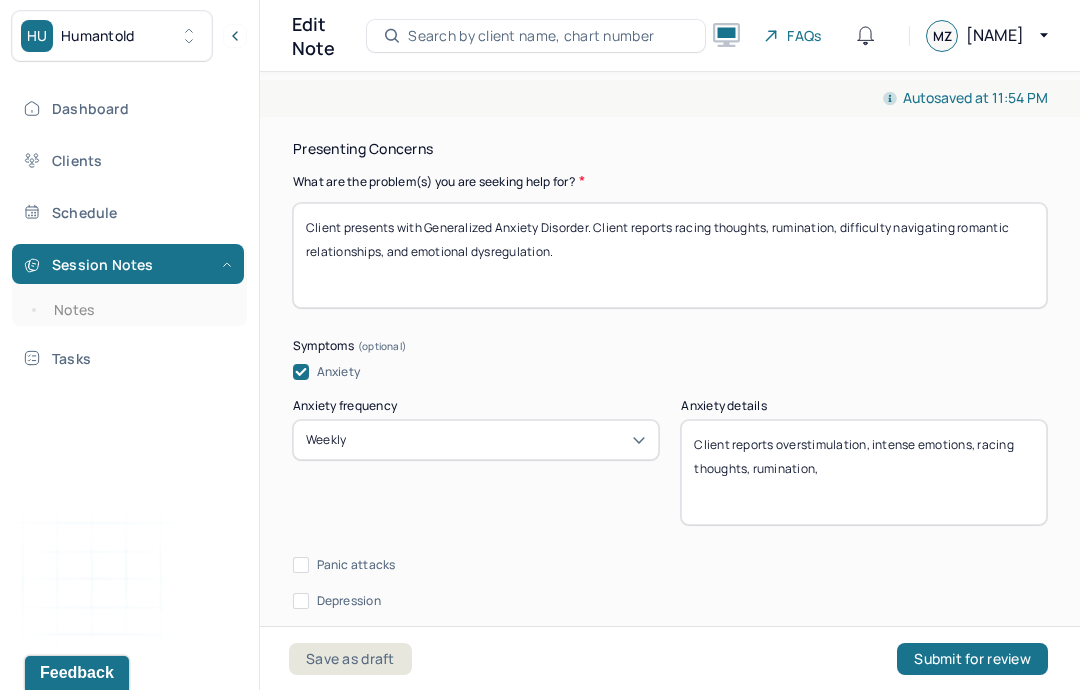 scroll, scrollTop: 1004, scrollLeft: 0, axis: vertical 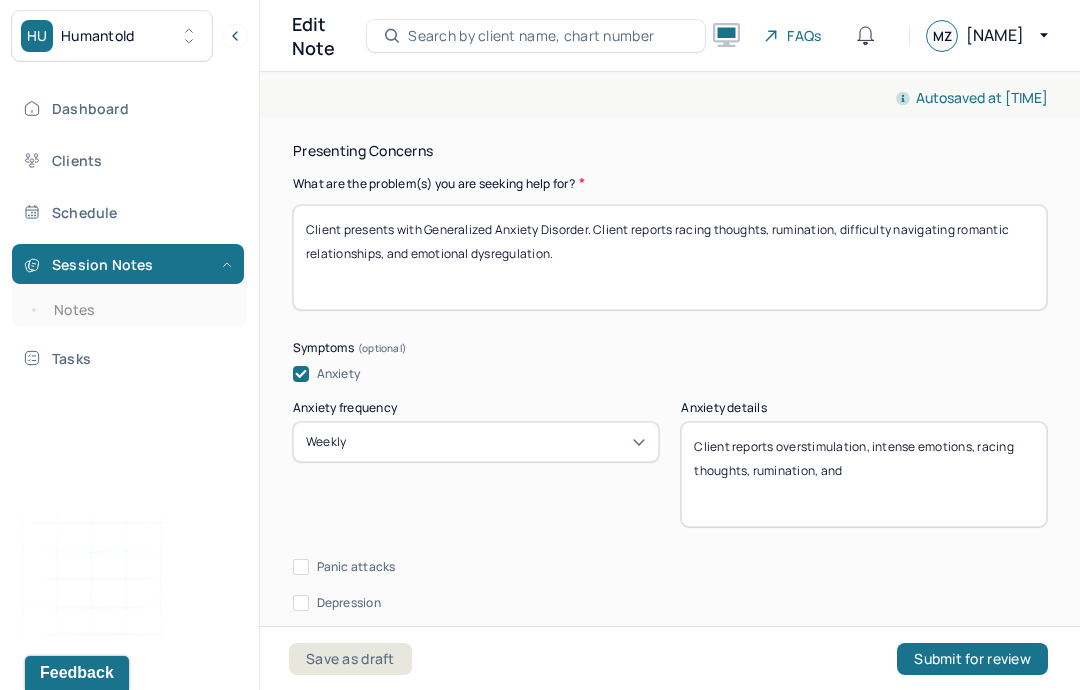 click on "Client presents with Generalized Anxiety Disorder. Client reports racing thoughts, rumination, difficulty navigating romantic relationships, and emotional dysregulation." at bounding box center (670, 257) 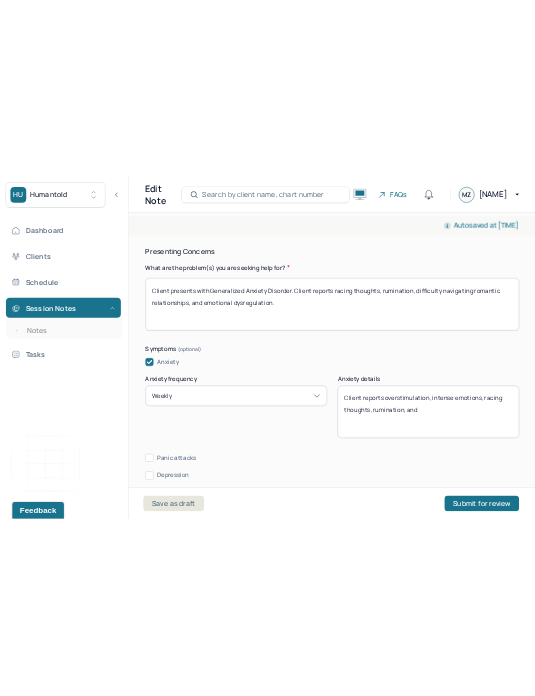 scroll, scrollTop: 30, scrollLeft: 0, axis: vertical 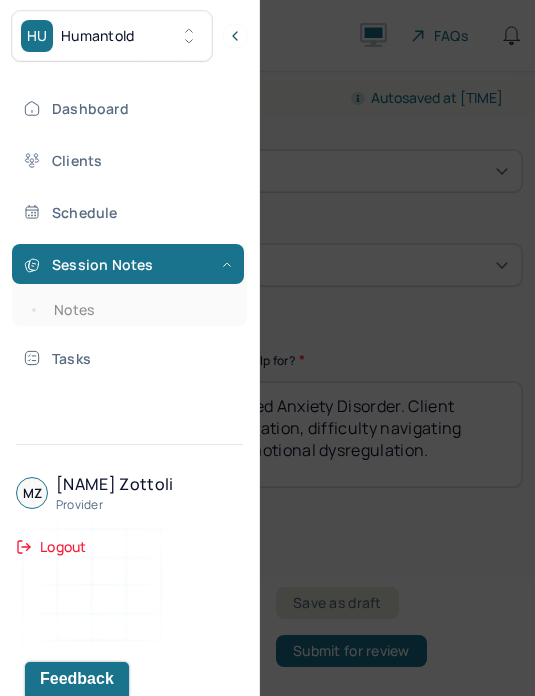 click at bounding box center [267, 348] 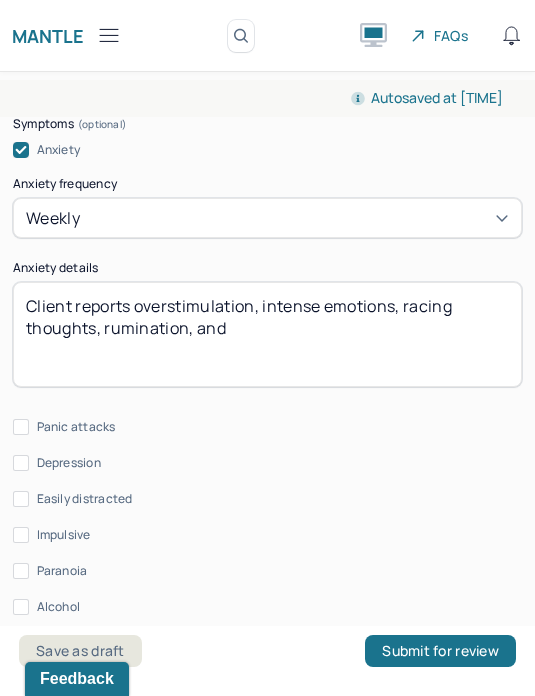 scroll, scrollTop: 1404, scrollLeft: 0, axis: vertical 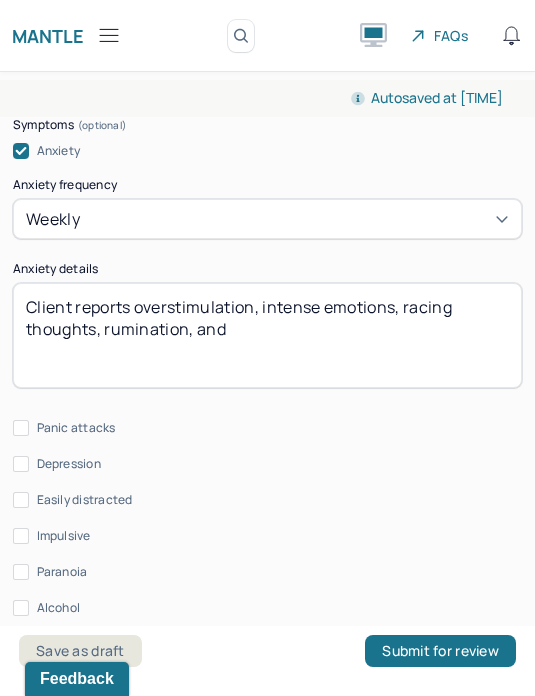 click on "Client reports overstimulation, intense emotions, racing thoughts, rumination, and" at bounding box center (267, 335) 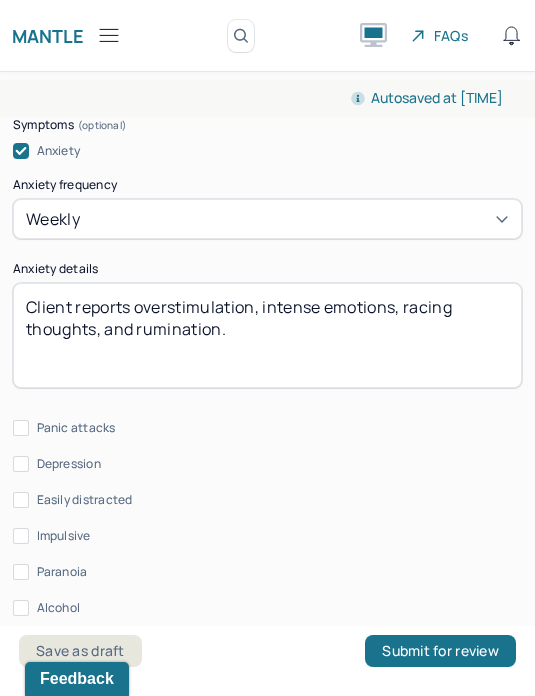 click on "Client reports overstimulation, intense emotions, racing thoughts, and rumination." at bounding box center (267, 335) 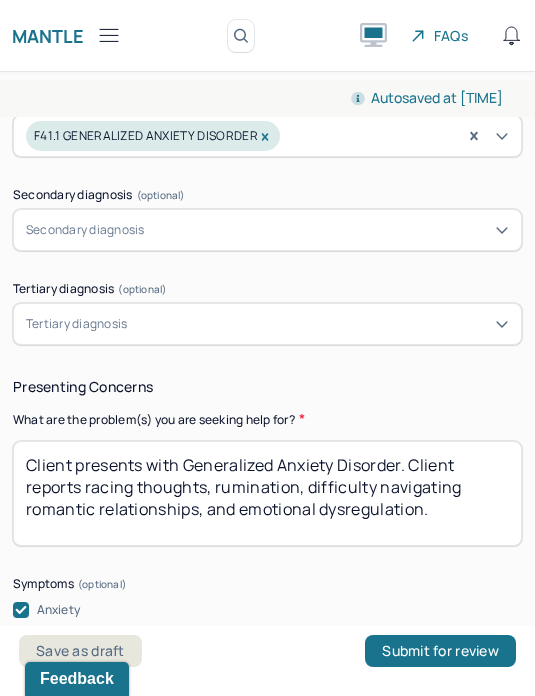 scroll, scrollTop: 979, scrollLeft: 0, axis: vertical 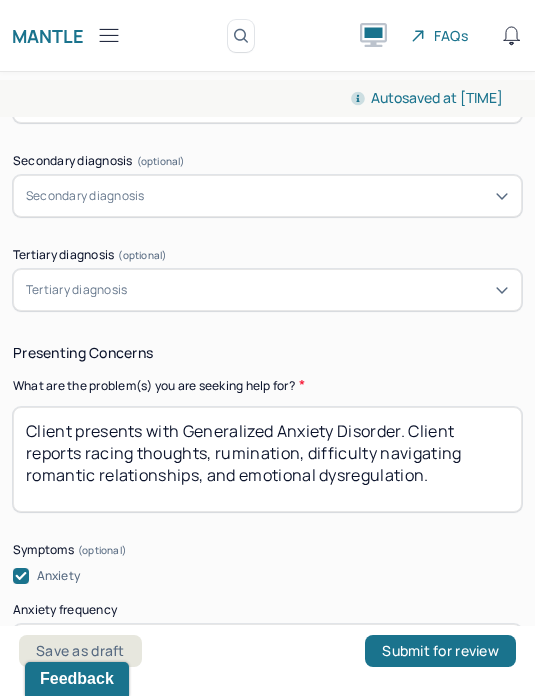 type on "Client reports overstimulation, intense emotions, racing thoughts, and rumination." 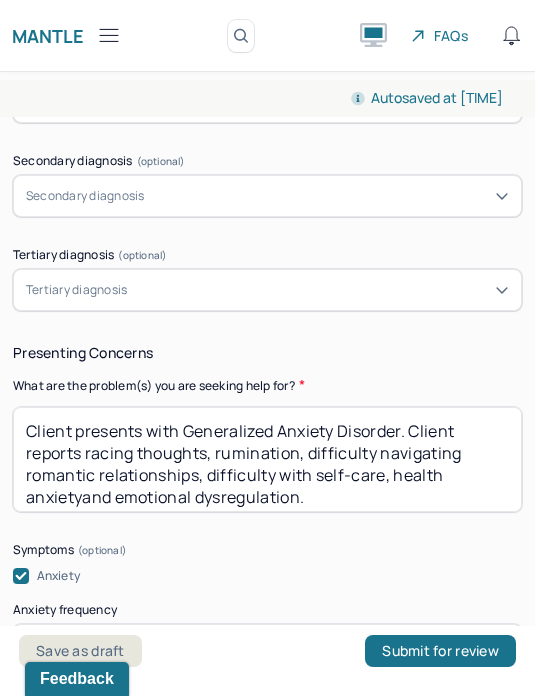 scroll, scrollTop: 1, scrollLeft: 0, axis: vertical 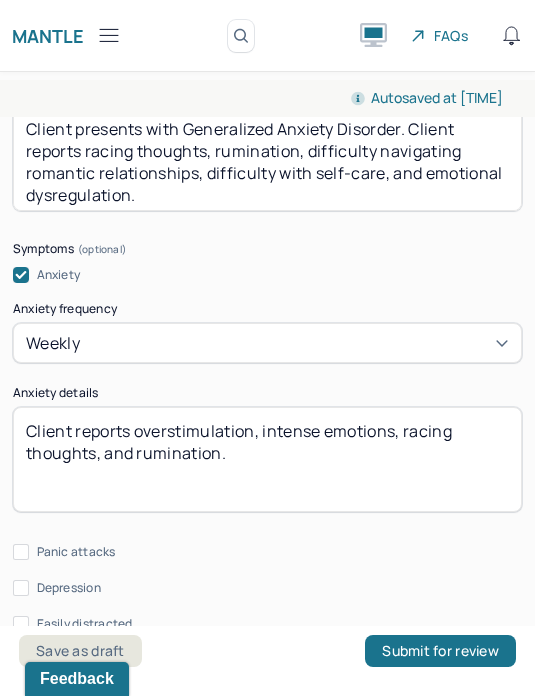 type on "Client presents with Generalized Anxiety Disorder. Client reports racing thoughts, rumination, difficulty navigating romantic relationships, difficulty with self-care, and emotional dysregulation." 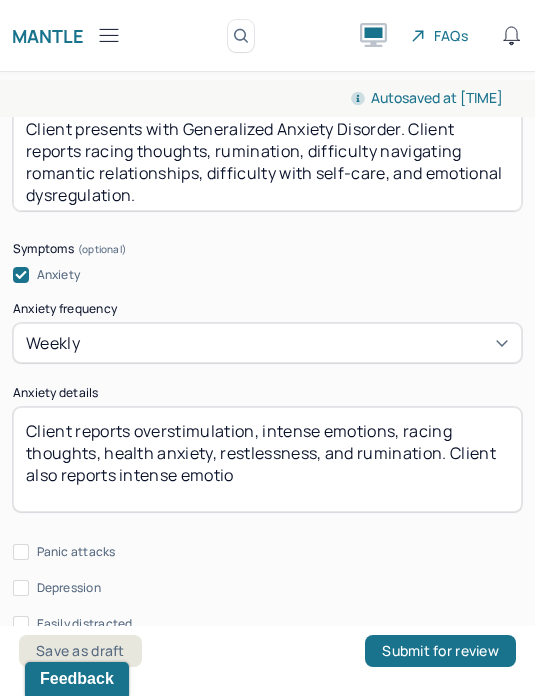click on "Client reports overstimulation, intense emotions, racing thoughts, health anxiety, restlessness, and rumination." at bounding box center (267, 459) 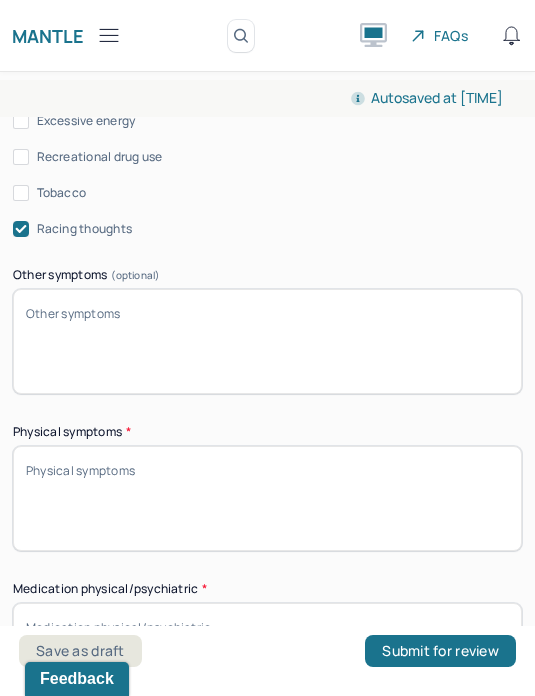scroll, scrollTop: 1998, scrollLeft: 0, axis: vertical 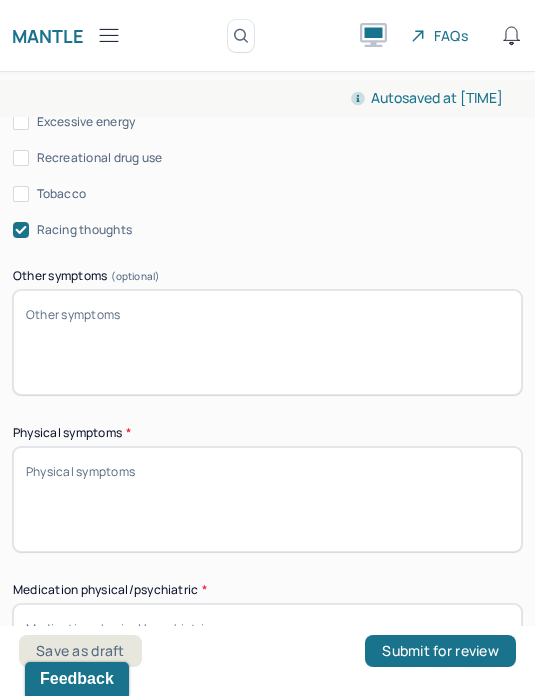 type on "Client reports overstimulation, racing thoughts, health anxiety, restlessness, and rumination." 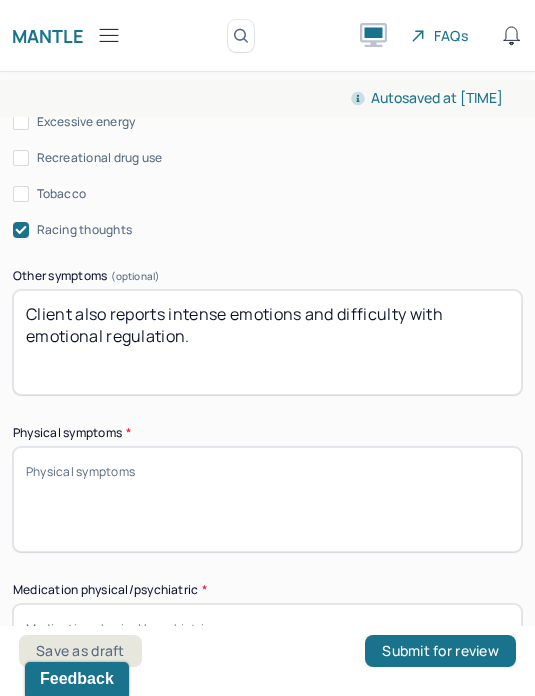 type on "Client also reports intense emotions and difficulty with emotional regulation." 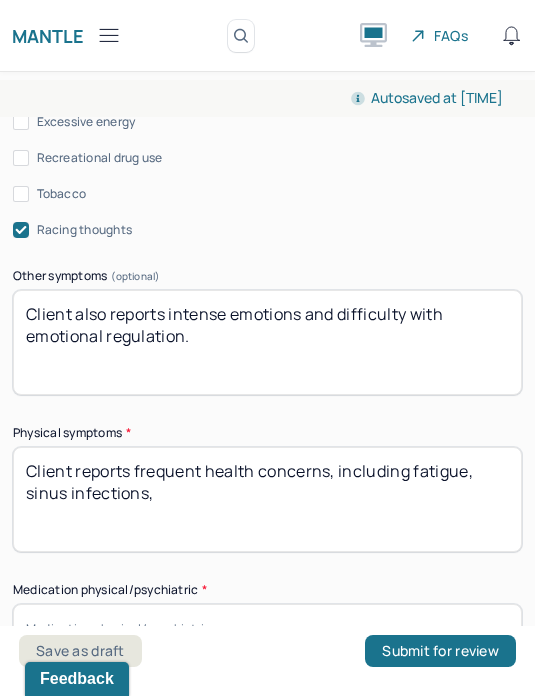 click on "Client reports frequent health concerns, including fatigue, sinus infections," at bounding box center [267, 499] 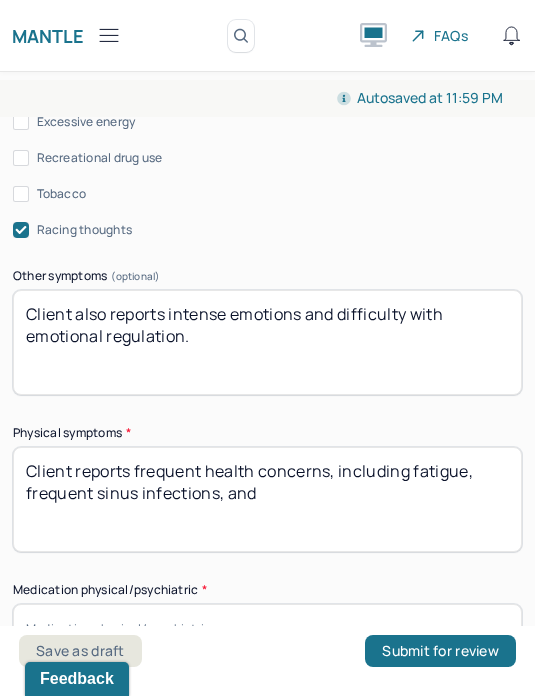 click on "Client reports frequent health concerns, including fatigue, frequent sinus infections, and" at bounding box center [267, 499] 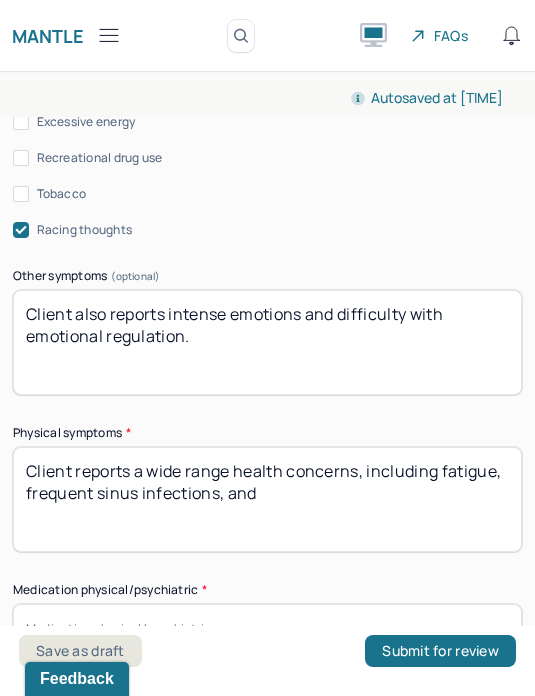 click on "Client reports a wide range health concerns, including fatigue, frequent sinus infections, and" at bounding box center (267, 499) 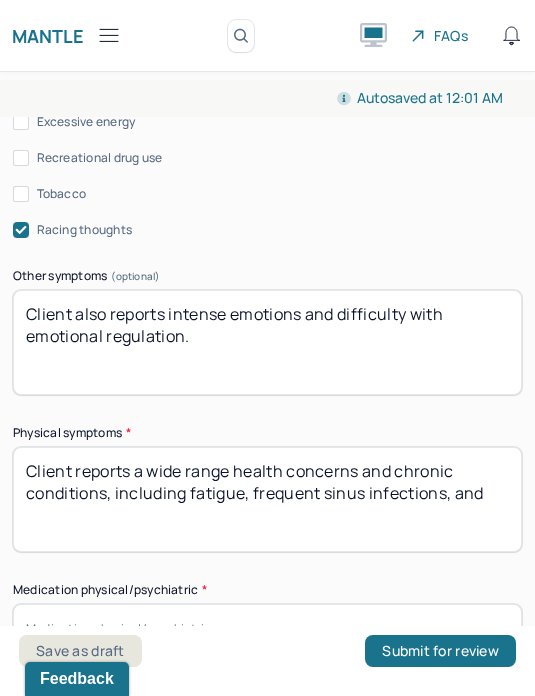 click on "Client reports a wide range health concerns and chronic conditions, including fatigue, frequent sinus infections, and" at bounding box center [267, 499] 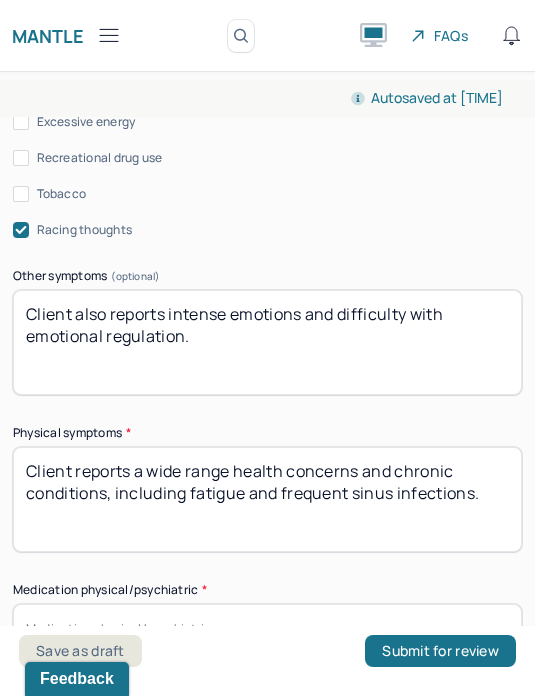 click on "Client reports a wide range health concerns and chronic conditions, including fatigue and frequent sinus infections." at bounding box center [267, 499] 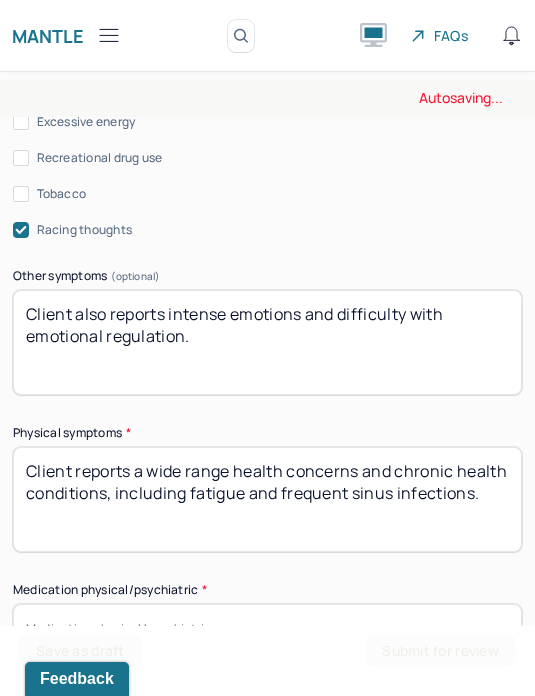 click on "Client reports a wide range health concerns and chronic conditions, including fatigue and frequent sinus infections." at bounding box center (267, 499) 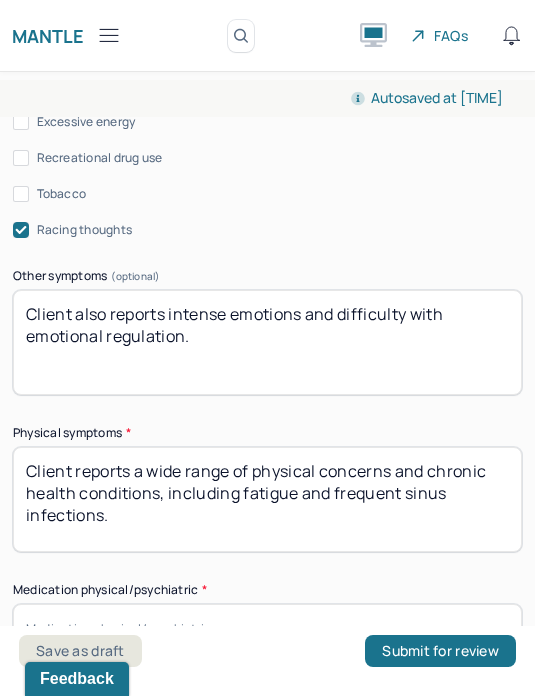 type on "Client reports a wide range of physical concerns and chronic health conditions, including fatigue and frequent sinus infections." 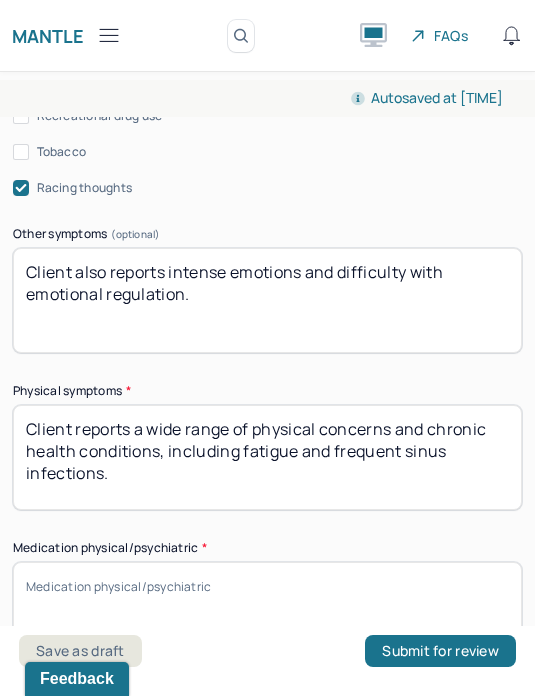 scroll, scrollTop: 2048, scrollLeft: 0, axis: vertical 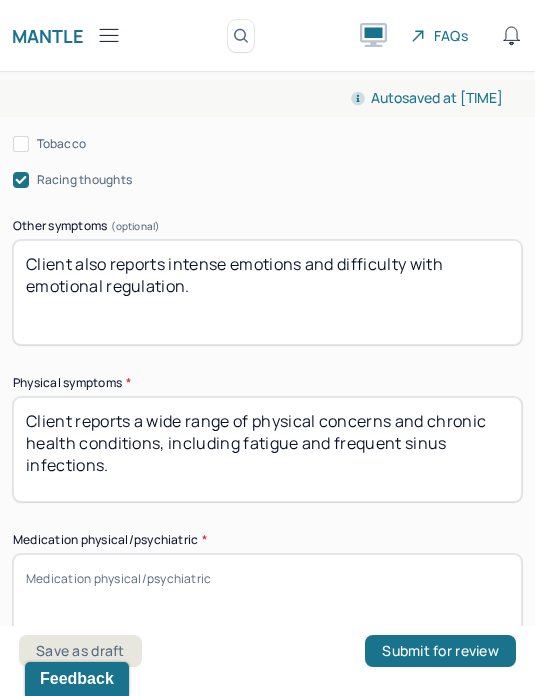 click on "Medication physical/psychiatric *" at bounding box center [267, 606] 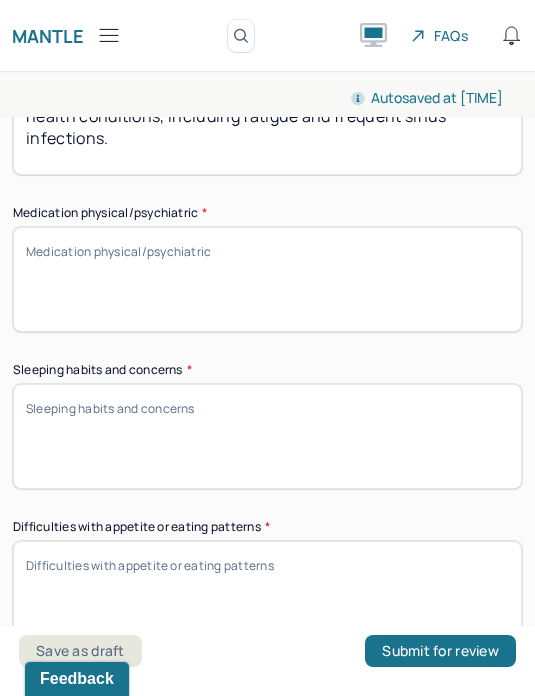 scroll, scrollTop: 2407, scrollLeft: 0, axis: vertical 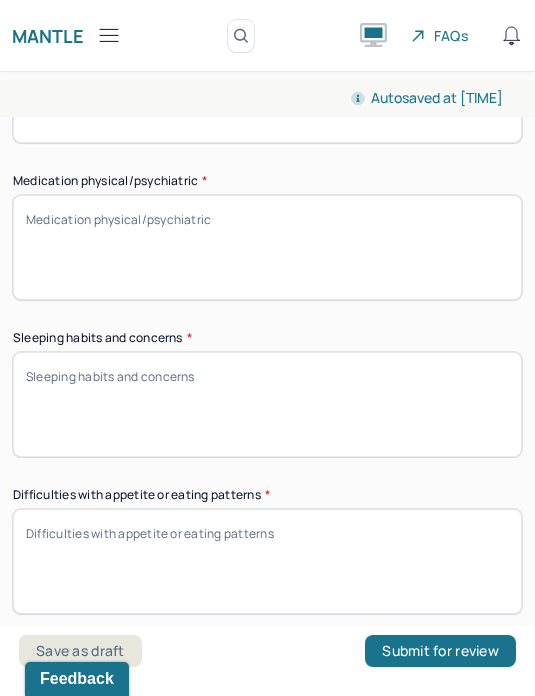 click on "Difficulties with appetite or eating patterns *" at bounding box center [267, 561] 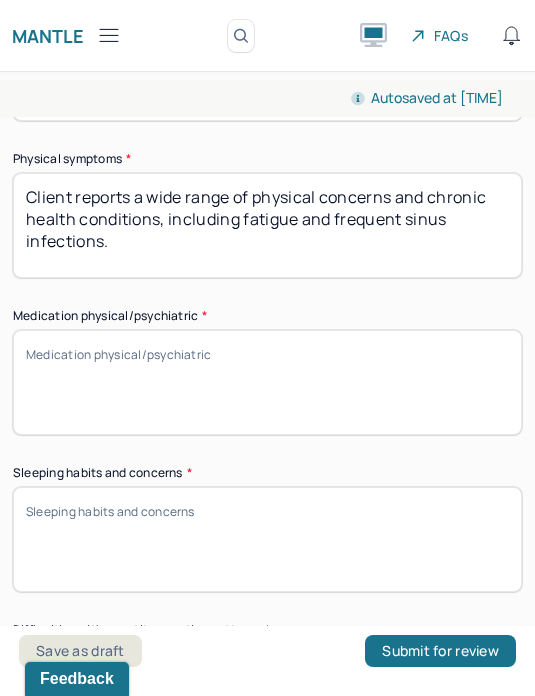 scroll, scrollTop: 2265, scrollLeft: 0, axis: vertical 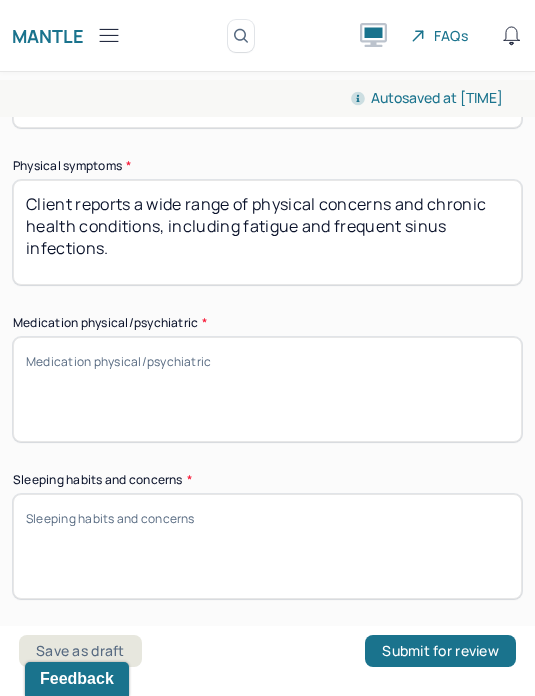 click on "Medication physical/psychiatric *" at bounding box center [267, 389] 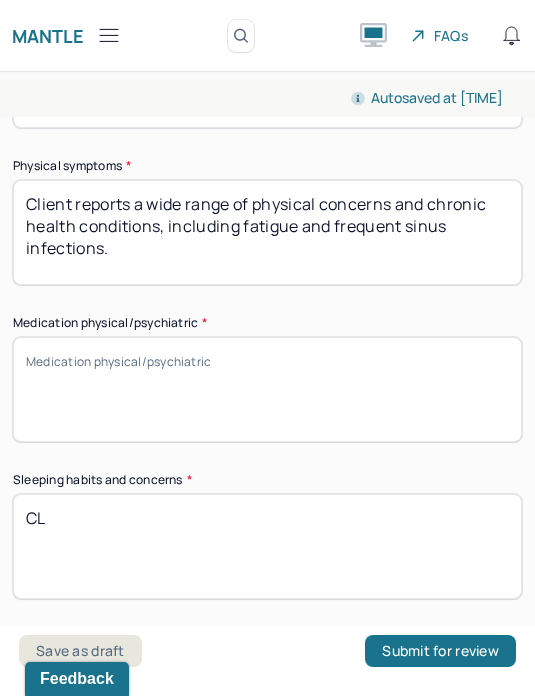 type on "C" 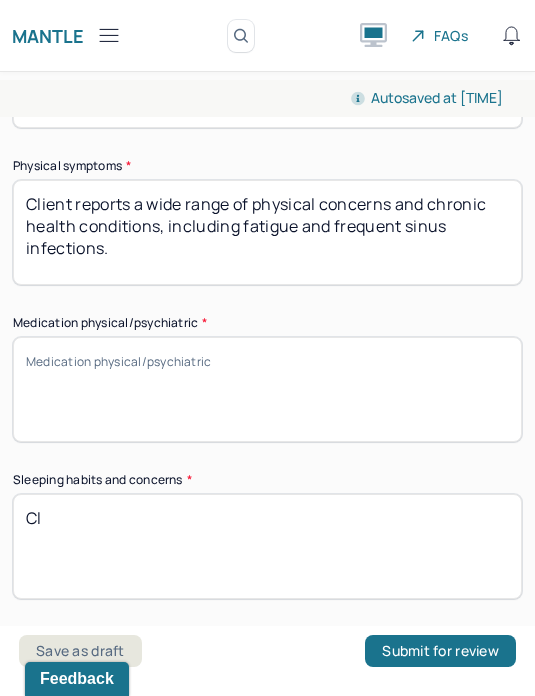 type on "C" 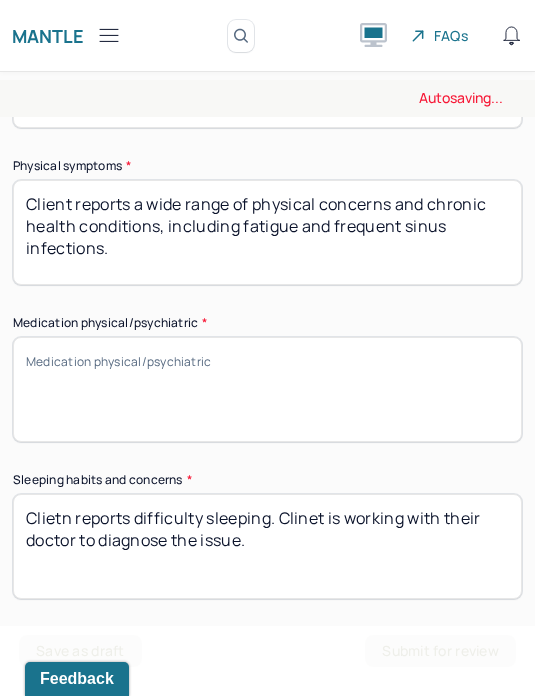 click on "Clietn reports difficulty sleeping. Clinet is working with their doctor" at bounding box center (267, 546) 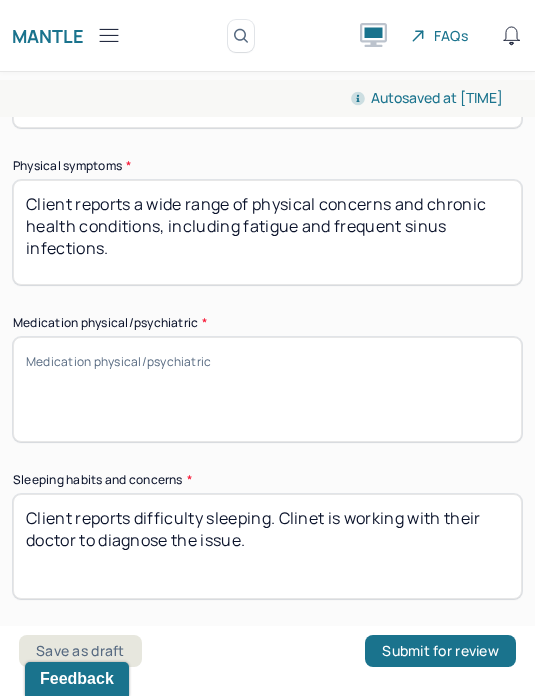 click on "Clietn reports difficulty sleeping. Clinet is working with their doctor to diagnose the issue." at bounding box center (267, 546) 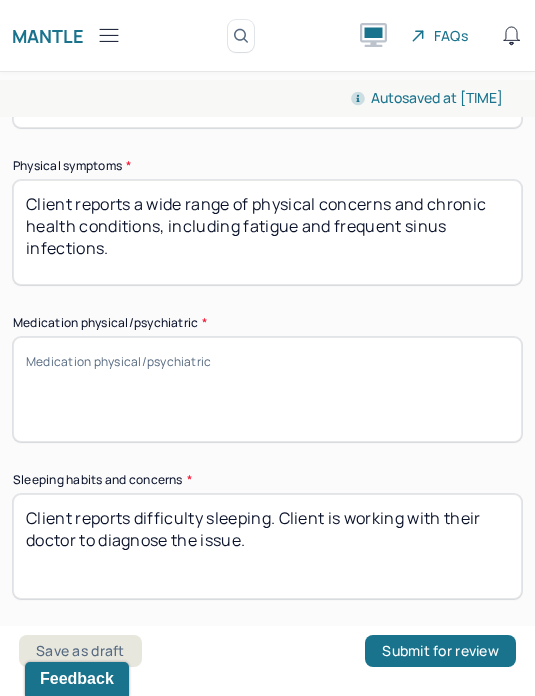 type on "Client reports difficulty sleeping. Client is working with their doctor to diagnose the issue." 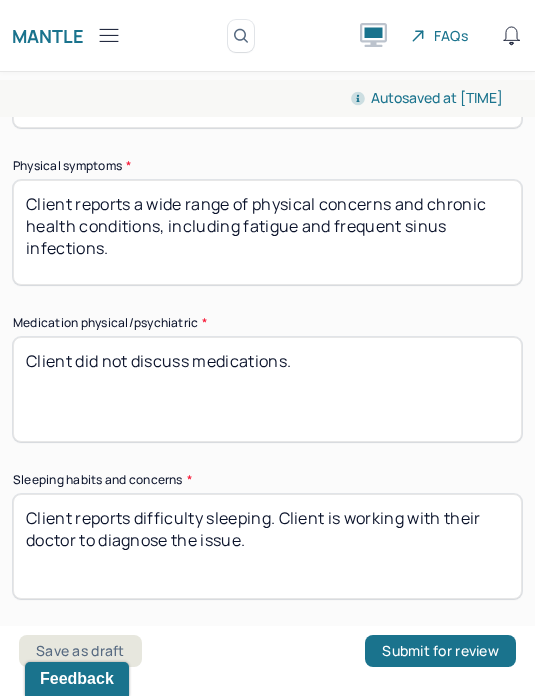 type on "Client did not discuss medications." 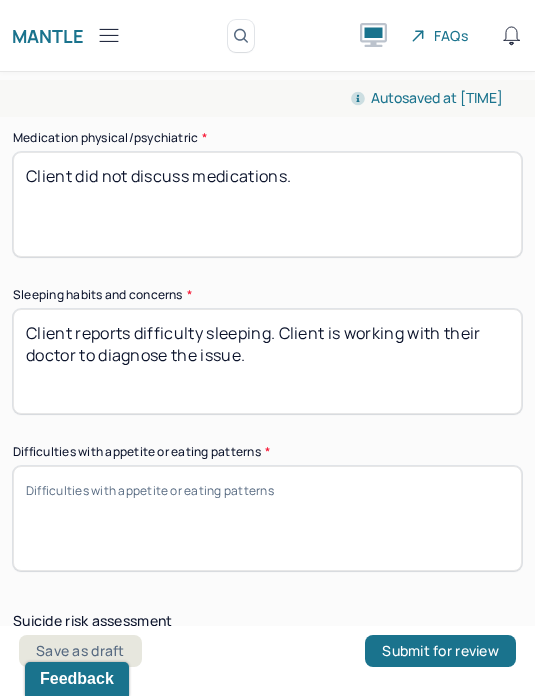 scroll, scrollTop: 2460, scrollLeft: 0, axis: vertical 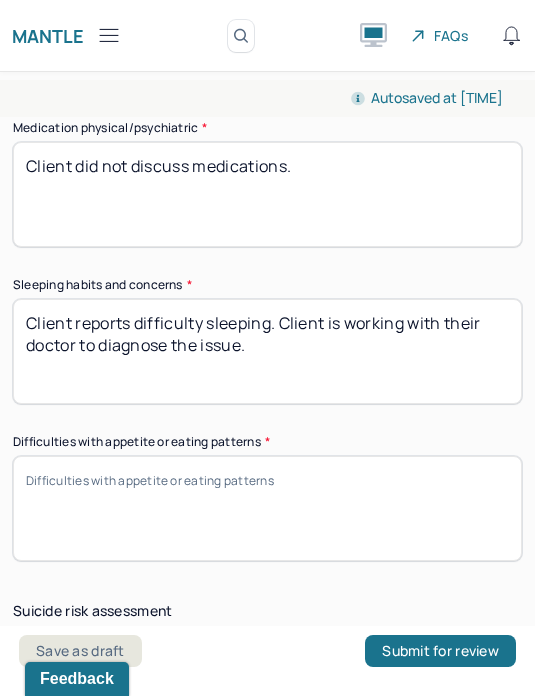 type on "Client reports a wide range of physical concerns and chronic health conditions, including chronic fatigue and frequent sinus infections." 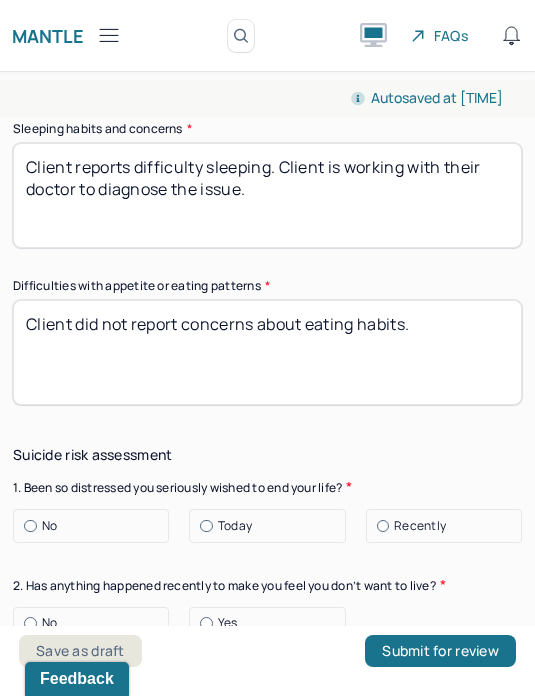 scroll, scrollTop: 2766, scrollLeft: 0, axis: vertical 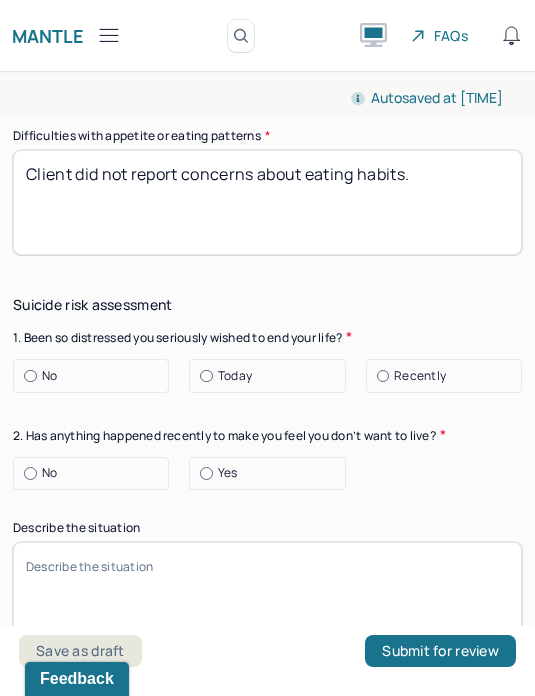 type on "Client did not report concerns about eating habits." 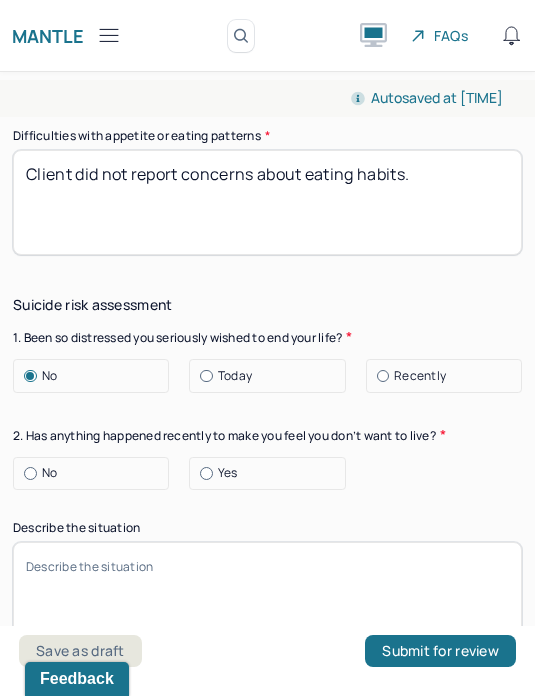 click on "No" at bounding box center (96, 473) 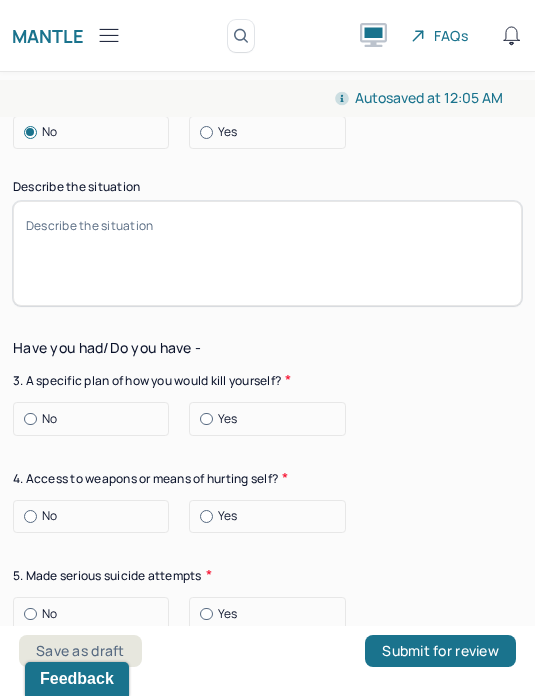 scroll, scrollTop: 3167, scrollLeft: 0, axis: vertical 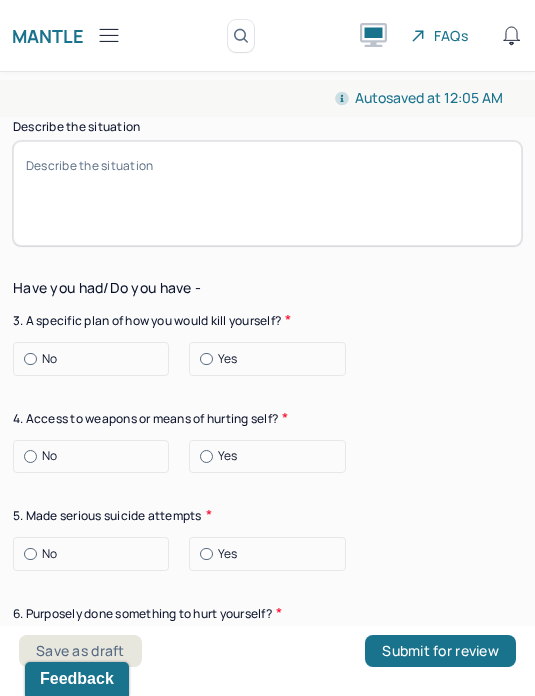 click on "No" at bounding box center (96, 359) 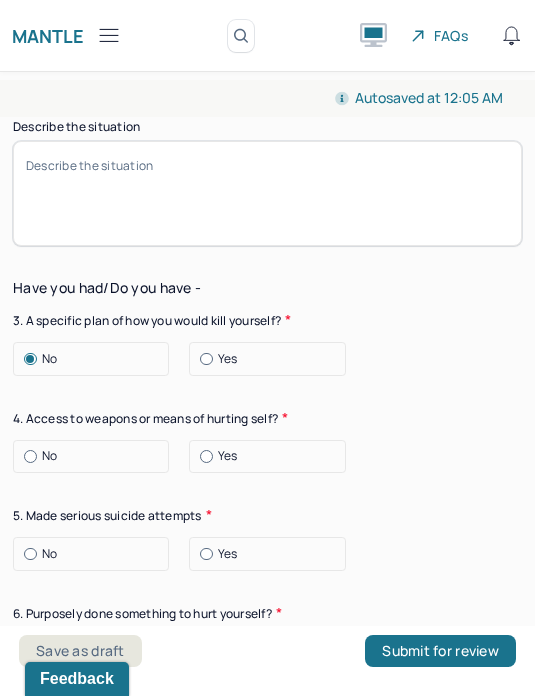 click on "No" at bounding box center (96, 456) 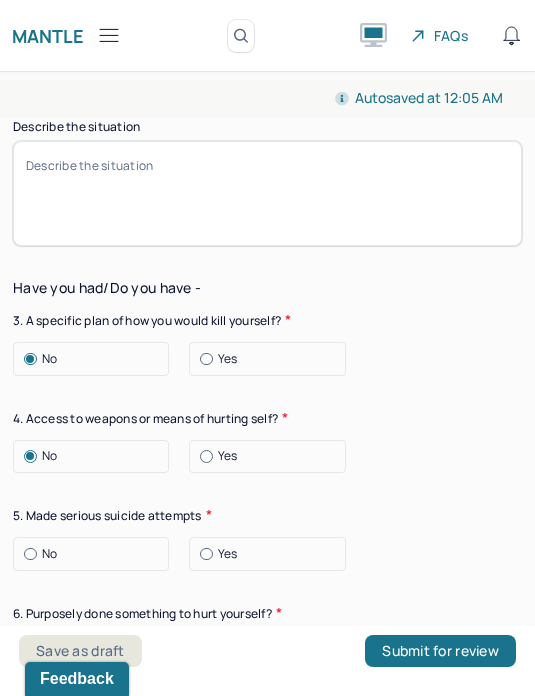 click on "No" at bounding box center [96, 554] 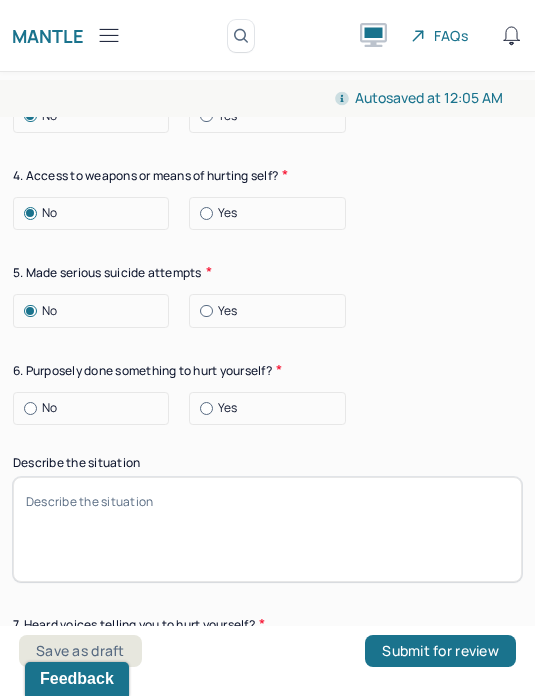 click on "No" at bounding box center [96, 408] 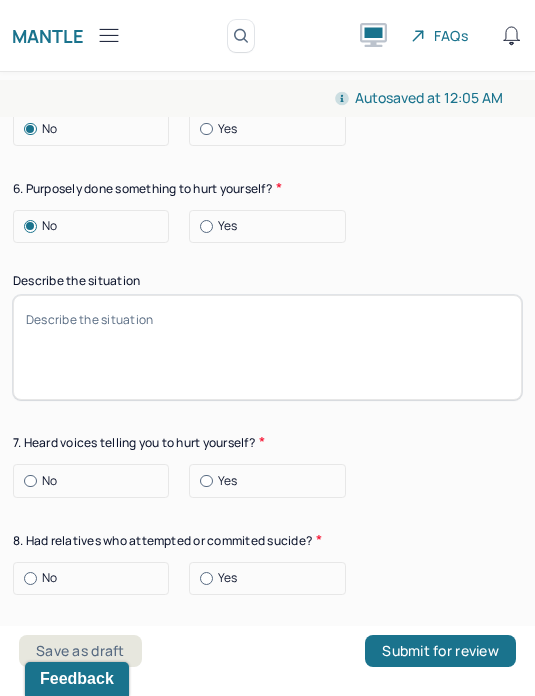 scroll, scrollTop: 3599, scrollLeft: 0, axis: vertical 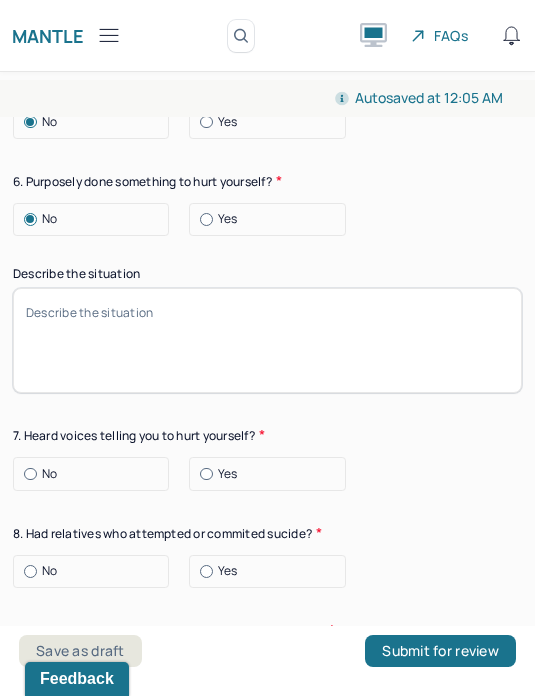 click on "No" at bounding box center (96, 474) 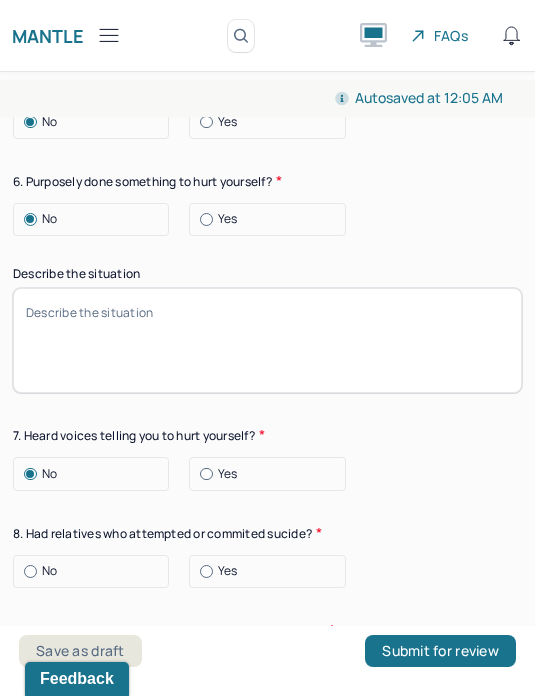 click on "No" at bounding box center [96, 571] 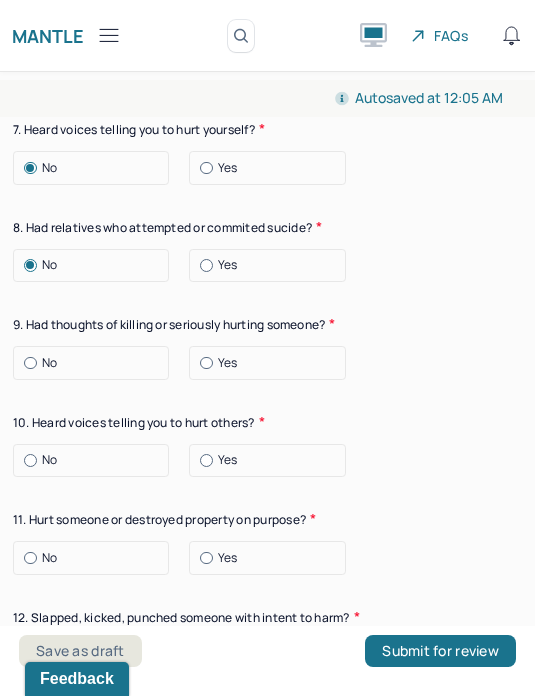 scroll, scrollTop: 3930, scrollLeft: 0, axis: vertical 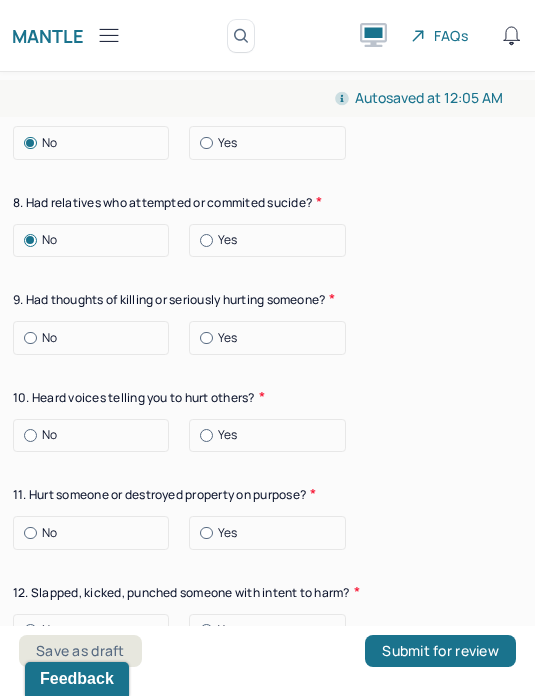 click on "No" at bounding box center (96, 338) 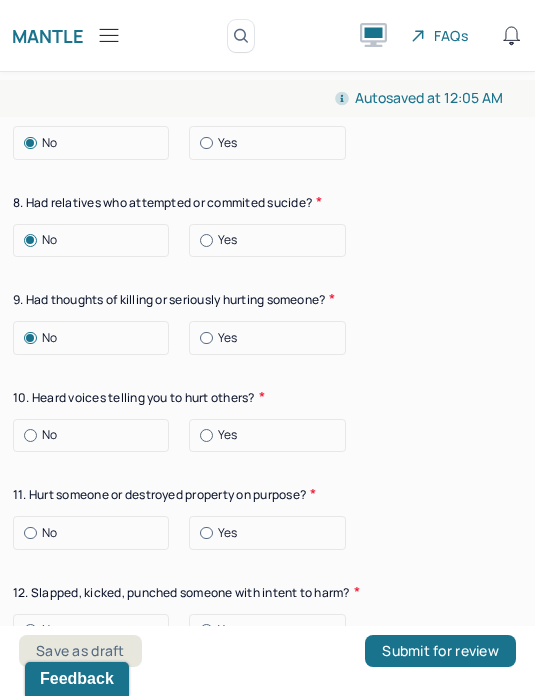 click on "No" at bounding box center [96, 435] 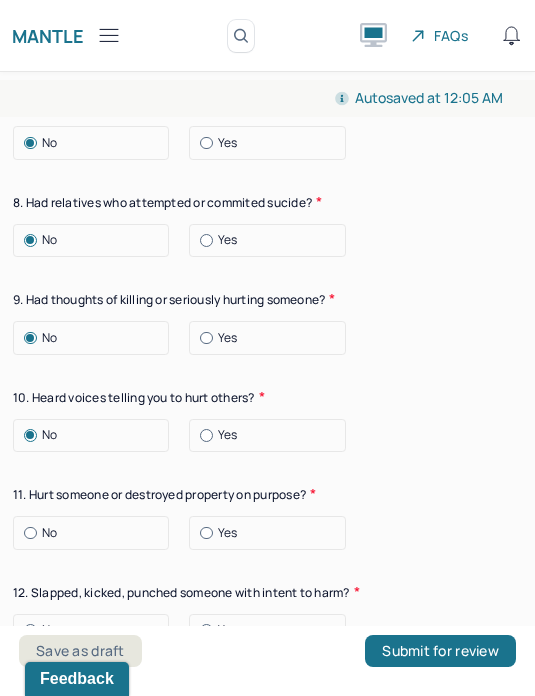 click on "No" at bounding box center [96, 533] 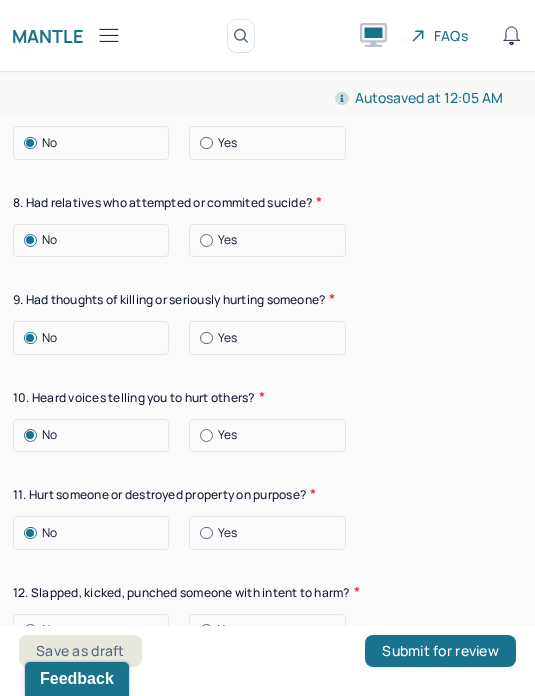 click on "No" at bounding box center [96, 630] 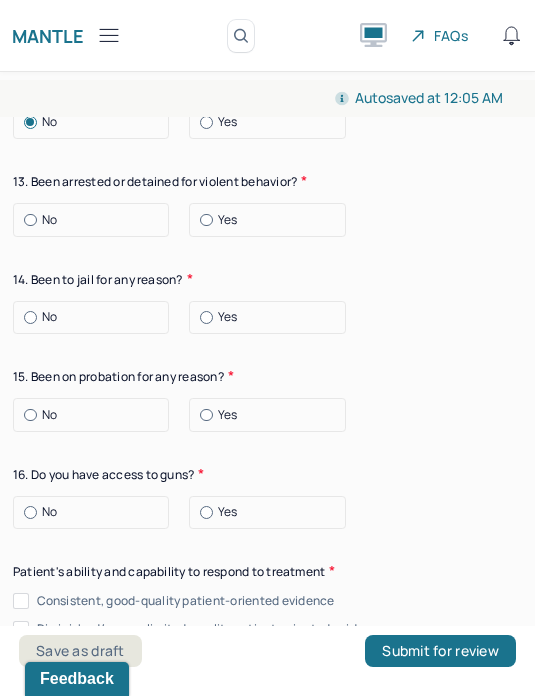 scroll, scrollTop: 4394, scrollLeft: 0, axis: vertical 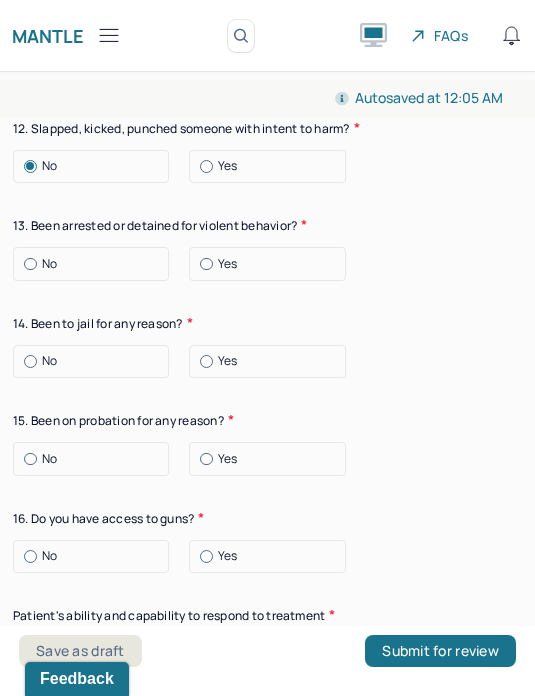 click on "No" at bounding box center (96, 264) 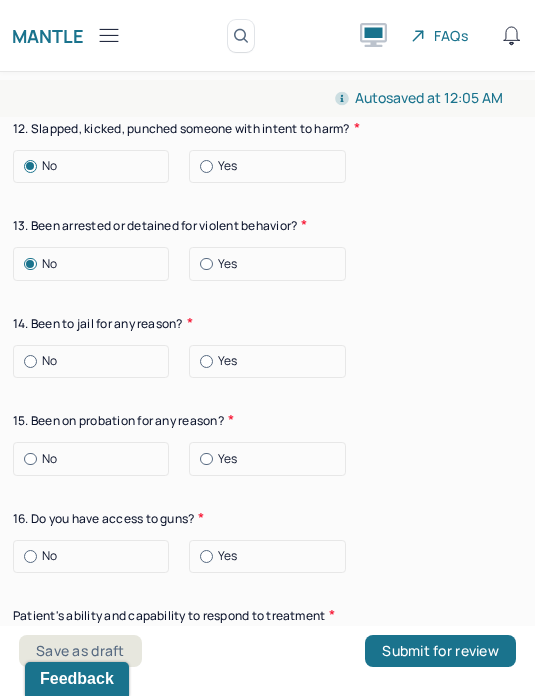 click on "No" at bounding box center [96, 361] 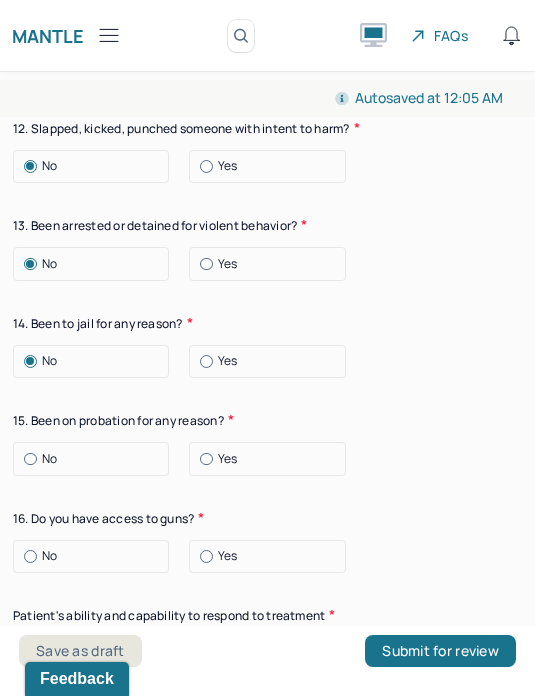click on "No" at bounding box center (96, 459) 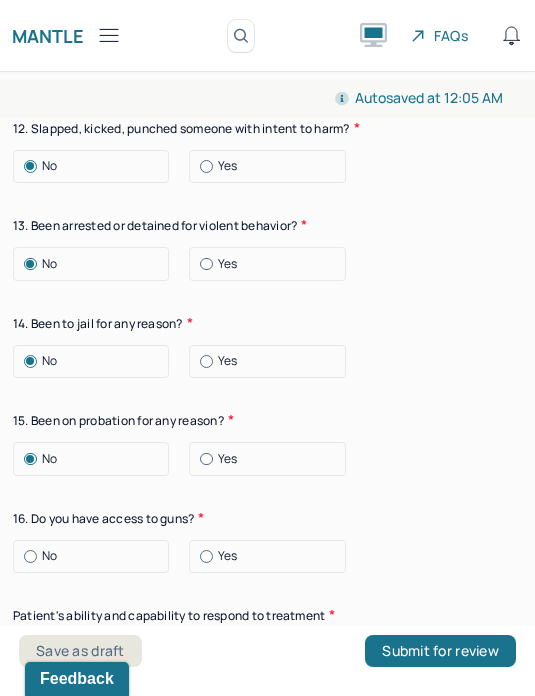 click on "No" at bounding box center [96, 556] 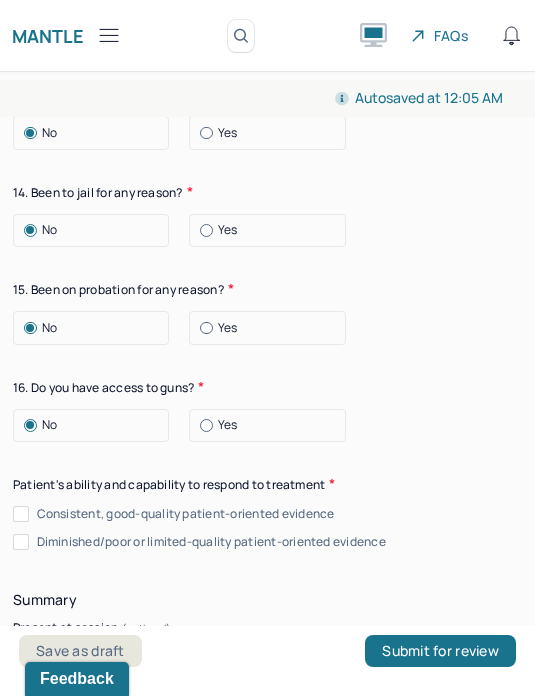 scroll, scrollTop: 4529, scrollLeft: 0, axis: vertical 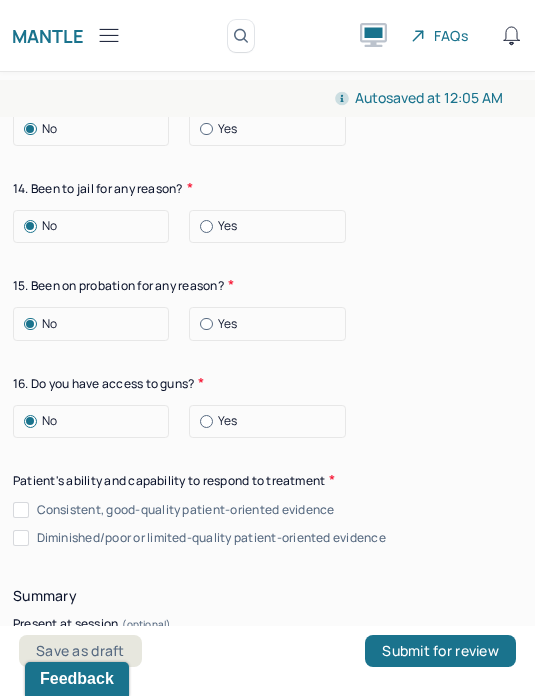 click on "Consistent, good-quality patient-oriented evidence" at bounding box center (186, 510) 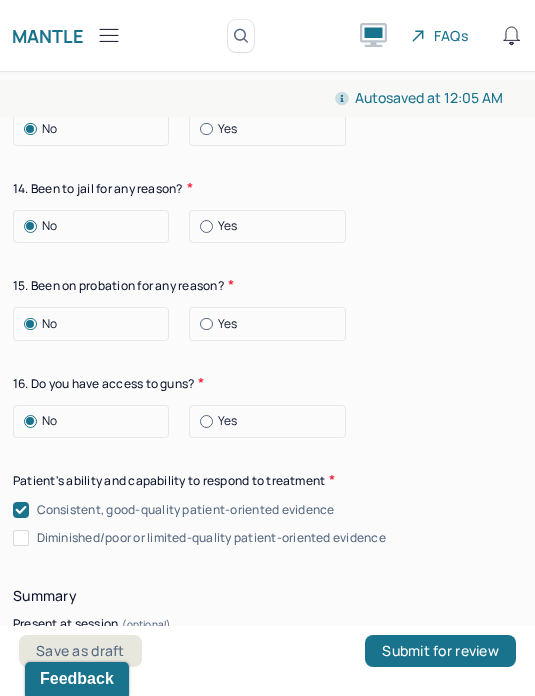 click on "Patient" at bounding box center [58, 650] 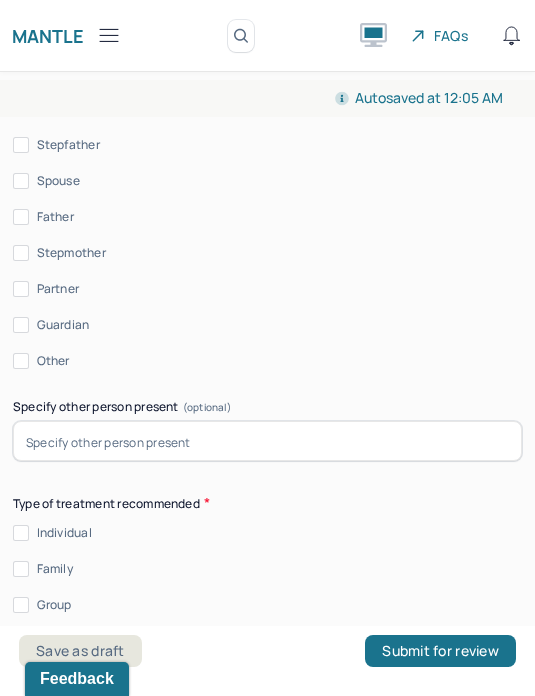 scroll, scrollTop: 5120, scrollLeft: 0, axis: vertical 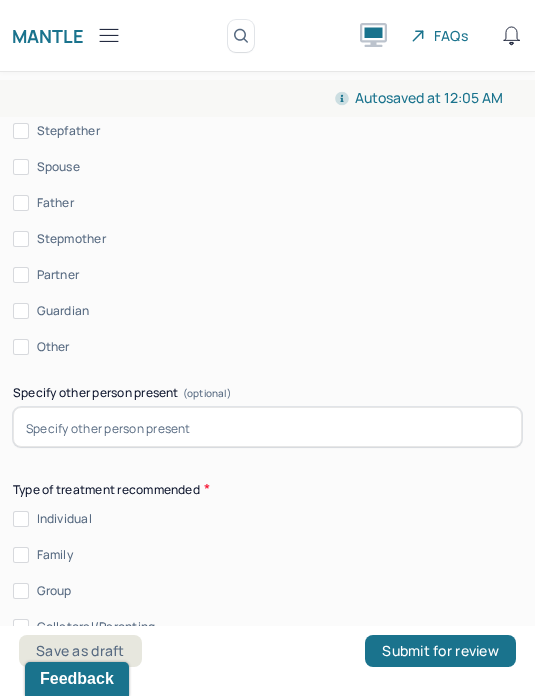 click on "Individual" at bounding box center [64, 519] 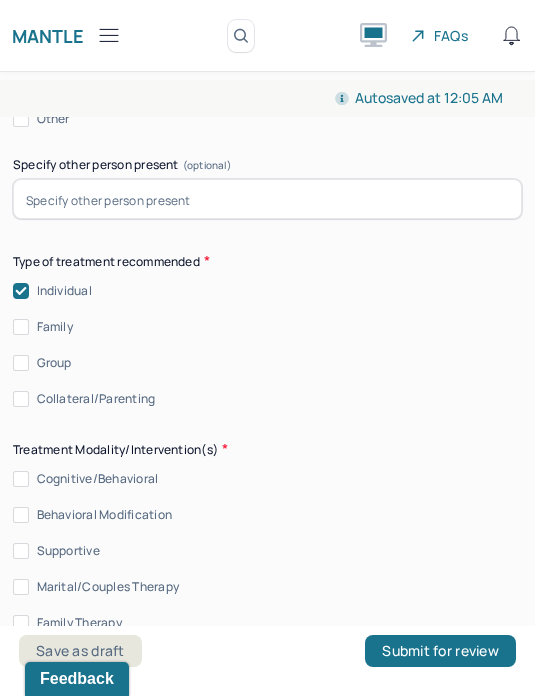 scroll, scrollTop: 5353, scrollLeft: 0, axis: vertical 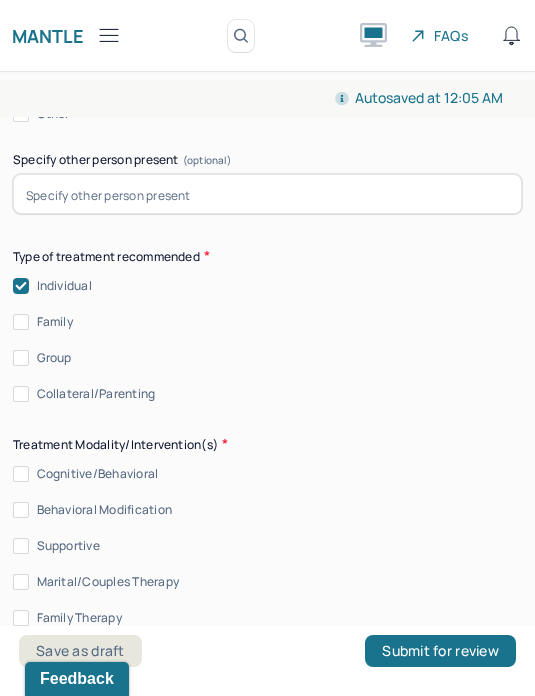 click on "Cognitive/Behavioral" at bounding box center [98, 474] 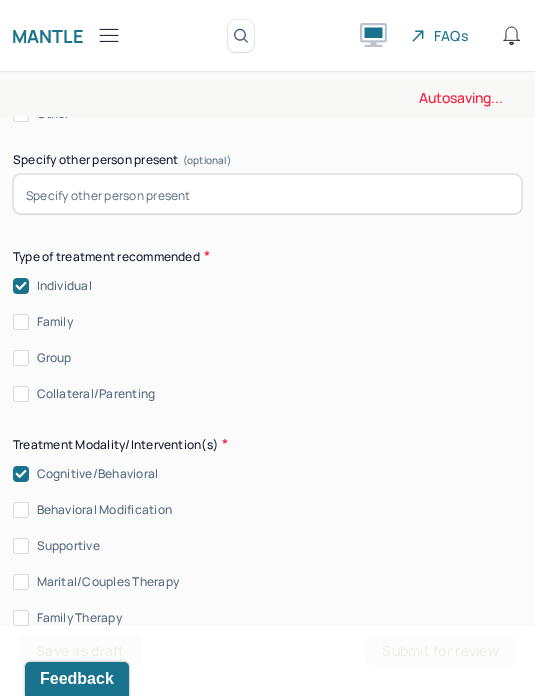 click on "Supportive" at bounding box center [68, 546] 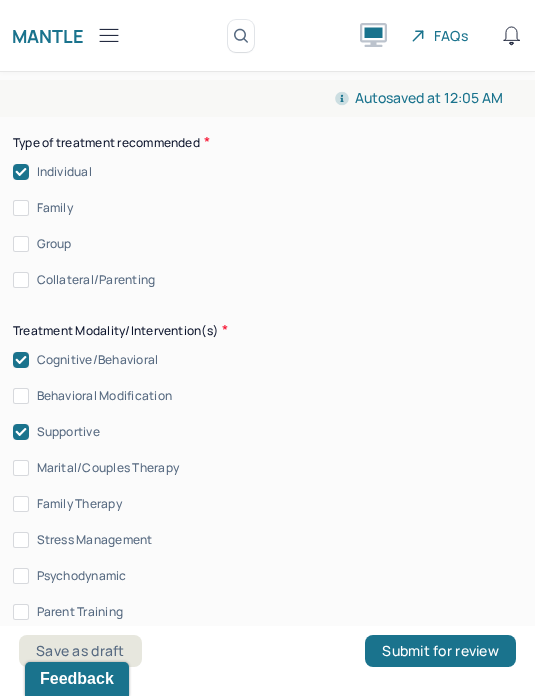 scroll, scrollTop: 5474, scrollLeft: 0, axis: vertical 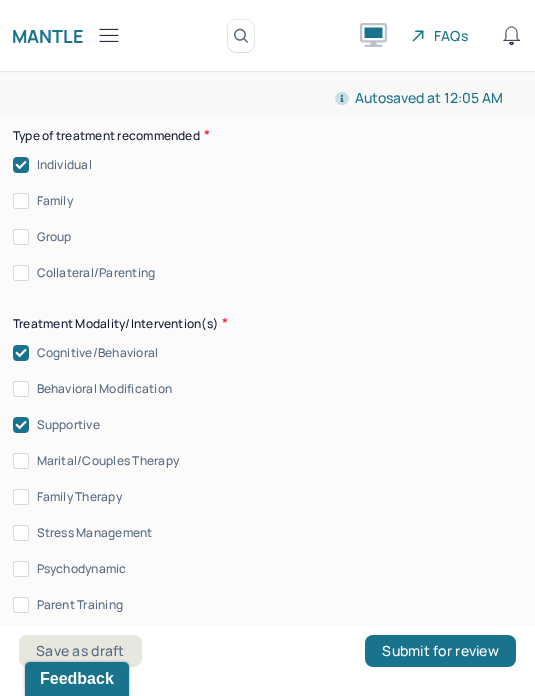 click on "Crisis Intervention" at bounding box center [90, 641] 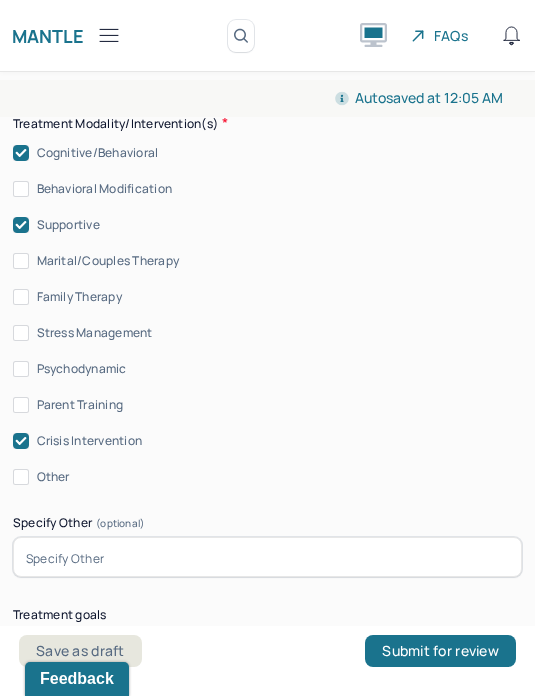 scroll, scrollTop: 5710, scrollLeft: 0, axis: vertical 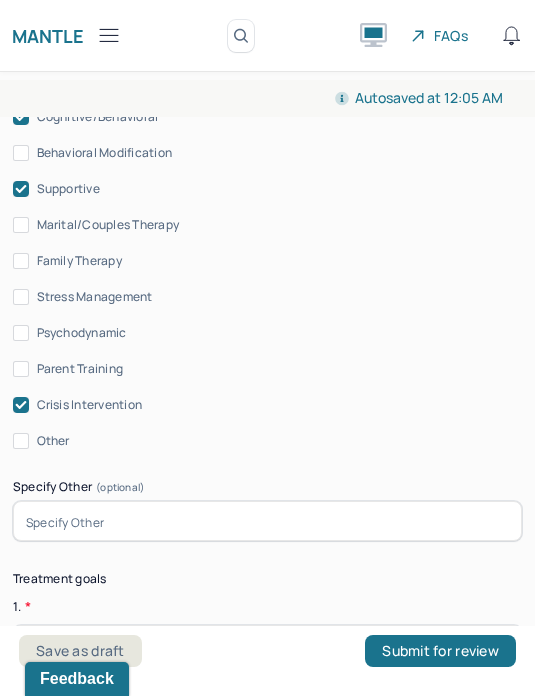 click on "Crisis Intervention" at bounding box center [90, 405] 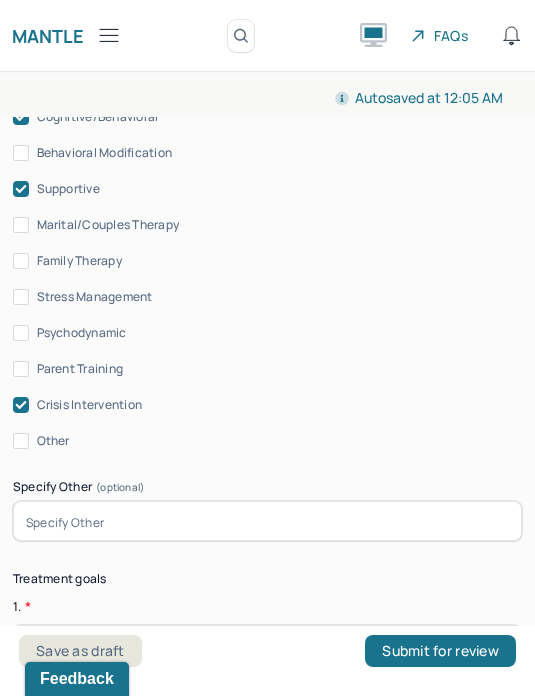 click on "Crisis Intervention" at bounding box center [21, 405] 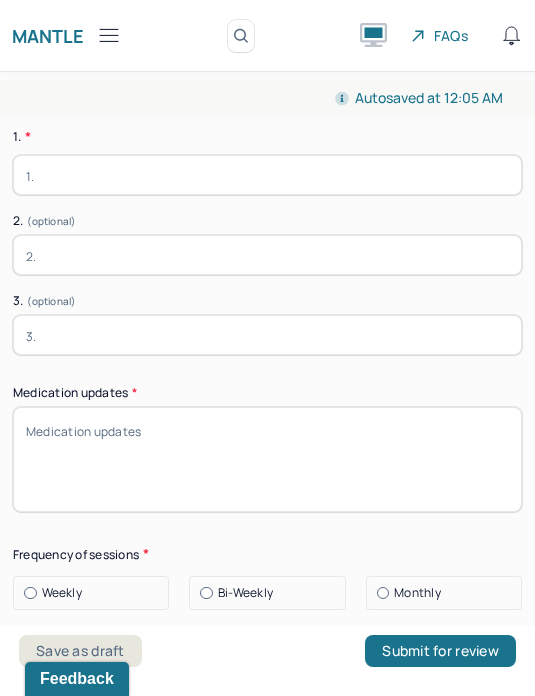 scroll, scrollTop: 6209, scrollLeft: 0, axis: vertical 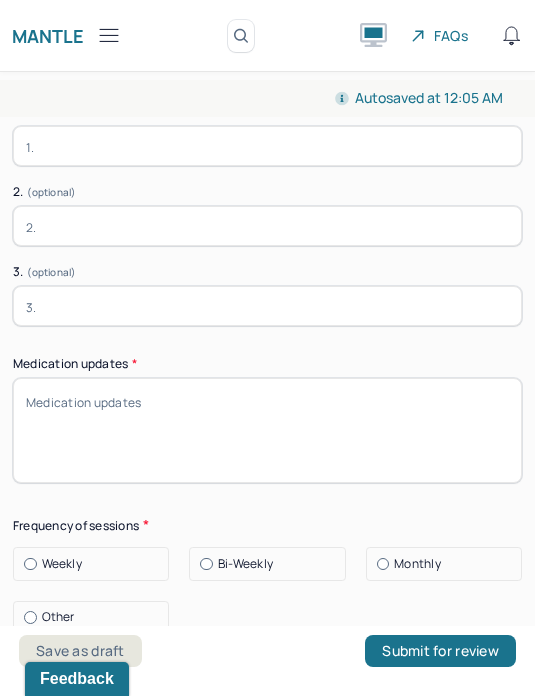 click on "Medication updates *" at bounding box center (267, 430) 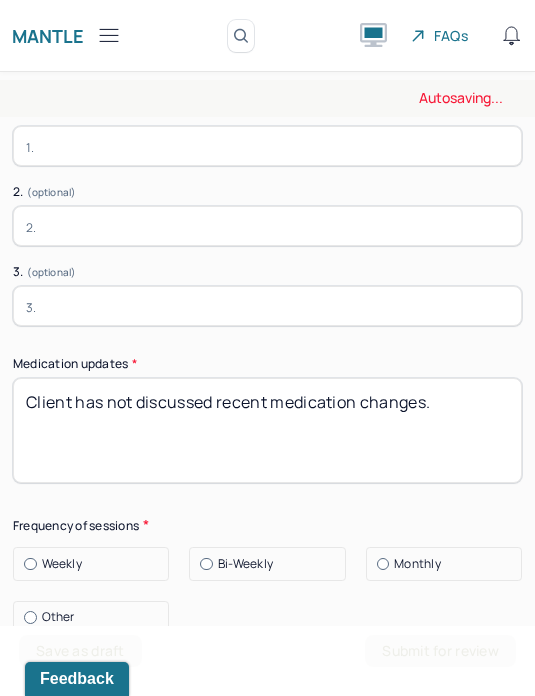 type on "Client has not discussed recent medication changes." 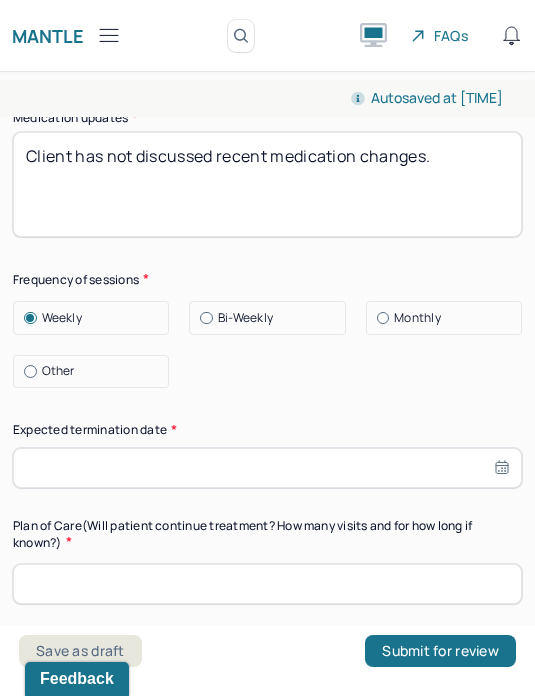 scroll, scrollTop: 6457, scrollLeft: 0, axis: vertical 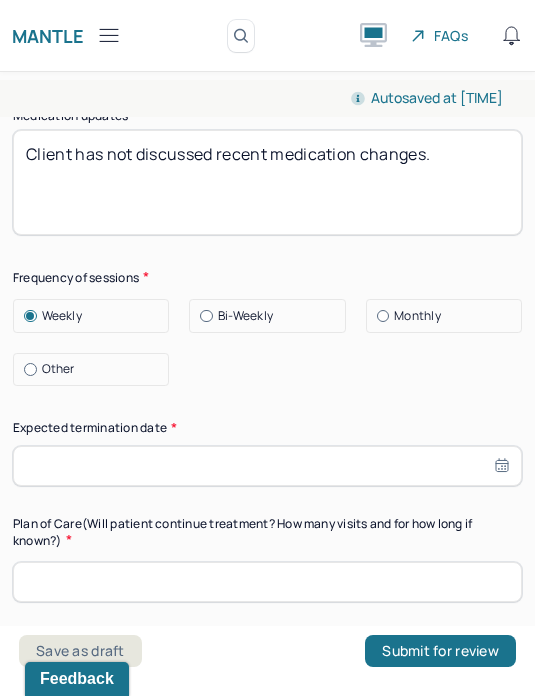click at bounding box center [267, 466] 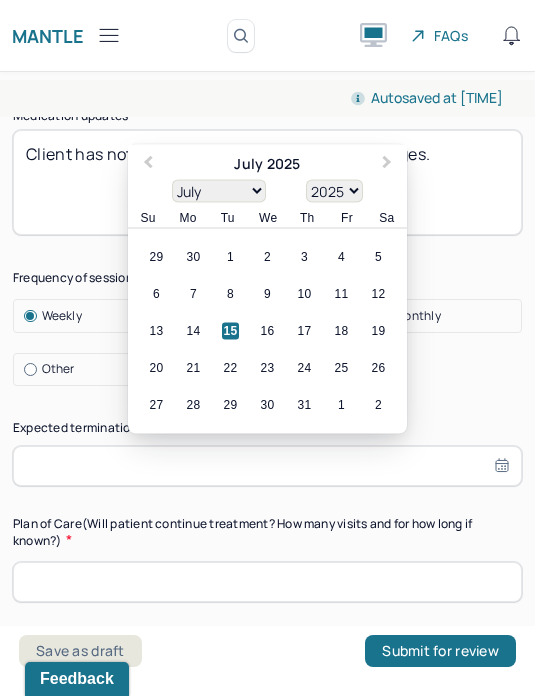click on "1900 1901 1902 1903 1904 1905 1906 1907 1908 1909 1910 1911 1912 1913 1914 1915 1916 1917 1918 1919 1920 1921 1922 1923 1924 1925 1926 1927 1928 1929 1930 1931 1932 1933 1934 1935 1936 1937 1938 1939 1940 1941 1942 1943 1944 1945 1946 1947 1948 1949 1950 1951 1952 1953 1954 1955 1956 1957 1958 1959 1960 1961 1962 1963 1964 1965 1966 1967 1968 1969 1970 1971 1972 1973 1974 1975 1976 1977 1978 1979 1980 1981 1982 1983 1984 1985 1986 1987 1988 1989 1990 1991 1992 1993 1994 1995 1996 1997 1998 1999 2000 2001 2002 2003 2004 2005 2006 2007 2008 2009 2010 2011 2012 2013 2014 2015 2016 2017 2018 2019 2020 2021 2022 2023 2024 2025 2026 2027 2028 2029 2030 2031 2032 2033 2034 2035 2036 2037 2038 2039 2040 2041 2042 2043 2044 2045 2046 2047 2048 2049 2050 2051 2052 2053 2054 2055 2056 2057 2058 2059 2060 2061 2062 2063 2064 2065 2066 2067 2068 2069 2070 2071 2072 2073 2074 2075 2076 2077 2078 2079 2080 2081 2082 2083 2084 2085 2086 2087 2088 2089 2090 2091 2092 2093 2094 2095 2096 2097 2098 2099 2100" at bounding box center [334, 191] 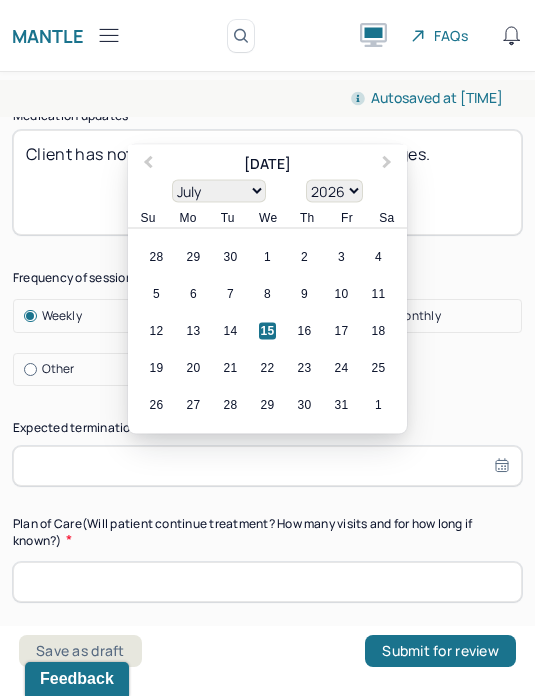click on "14" at bounding box center (230, 331) 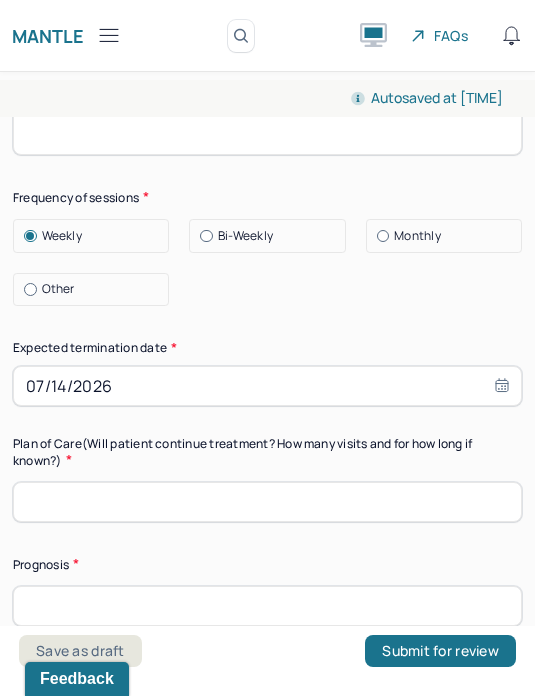 scroll, scrollTop: 6540, scrollLeft: 0, axis: vertical 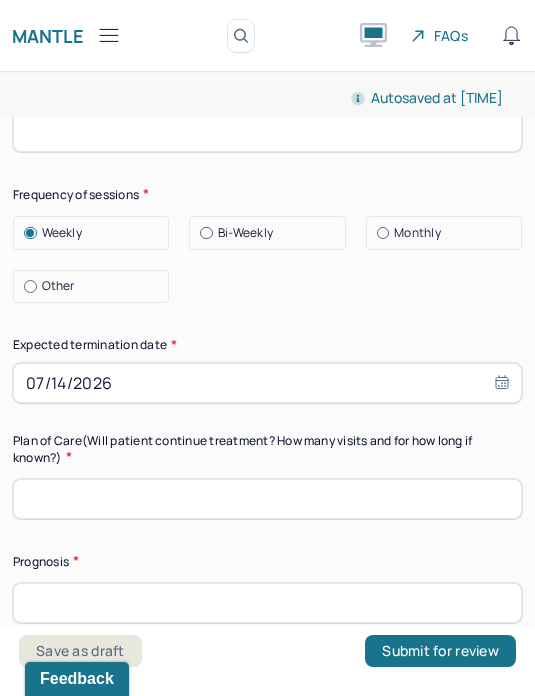 click at bounding box center (267, 603) 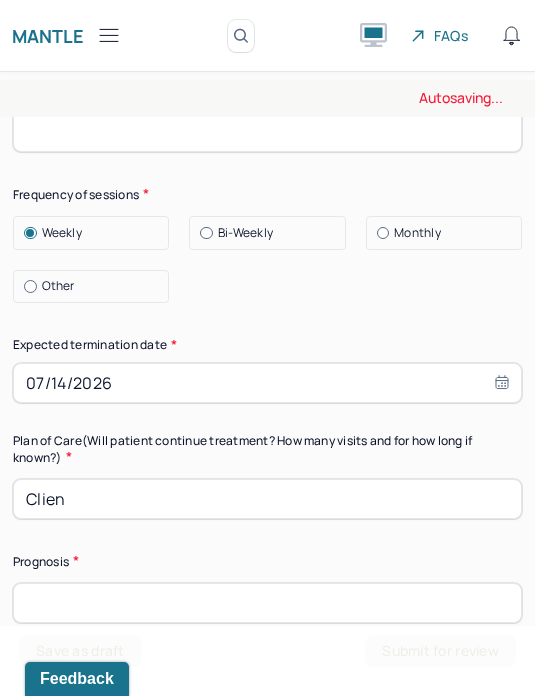 type on "Client will continue 12 months of sessions due to positive outcome on maintenance of anxiety symptoms." 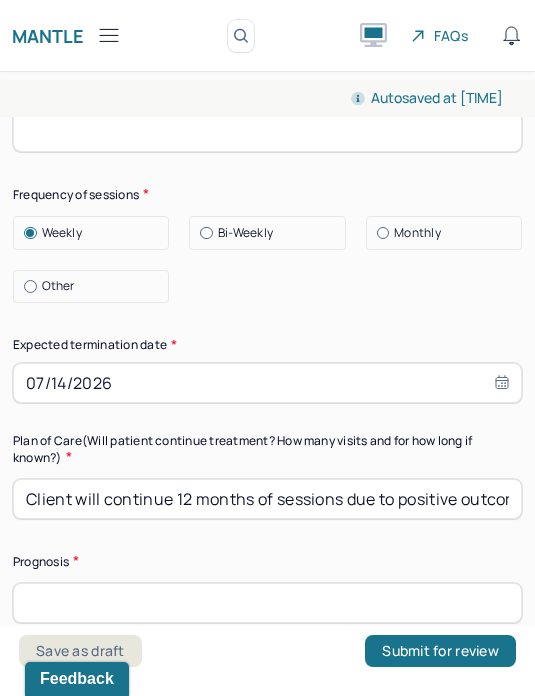 click on "Client will continue 12 months of sessions due to positive outcome on maintenance of anxiety symptoms." at bounding box center (267, 499) 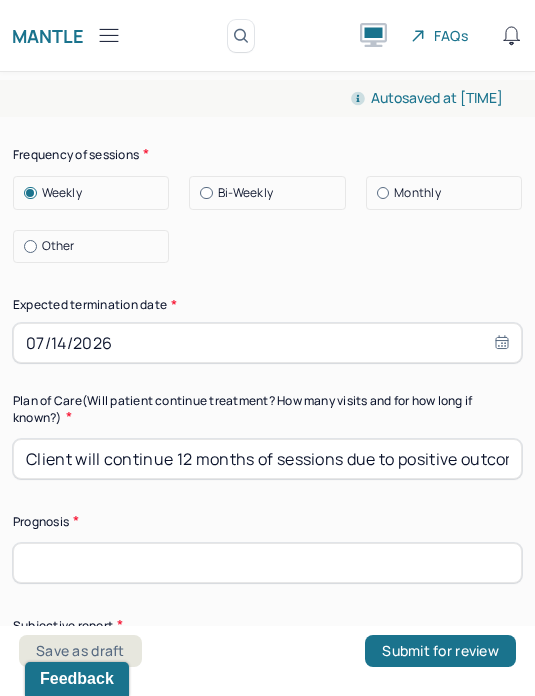click at bounding box center [267, 563] 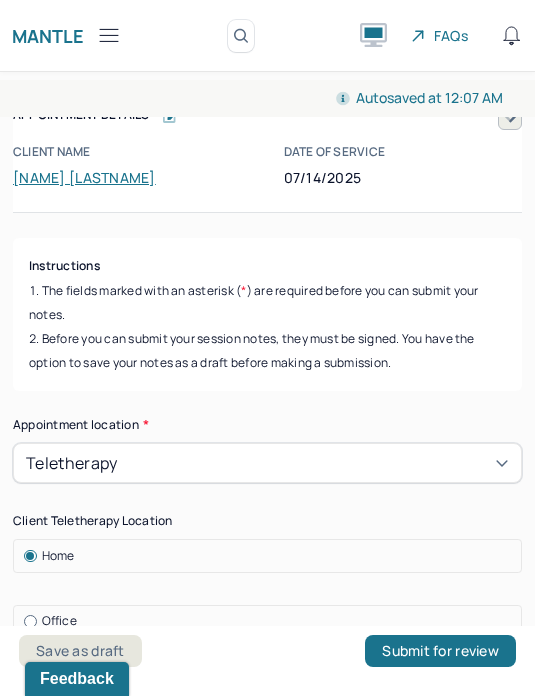 scroll, scrollTop: 0, scrollLeft: 0, axis: both 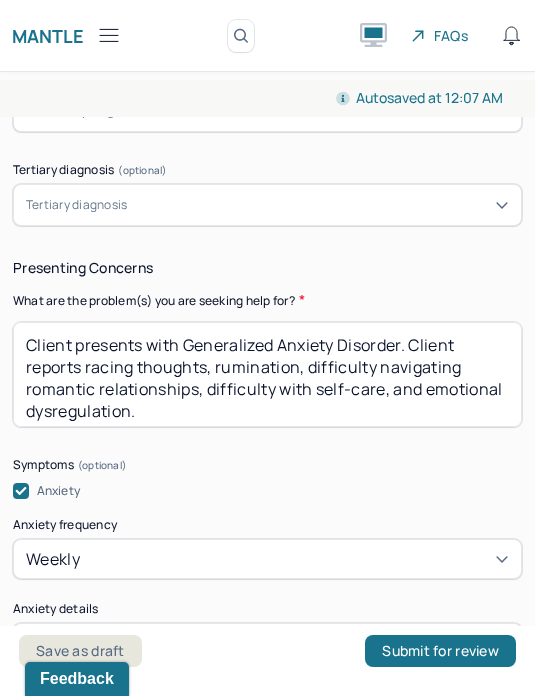 type on "Client’s prognosis is good based on their understanding of their anxiety symptoms and their vulnerability during sessions. Prognosis remains the same since last session on" 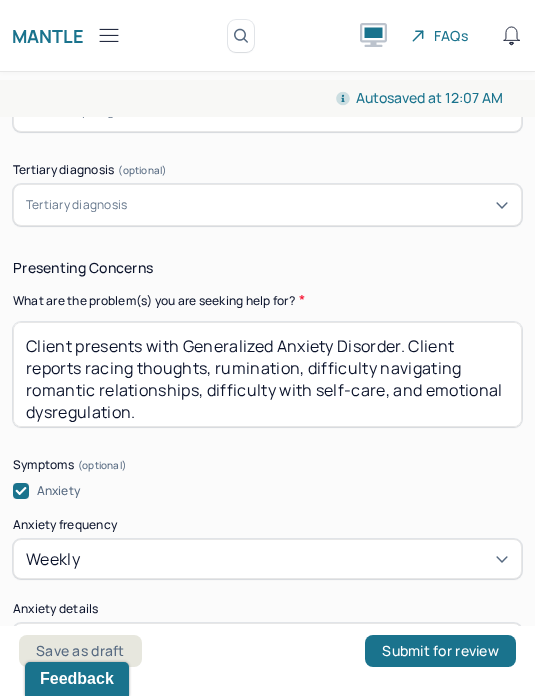 scroll, scrollTop: 0, scrollLeft: 0, axis: both 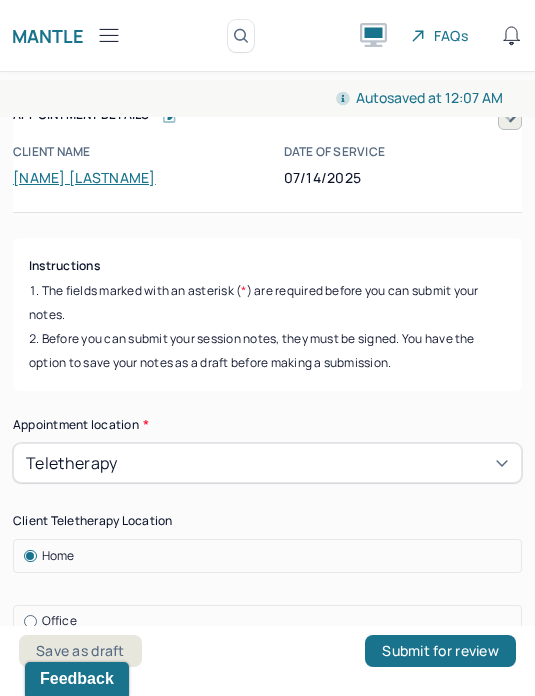 click on "Julia Saltzman" at bounding box center (84, 177) 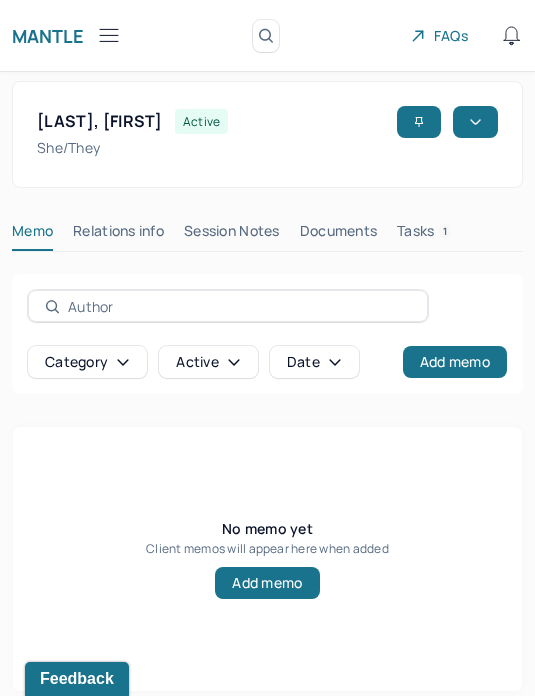 click on "Session Notes" at bounding box center [232, 235] 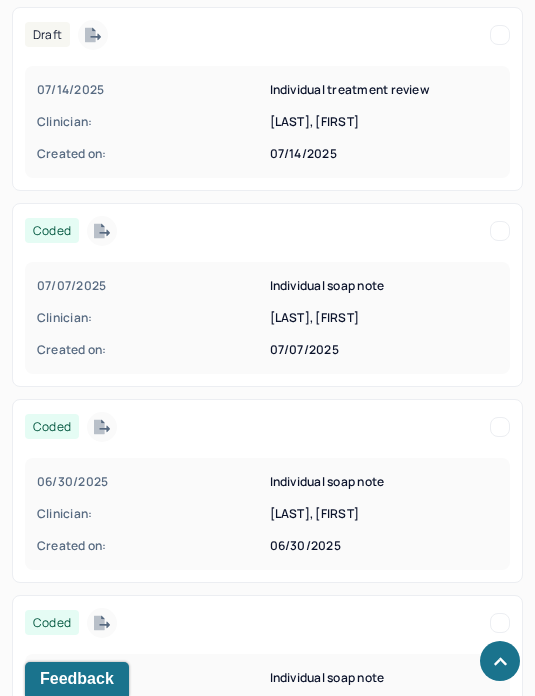 click on "Individual soap note" at bounding box center [384, 286] 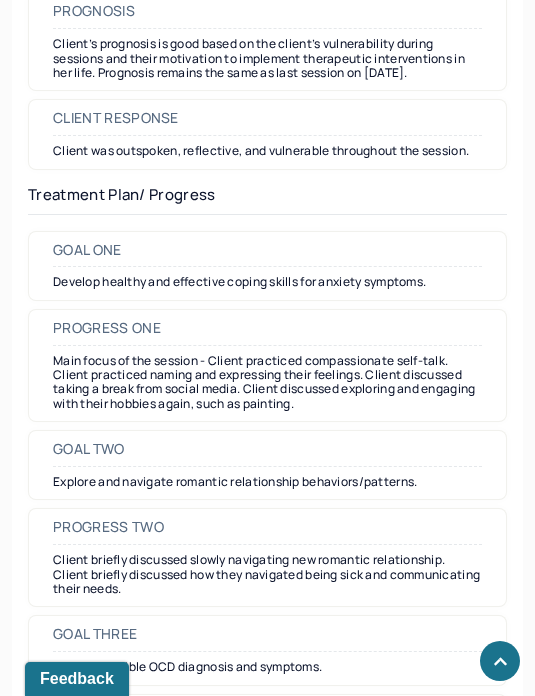 scroll, scrollTop: 3326, scrollLeft: 0, axis: vertical 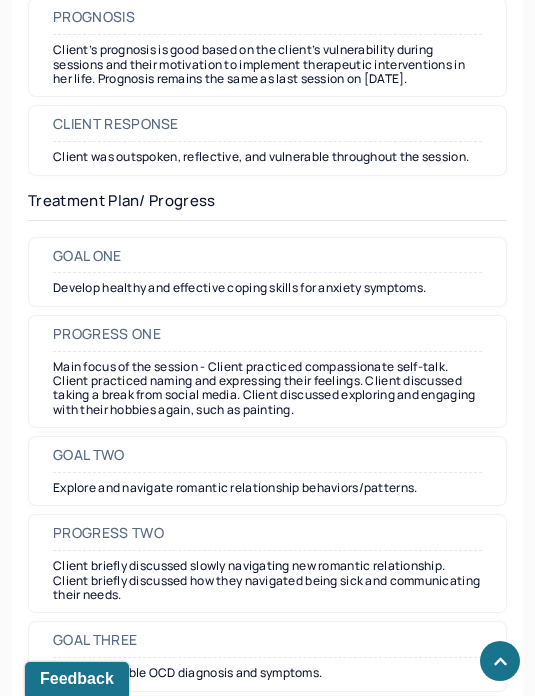 click on "Goal one" at bounding box center (87, 256) 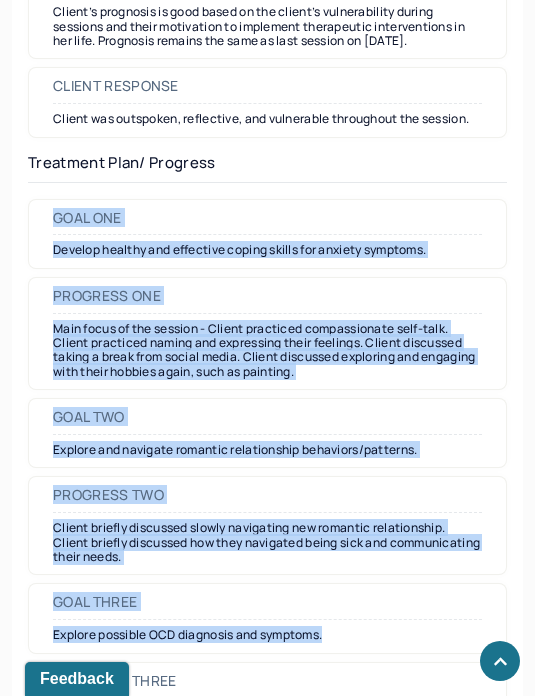 scroll, scrollTop: 3366, scrollLeft: 0, axis: vertical 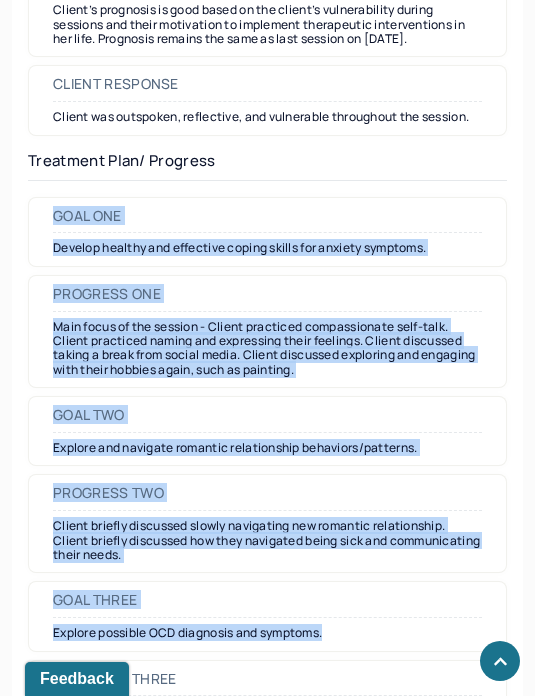 copy on "Goal one Develop healthy and effective coping skills for anxiety symptoms.  Progress one Main focus of the session - Client practiced compassionate self-talk. Client practiced naming and expressing their feelings. Client discussed taking a break from social media. Client discussed exploring and engaging with their hobbies again, such as painting. Goal two Explore and navigate romantic relationship behaviors/patterns.  Progress two Client briefly discussed slowly navigating new romantic relationship. Client briefly discussed how they navigated being sick and communicating their needs. Goal three Explore possible OCD diagnosis and symptoms." 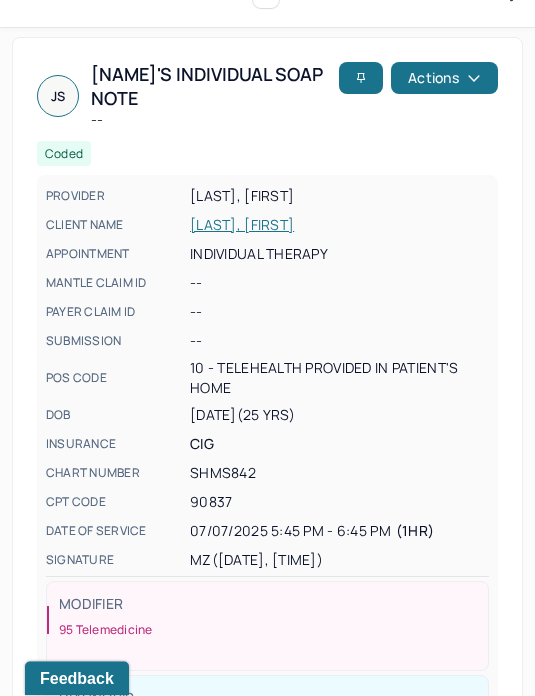 scroll, scrollTop: 0, scrollLeft: 0, axis: both 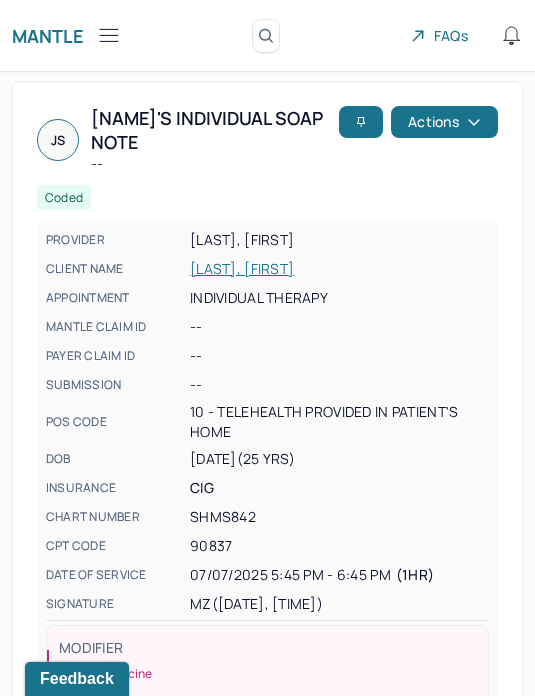 click 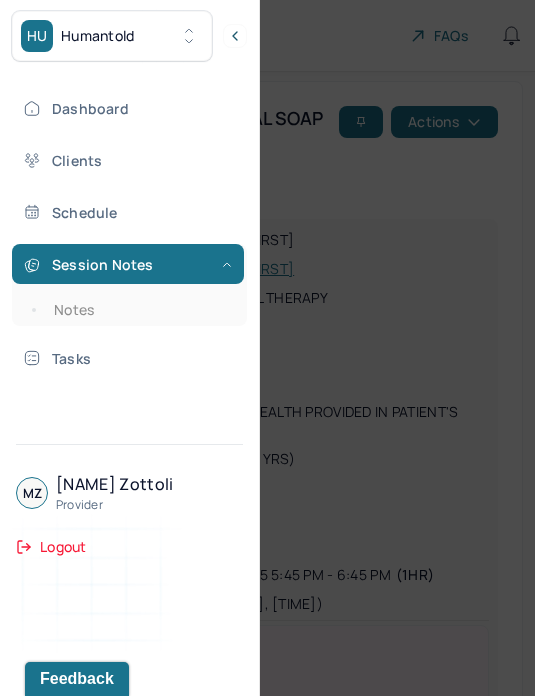 click on "Notes" at bounding box center (139, 310) 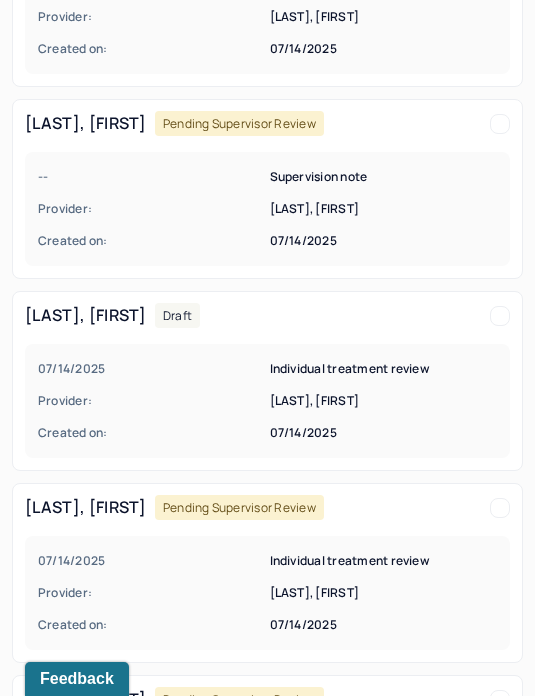 scroll, scrollTop: 670, scrollLeft: 0, axis: vertical 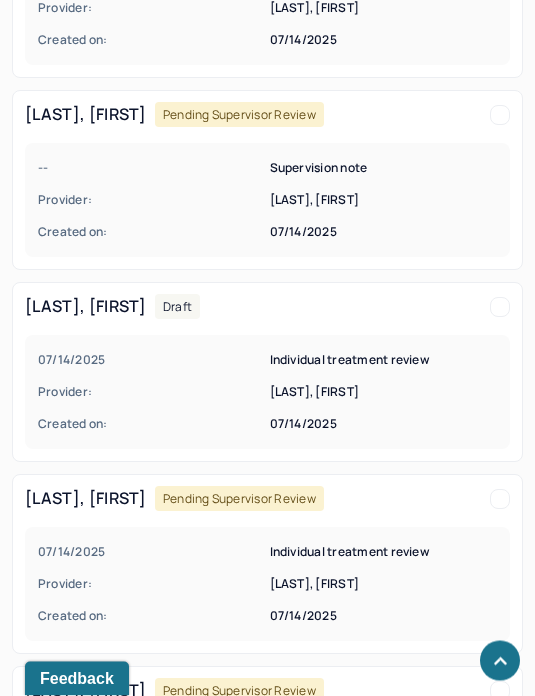click on "[LAST_NAME], [FIRST_NAME]" at bounding box center [384, 393] 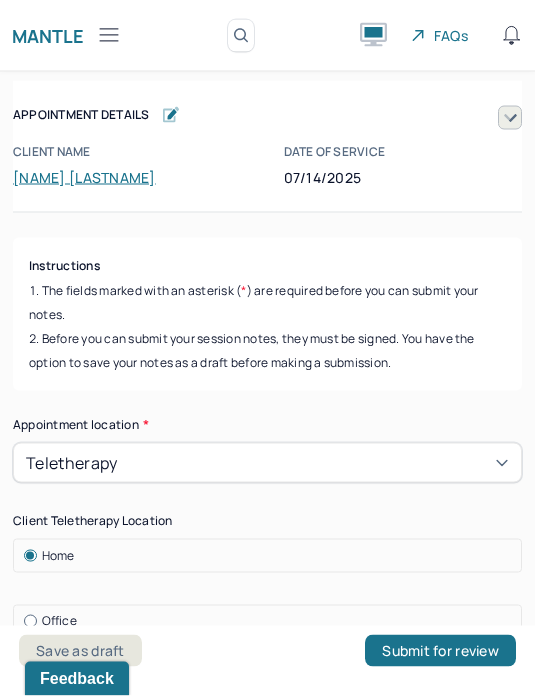 scroll, scrollTop: 0, scrollLeft: 0, axis: both 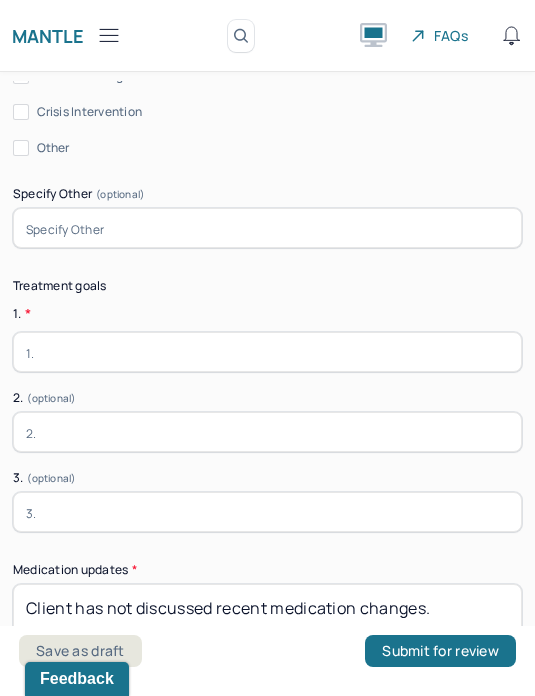 click at bounding box center (267, 352) 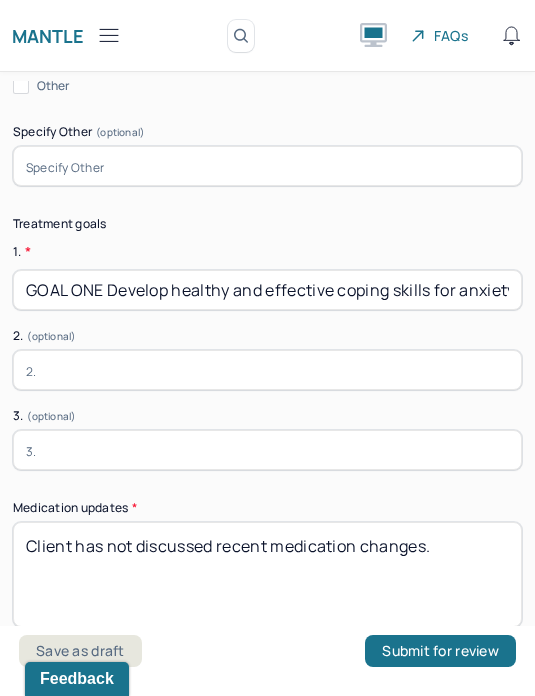scroll, scrollTop: 6071, scrollLeft: 0, axis: vertical 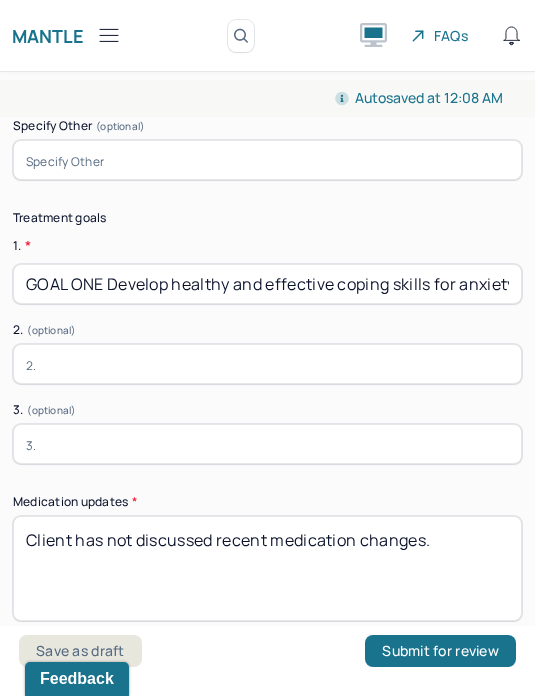 click on "GOAL ONE Develop healthy and effective coping skills for anxiety symptoms. PROGRESS ONE Main focus of the session - Client practiced compassionate self-talk. Client practiced naming and expressing their feelings. Client discussed taking a break from social media. Client discussed exploring and engaging with their hobbies again, such as painting. GOAL TWO Explore and navigate romantic relationship behaviors/patterns. PROGRESS TWO Client briefly discussed slowly navigating new romantic relationship. Client briefly discussed how they navigated being sick and communicating their needs. GOAL THREE Explore possible OCD diagnosis and symptoms." at bounding box center (267, 284) 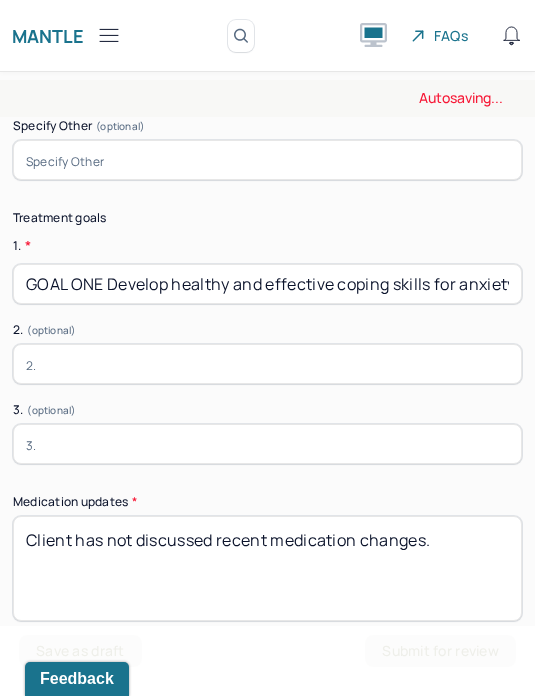 click at bounding box center (267, 444) 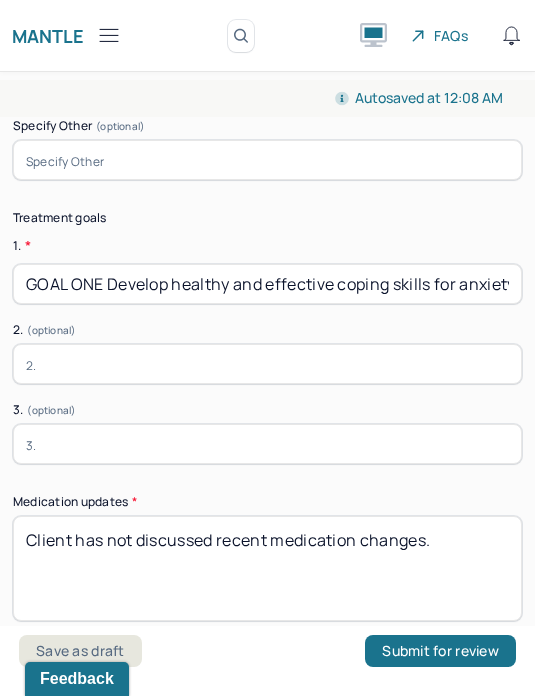 paste on "Explore possible OCD diagnosis and symptoms." 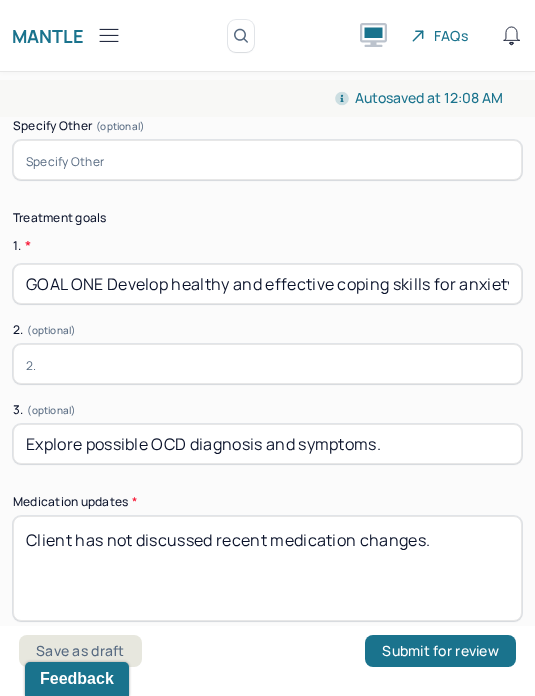 type on "Explore possible OCD diagnosis and symptoms." 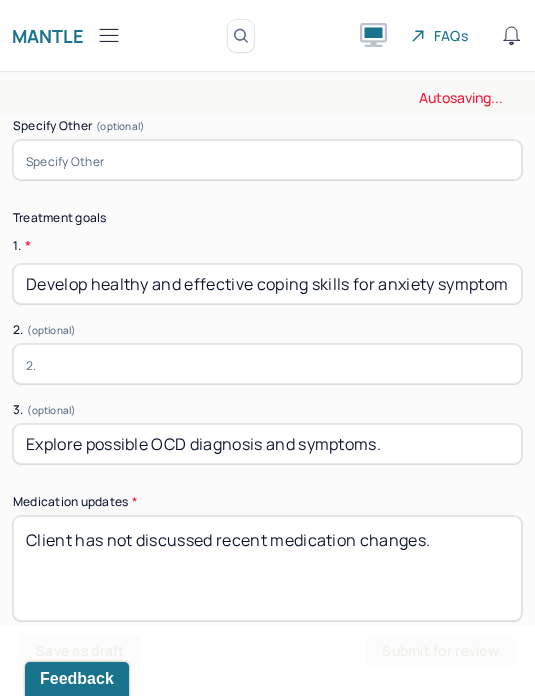 click on "Develop healthy and effective coping skills for anxiety symptoms. PROGRESS ONE Main focus of the session - Client practiced compassionate self-talk. Client practiced naming and expressing their feelings. Client discussed taking a break from social media. Client discussed exploring and engaging with their hobbies again, such as painting. GOAL TWO Explore and navigate romantic relationship behaviors/patterns. PROGRESS TWO Client briefly discussed slowly navigating new romantic relationship. Client briefly discussed how they navigated being sick and communicating their needs. GOAL THREE" at bounding box center (267, 284) 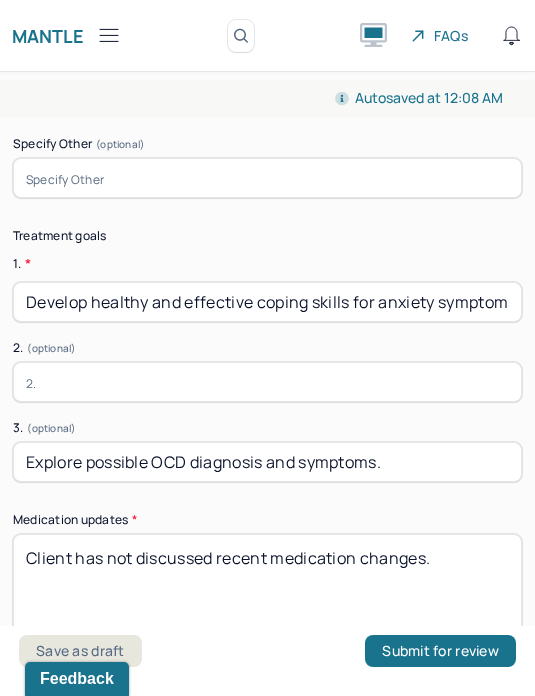 scroll, scrollTop: 6052, scrollLeft: 0, axis: vertical 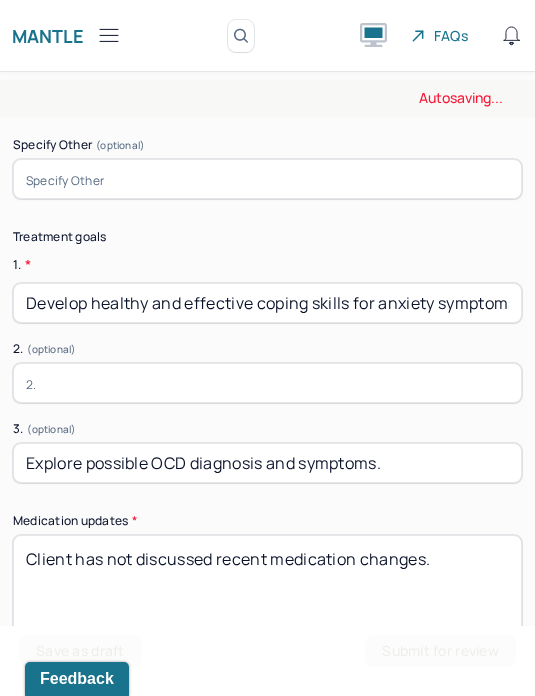 click on "Develop healthy and effective coping skills for anxiety symptoms. PROGRESS ONE Main focus of the session - Client practiced compassionate self-talk. Client practiced naming and expressing their feelings. Client discussed taking a break from social media. Client discussed exploring and engaging with their hobbies again, such as painting. GOAL TWO Explore and navigate romantic relationship behaviors/patterns." at bounding box center (267, 303) 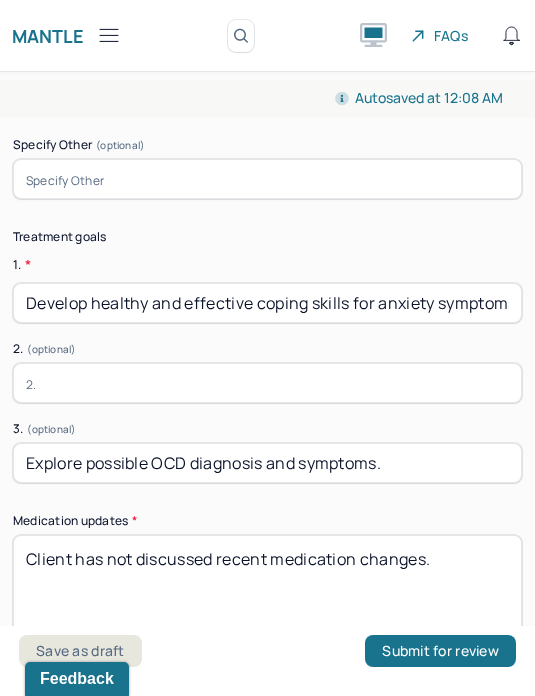 click on "Develop healthy and effective coping skills for anxiety symptoms. PROGRESS ONE Main focus of the session - Client practiced compassionate self-talk. Client practiced naming and expressing their feelings. Client discussed taking a break from social media. Client discussed exploring and engaging with their hobbies again, such as painting. GOAL TWO Explore and navigate romantic relationship behaviors/patterns." at bounding box center [267, 303] 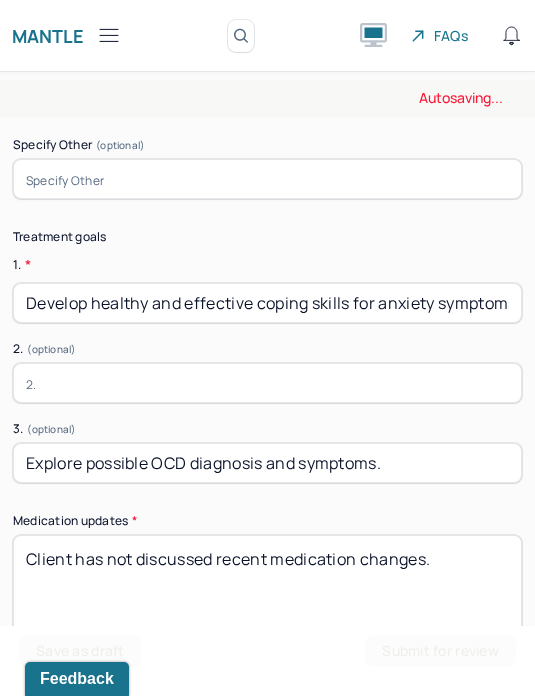 type on "Develop healthy and effective coping skills for anxiety symptoms. PROGRESS ONE Main focus of the session - Client practiced compassionate self-talk. Client practiced naming and expressing their feelings. Client discussed taking a break from social media. Client discussed exploring and engaging with their hobbies again, such as painting." 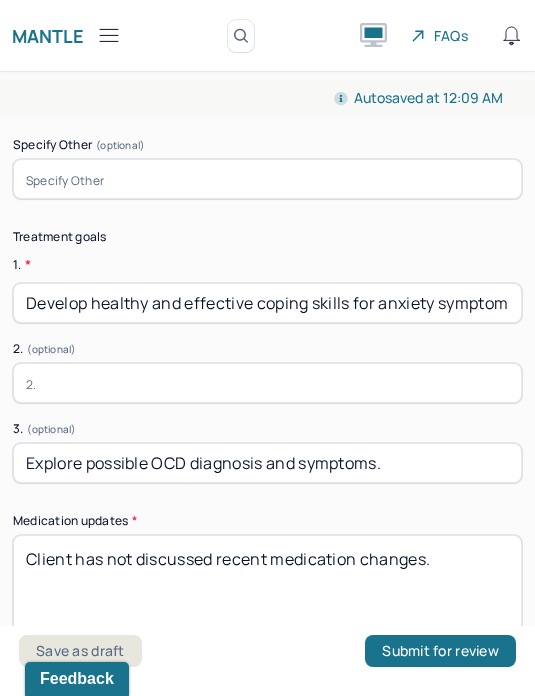 click at bounding box center (267, 383) 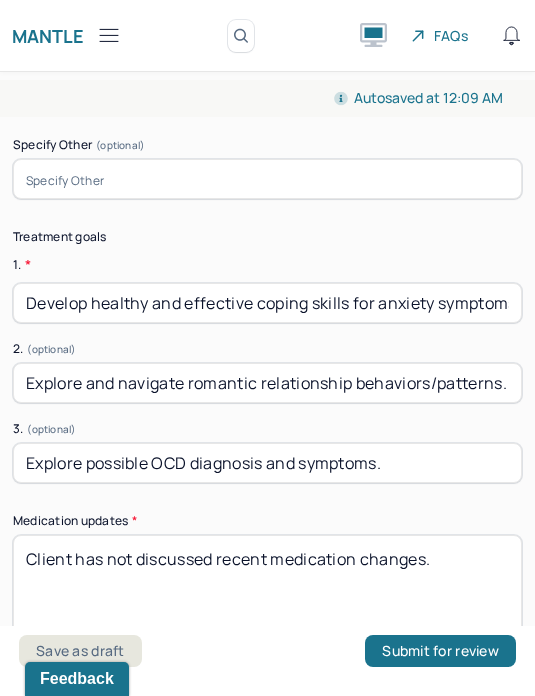 type on "Explore and navigate romantic relationship behaviors/patterns." 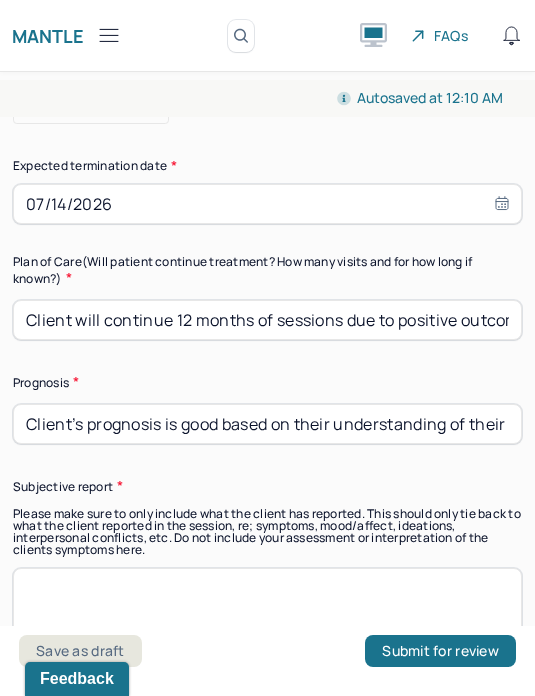 scroll, scrollTop: 6815, scrollLeft: 0, axis: vertical 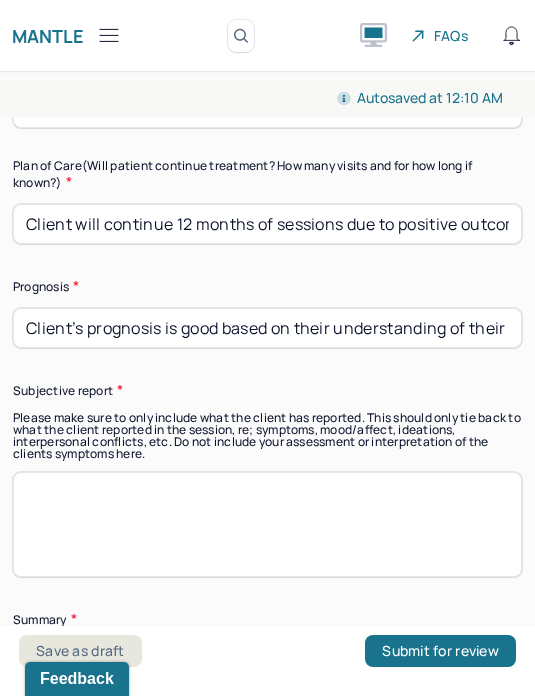 type on "Develop healthy and effective coping skills for anxiety symptoms." 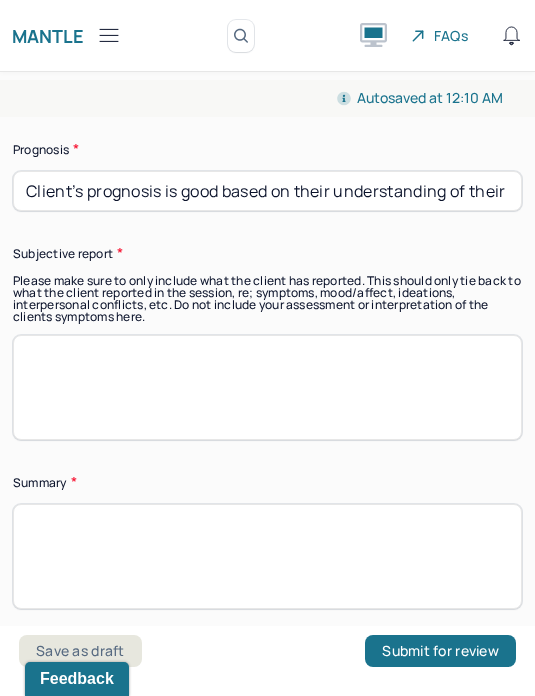 type on "Client’s prognosis is good based on their understanding of their anxiety symptoms and their vulnerability during sessions. Prognosis remains the same since last session on 7/7/25." 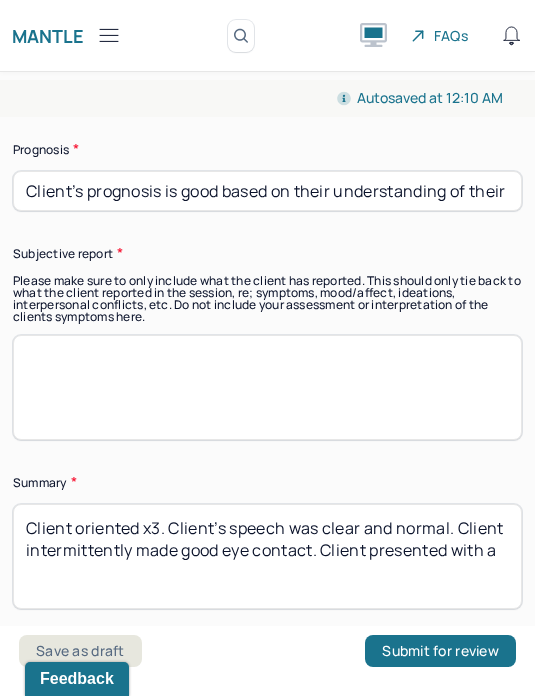 type on "Client oriented x3. Client’s speech was clear and normal. Client intermittently made good eye contact. Client presented with a" 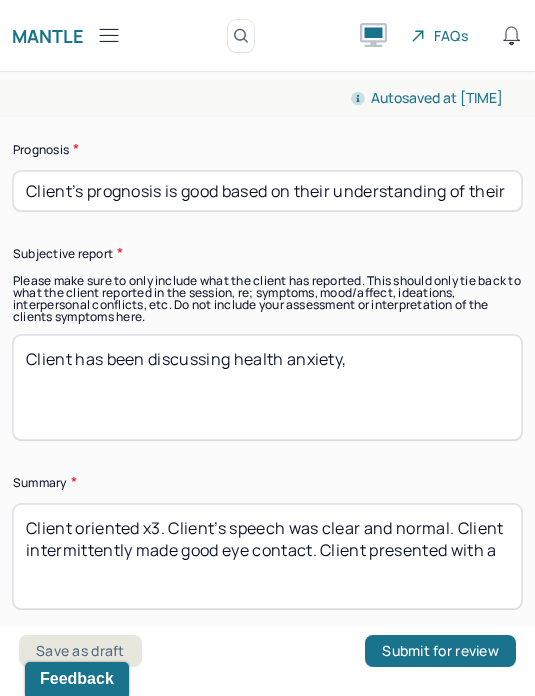 type on "Client has been discussing health anxiety," 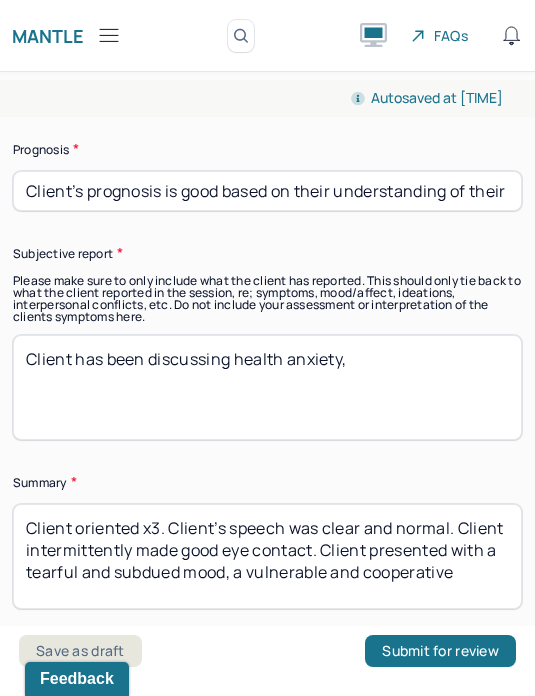 click on "Client oriented x3. Client’s speech was clear and normal. Client intermittently made good eye contact. Client presented with a tearful and subdued mood, a vulnerable and cooperative" at bounding box center [267, 556] 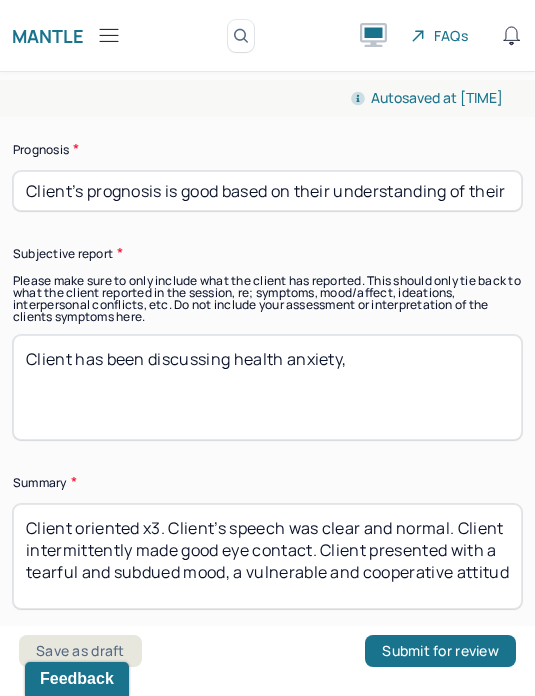 scroll, scrollTop: 1, scrollLeft: 0, axis: vertical 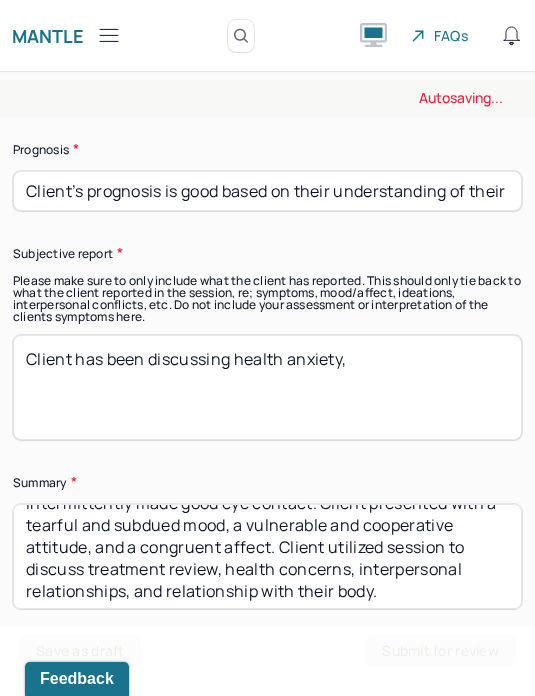 click on "Client oriented x3. Client’s speech was clear and normal. Client intermittently made good eye contact. Client presented with a tearful and subdued mood, a vulnerable and cooperative attitude, and a congruent affect. Client utilized session to discuss treatment review, health concerns, interpersonal relationships, a" at bounding box center [267, 556] 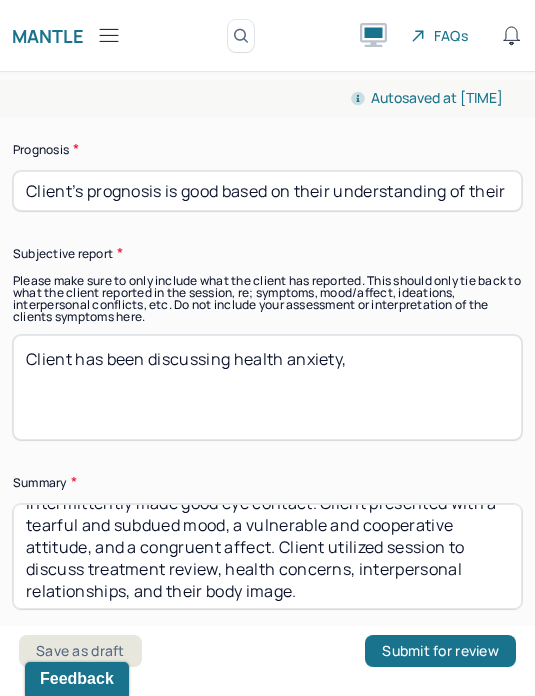 click on "Client oriented x3. Client’s speech was clear and normal. Client intermittently made good eye contact. Client presented with a tearful and subdued mood, a vulnerable and cooperative attitude, and a congruent affect. Client utilized session to discuss treatment review, health concerns, interpersonal relationships, and their body image." at bounding box center (267, 556) 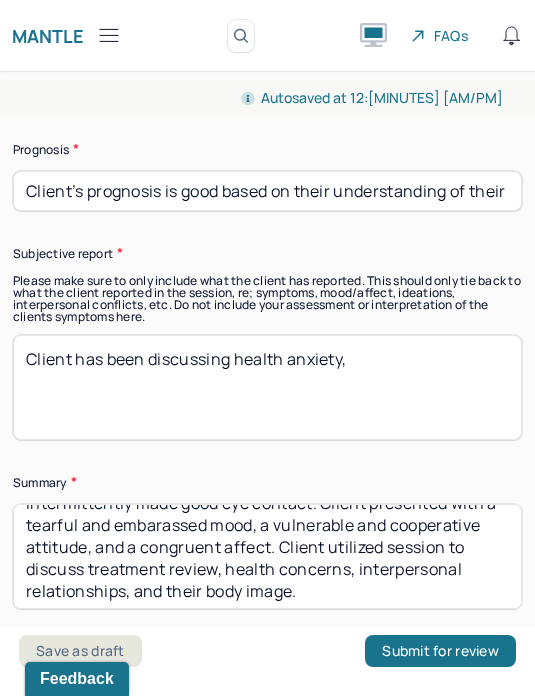 click on "Client oriented x3. Client’s speech was clear and normal. Client intermittently made good eye contact. Client presented with a tearful and embarassed mood, a vulnerable and cooperative attitude, and a congruent affect. Client utilized session to discuss treatment review, health concerns, interpersonal relationships, and their body image." at bounding box center (267, 556) 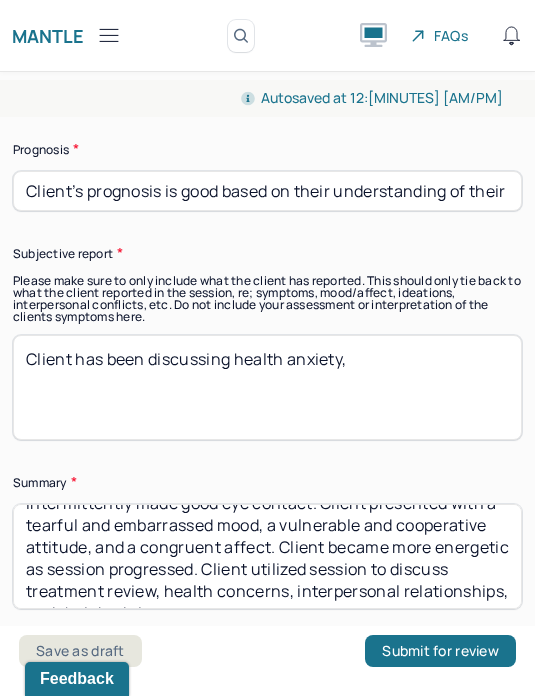 type on "Client oriented x3. Client’s speech was clear and normal. Client intermittently made good eye contact. Client presented with a tearful and embarrassed mood, a vulnerable and cooperative attitude, and a congruent affect. Client became more energetic as session progressed. Client utilized session to discuss treatment review, health concerns, interpersonal relationships, and their body image." 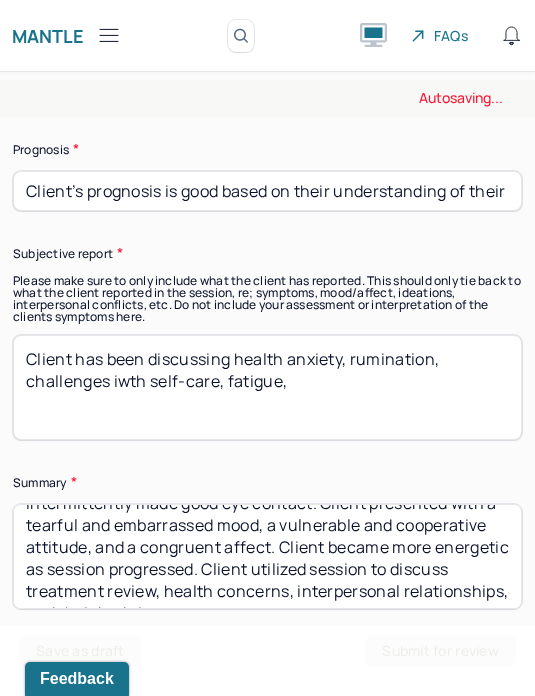 click on "Client has been discussing health anxiety, rumination," at bounding box center (267, 387) 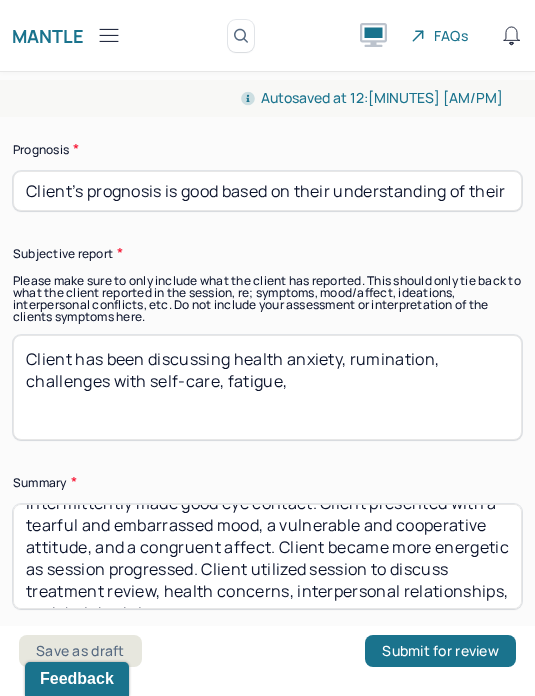 click on "Client has been discussing health anxiety, rumination, challenges iwth self-care, fatigue," at bounding box center [267, 387] 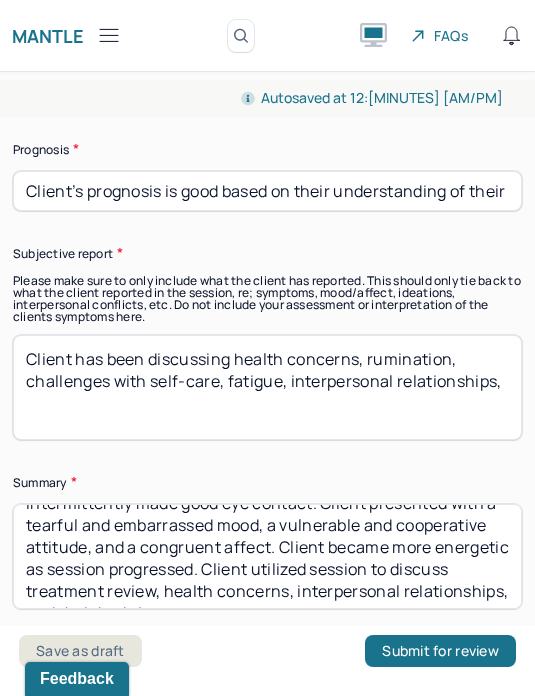 click on "Client has been discussing health concerns, rumination, challenges with self-care, fatigue, interpersonal relationships," at bounding box center (267, 387) 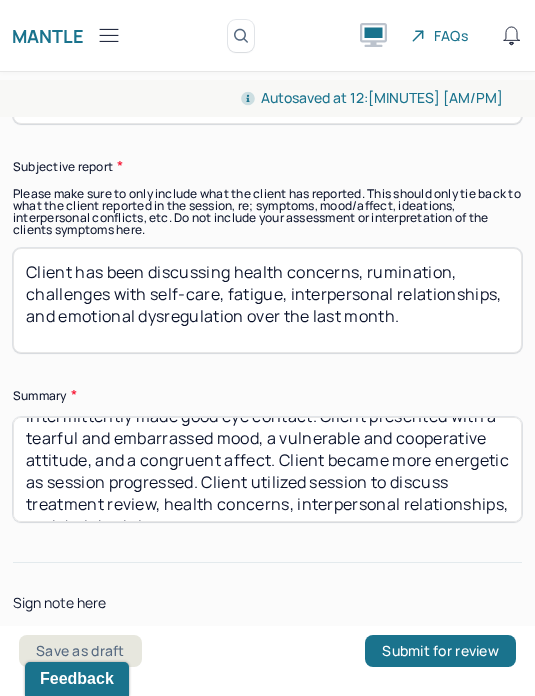 scroll, scrollTop: 7039, scrollLeft: 0, axis: vertical 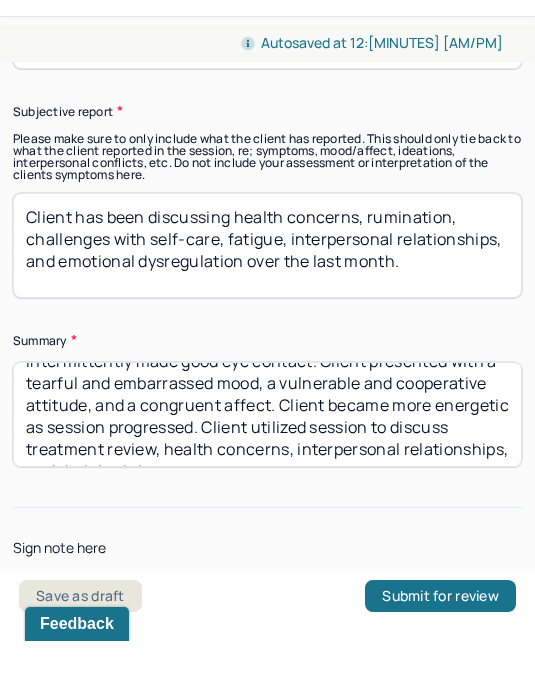 type on "Client has been discussing health concerns, rumination, challenges with self-care, fatigue, interpersonal relationships, and emotional dysregulation over the last month." 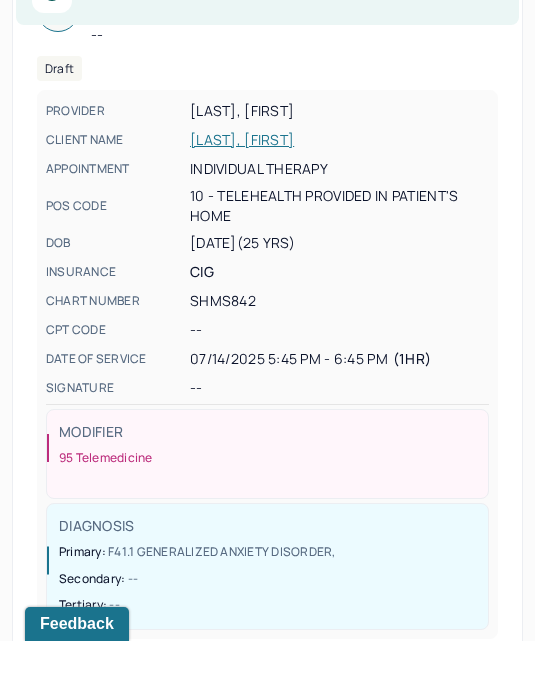 scroll, scrollTop: 129, scrollLeft: 0, axis: vertical 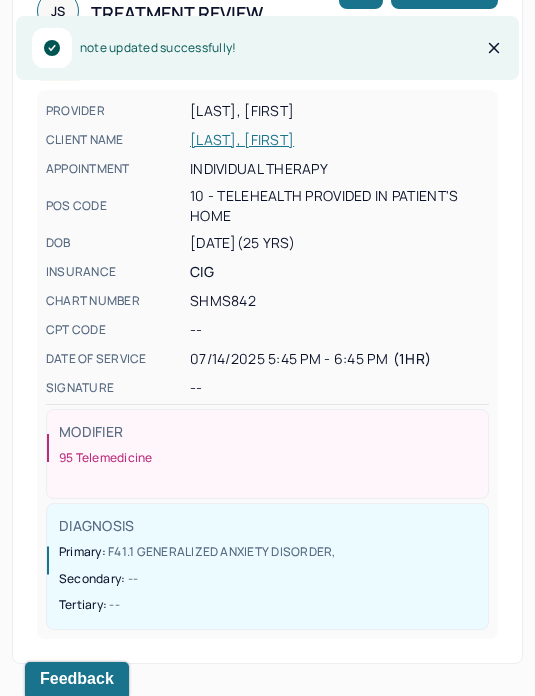 click on "[LAST_NAME], [FIRST_NAME]" at bounding box center (339, 140) 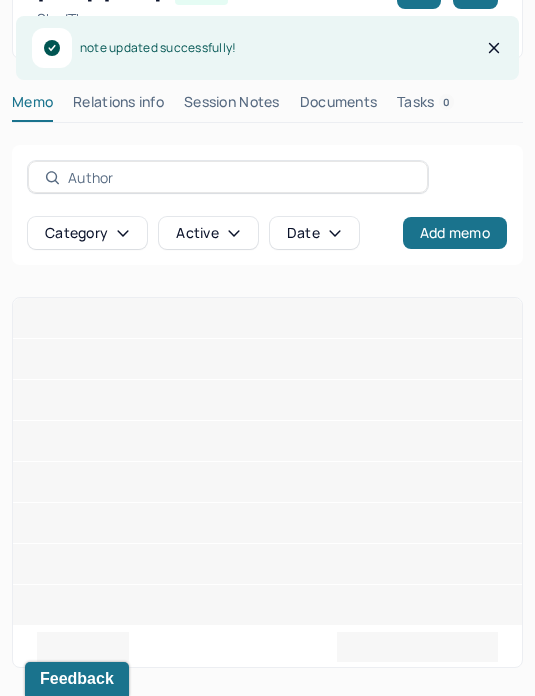 scroll, scrollTop: 74, scrollLeft: 0, axis: vertical 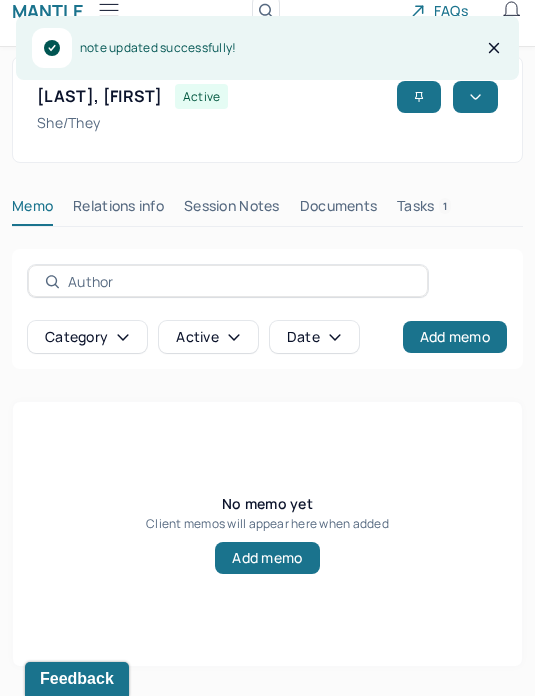 click on "Session Notes" at bounding box center (232, 210) 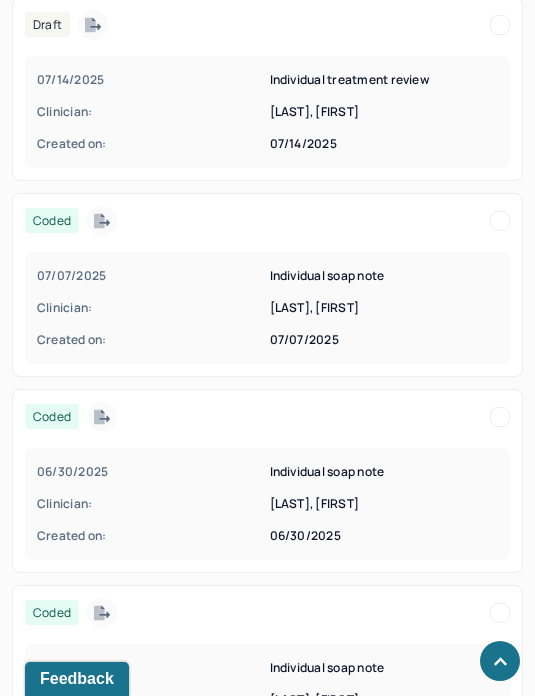 scroll, scrollTop: 1724, scrollLeft: 0, axis: vertical 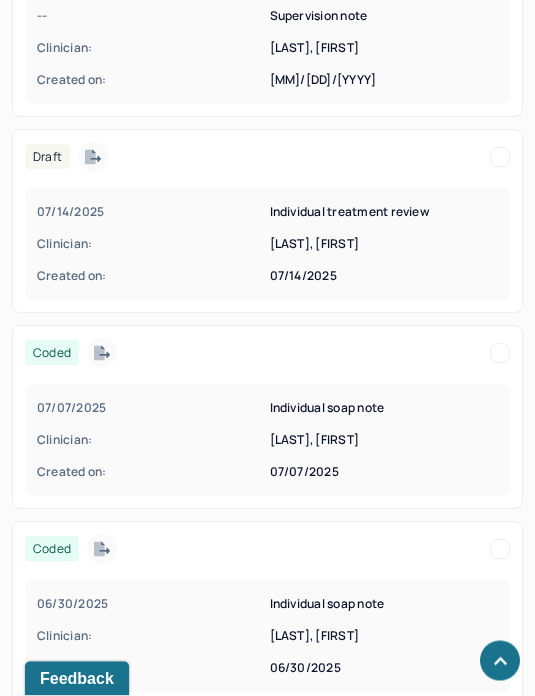 click on "Individual soap note" at bounding box center [384, 605] 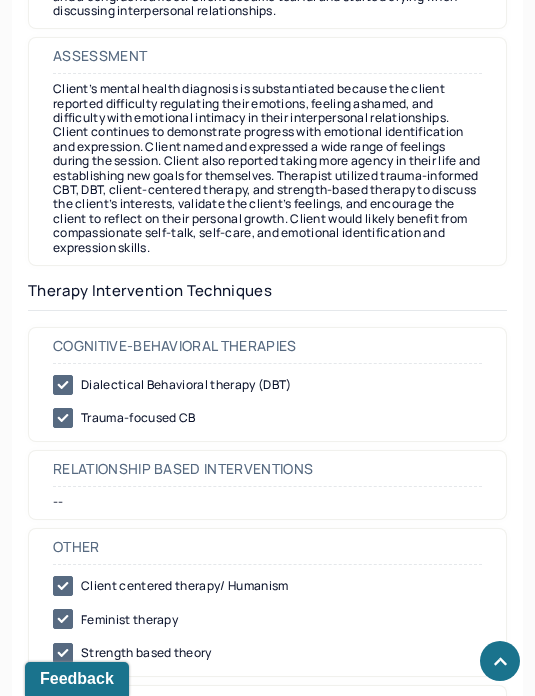 scroll, scrollTop: 2326, scrollLeft: 0, axis: vertical 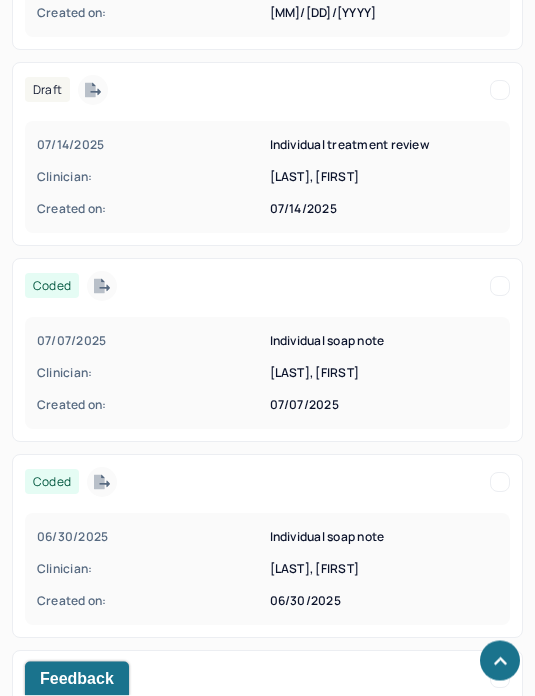 click on "[LAST_NAME], [FIRST_NAME]" at bounding box center [384, 570] 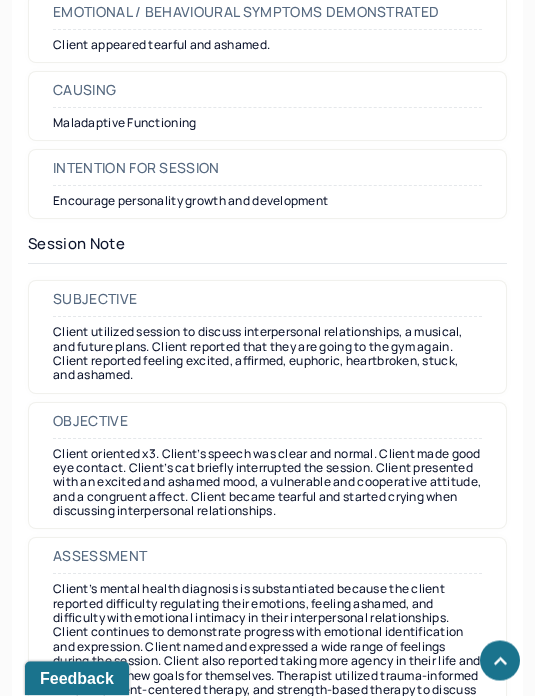 scroll, scrollTop: 1829, scrollLeft: 0, axis: vertical 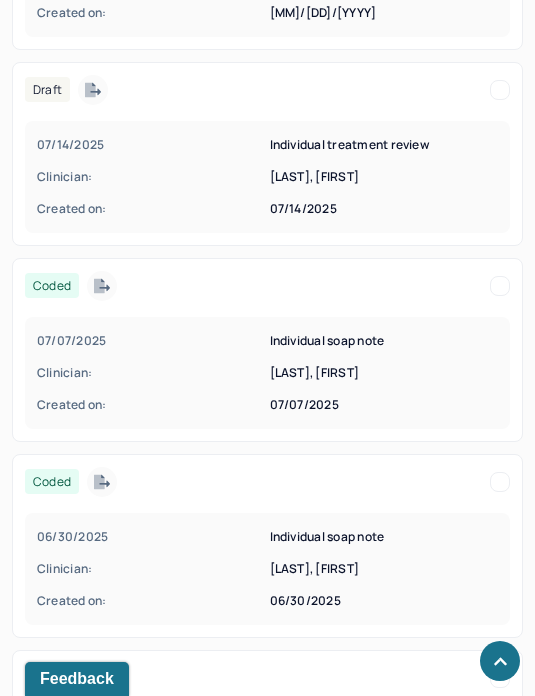click on "[DATE]" at bounding box center (384, 405) 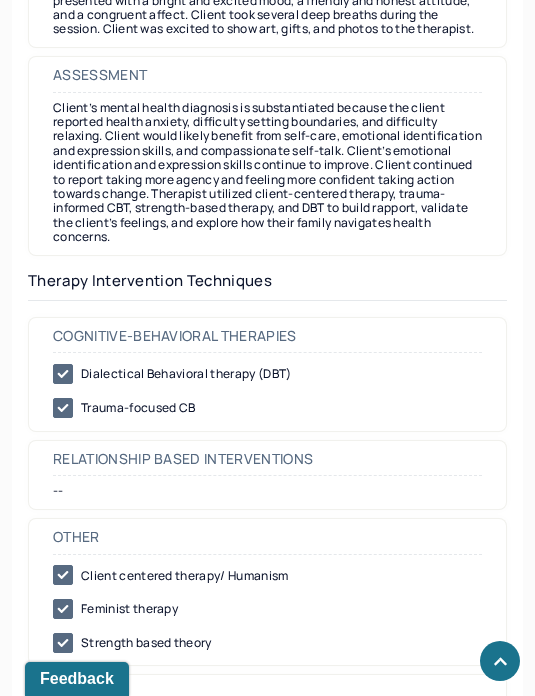 scroll, scrollTop: 2327, scrollLeft: 0, axis: vertical 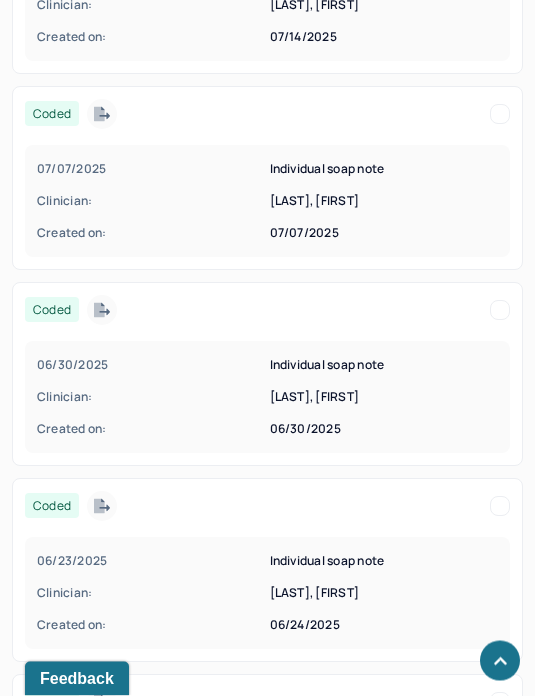 click on "Created on:" at bounding box center [151, 626] 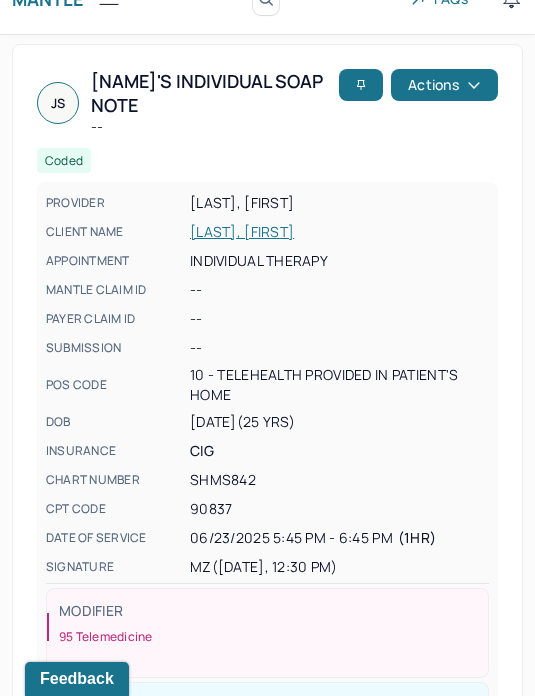 scroll, scrollTop: 0, scrollLeft: 0, axis: both 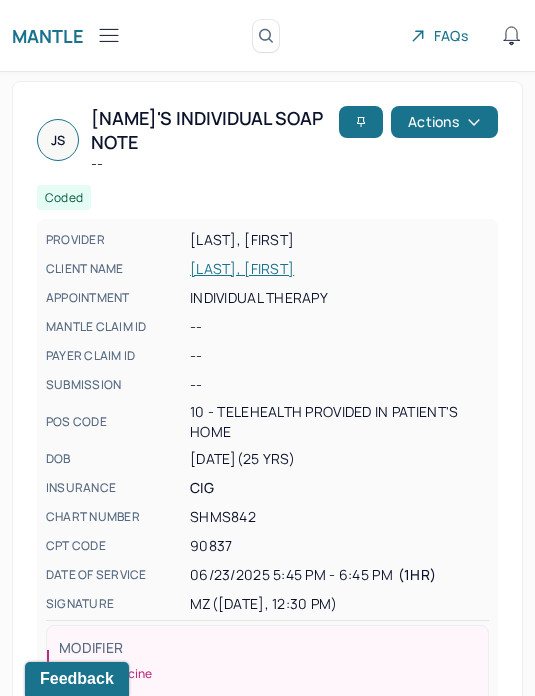 click at bounding box center [109, 35] 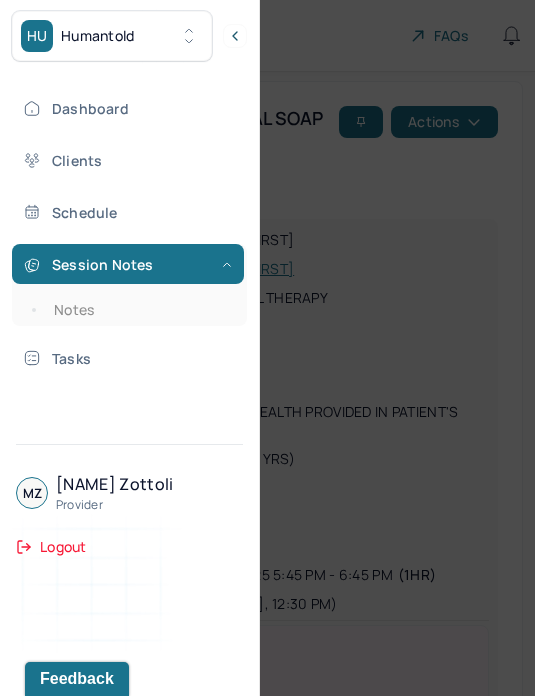 click on "Notes" at bounding box center [139, 310] 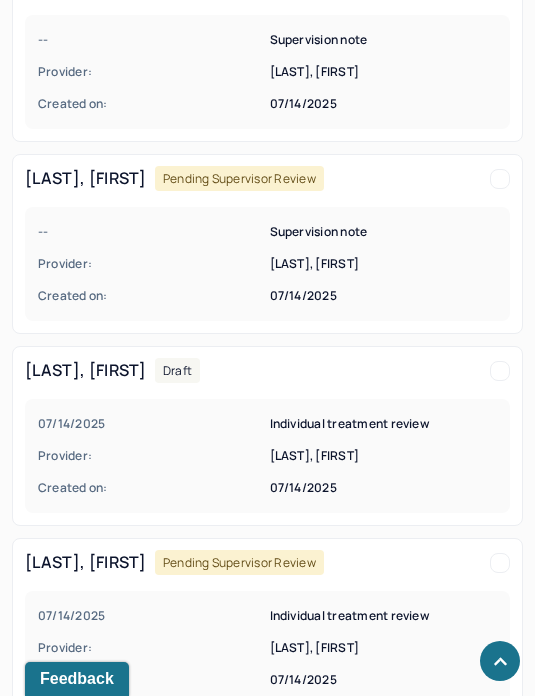 scroll, scrollTop: 606, scrollLeft: 0, axis: vertical 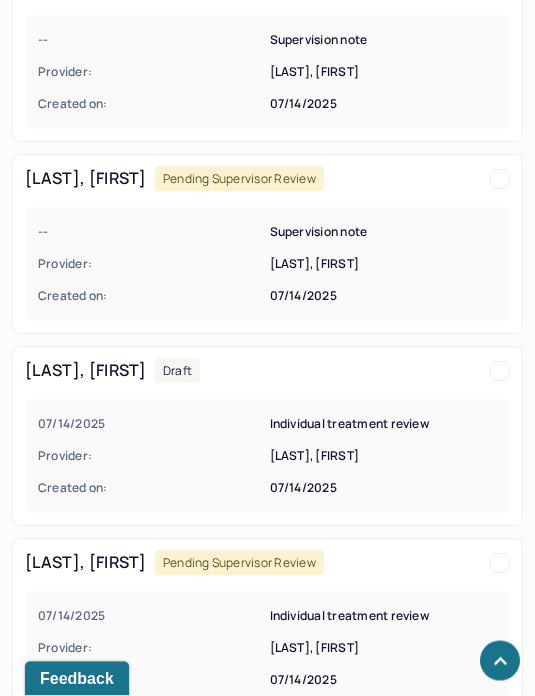 click on "[LAST_NAME], [FIRST_NAME]" at bounding box center (384, 457) 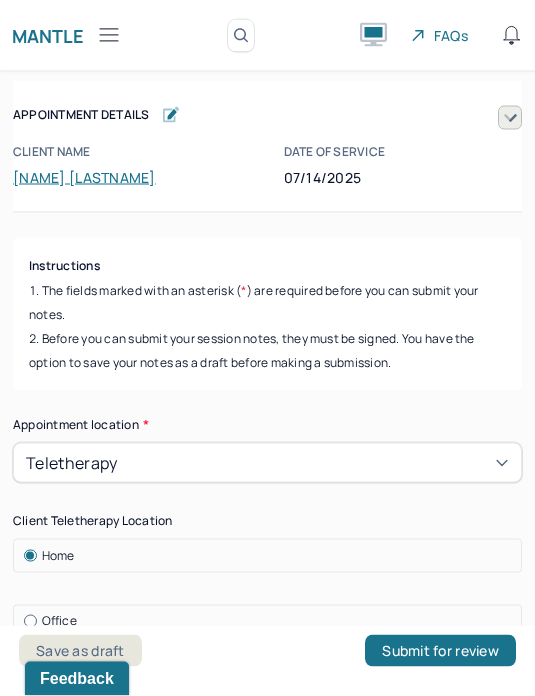 scroll, scrollTop: 0, scrollLeft: 0, axis: both 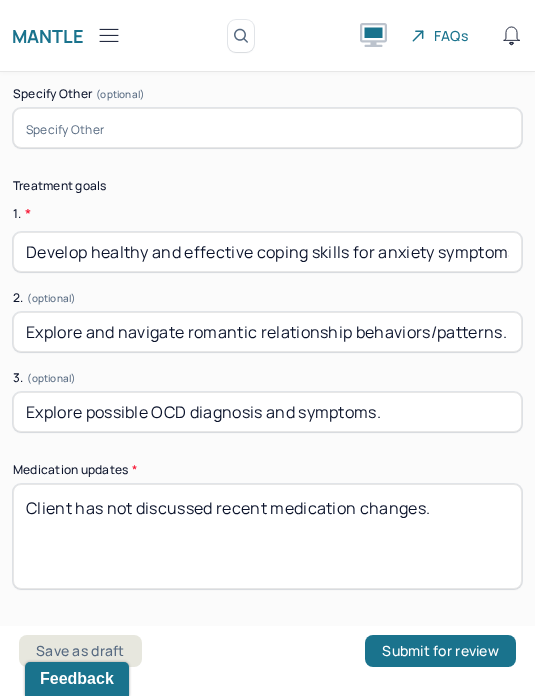 click on "Explore possible OCD diagnosis and symptoms." at bounding box center (267, 412) 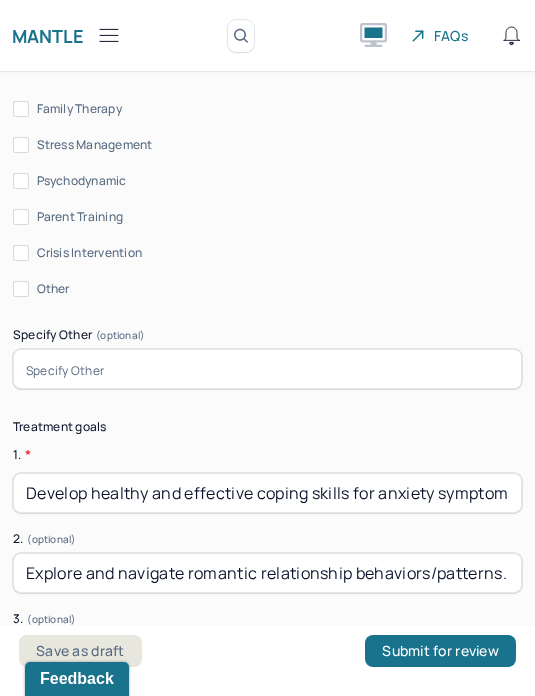 scroll, scrollTop: 5959, scrollLeft: 0, axis: vertical 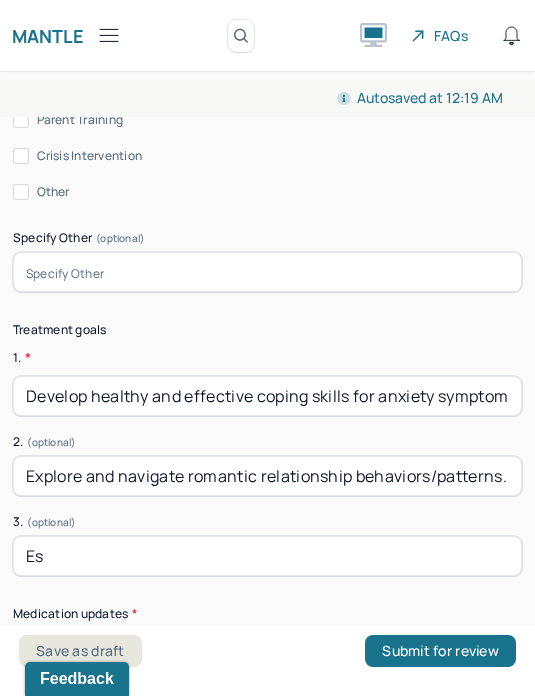 type on "E" 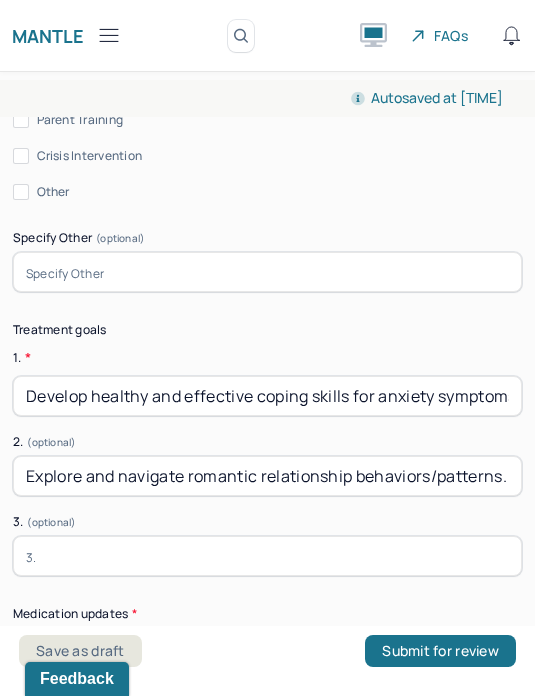 click on "Develop healthy and effective coping skills for anxiety symptoms." at bounding box center (267, 396) 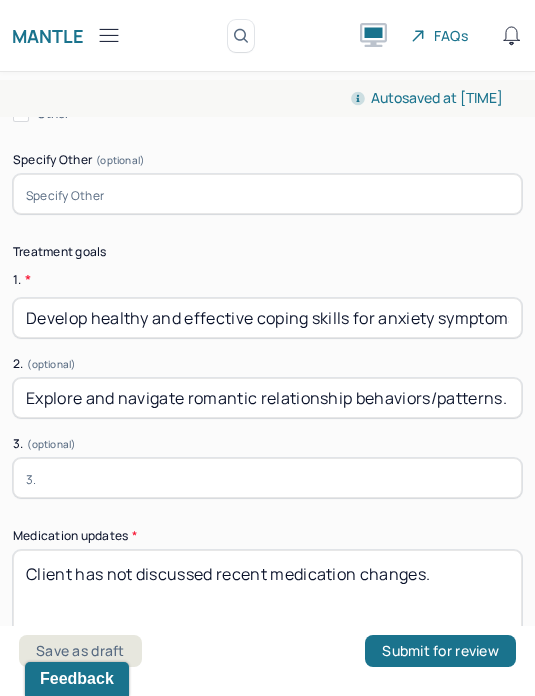 scroll, scrollTop: 6027, scrollLeft: 0, axis: vertical 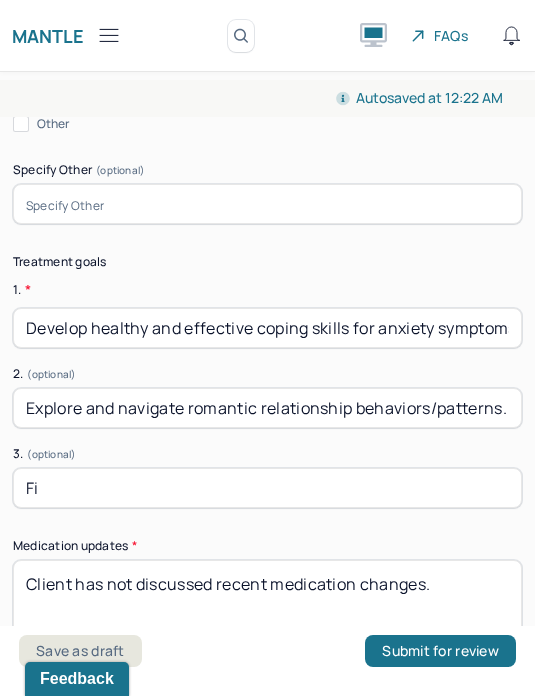 type on "F" 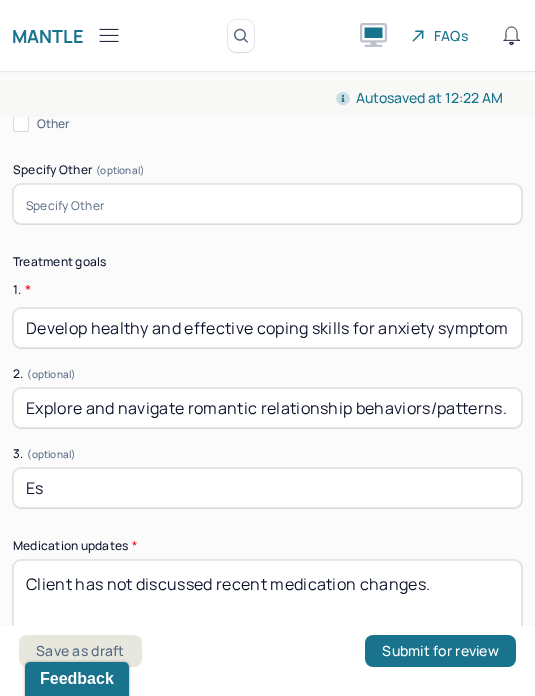 type on "E" 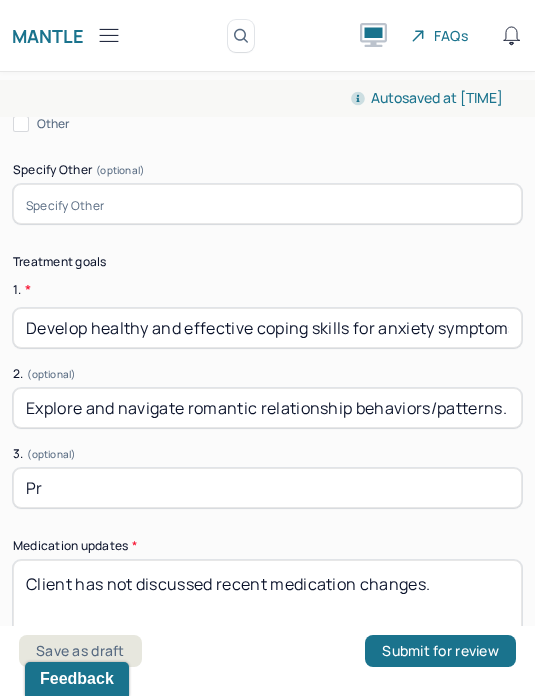 type on "P" 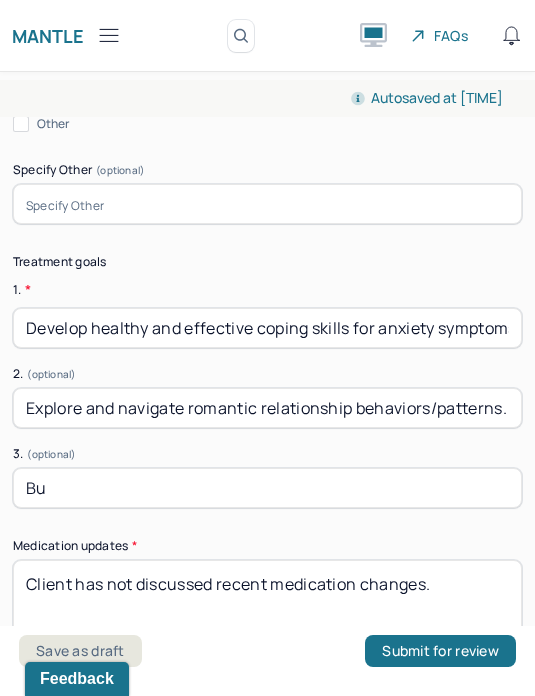 type on "B" 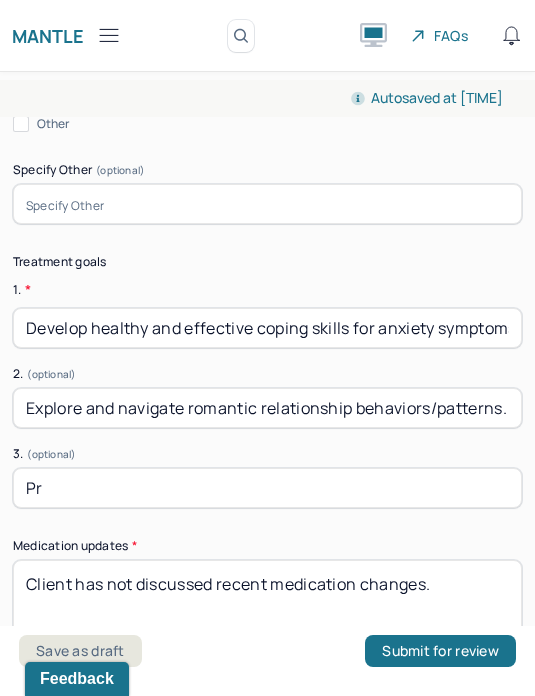 type on "P" 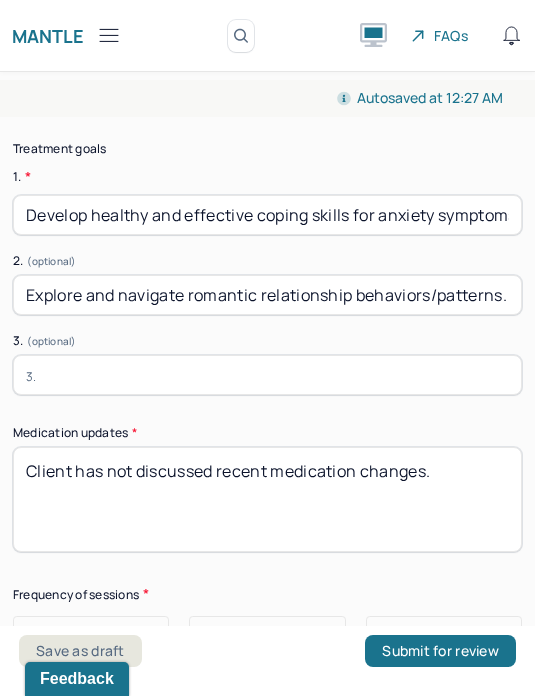 scroll, scrollTop: 6104, scrollLeft: 0, axis: vertical 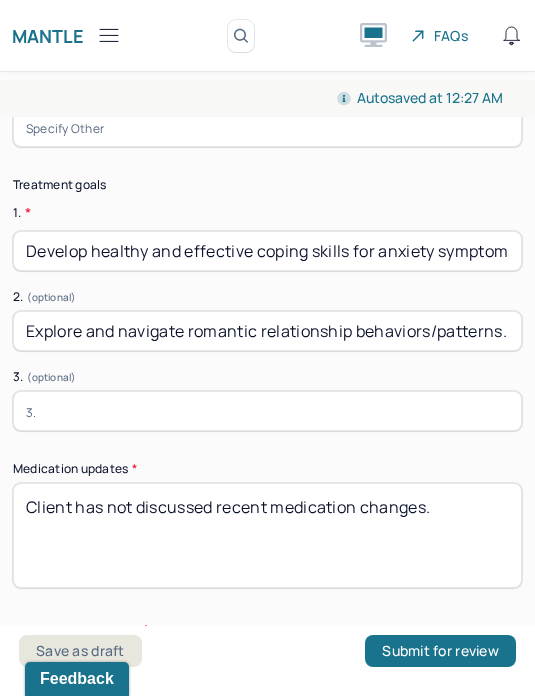 click at bounding box center [267, 411] 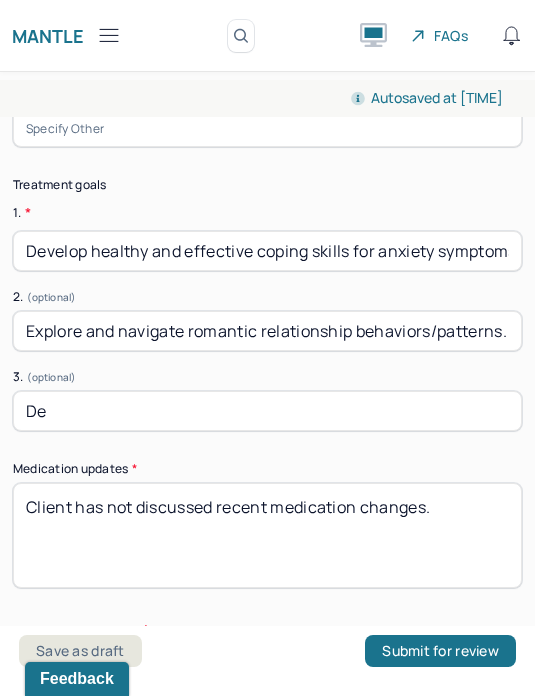 type on "D" 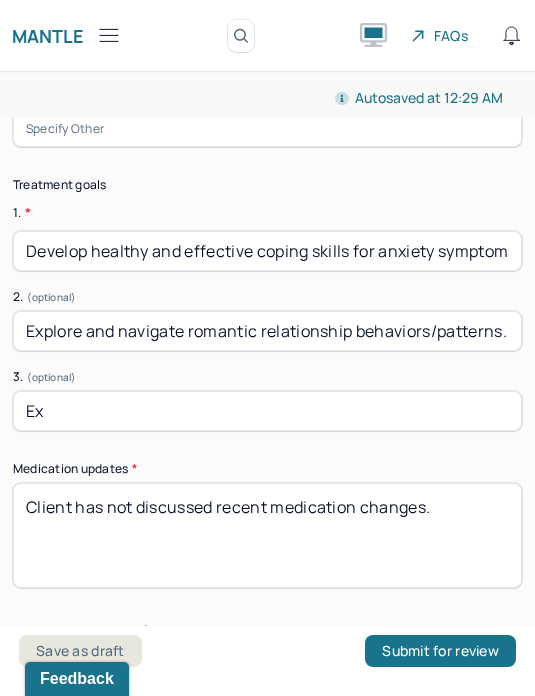 type on "E" 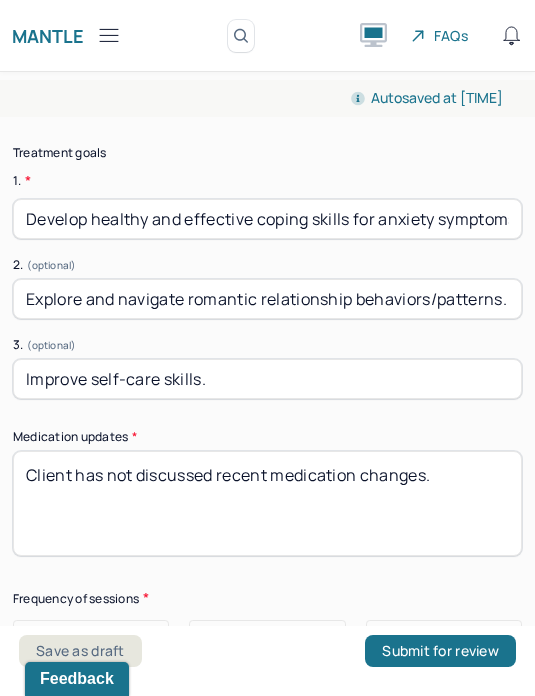 scroll, scrollTop: 6138, scrollLeft: 0, axis: vertical 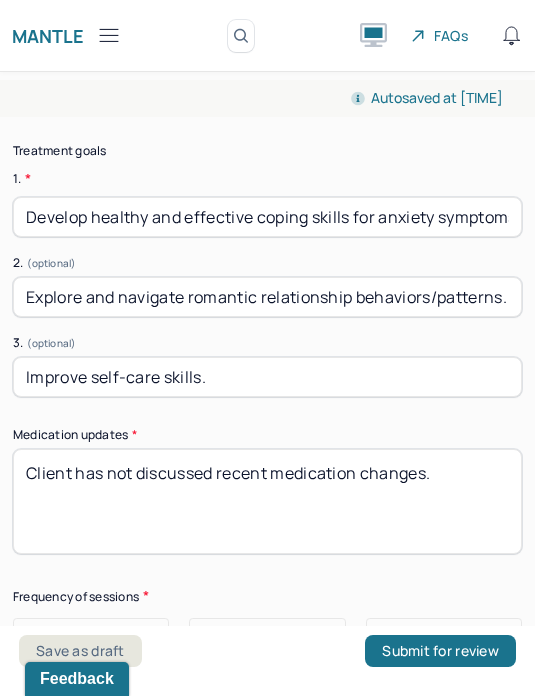 type on "Improve self-care skills." 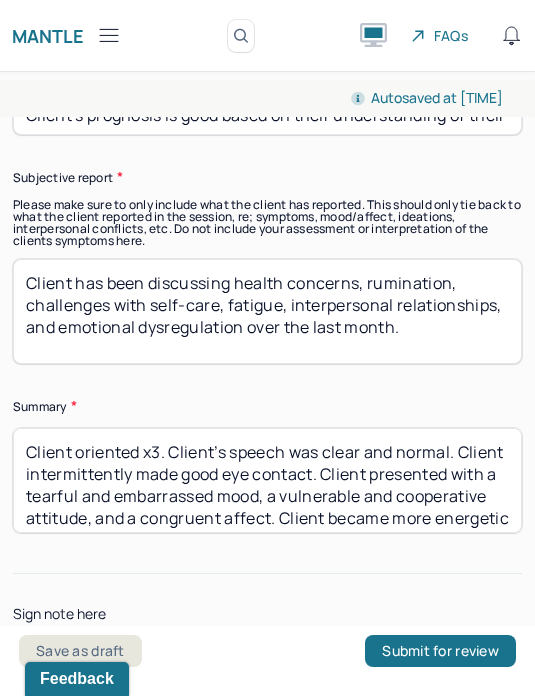 scroll, scrollTop: 7022, scrollLeft: 0, axis: vertical 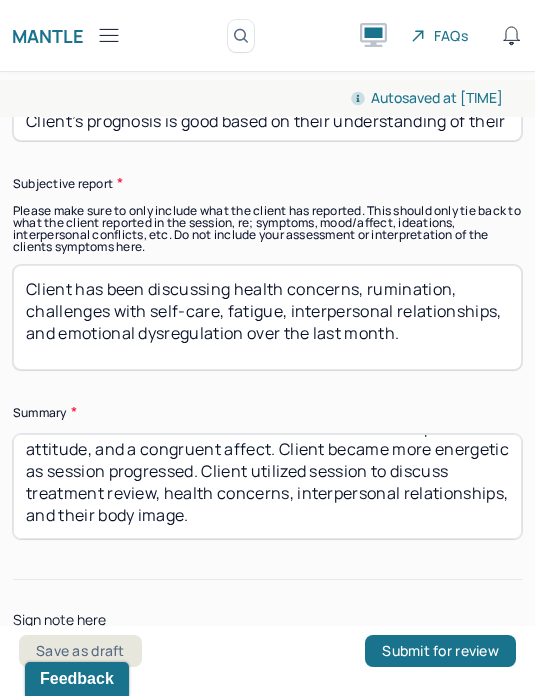 click on "Client has been discussing health concerns, rumination, challenges with self-care, fatigue, interpersonal relationships, and emotional dysregulation over the last month." at bounding box center [267, 317] 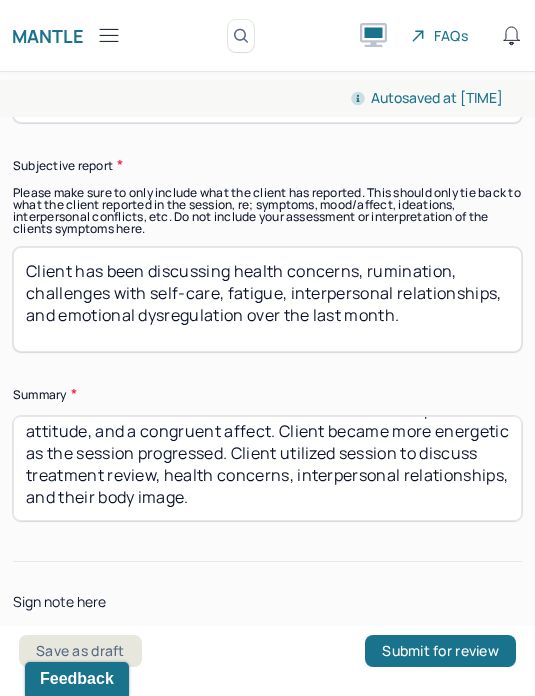 scroll, scrollTop: 7039, scrollLeft: 0, axis: vertical 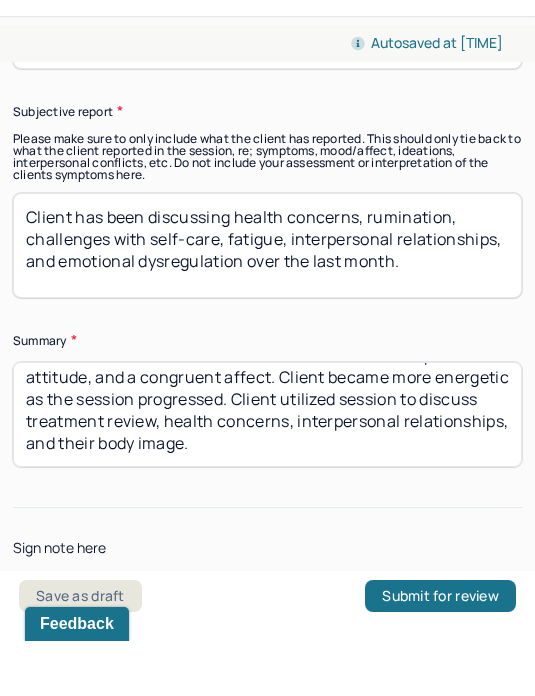 type on "Client oriented x3. Client’s speech was clear and normal. Client intermittently made good eye contact. Client presented with a tearful and embarrassed mood, a vulnerable and cooperative attitude, and a congruent affect. Client became more energetic as the session progressed. Client utilized session to discuss treatment review, health concerns, interpersonal relationships, and their body image." 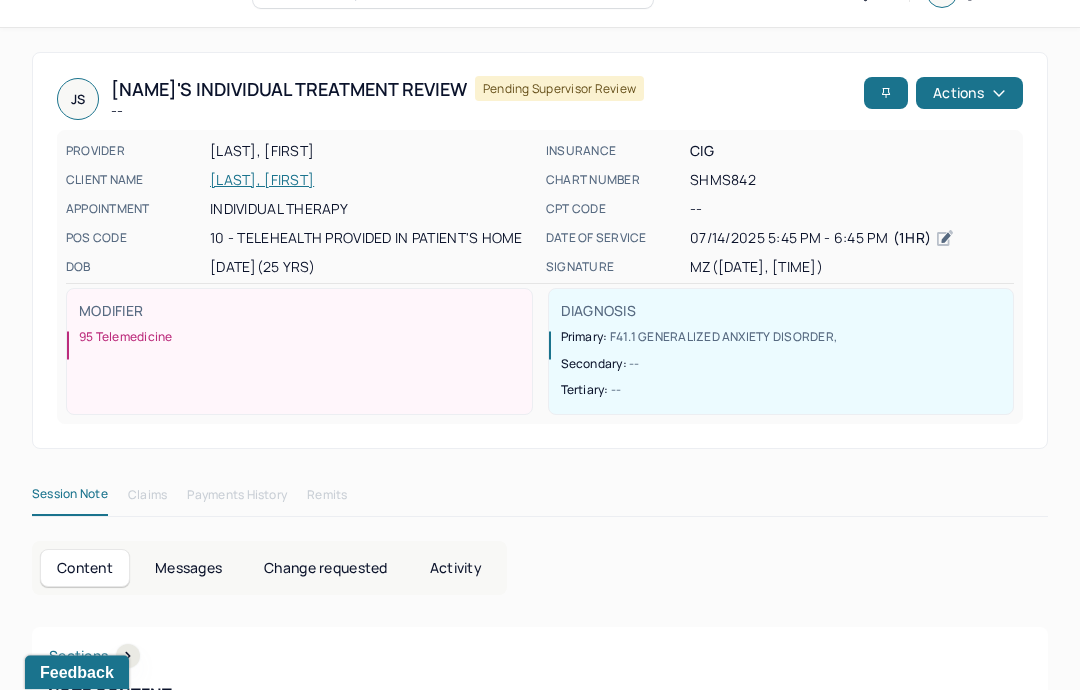 scroll, scrollTop: 0, scrollLeft: 0, axis: both 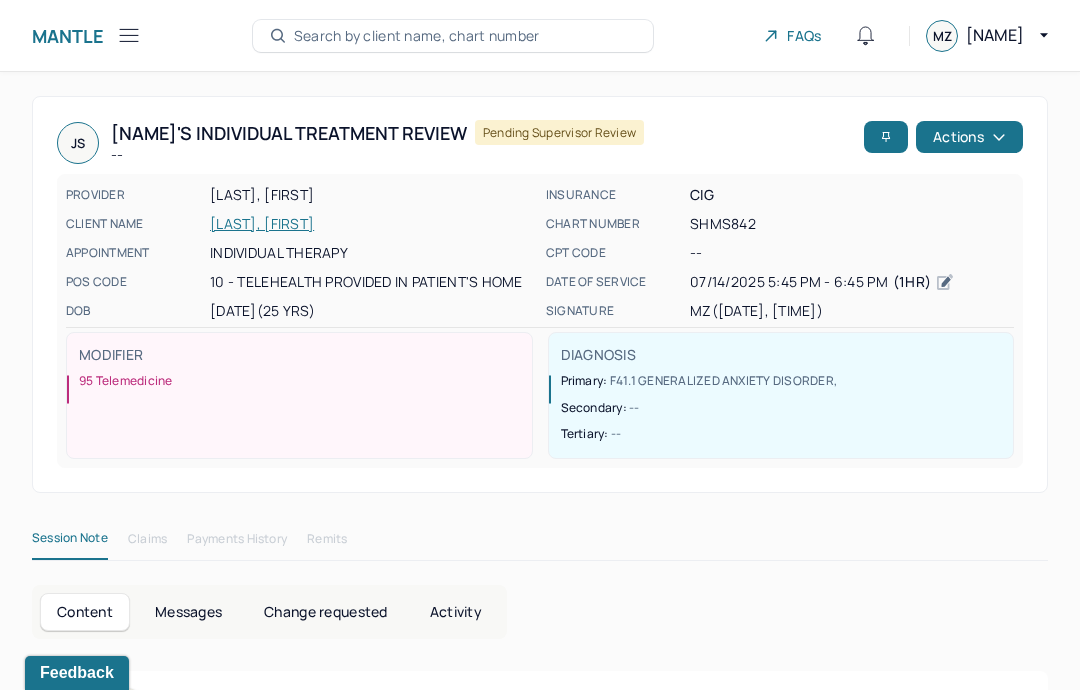 click 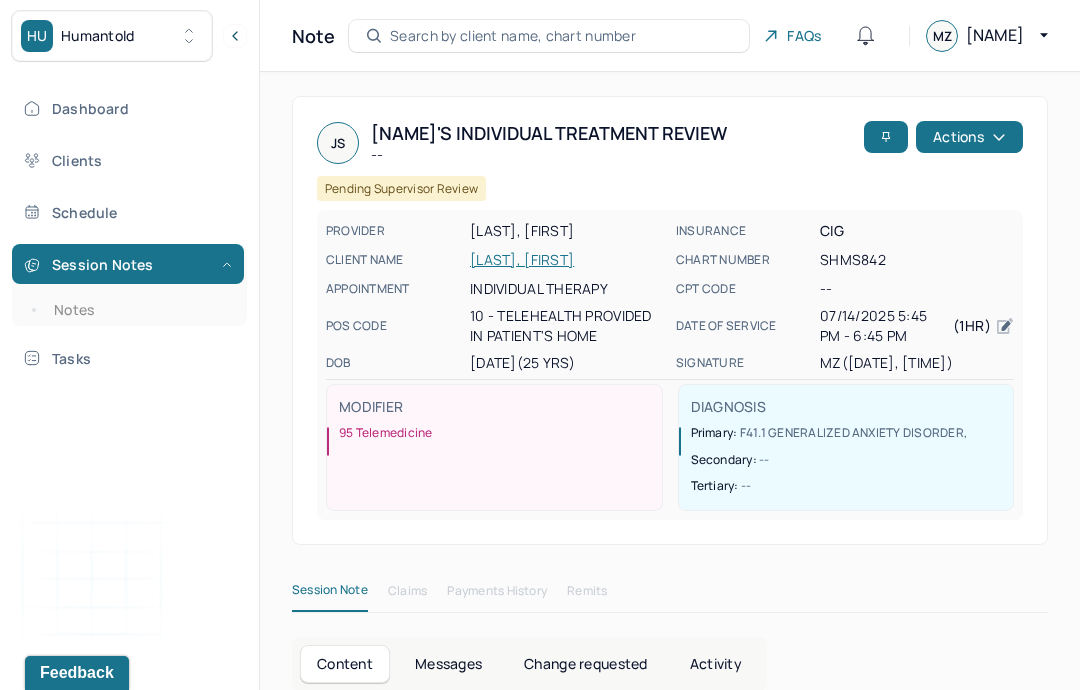 click on "Notes" at bounding box center (139, 310) 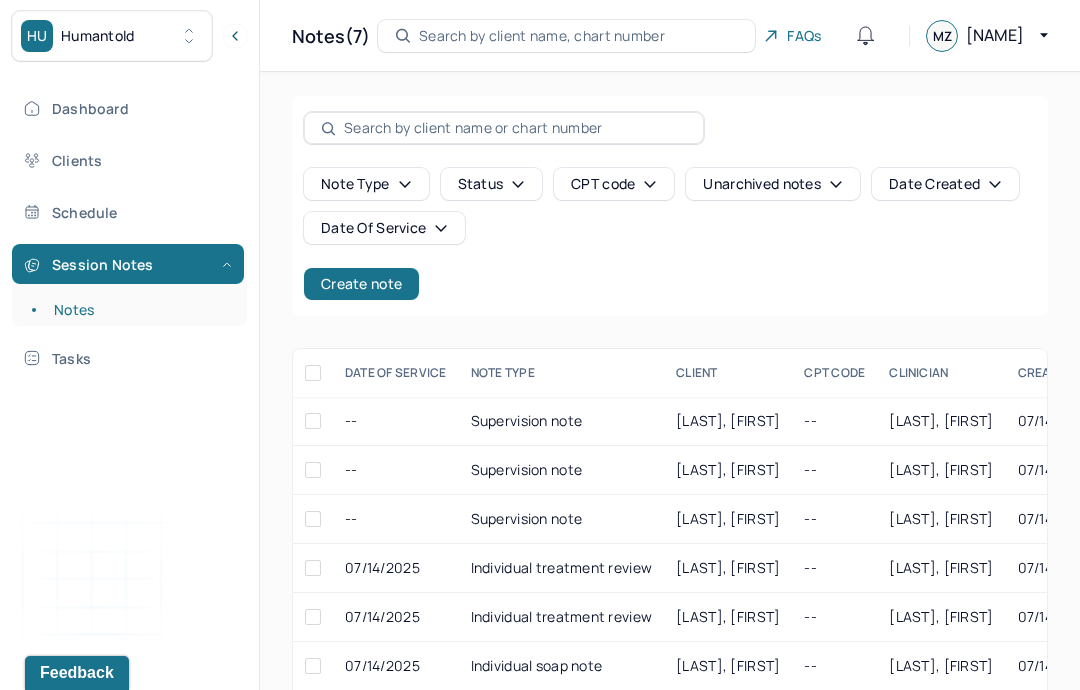 scroll, scrollTop: 80, scrollLeft: 0, axis: vertical 